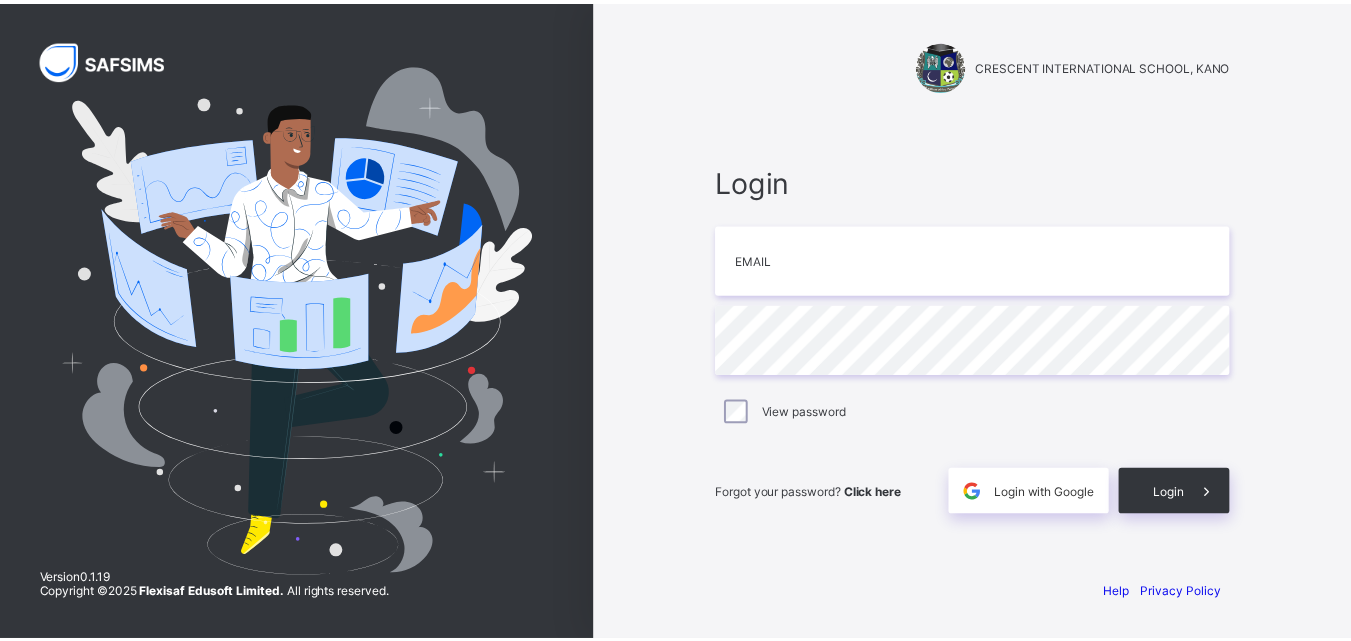 scroll, scrollTop: 0, scrollLeft: 0, axis: both 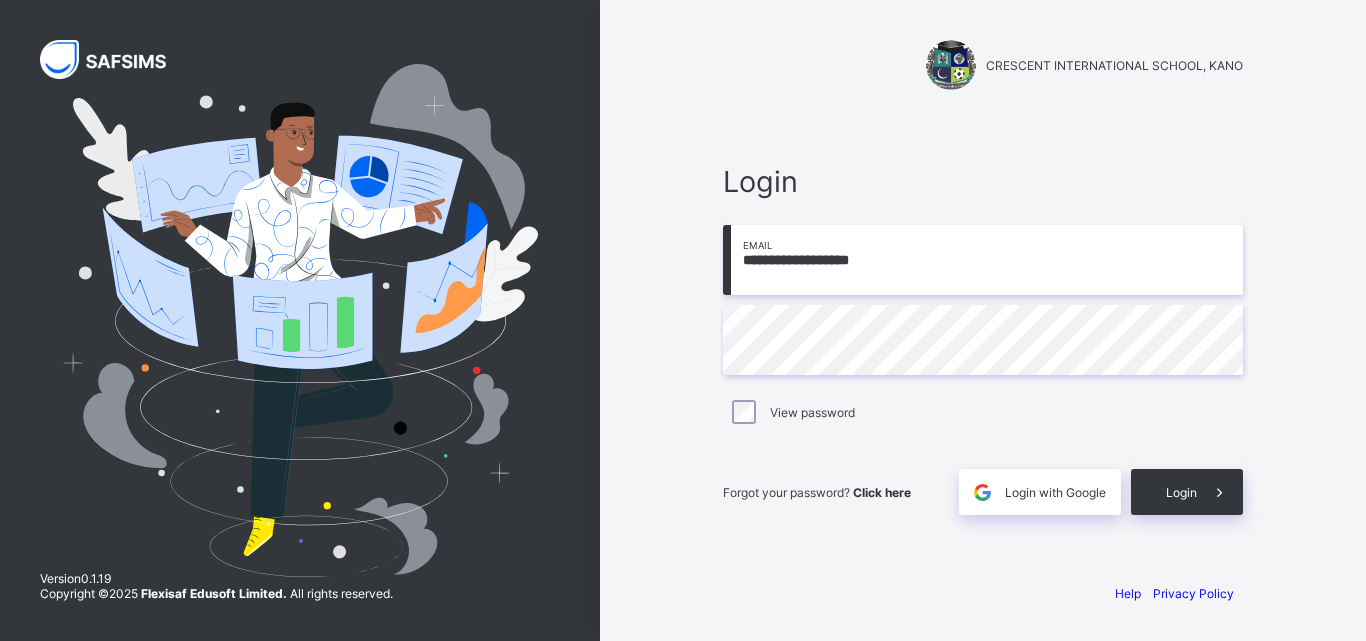 type on "**********" 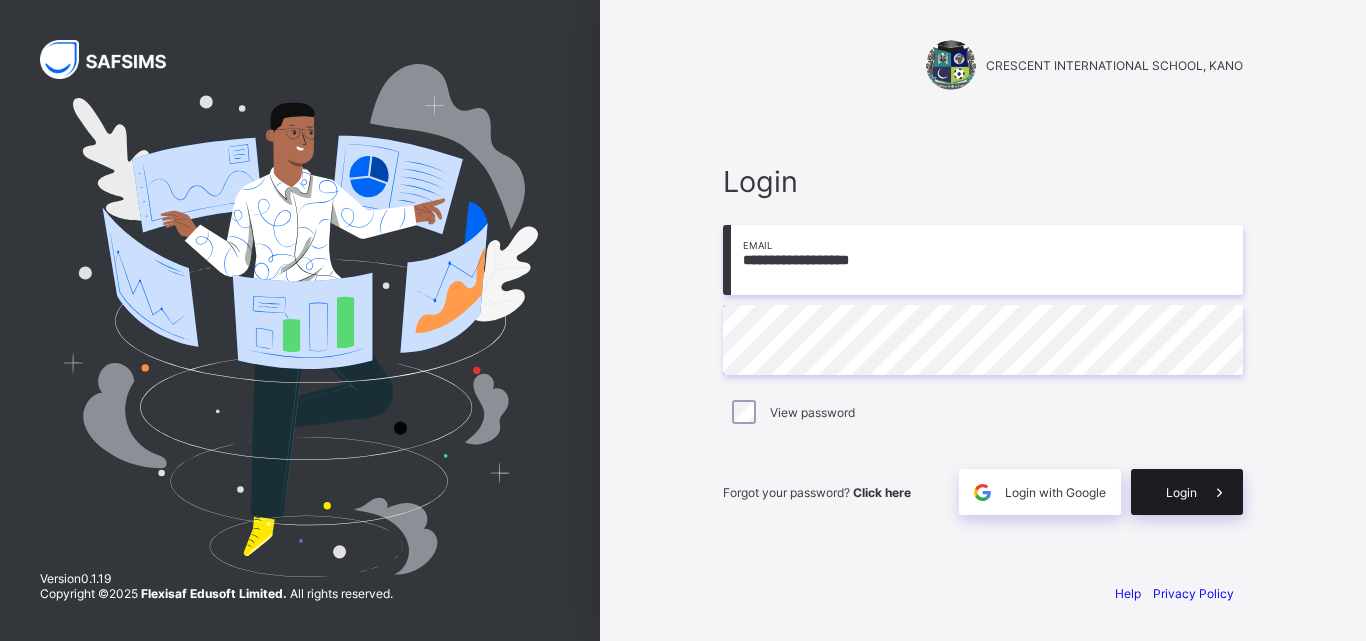 click on "Login" at bounding box center [1181, 492] 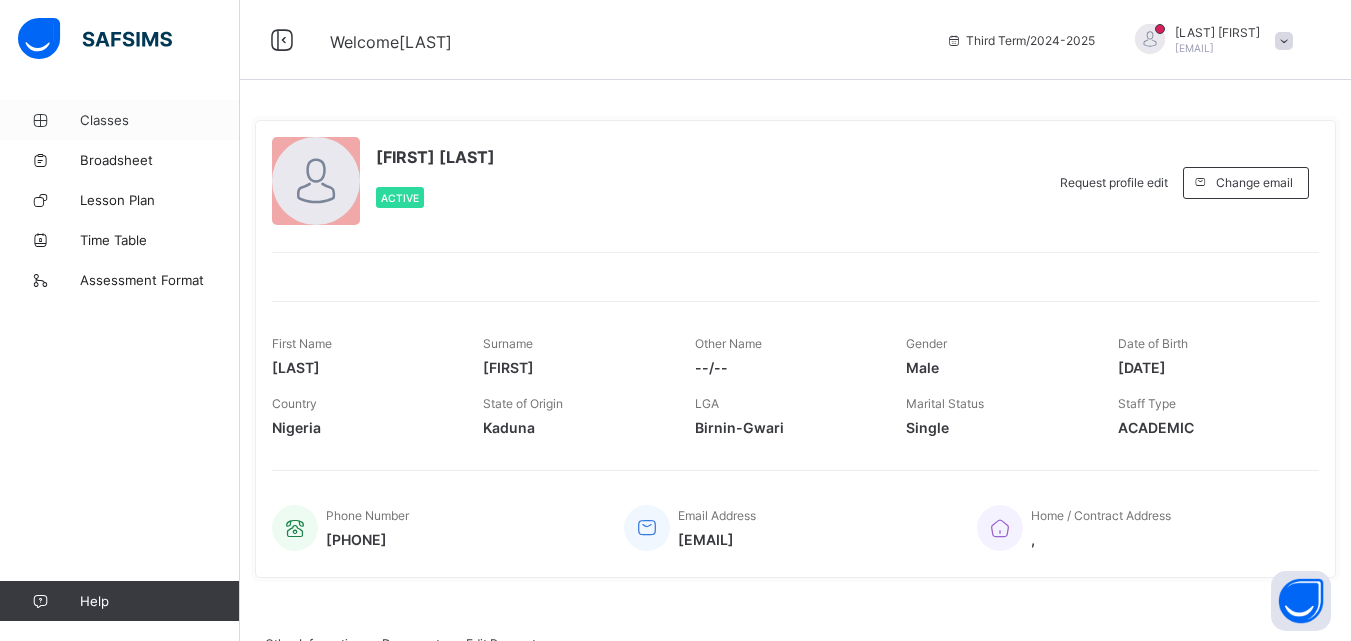 click on "Classes" at bounding box center [160, 120] 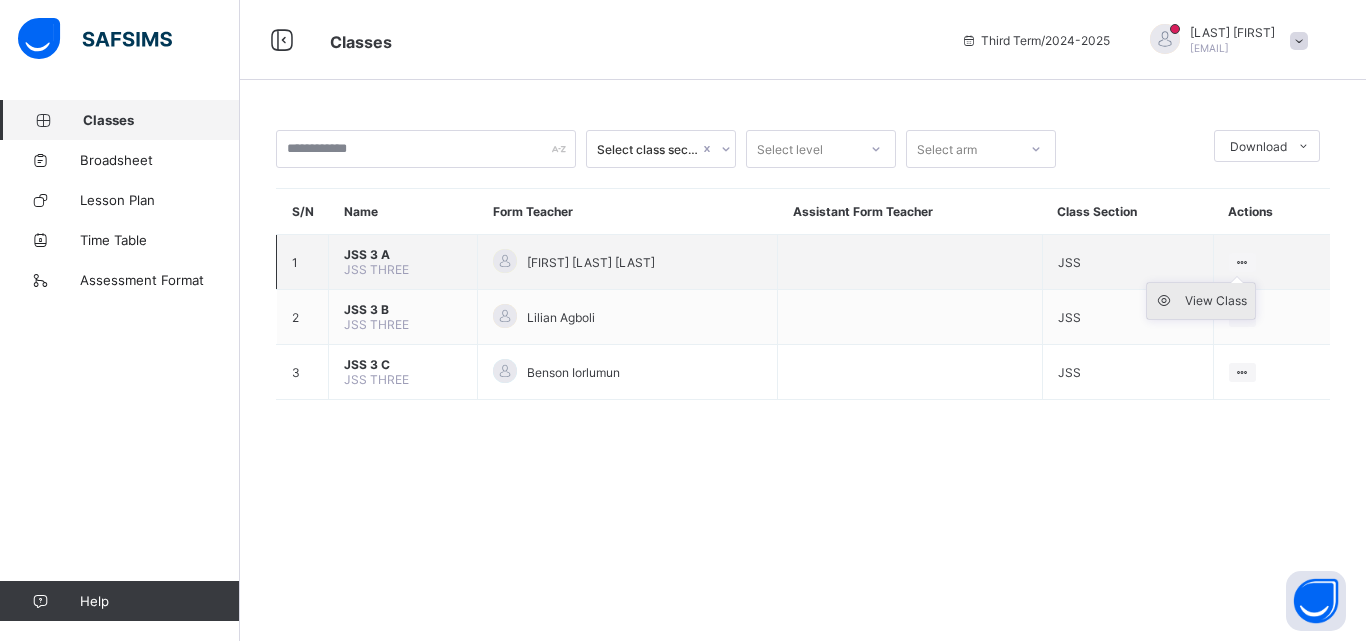 click on "View Class" at bounding box center (1216, 301) 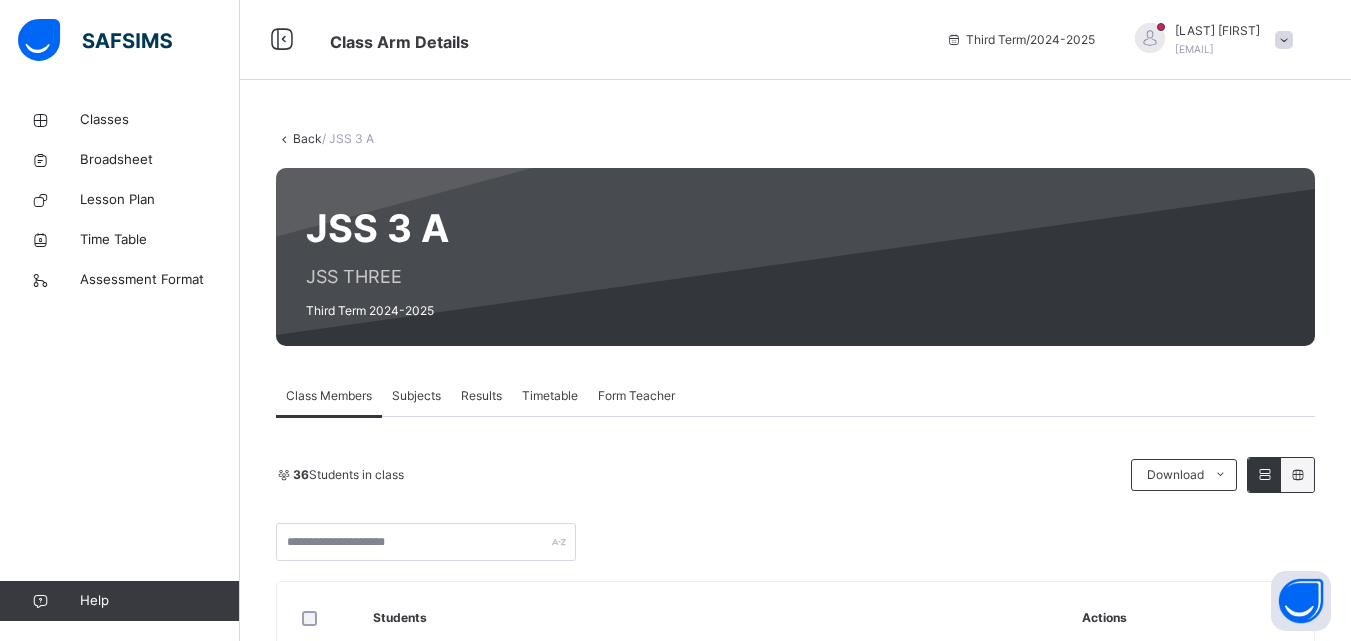 click on "Subjects" at bounding box center (416, 396) 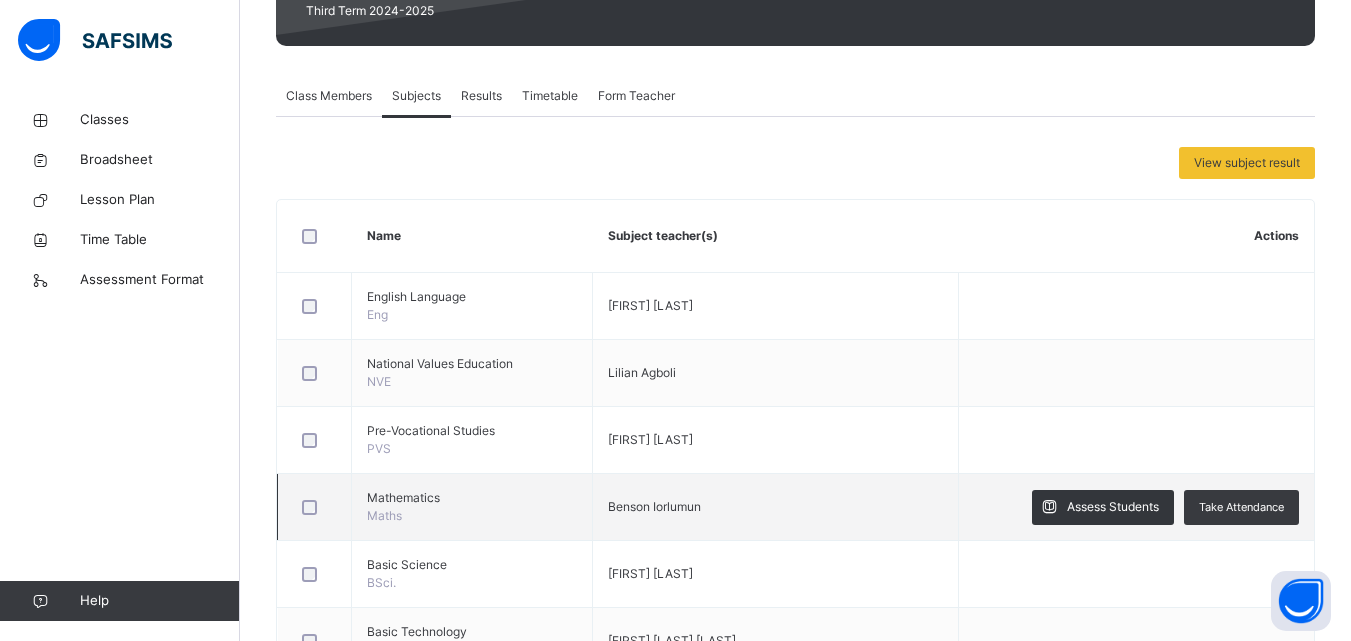 scroll, scrollTop: 500, scrollLeft: 0, axis: vertical 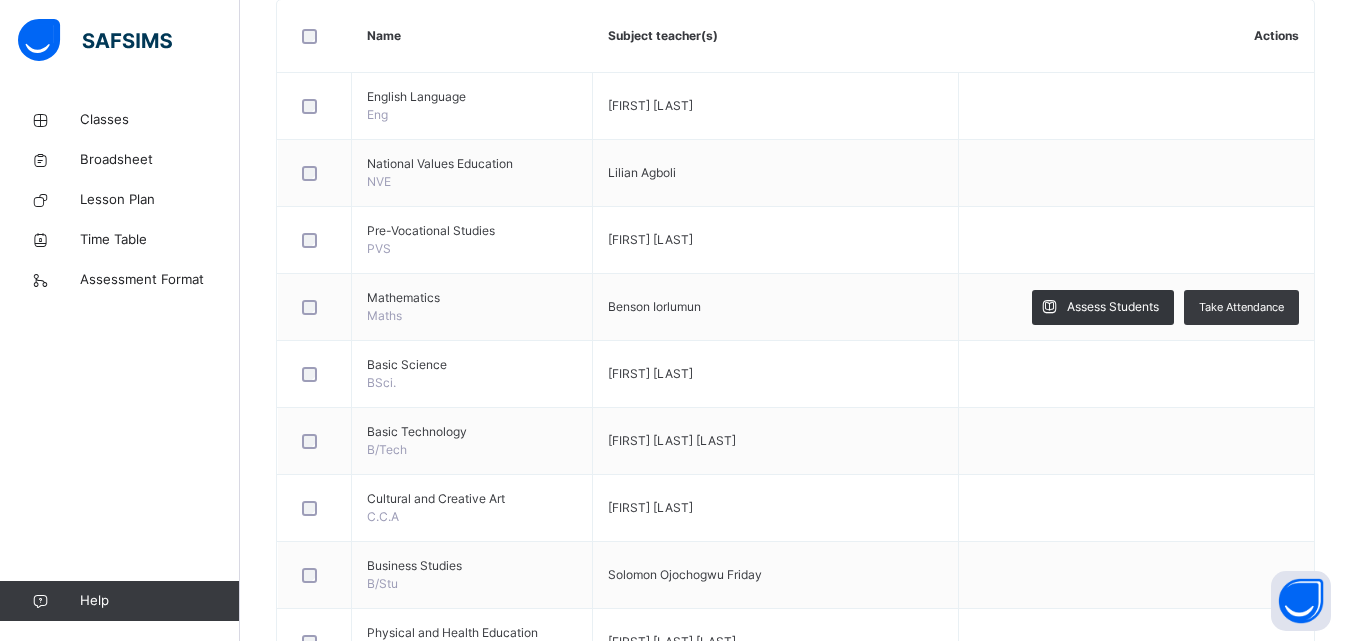 click on "Assess Students" at bounding box center (1113, 307) 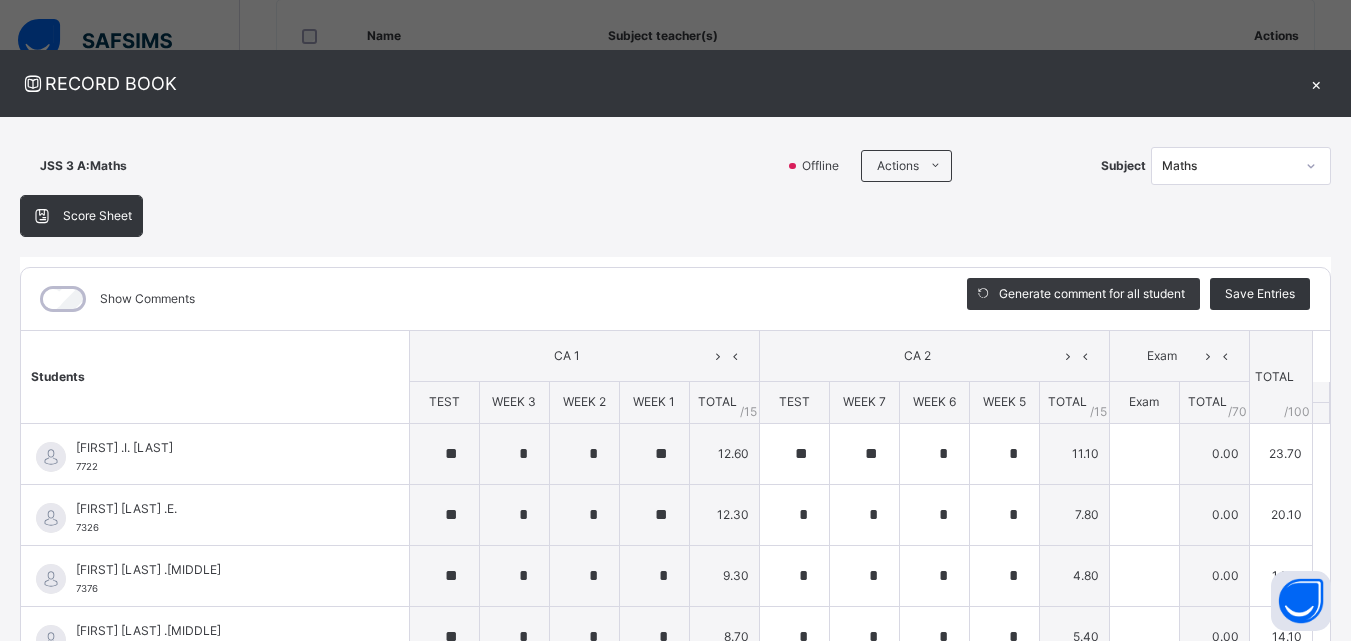 type on "**" 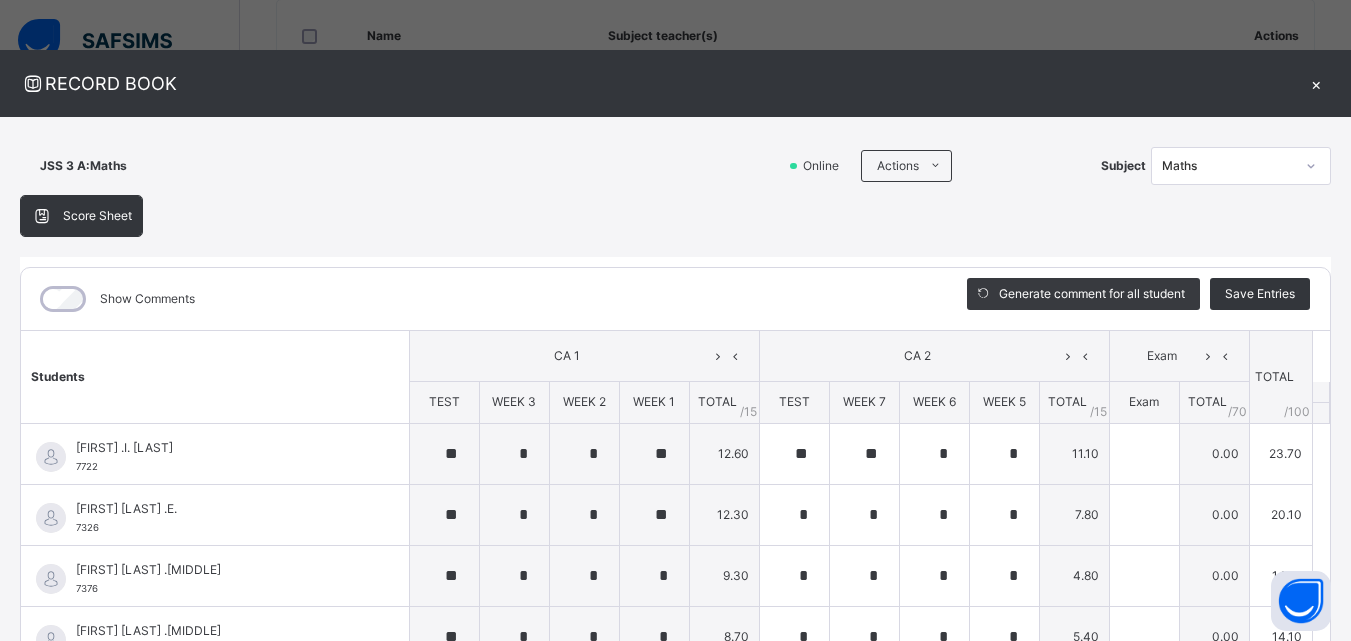 scroll, scrollTop: 200, scrollLeft: 0, axis: vertical 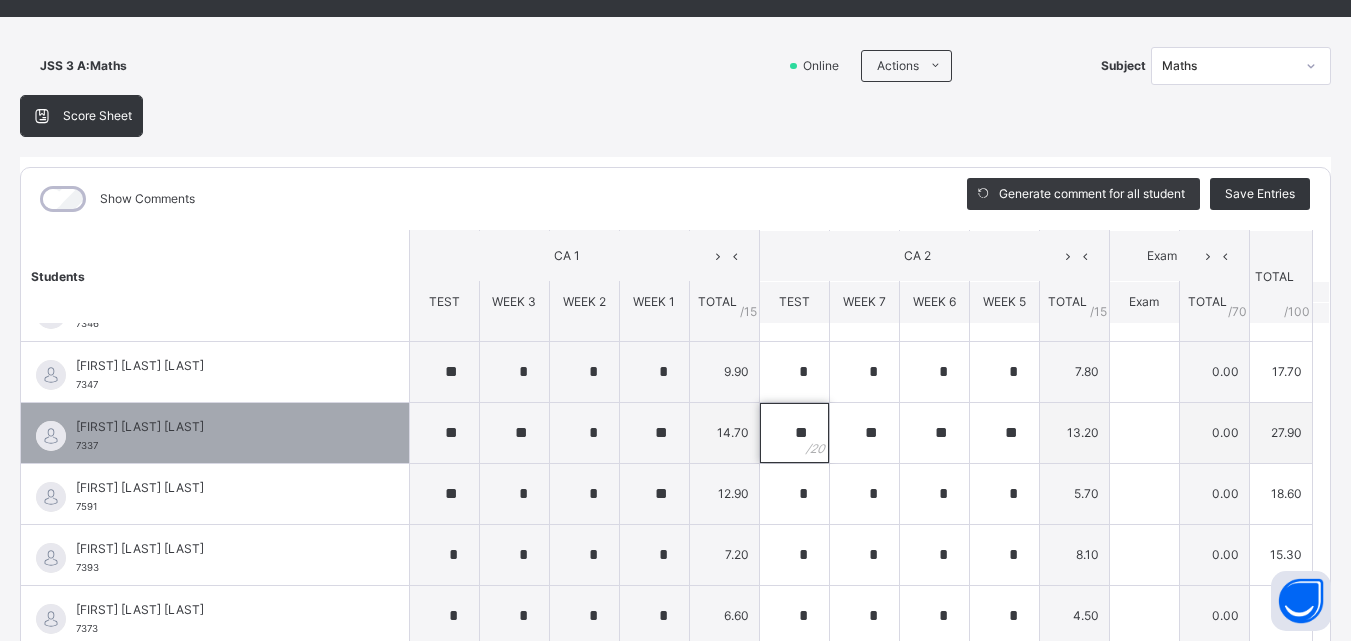 click on "**" at bounding box center (794, 433) 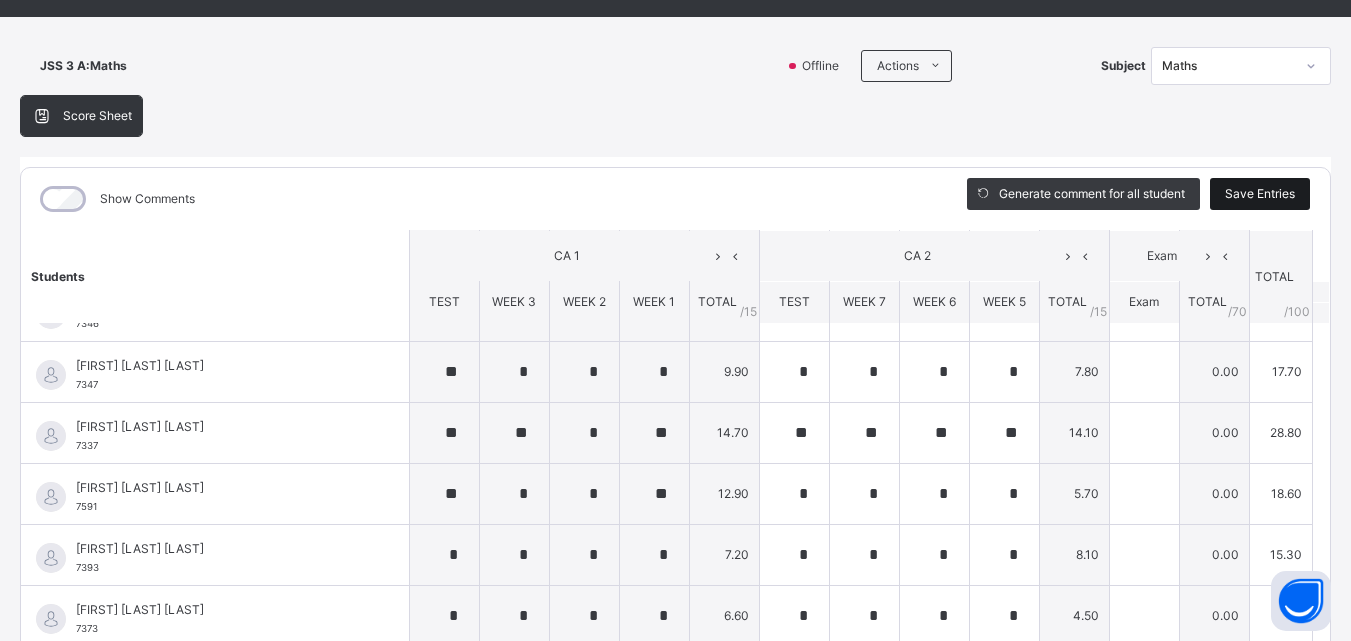 click on "Save Entries" at bounding box center (1260, 194) 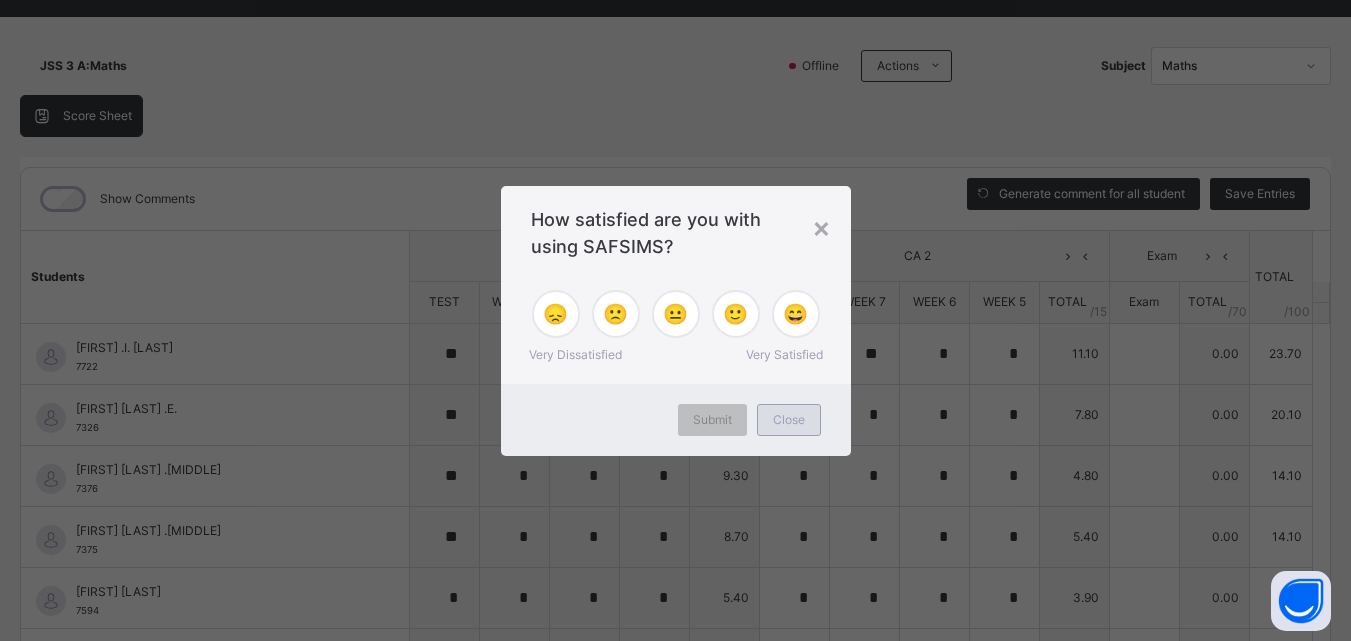 click on "Close" at bounding box center (789, 420) 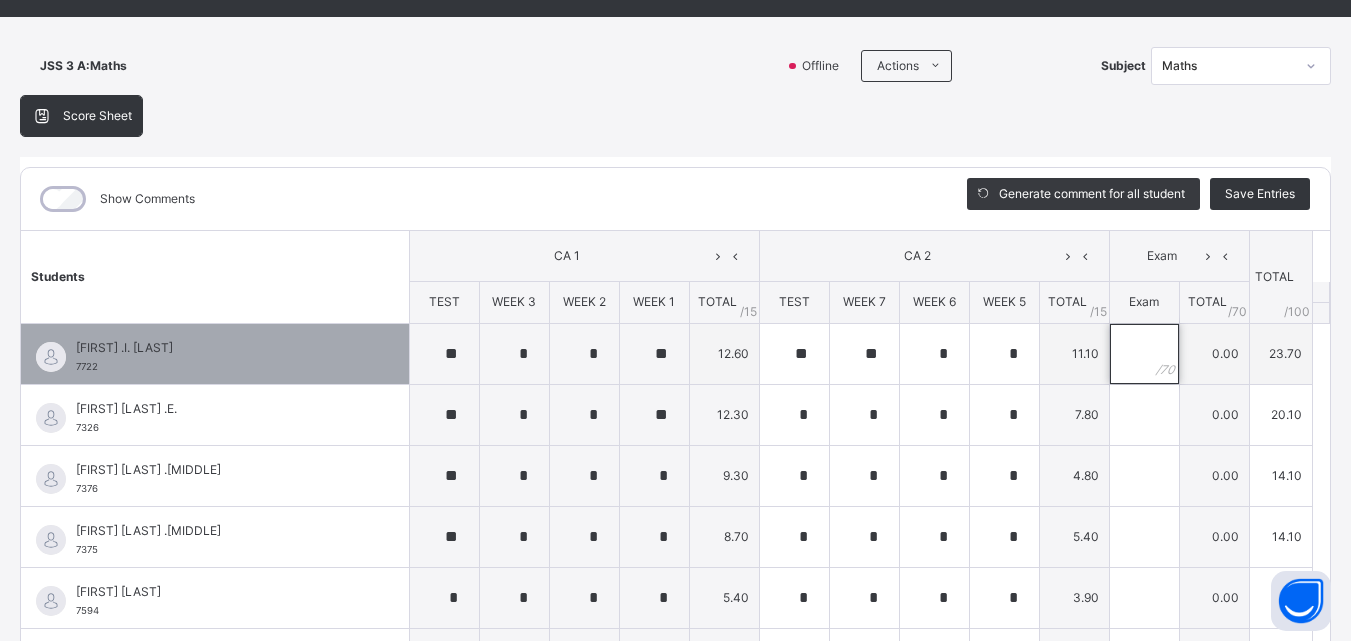 click at bounding box center [1144, 354] 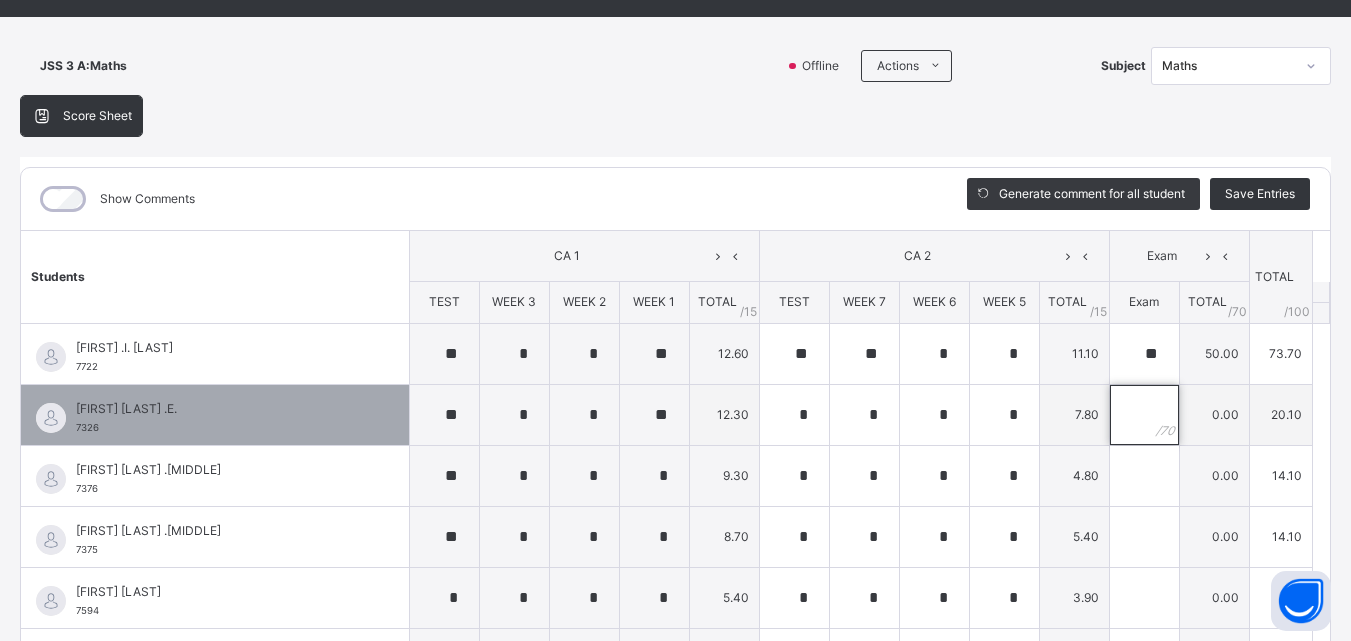 click at bounding box center [1144, 415] 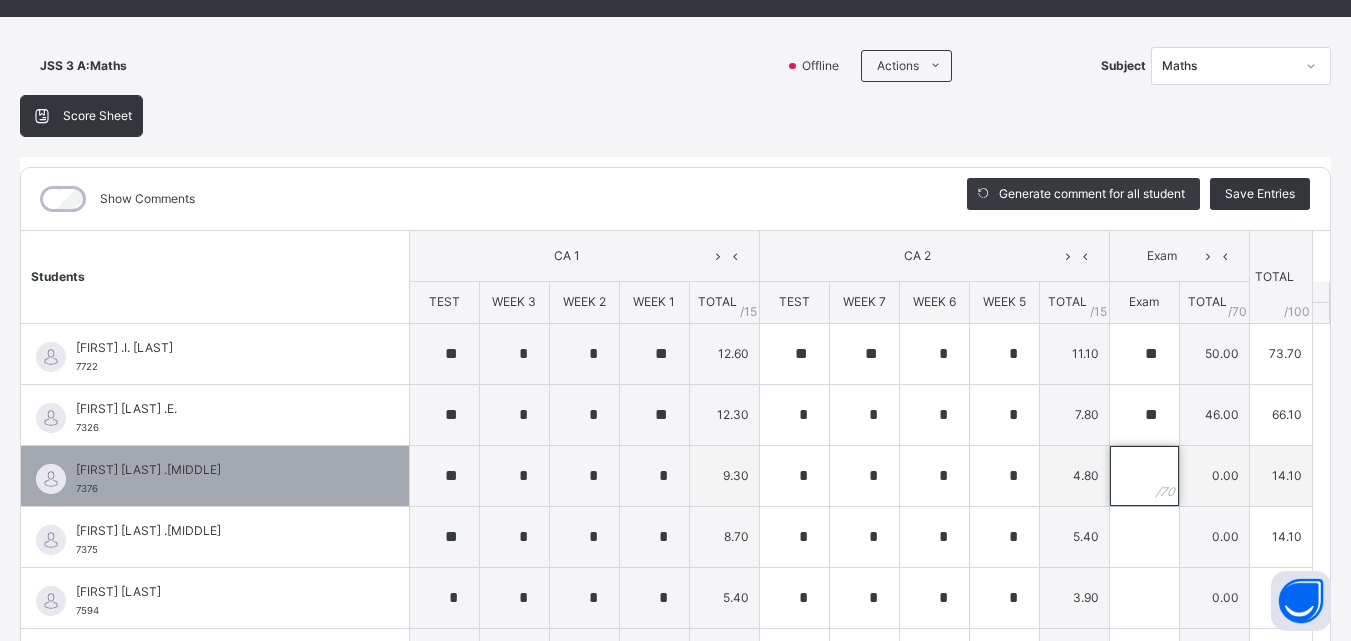 click at bounding box center [1144, 476] 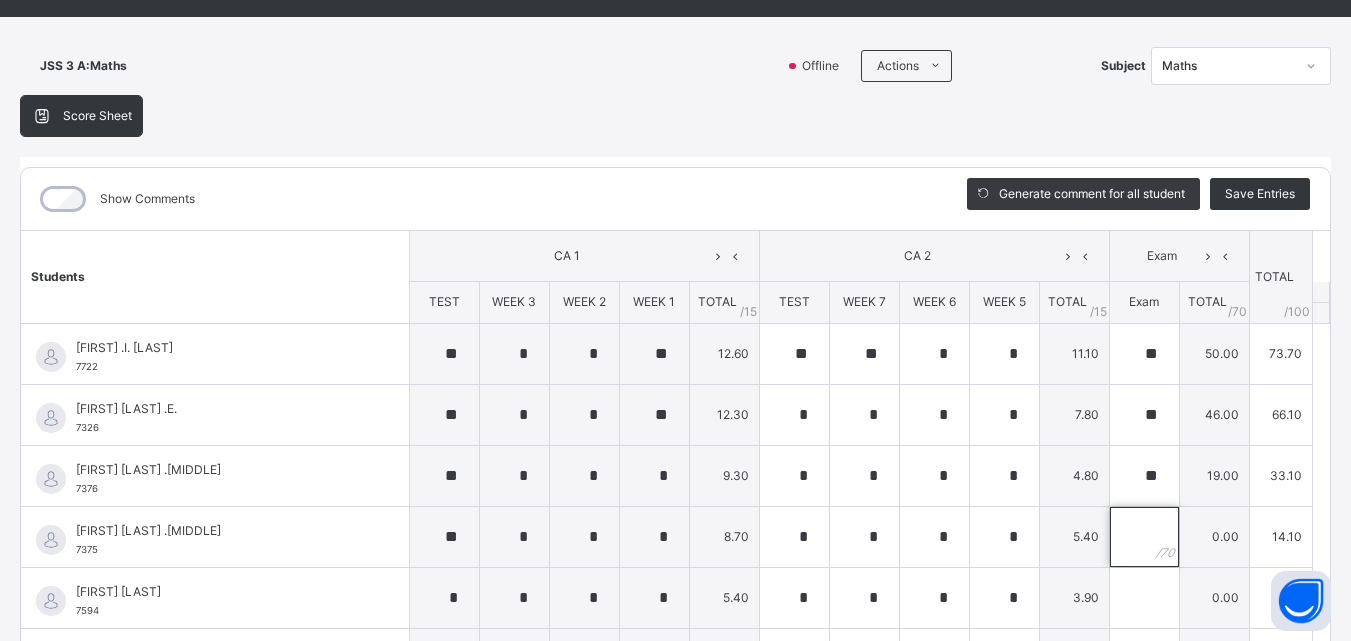click at bounding box center [1144, 537] 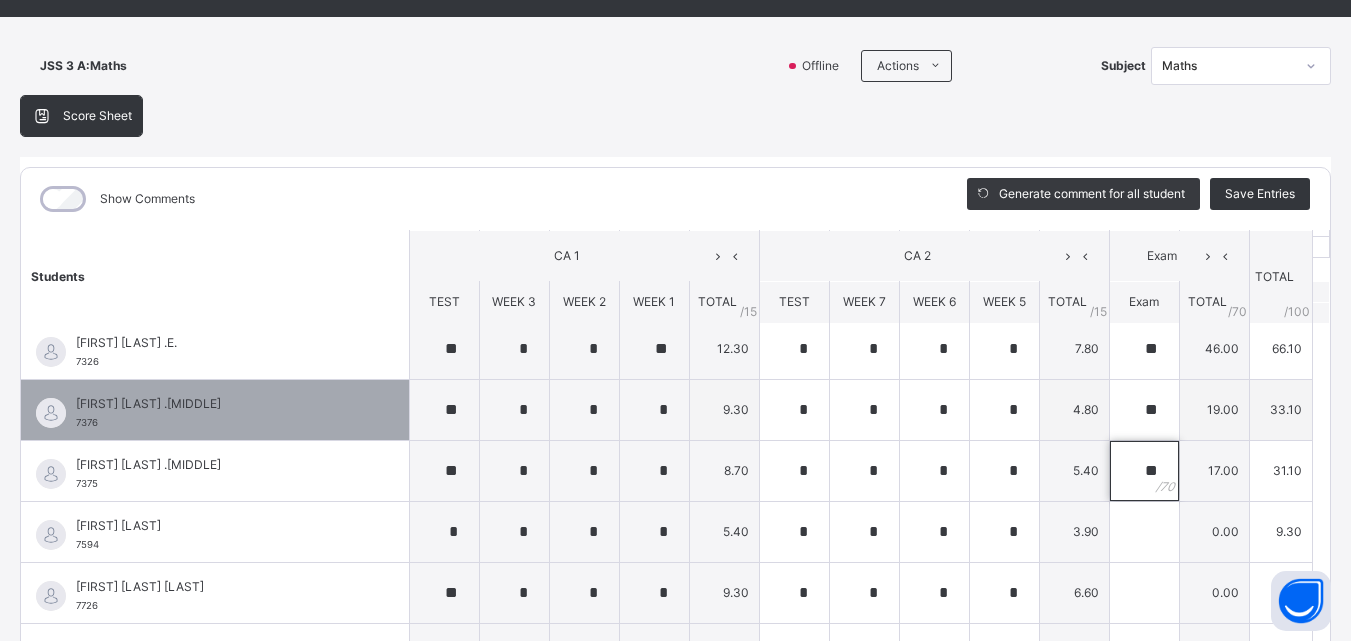 scroll, scrollTop: 100, scrollLeft: 0, axis: vertical 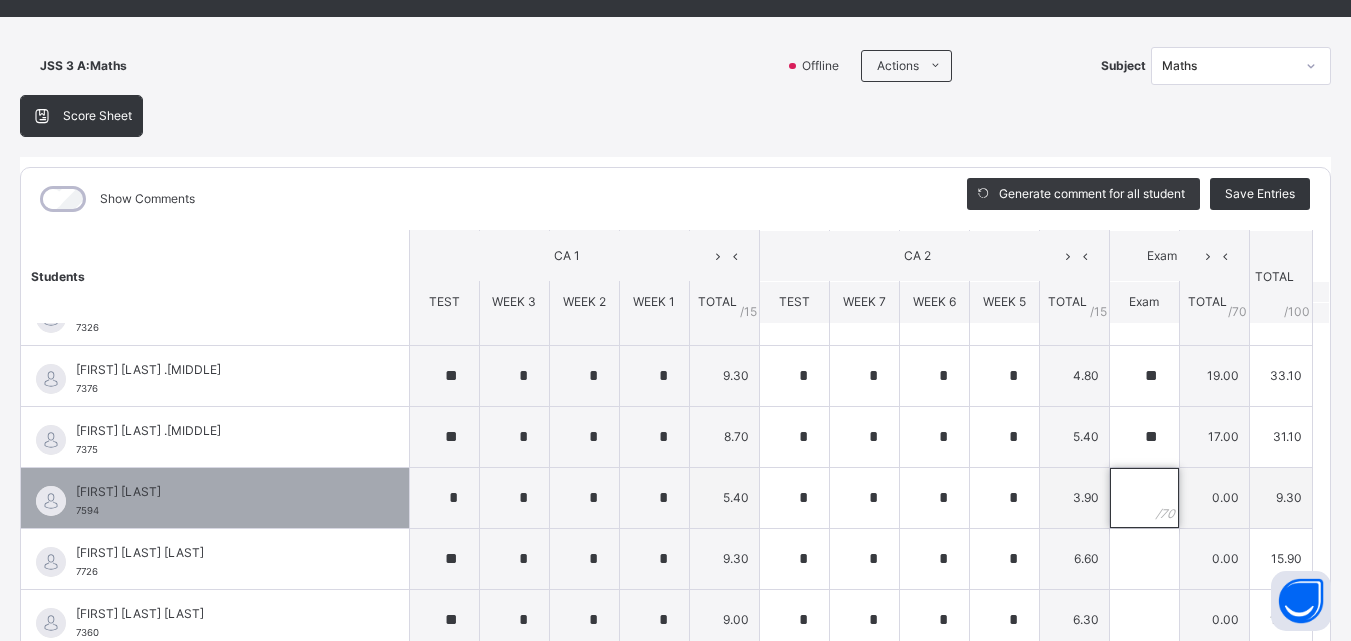 click at bounding box center (1144, 498) 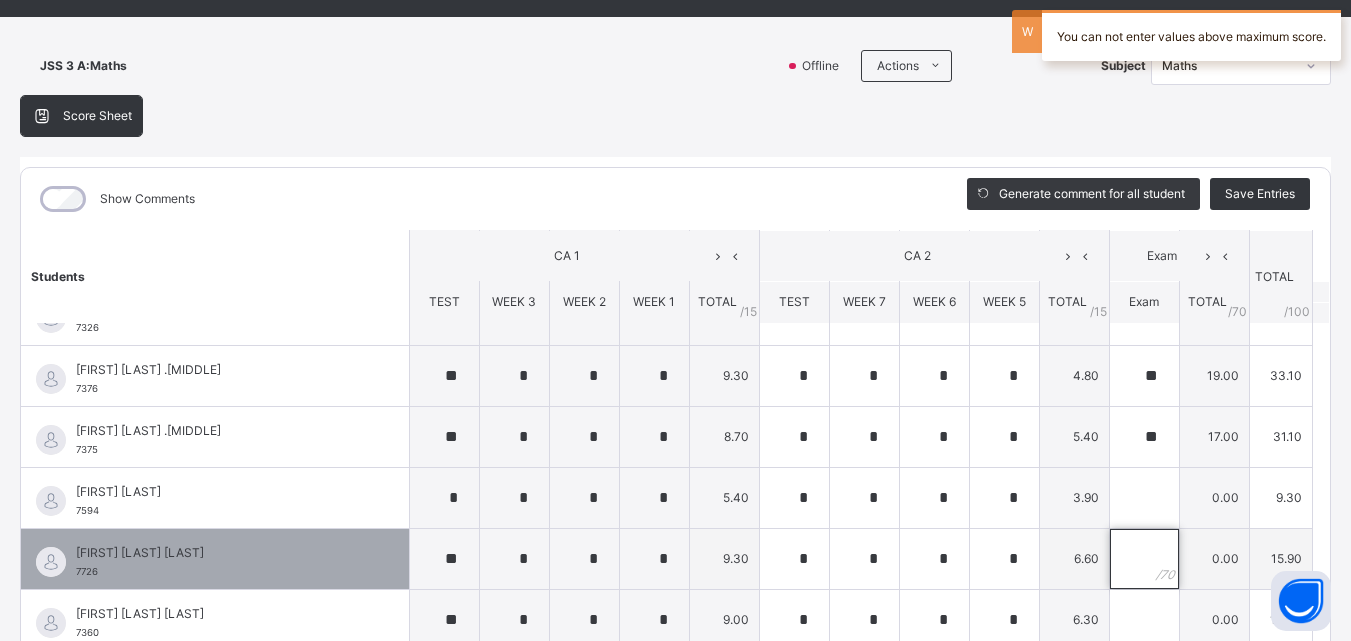 click at bounding box center [1144, 559] 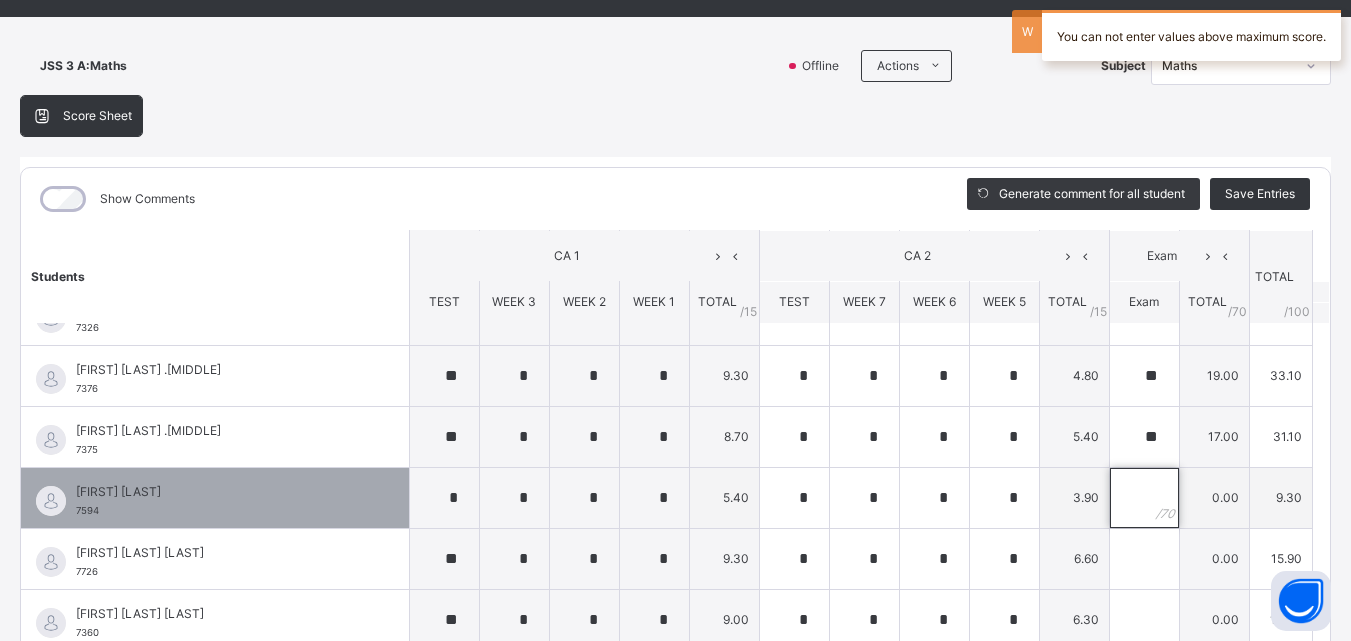 click at bounding box center (1144, 498) 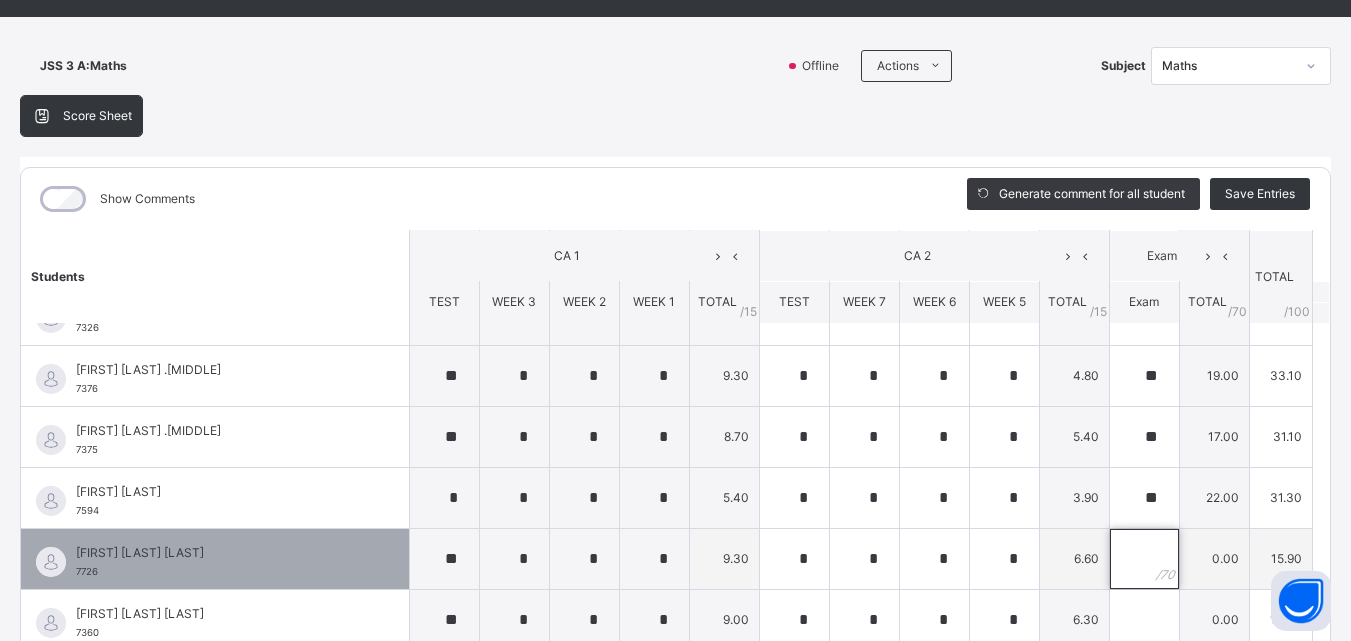 click at bounding box center [1144, 559] 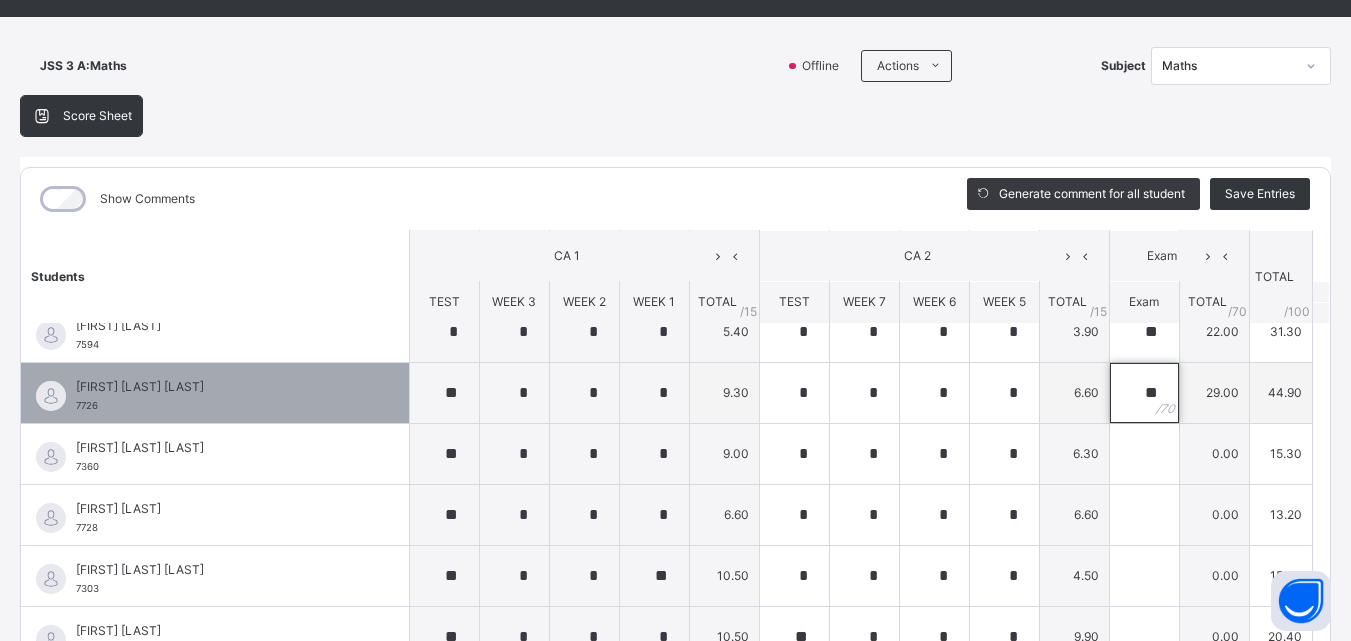 scroll, scrollTop: 300, scrollLeft: 0, axis: vertical 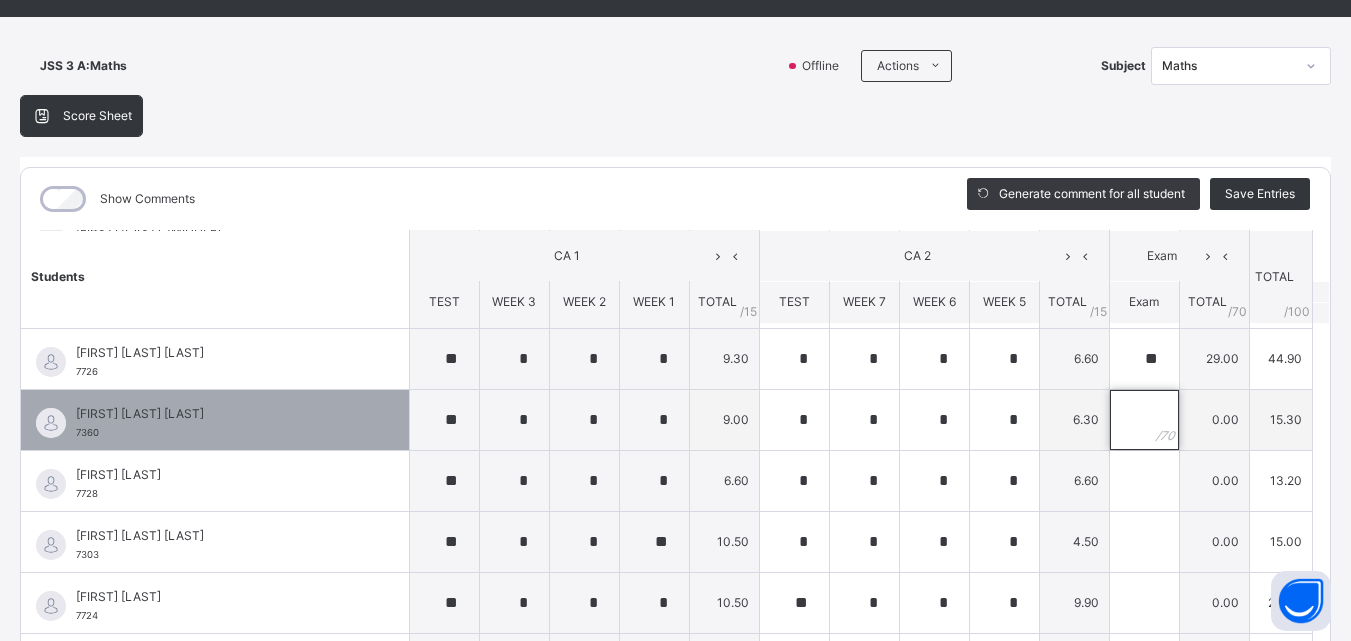 click at bounding box center (1144, 420) 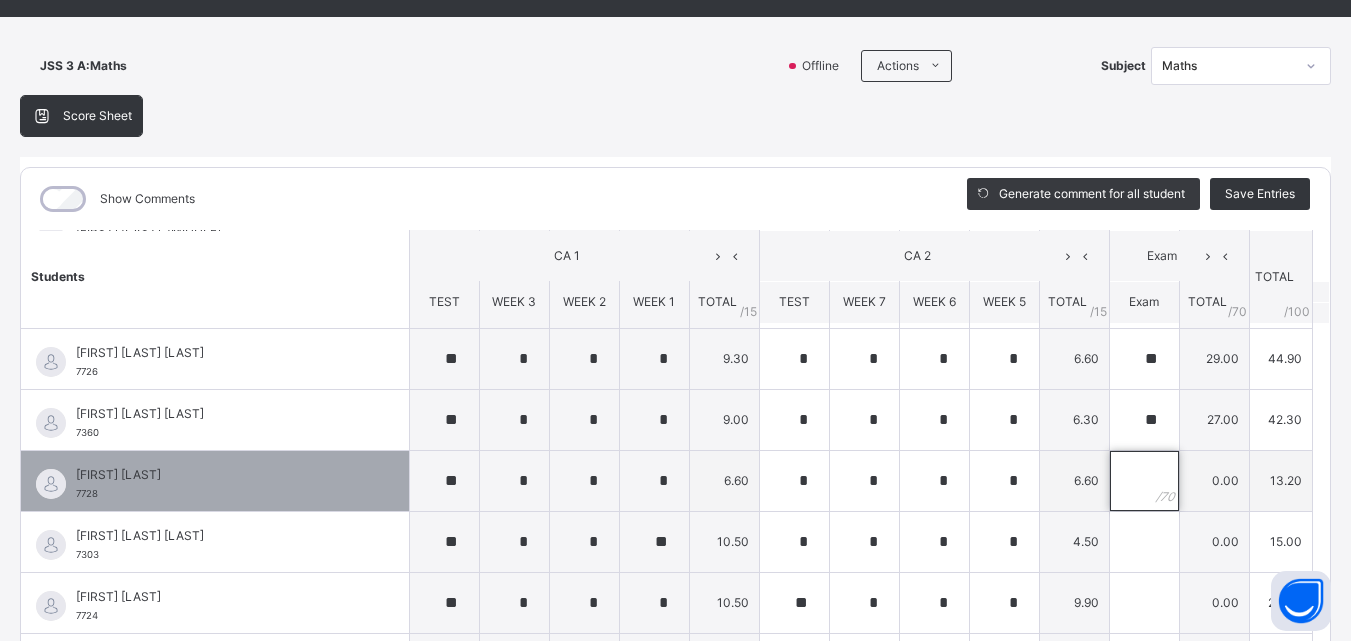 click at bounding box center [1144, 481] 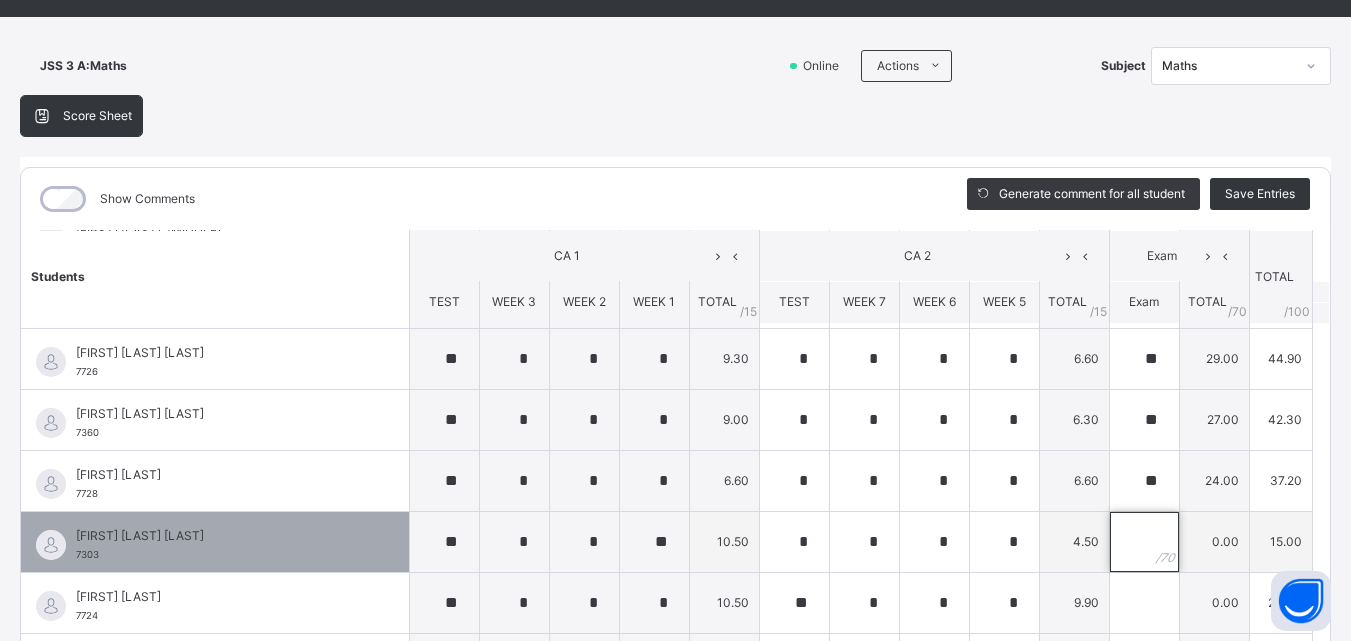 click at bounding box center [1144, 542] 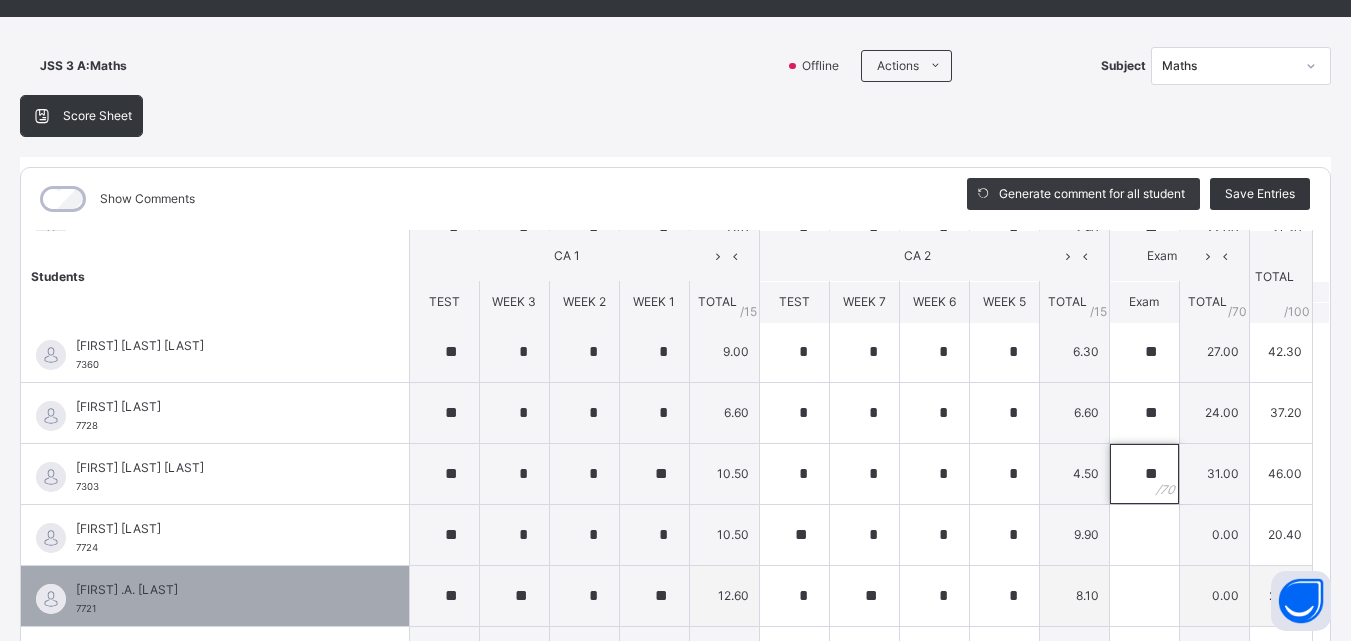 scroll, scrollTop: 400, scrollLeft: 0, axis: vertical 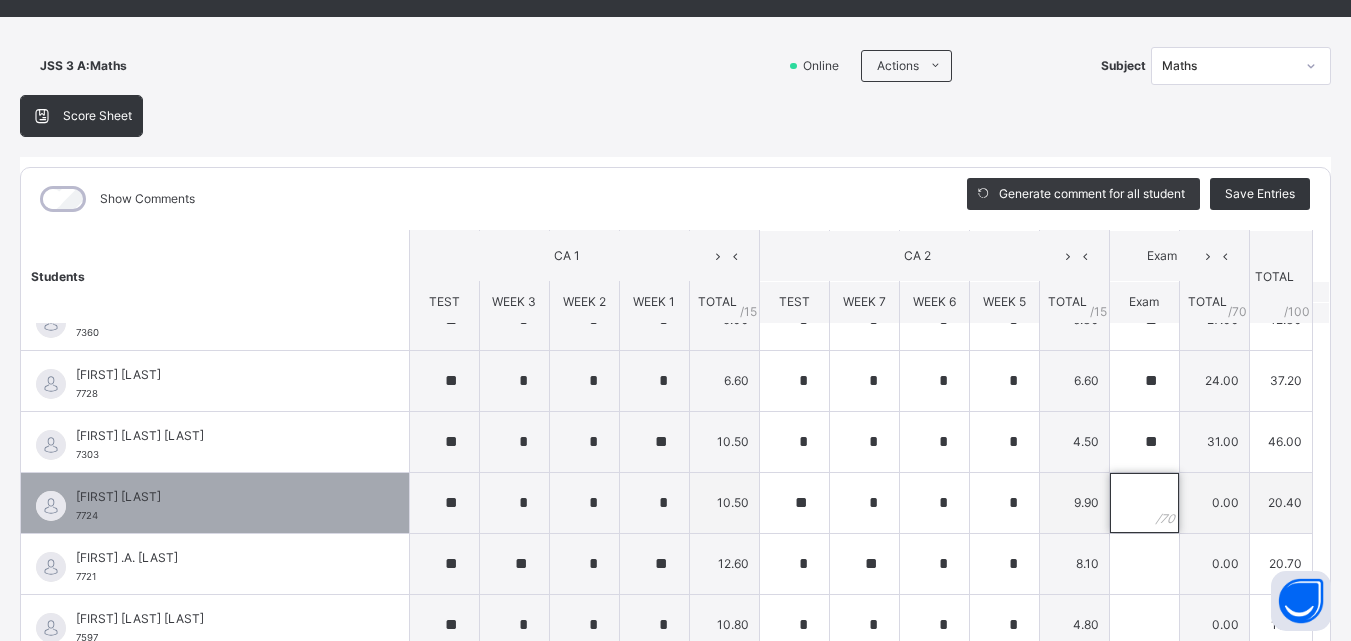 click at bounding box center (1144, 503) 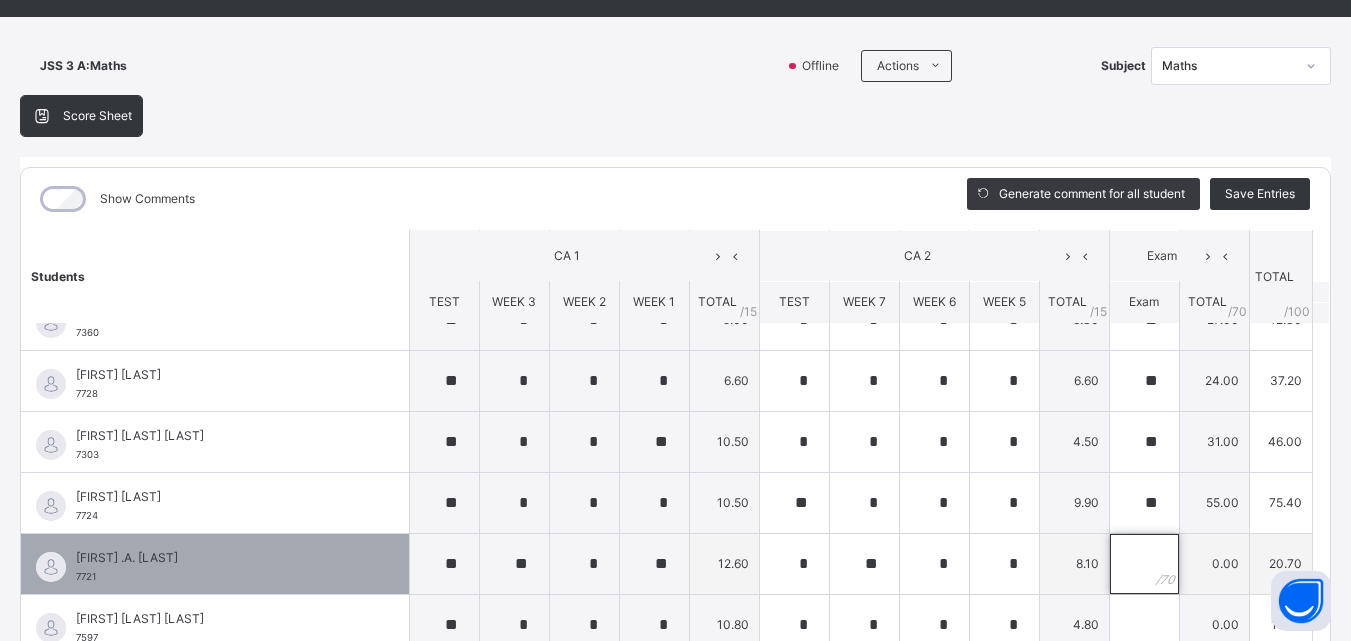 click at bounding box center (1144, 564) 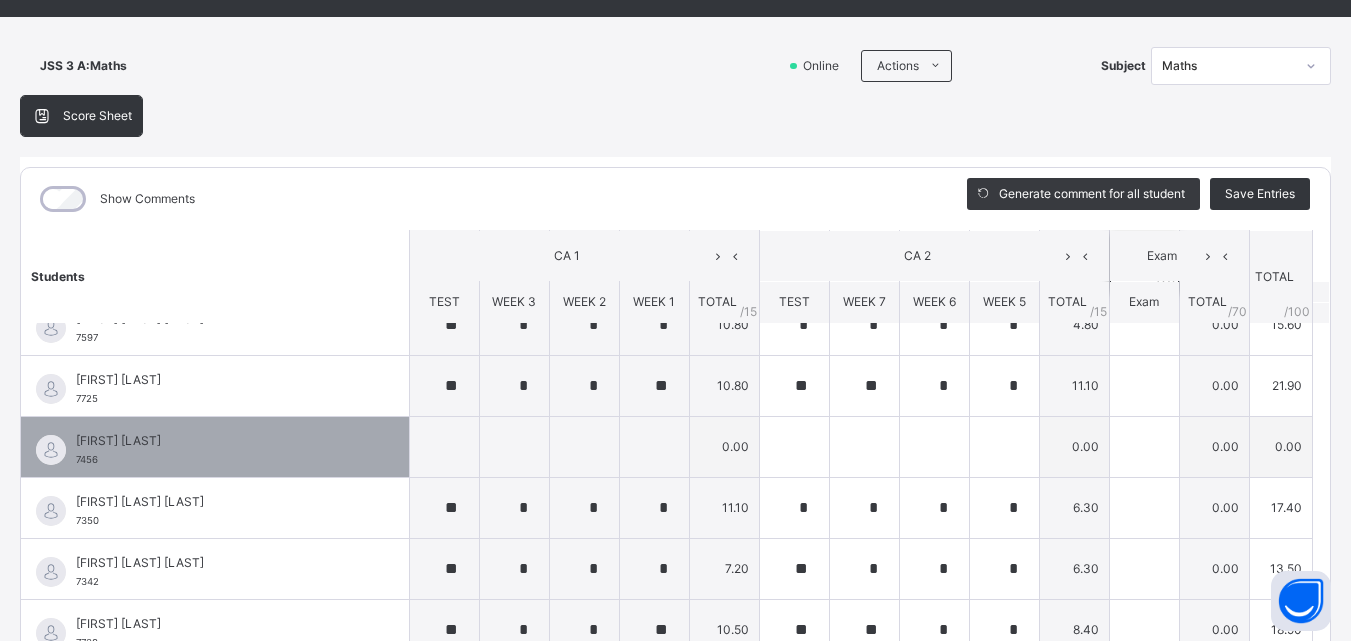 scroll, scrollTop: 600, scrollLeft: 0, axis: vertical 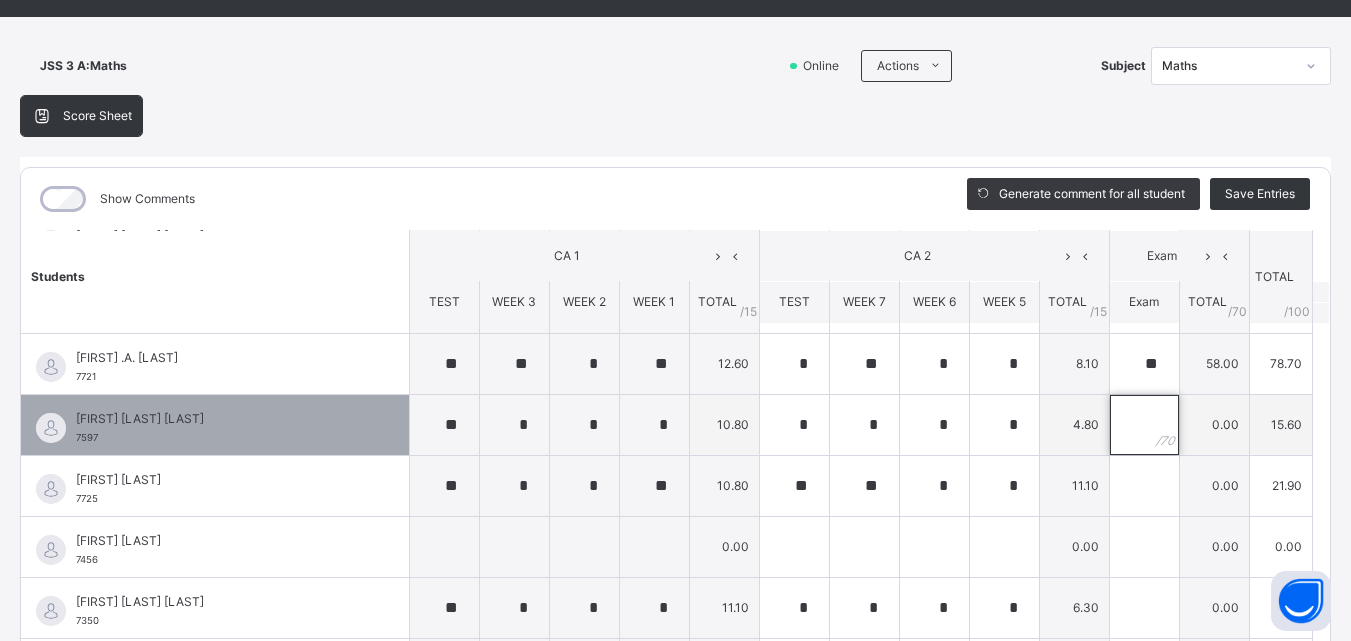 click at bounding box center [1144, 425] 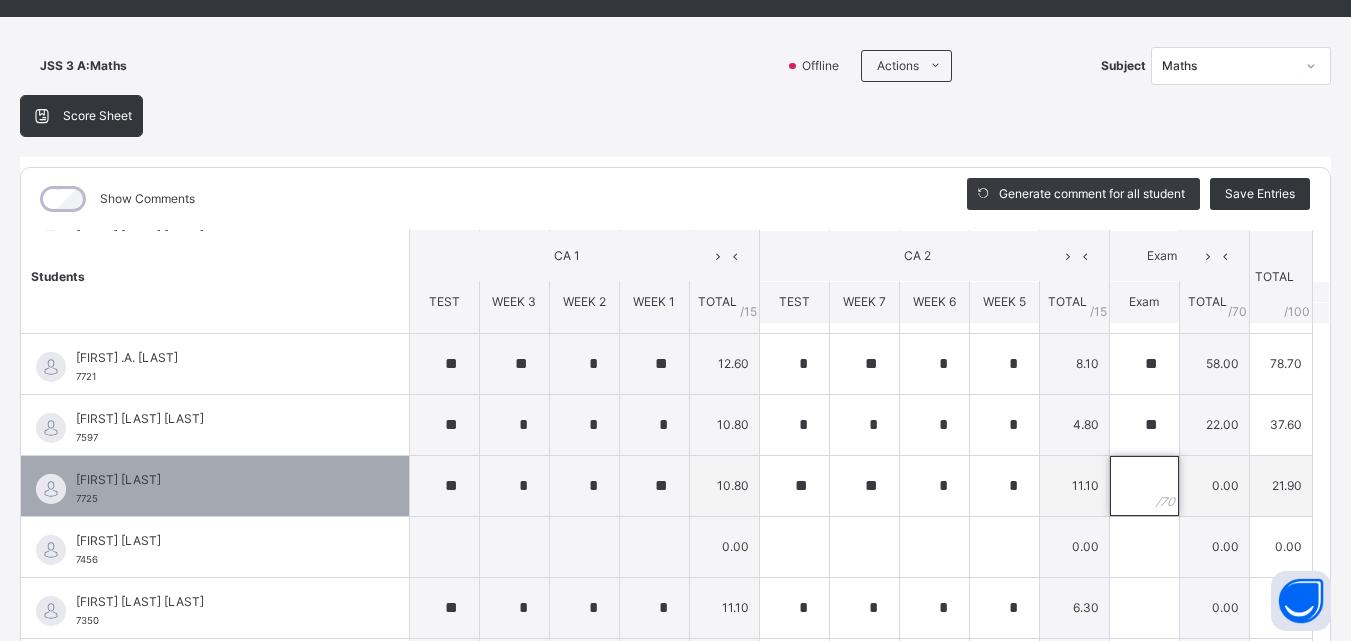 click at bounding box center (1144, 486) 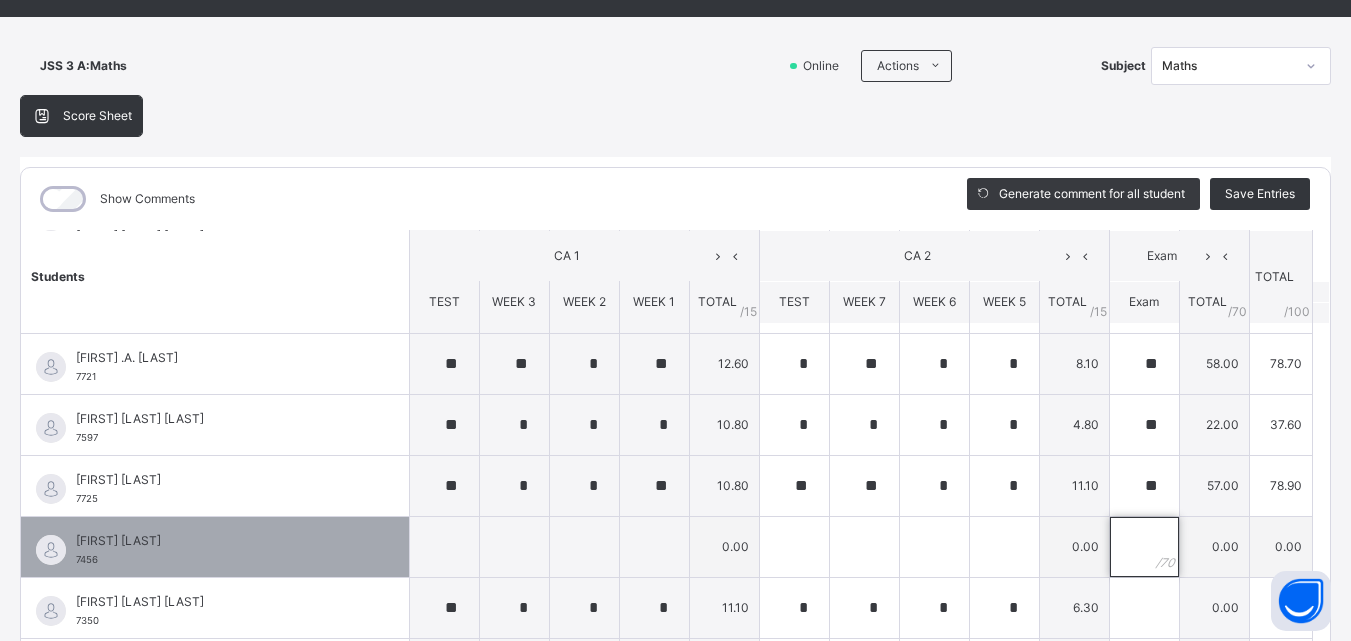 click at bounding box center (1144, 547) 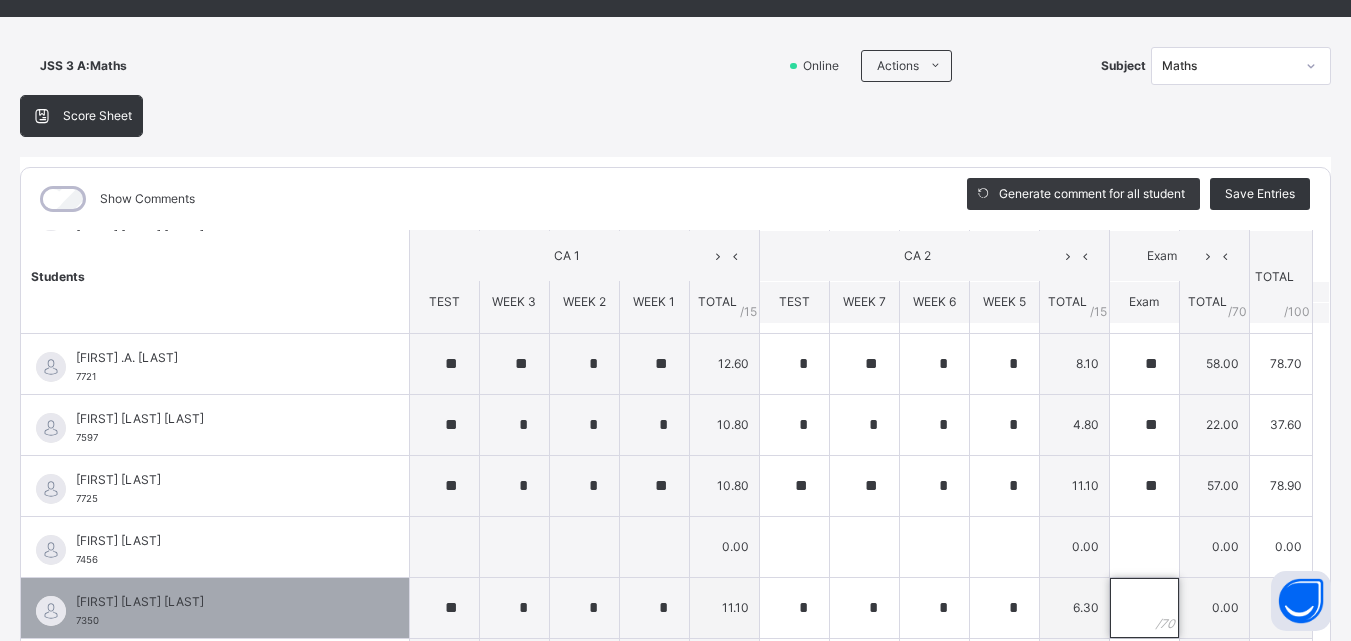 click at bounding box center (1144, 608) 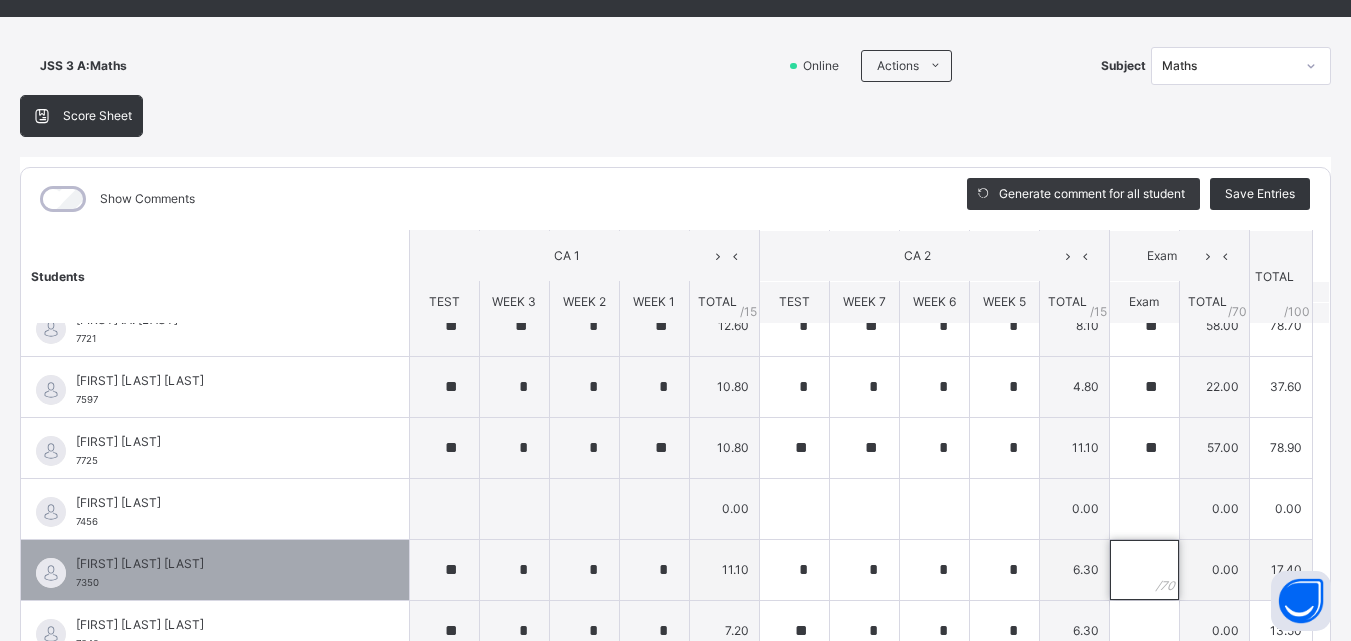 scroll, scrollTop: 700, scrollLeft: 0, axis: vertical 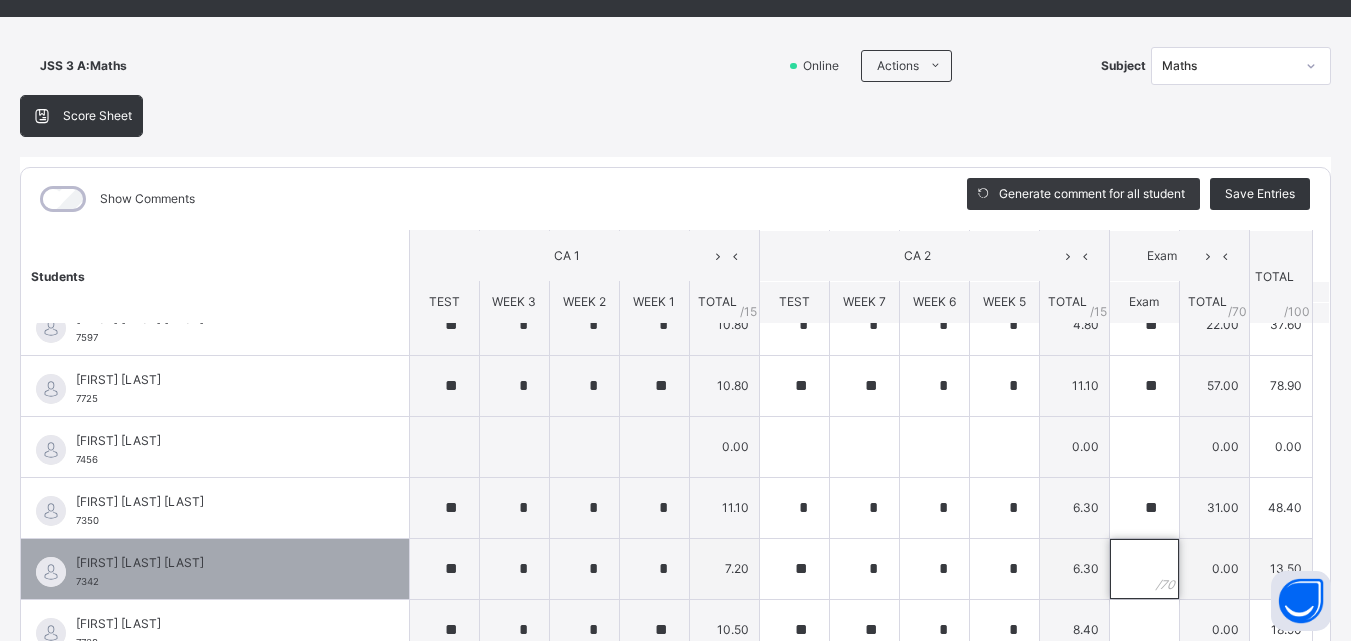 click at bounding box center [1144, 569] 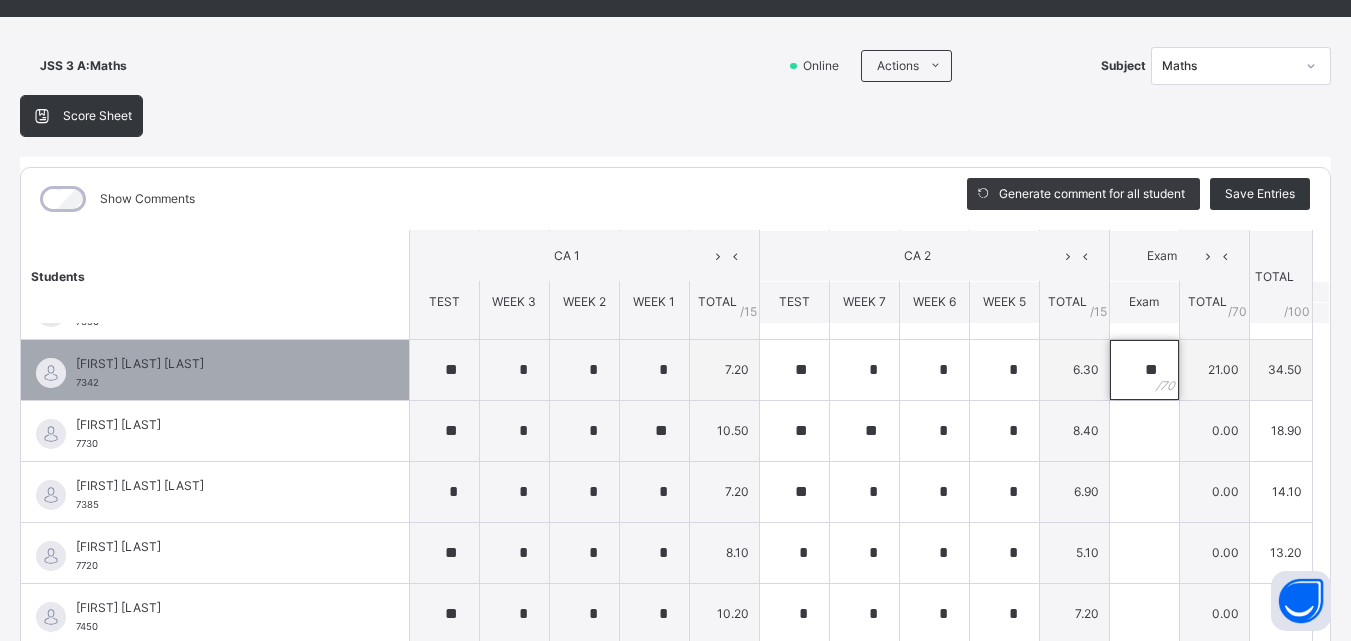 scroll, scrollTop: 900, scrollLeft: 0, axis: vertical 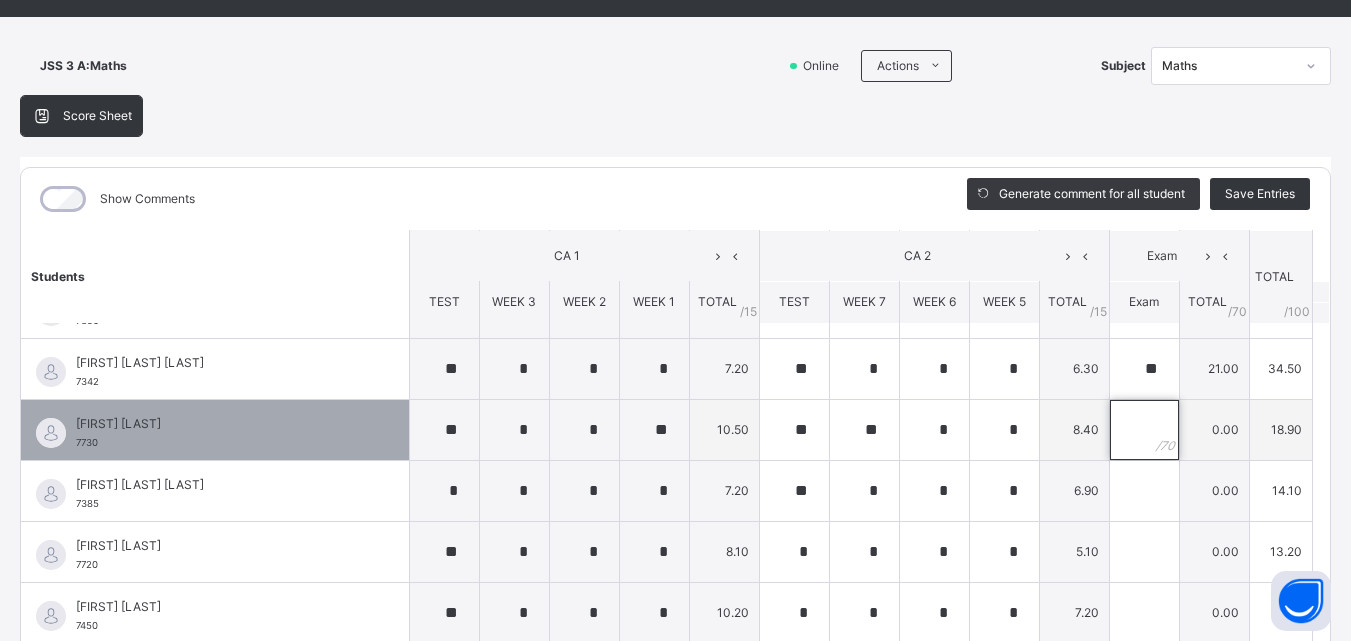 click at bounding box center (1144, 430) 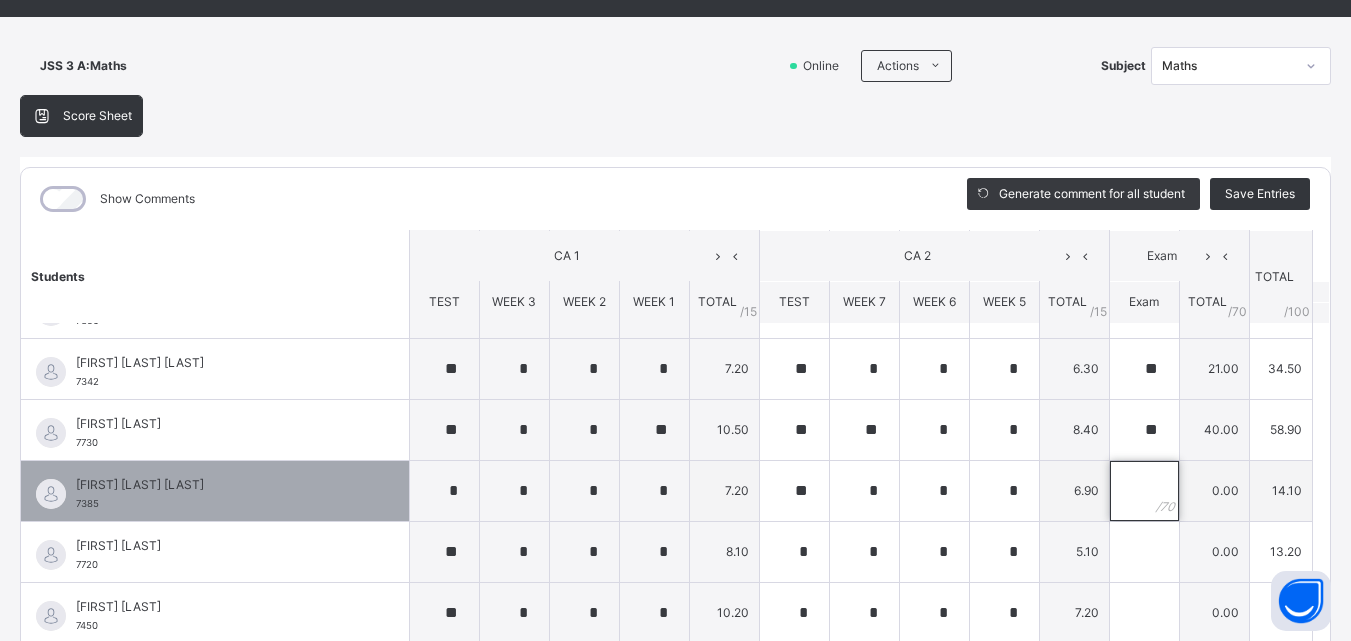 click at bounding box center (1144, 491) 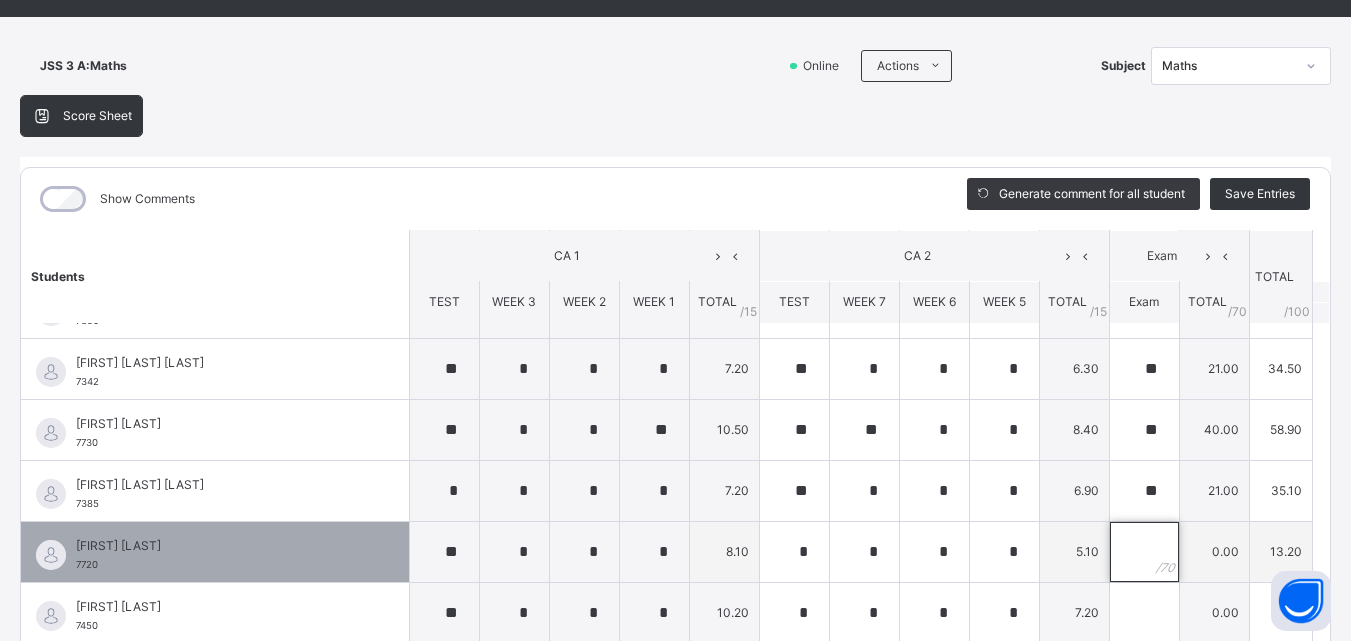 click at bounding box center (1144, 552) 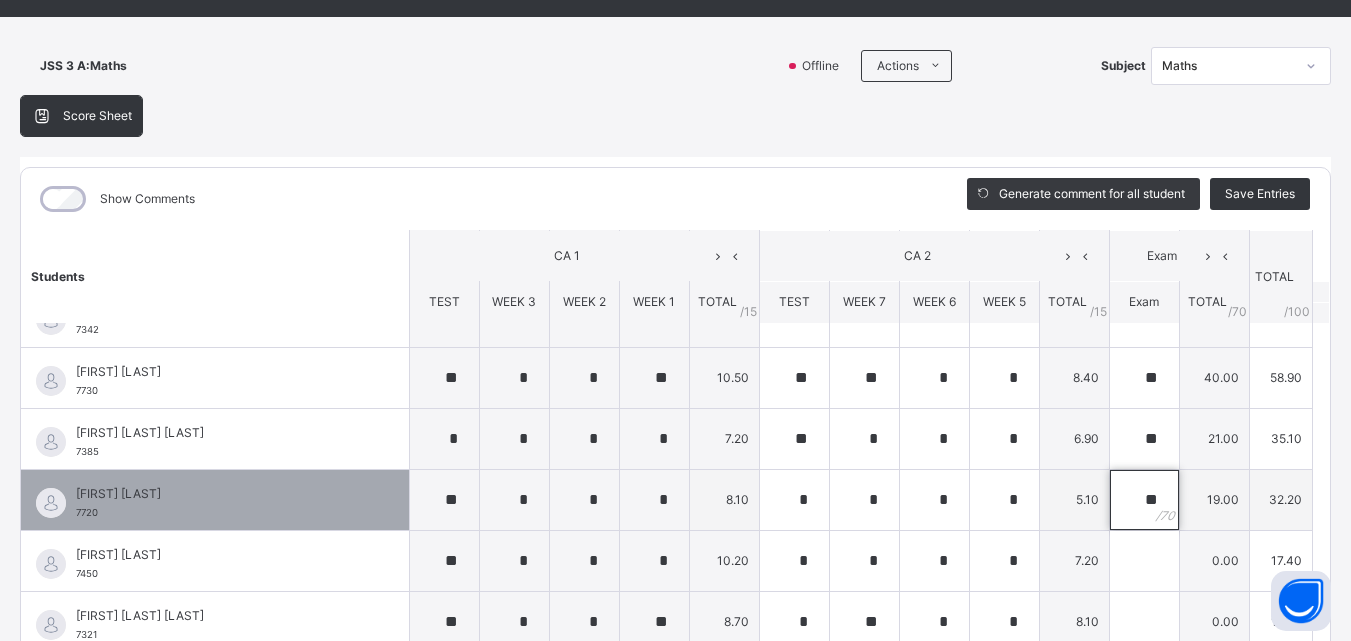 scroll, scrollTop: 1000, scrollLeft: 0, axis: vertical 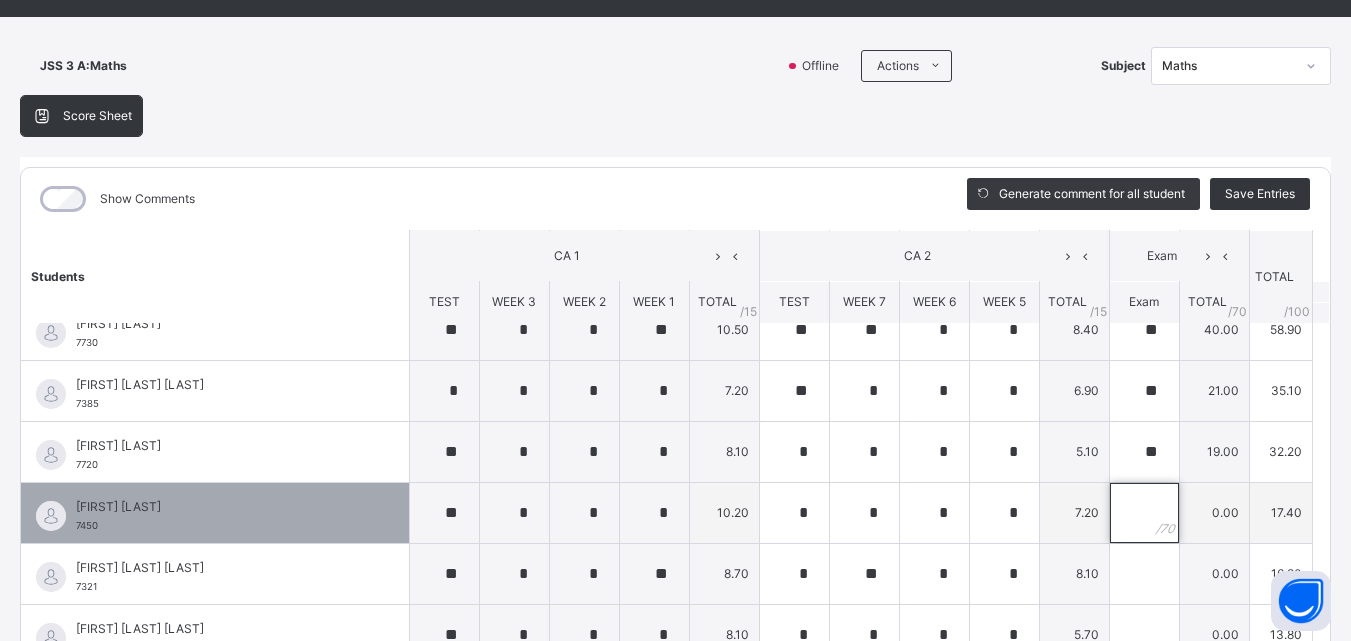 click at bounding box center [1144, 513] 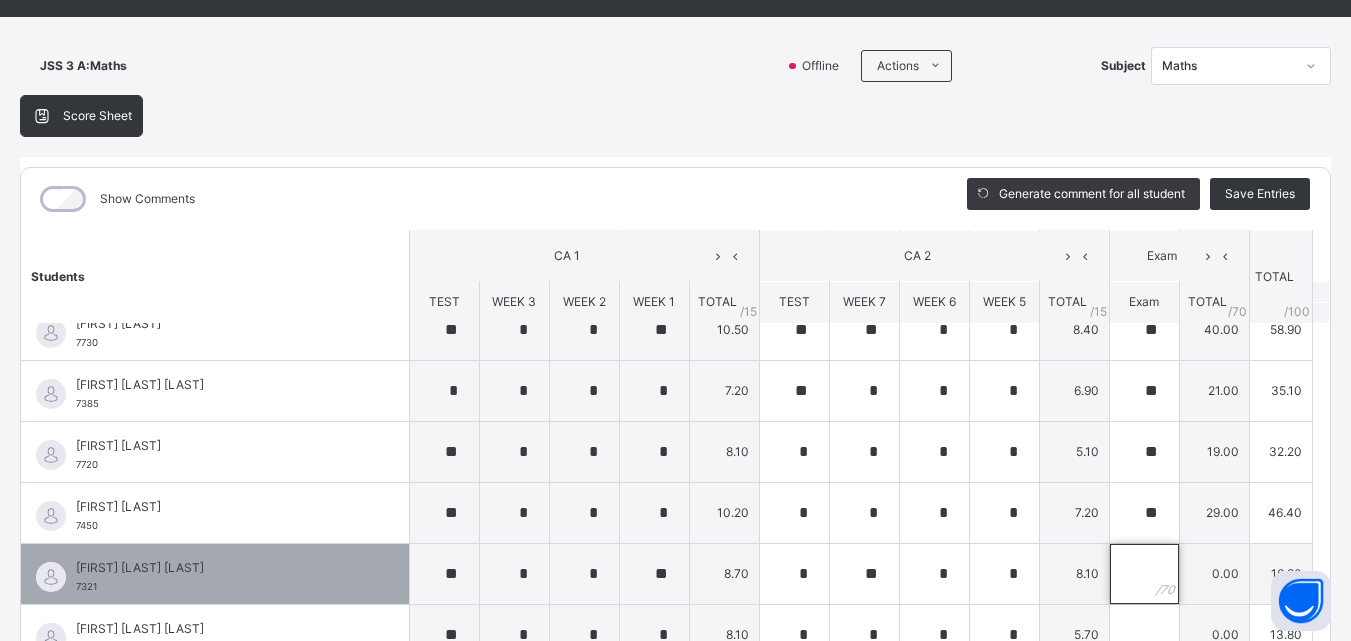 click at bounding box center [1144, 574] 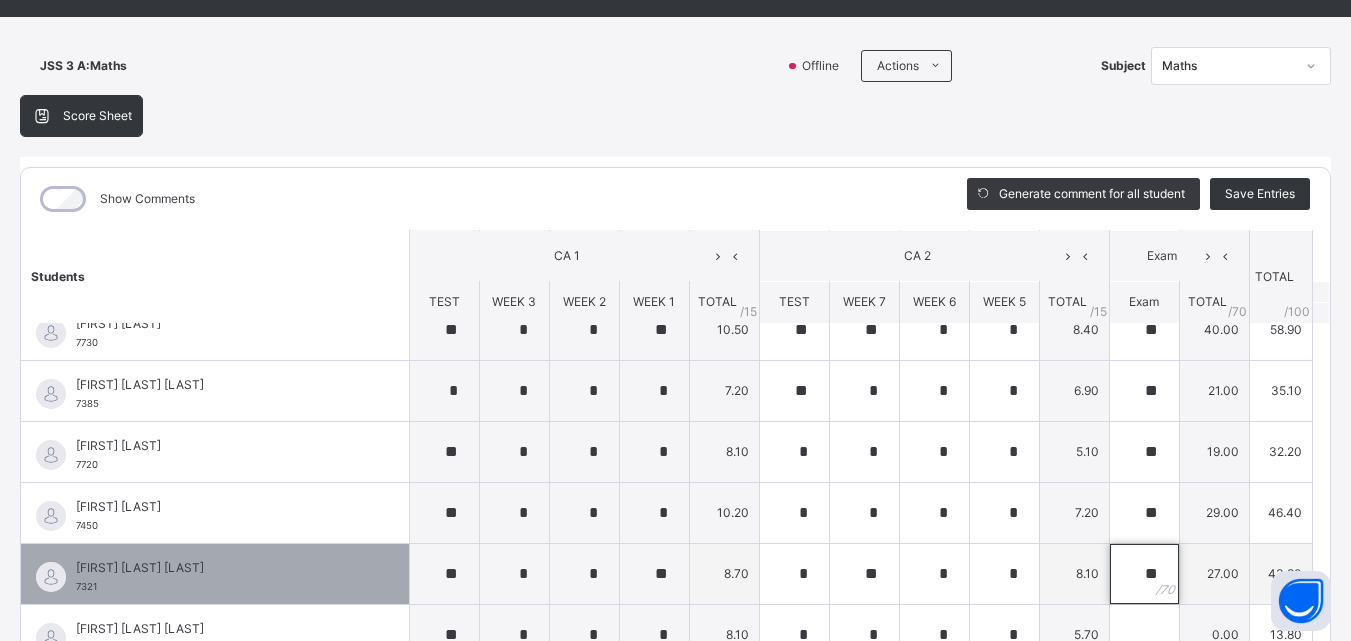 scroll, scrollTop: 1100, scrollLeft: 0, axis: vertical 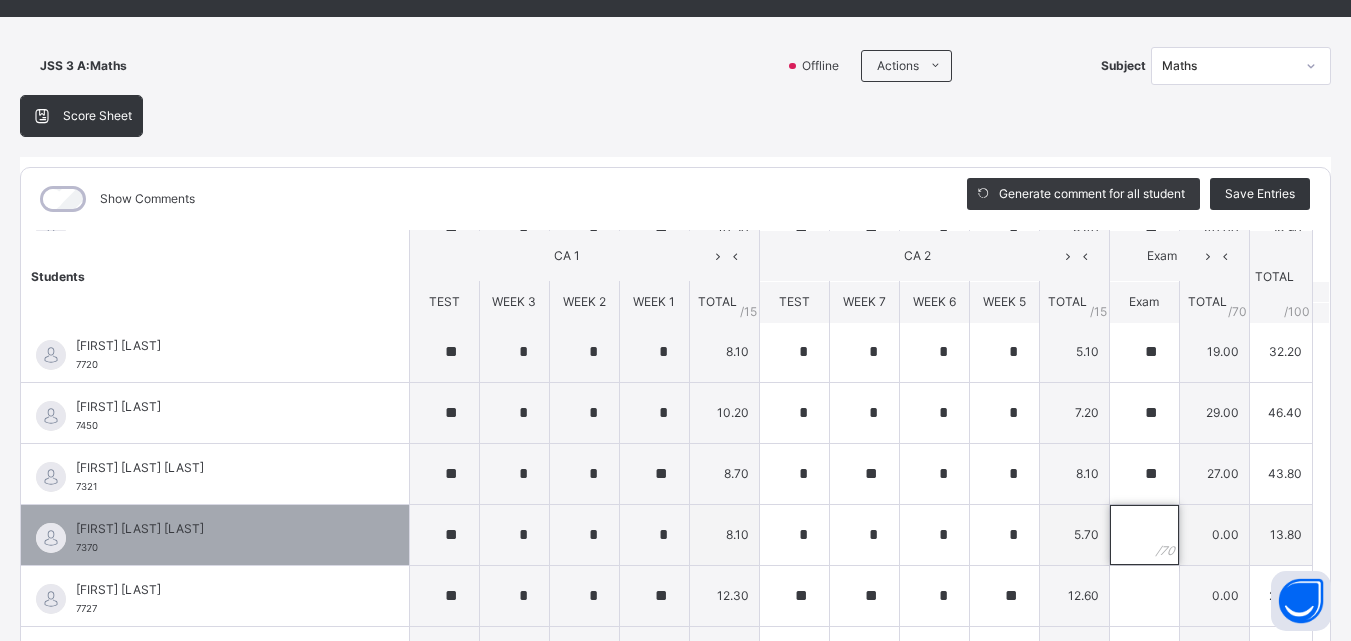 click at bounding box center (1144, 535) 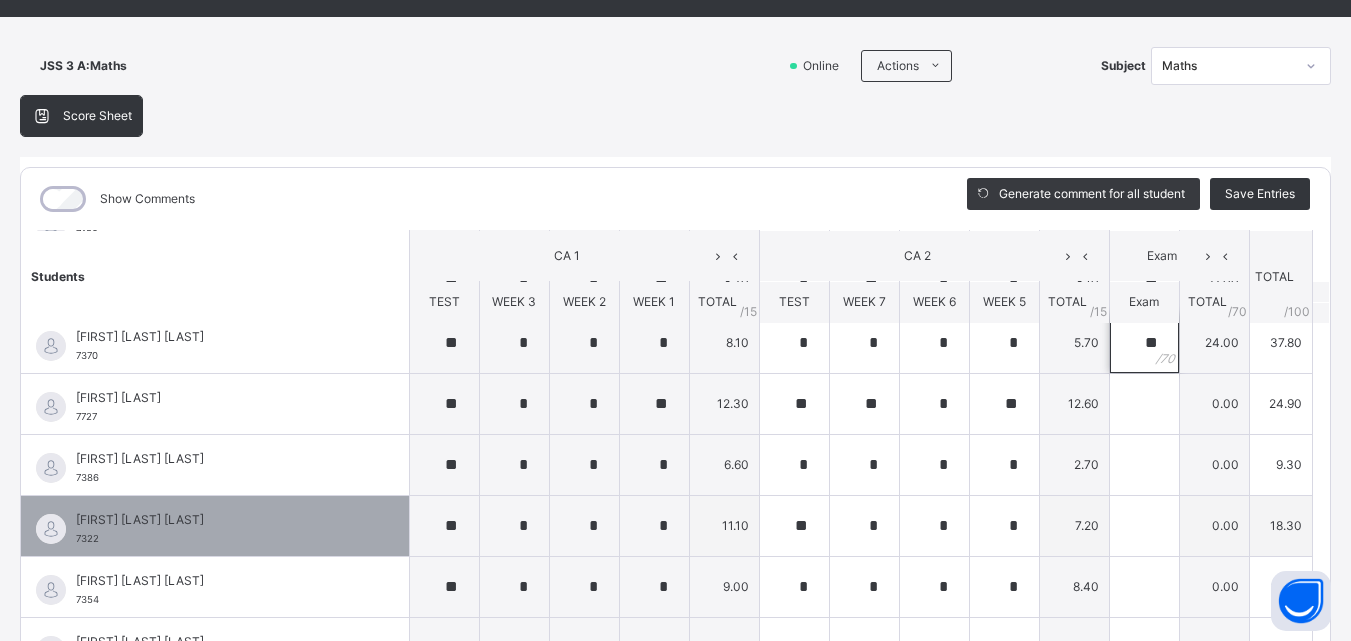 scroll, scrollTop: 1300, scrollLeft: 0, axis: vertical 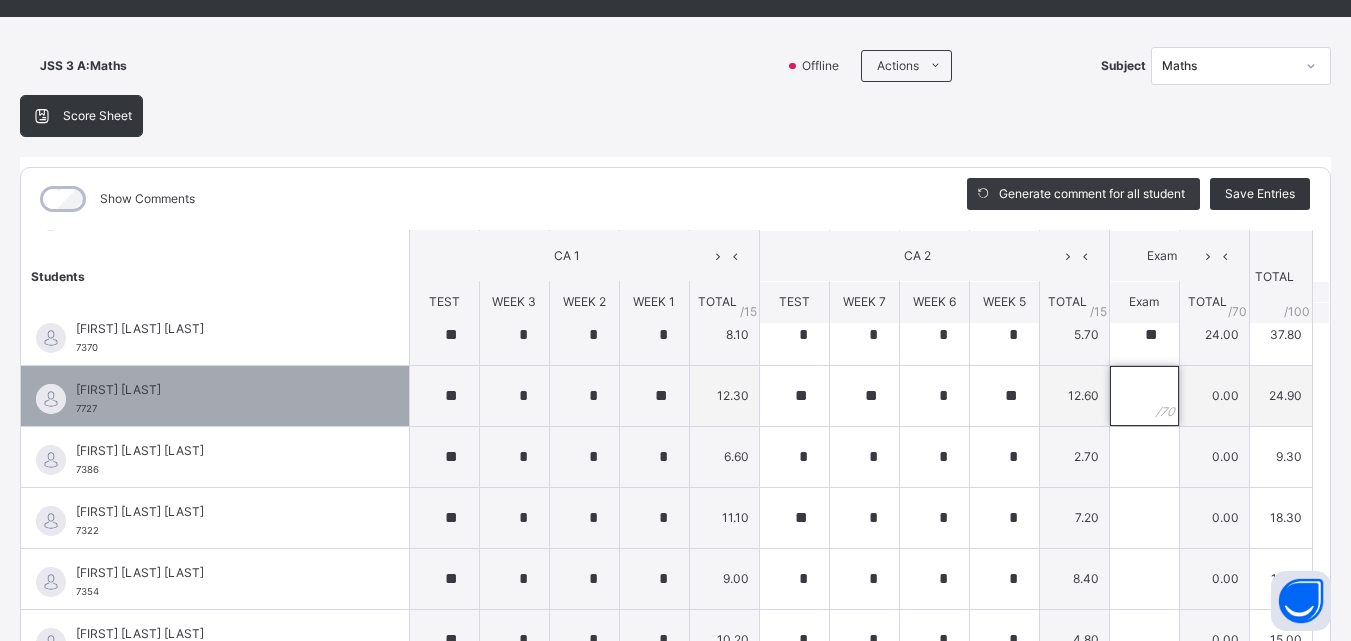 click at bounding box center [1144, 396] 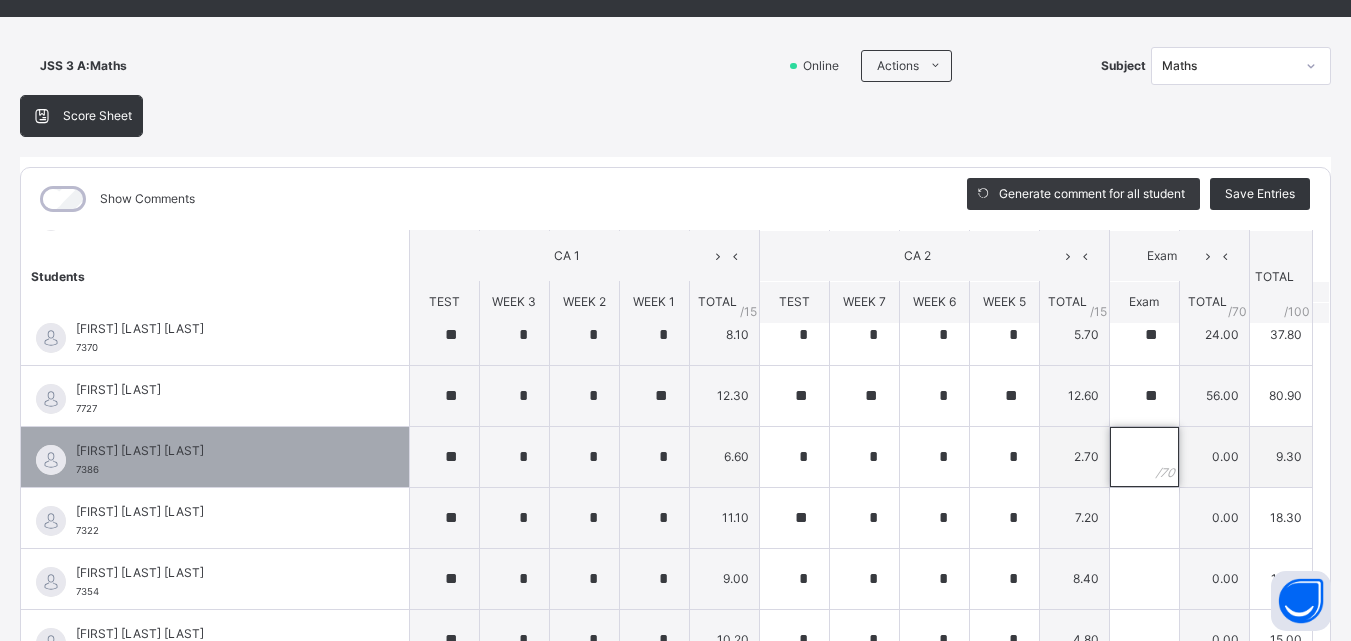 click at bounding box center [1144, 457] 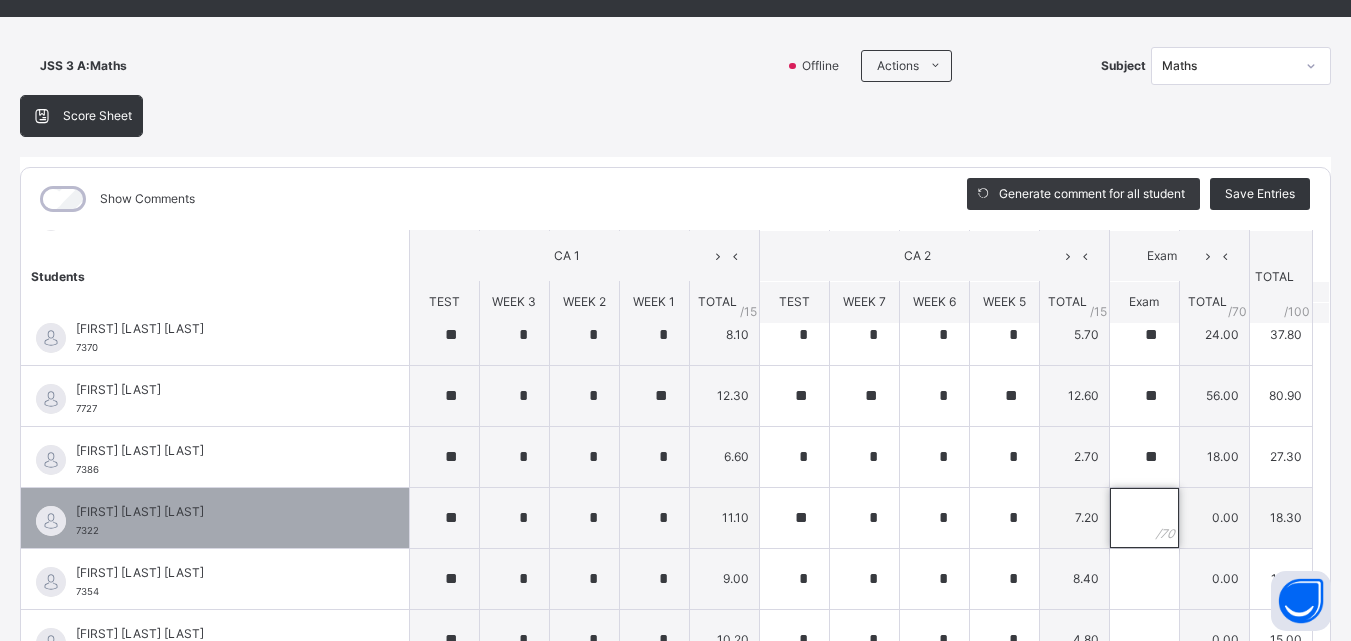 click at bounding box center [1144, 518] 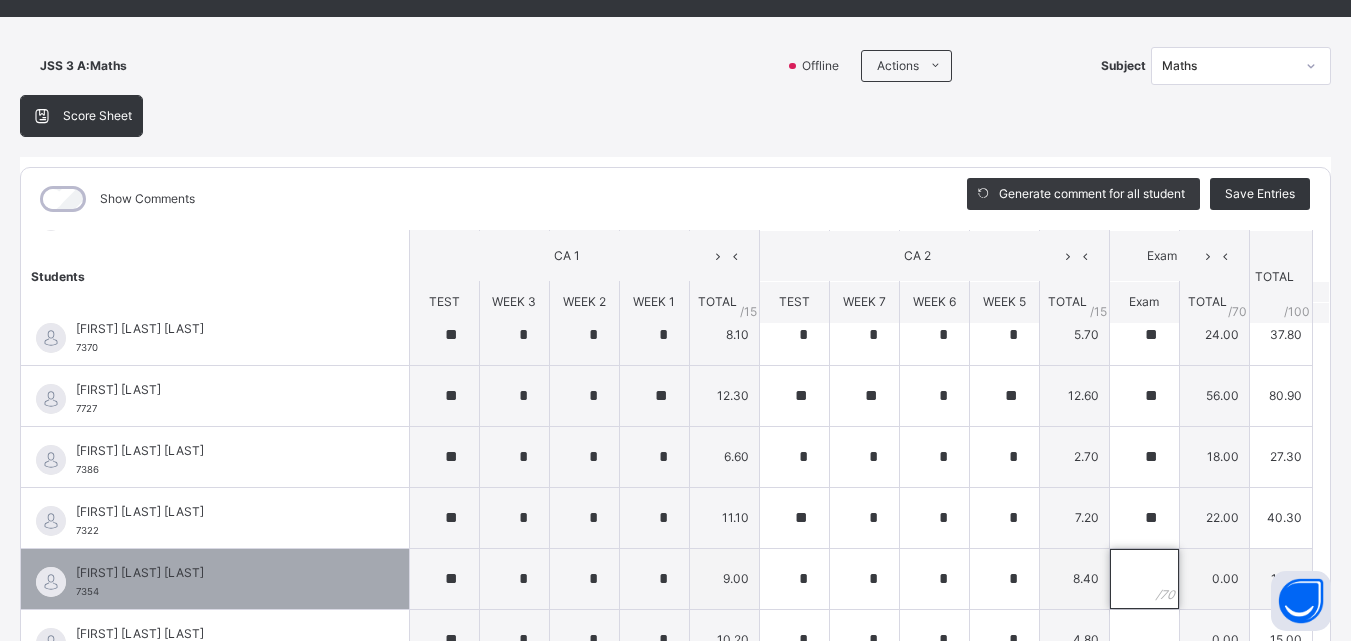 click at bounding box center (1144, 579) 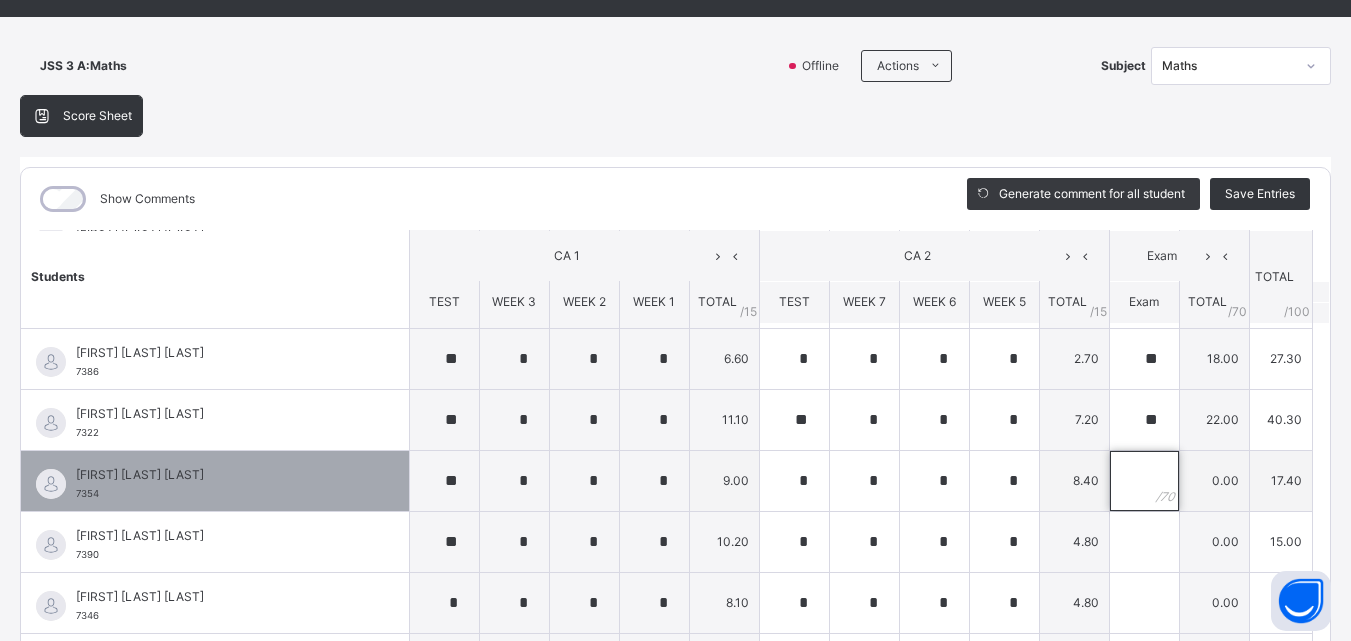 scroll, scrollTop: 1400, scrollLeft: 0, axis: vertical 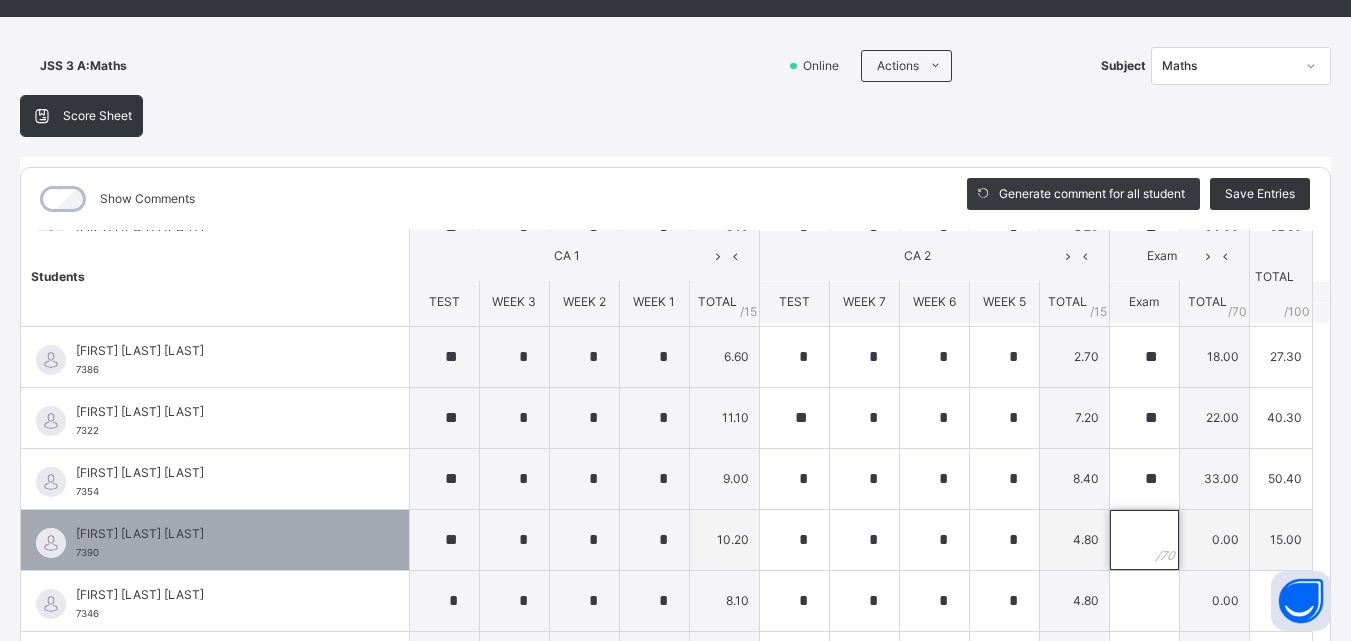 click at bounding box center (1144, 540) 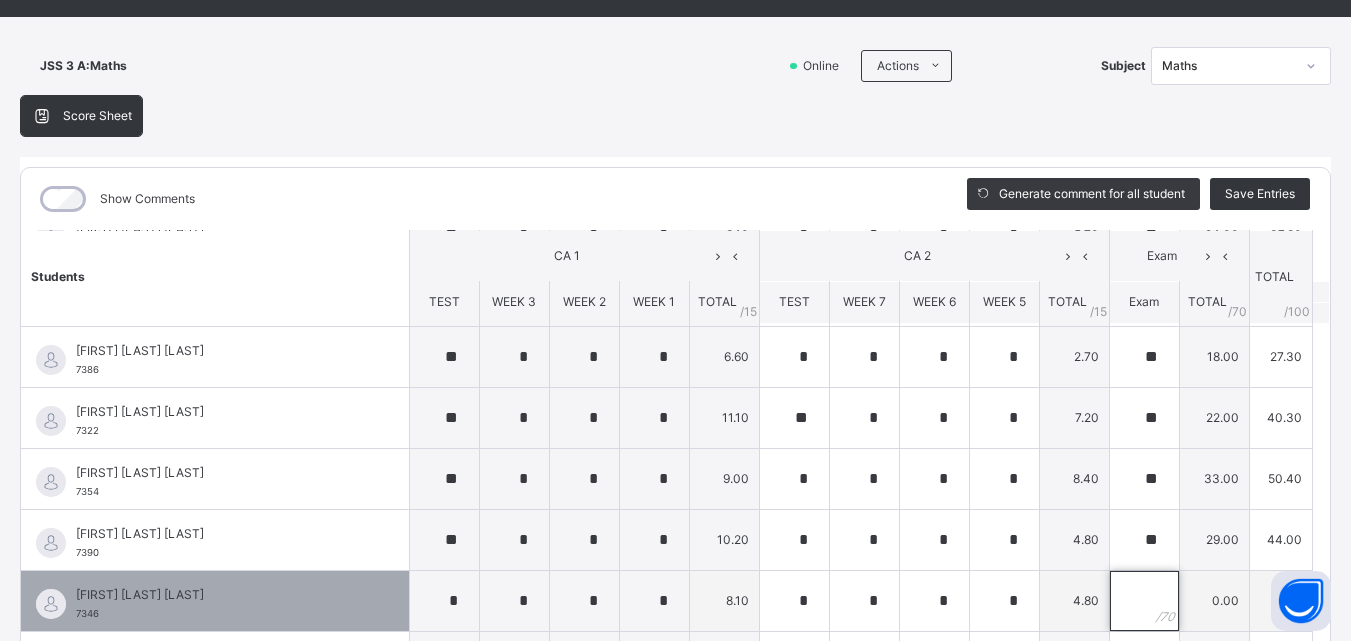 click at bounding box center (1144, 601) 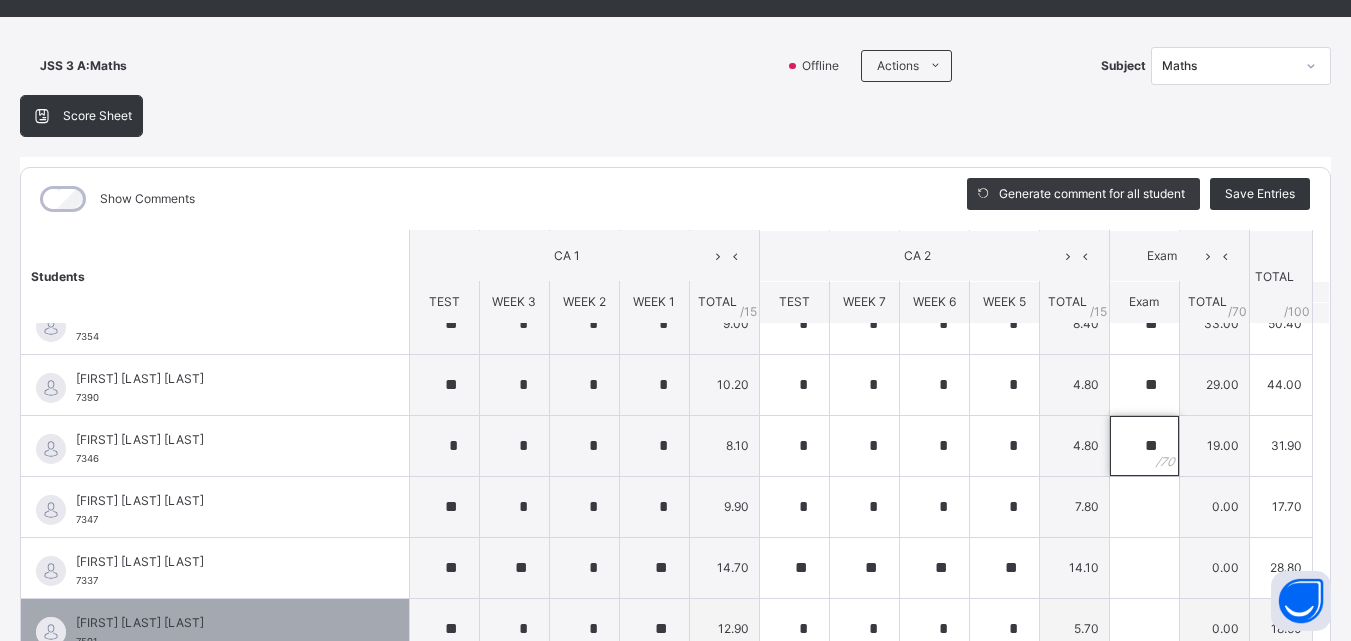 scroll, scrollTop: 1600, scrollLeft: 0, axis: vertical 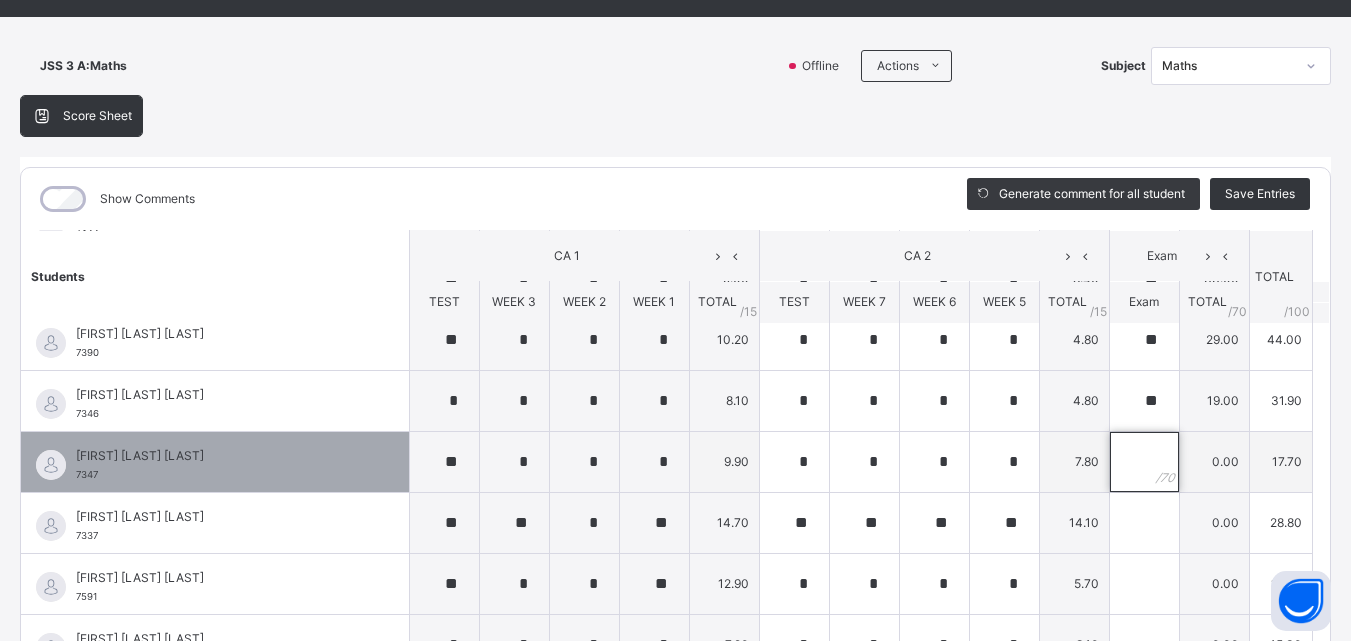 click at bounding box center (1144, 462) 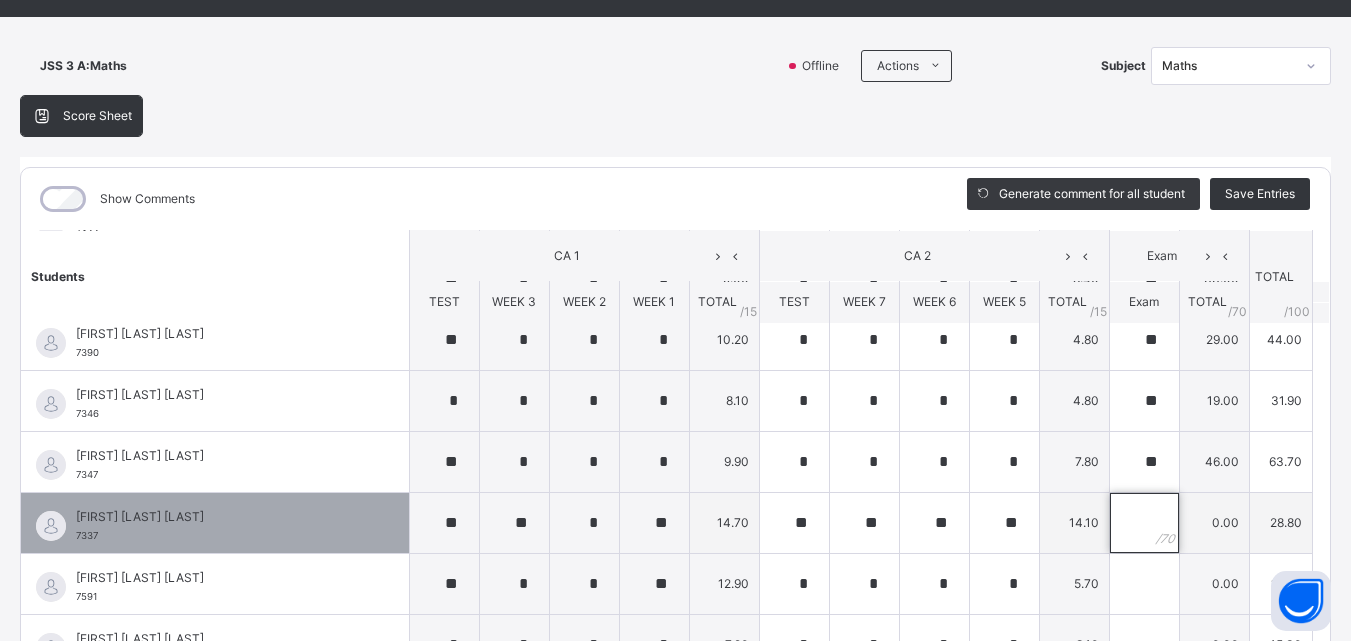 click at bounding box center [1144, 523] 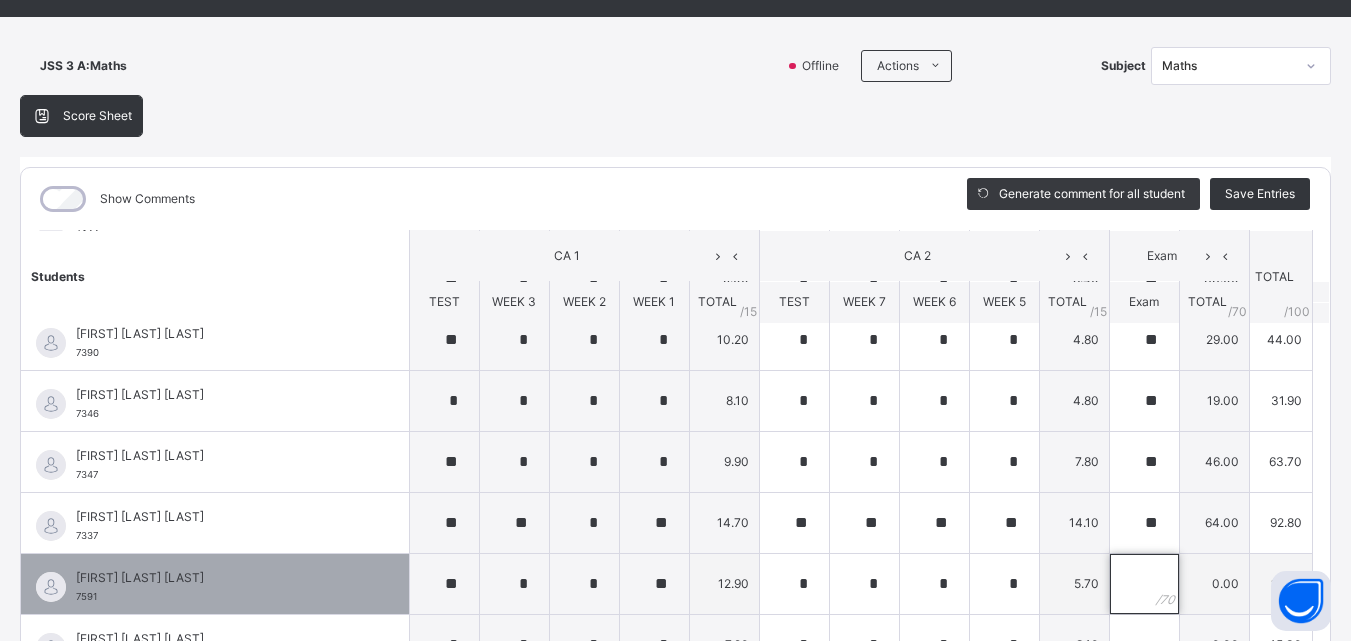 click at bounding box center [1144, 584] 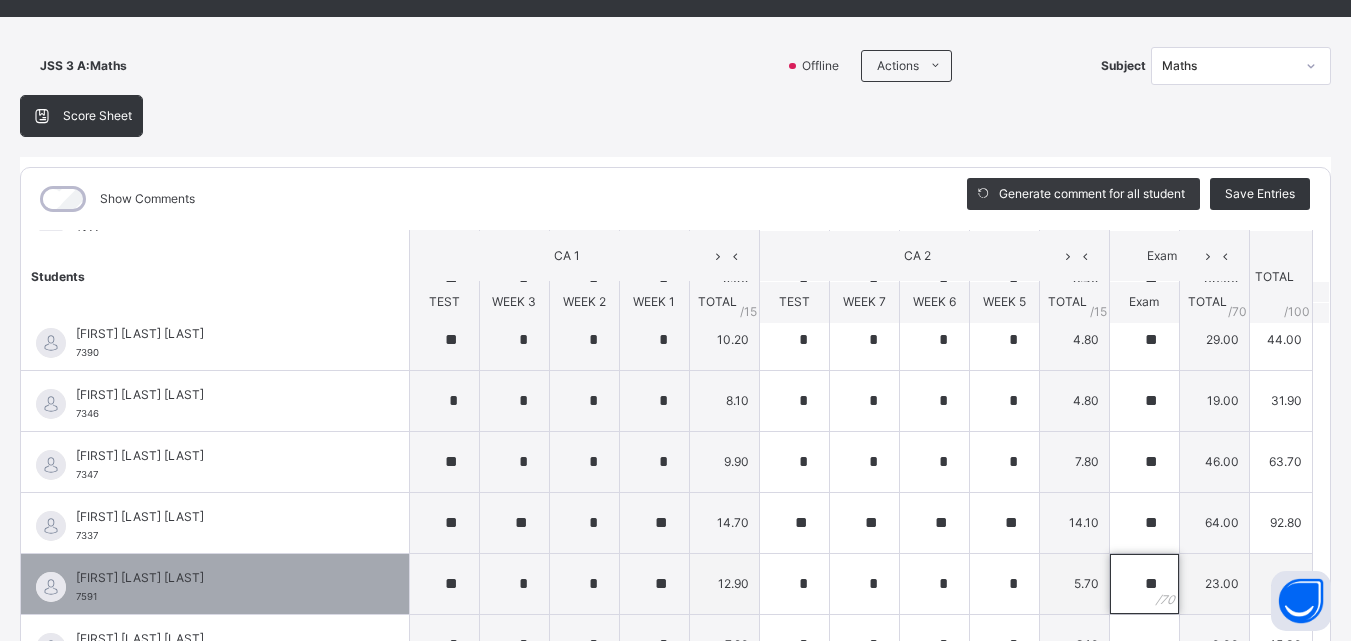scroll, scrollTop: 1790, scrollLeft: 0, axis: vertical 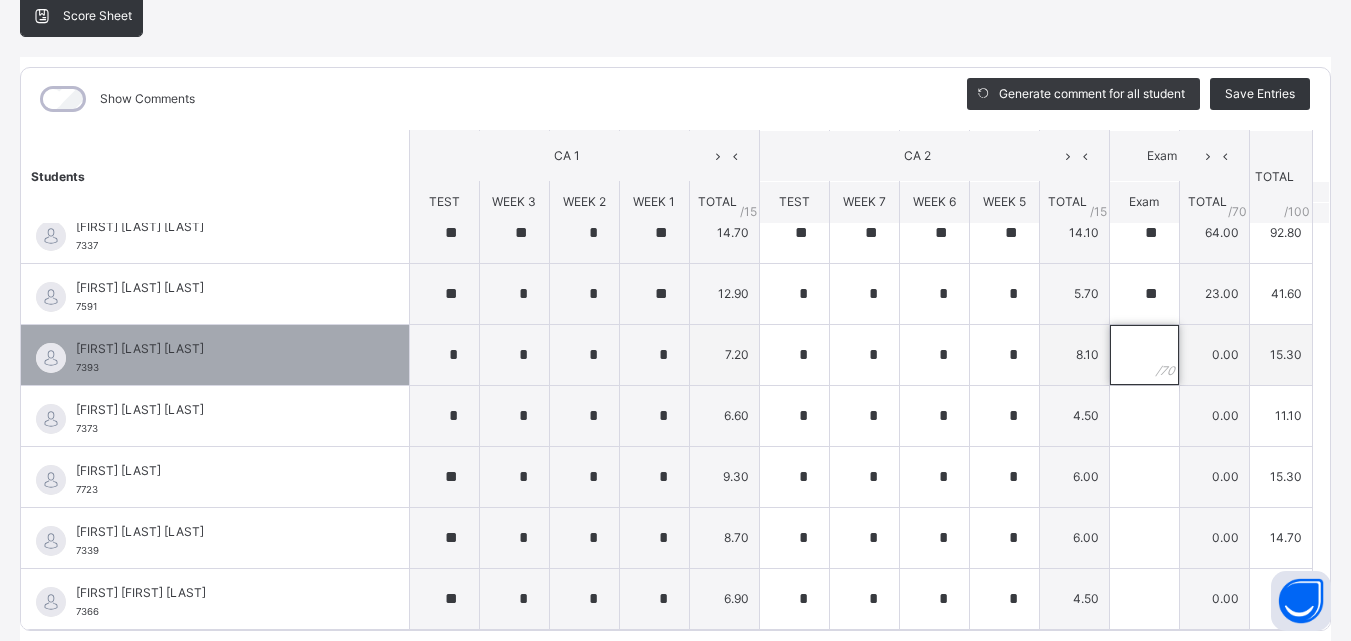 click at bounding box center (1144, 355) 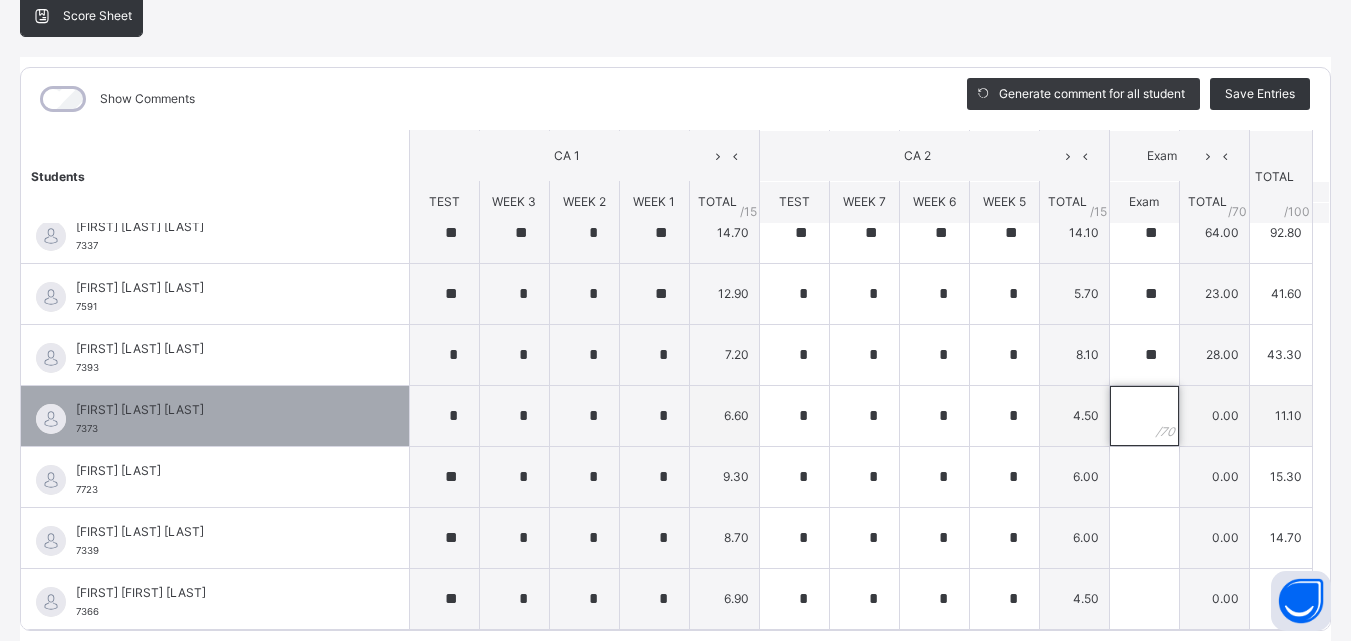 click at bounding box center (1144, 416) 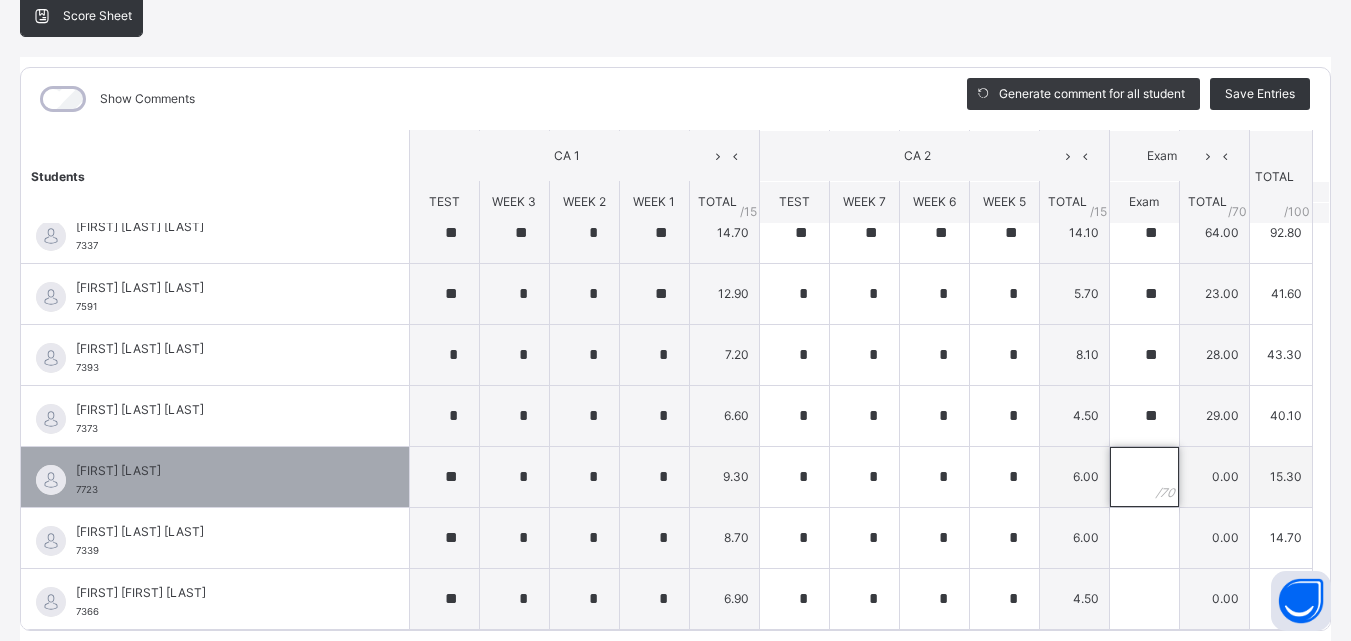 click at bounding box center [1144, 477] 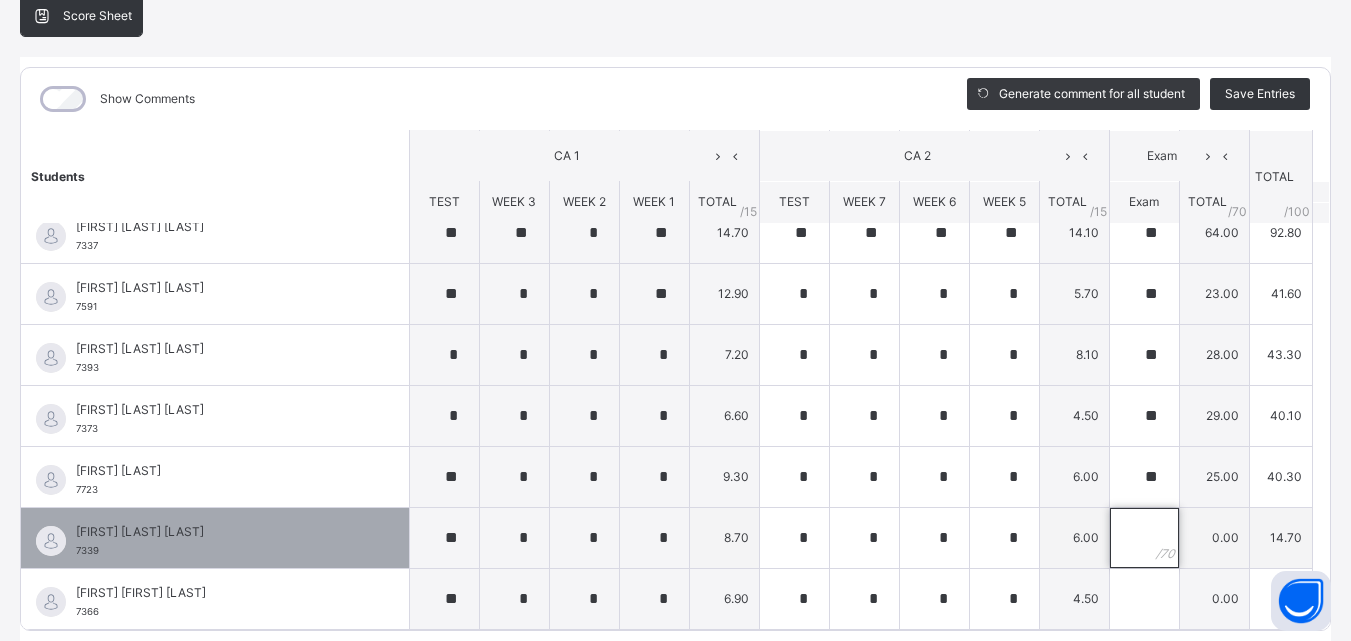 click at bounding box center (1144, 538) 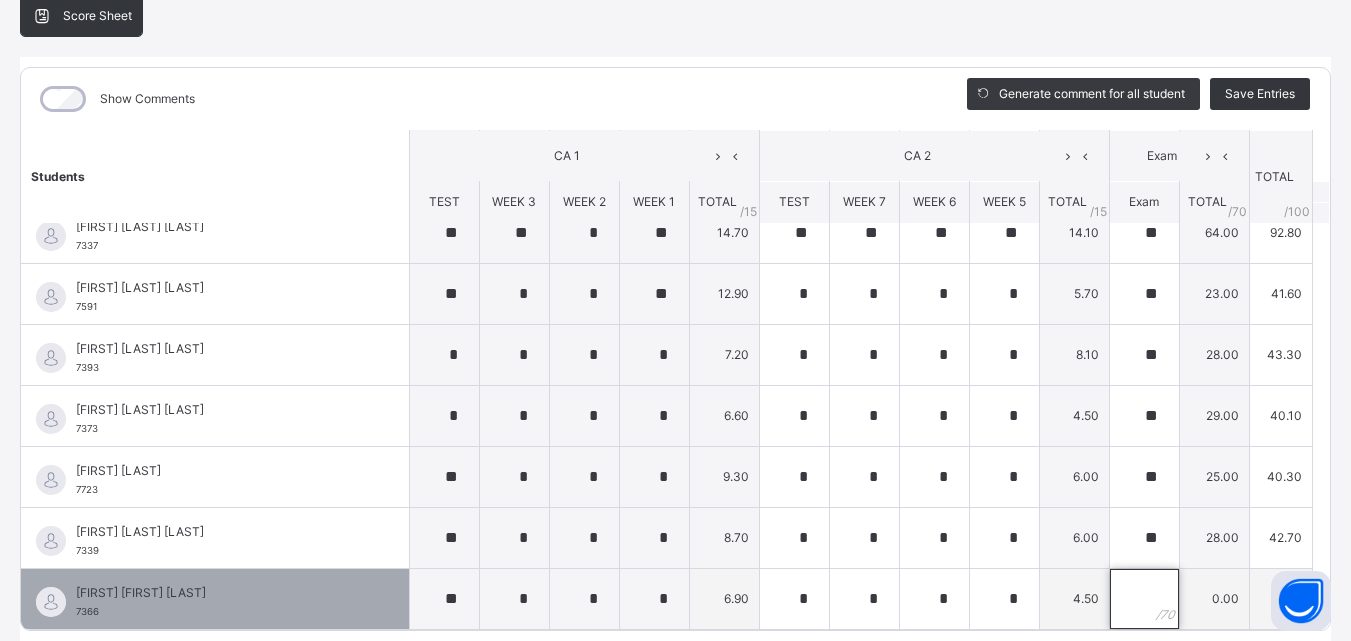 click at bounding box center [1144, 599] 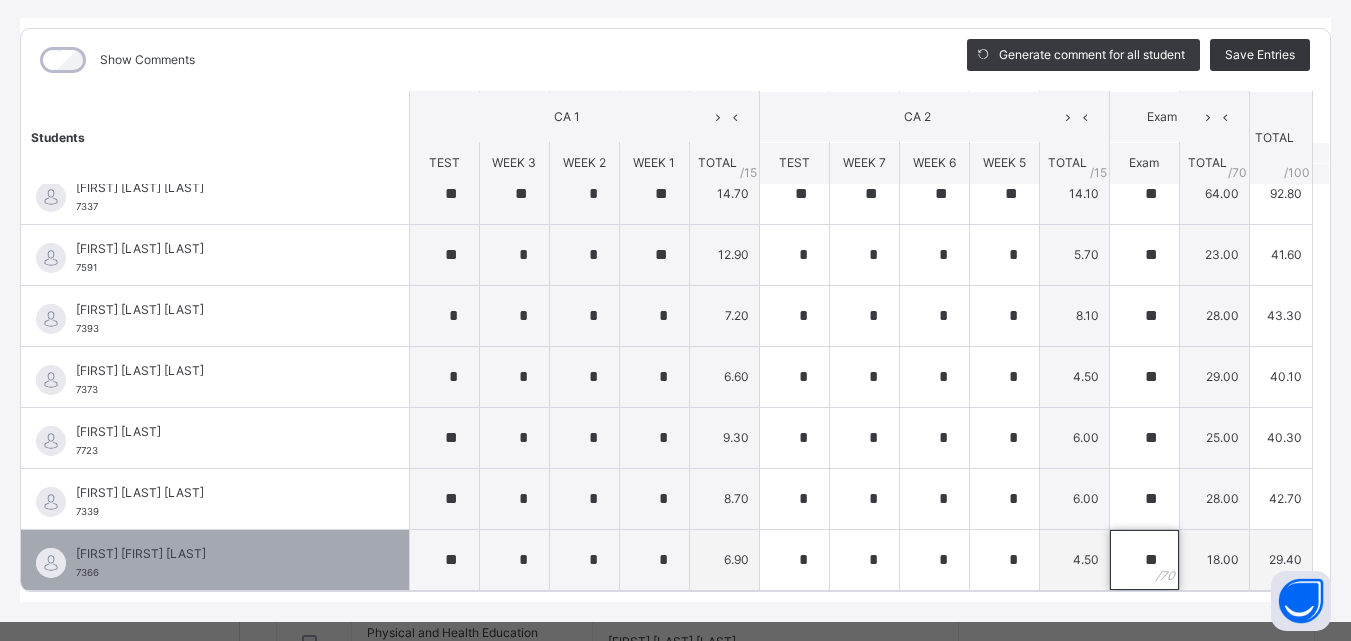 scroll, scrollTop: 270, scrollLeft: 0, axis: vertical 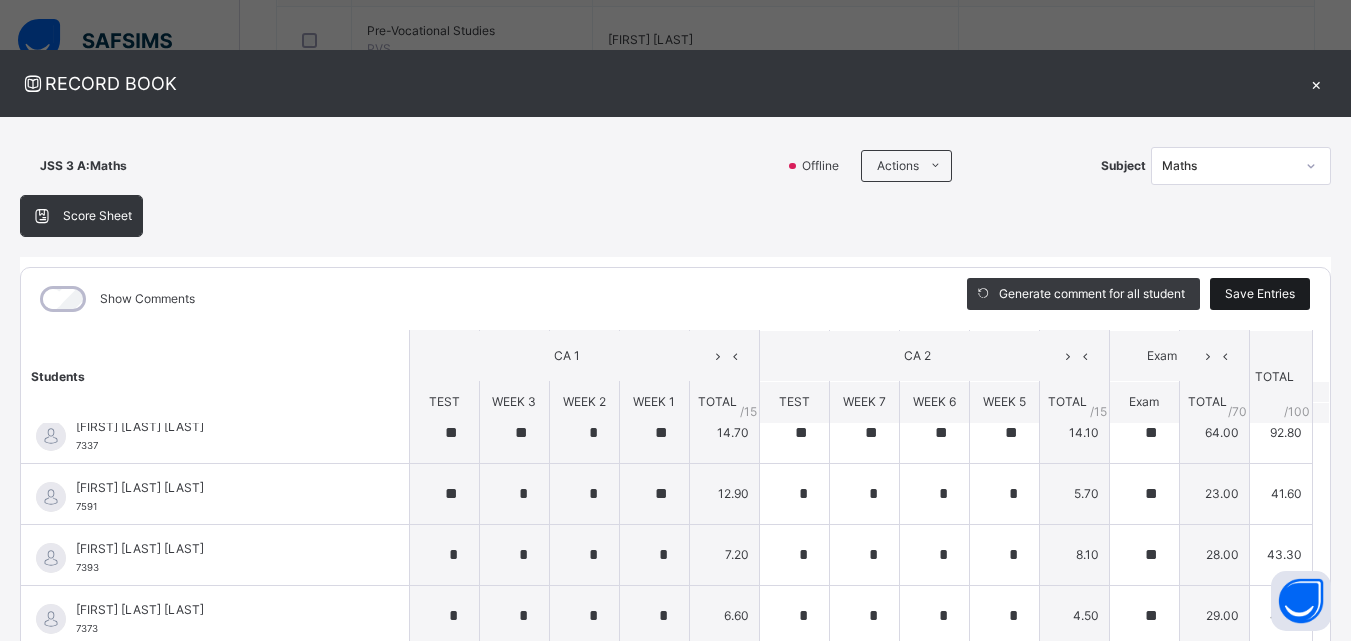 click on "Save Entries" at bounding box center [1260, 294] 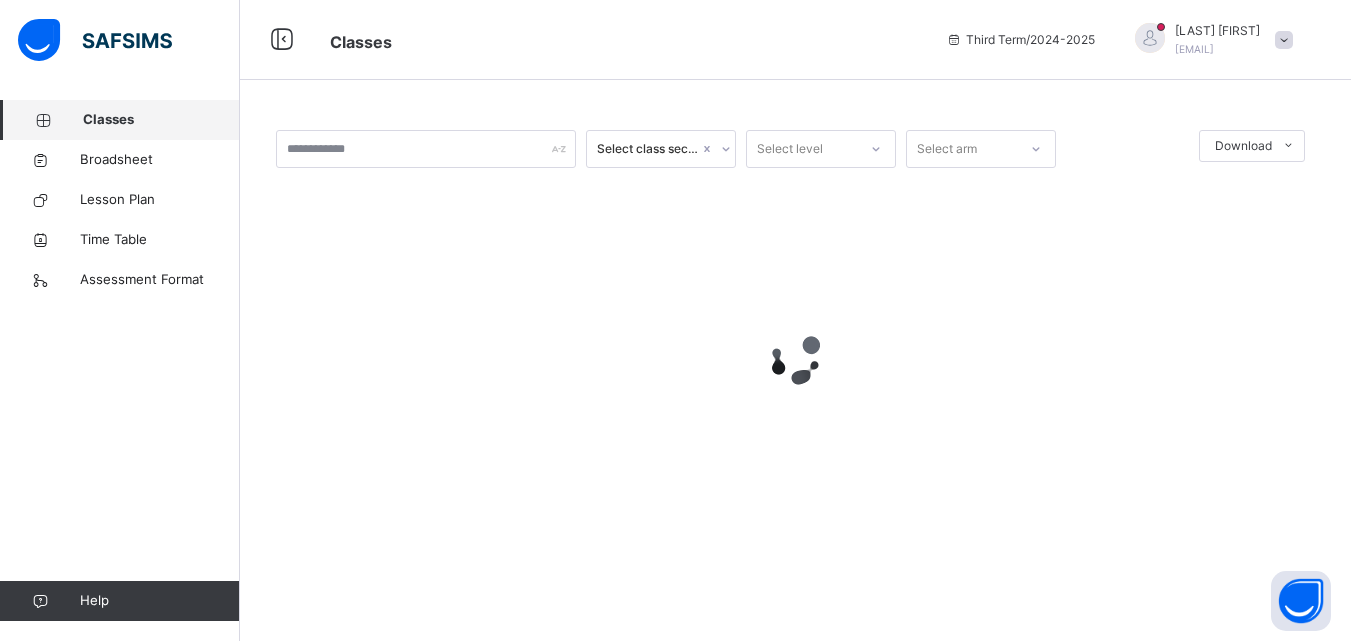scroll, scrollTop: 0, scrollLeft: 0, axis: both 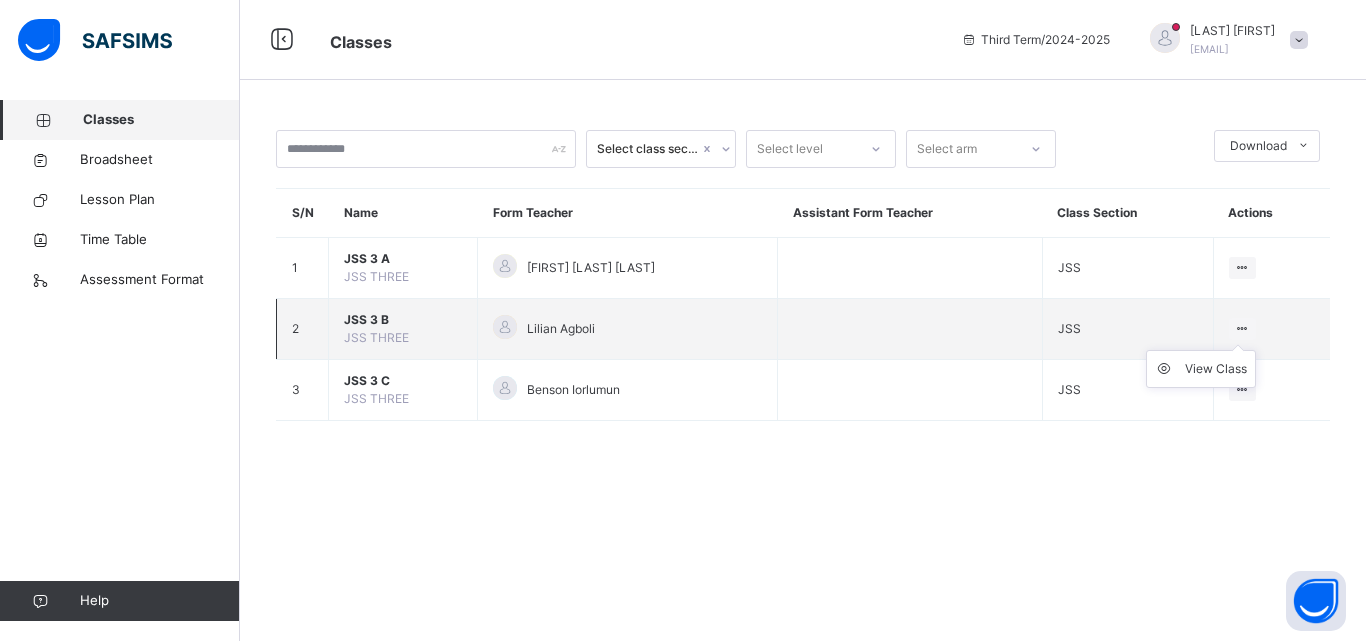 click at bounding box center (1242, 328) 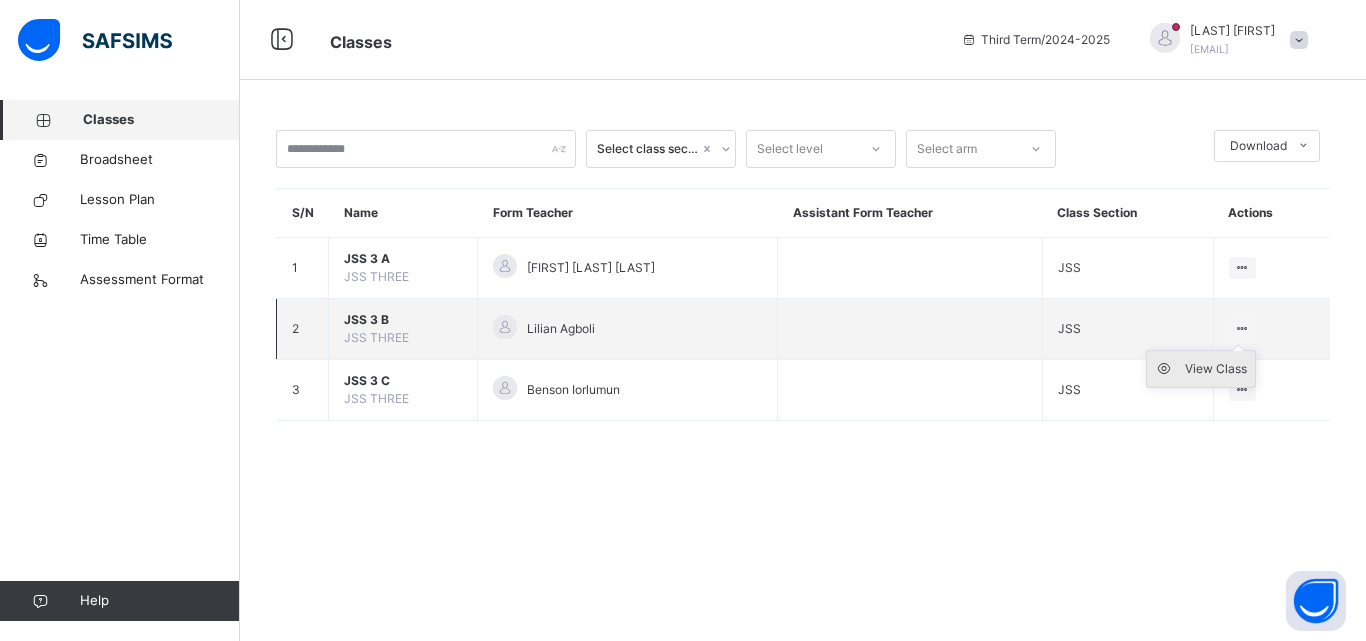 click on "View Class" at bounding box center [1216, 369] 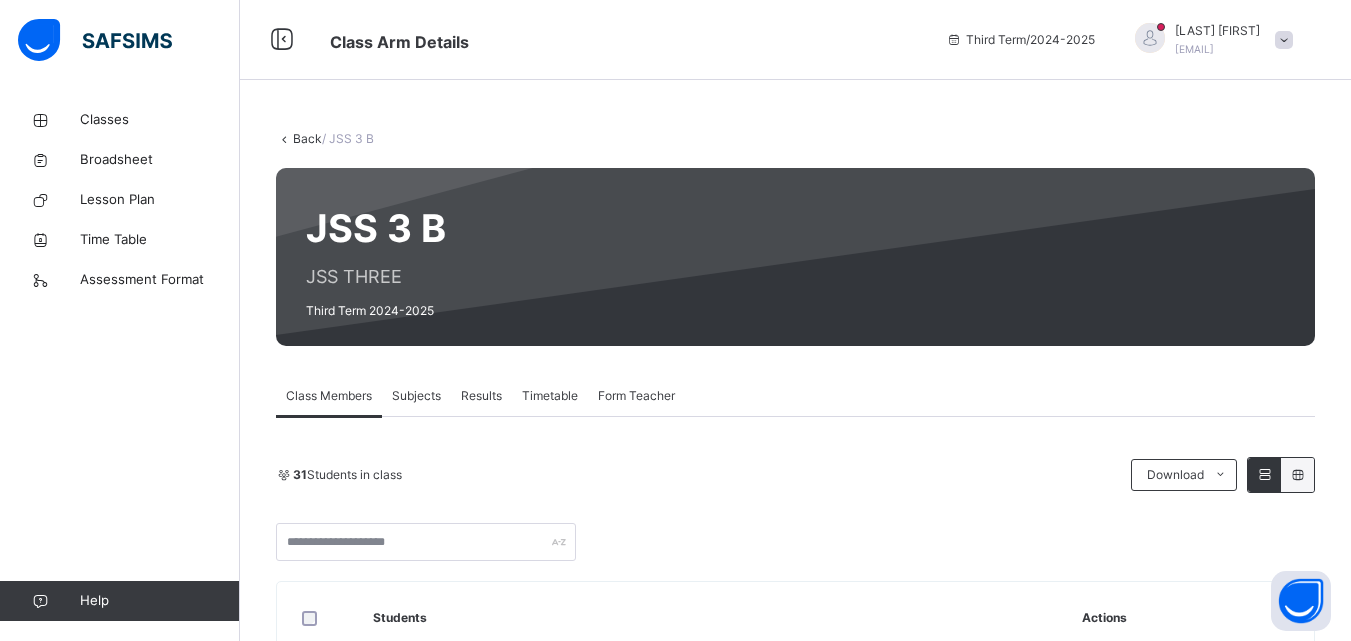 click on "Subjects" at bounding box center (416, 396) 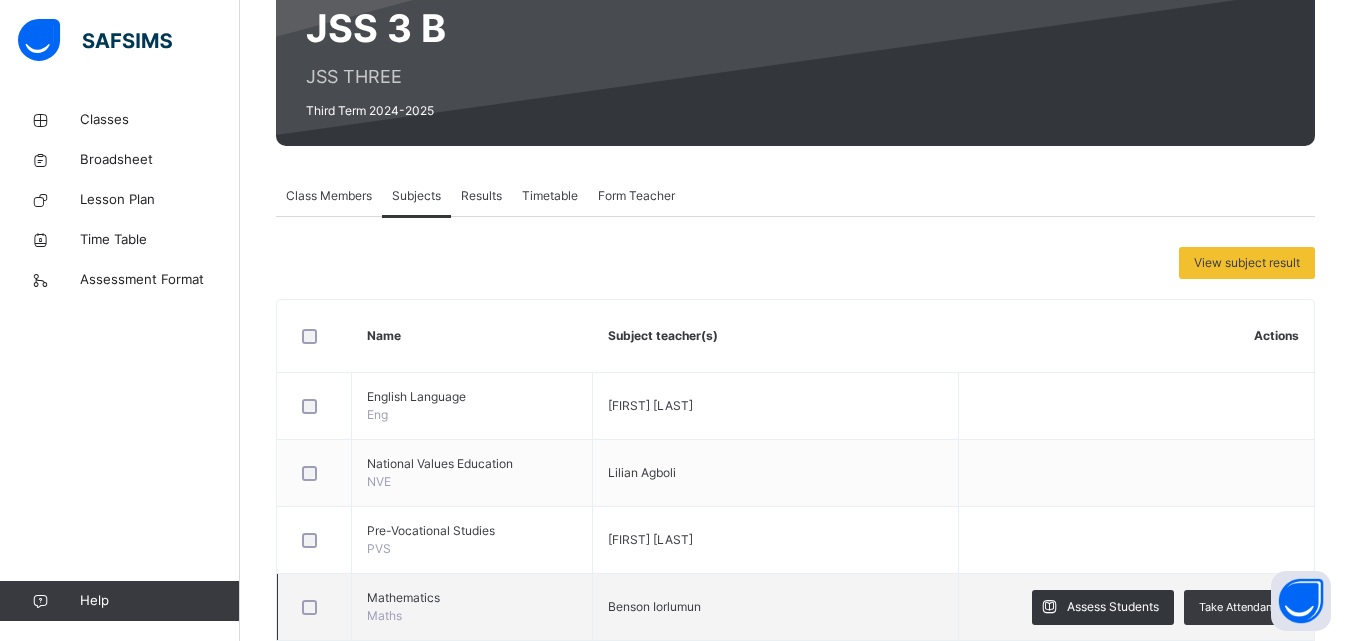 scroll, scrollTop: 300, scrollLeft: 0, axis: vertical 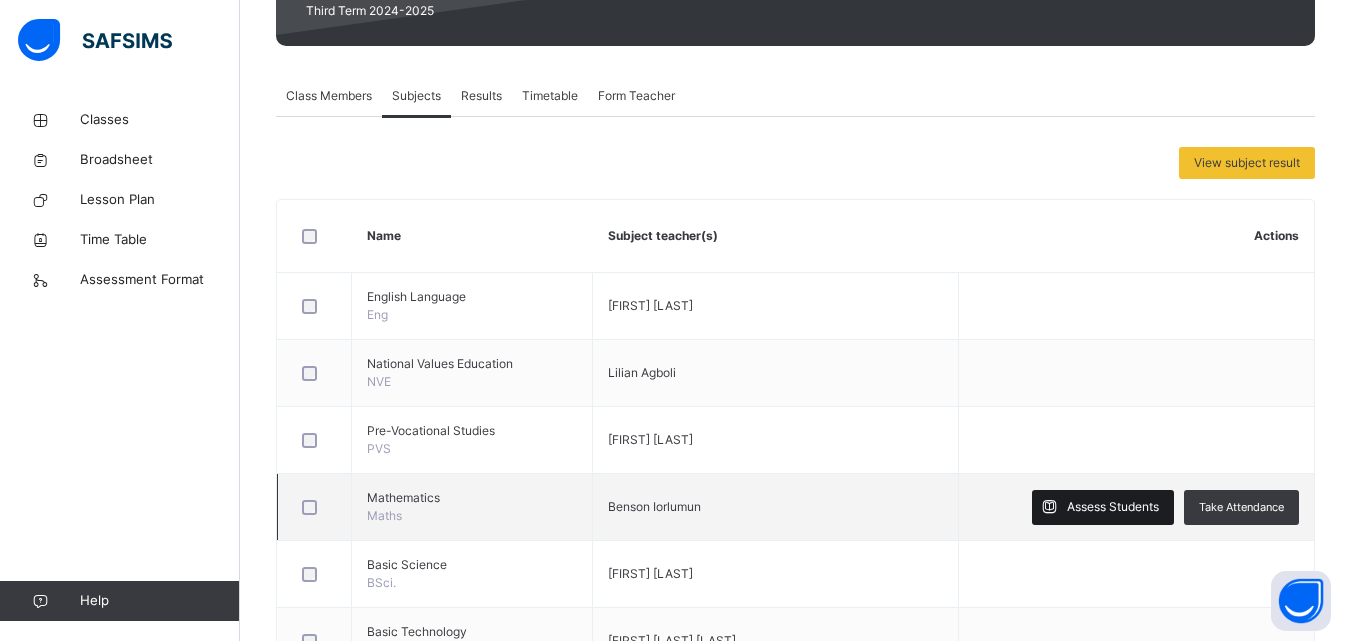 click on "Assess Students" at bounding box center [1113, 507] 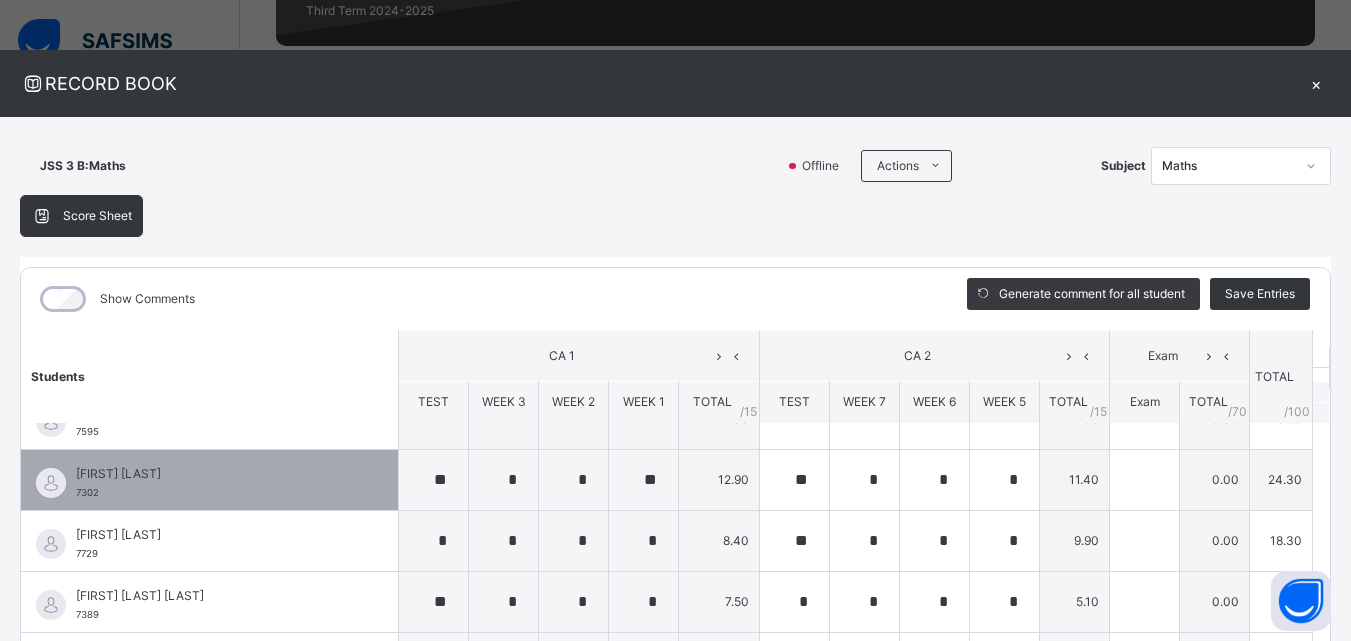 scroll, scrollTop: 0, scrollLeft: 0, axis: both 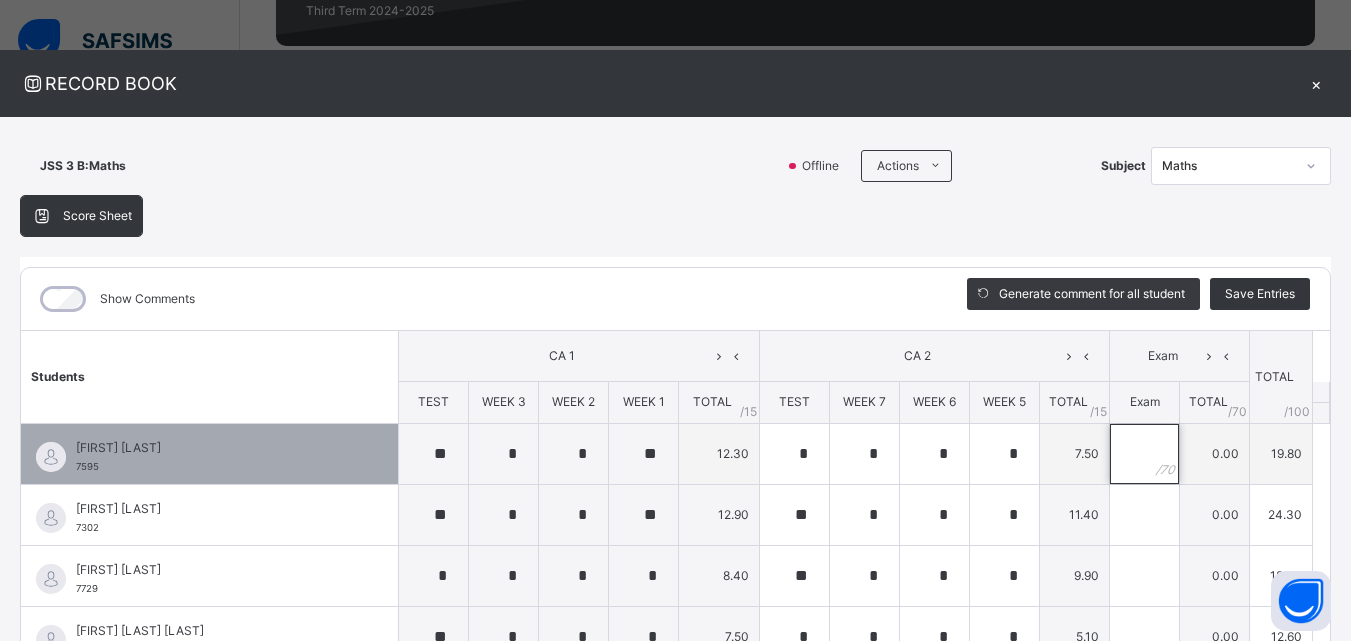 click at bounding box center (1144, 454) 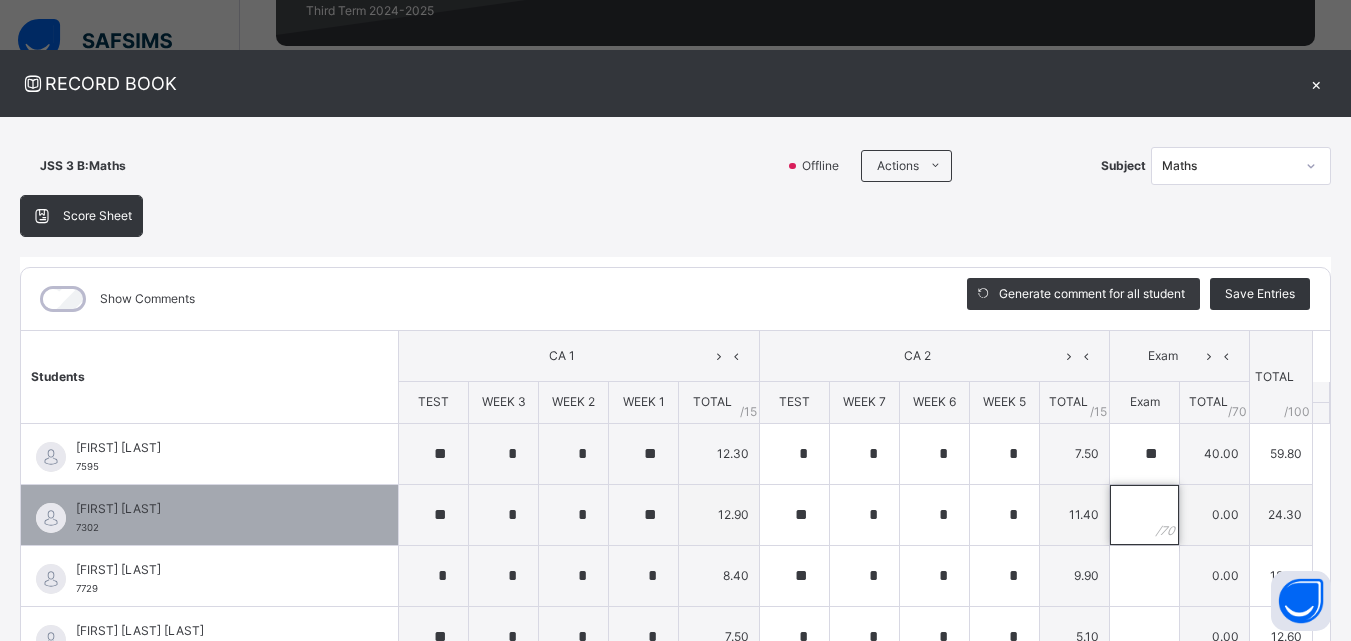 click at bounding box center [1144, 515] 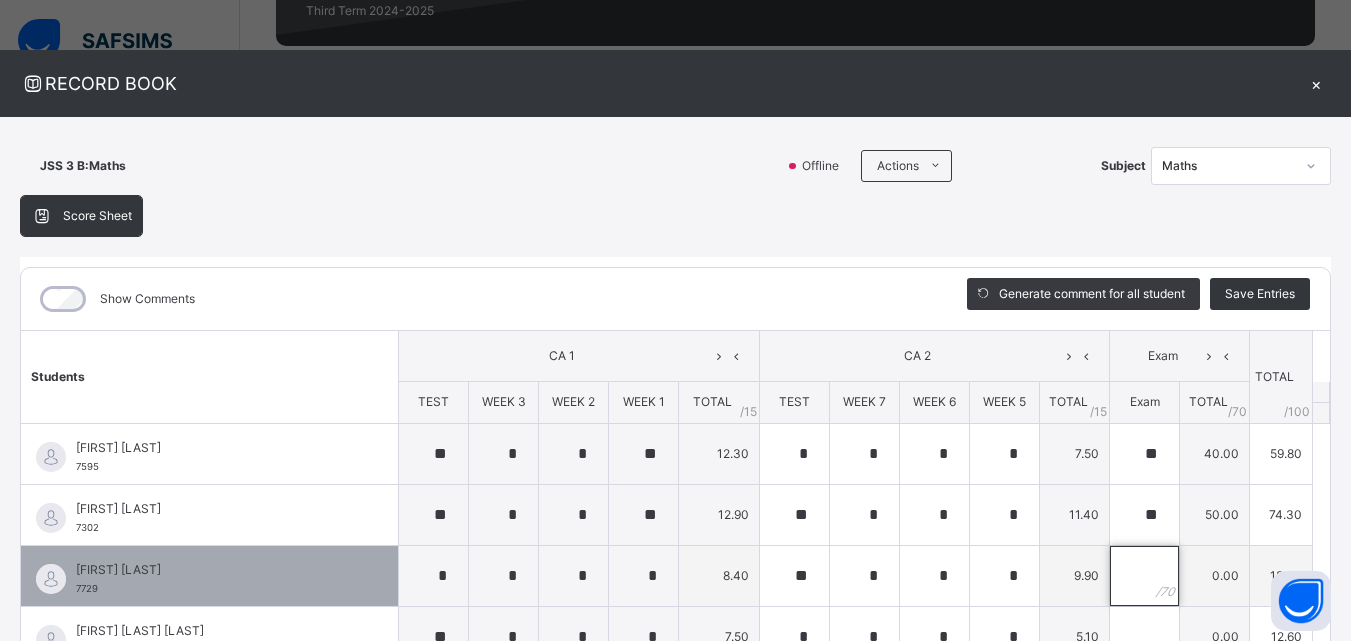 click at bounding box center [1144, 576] 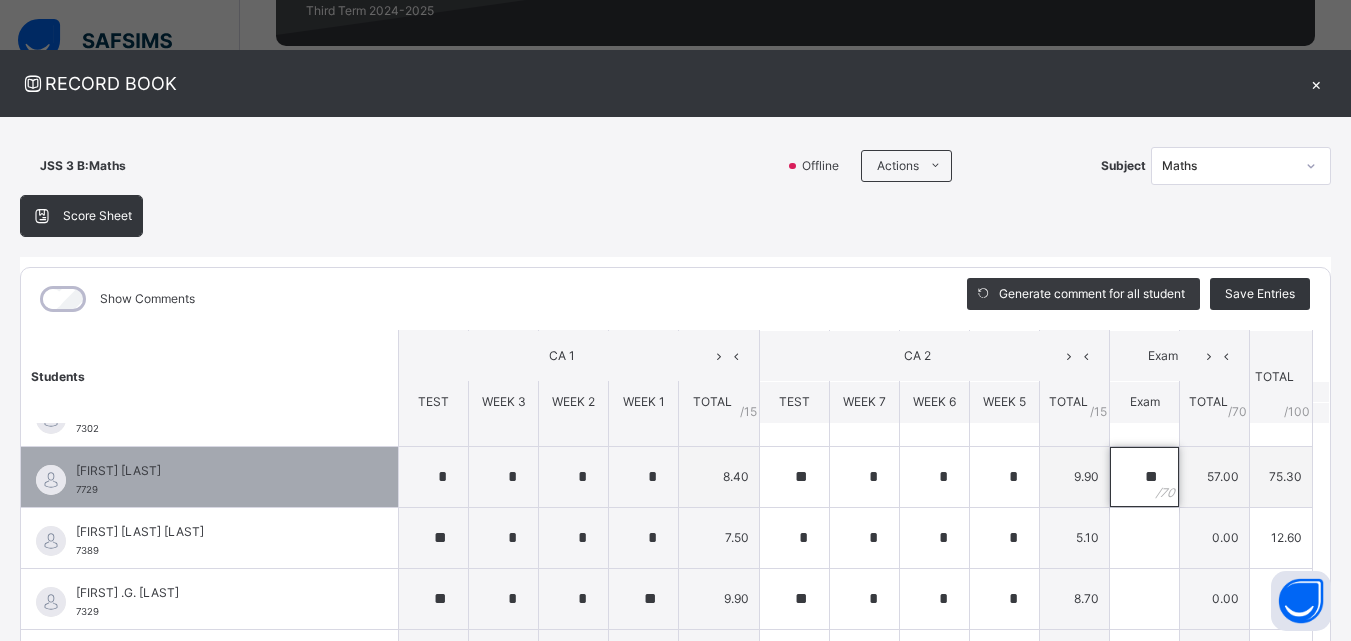 scroll, scrollTop: 100, scrollLeft: 0, axis: vertical 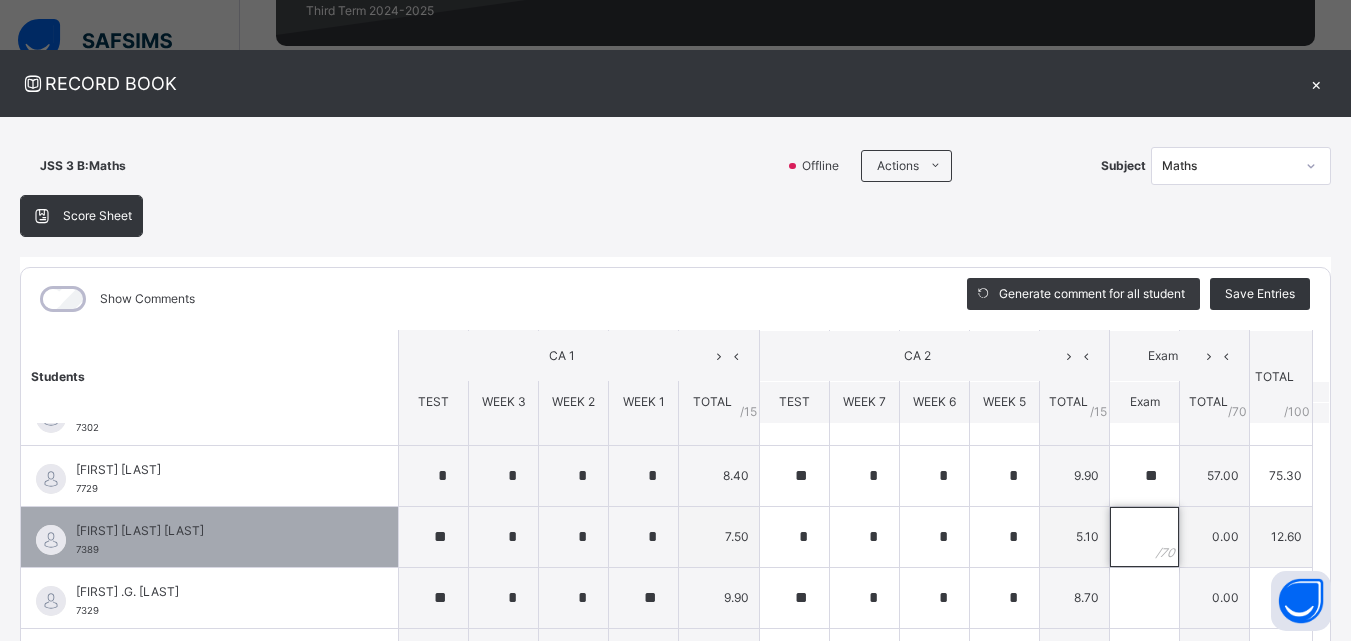 click at bounding box center (1144, 537) 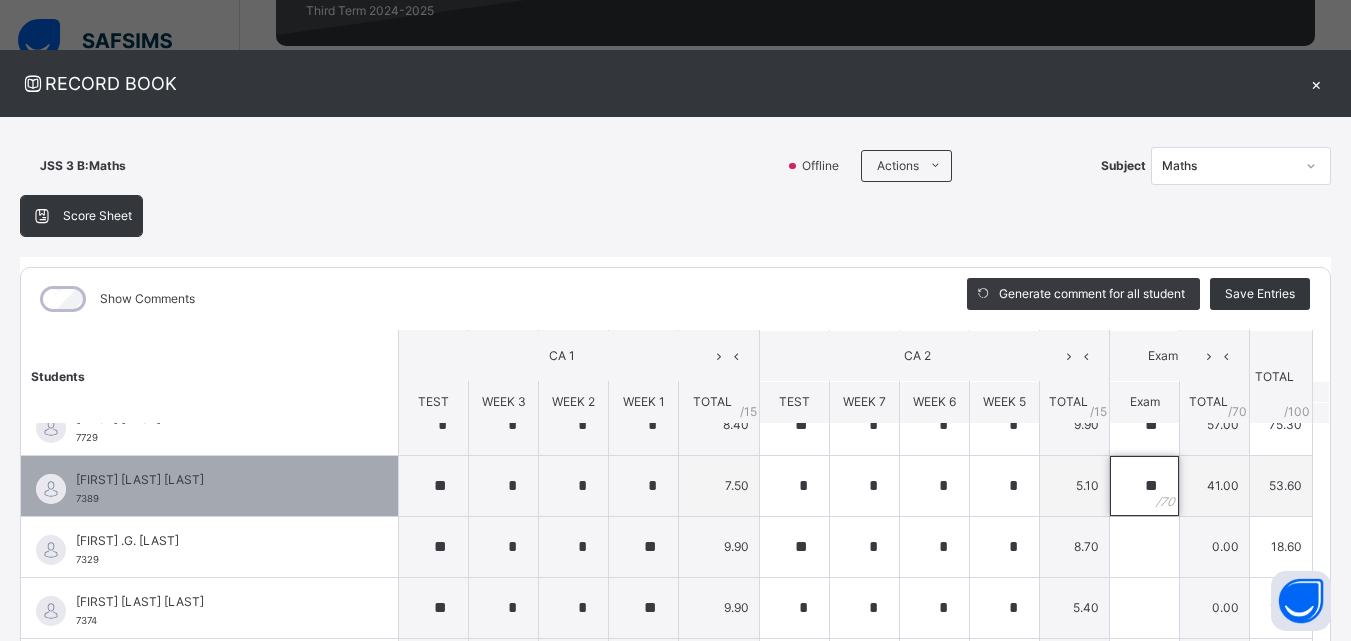 scroll, scrollTop: 200, scrollLeft: 0, axis: vertical 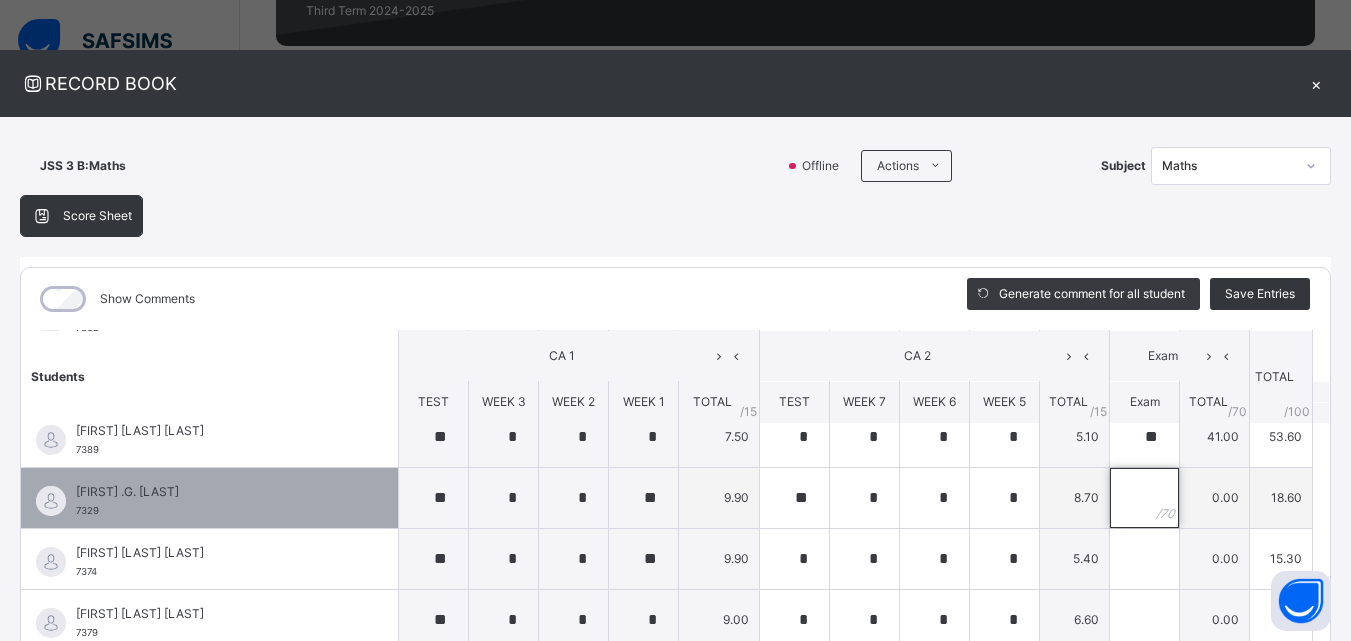 click at bounding box center [1144, 498] 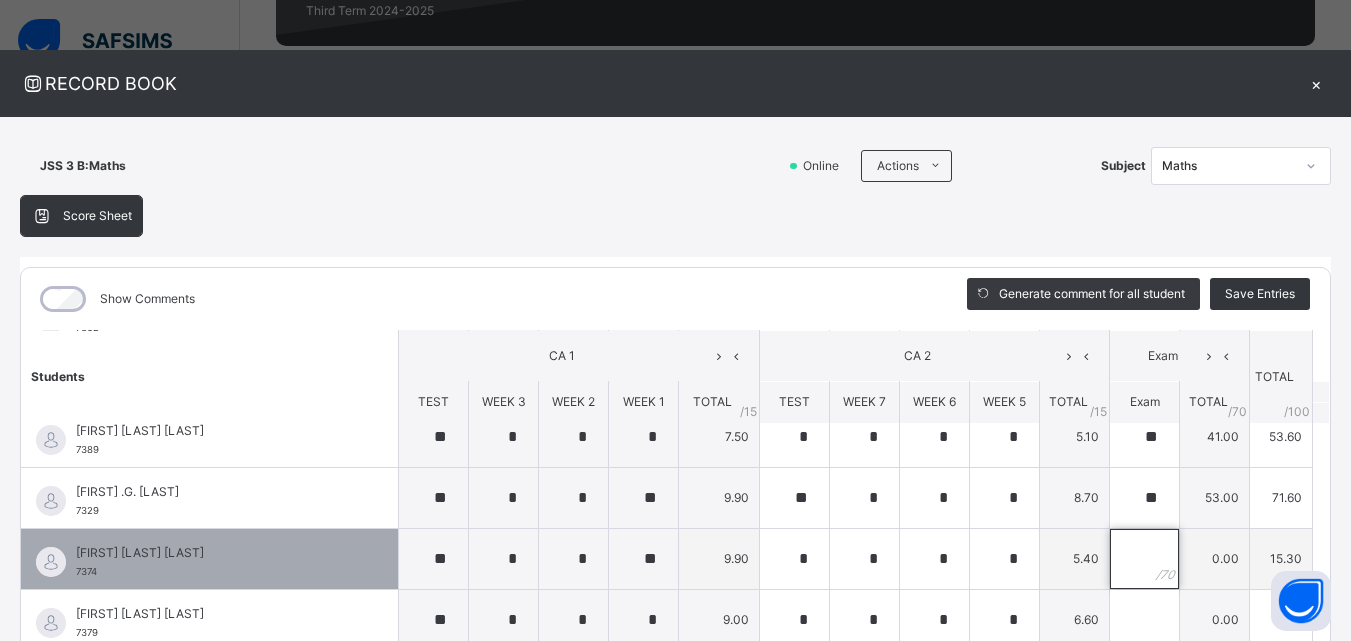 click at bounding box center [1144, 559] 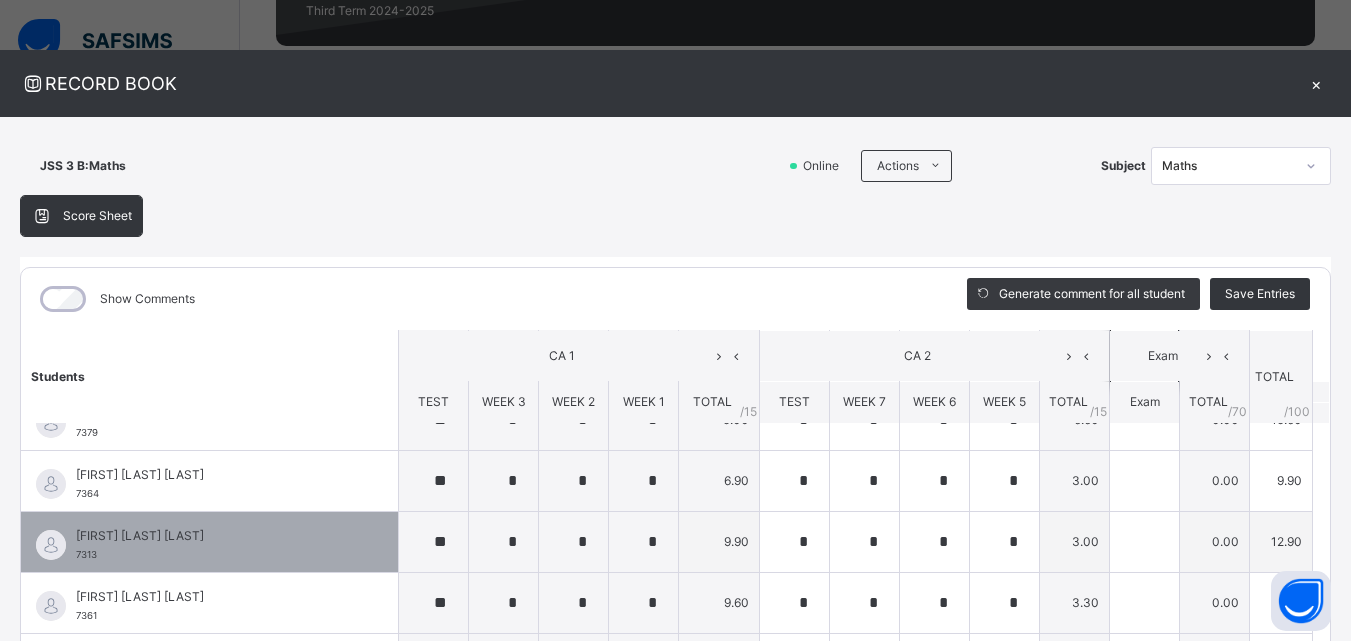 scroll, scrollTop: 300, scrollLeft: 0, axis: vertical 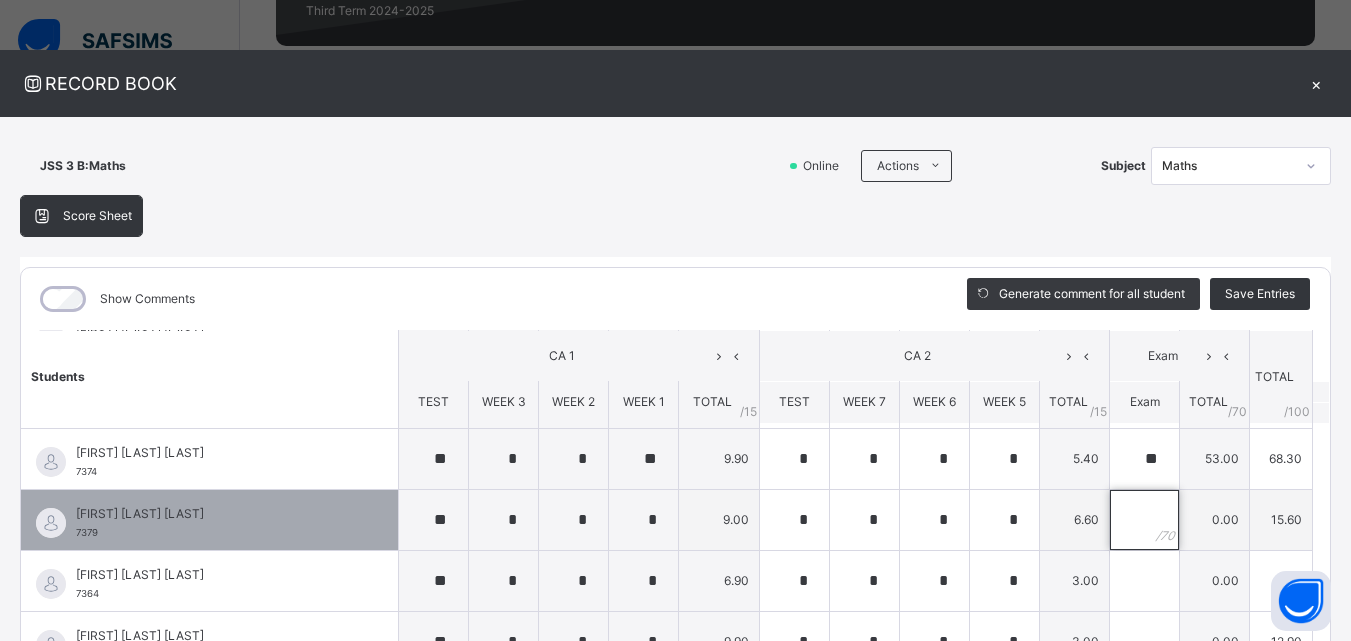 click at bounding box center [1144, 520] 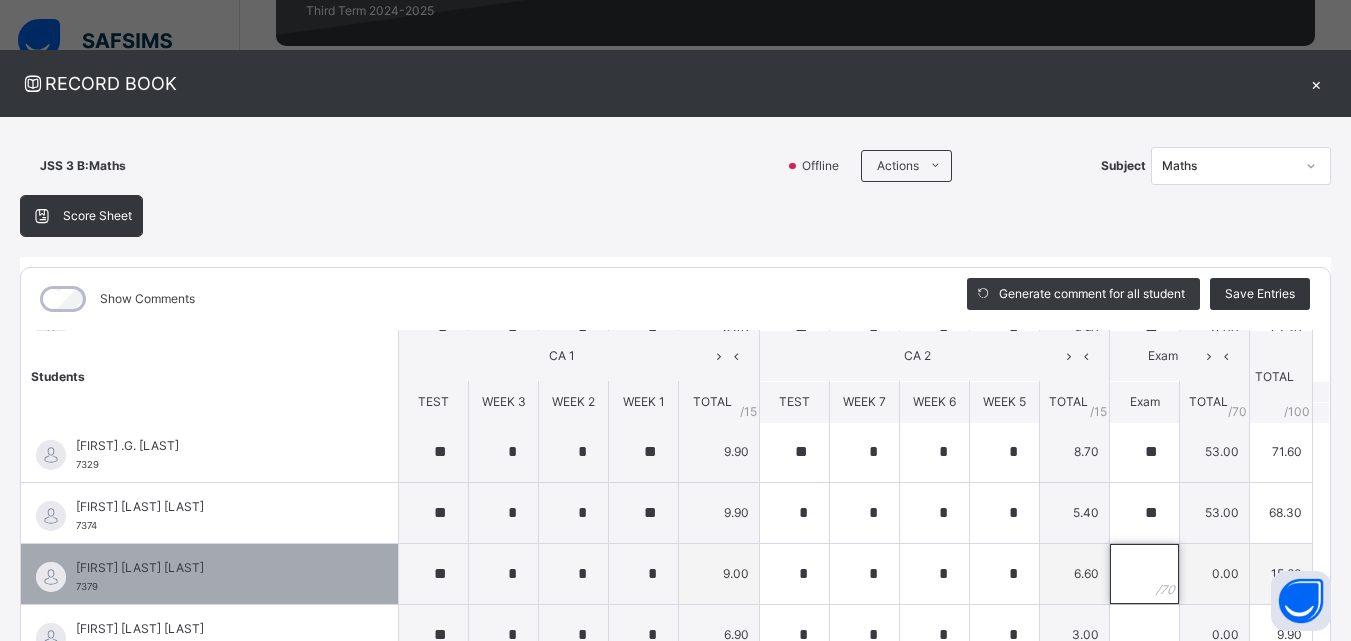scroll, scrollTop: 200, scrollLeft: 0, axis: vertical 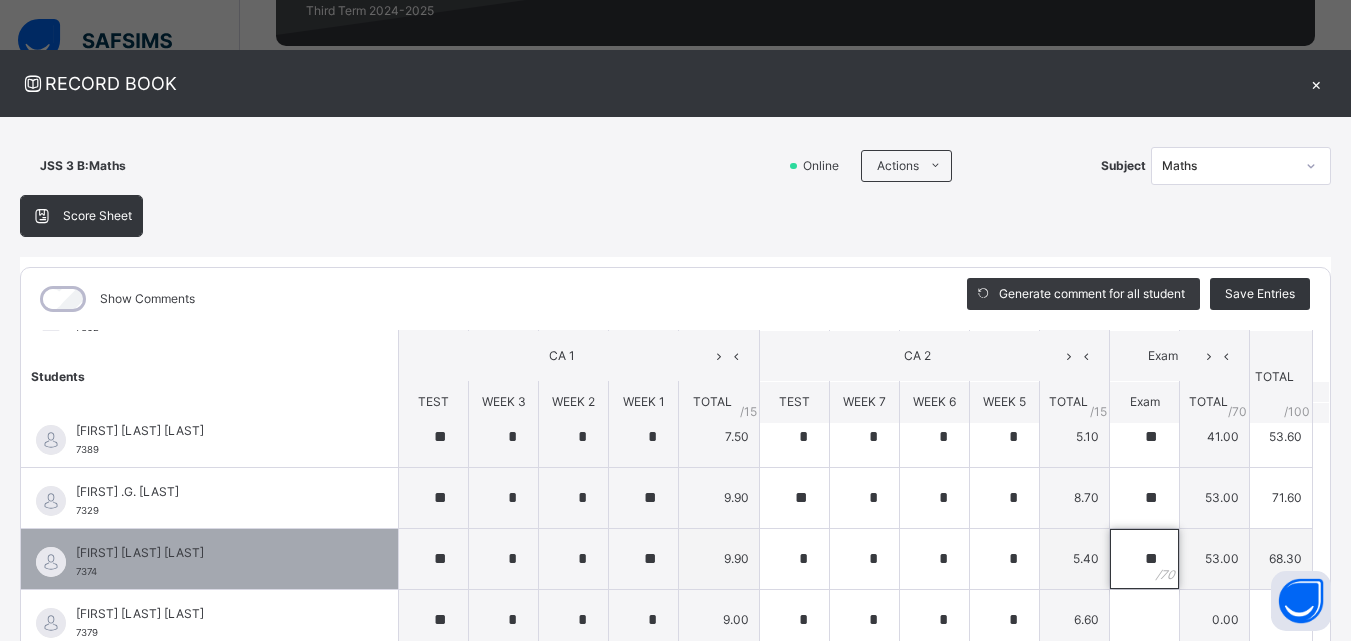 click on "**" at bounding box center [1144, 559] 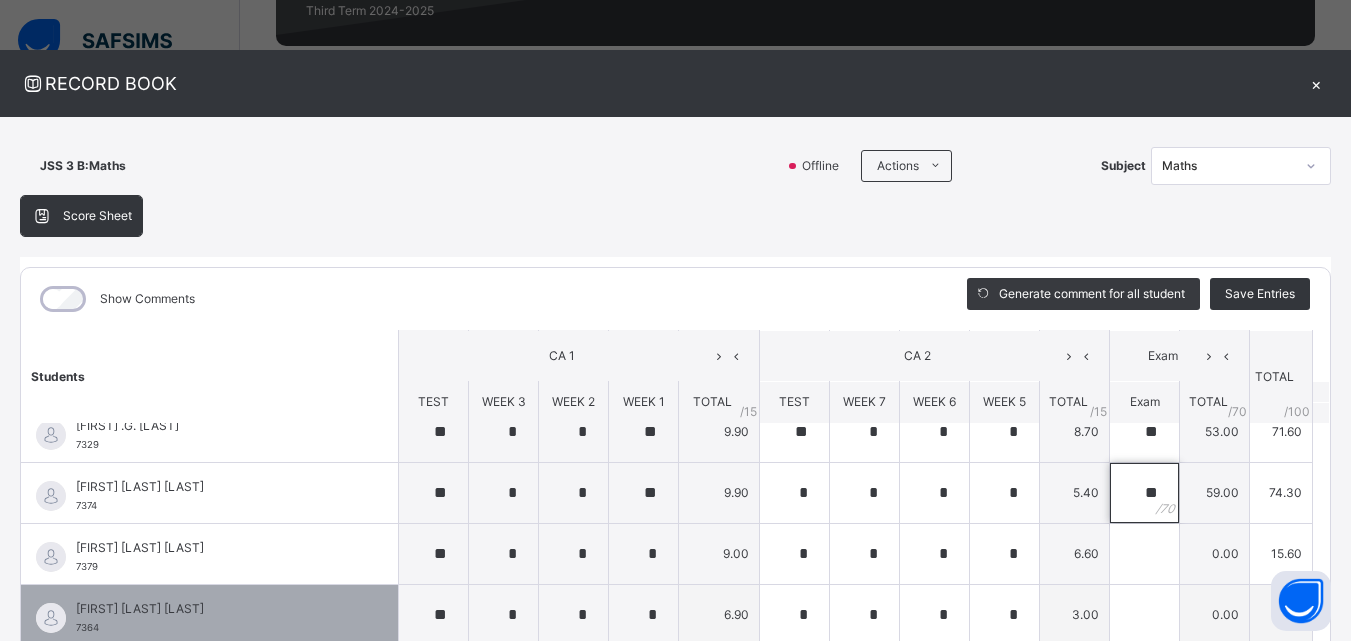 scroll, scrollTop: 300, scrollLeft: 0, axis: vertical 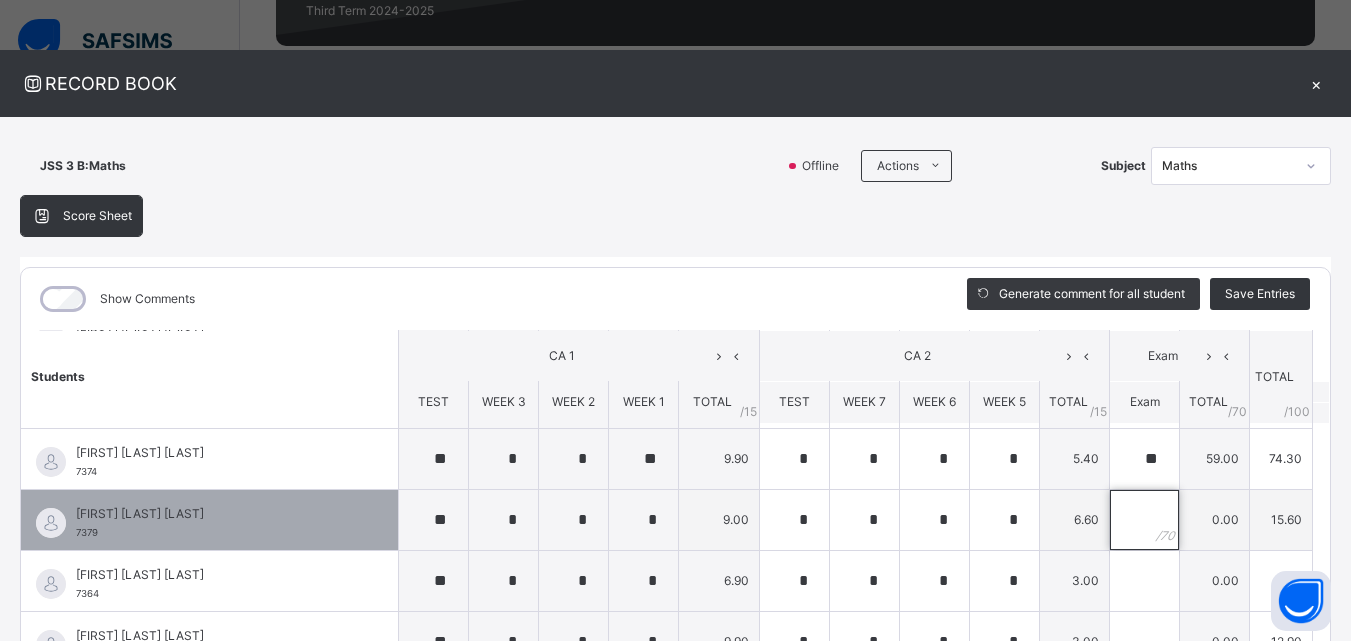 click at bounding box center (1144, 520) 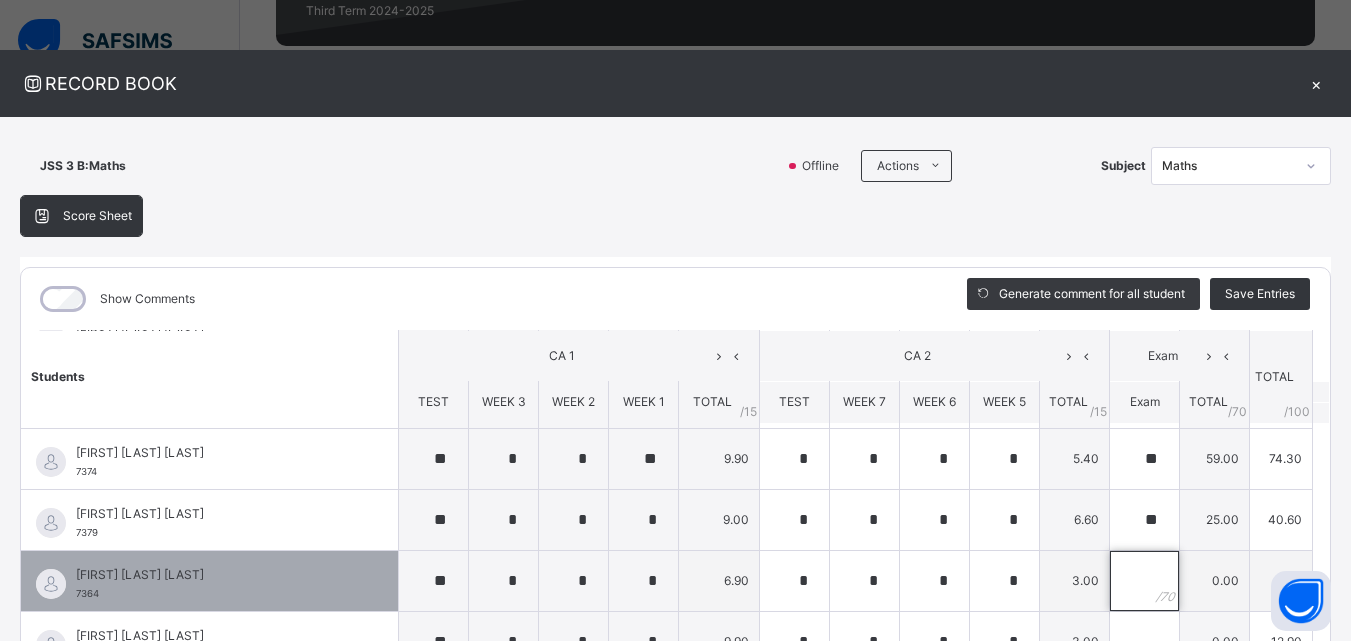 click at bounding box center [1144, 581] 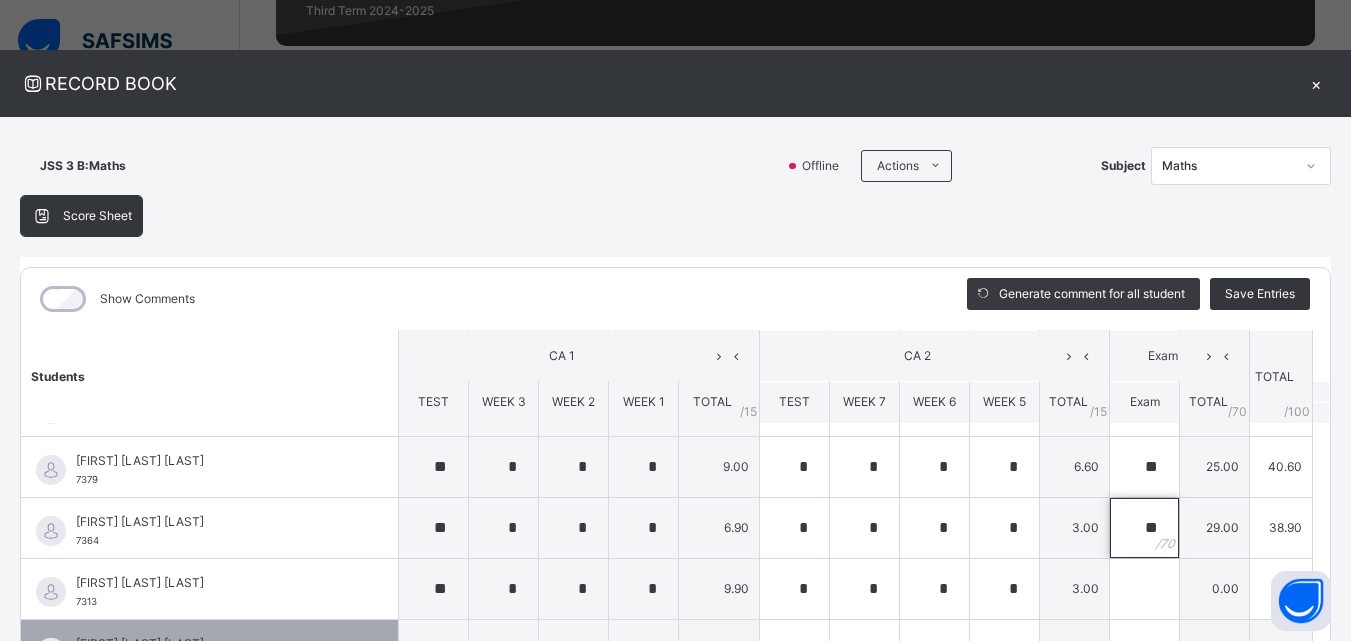 scroll, scrollTop: 400, scrollLeft: 0, axis: vertical 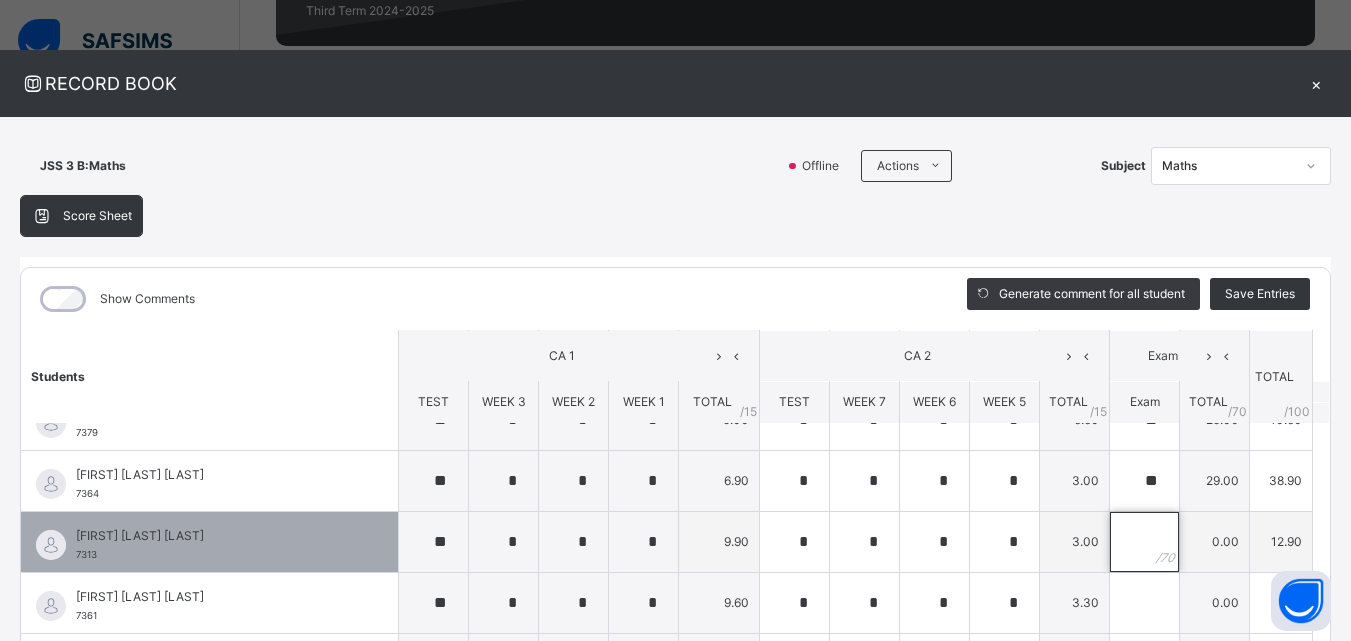 click at bounding box center (1144, 542) 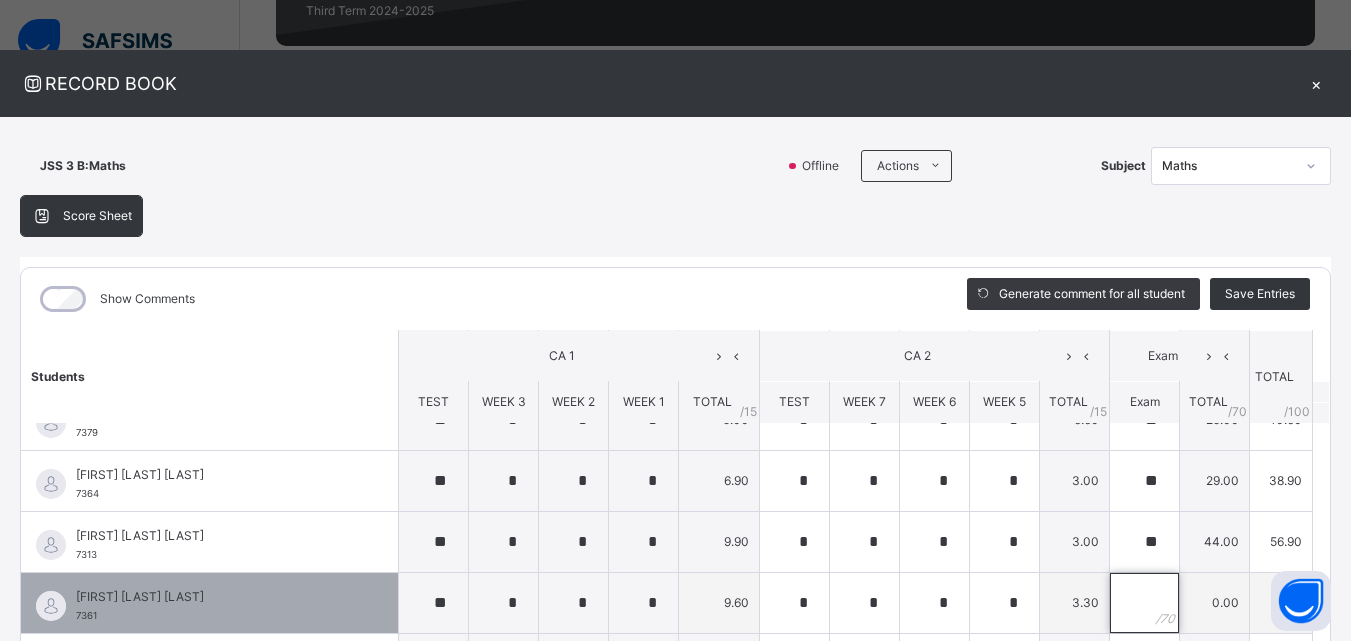 click at bounding box center (1144, 603) 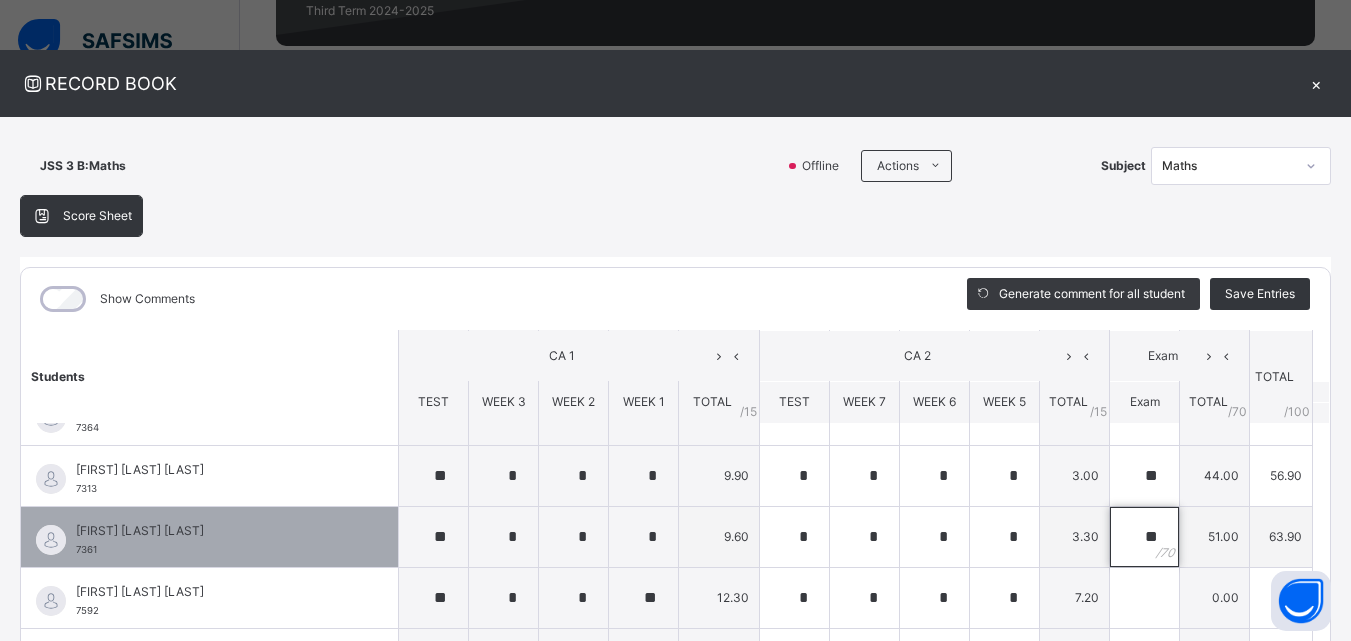 scroll, scrollTop: 500, scrollLeft: 0, axis: vertical 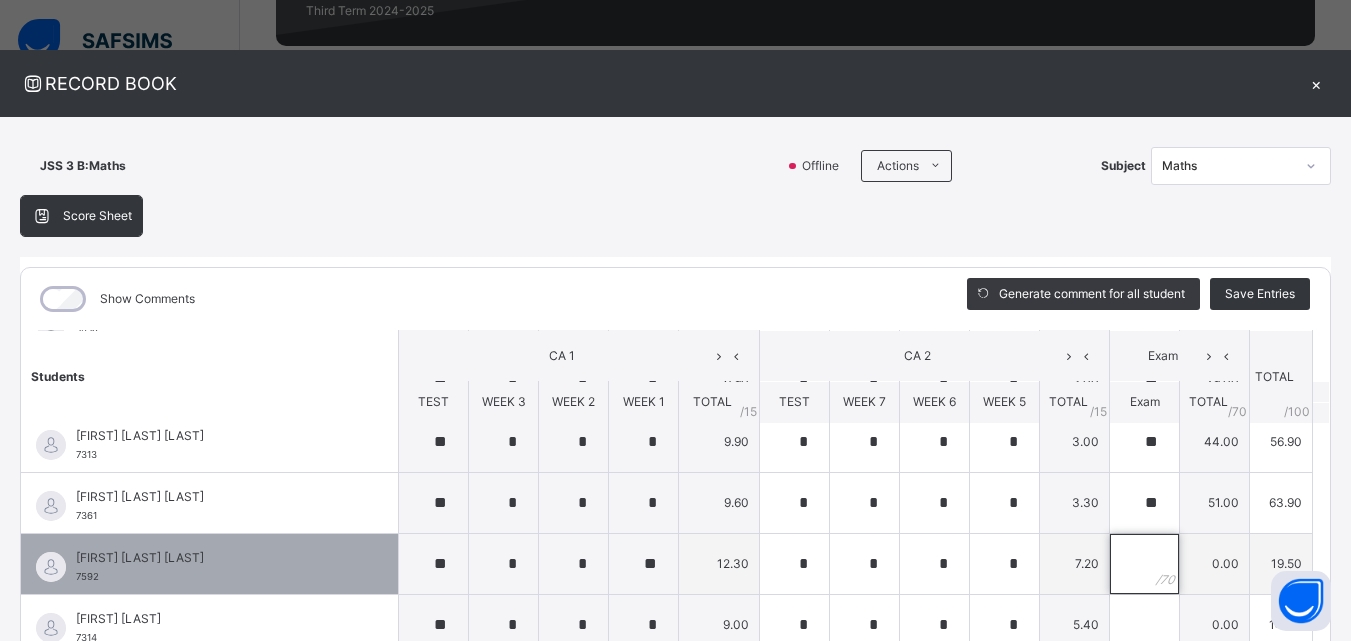 click at bounding box center [1144, 564] 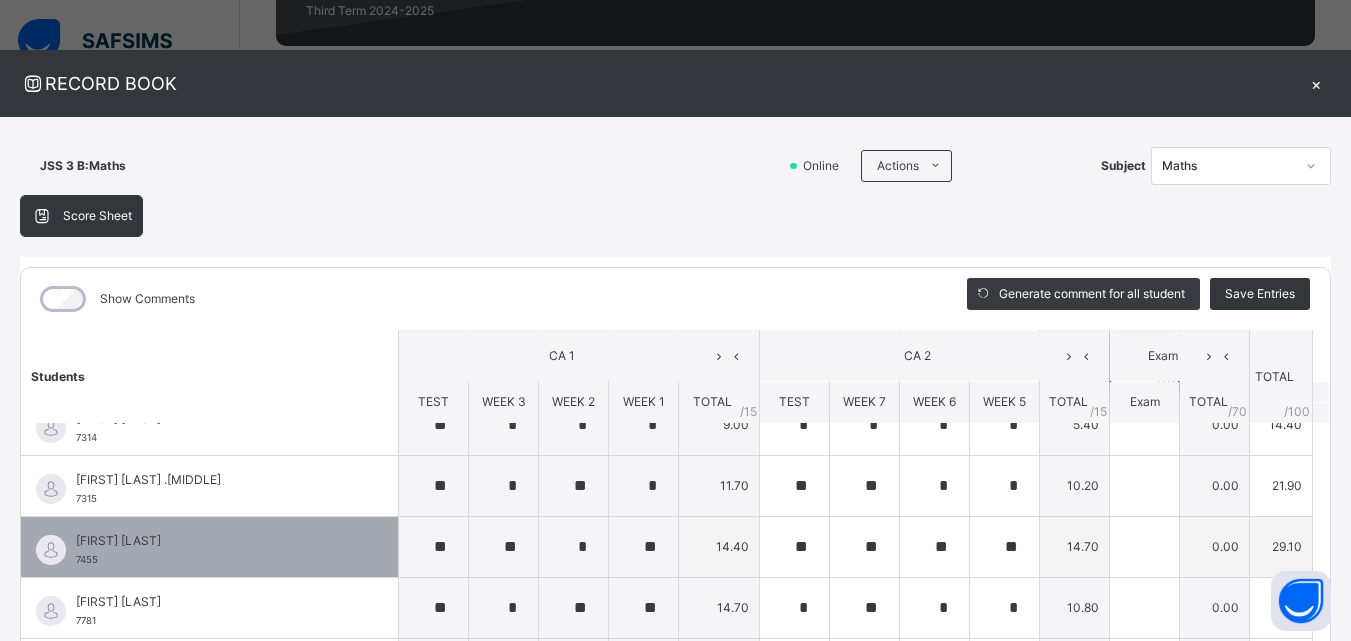 scroll, scrollTop: 600, scrollLeft: 0, axis: vertical 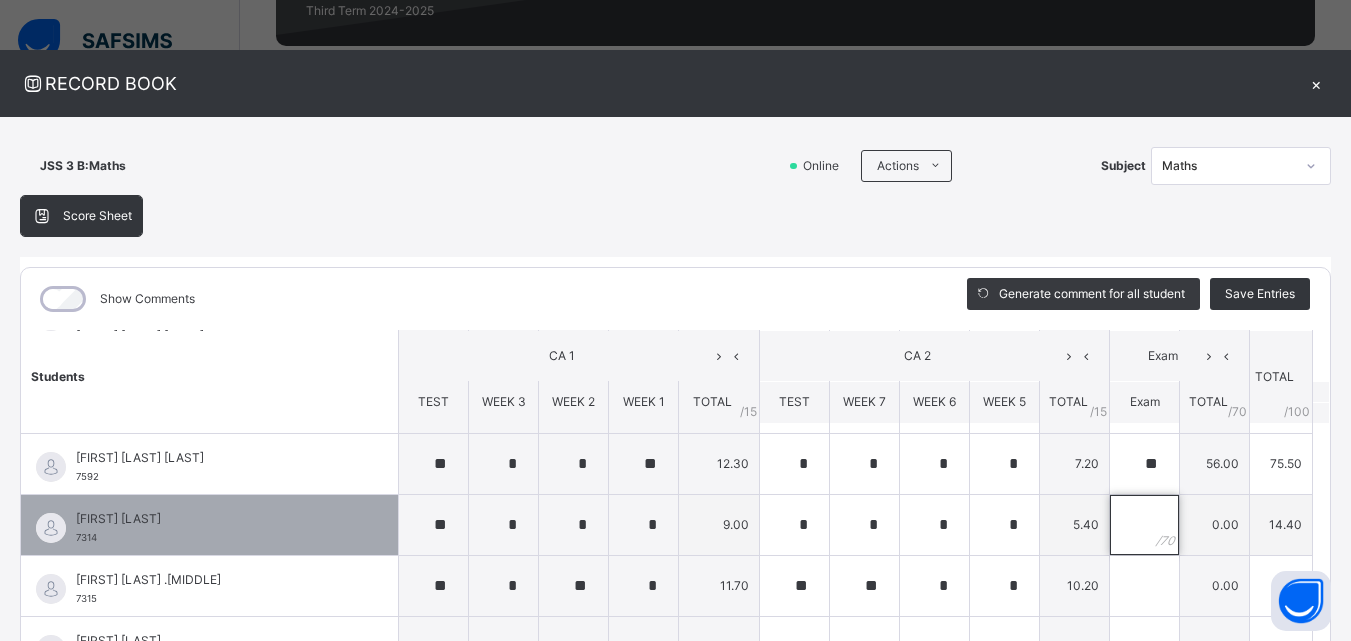 click at bounding box center (1144, 525) 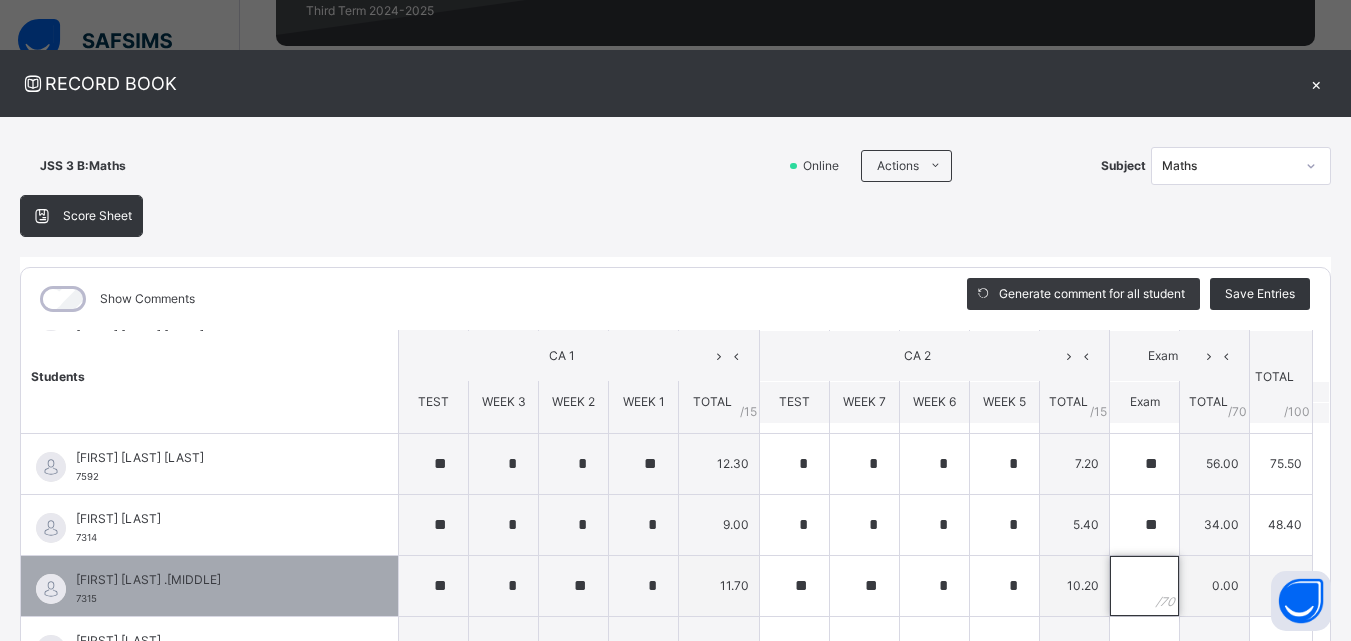 click at bounding box center (1144, 586) 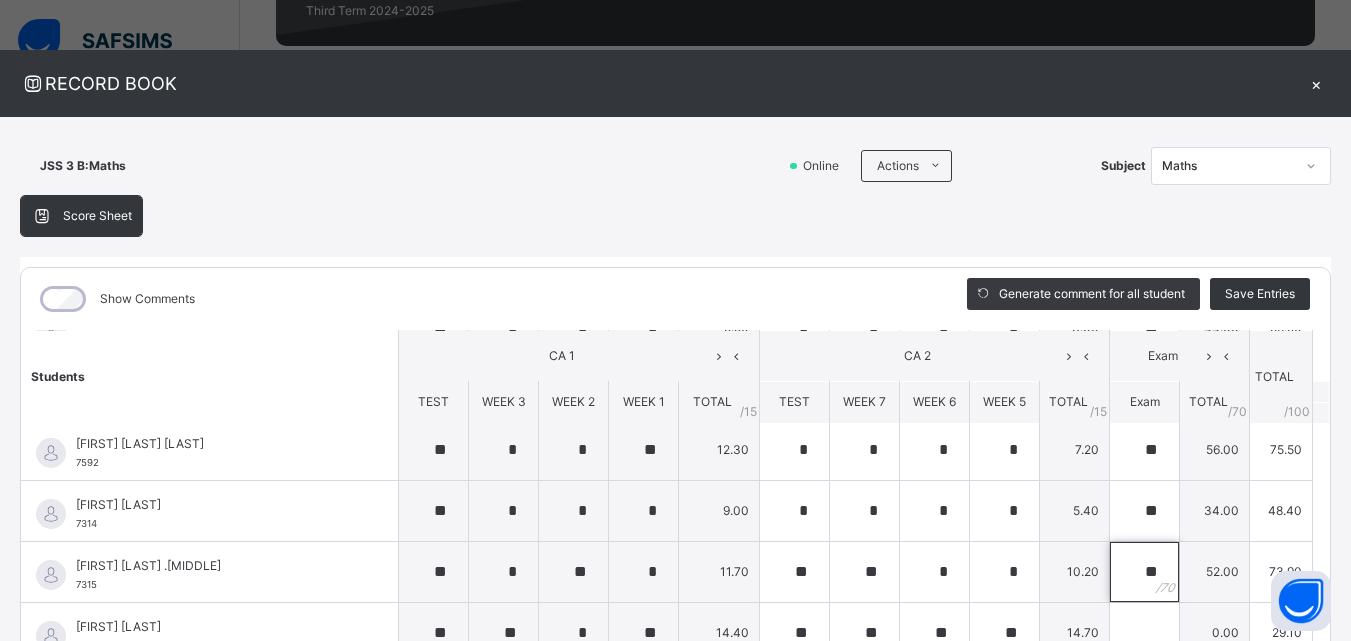 scroll, scrollTop: 700, scrollLeft: 0, axis: vertical 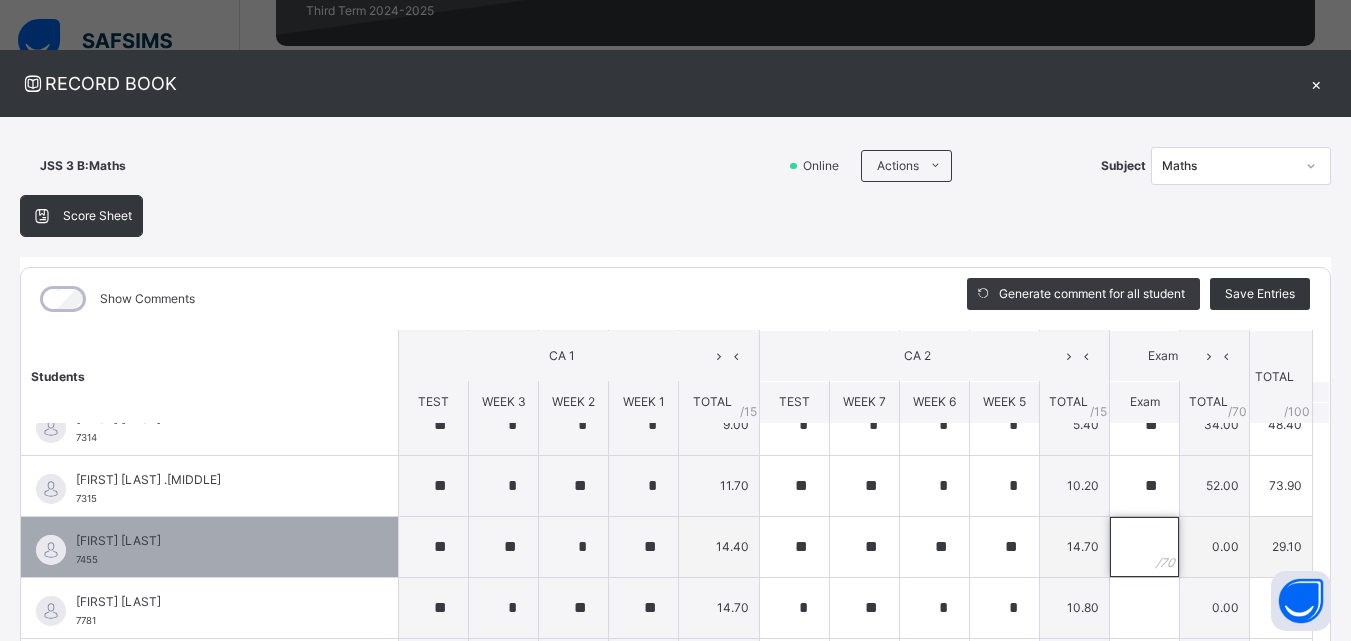 click at bounding box center [1144, 547] 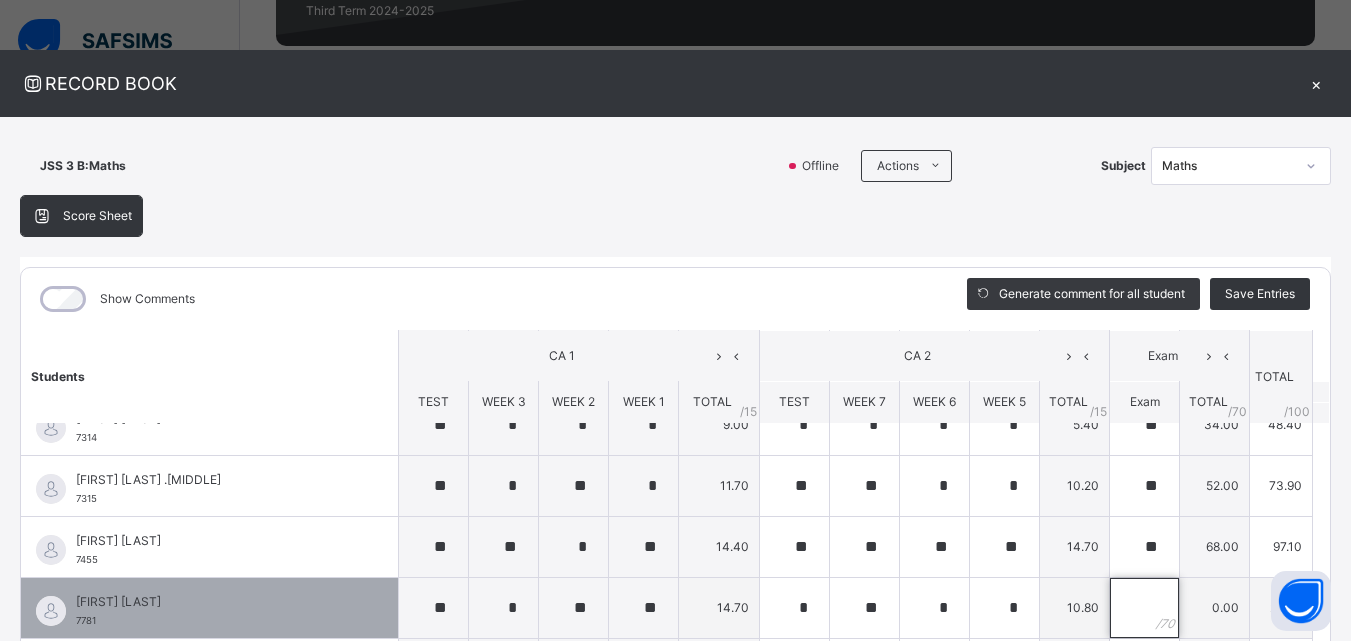 click at bounding box center [1144, 608] 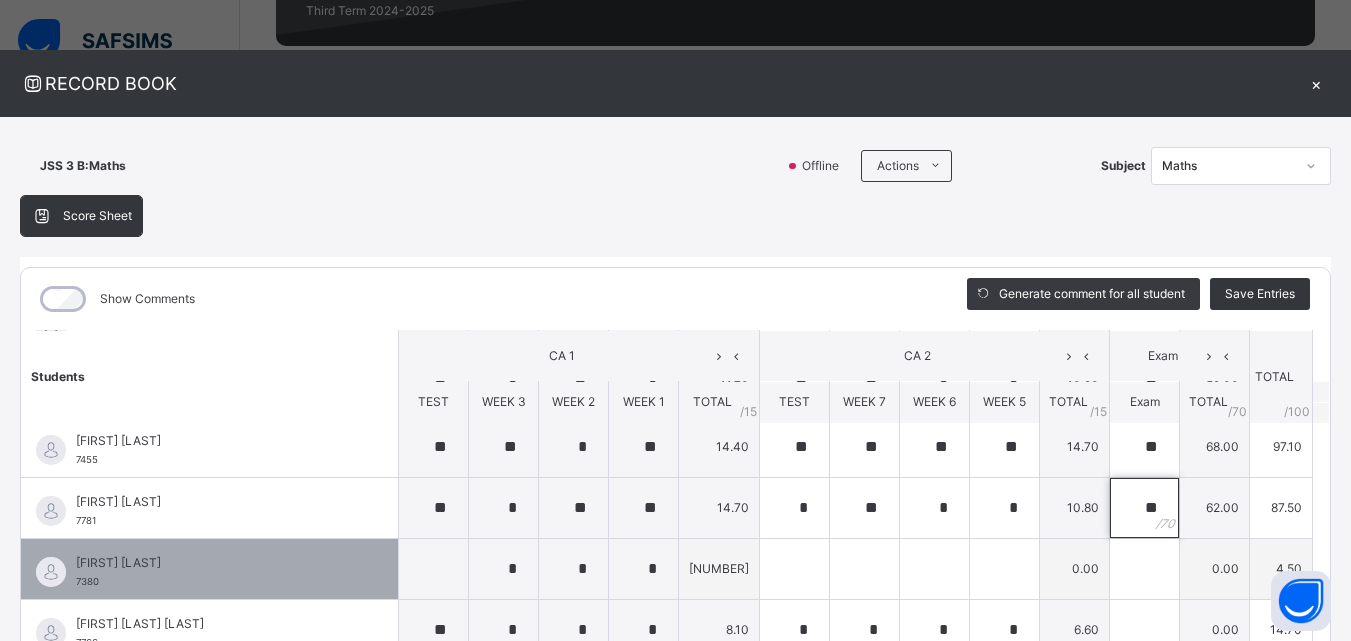 scroll, scrollTop: 900, scrollLeft: 0, axis: vertical 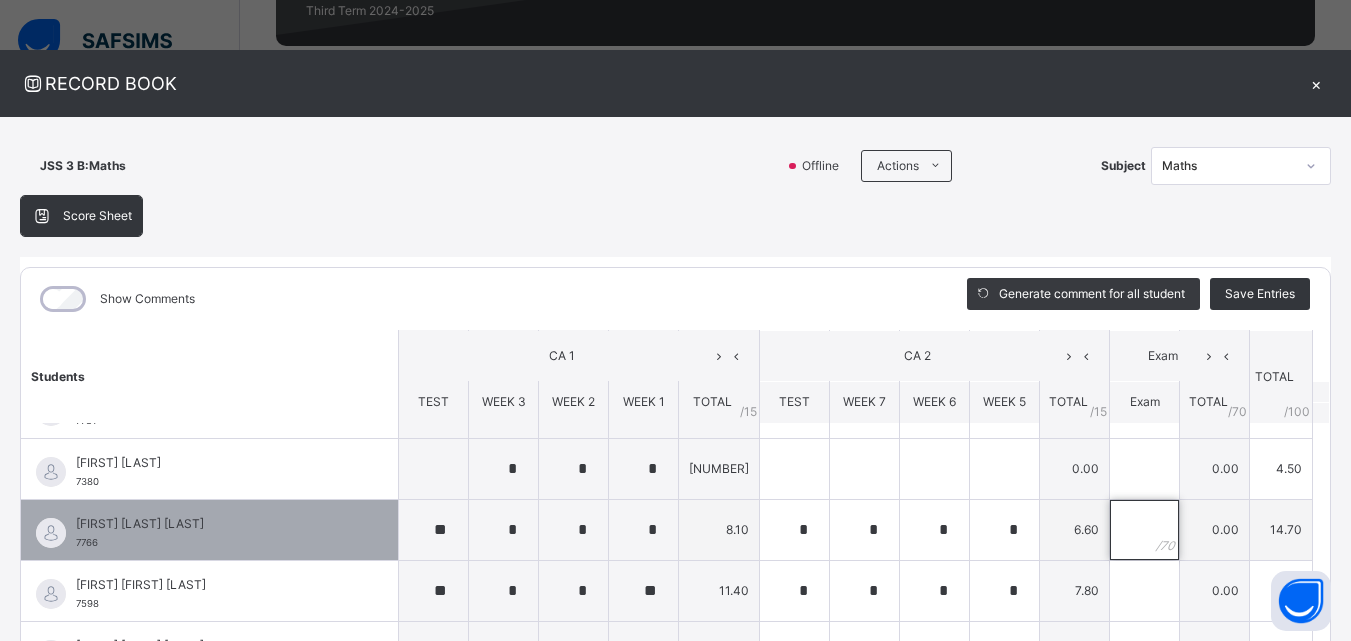 click at bounding box center (1144, 530) 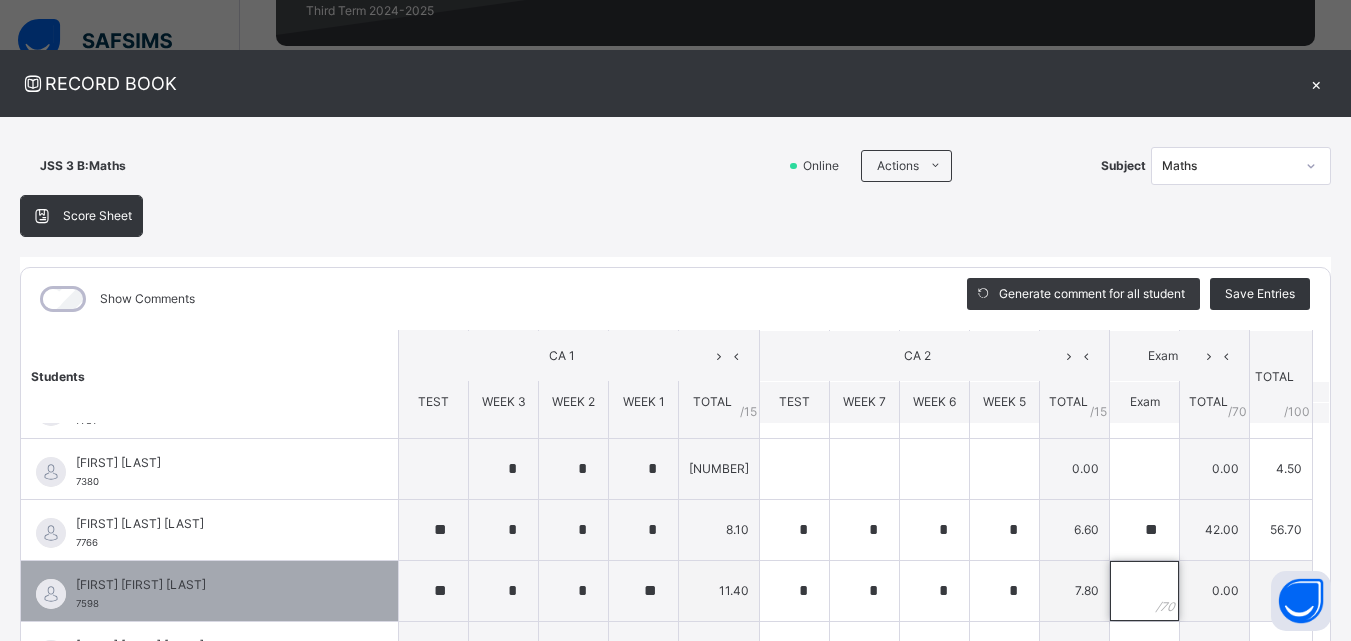 click at bounding box center [1144, 591] 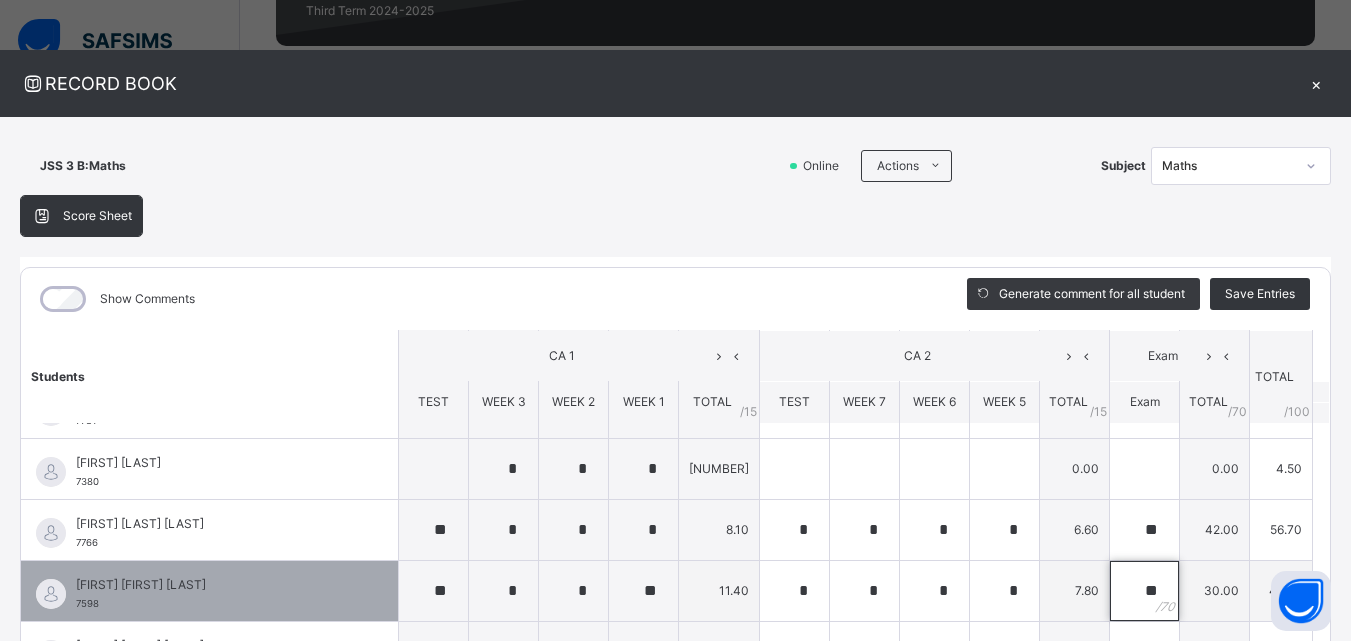 scroll, scrollTop: 1000, scrollLeft: 0, axis: vertical 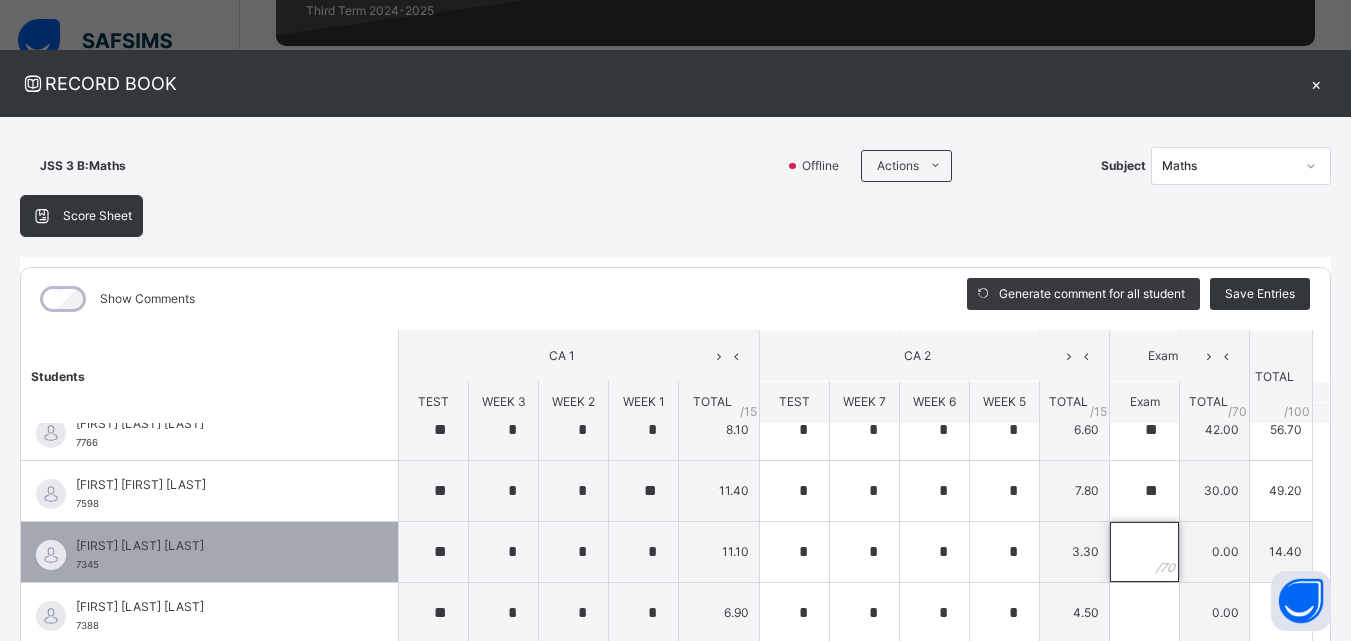 click at bounding box center [1144, 552] 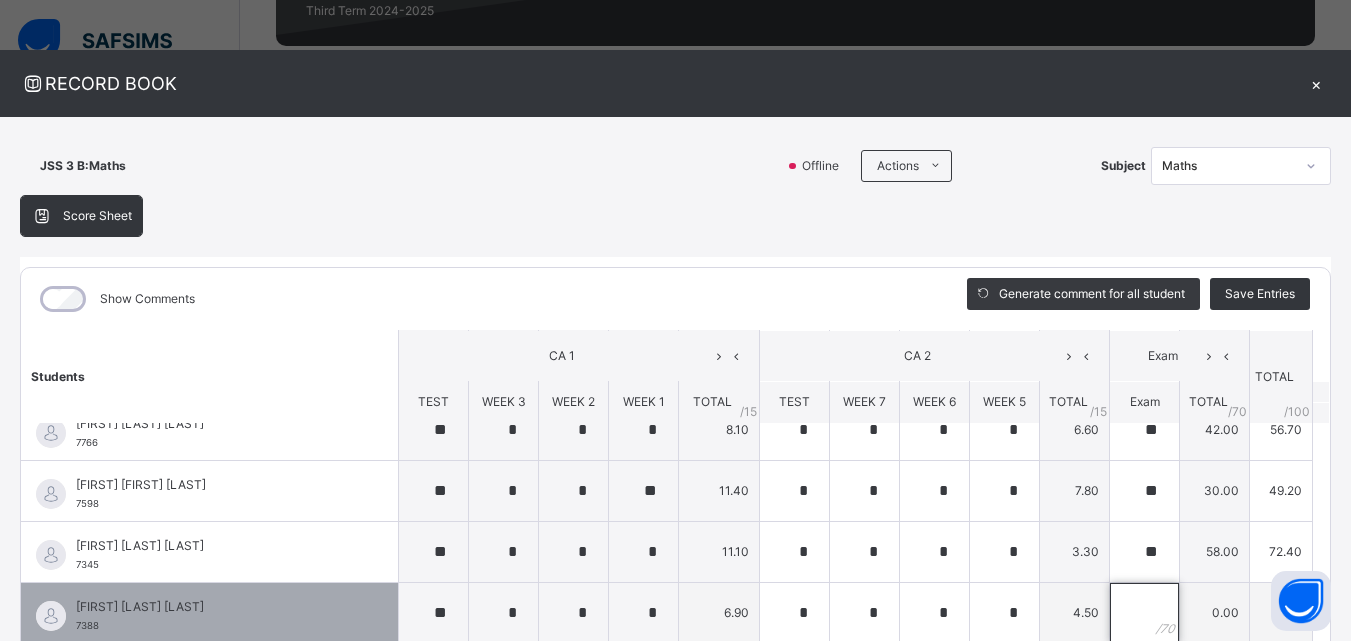 click at bounding box center (1144, 613) 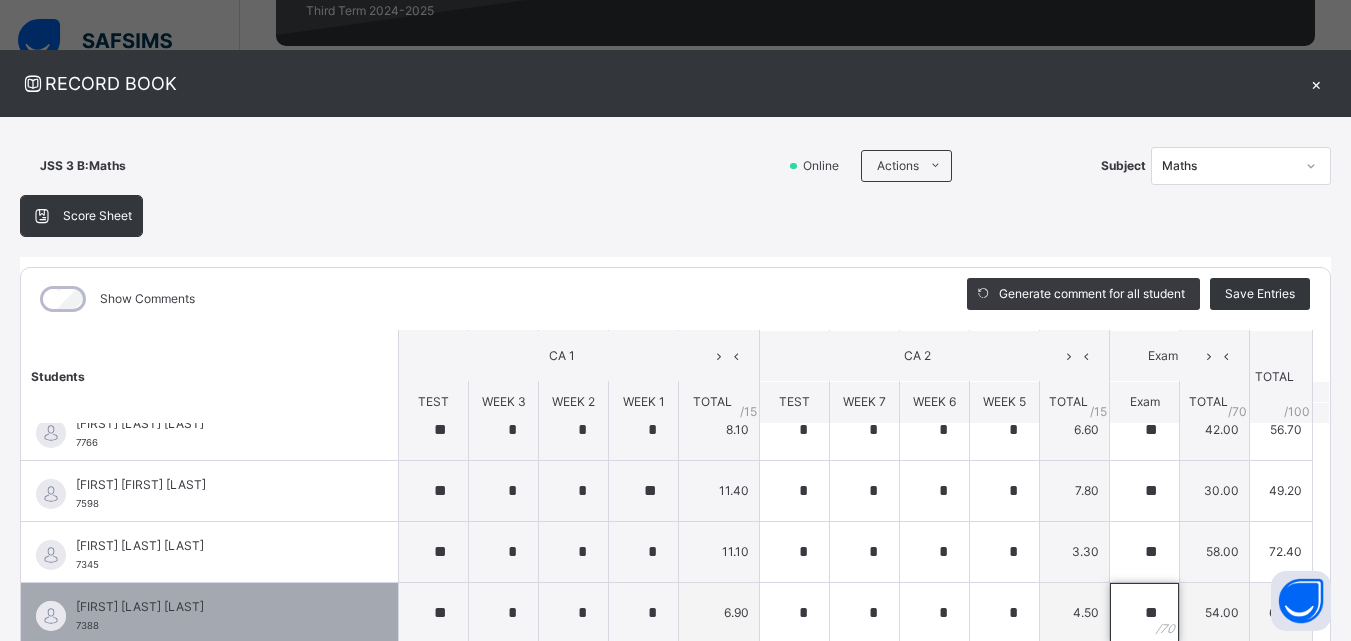 scroll, scrollTop: 1100, scrollLeft: 0, axis: vertical 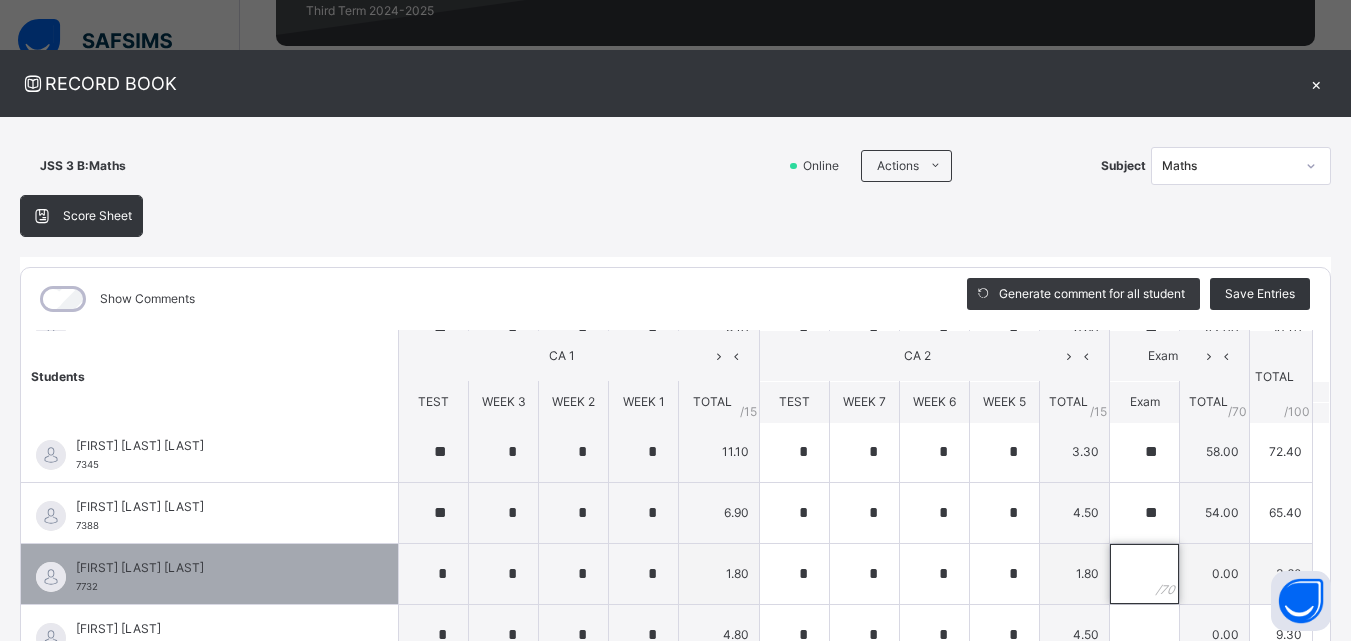 click at bounding box center [1144, 574] 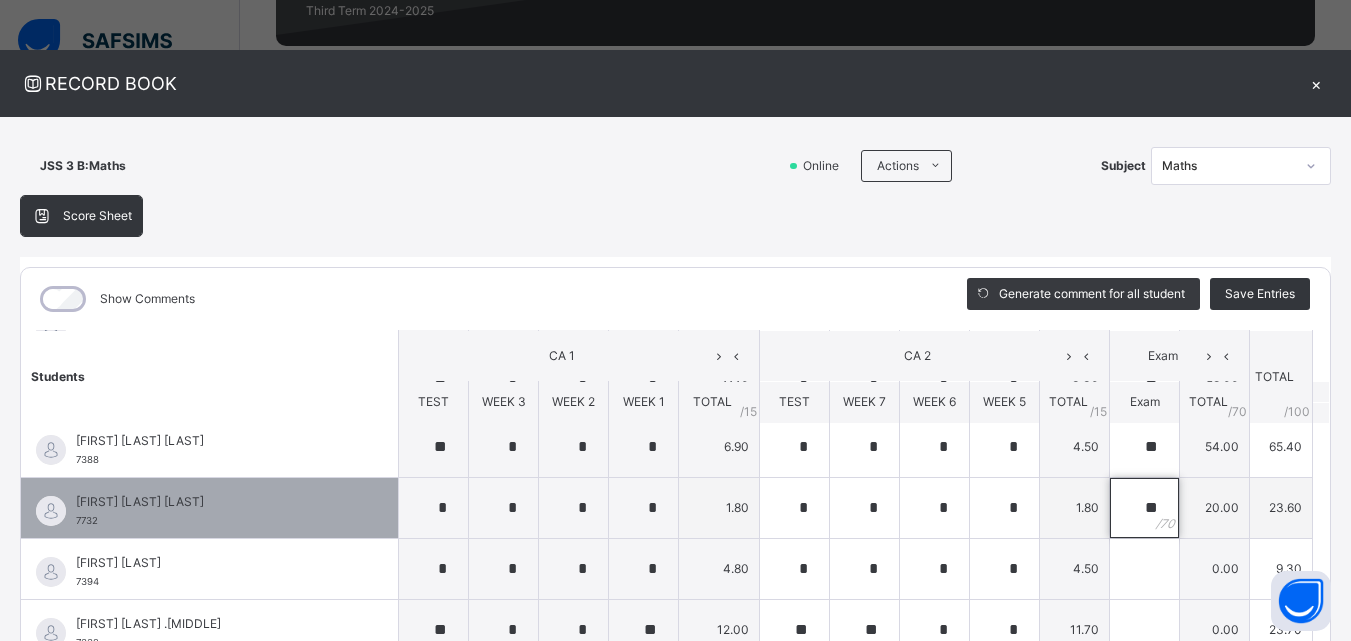 scroll, scrollTop: 1200, scrollLeft: 0, axis: vertical 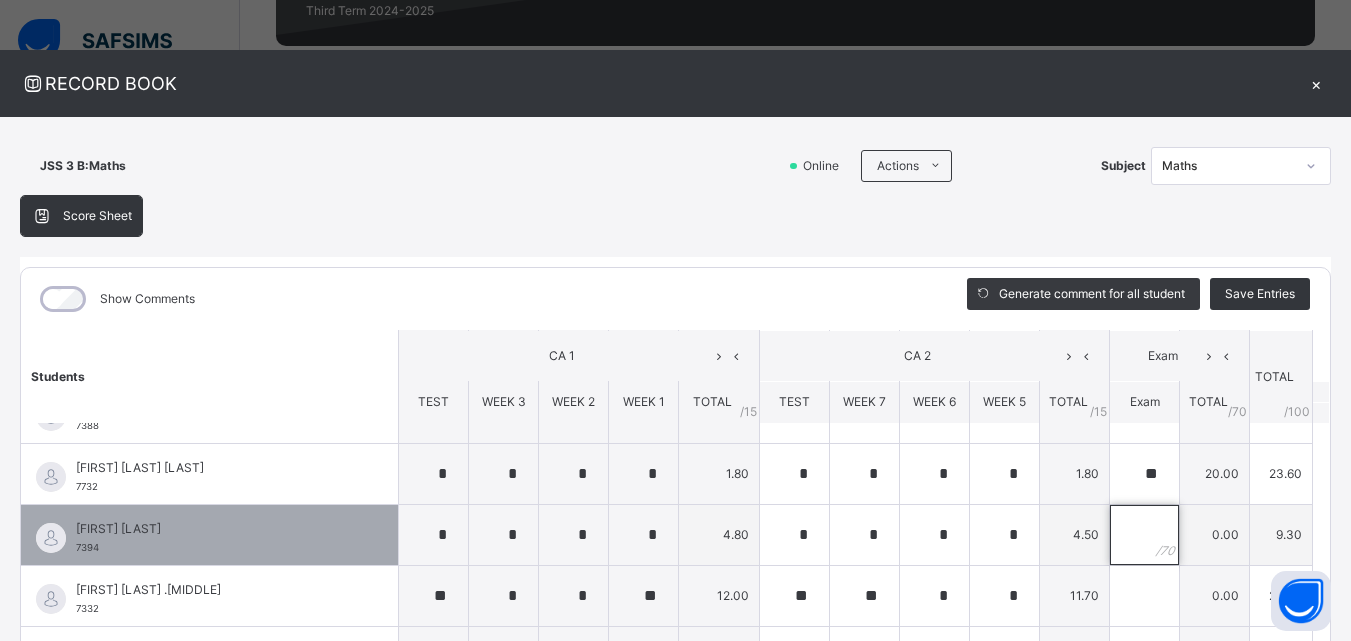 click at bounding box center (1144, 535) 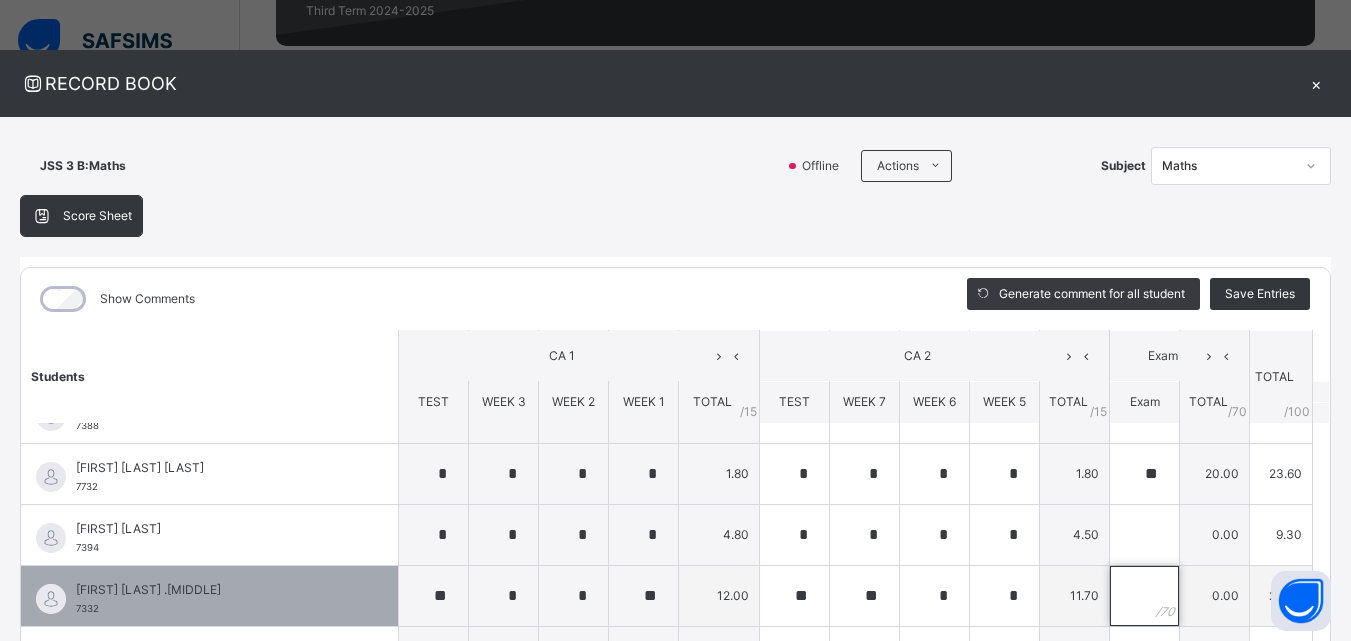 click at bounding box center (1144, 596) 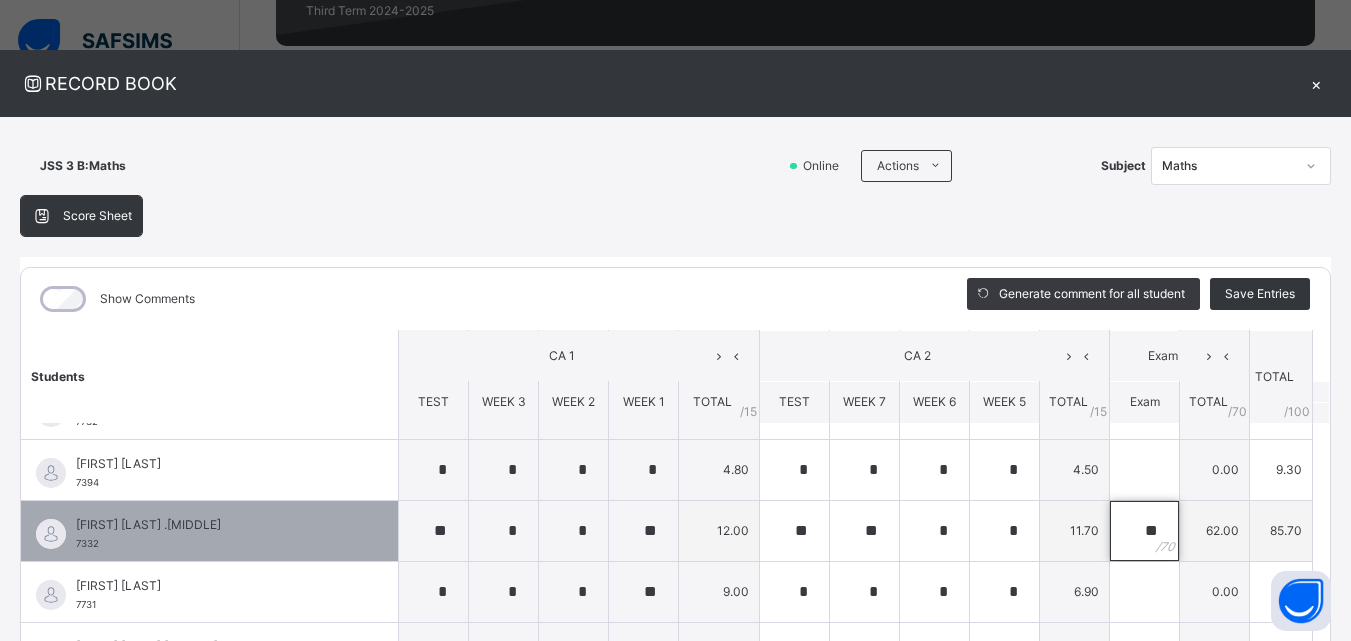 scroll, scrollTop: 1300, scrollLeft: 0, axis: vertical 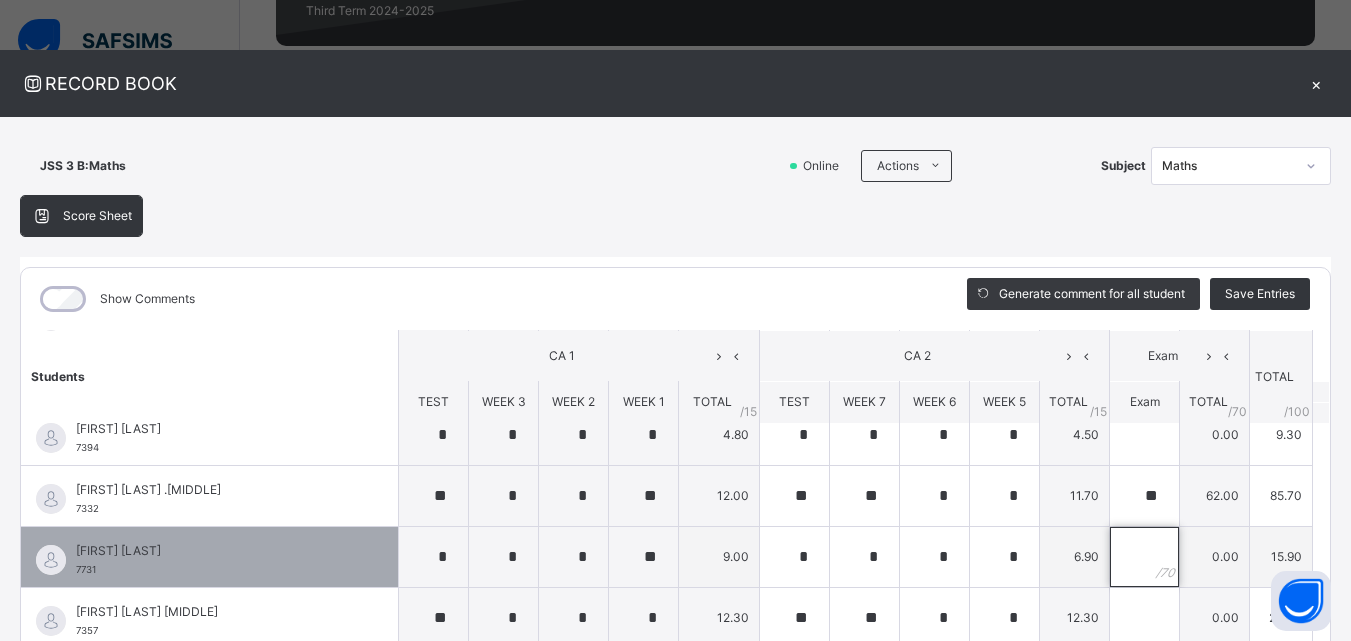 click at bounding box center [1144, 557] 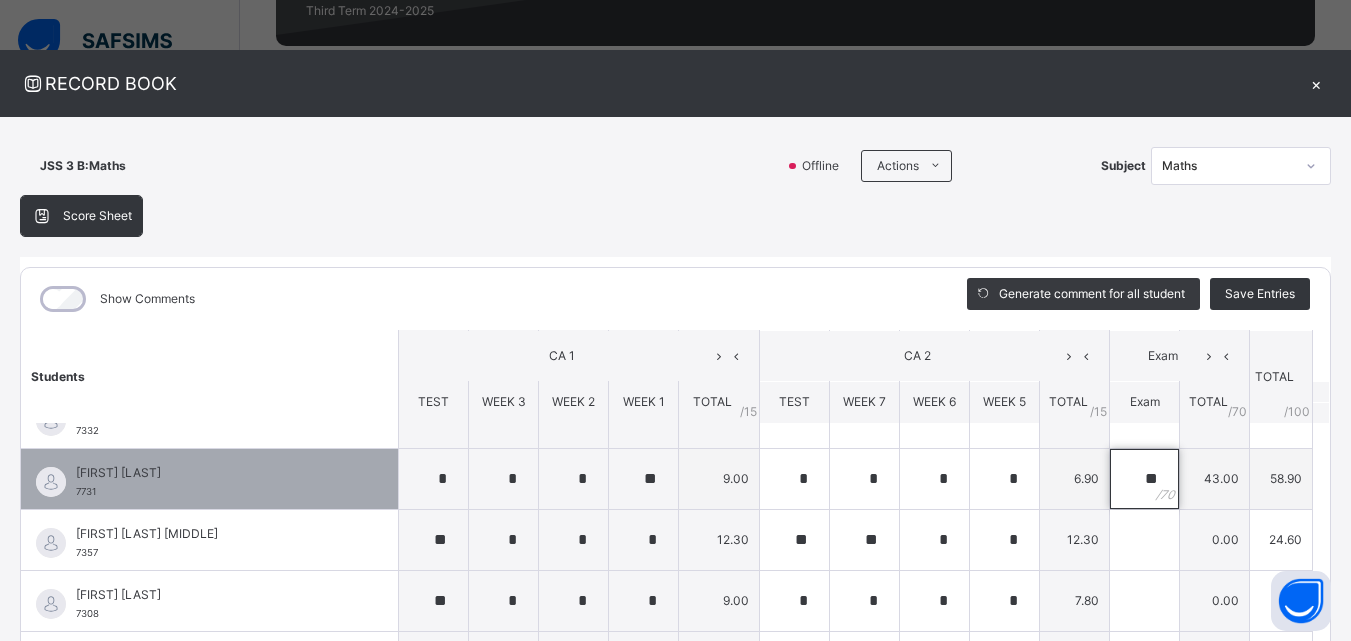scroll, scrollTop: 1400, scrollLeft: 0, axis: vertical 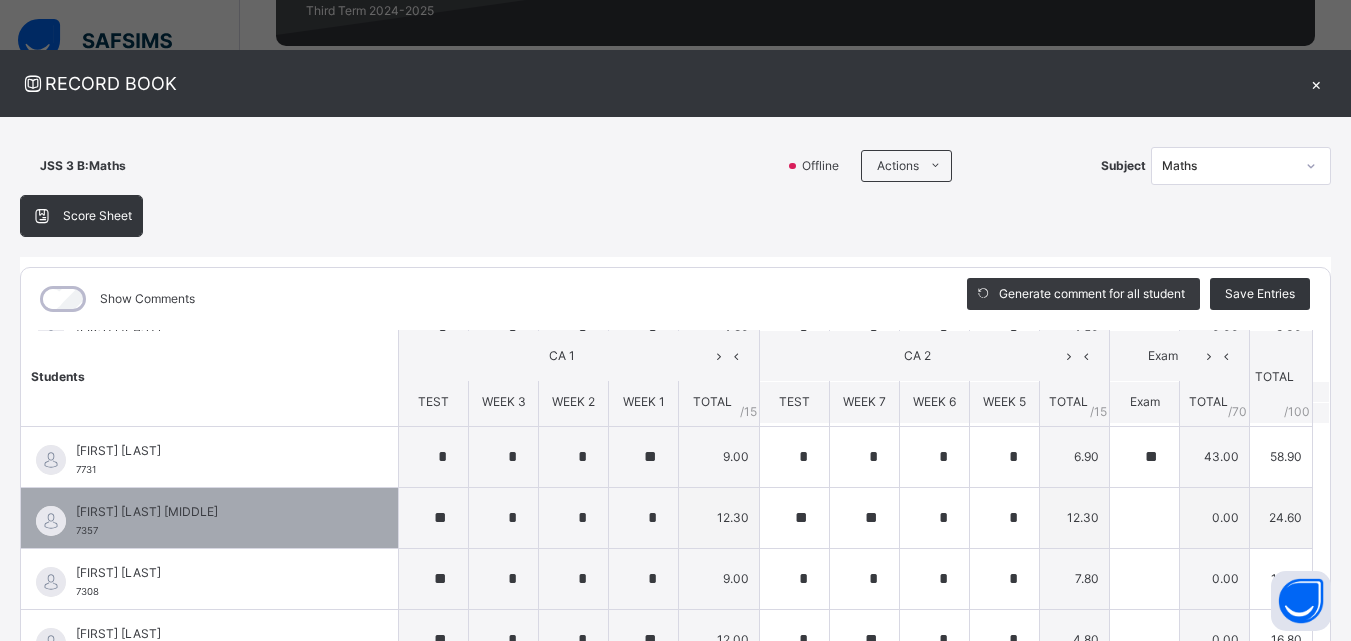 click on "**" at bounding box center (1144, 457) 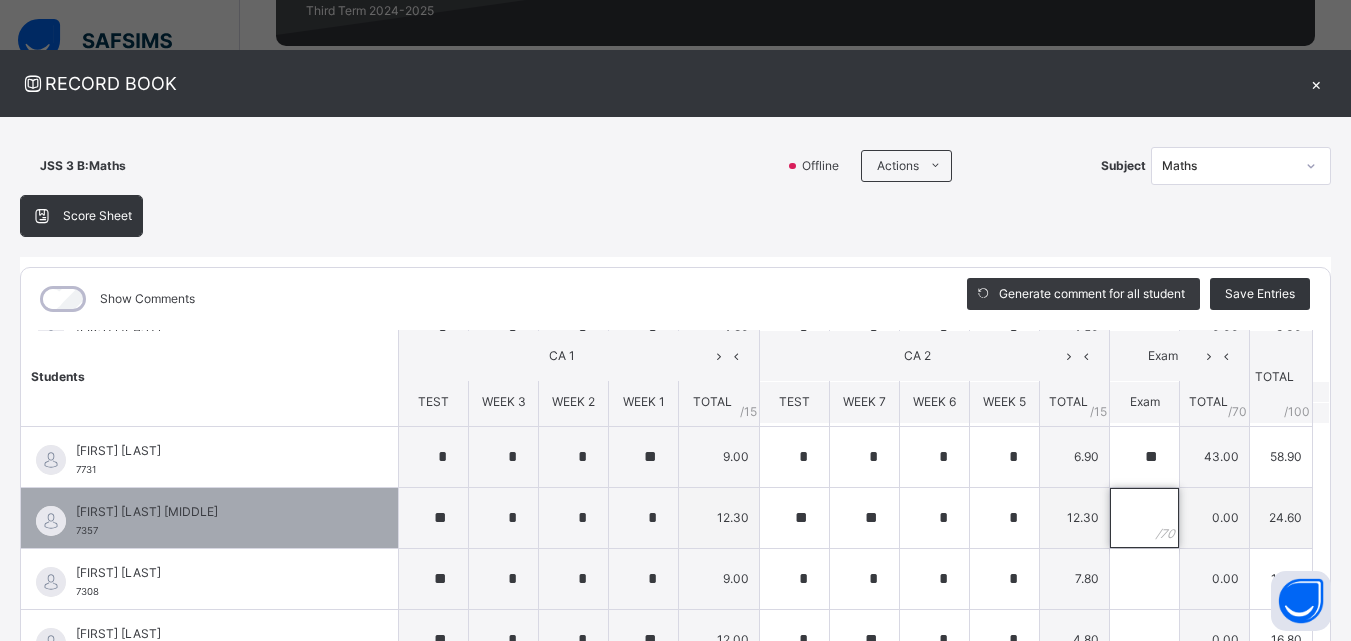 click at bounding box center [1144, 518] 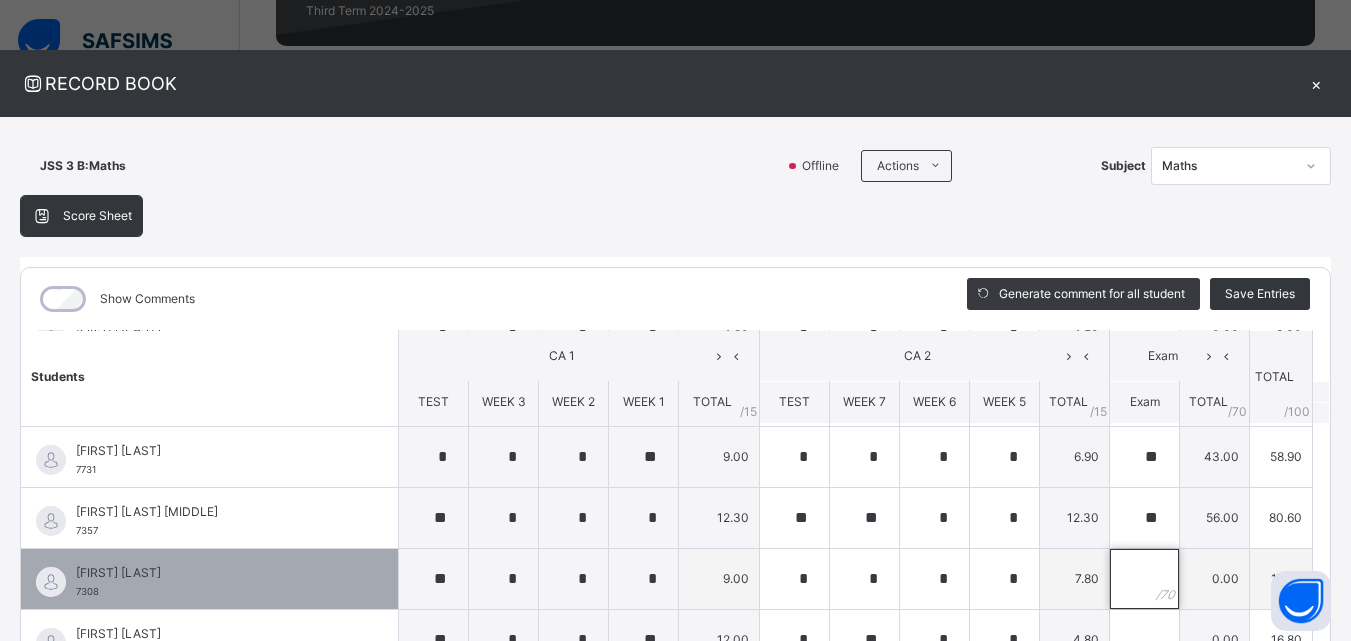 click at bounding box center (1144, 579) 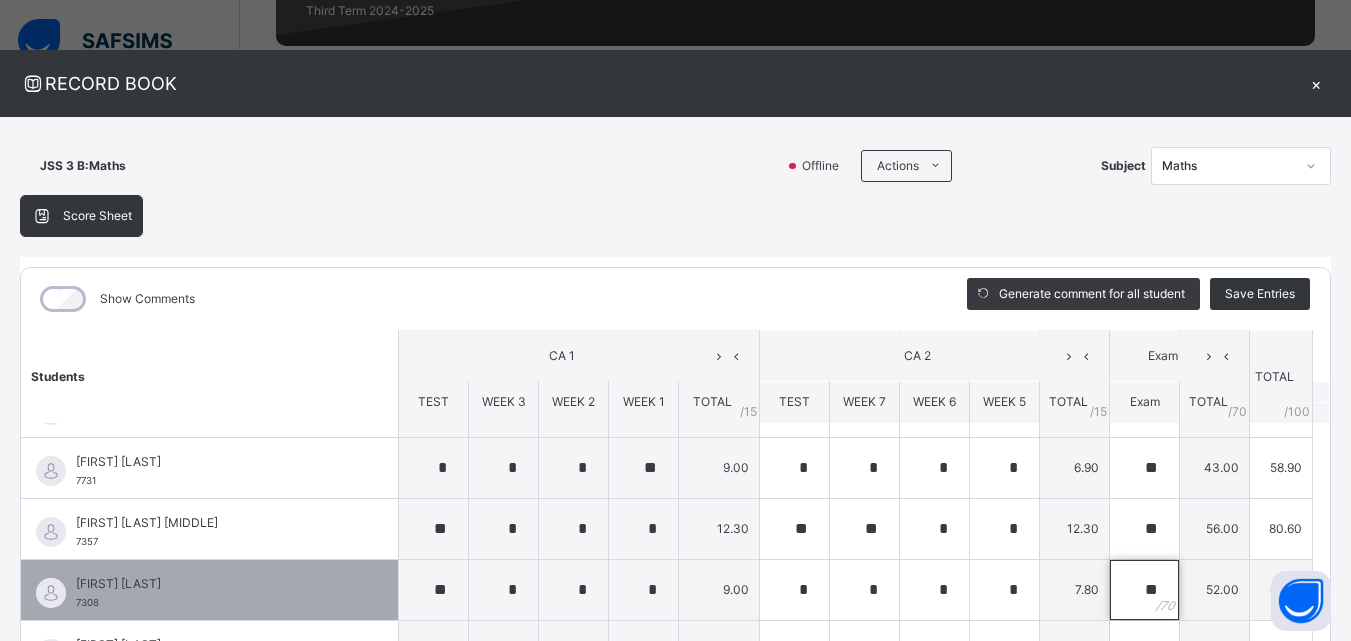 scroll, scrollTop: 1385, scrollLeft: 0, axis: vertical 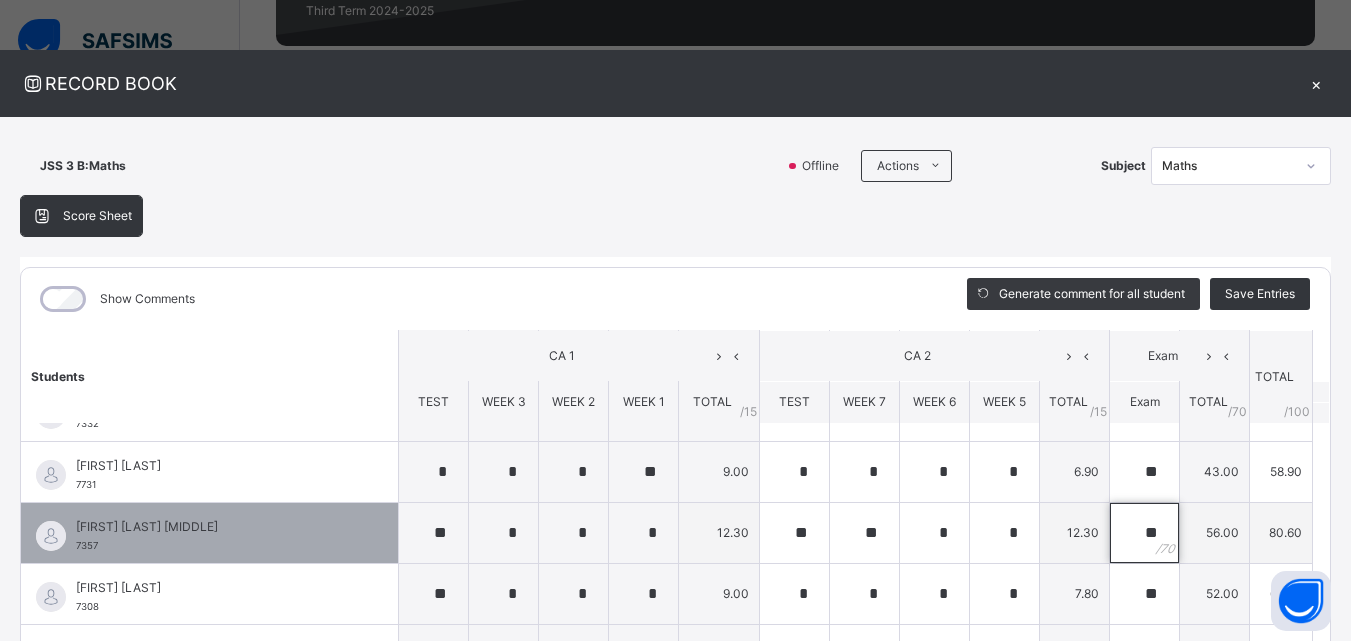 click on "**" at bounding box center [1144, 533] 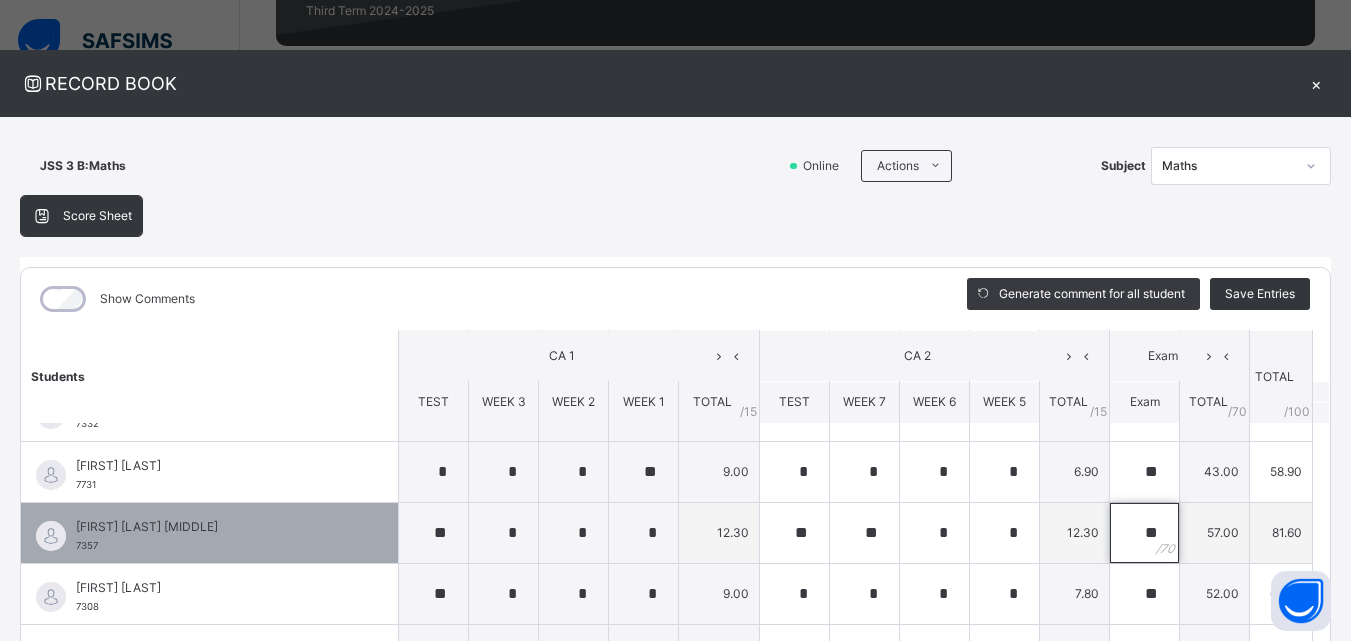 scroll, scrollTop: 1485, scrollLeft: 0, axis: vertical 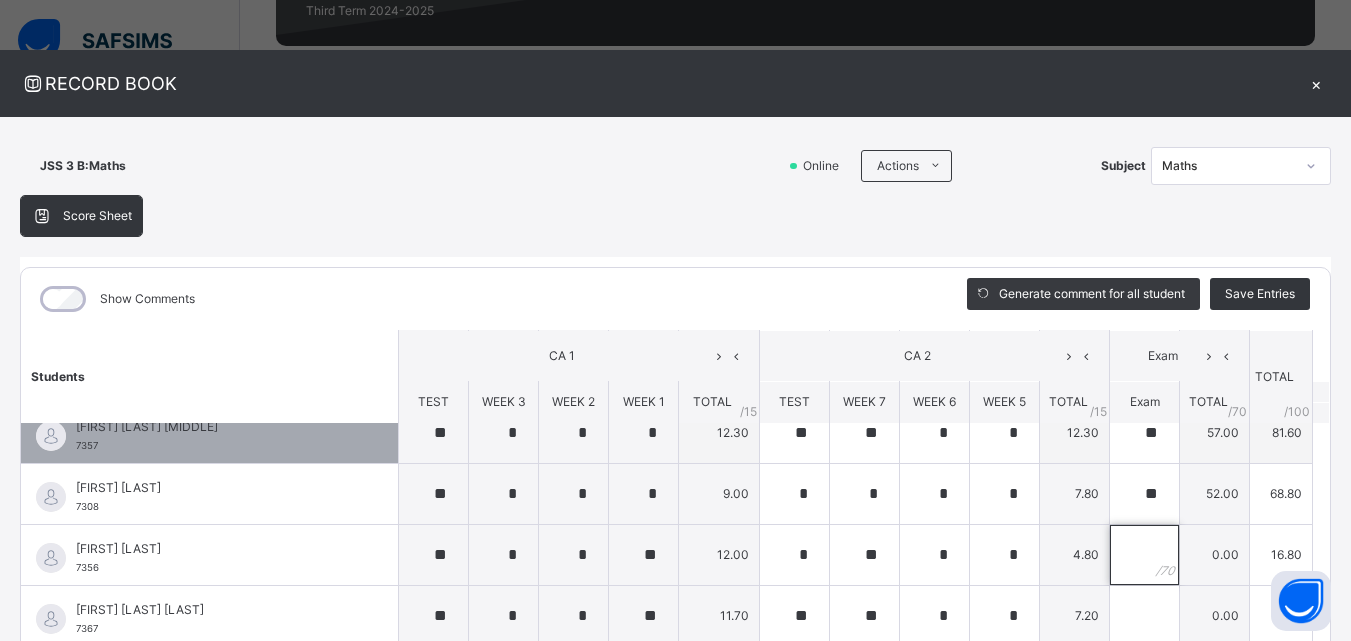click at bounding box center (1144, 555) 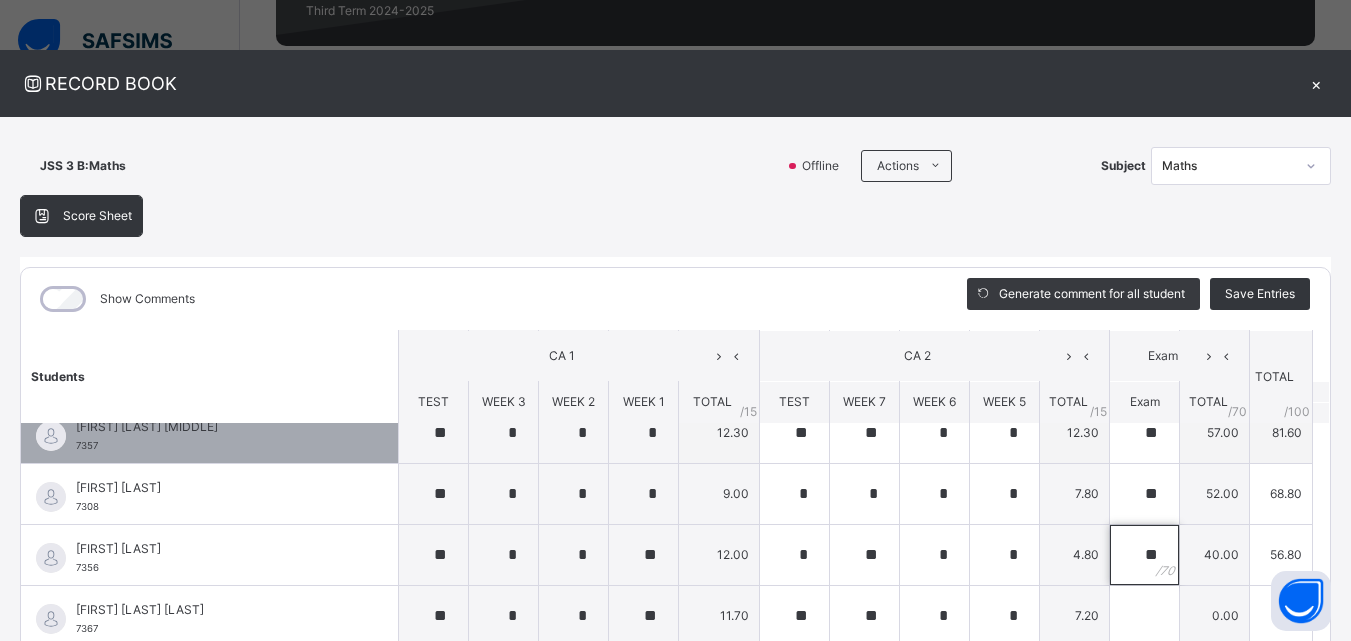 scroll, scrollTop: 100, scrollLeft: 0, axis: vertical 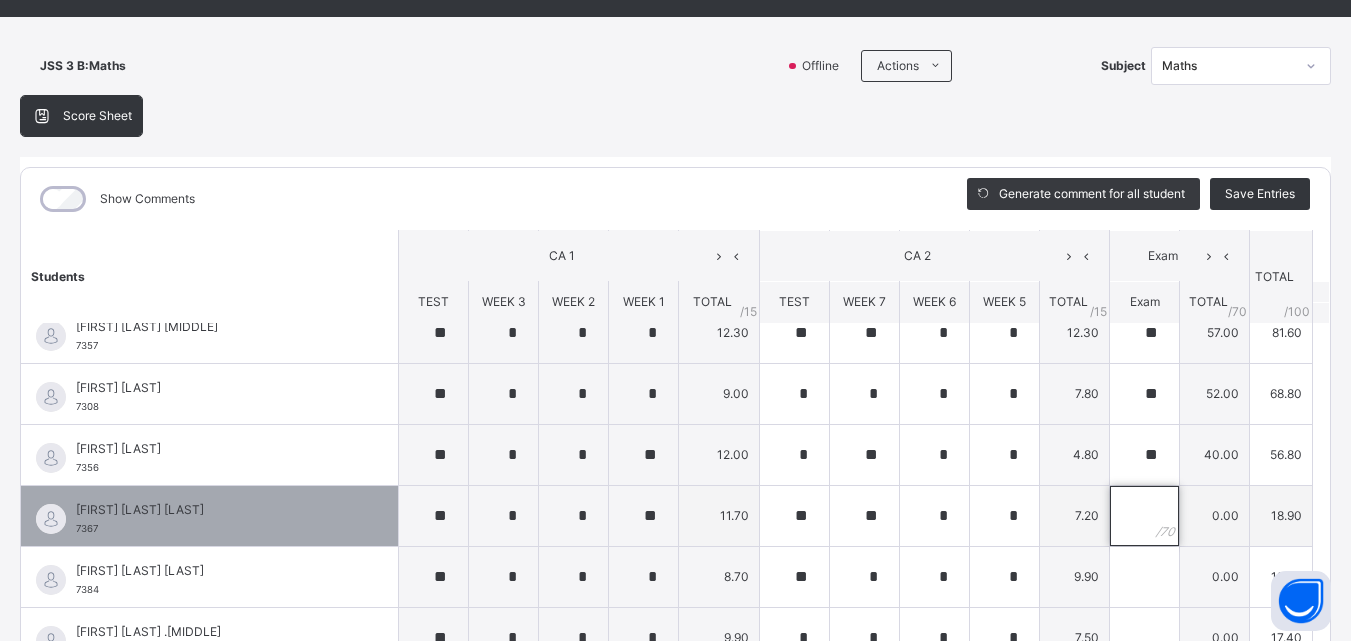 click at bounding box center (1144, 516) 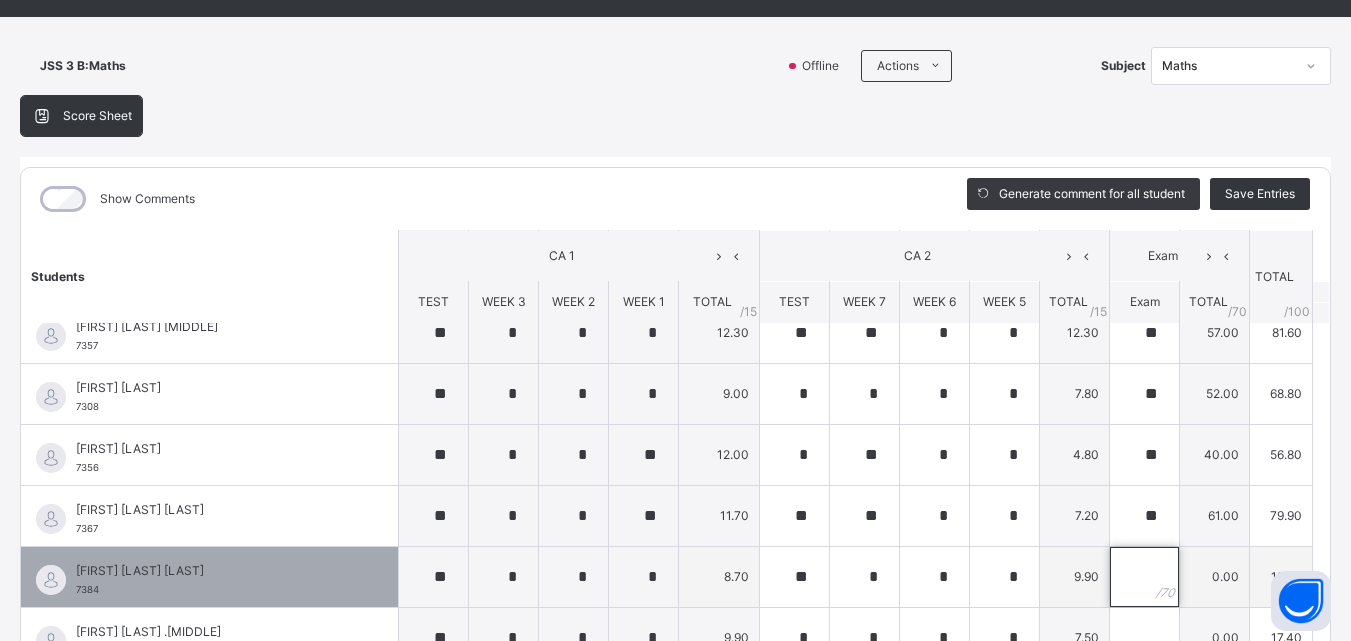 click at bounding box center (1144, 577) 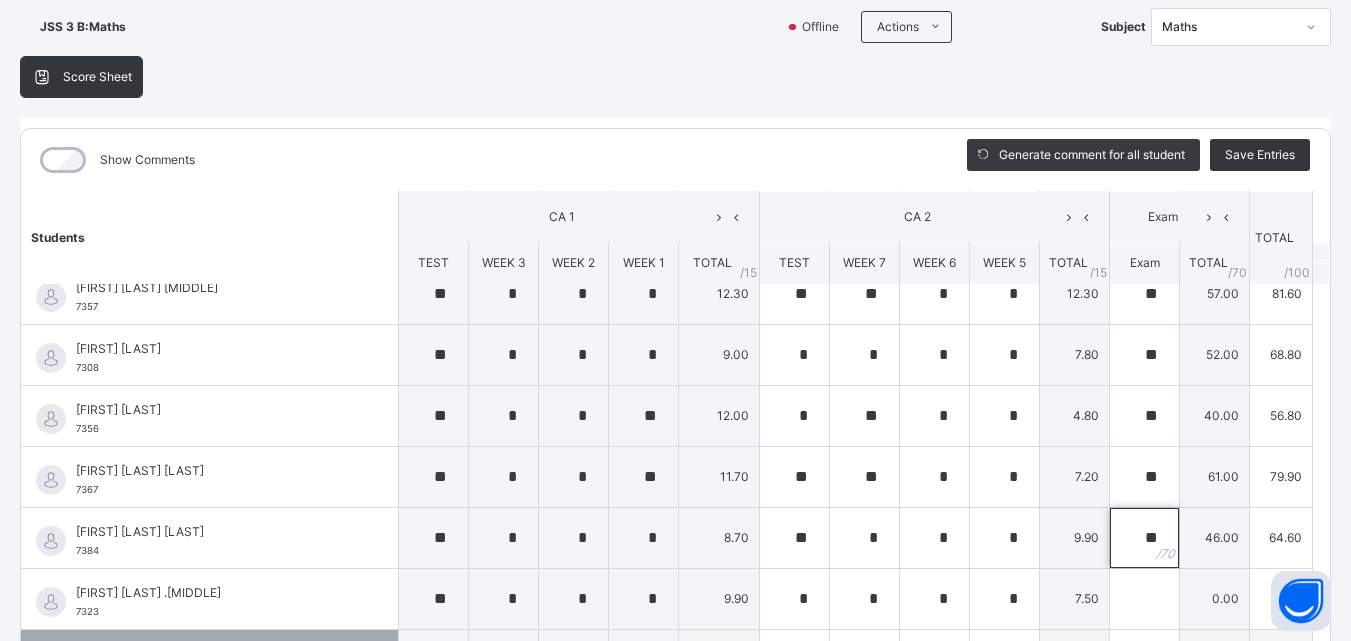 scroll, scrollTop: 200, scrollLeft: 0, axis: vertical 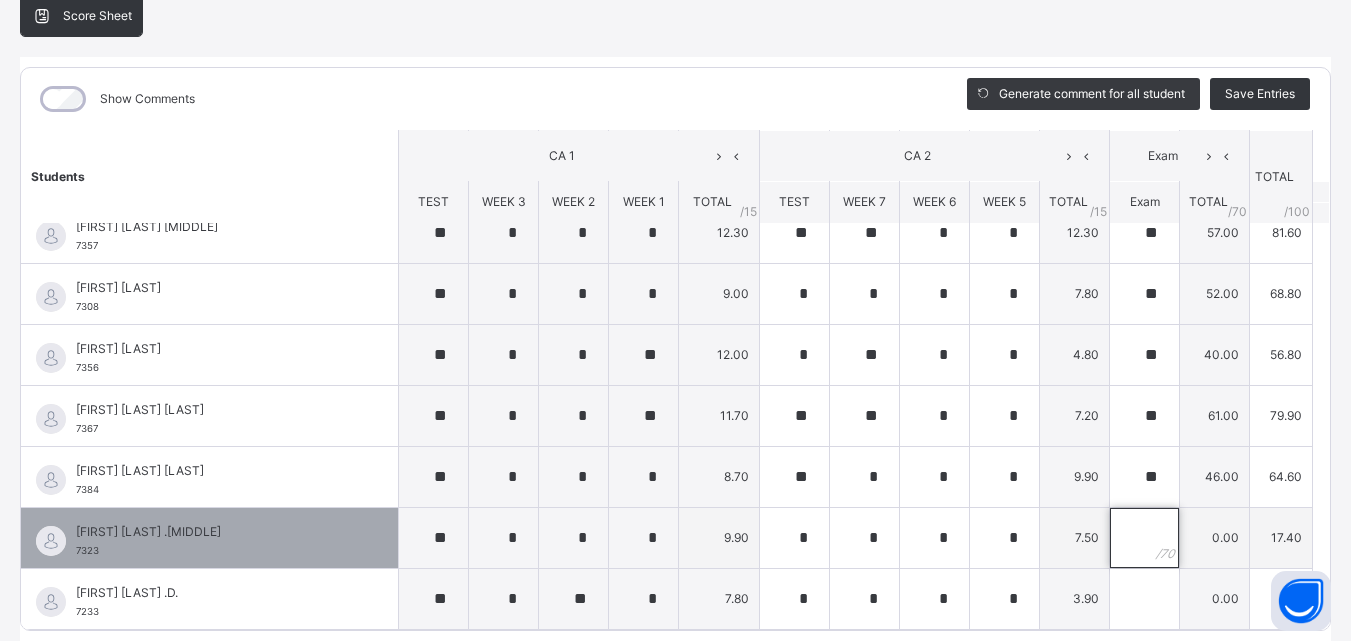 click at bounding box center [1144, 538] 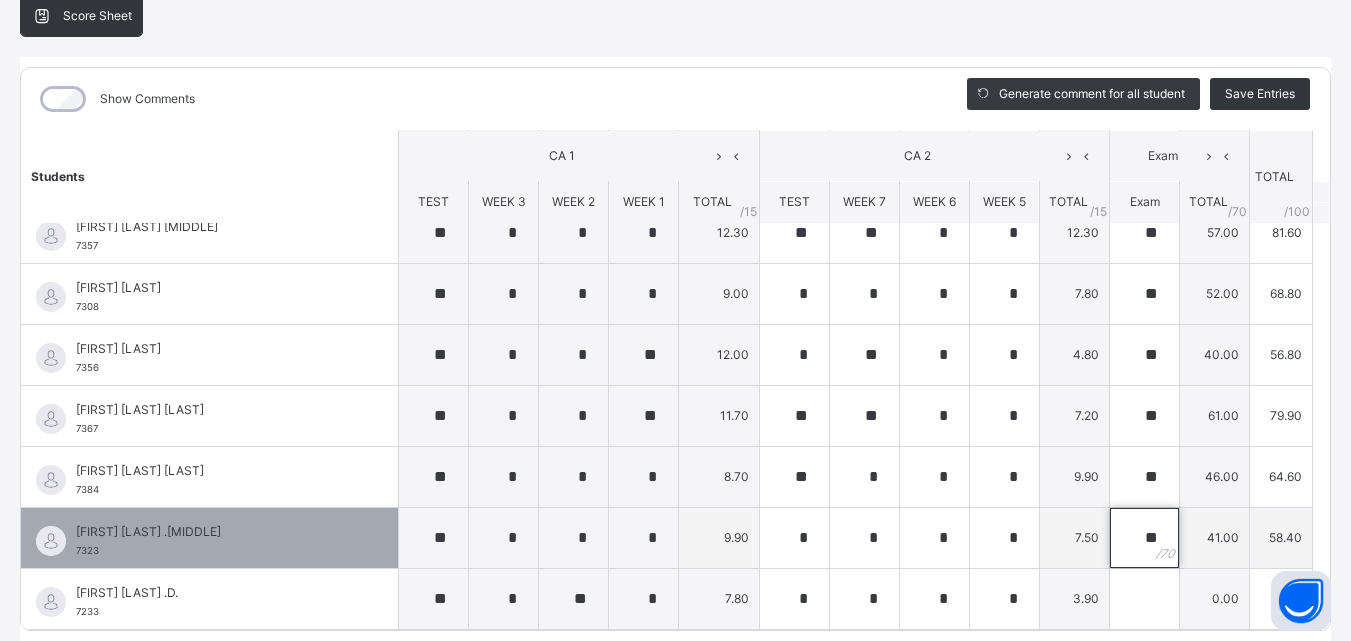 scroll, scrollTop: 270, scrollLeft: 0, axis: vertical 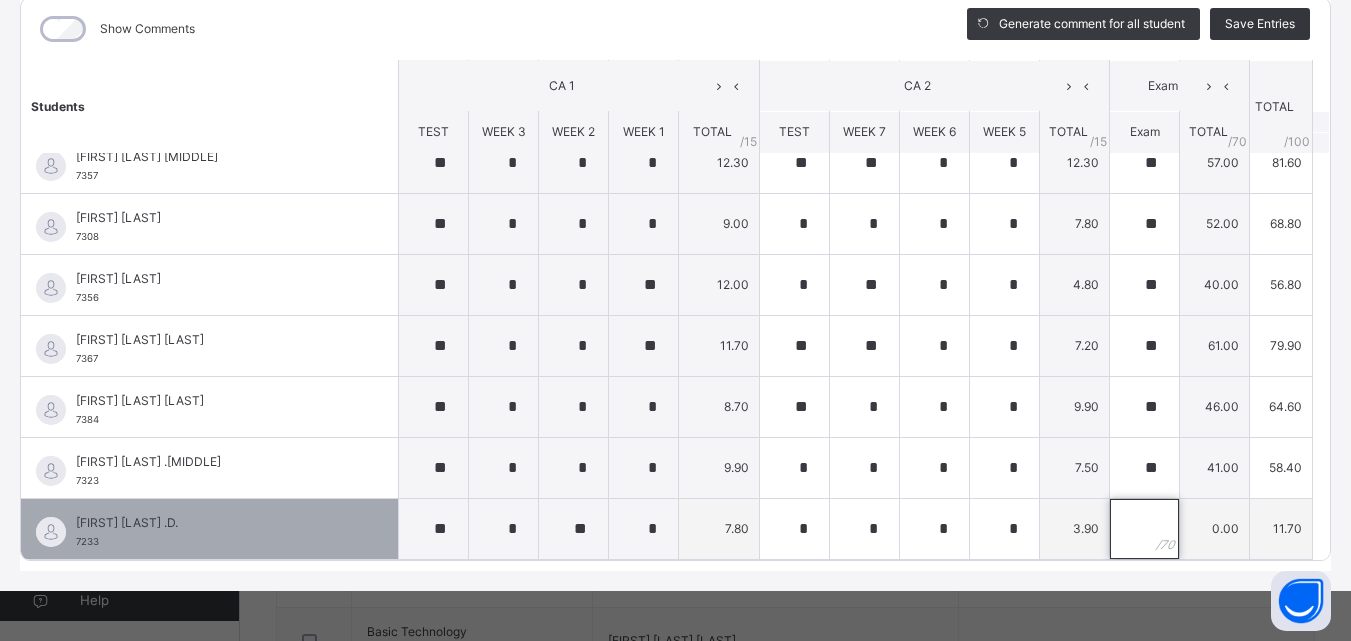 click at bounding box center [1144, 529] 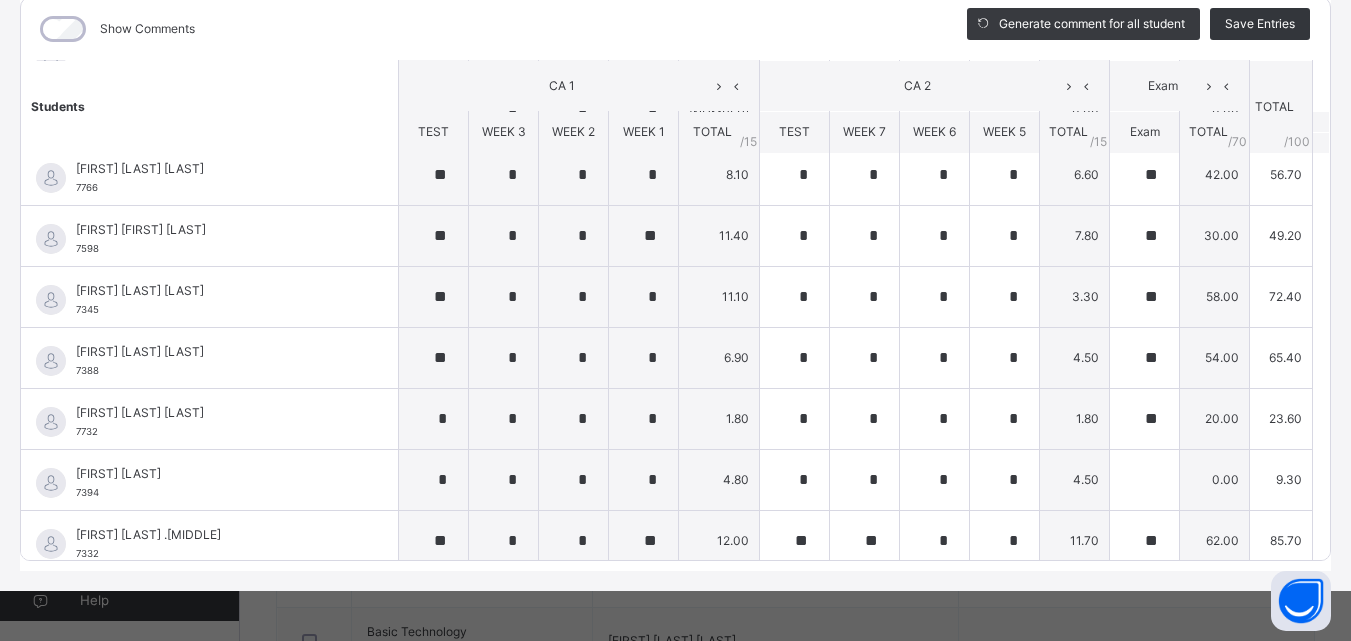 scroll, scrollTop: 885, scrollLeft: 0, axis: vertical 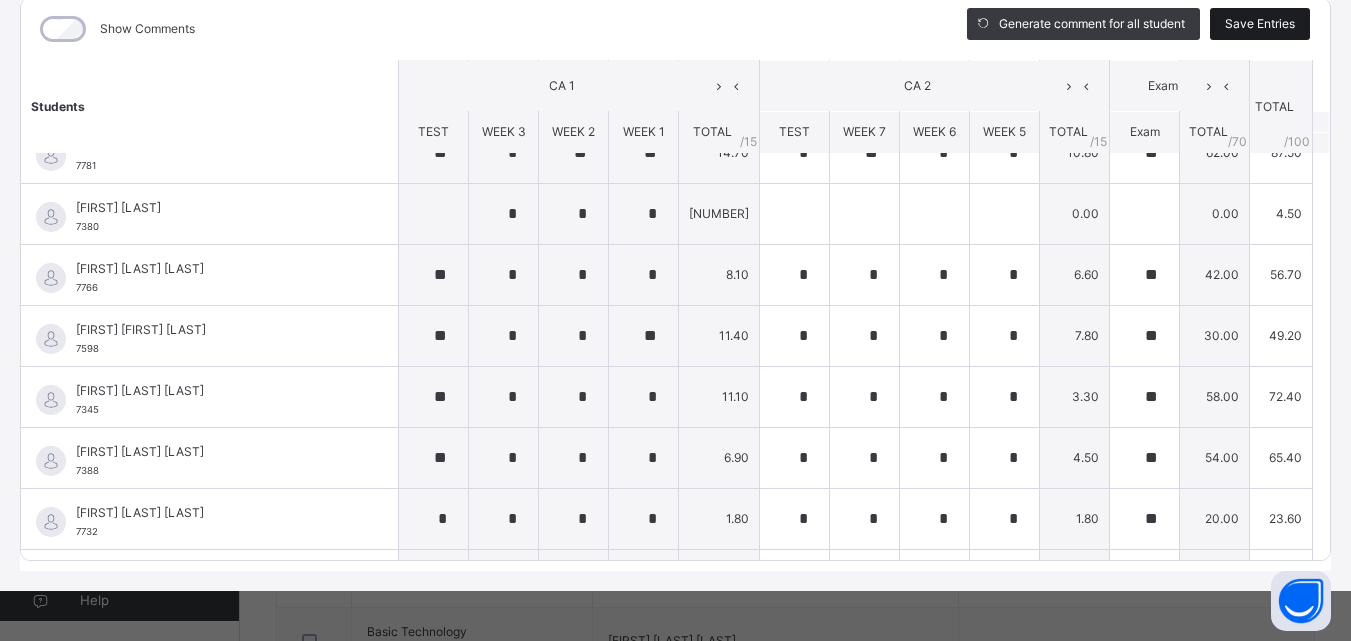 click on "Save Entries" at bounding box center (1260, 24) 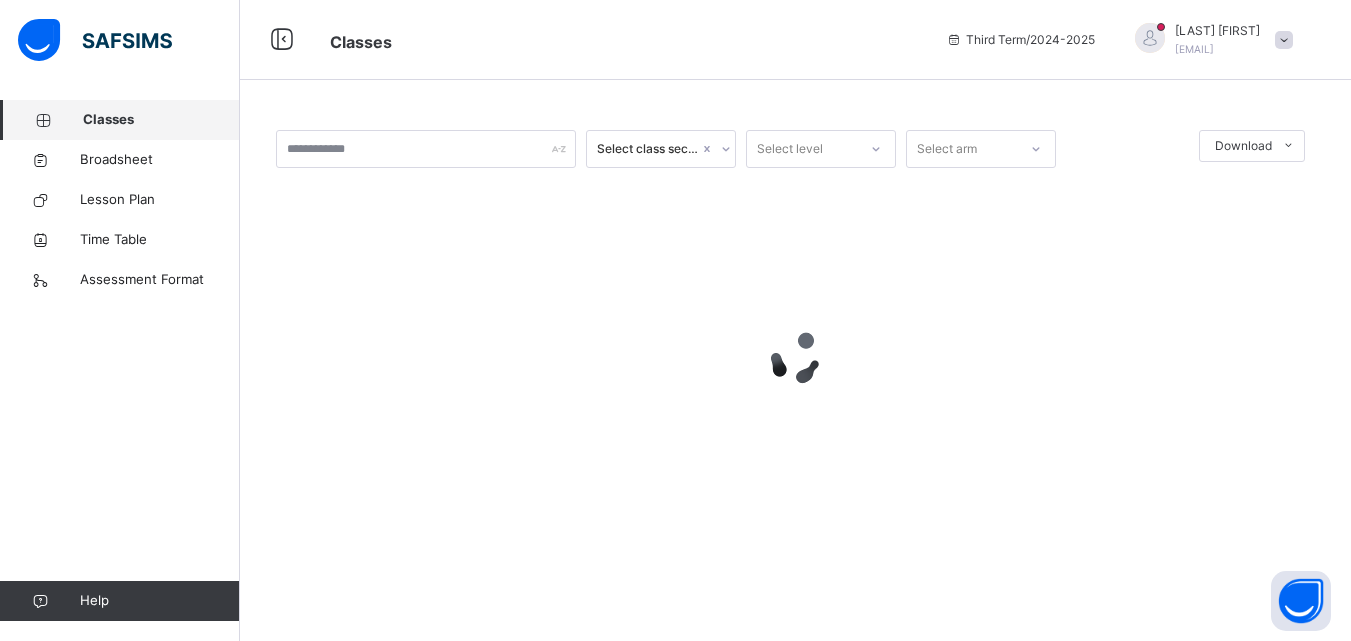 scroll, scrollTop: 0, scrollLeft: 0, axis: both 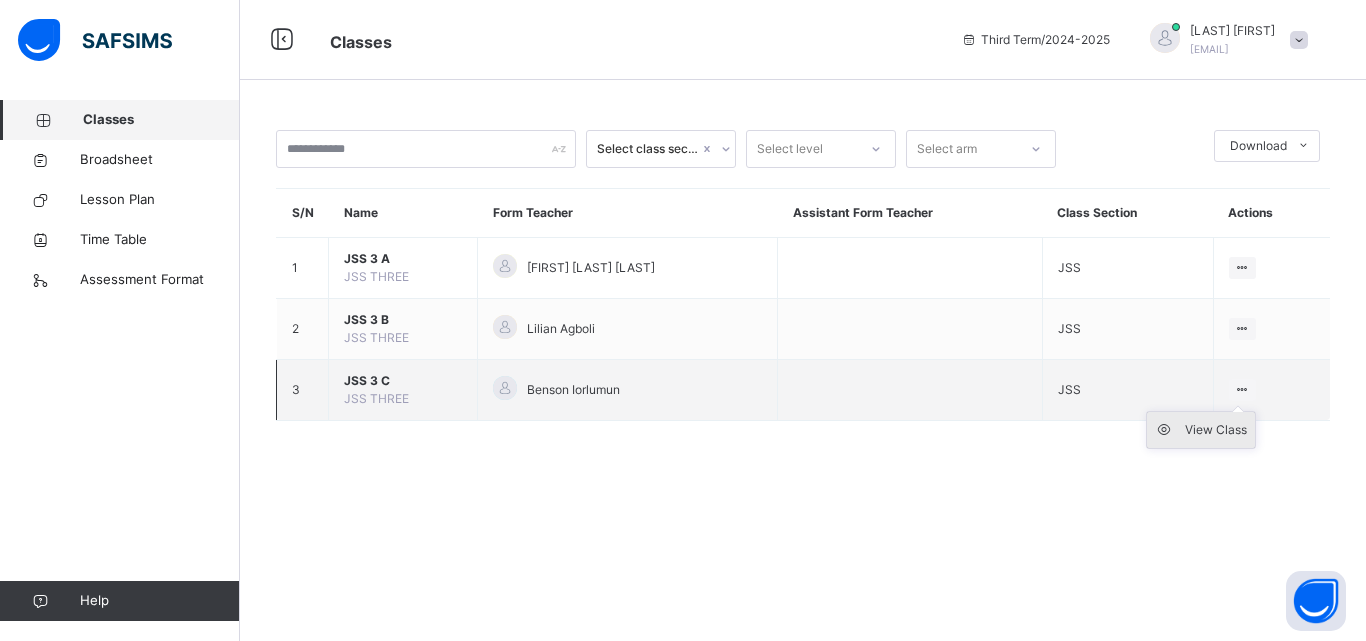 click on "View Class" at bounding box center (1216, 430) 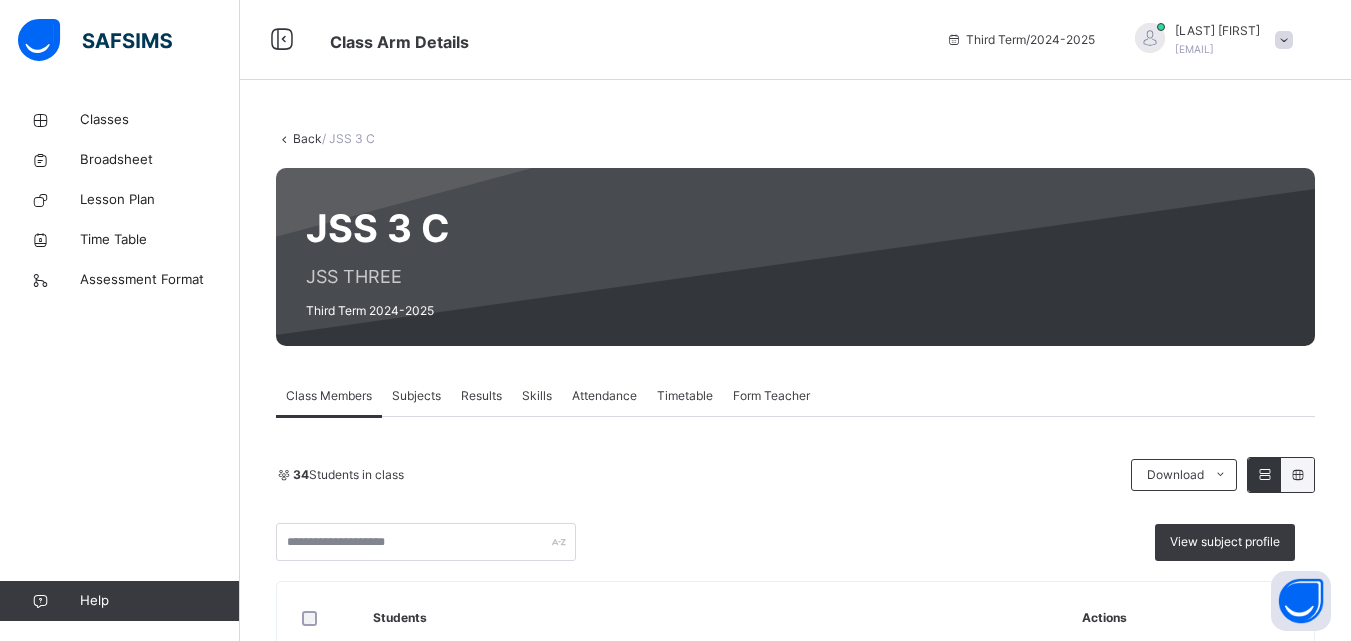 click on "Subjects" at bounding box center [416, 396] 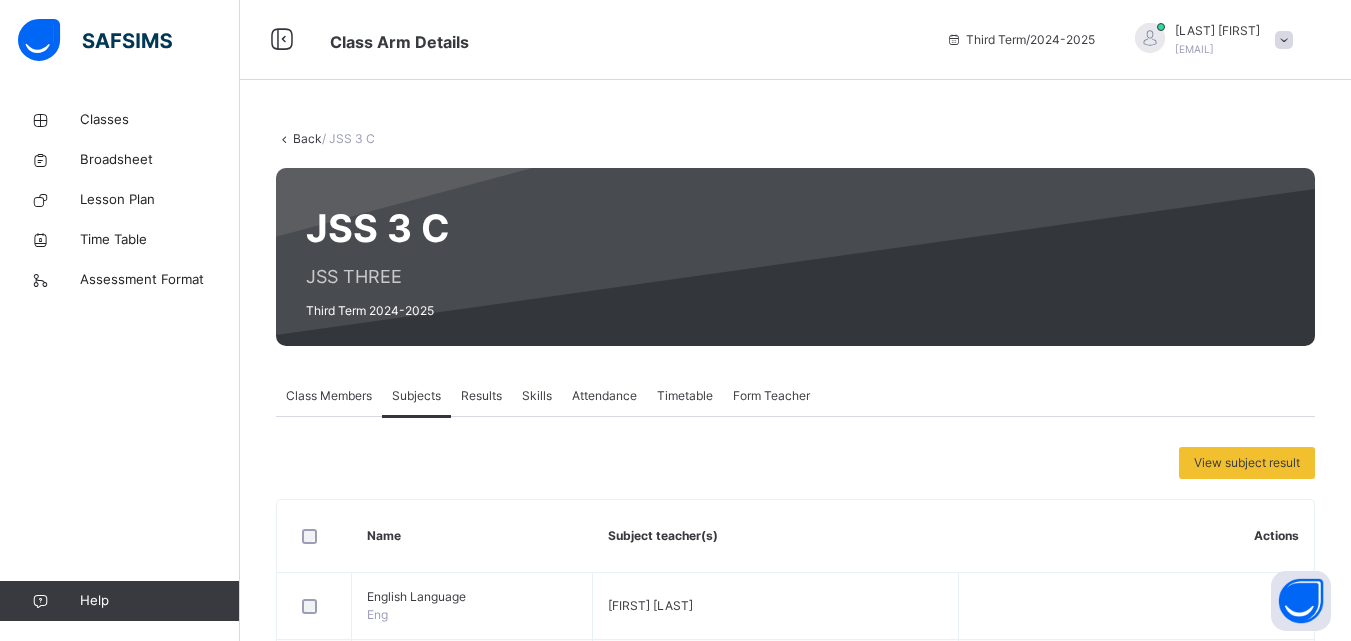 scroll, scrollTop: 300, scrollLeft: 0, axis: vertical 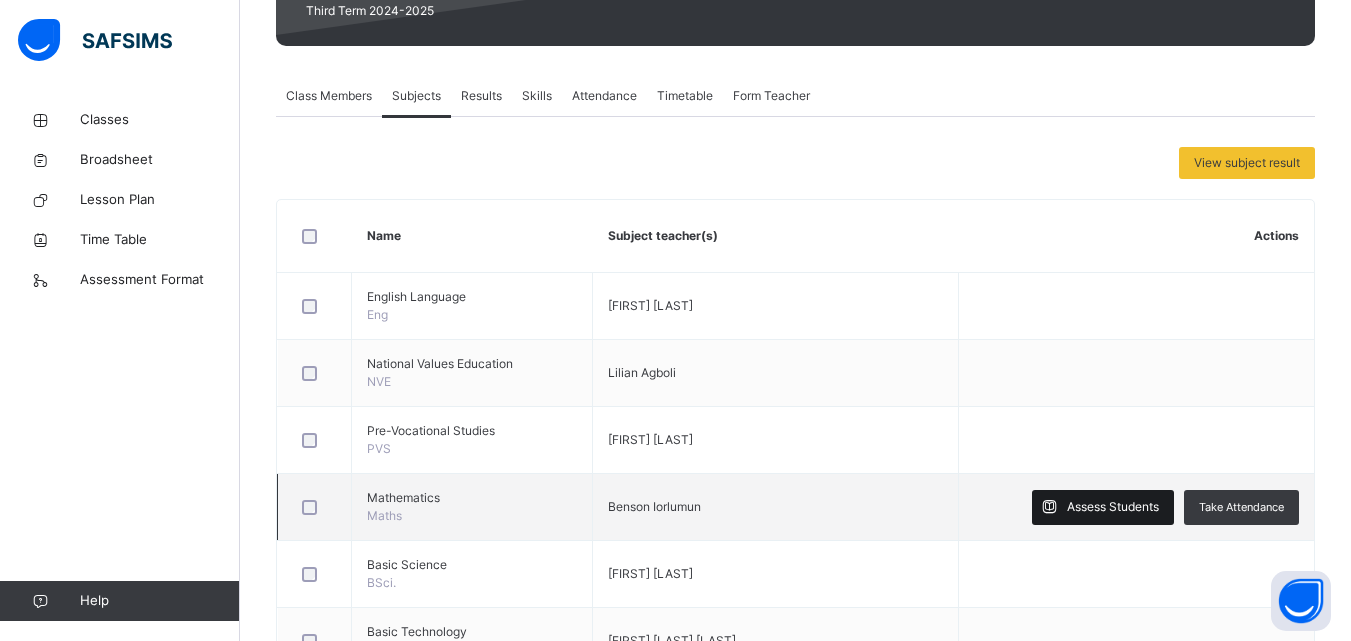 click on "Assess Students" at bounding box center (1113, 507) 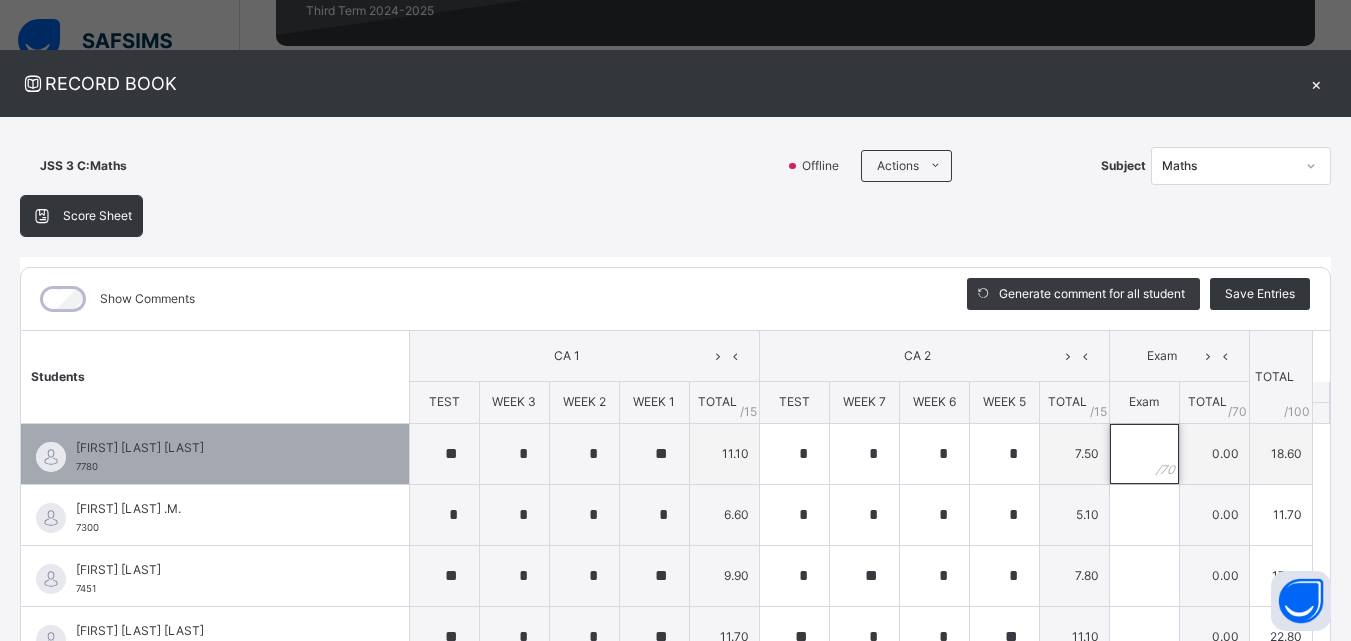 click at bounding box center [1144, 454] 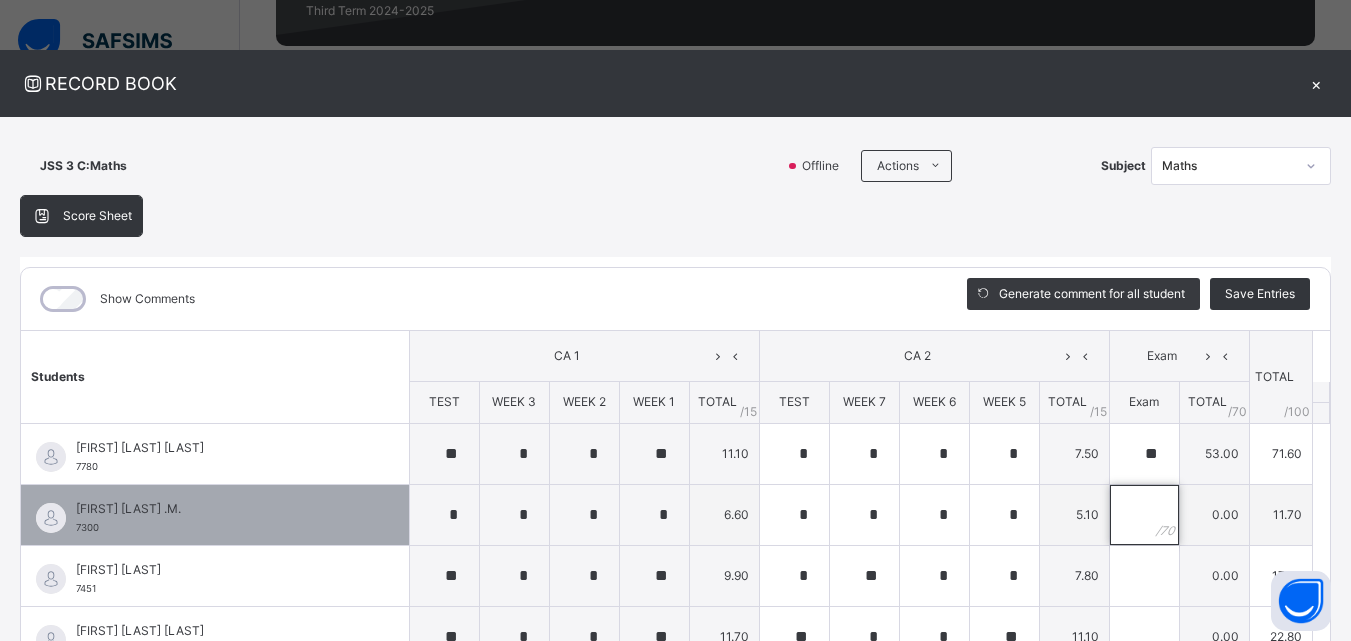click at bounding box center [1144, 515] 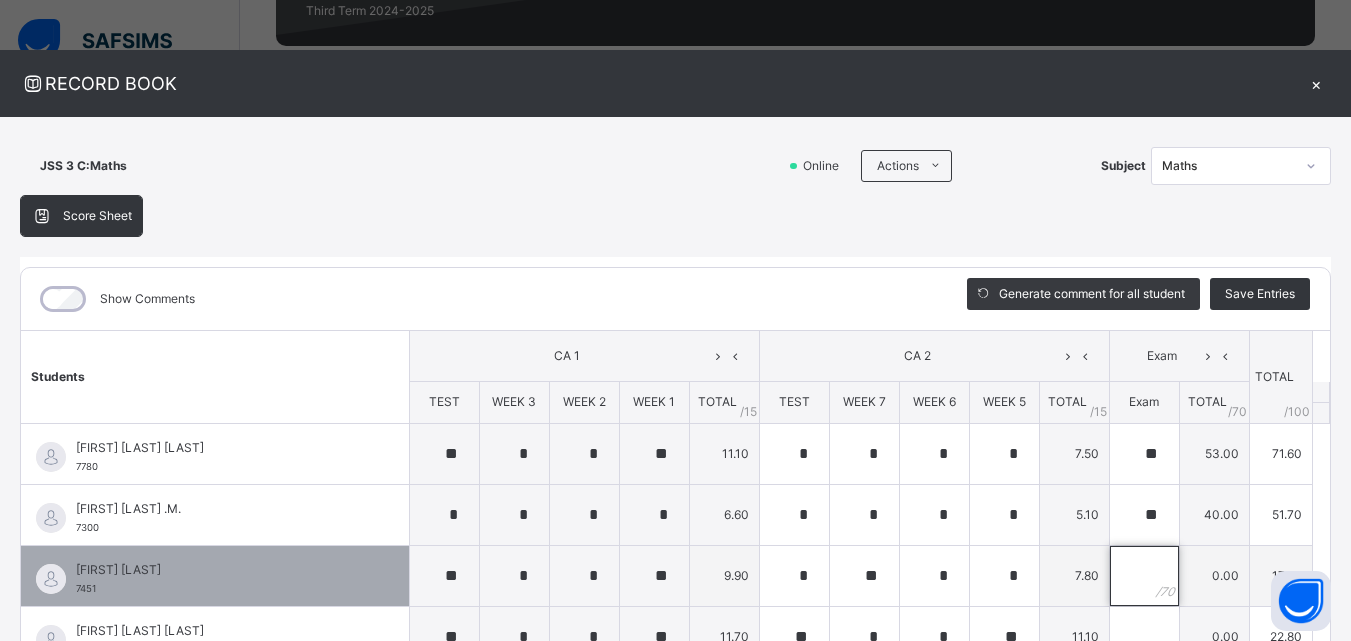 click at bounding box center [1144, 576] 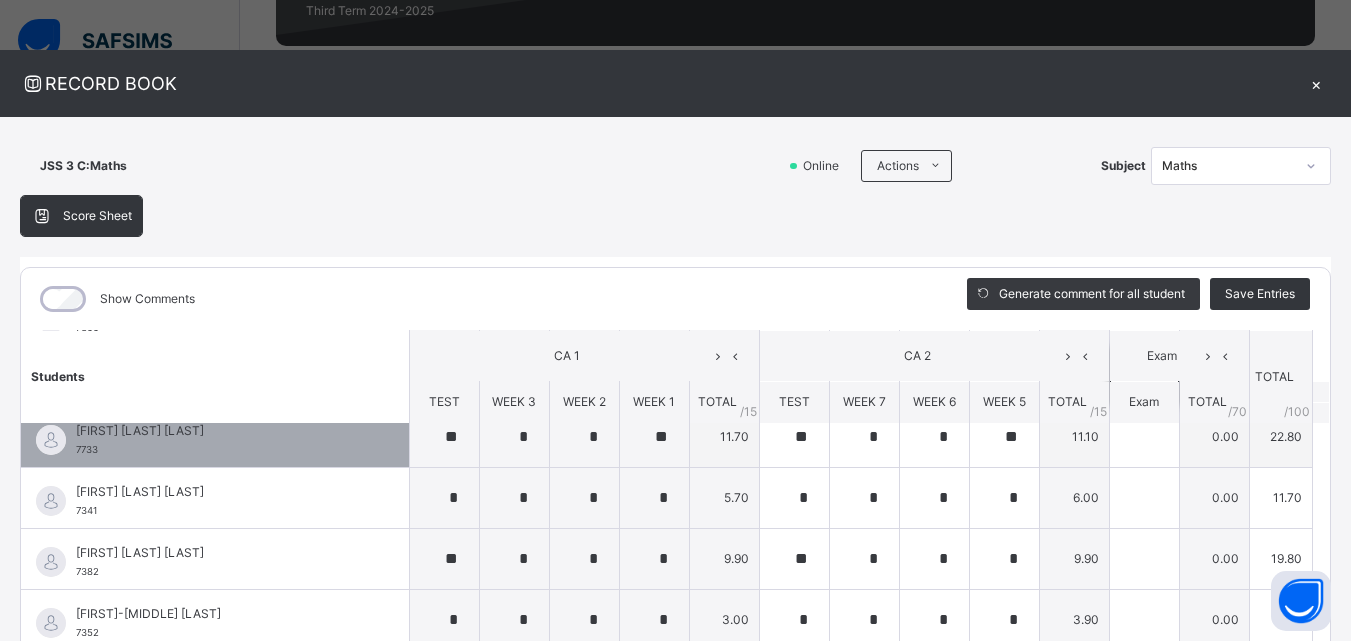 scroll, scrollTop: 100, scrollLeft: 0, axis: vertical 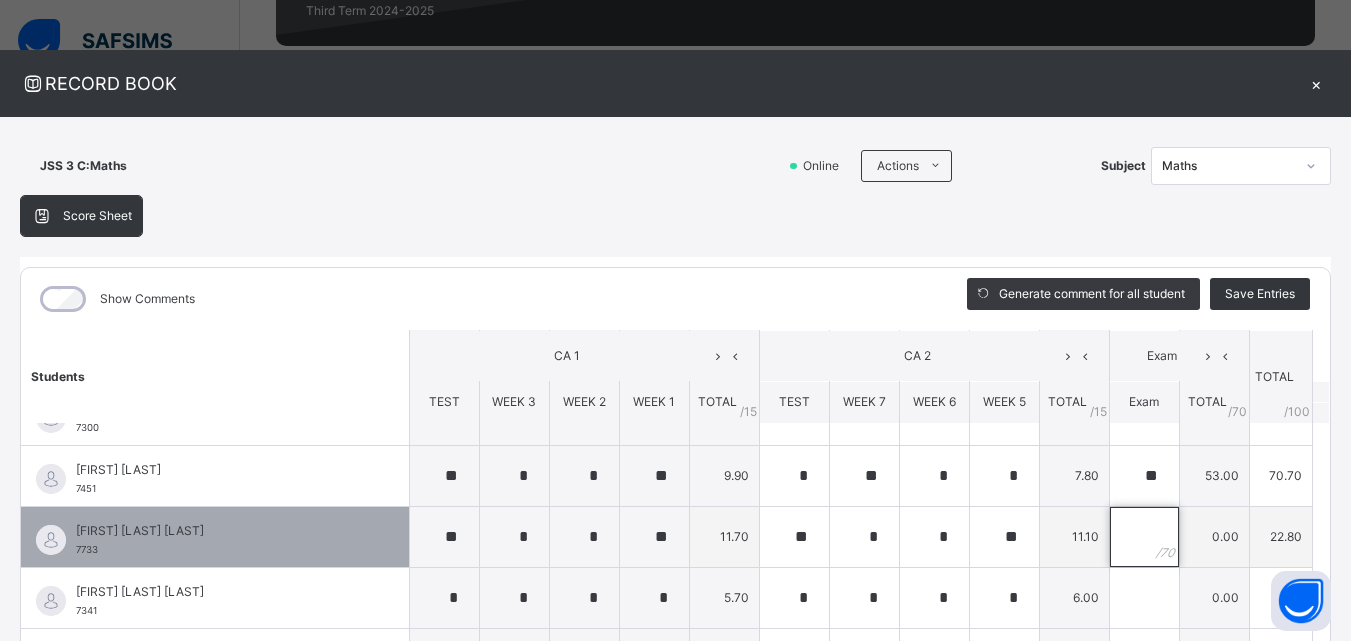 click at bounding box center (1144, 537) 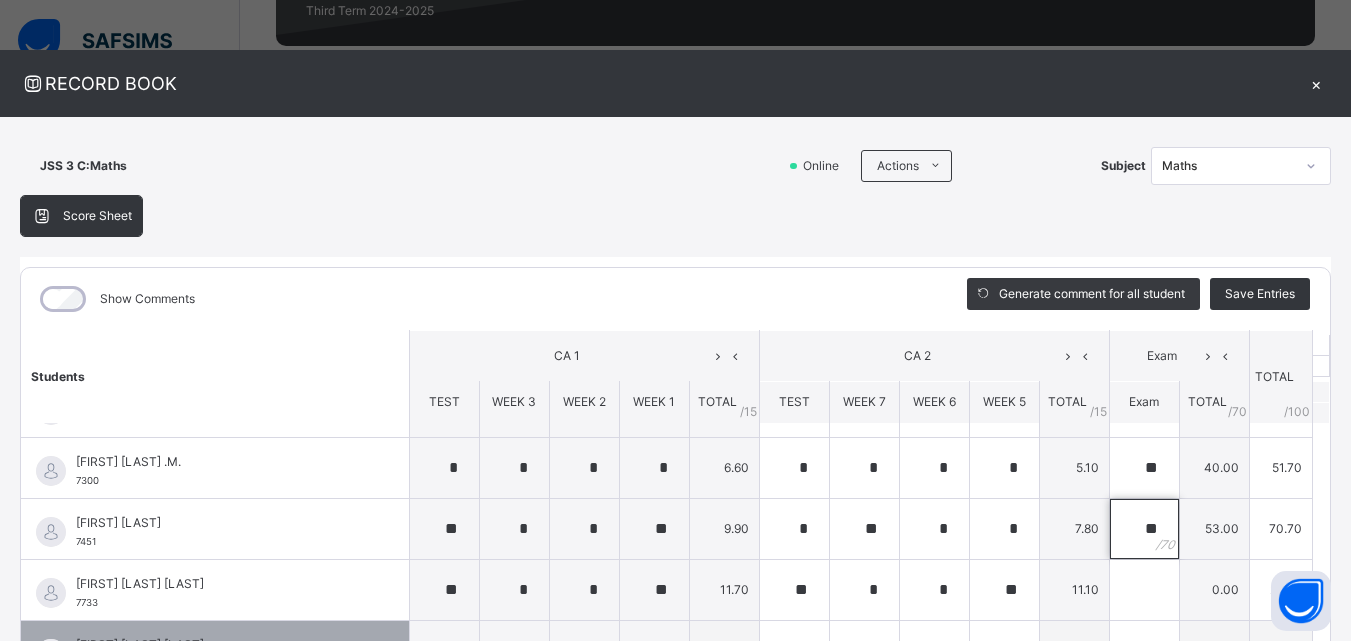 click on "**" at bounding box center (1144, 529) 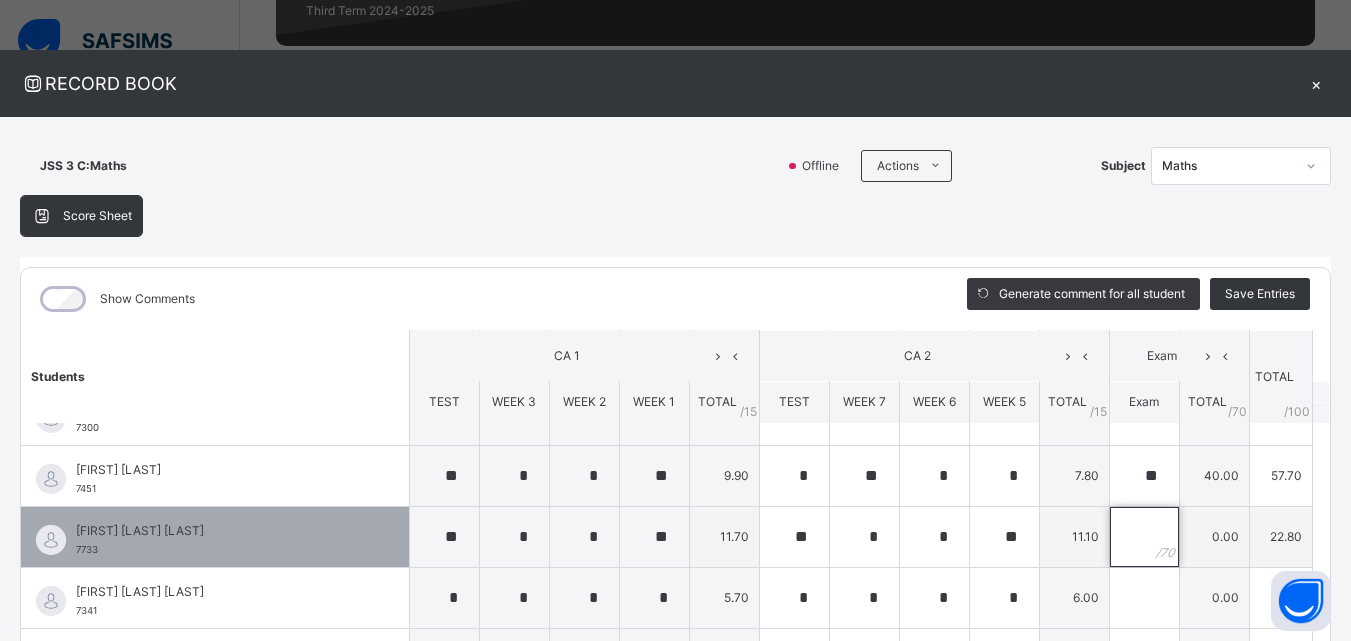 click at bounding box center (1144, 537) 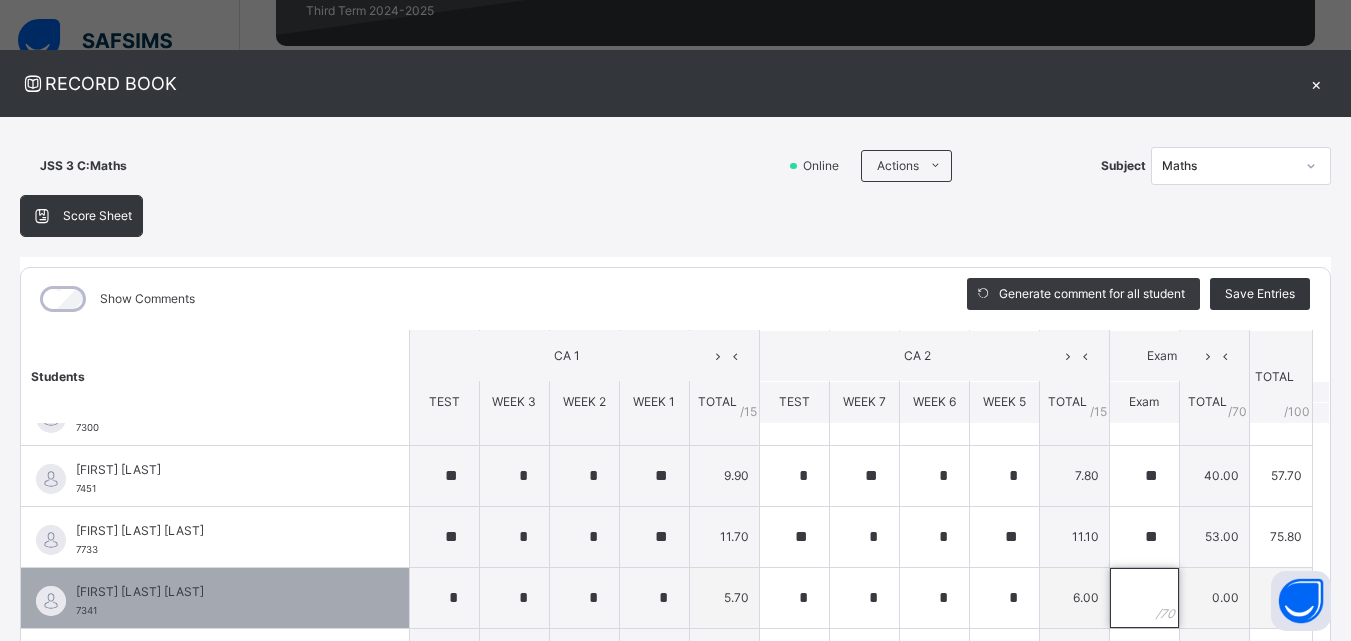 click at bounding box center (1144, 598) 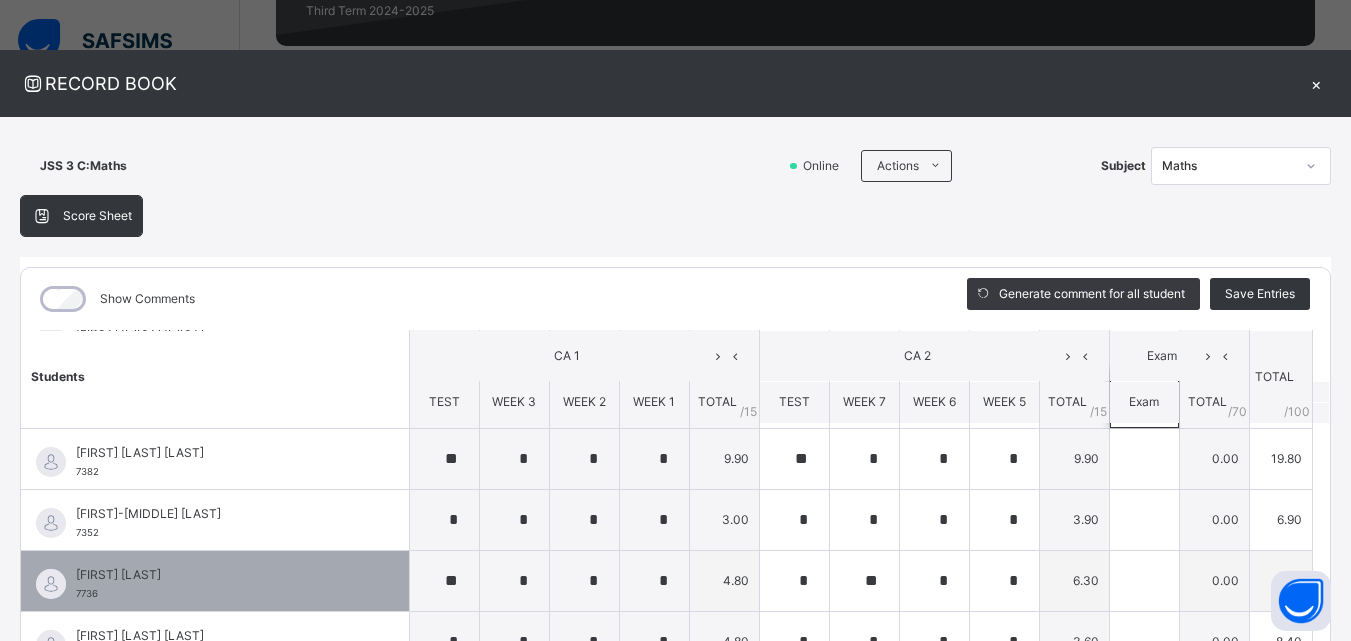 scroll, scrollTop: 200, scrollLeft: 0, axis: vertical 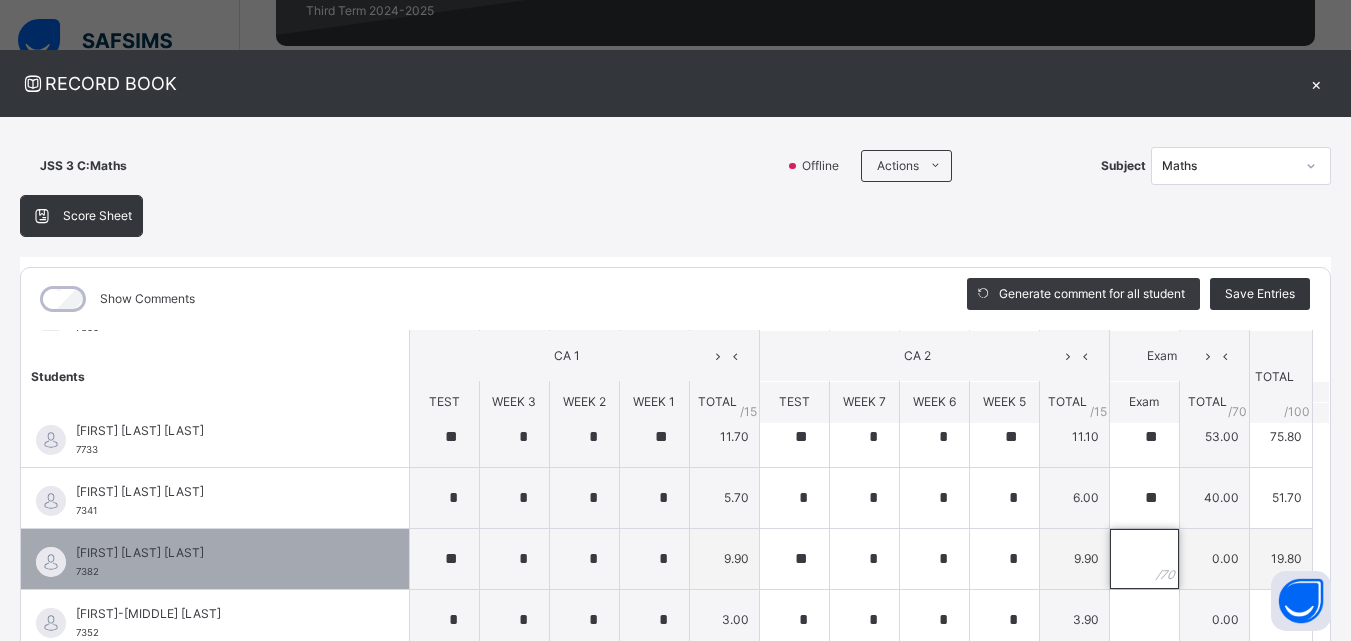 click at bounding box center (1144, 559) 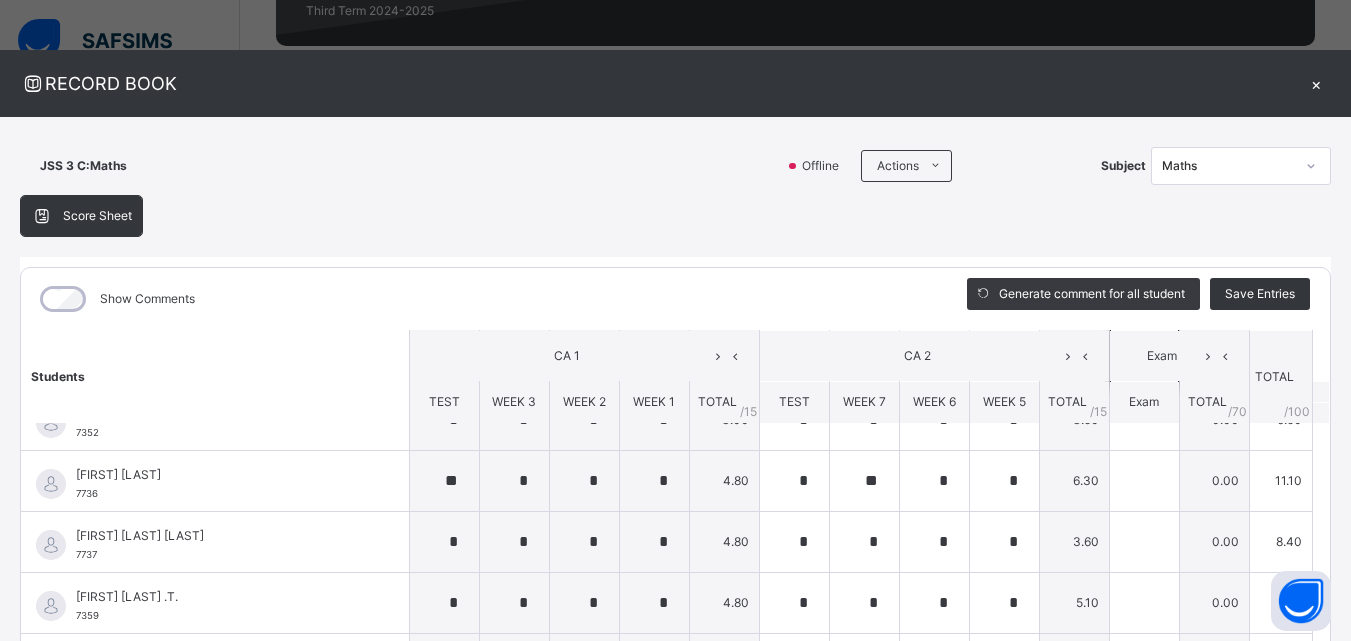 scroll, scrollTop: 300, scrollLeft: 0, axis: vertical 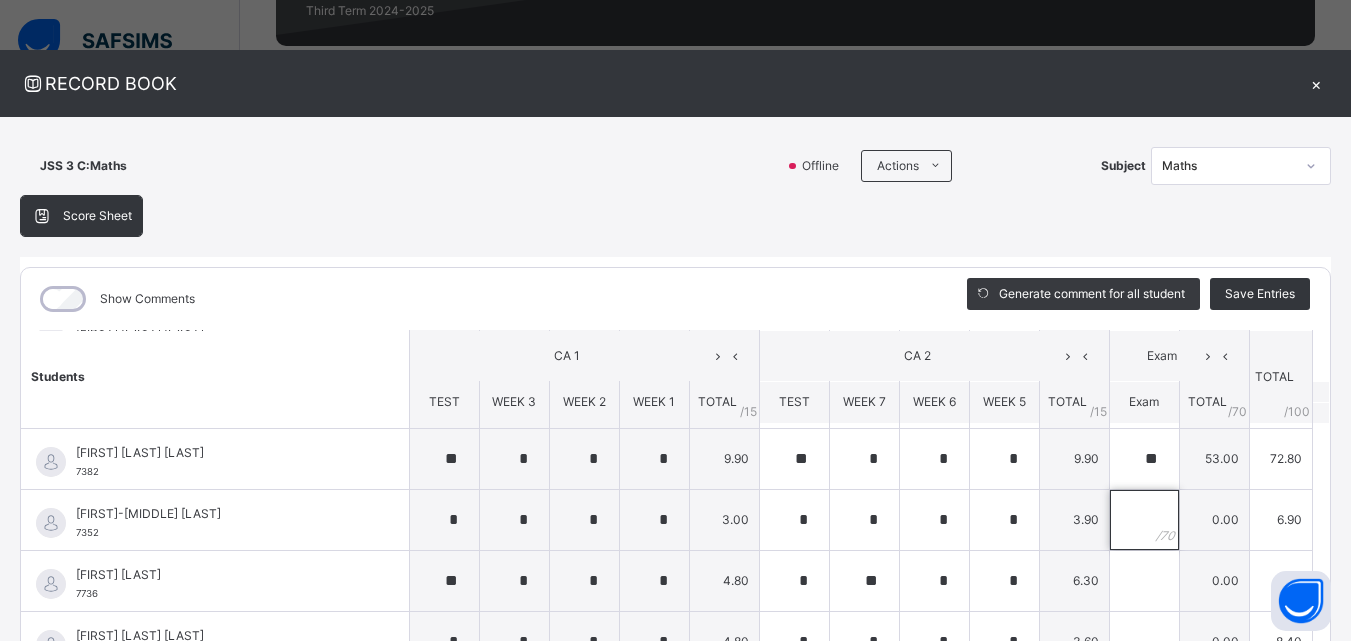 click at bounding box center [1144, 520] 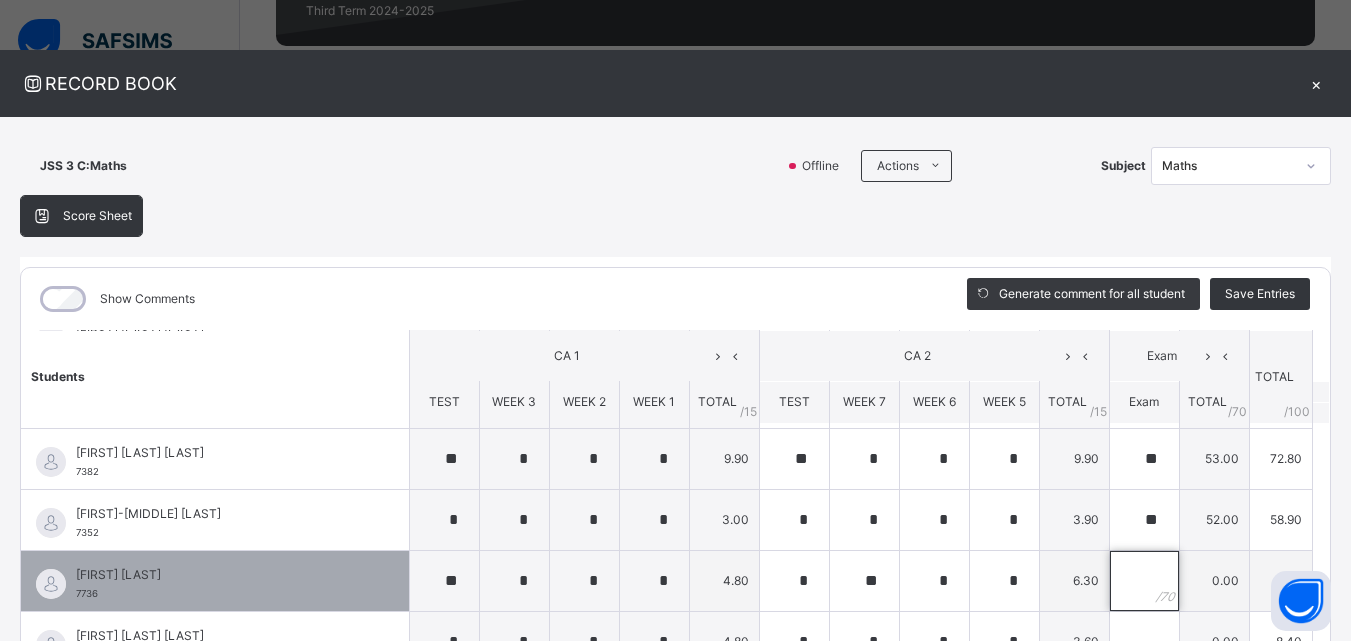 click at bounding box center (1144, 581) 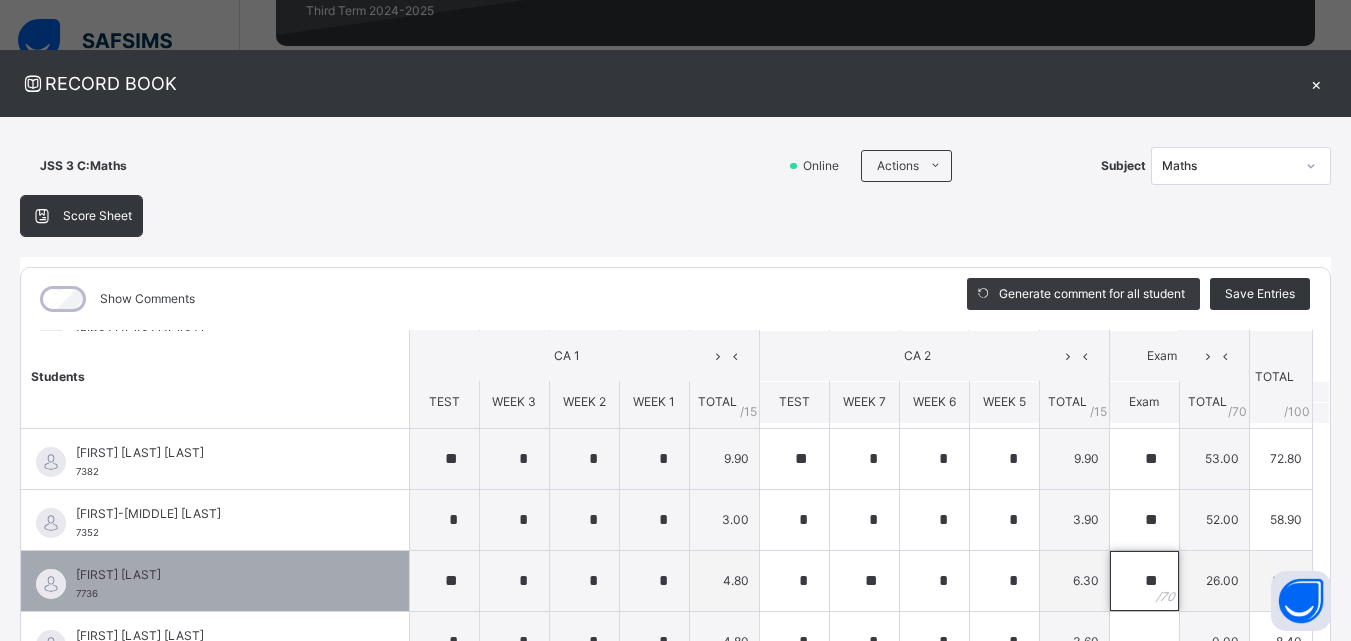 scroll, scrollTop: 400, scrollLeft: 0, axis: vertical 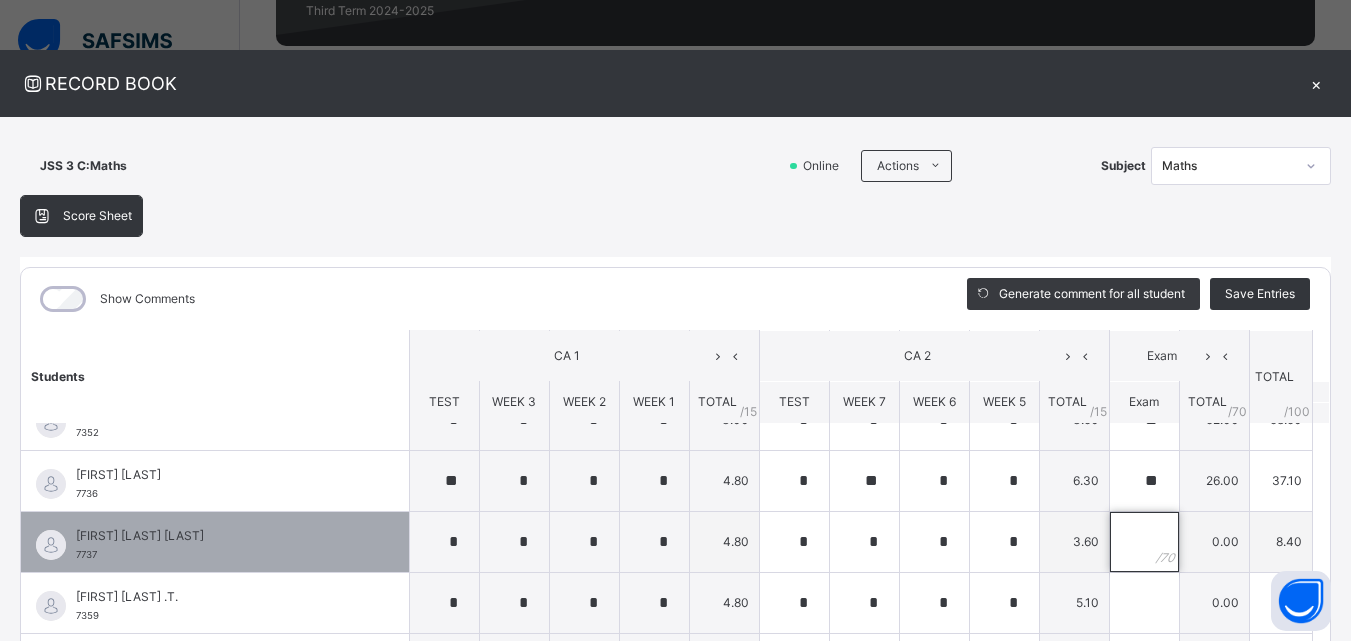 click at bounding box center (1144, 542) 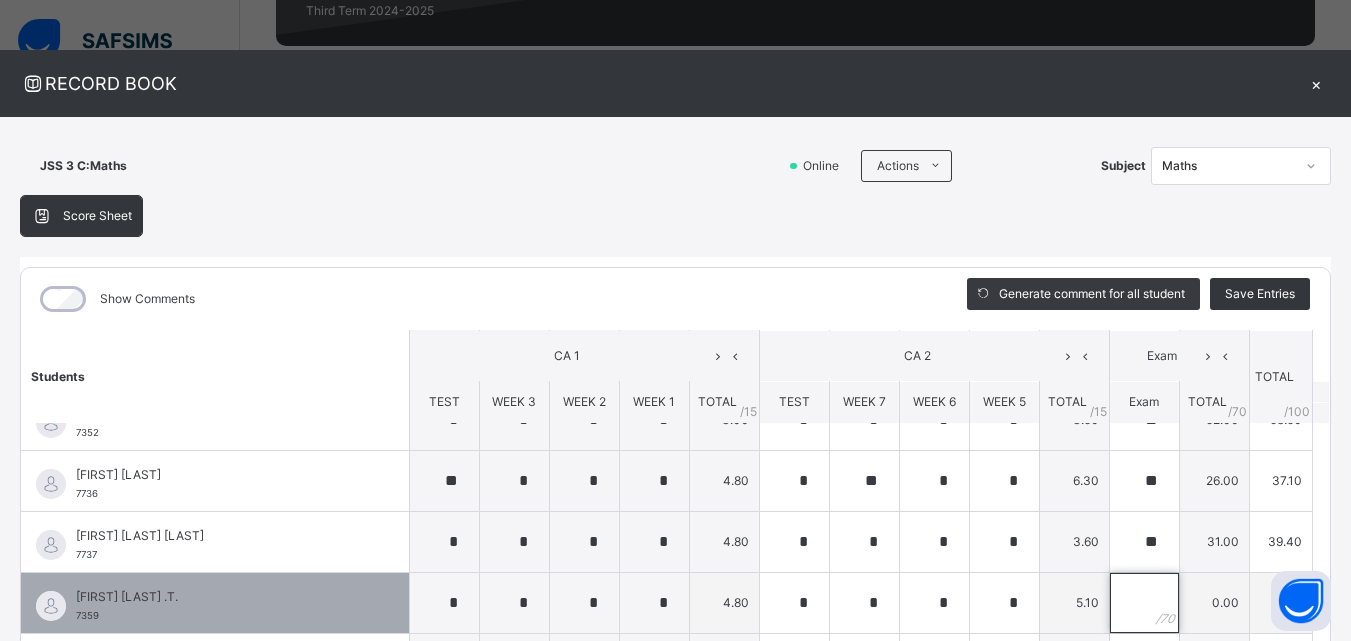 click at bounding box center (1144, 603) 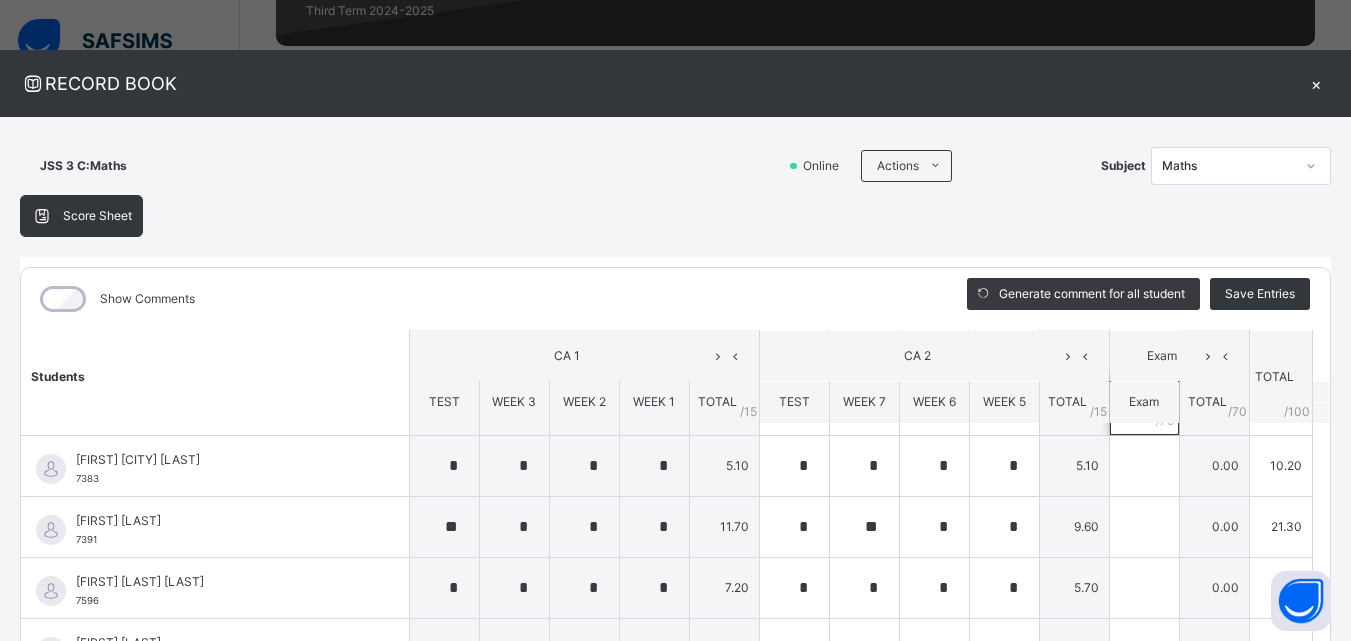 scroll, scrollTop: 600, scrollLeft: 0, axis: vertical 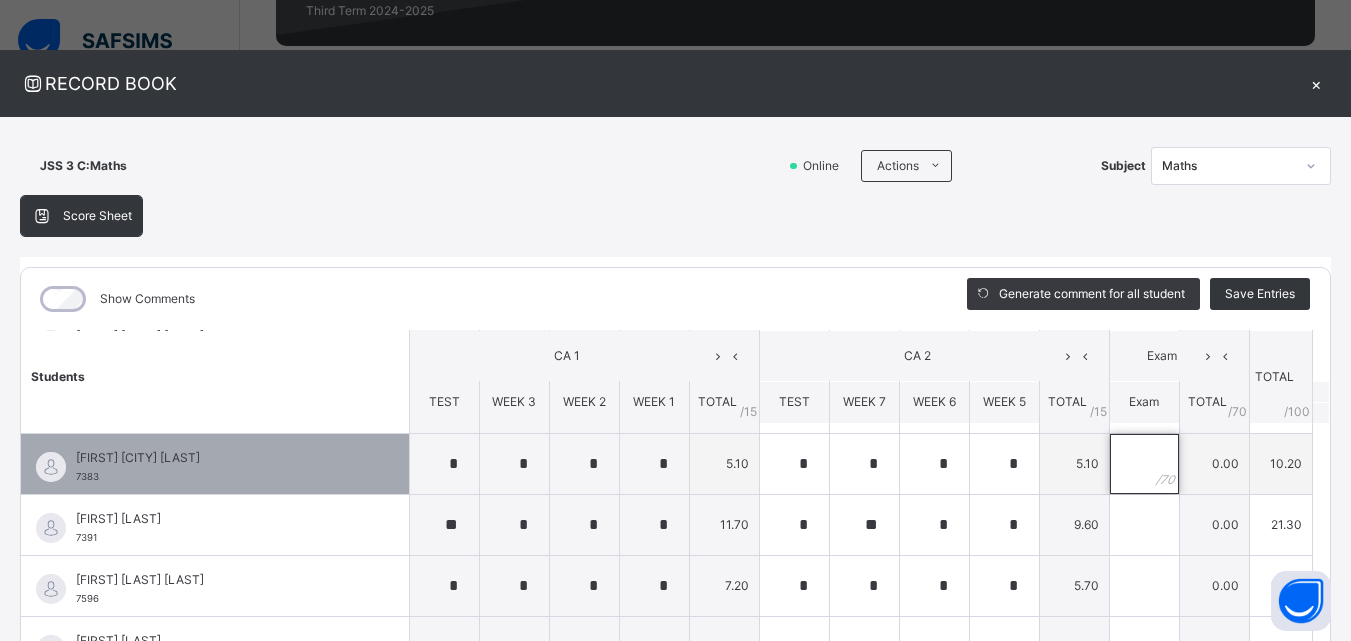 click at bounding box center (1144, 464) 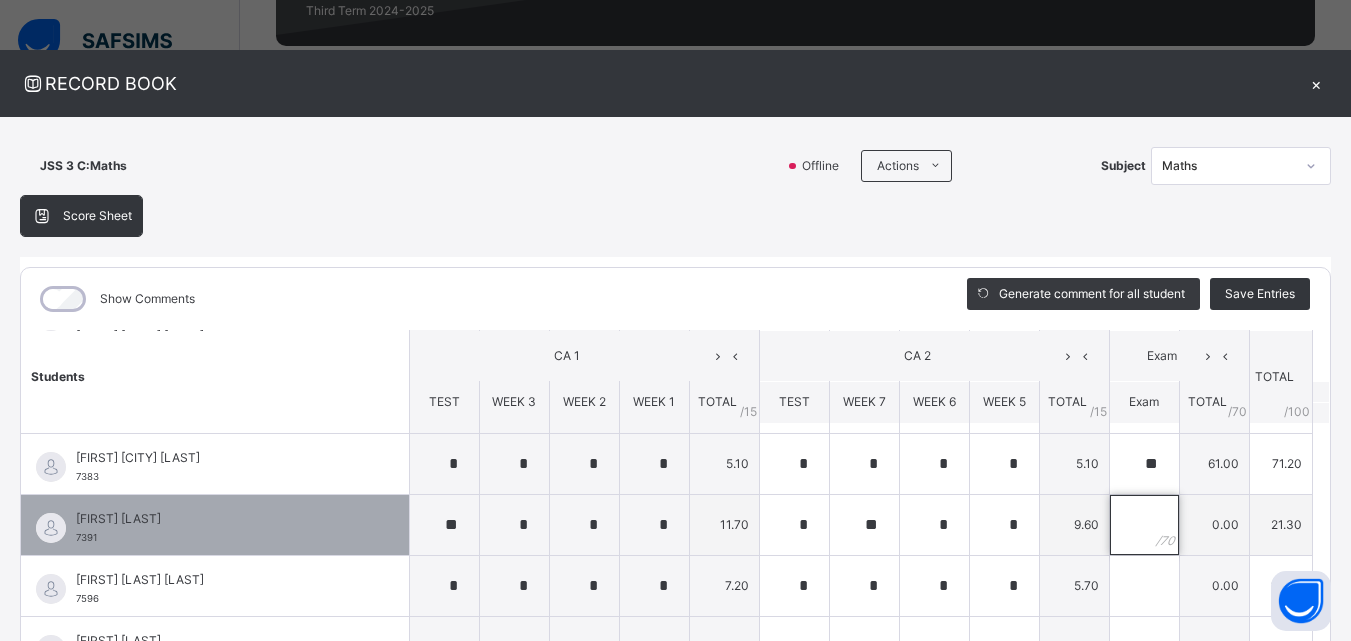 click at bounding box center [1144, 525] 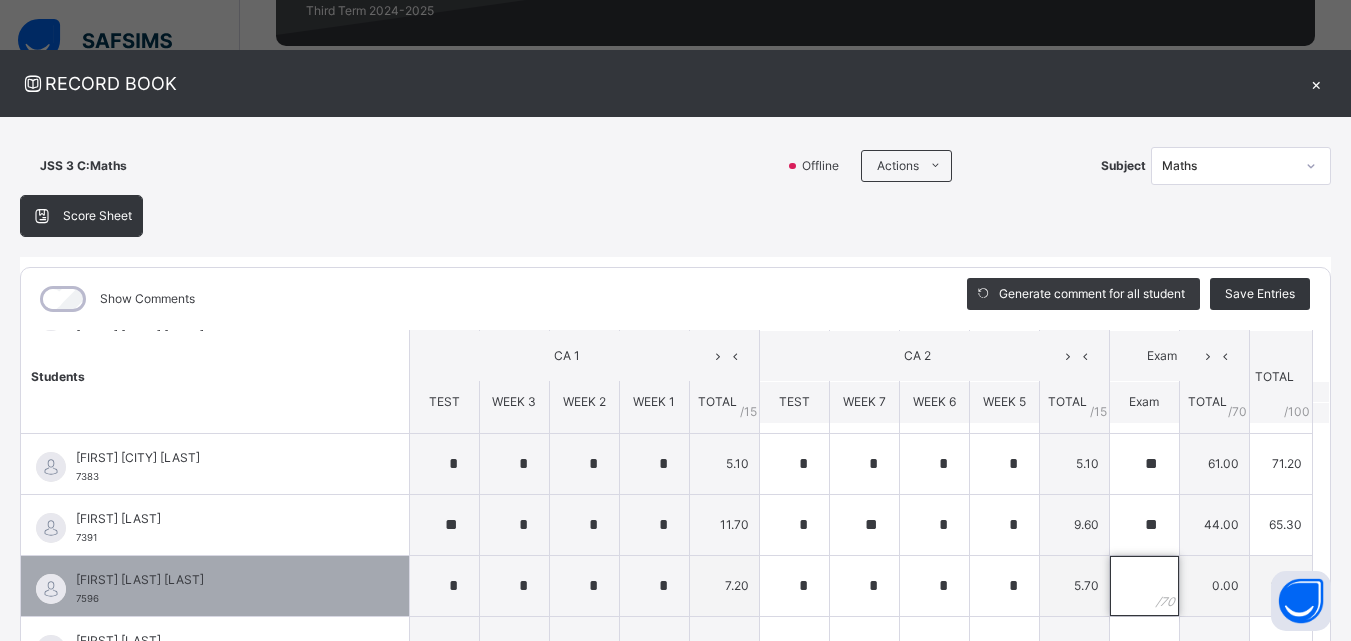 click at bounding box center [1144, 586] 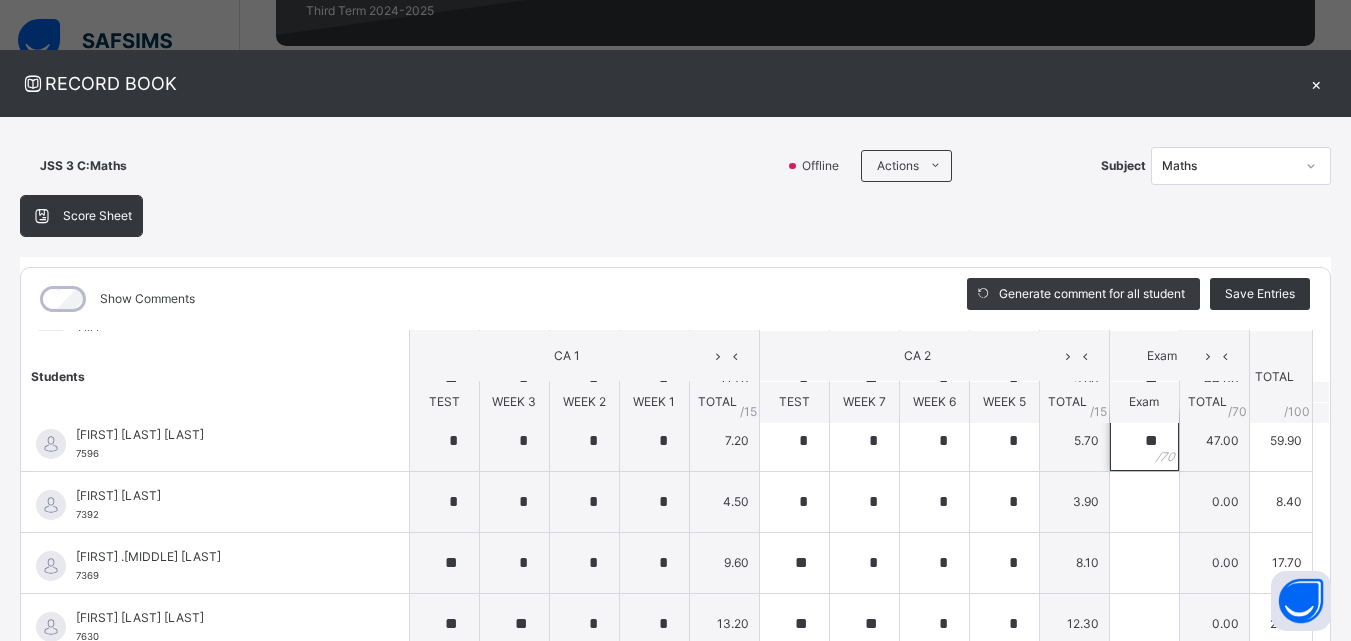 scroll, scrollTop: 700, scrollLeft: 0, axis: vertical 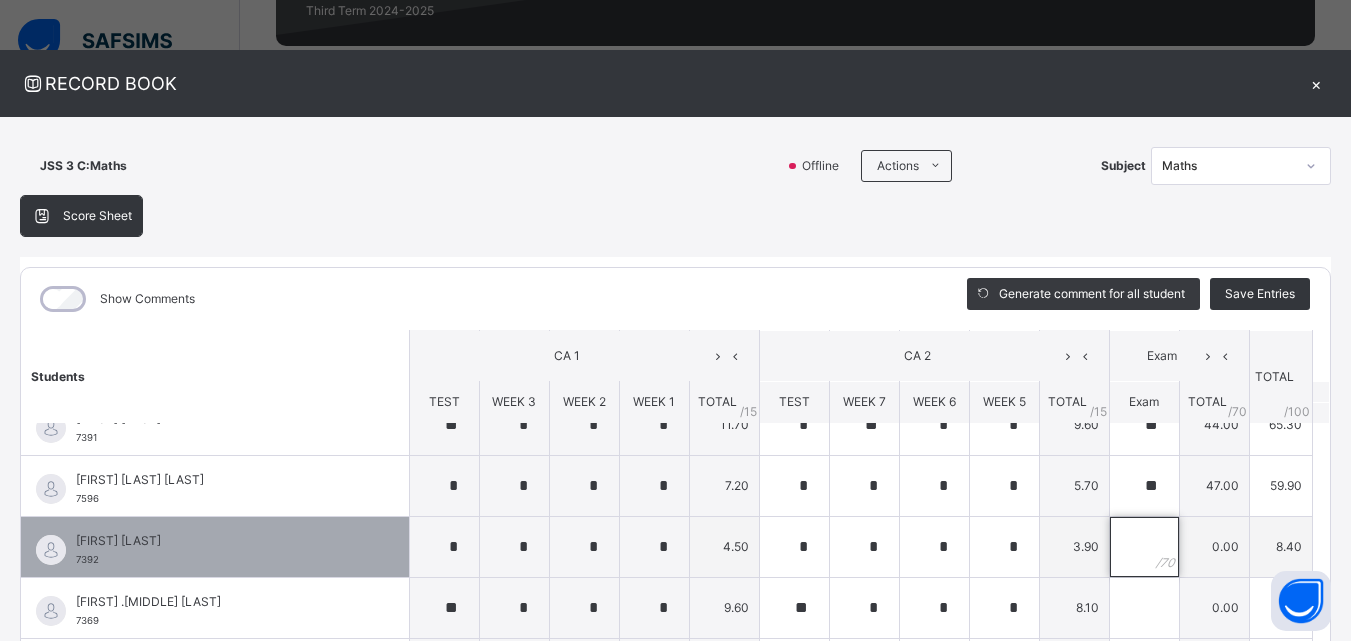 click at bounding box center (1144, 547) 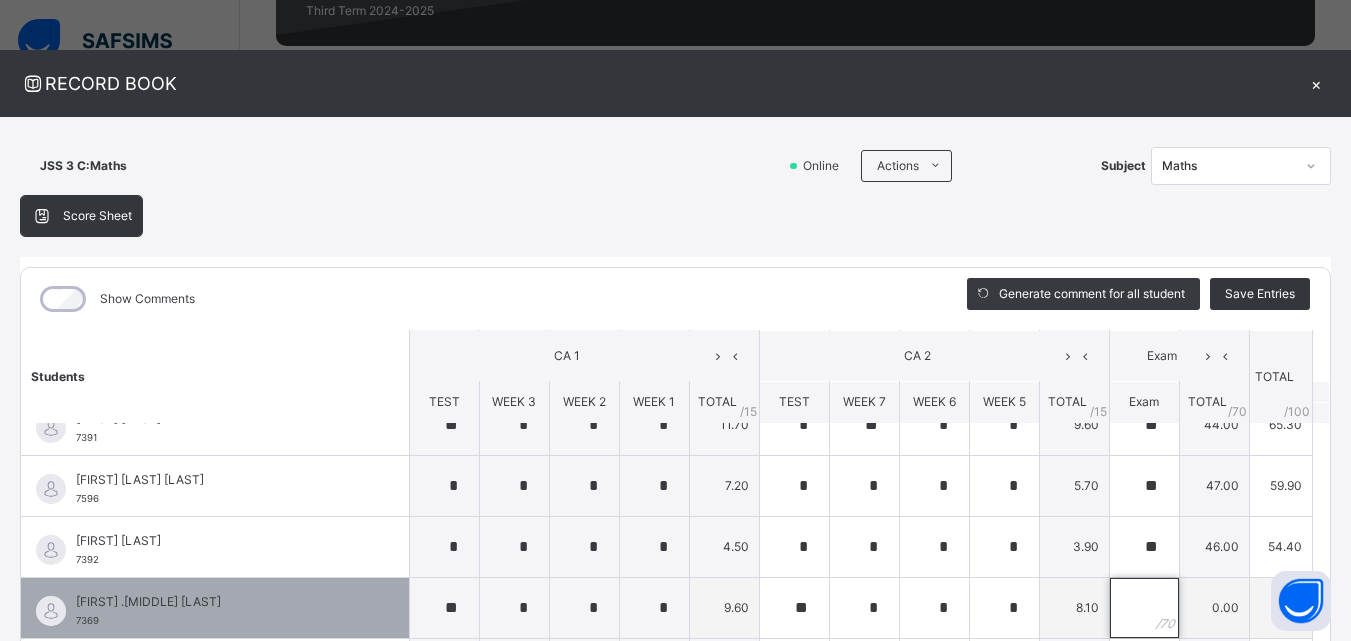 click at bounding box center (1144, 608) 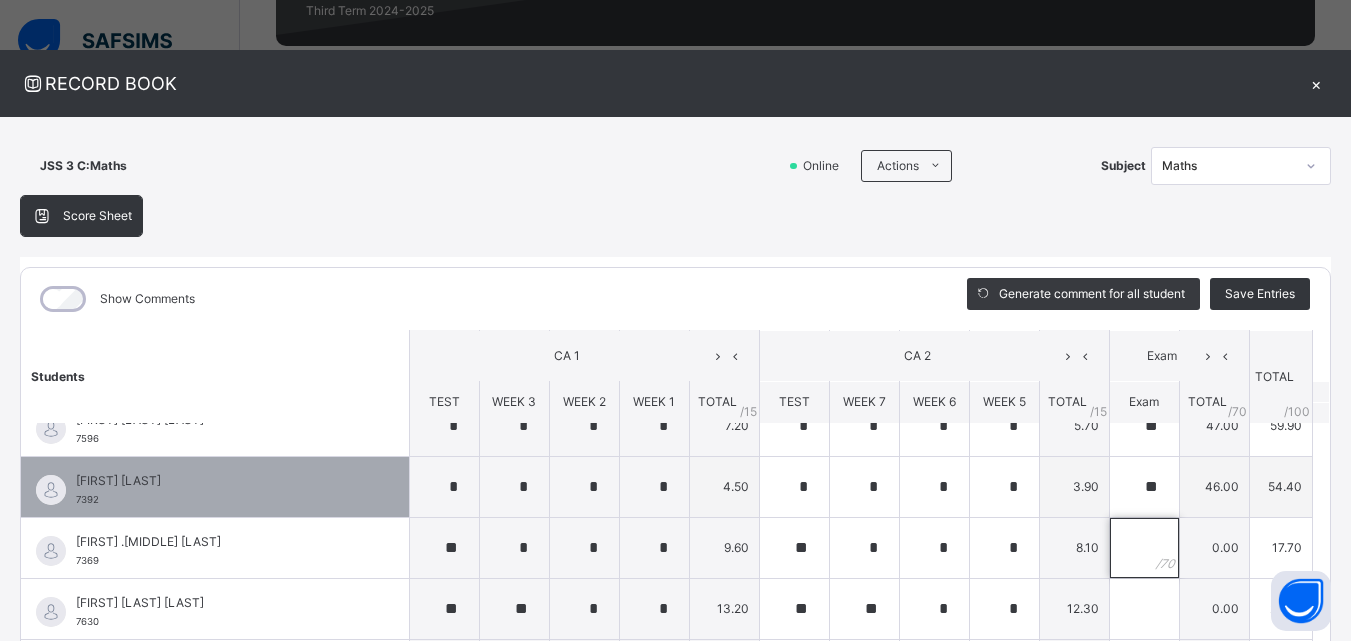 scroll, scrollTop: 800, scrollLeft: 0, axis: vertical 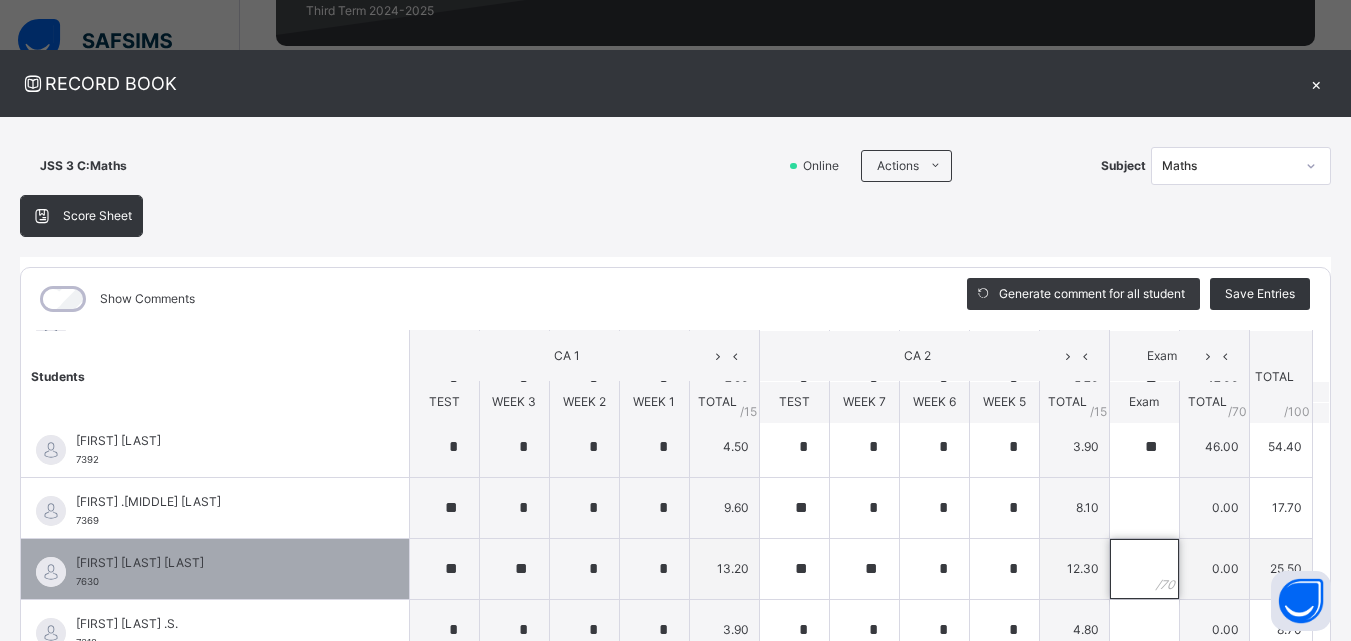 click at bounding box center (1144, 569) 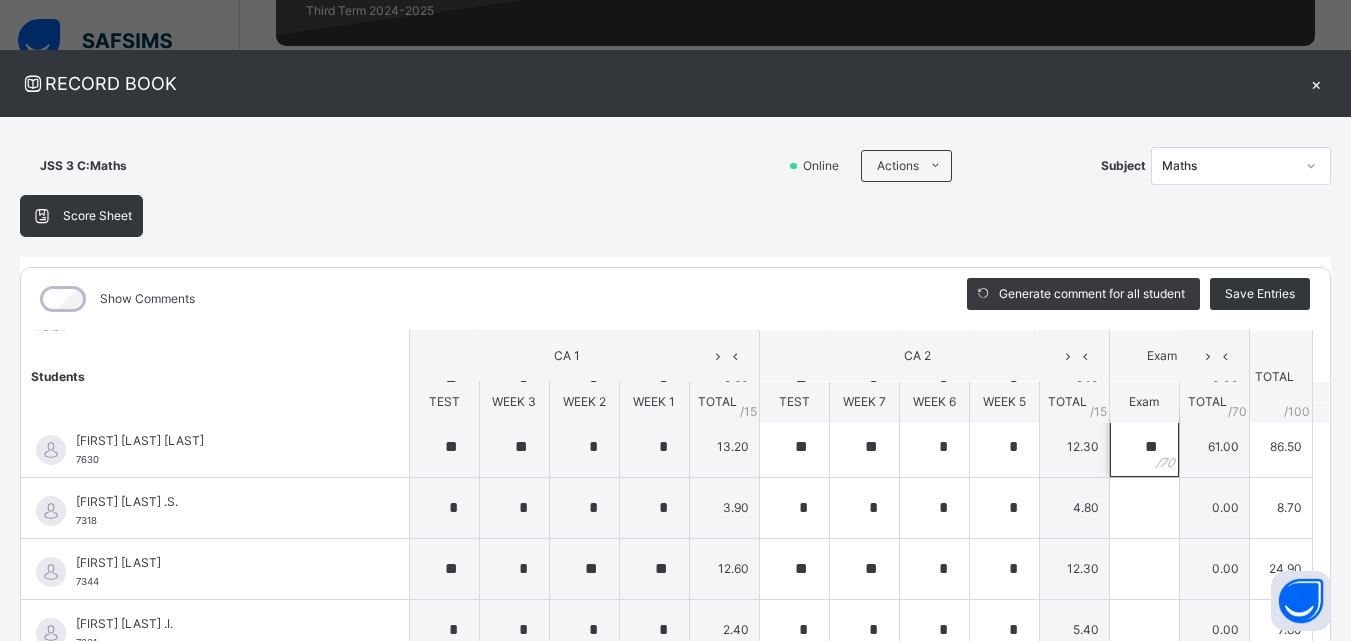 scroll, scrollTop: 900, scrollLeft: 0, axis: vertical 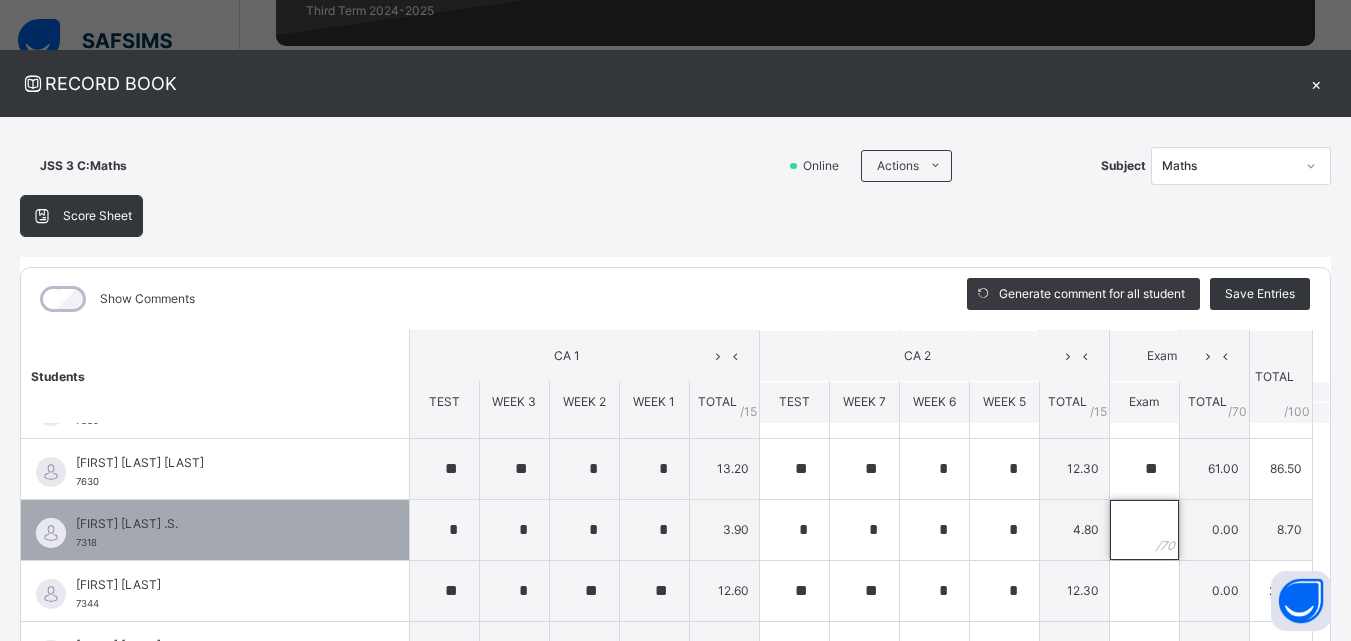 click at bounding box center [1144, 530] 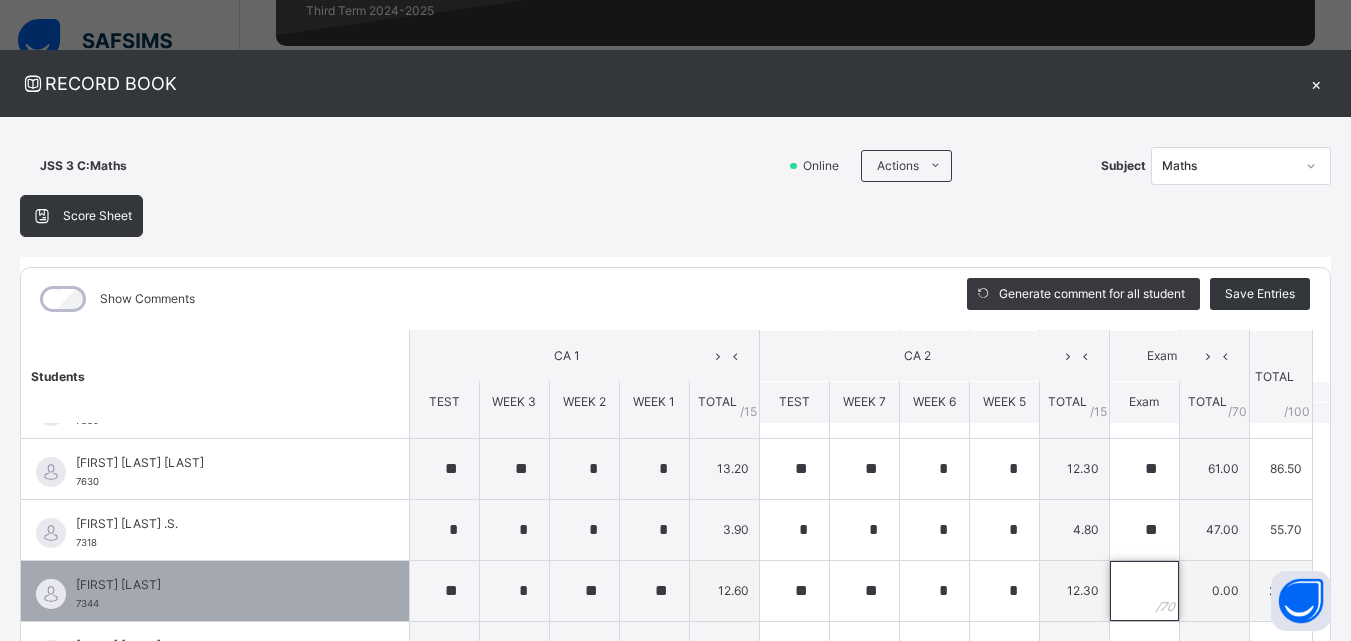 click at bounding box center [1144, 591] 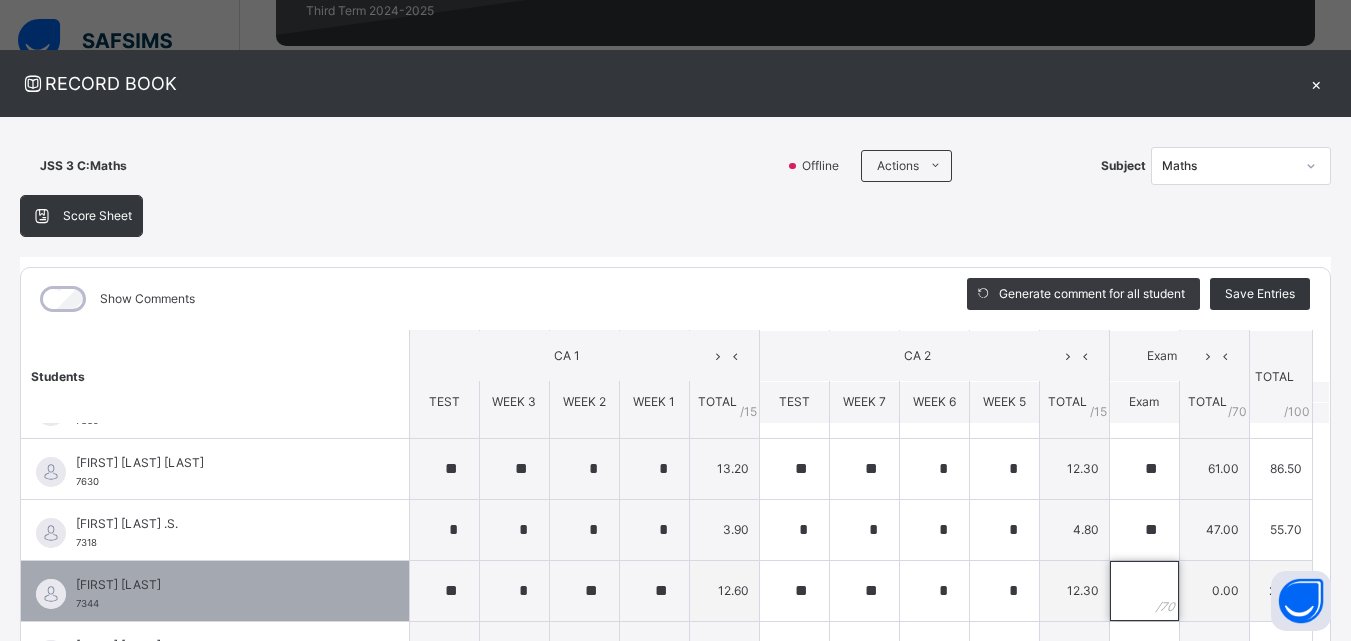 click at bounding box center [1144, 591] 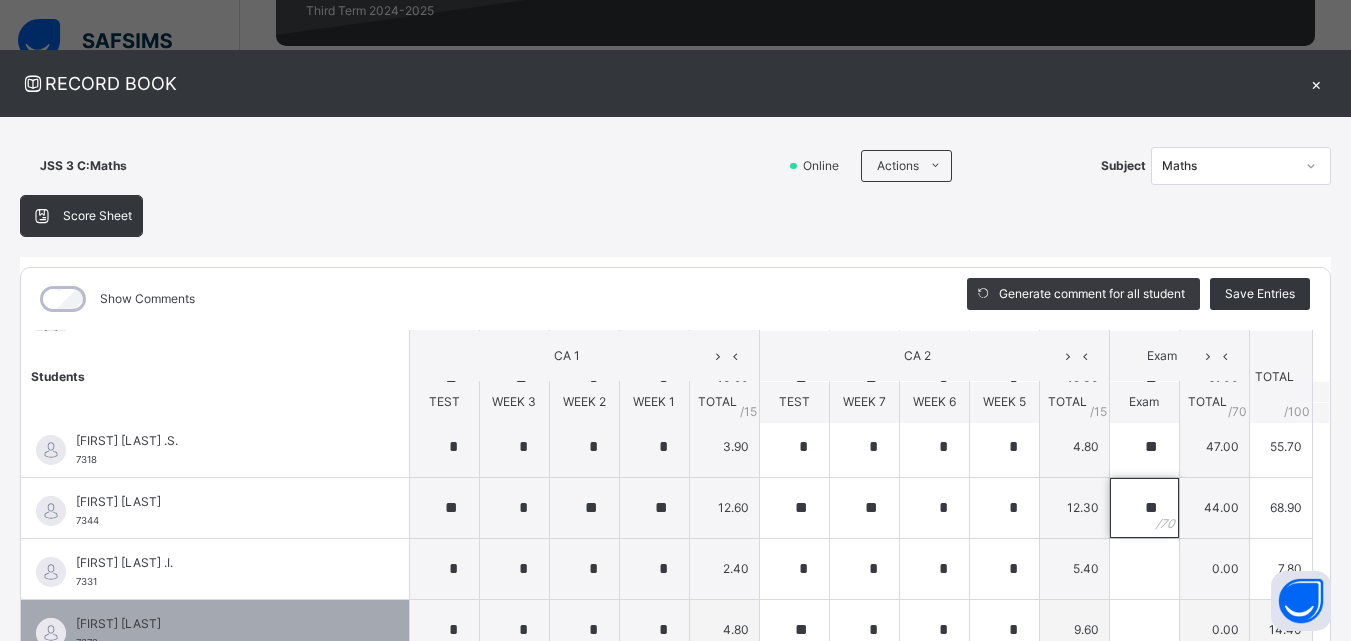 scroll, scrollTop: 1000, scrollLeft: 0, axis: vertical 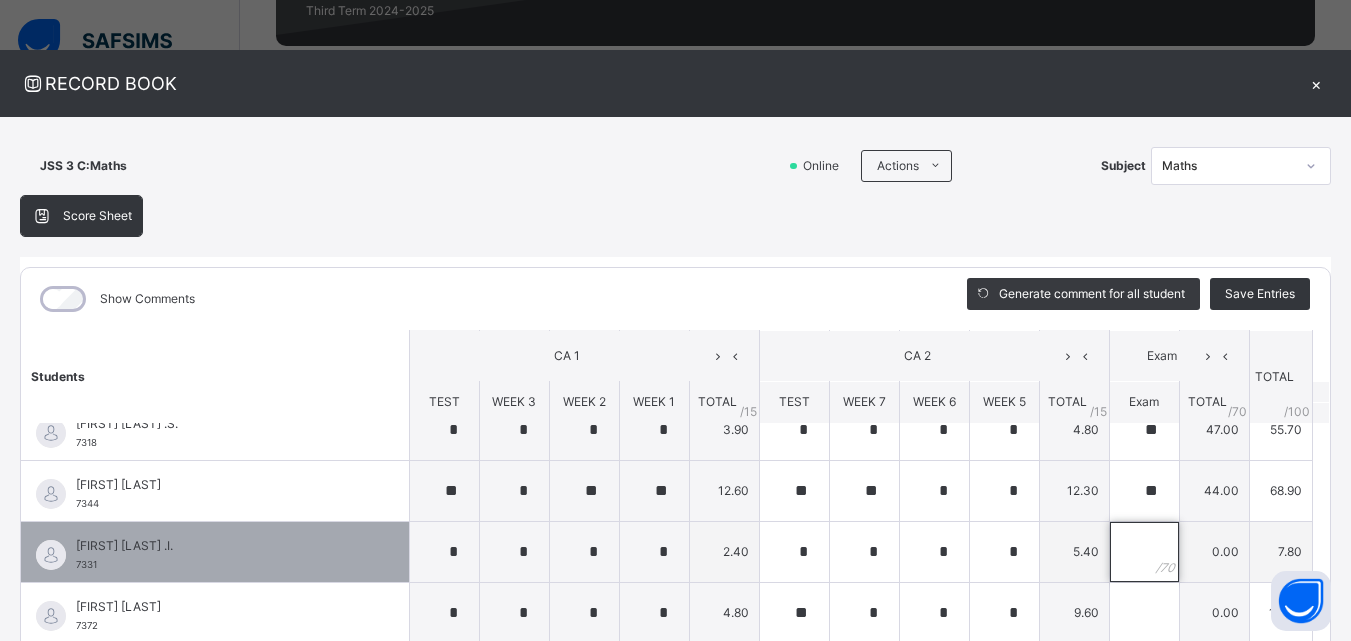 click at bounding box center (1144, 552) 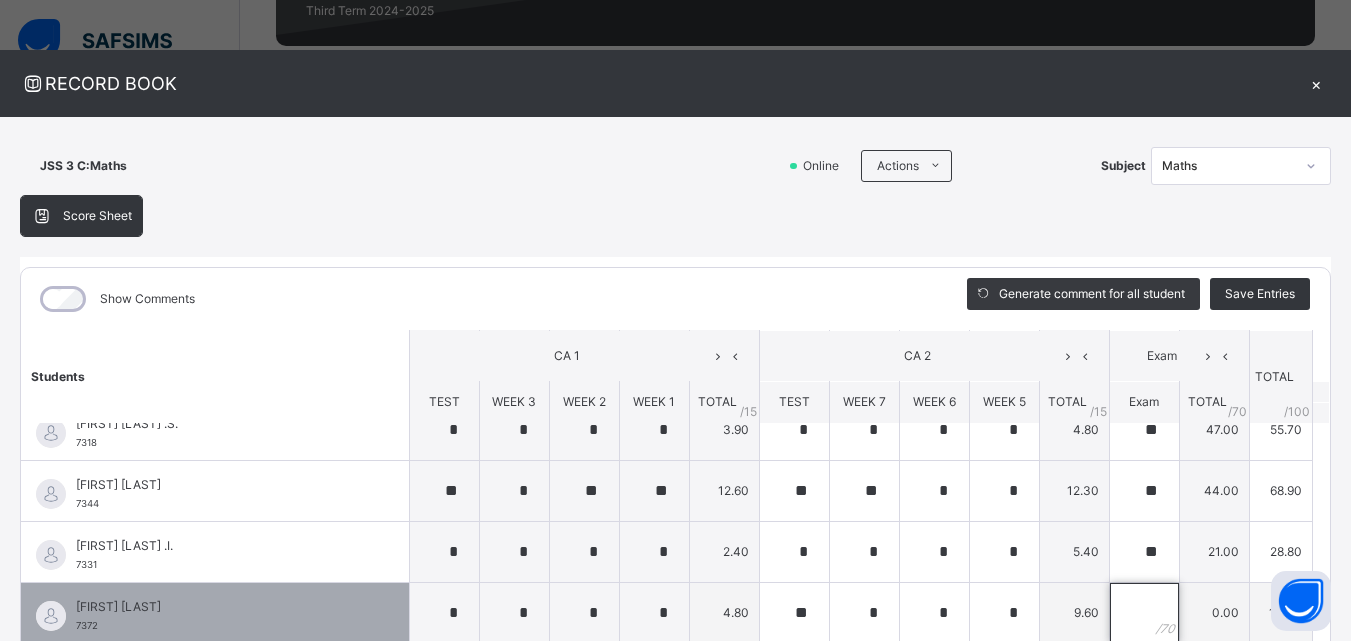 click at bounding box center [1144, 613] 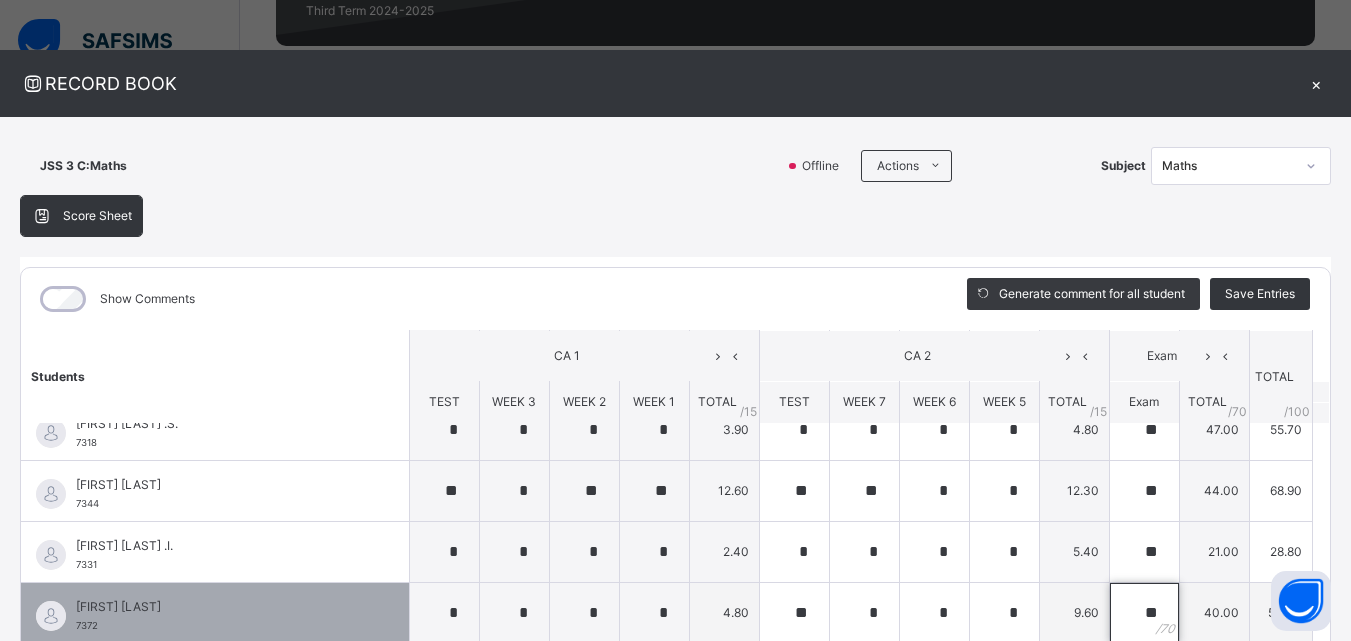 scroll, scrollTop: 1100, scrollLeft: 0, axis: vertical 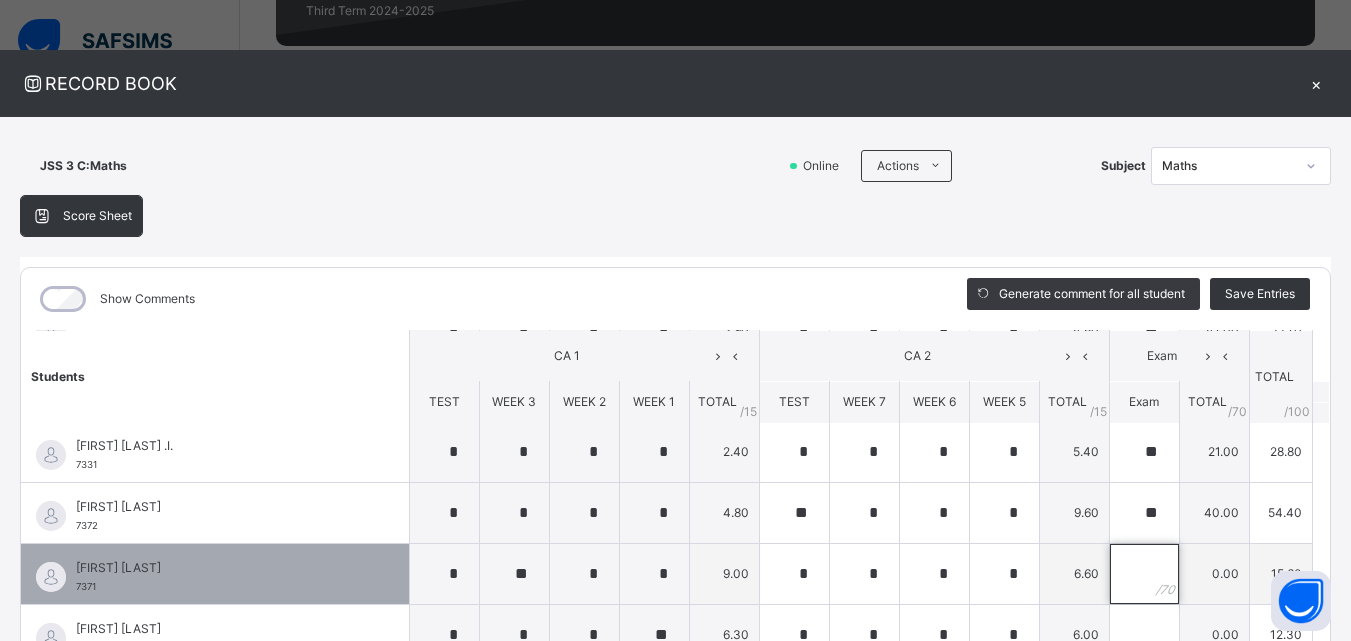 click at bounding box center [1144, 574] 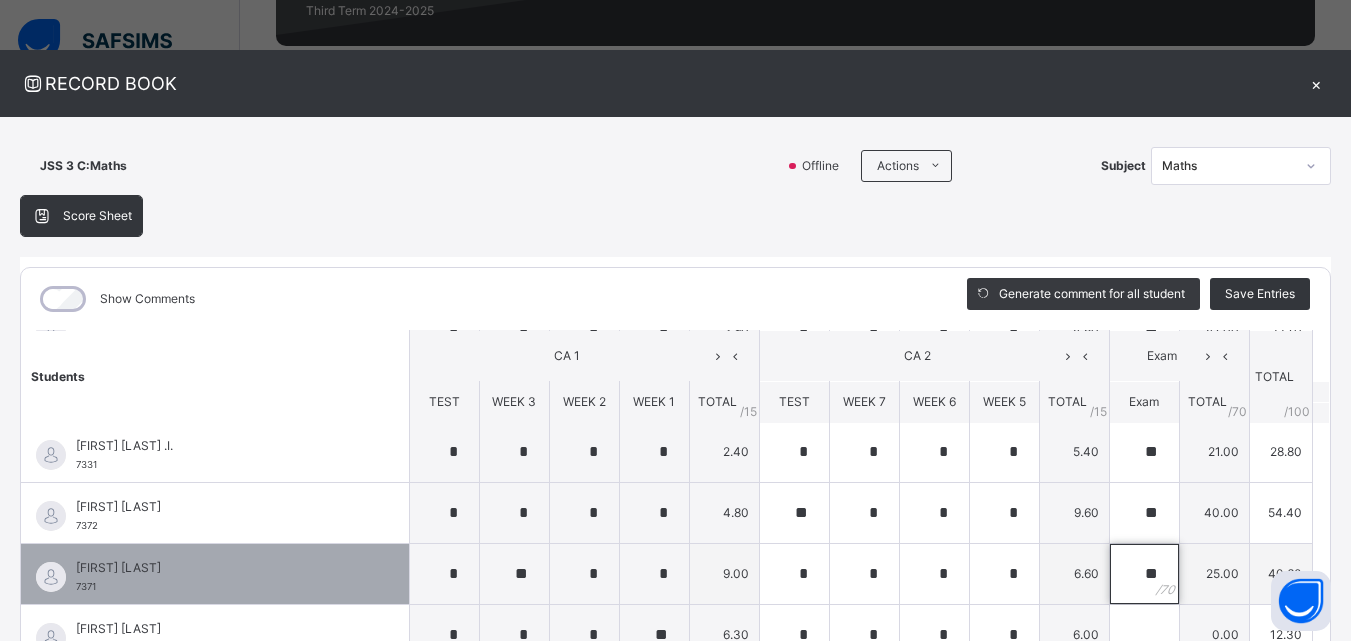 scroll, scrollTop: 1200, scrollLeft: 0, axis: vertical 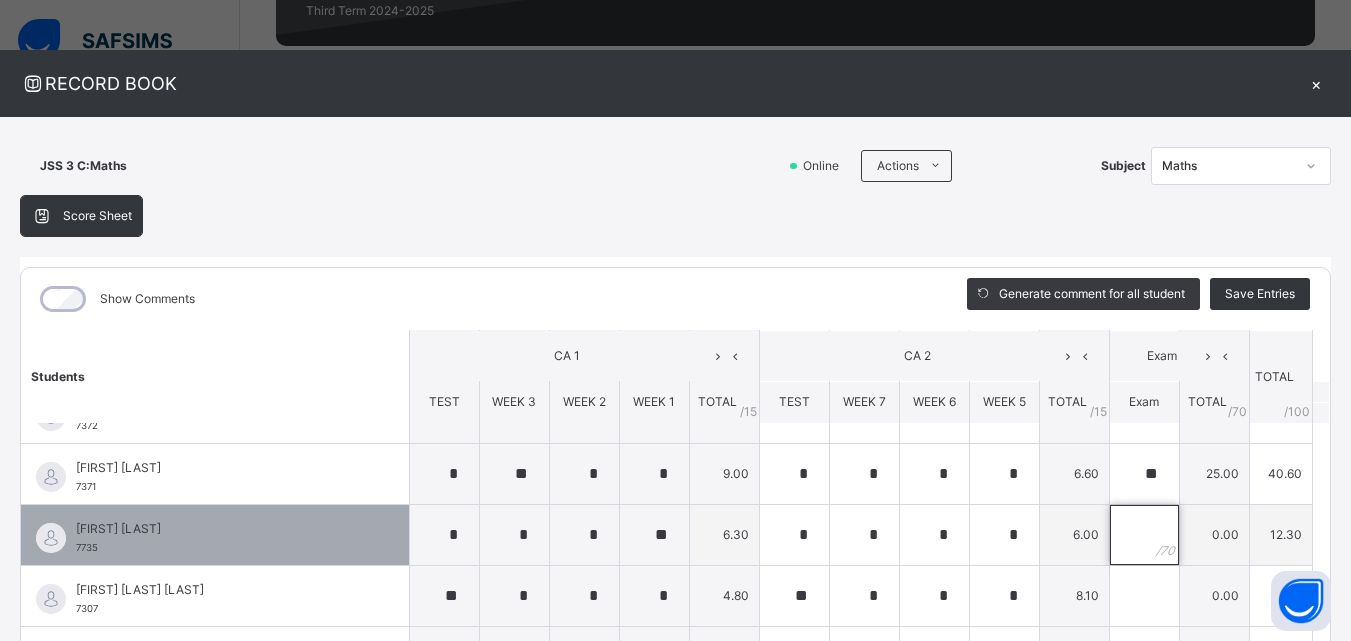 click at bounding box center [1144, 535] 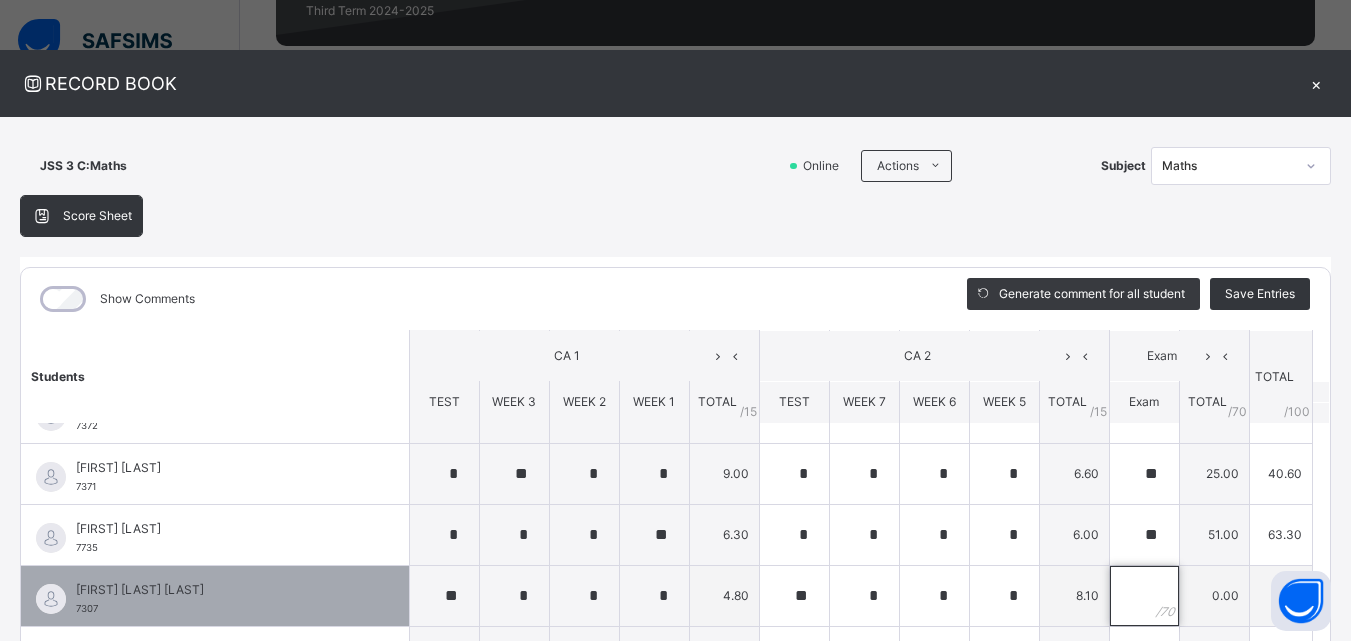 click at bounding box center [1144, 596] 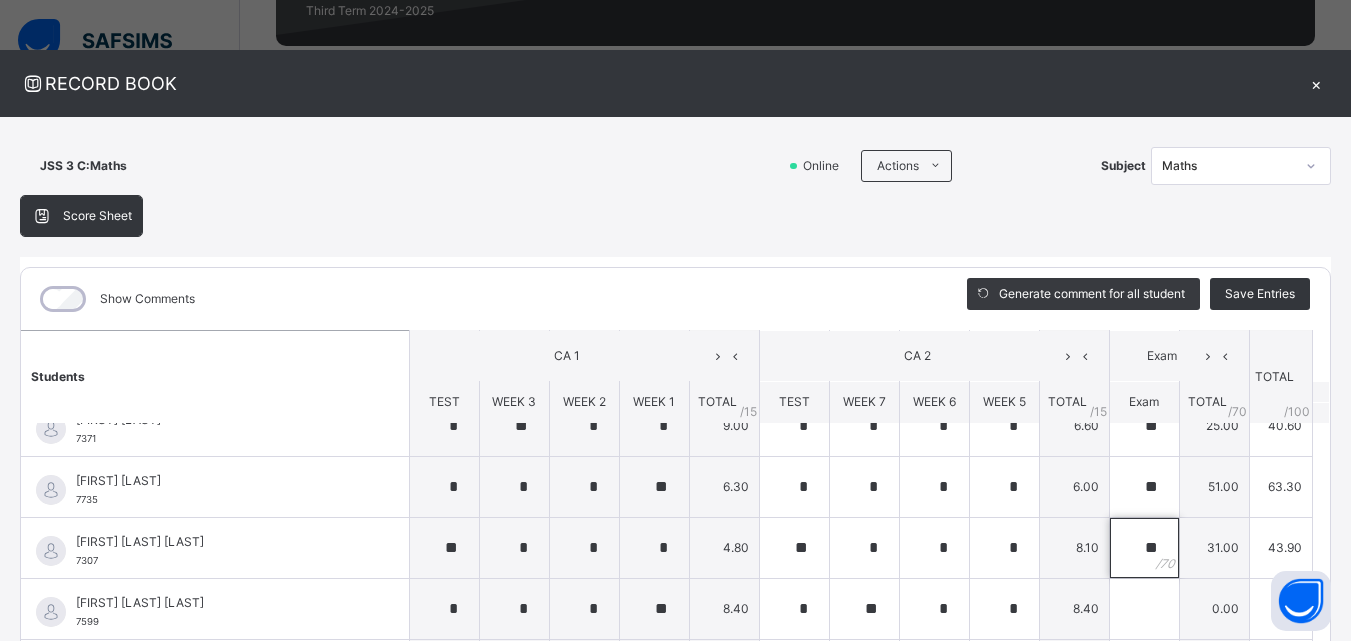 scroll, scrollTop: 1300, scrollLeft: 0, axis: vertical 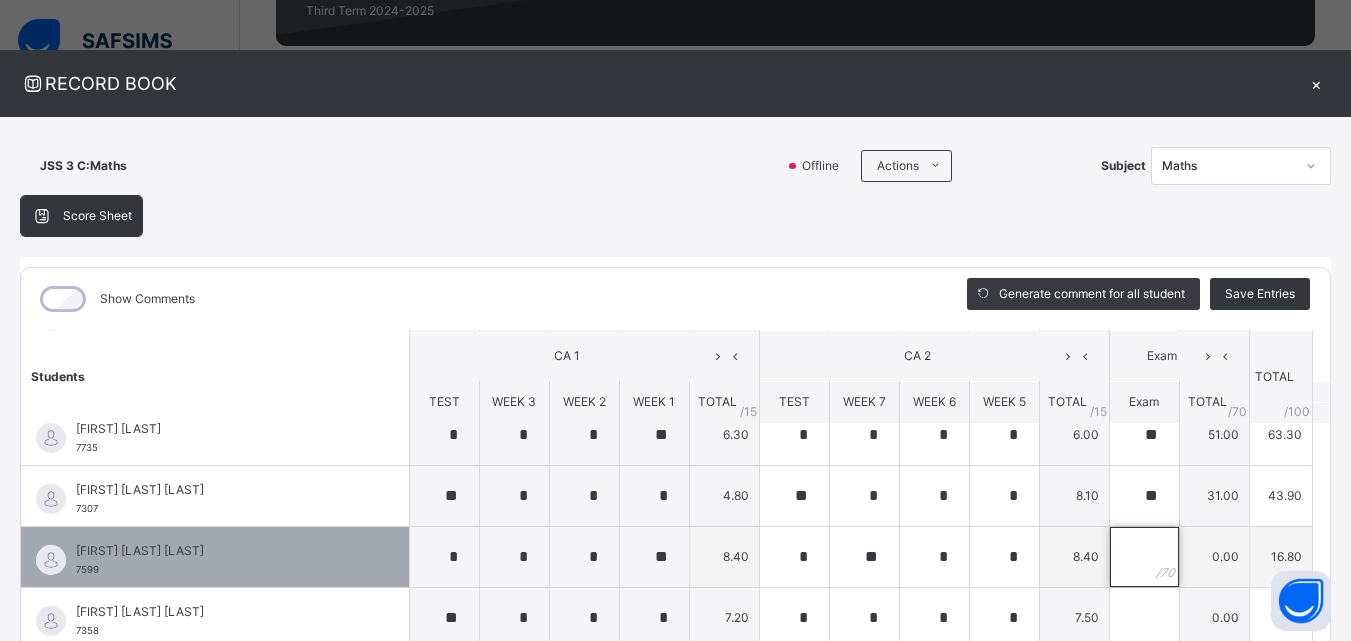 click at bounding box center (1144, 557) 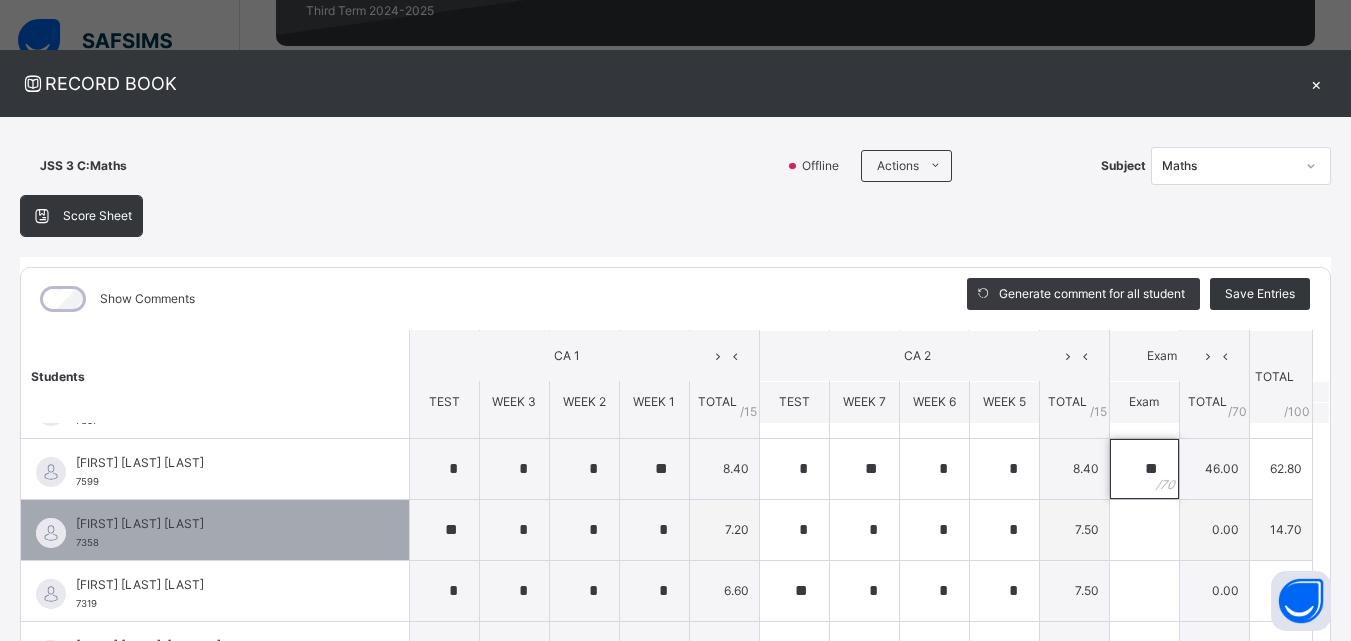 scroll, scrollTop: 1400, scrollLeft: 0, axis: vertical 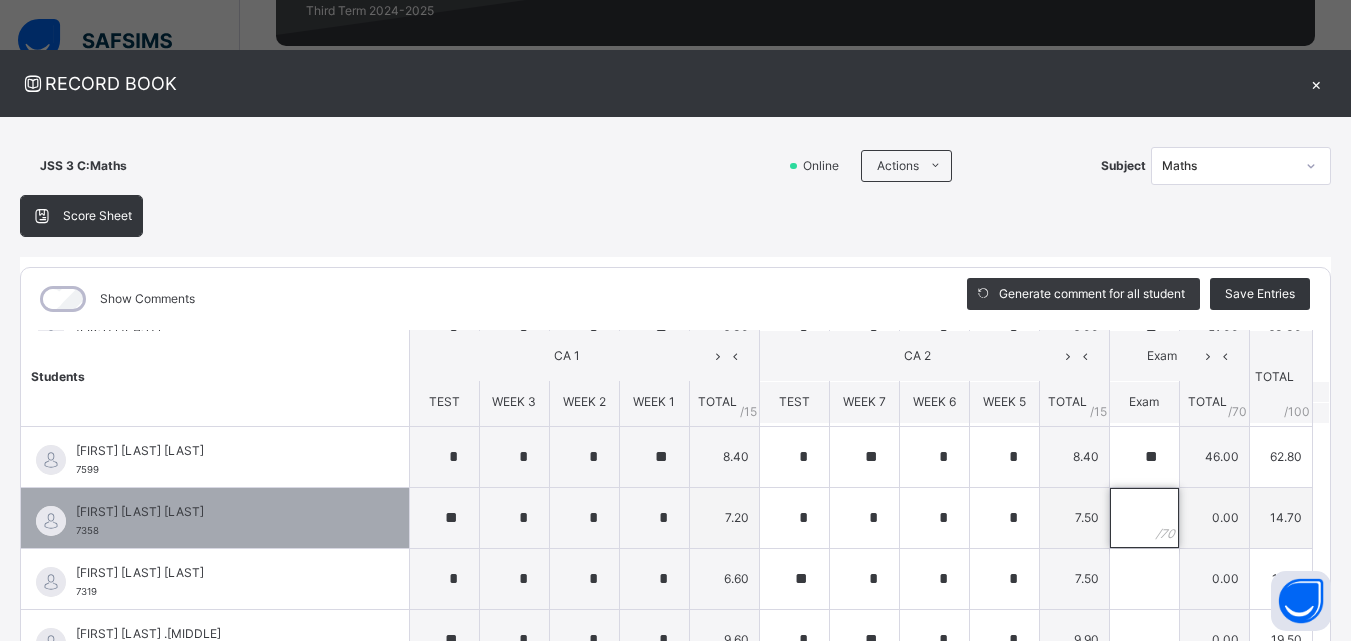 click at bounding box center [1144, 518] 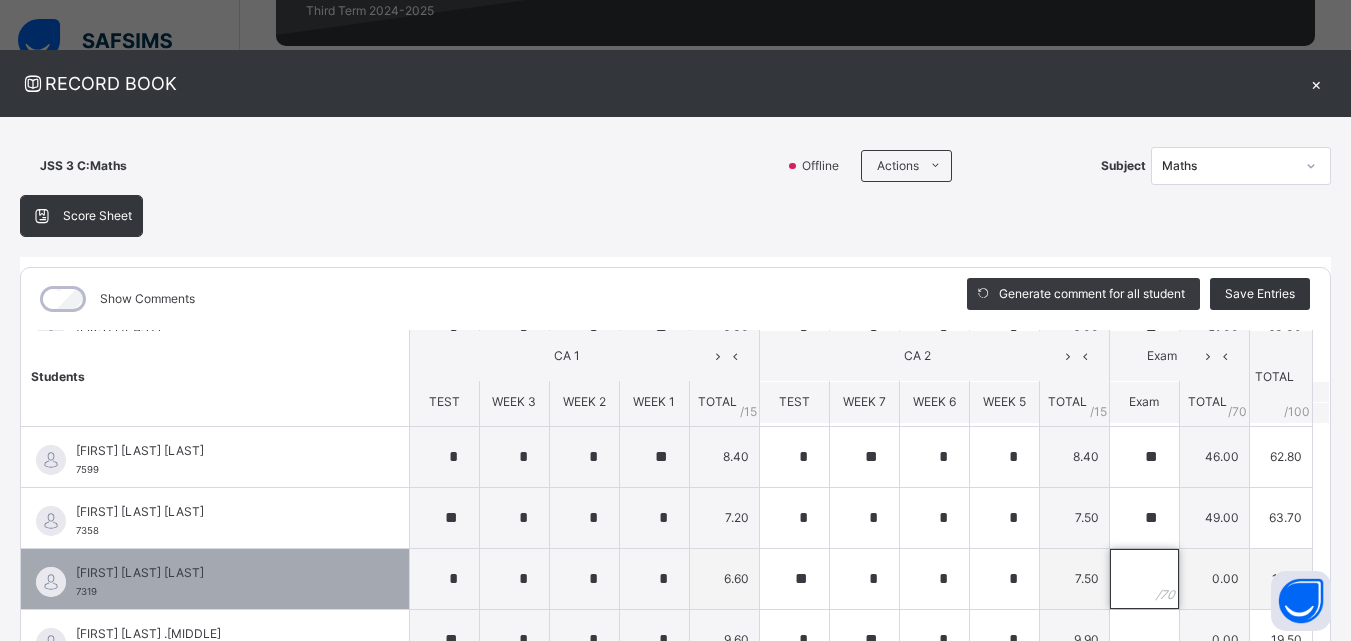 click at bounding box center (1144, 579) 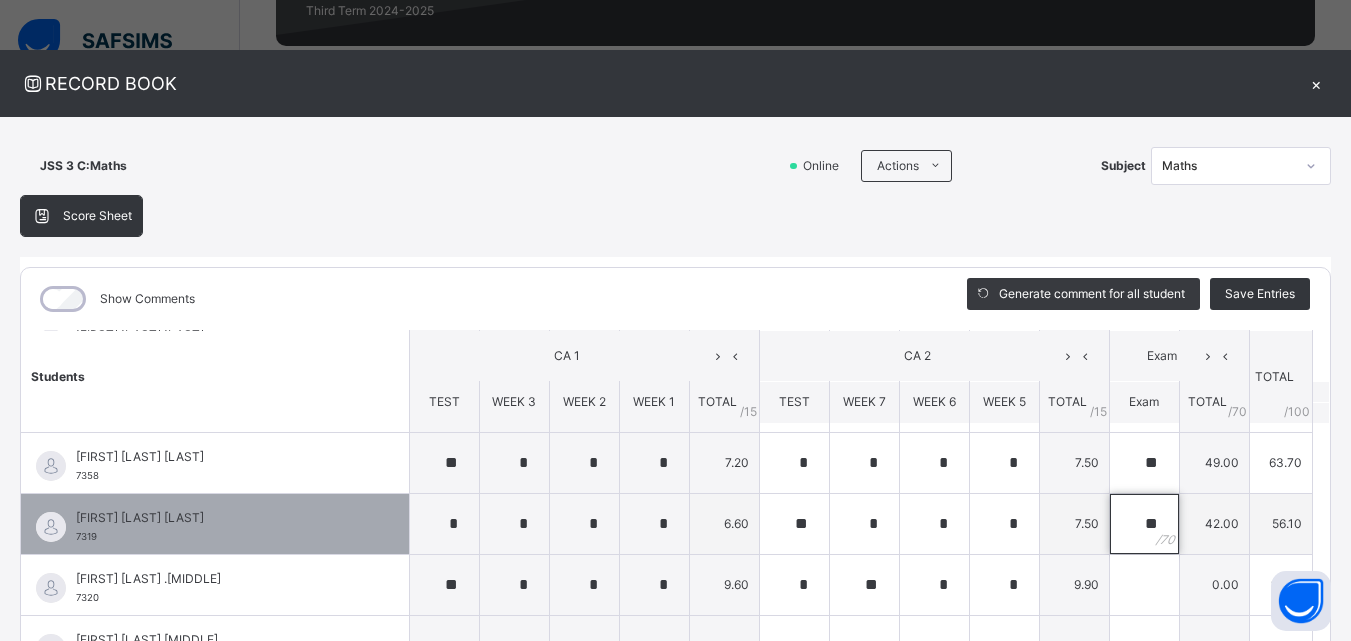 scroll, scrollTop: 1500, scrollLeft: 0, axis: vertical 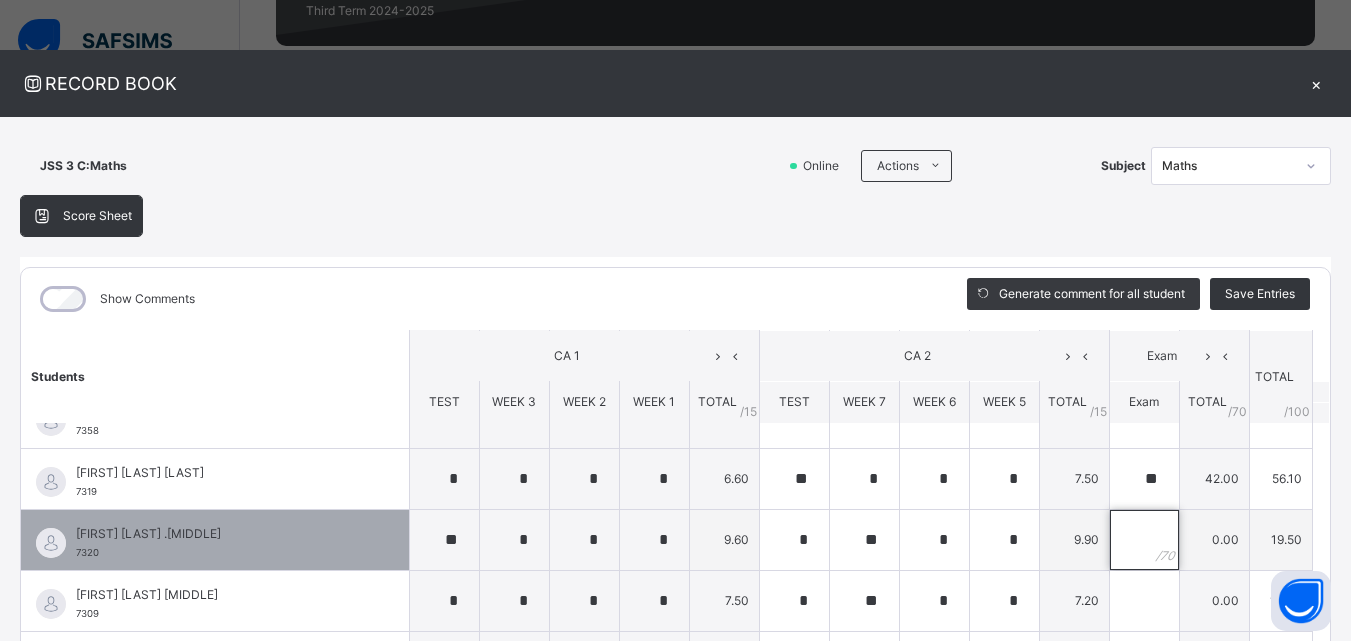 click at bounding box center (1144, 540) 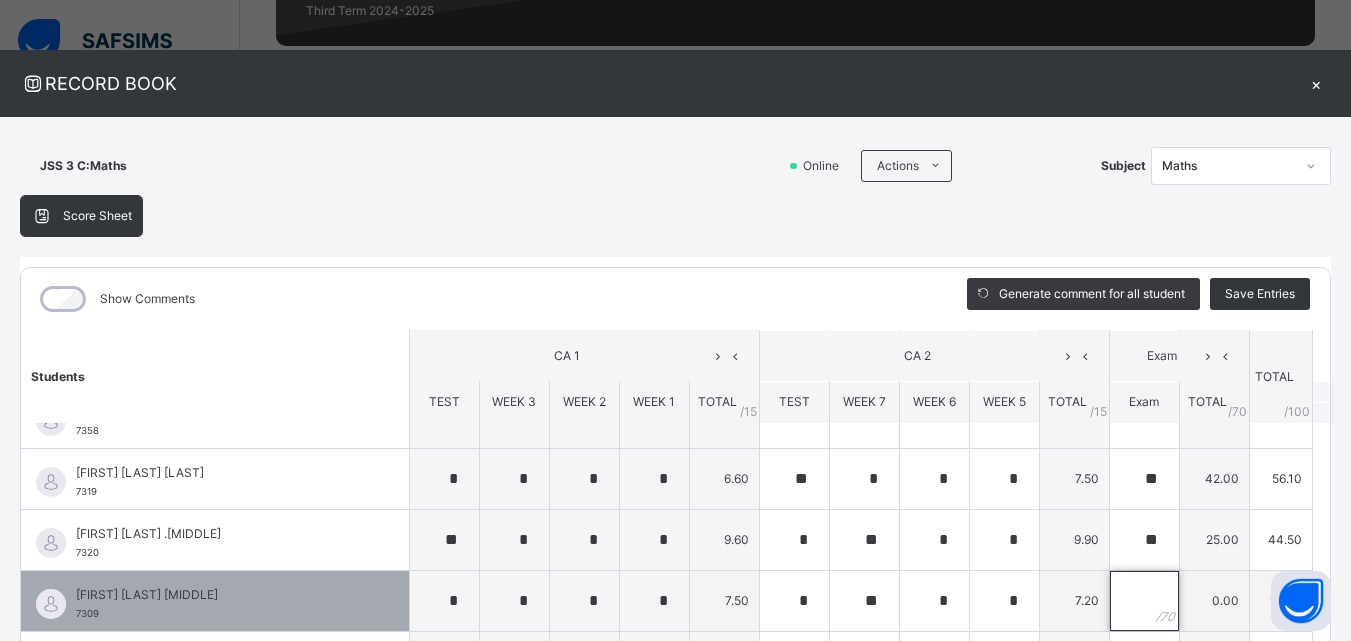click at bounding box center [1144, 601] 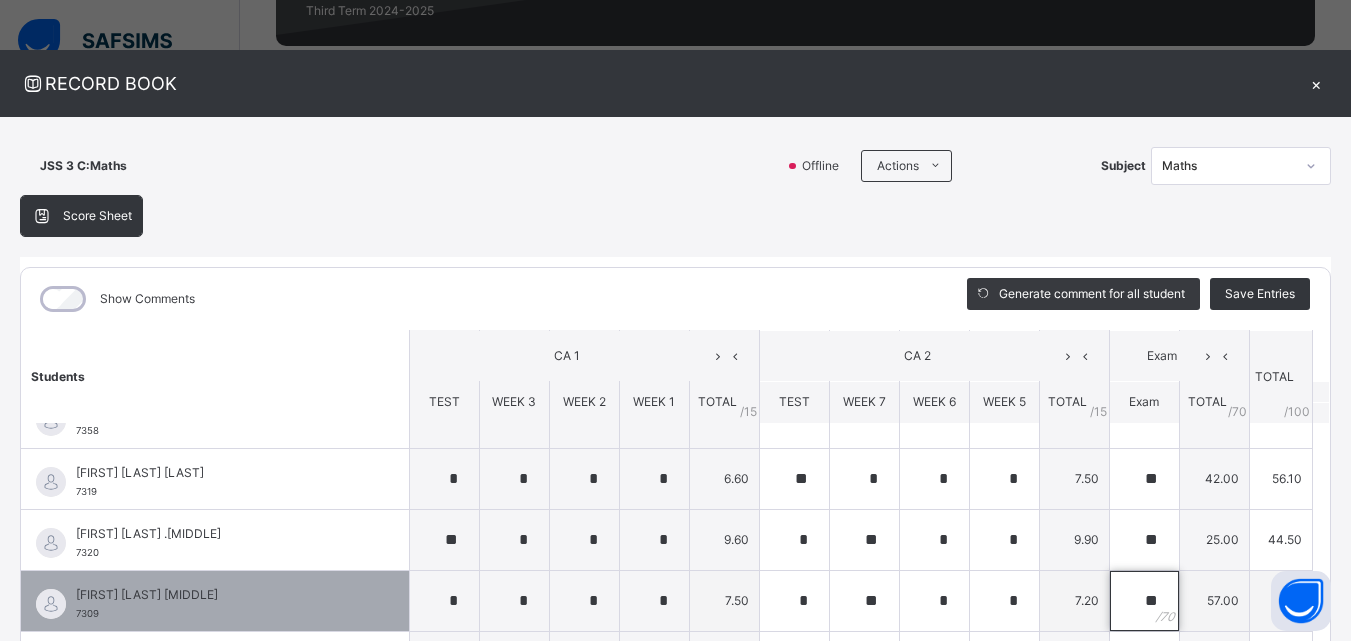 scroll, scrollTop: 1600, scrollLeft: 0, axis: vertical 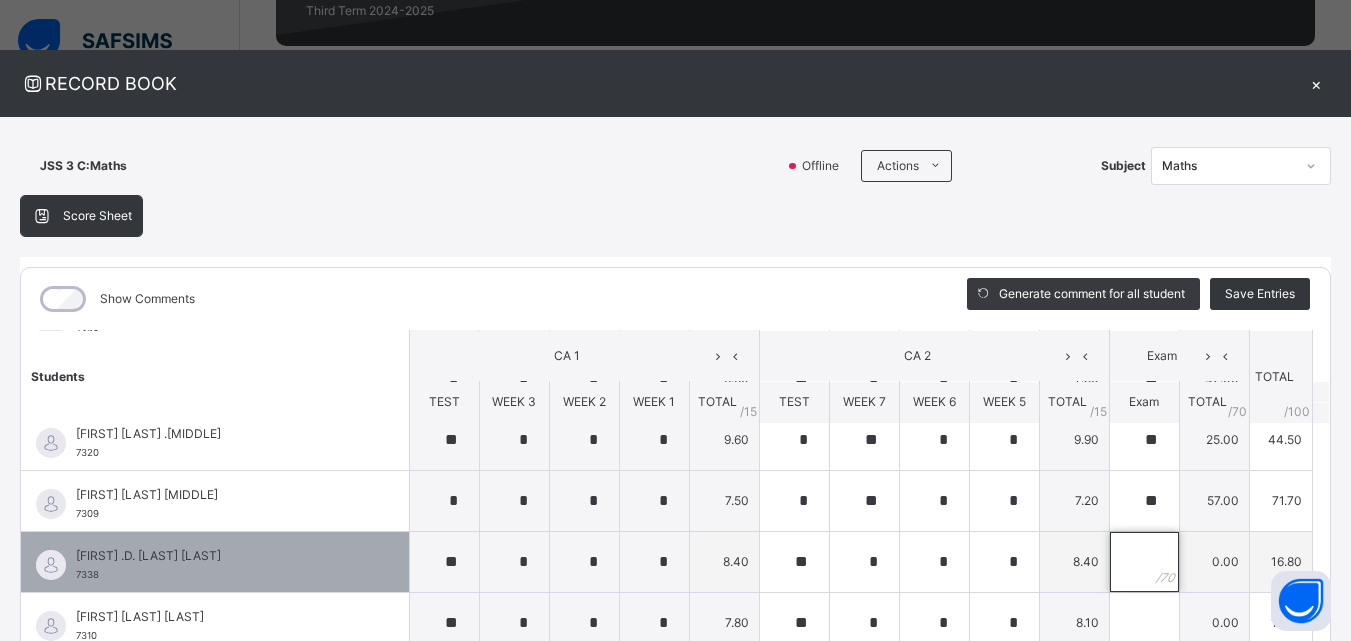 click at bounding box center [1144, 562] 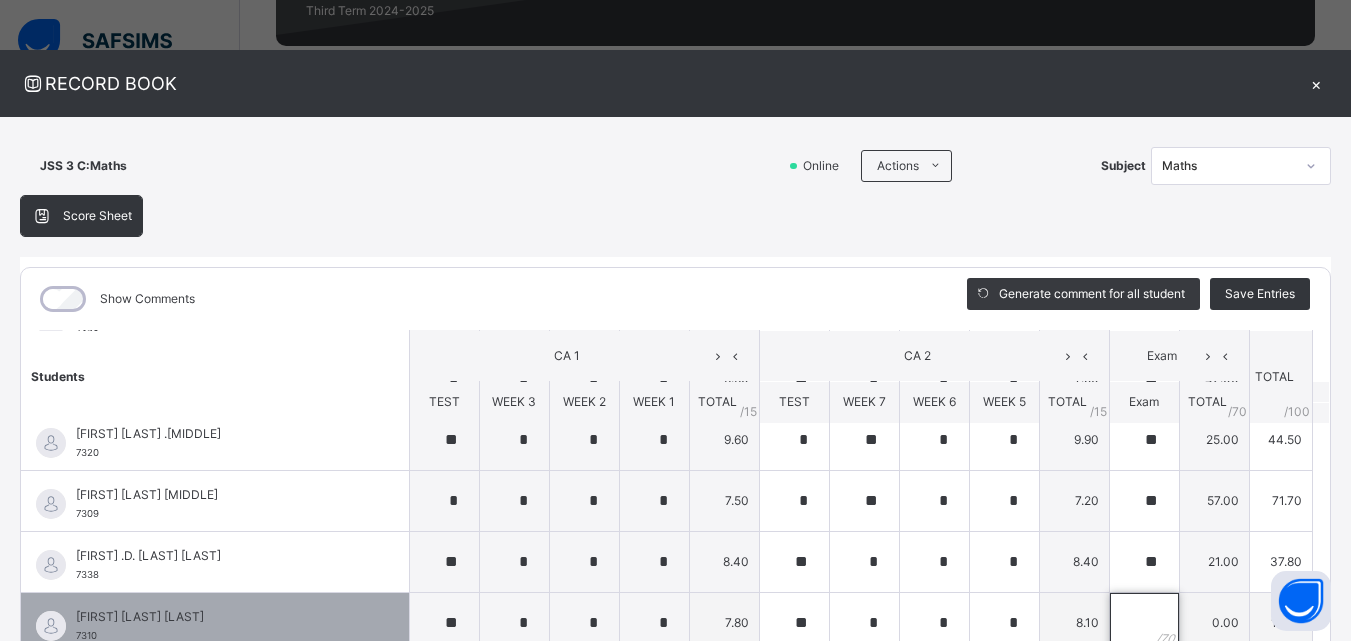 click at bounding box center (1144, 623) 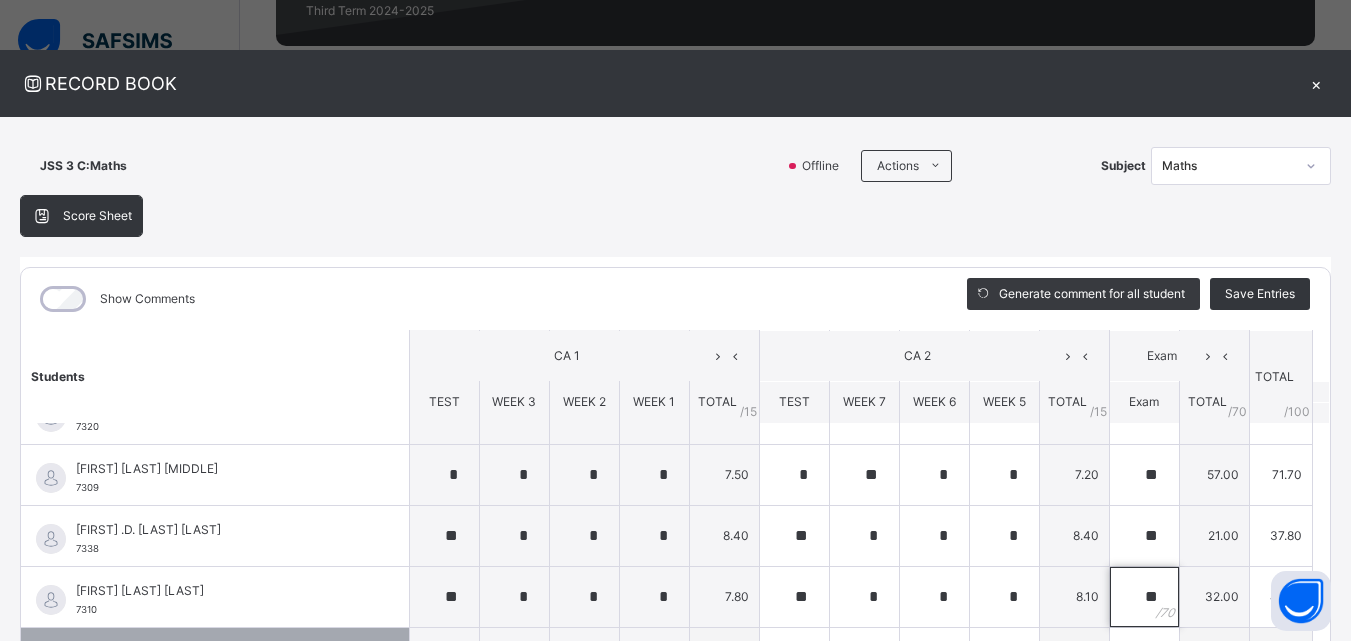 scroll, scrollTop: 1668, scrollLeft: 0, axis: vertical 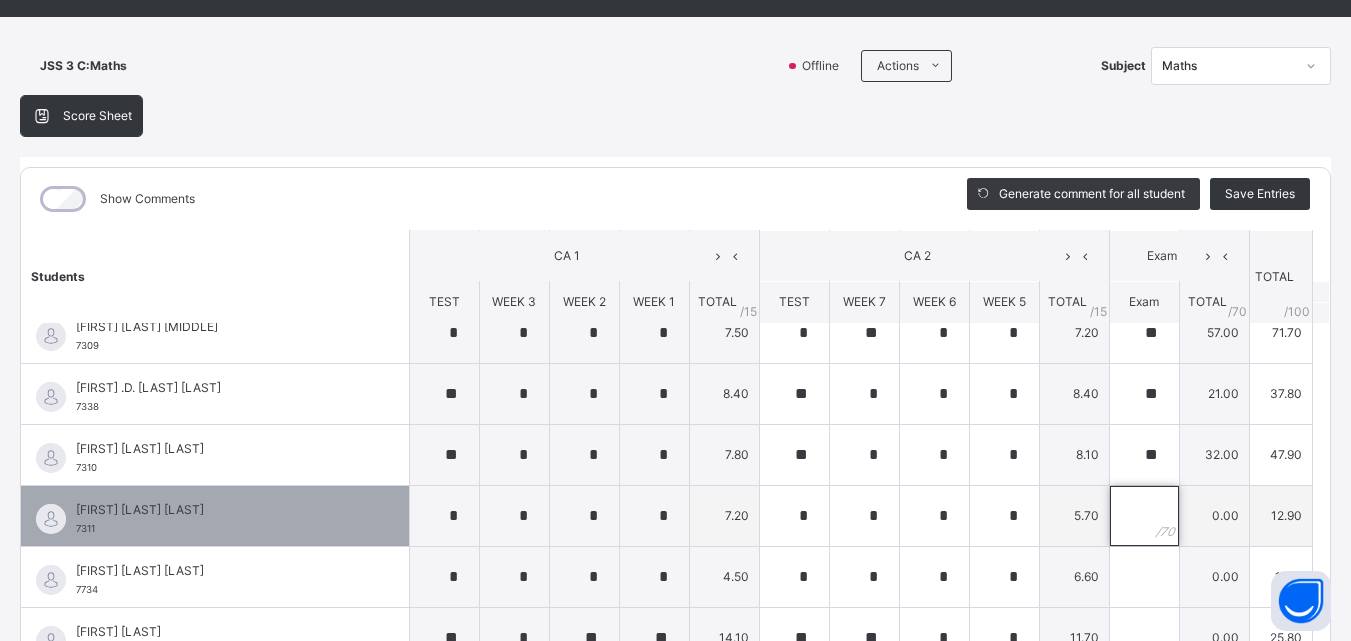 click at bounding box center (1144, 516) 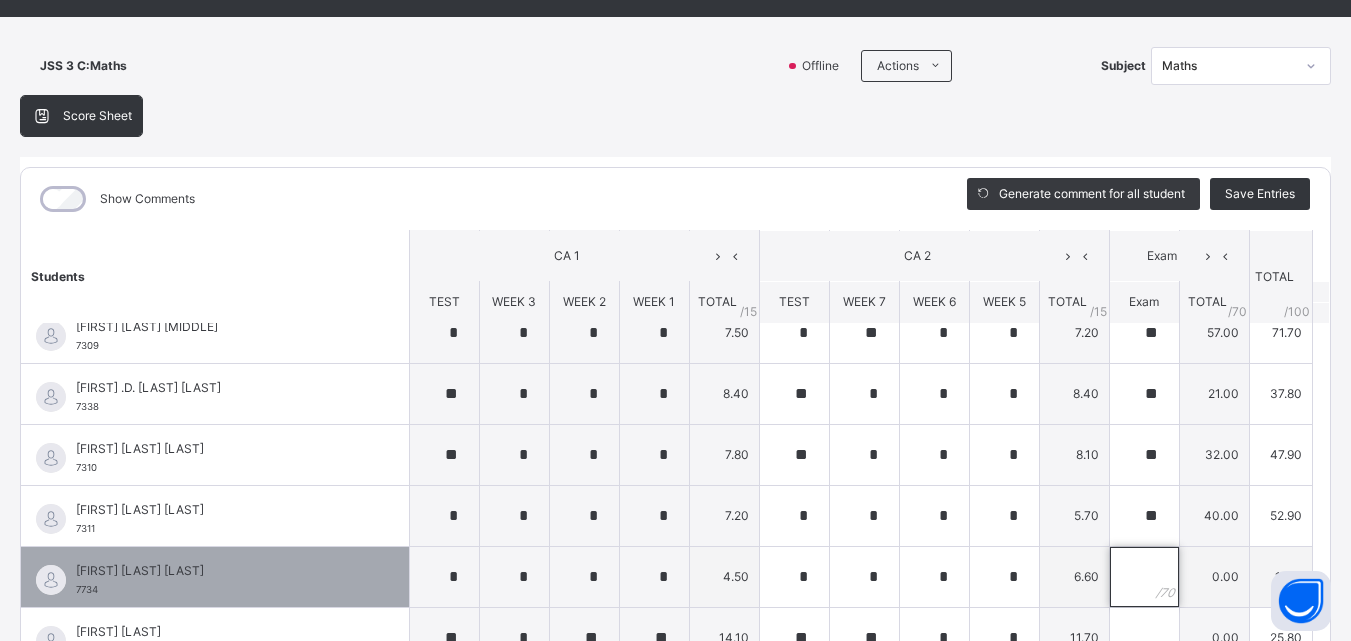click at bounding box center [1144, 577] 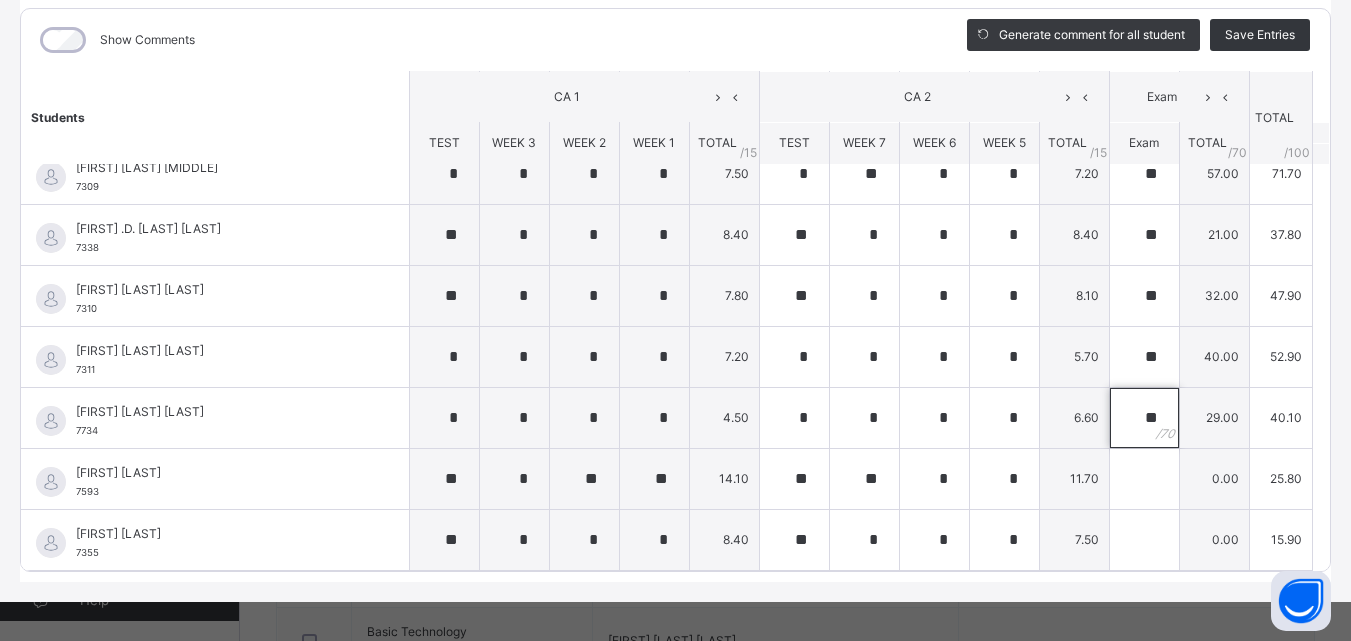 scroll, scrollTop: 270, scrollLeft: 0, axis: vertical 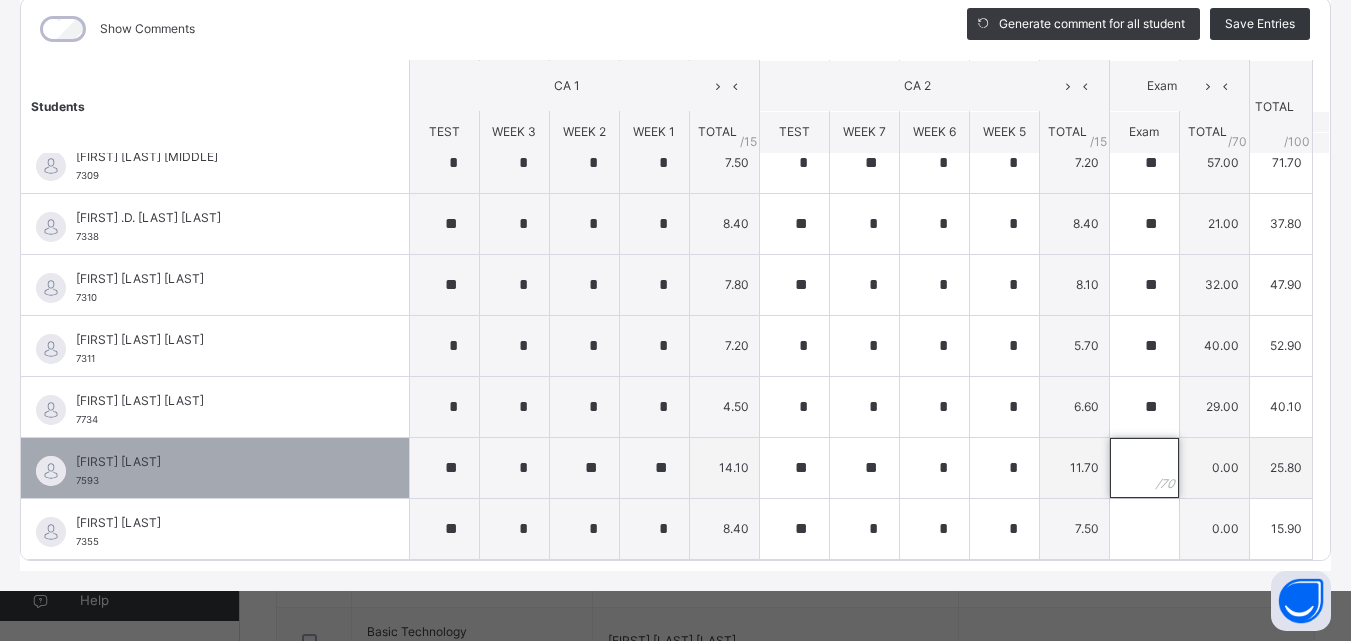 click at bounding box center (1144, 468) 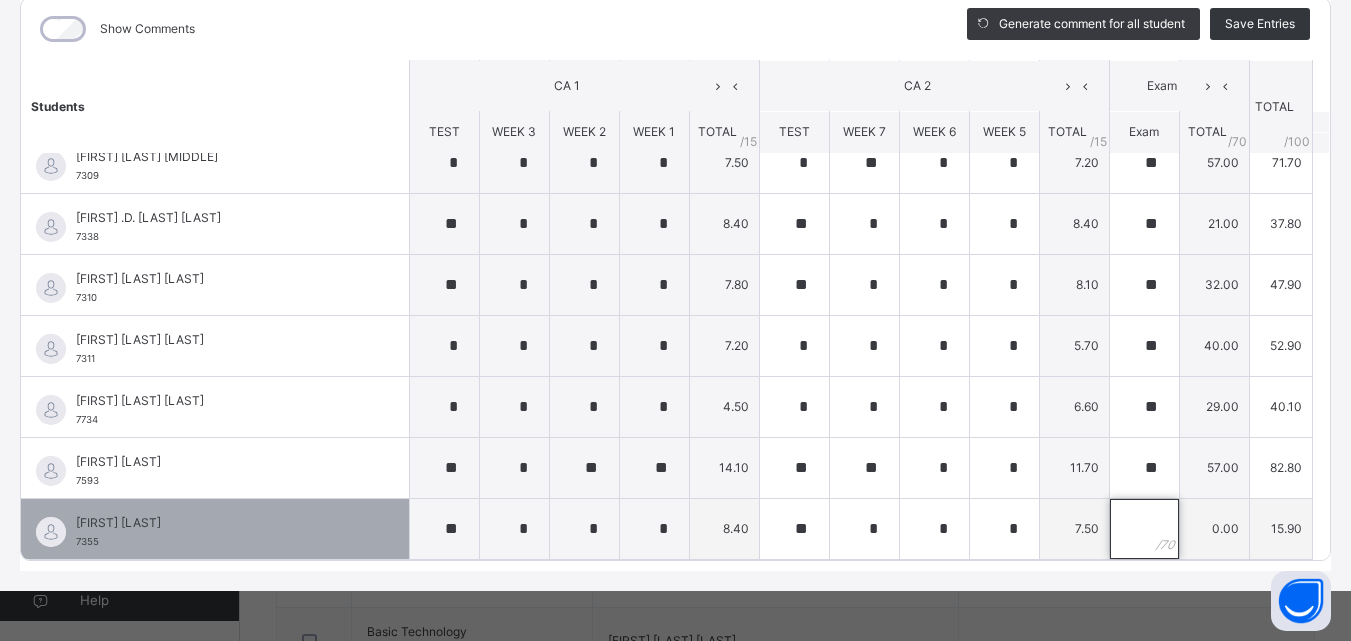 click at bounding box center (1144, 529) 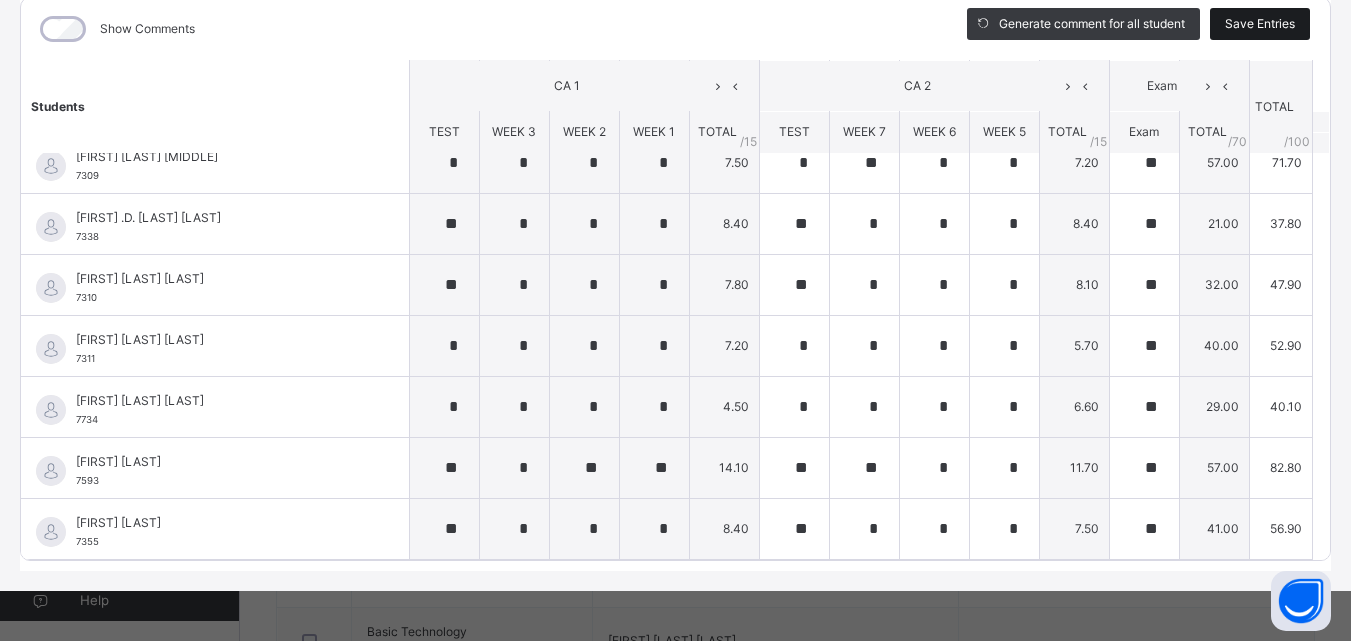 click on "Save Entries" at bounding box center (1260, 24) 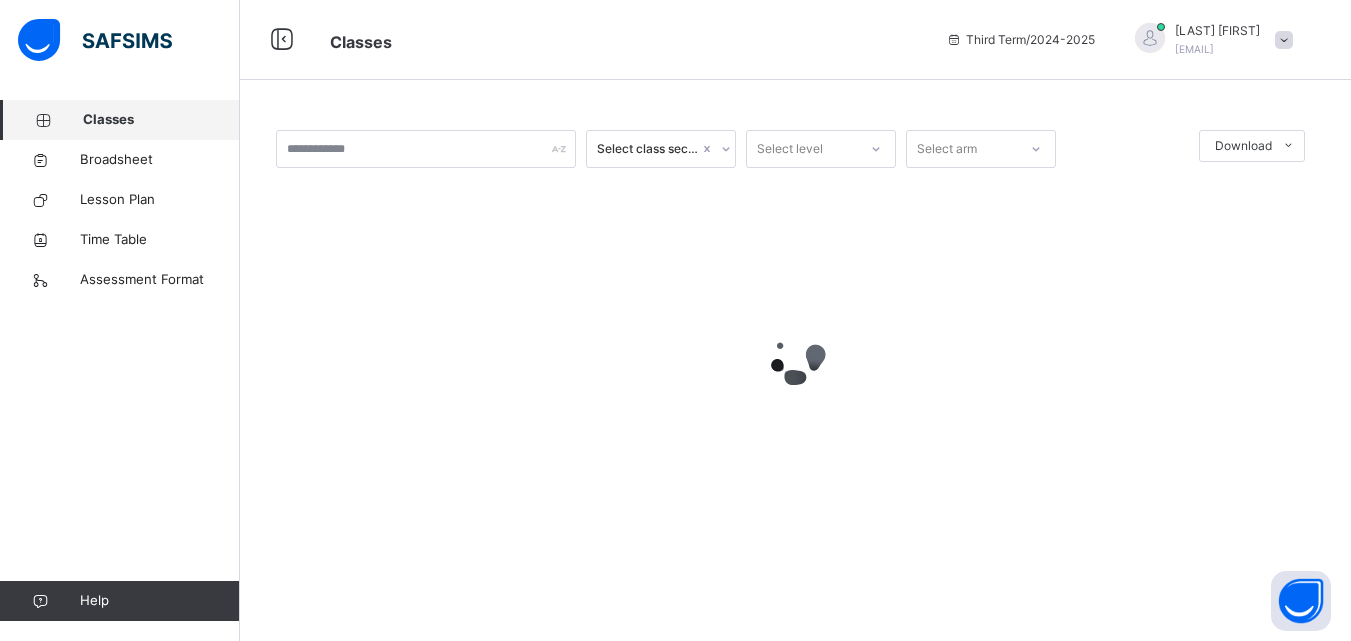 scroll, scrollTop: 0, scrollLeft: 0, axis: both 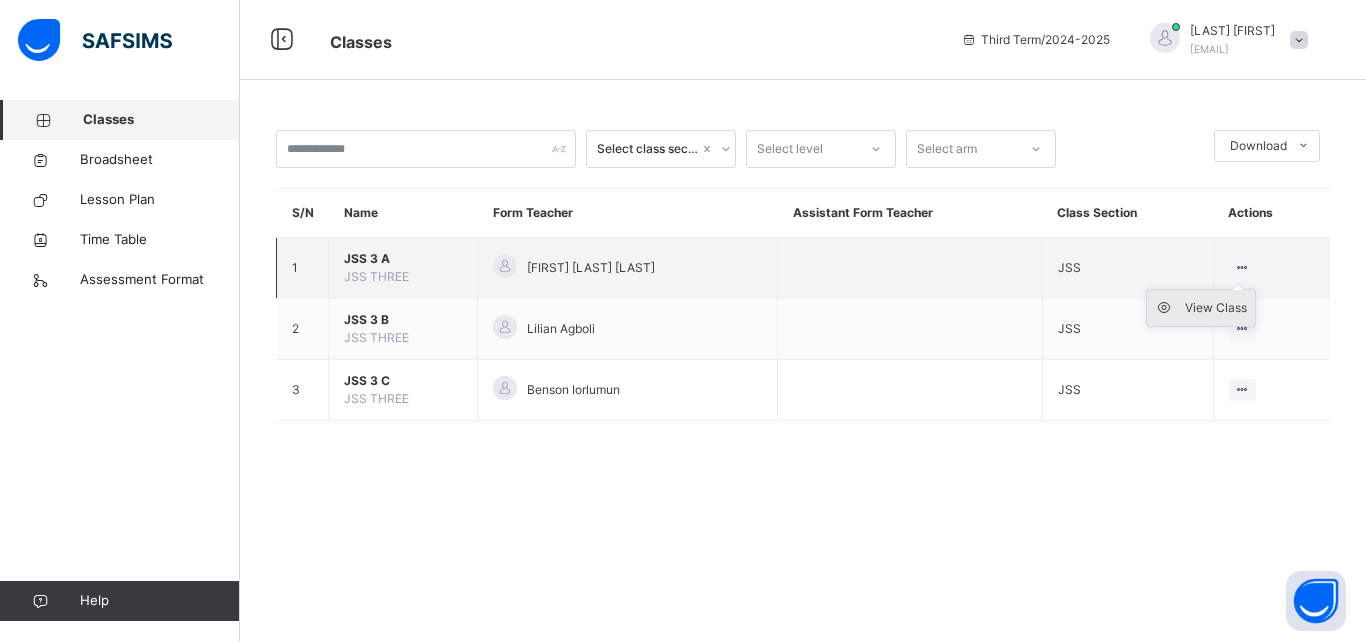 click on "View Class" at bounding box center [1216, 308] 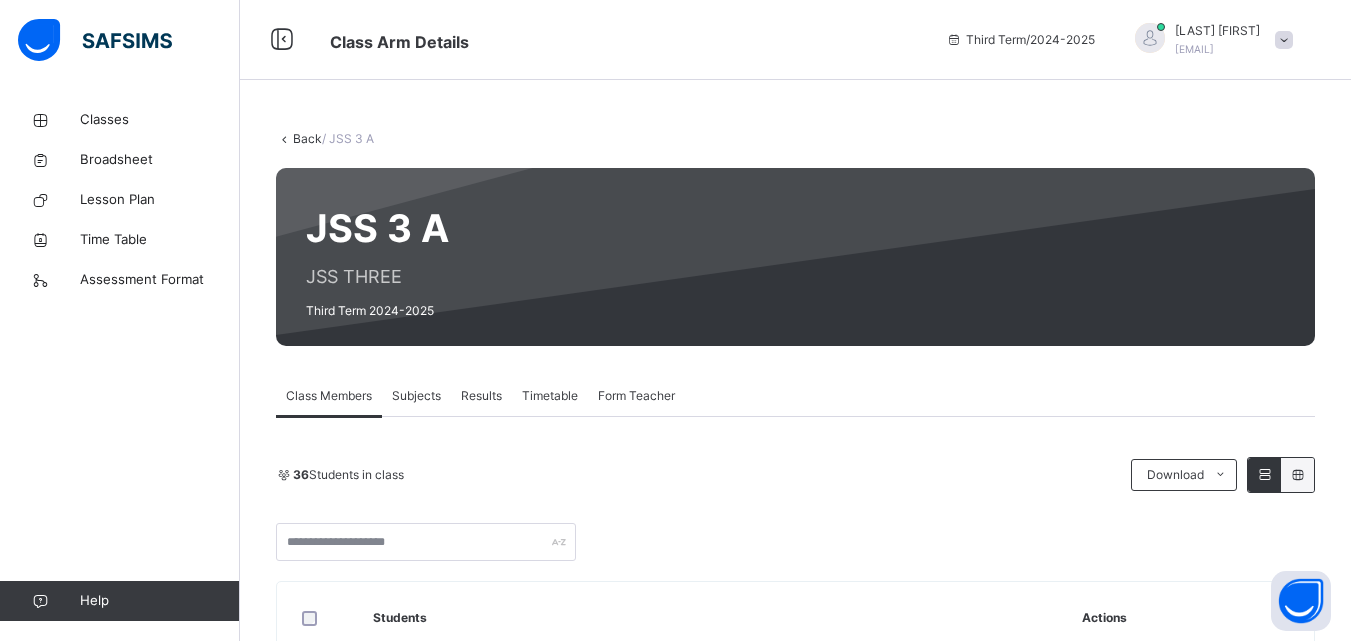 click on "Subjects" at bounding box center [416, 396] 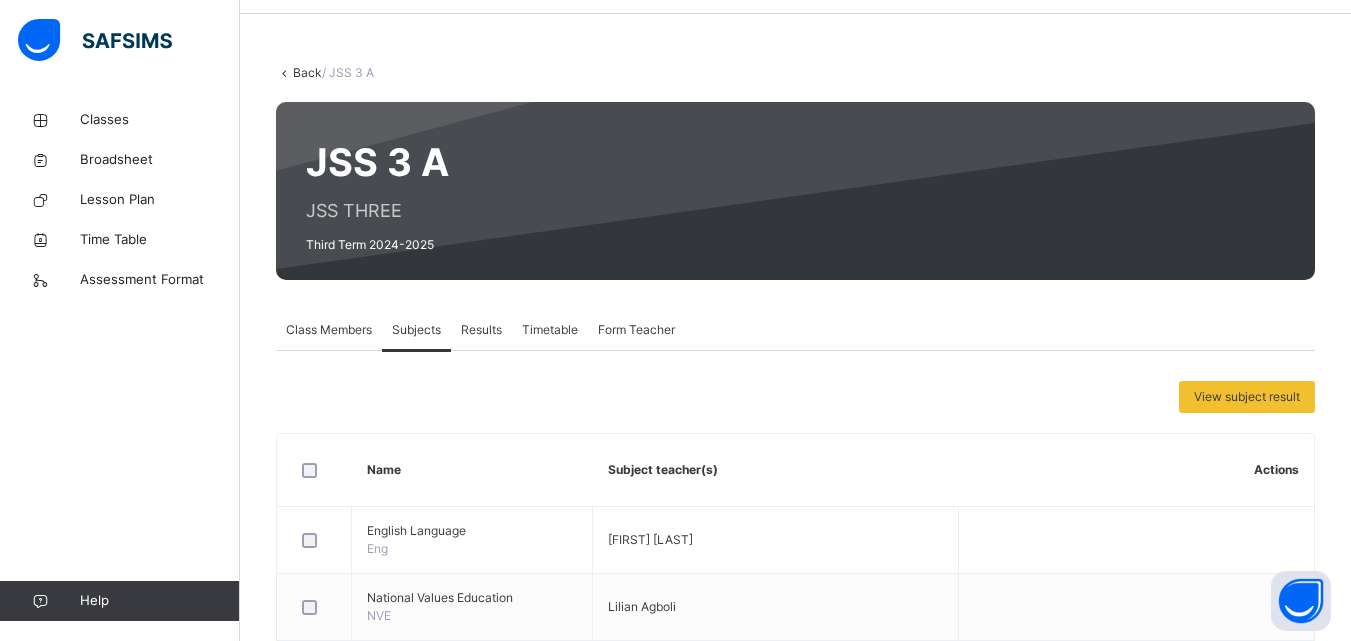 scroll, scrollTop: 200, scrollLeft: 0, axis: vertical 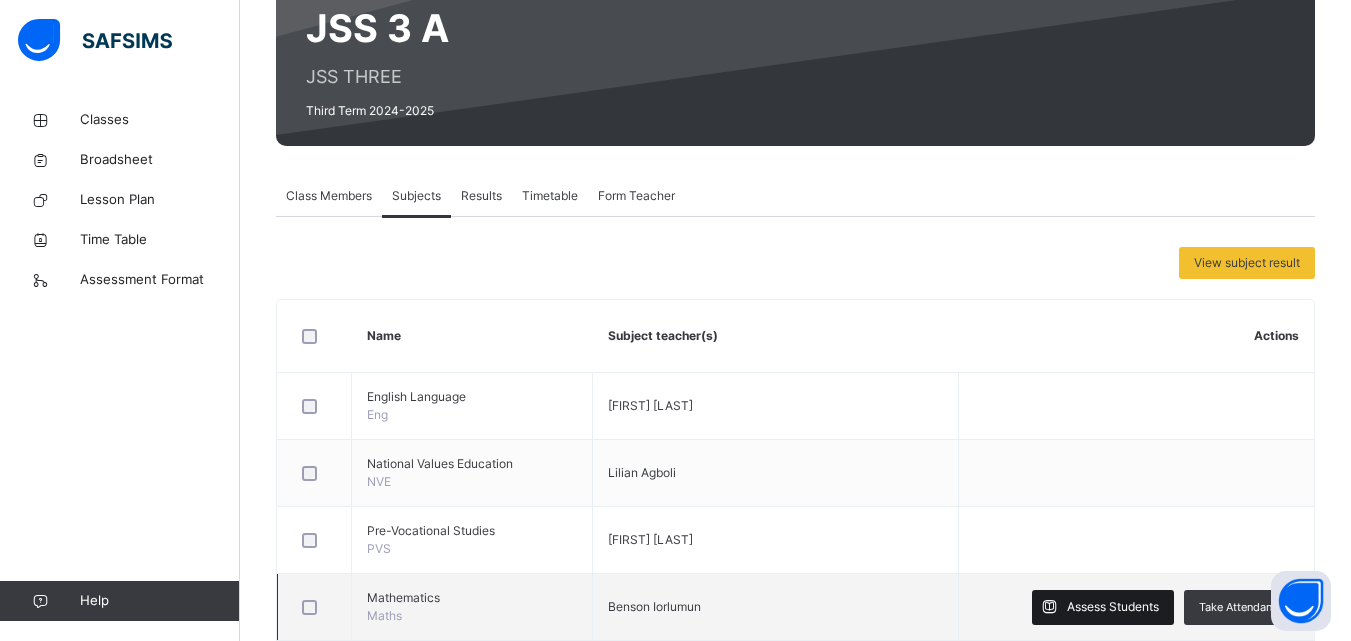 click on "Assess Students" at bounding box center (1113, 607) 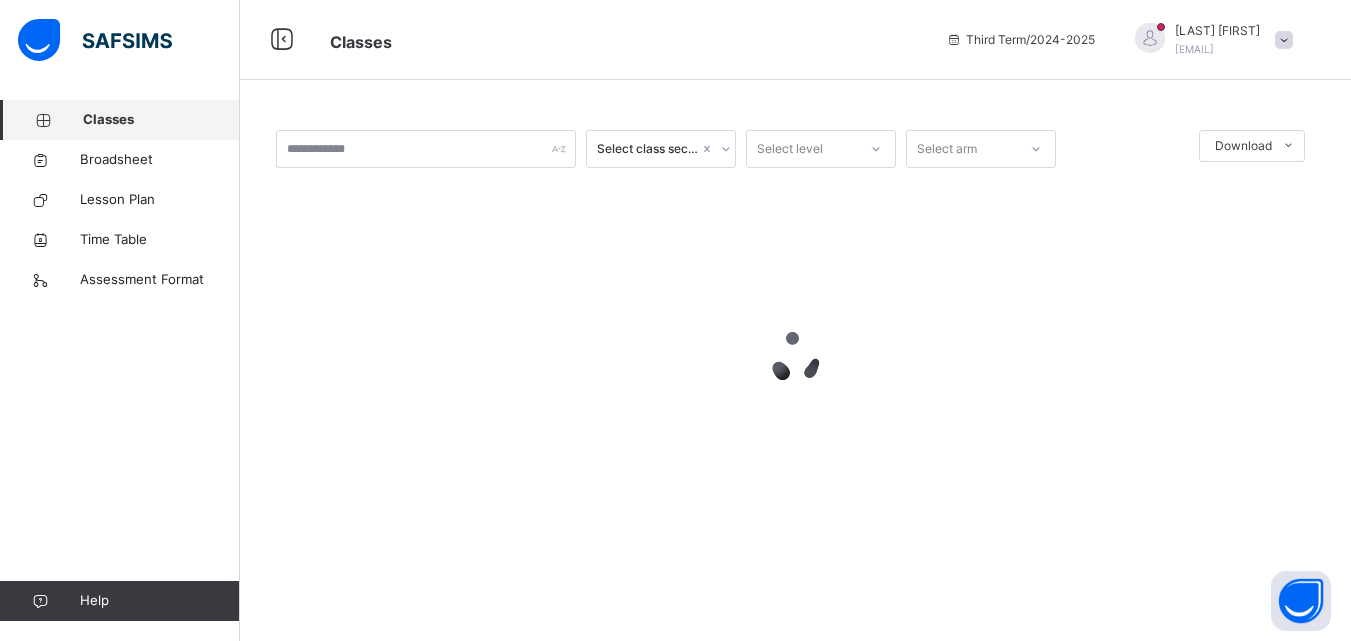 scroll, scrollTop: 0, scrollLeft: 0, axis: both 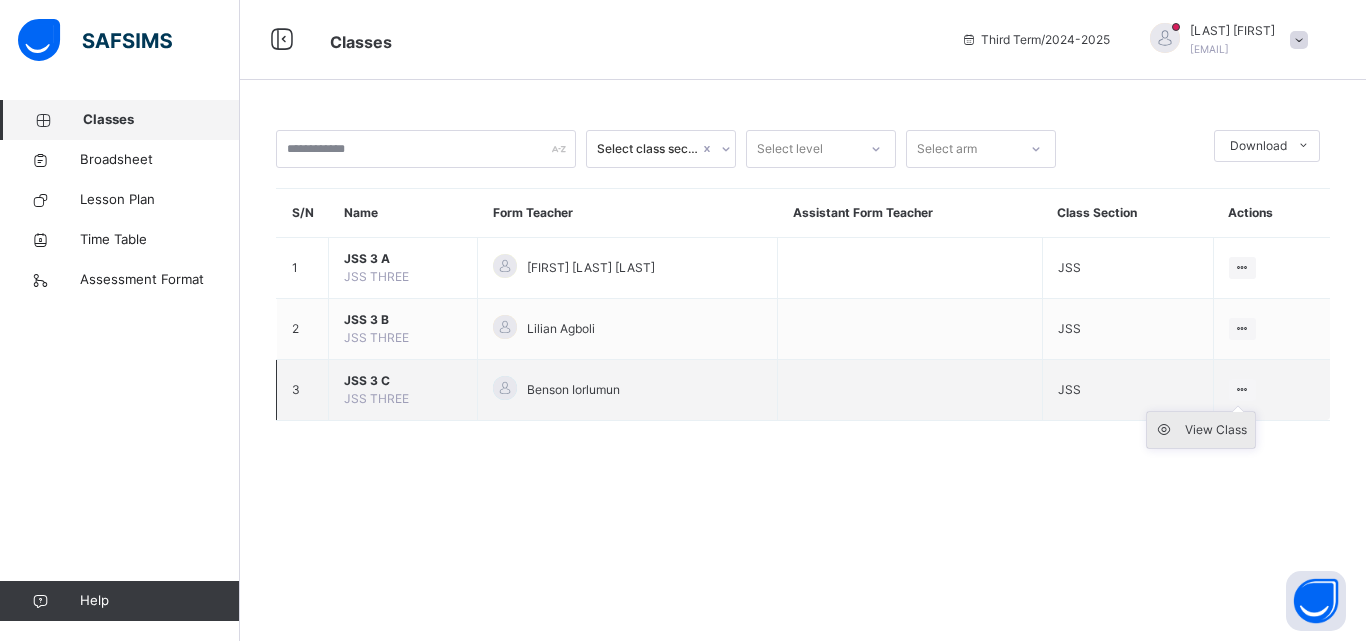click on "View Class" at bounding box center (1216, 430) 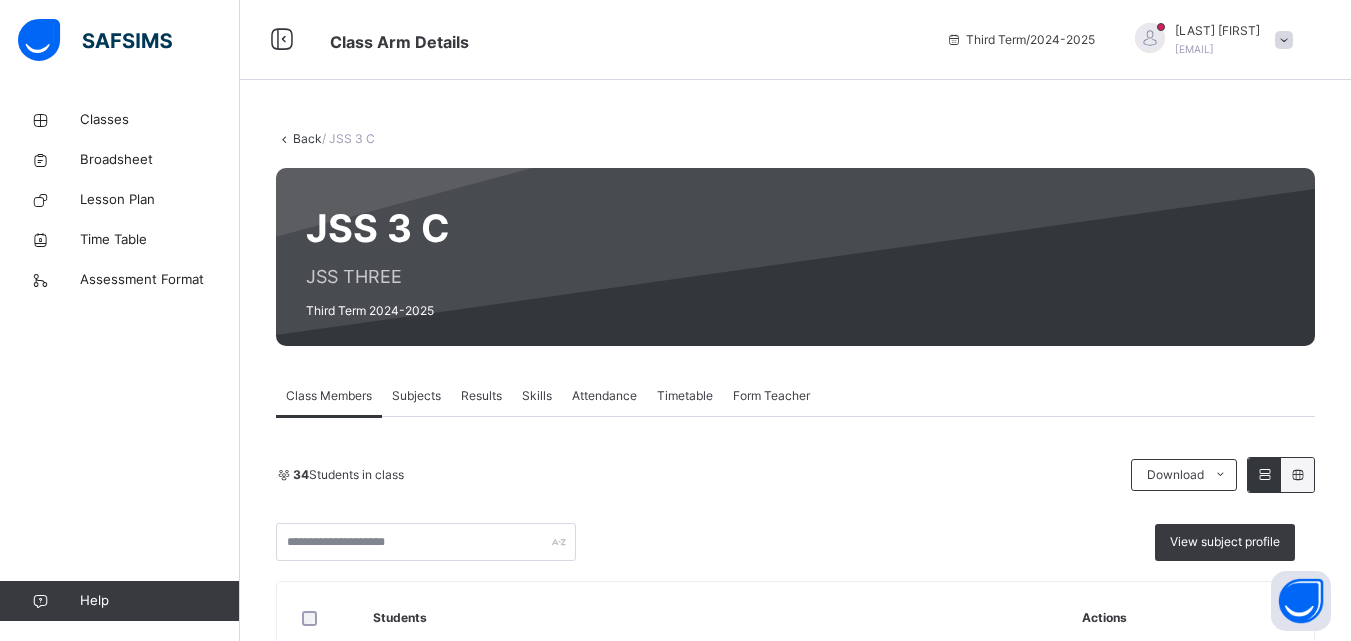 scroll, scrollTop: 100, scrollLeft: 0, axis: vertical 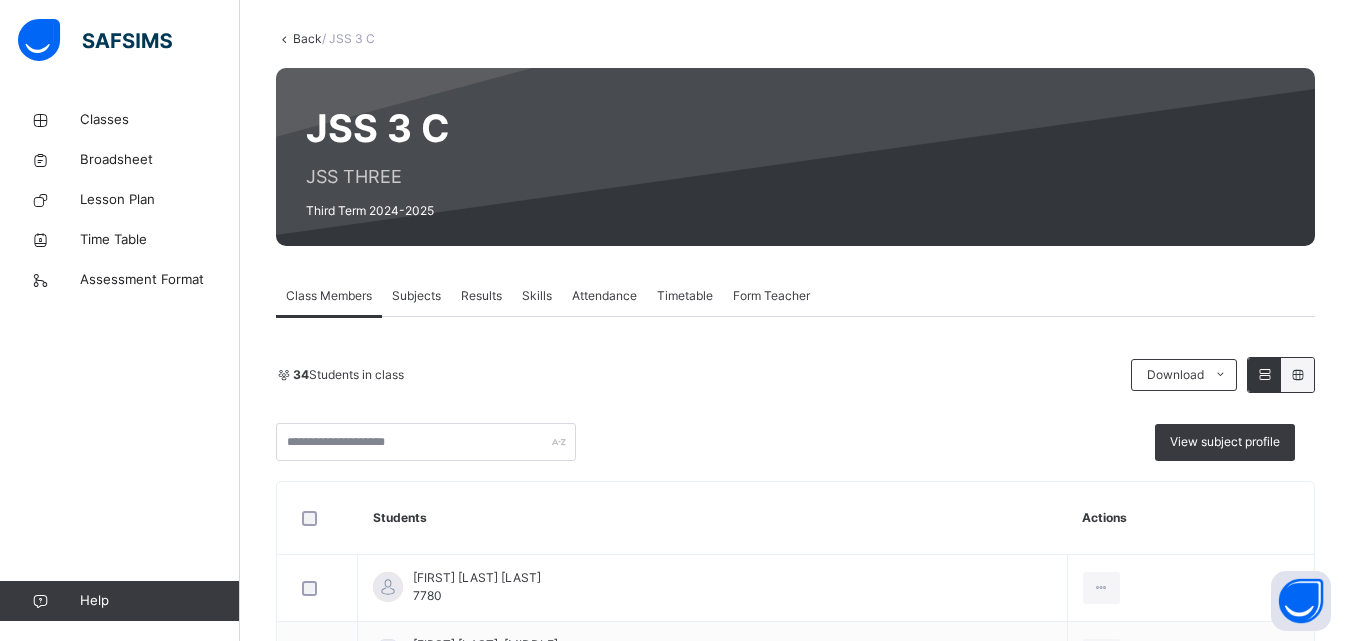 click on "Skills" at bounding box center (537, 296) 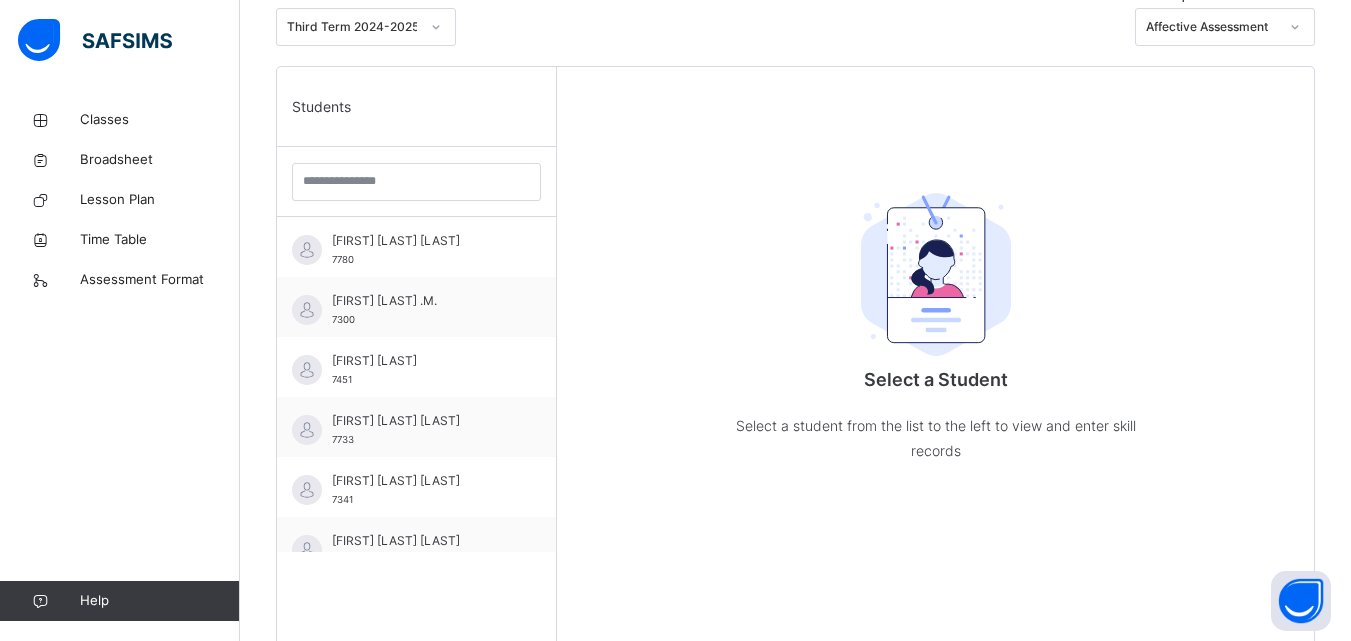 scroll, scrollTop: 500, scrollLeft: 0, axis: vertical 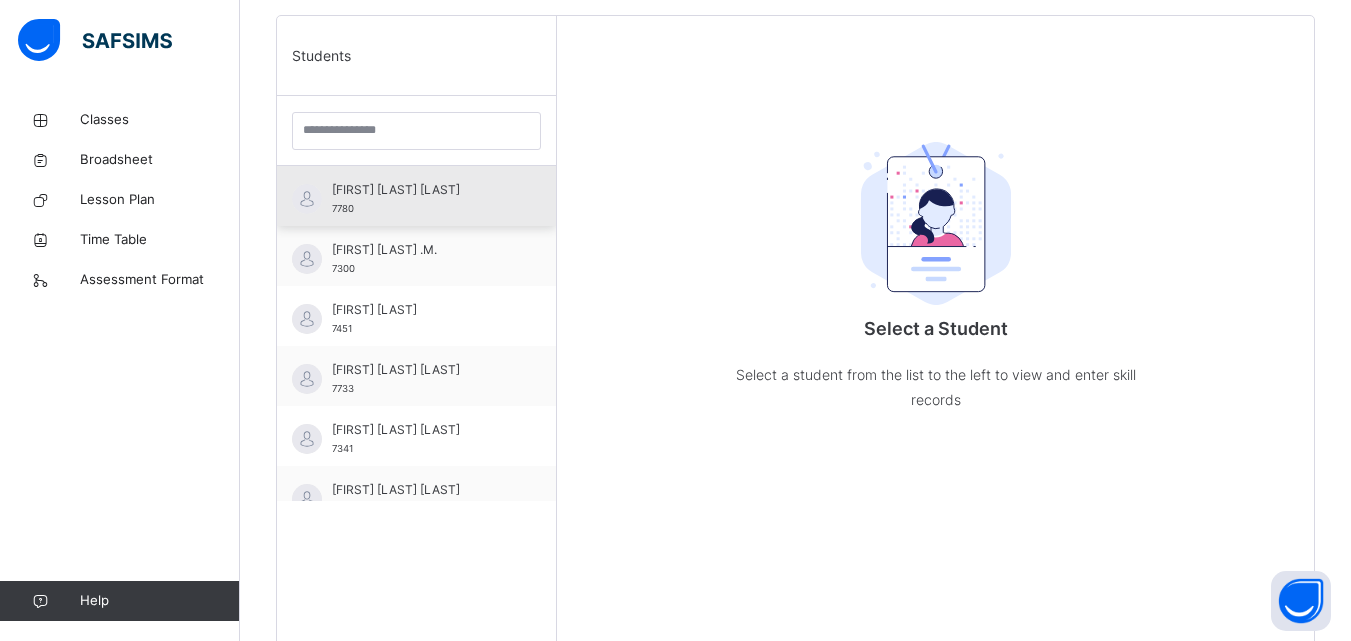 click on "[FIRST] [LAST] [LAST]" at bounding box center [421, 190] 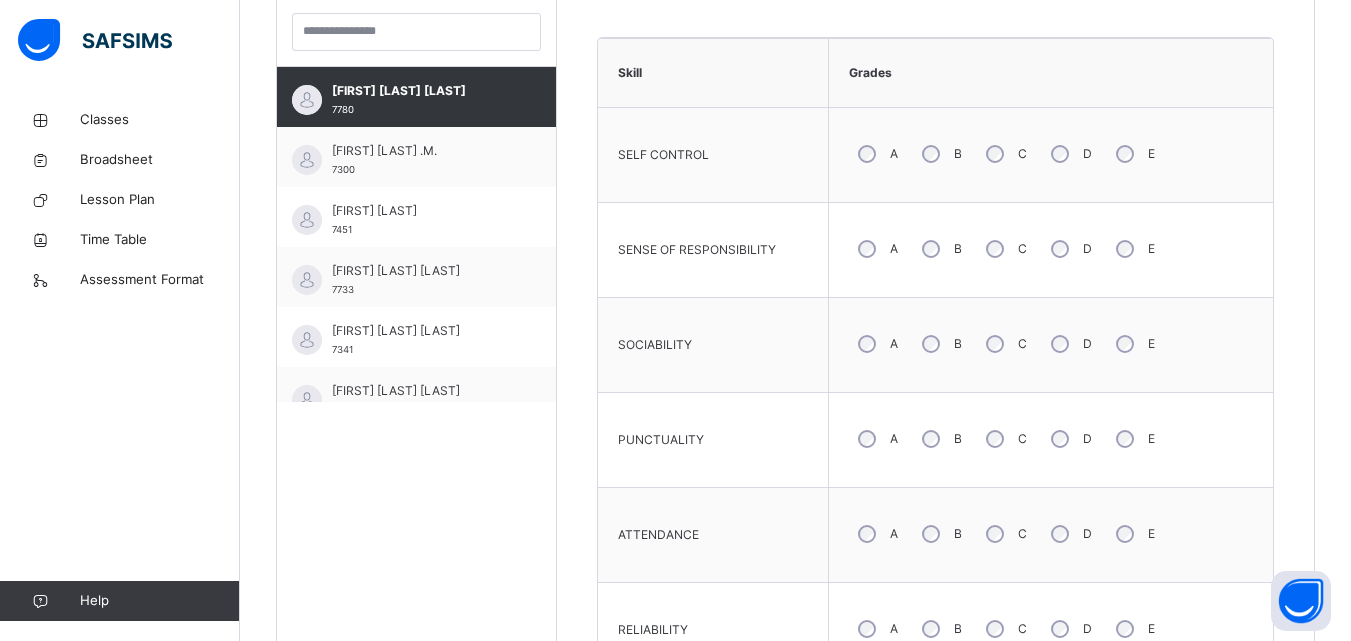 scroll, scrollTop: 600, scrollLeft: 0, axis: vertical 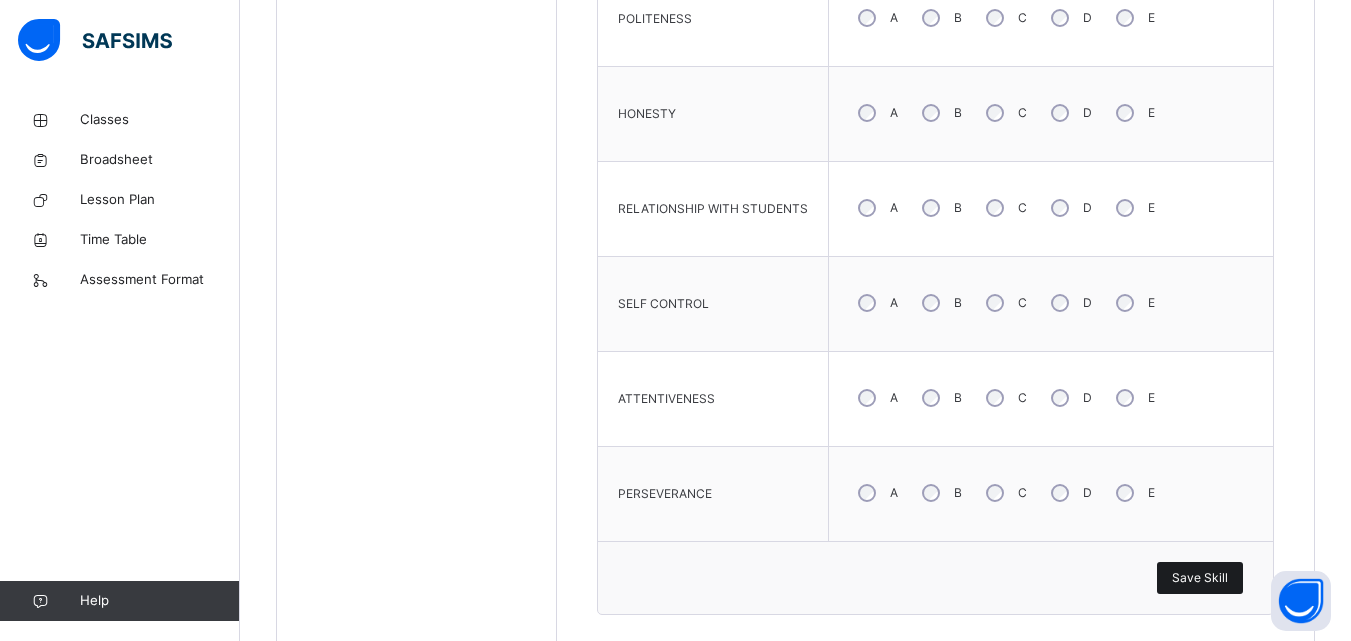 click on "Save Skill" at bounding box center (1200, 578) 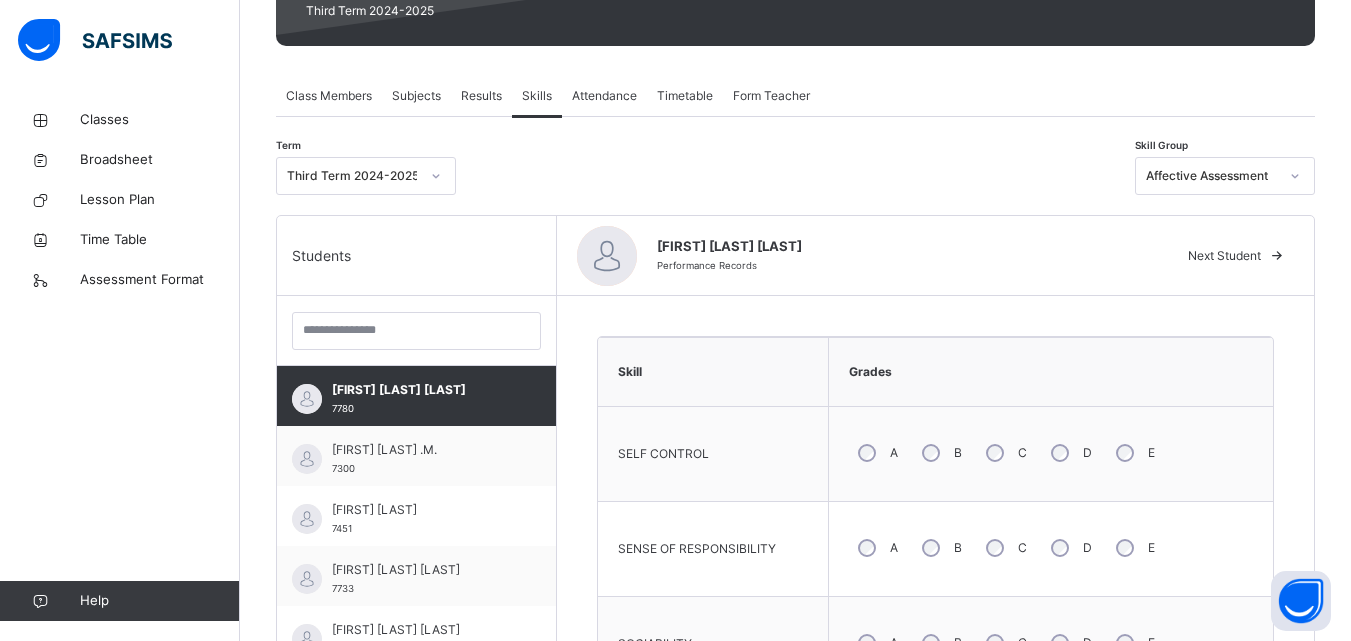 scroll, scrollTop: 400, scrollLeft: 0, axis: vertical 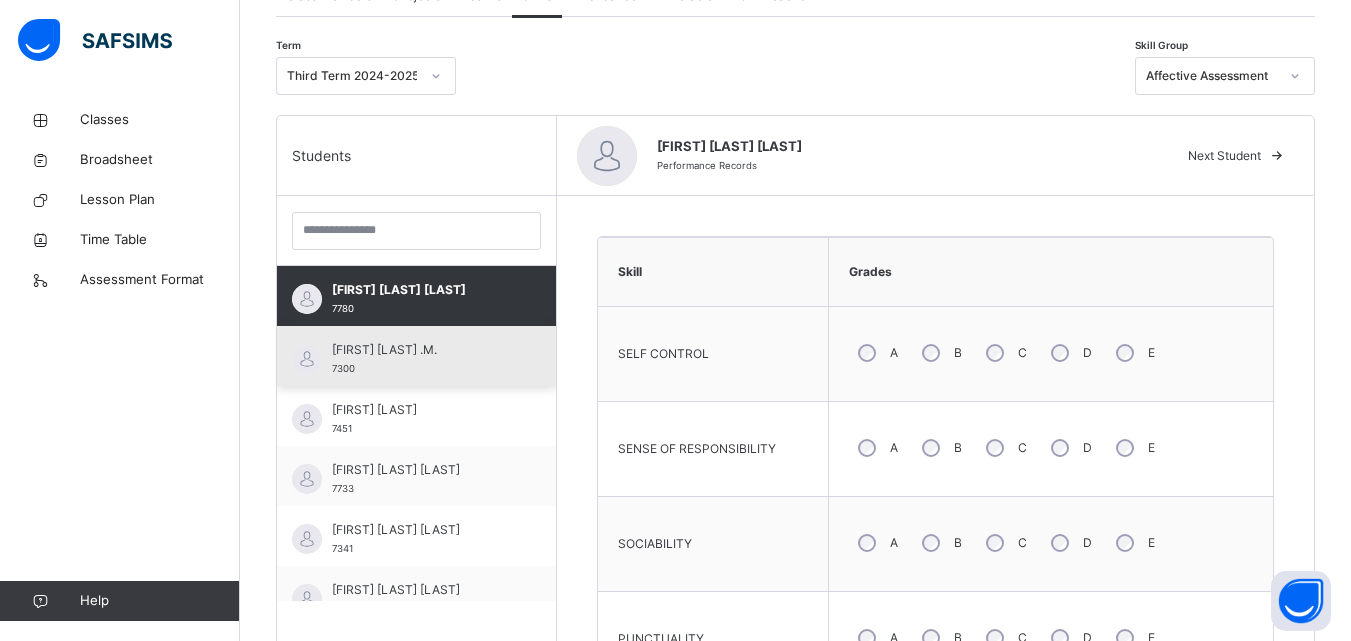 click on "[FIRST] [LAST] .M." at bounding box center [421, 350] 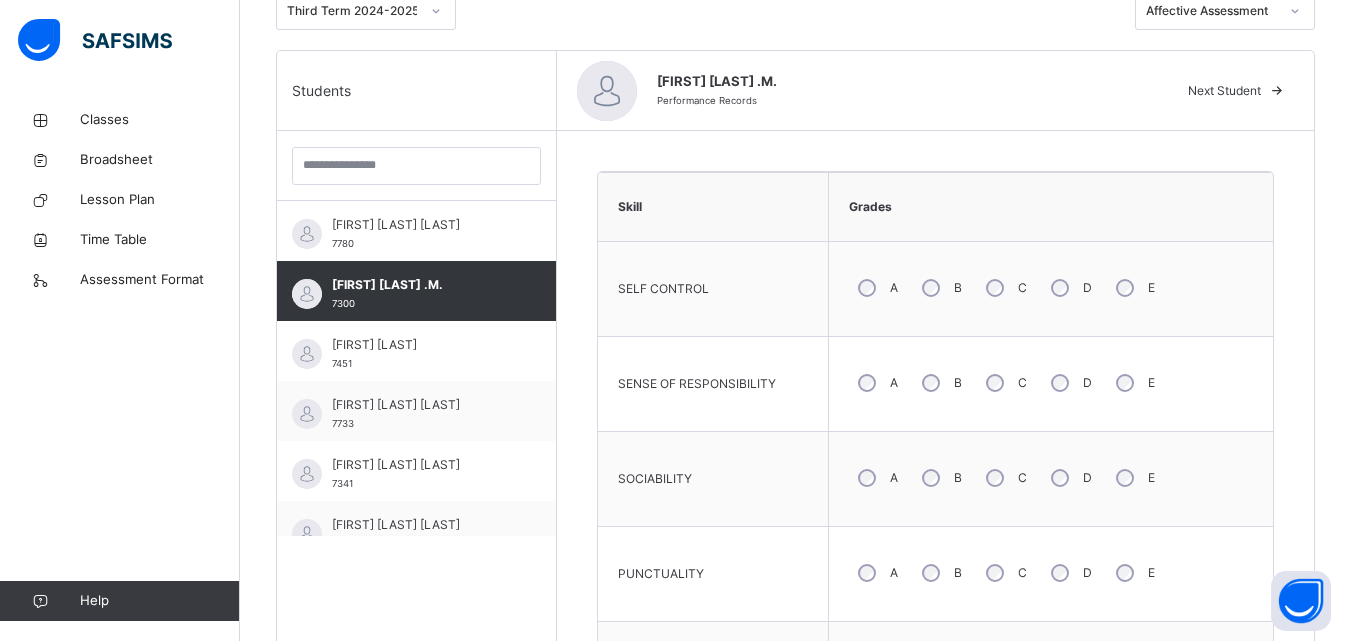 scroll, scrollTop: 500, scrollLeft: 0, axis: vertical 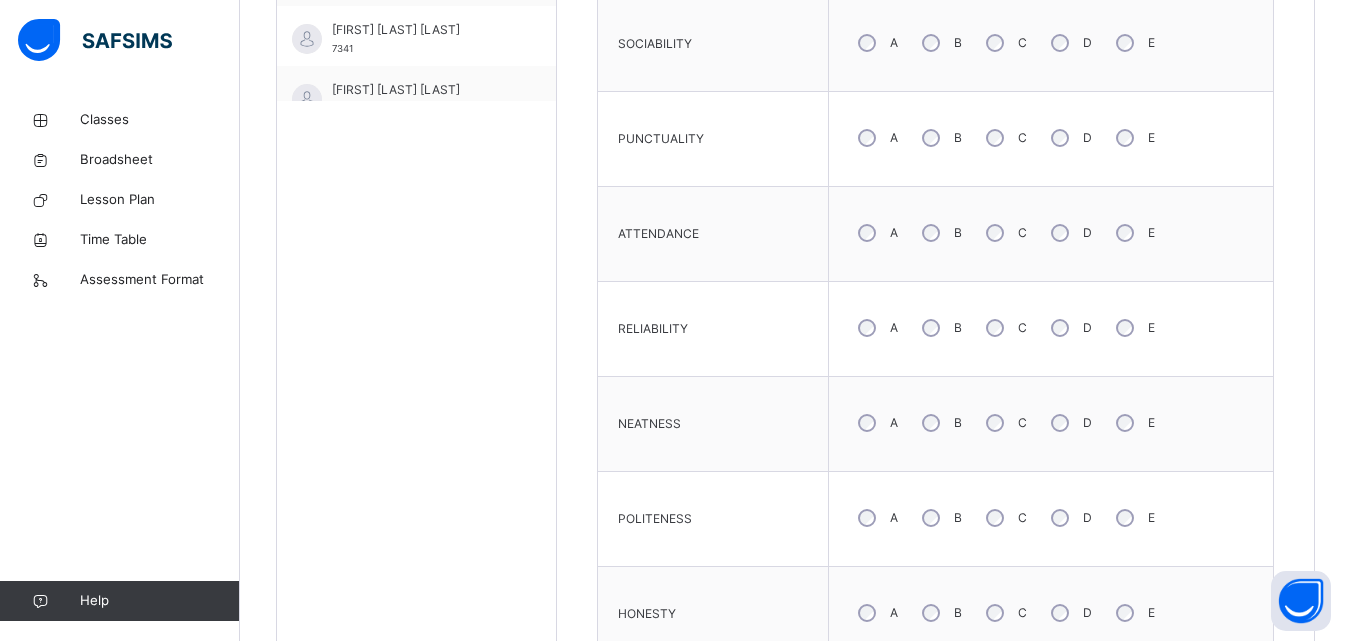 click on "B" at bounding box center [940, 423] 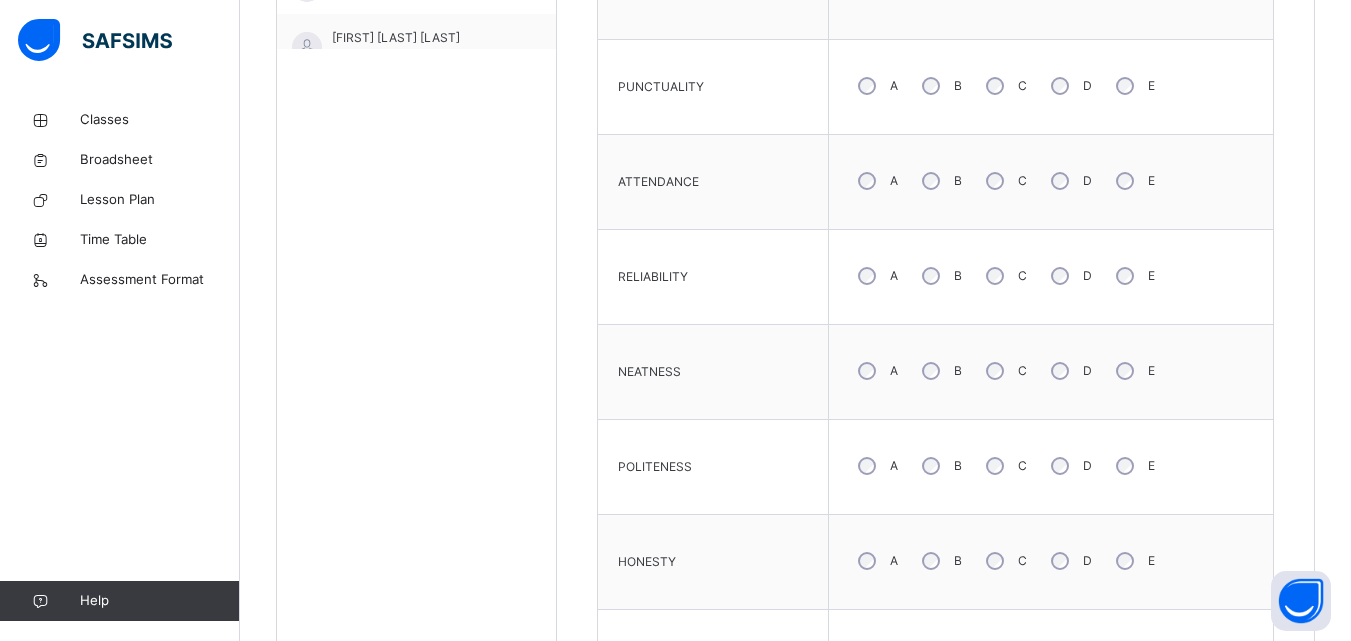 scroll, scrollTop: 1000, scrollLeft: 0, axis: vertical 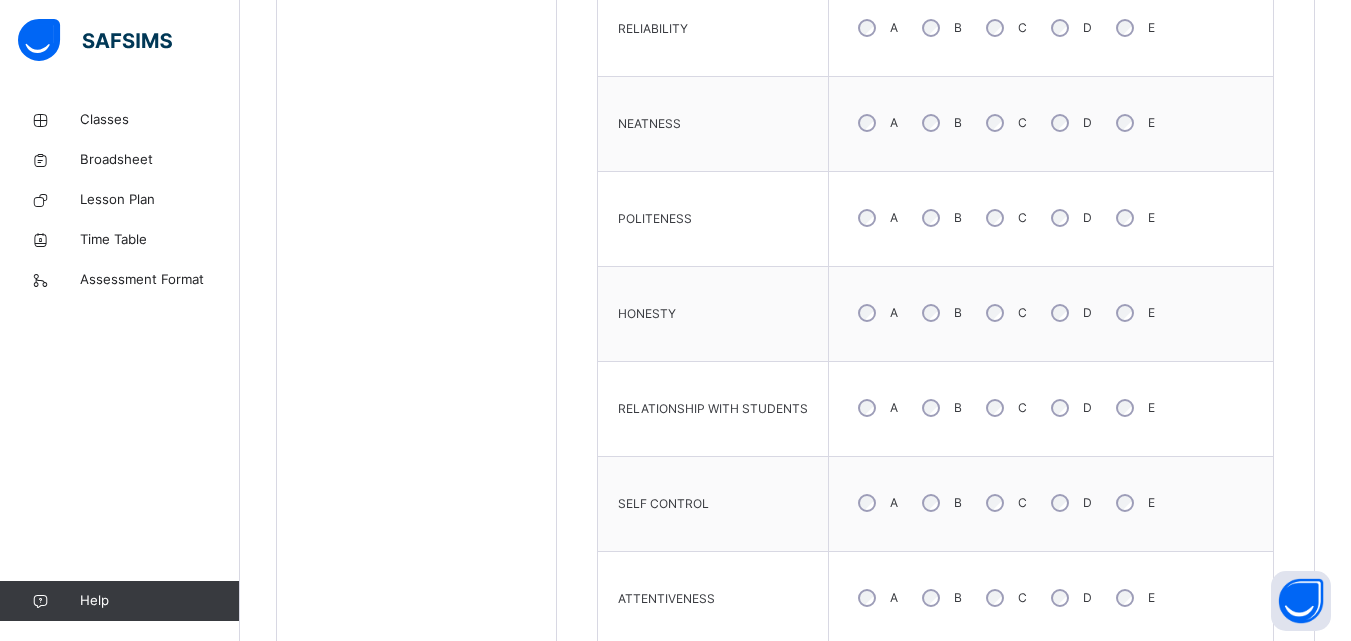click on "A" at bounding box center (876, 408) 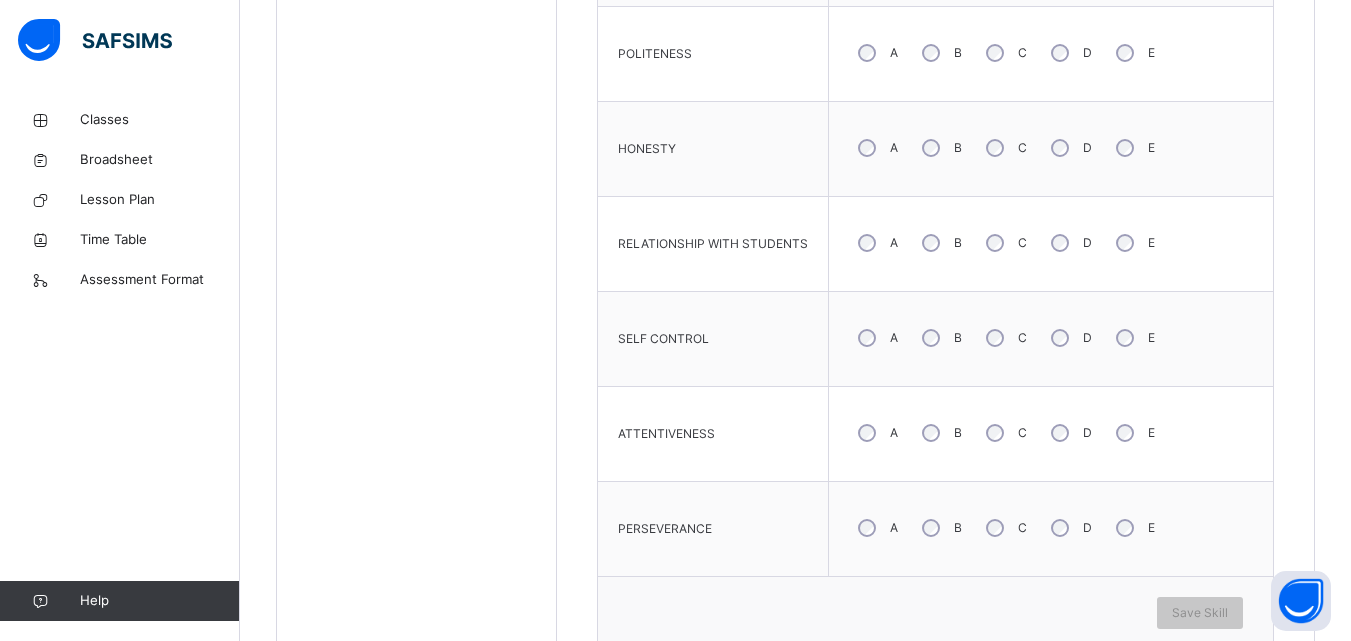 scroll, scrollTop: 1400, scrollLeft: 0, axis: vertical 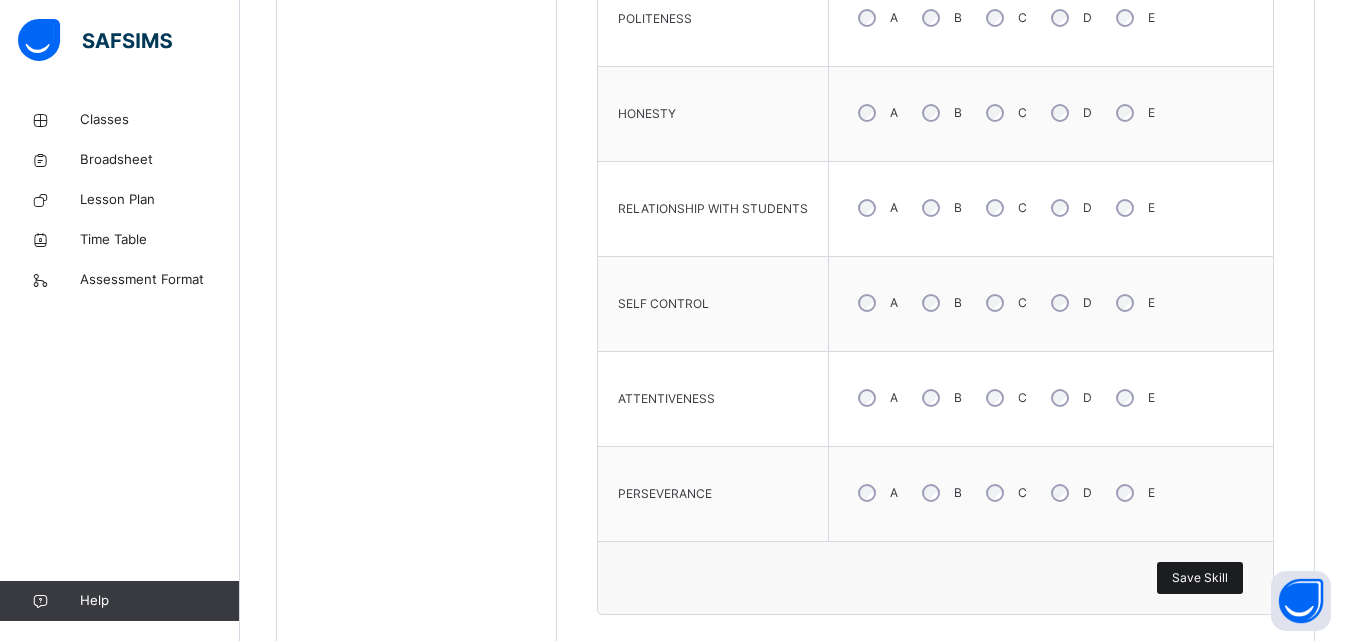 click on "Save Skill" at bounding box center (1200, 578) 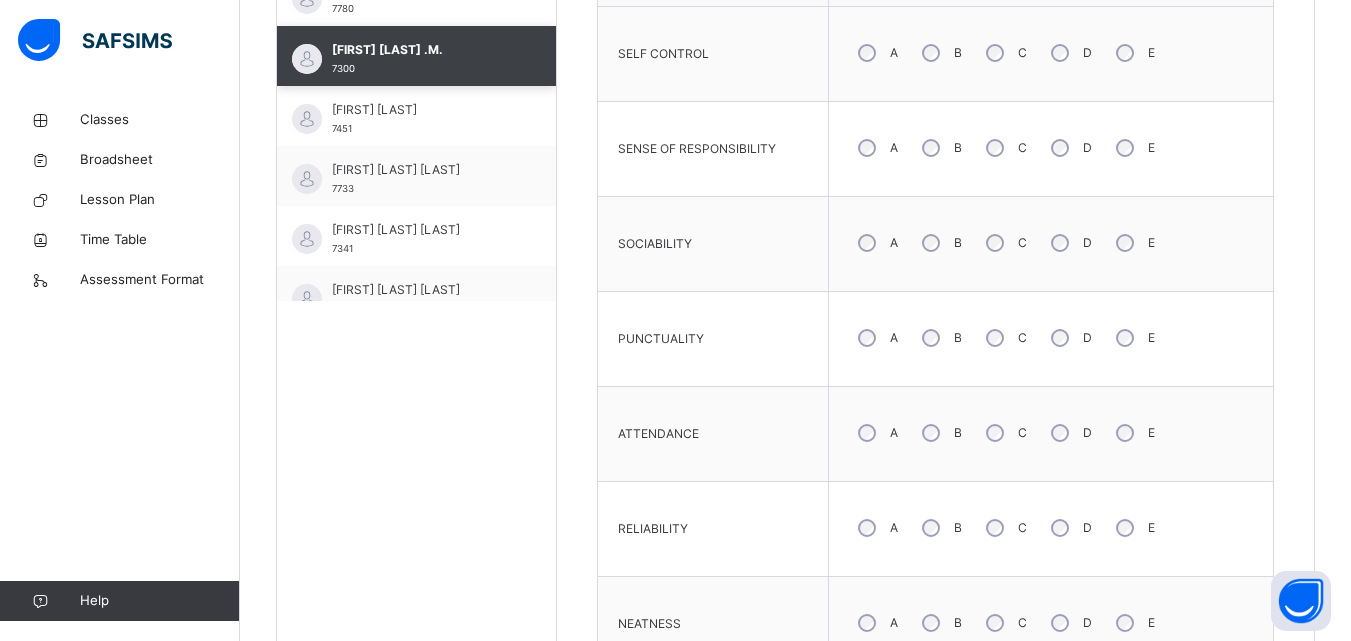 scroll, scrollTop: 600, scrollLeft: 0, axis: vertical 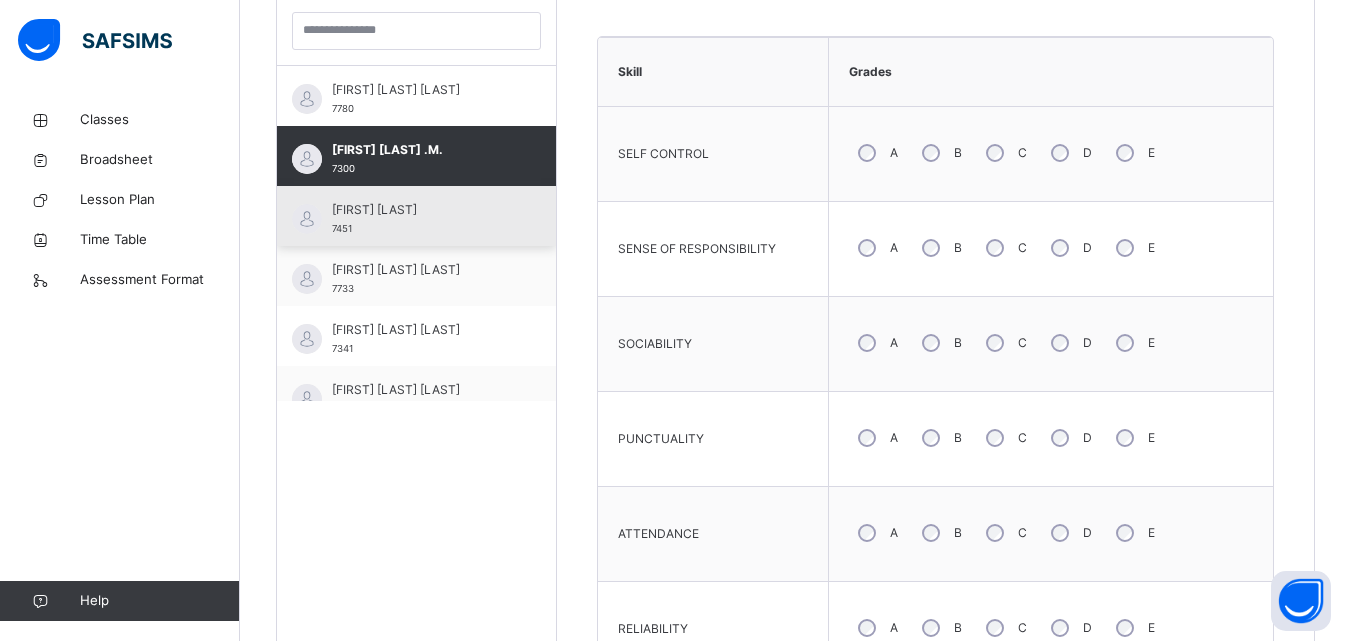 click on "[FIRST] [LAST] 7451" at bounding box center (421, 219) 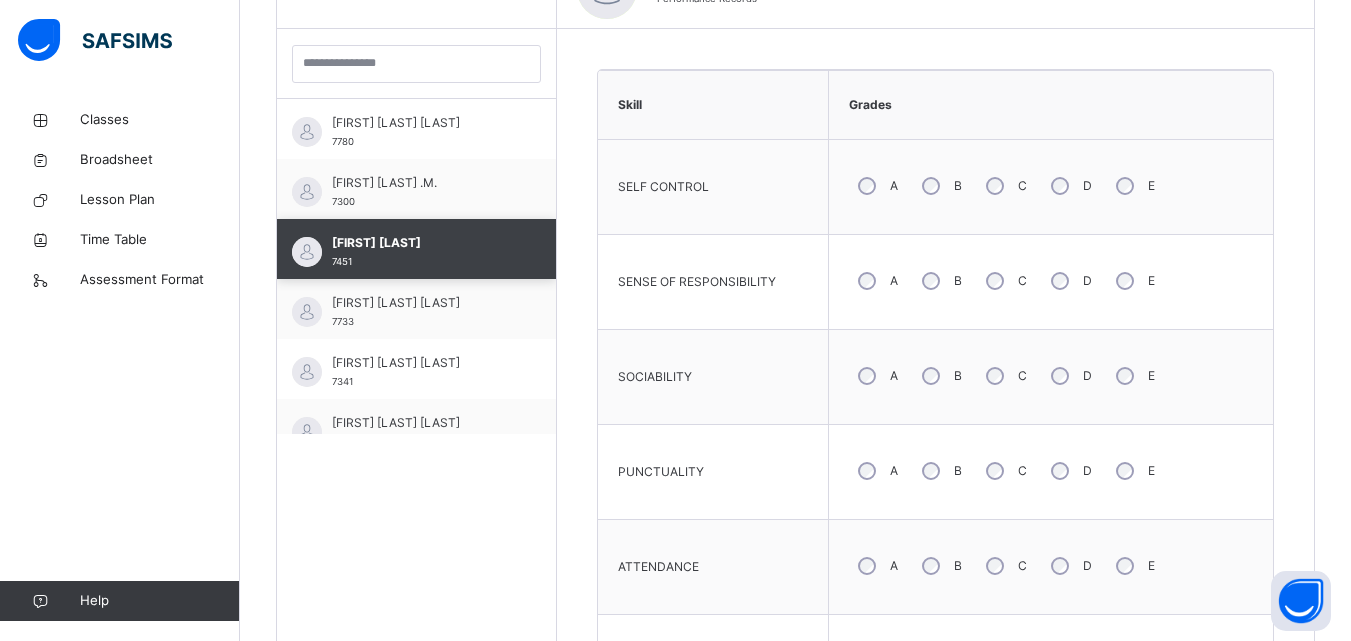 scroll, scrollTop: 600, scrollLeft: 0, axis: vertical 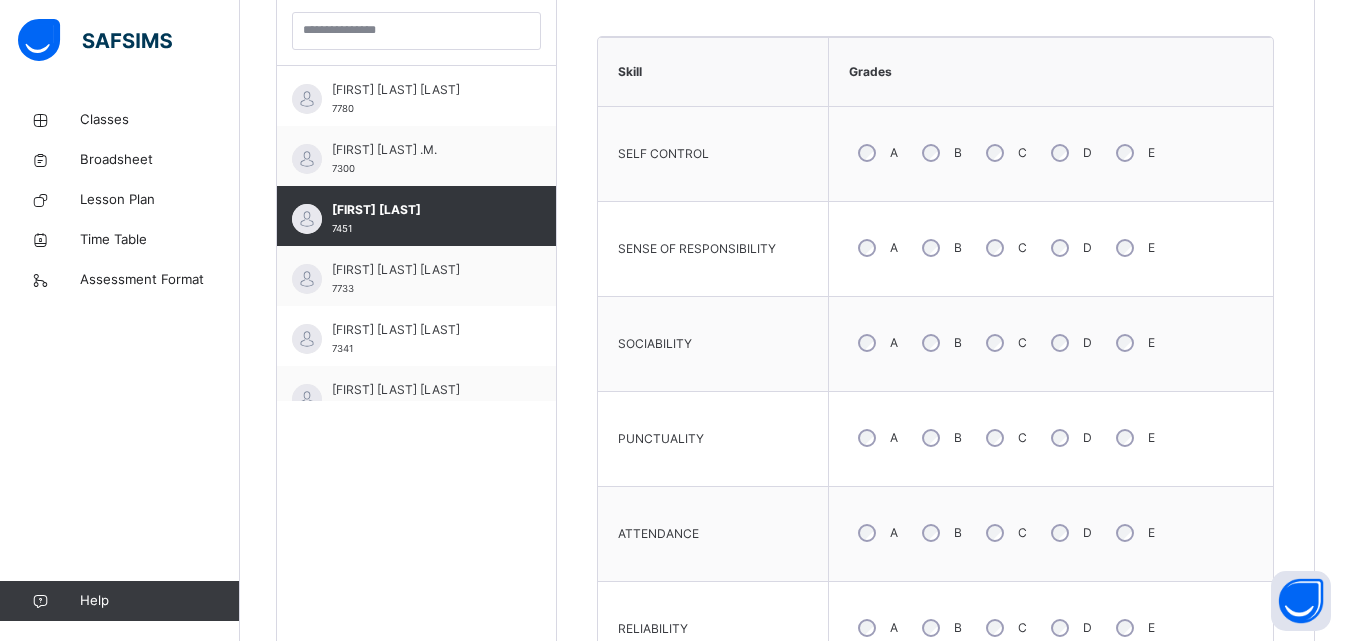 click on "A" at bounding box center (876, 343) 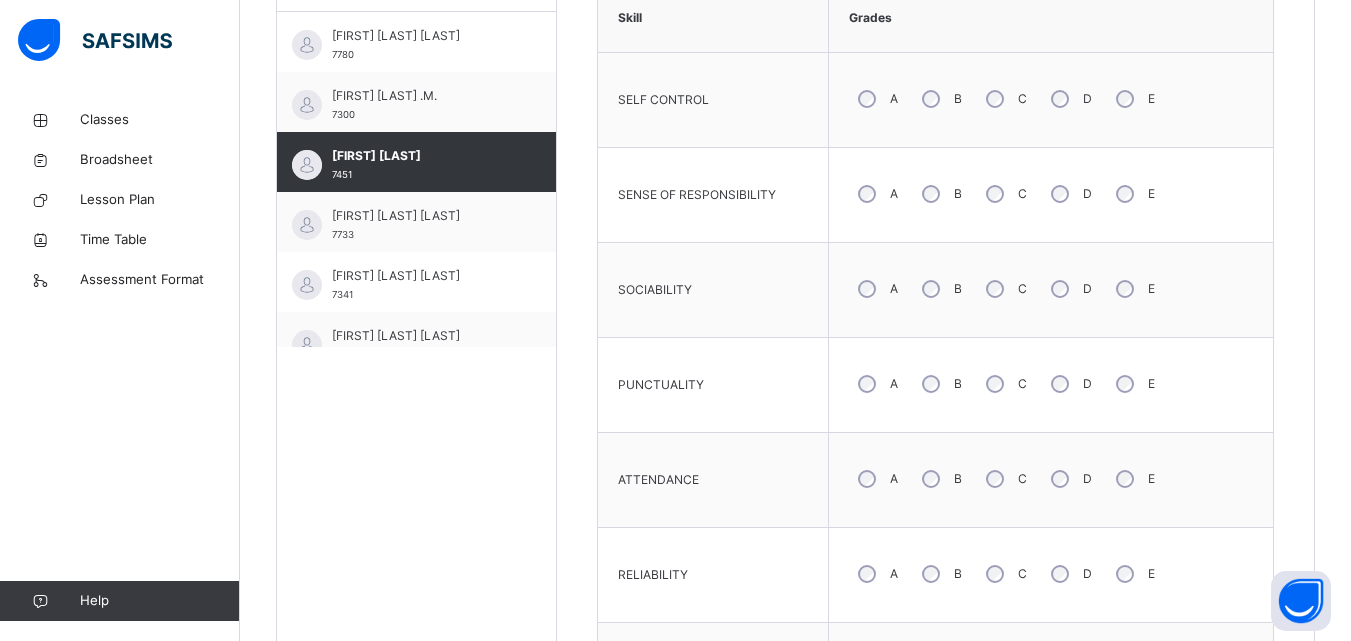 scroll, scrollTop: 700, scrollLeft: 0, axis: vertical 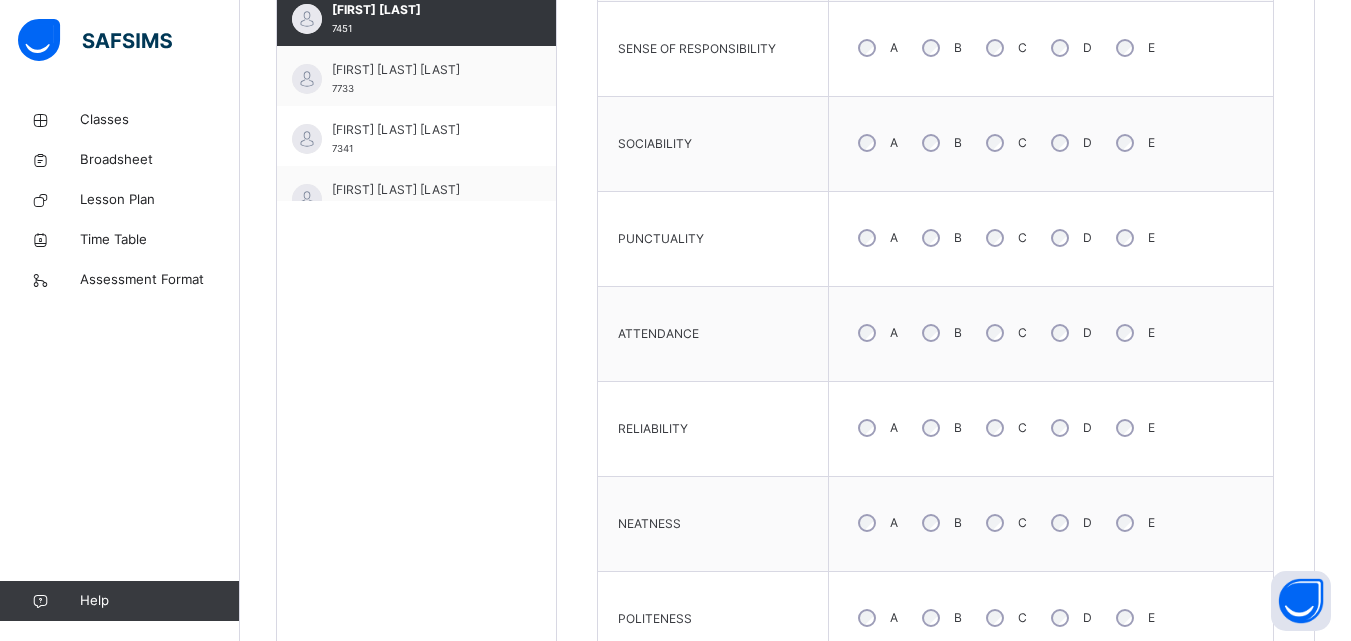 click on "B" at bounding box center (940, 428) 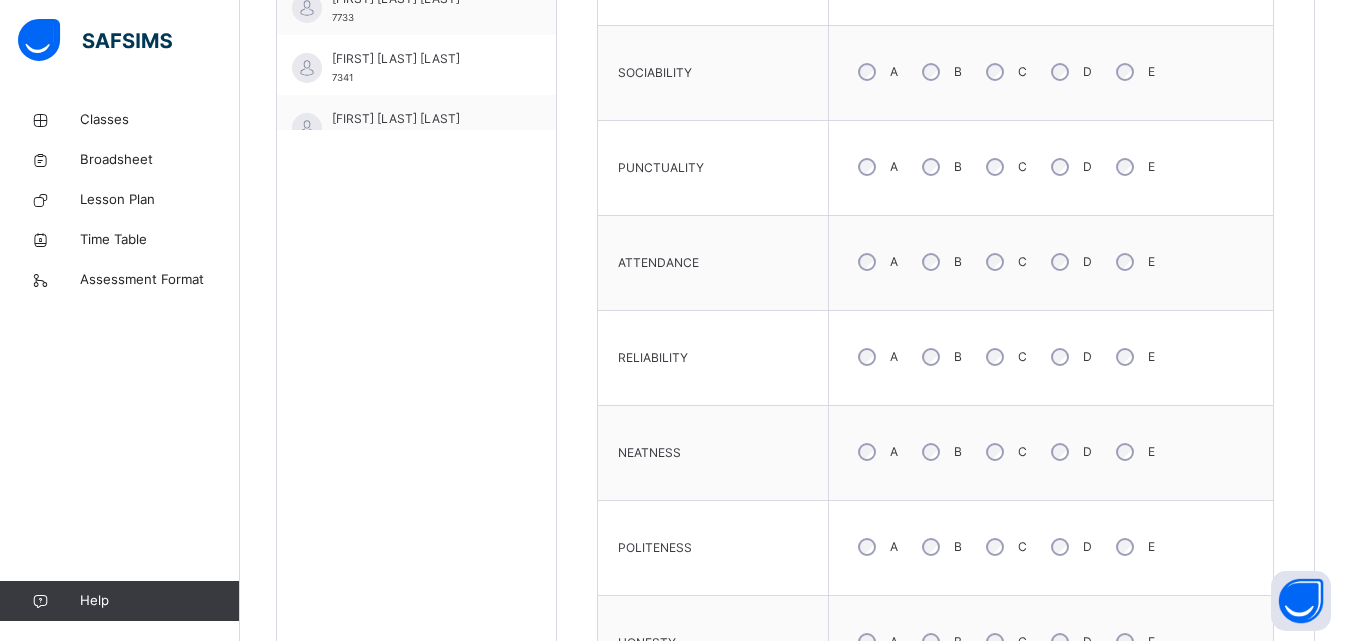 scroll, scrollTop: 900, scrollLeft: 0, axis: vertical 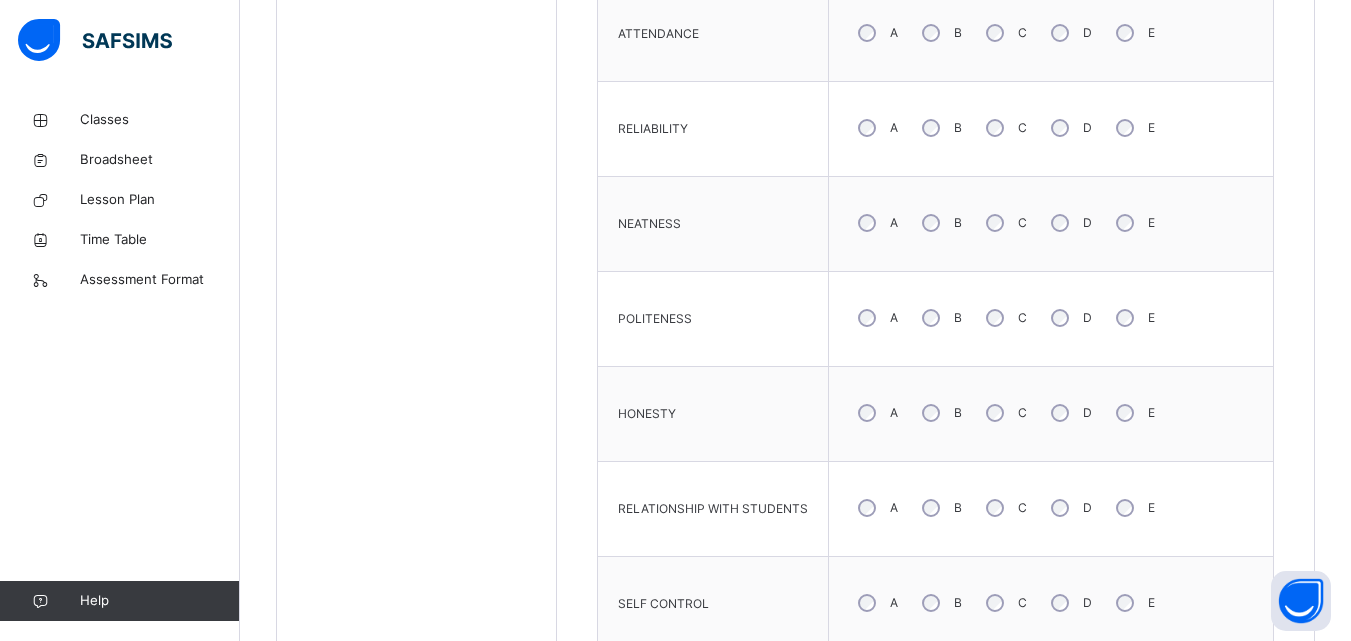 click on "B" at bounding box center (940, 413) 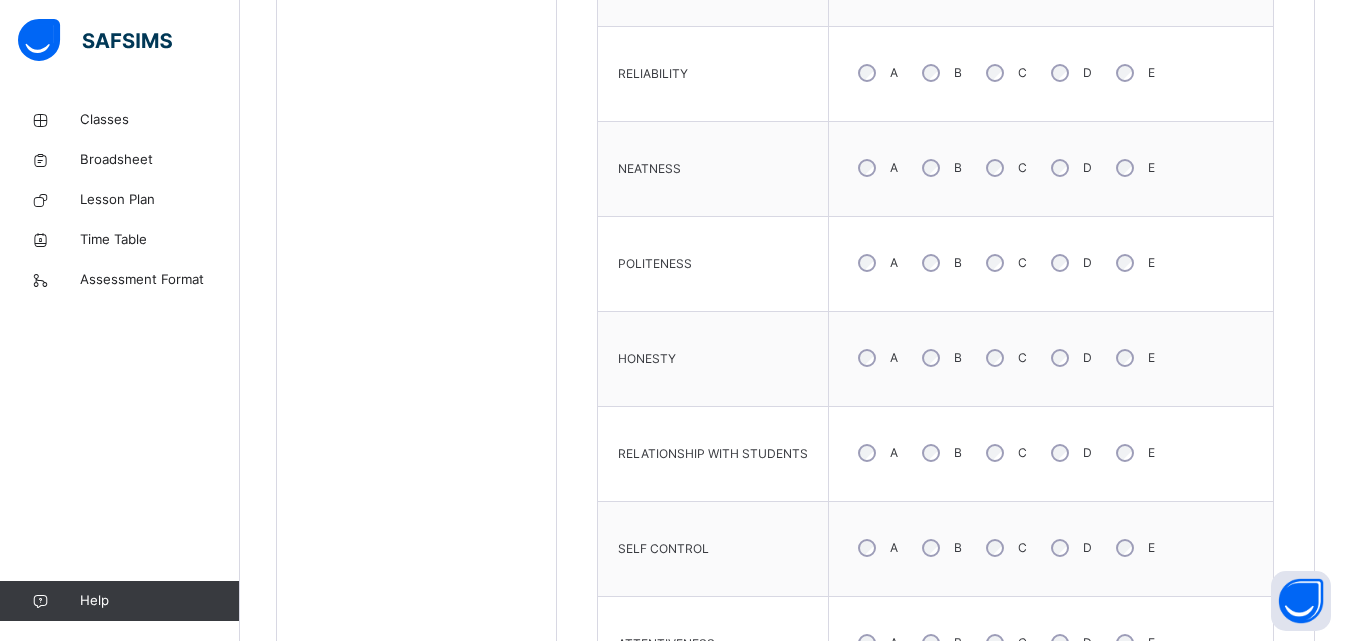 scroll, scrollTop: 1200, scrollLeft: 0, axis: vertical 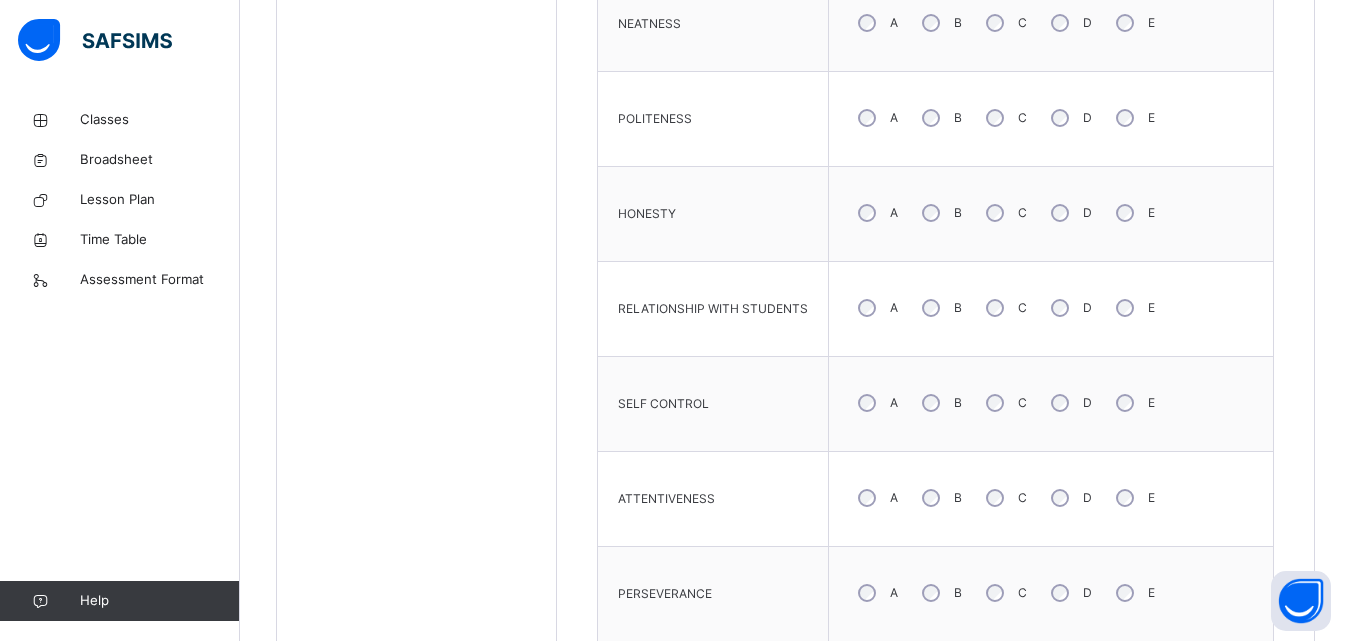 click on "A" at bounding box center [876, 498] 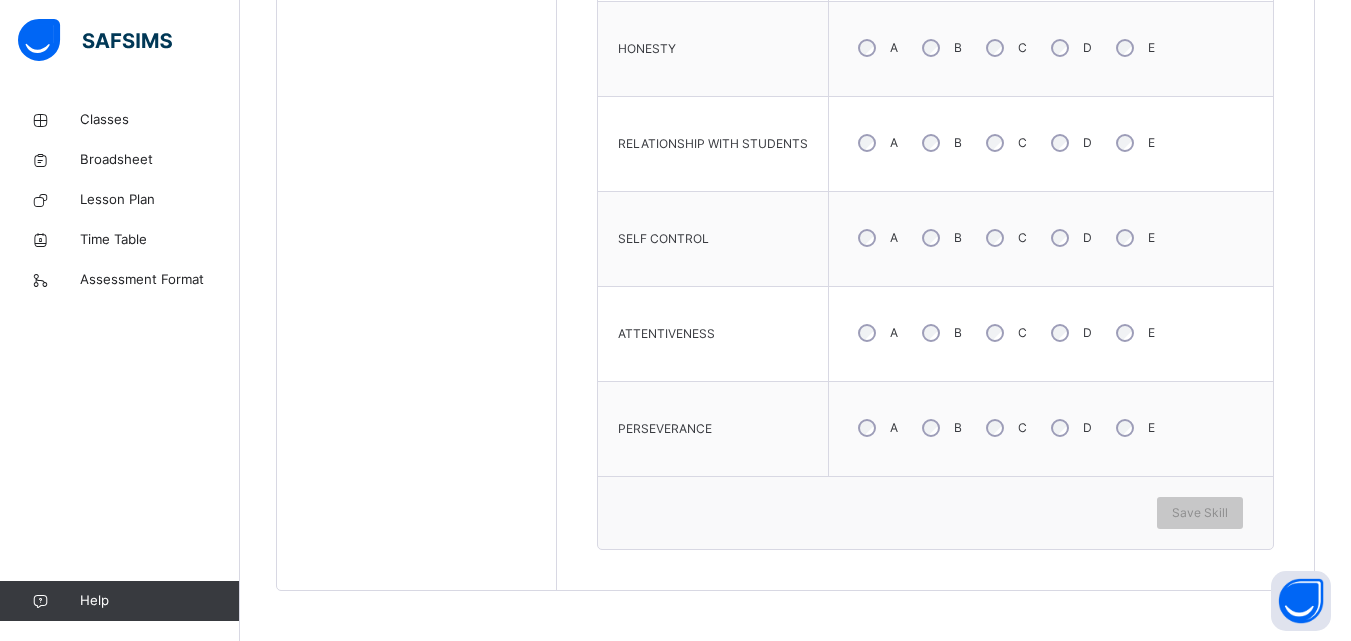 scroll, scrollTop: 1365, scrollLeft: 0, axis: vertical 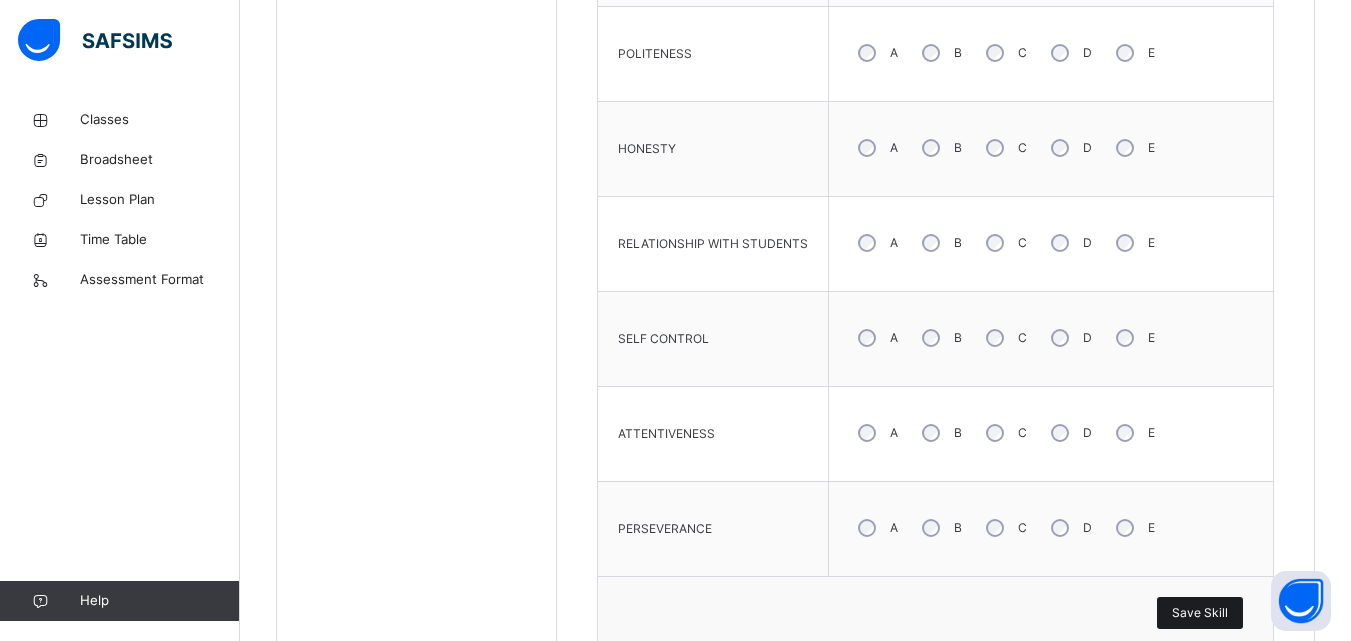 click on "Save Skill" at bounding box center (1200, 613) 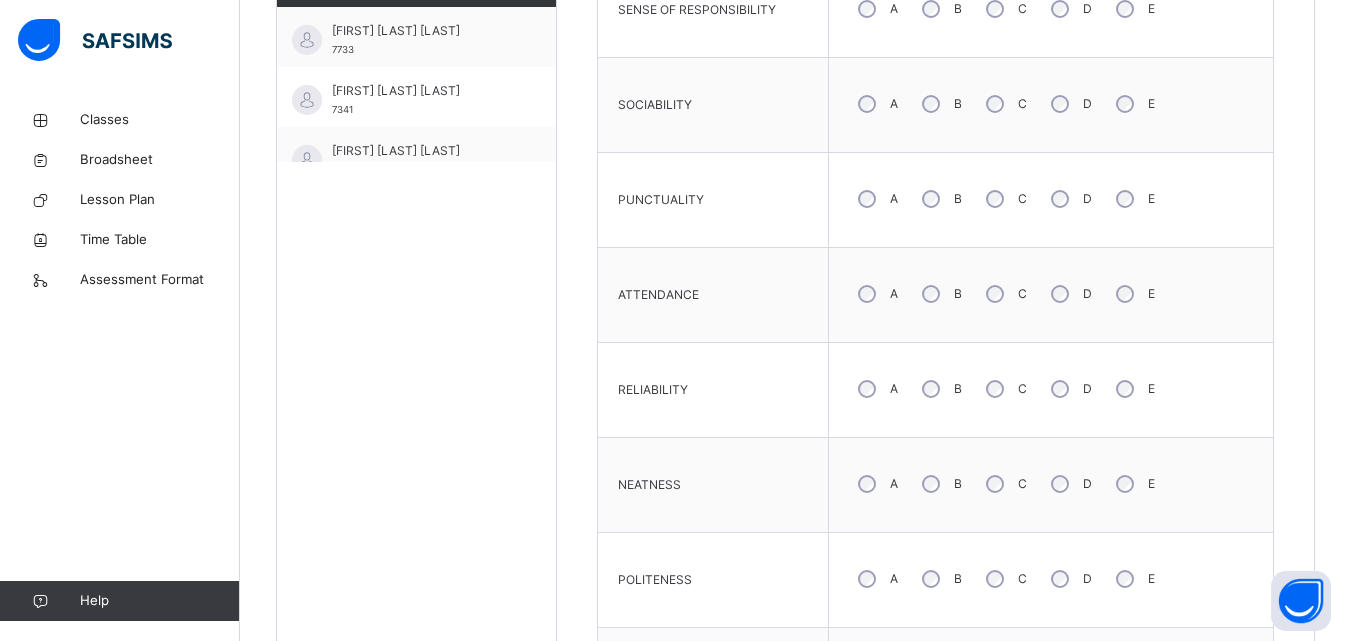 scroll, scrollTop: 765, scrollLeft: 0, axis: vertical 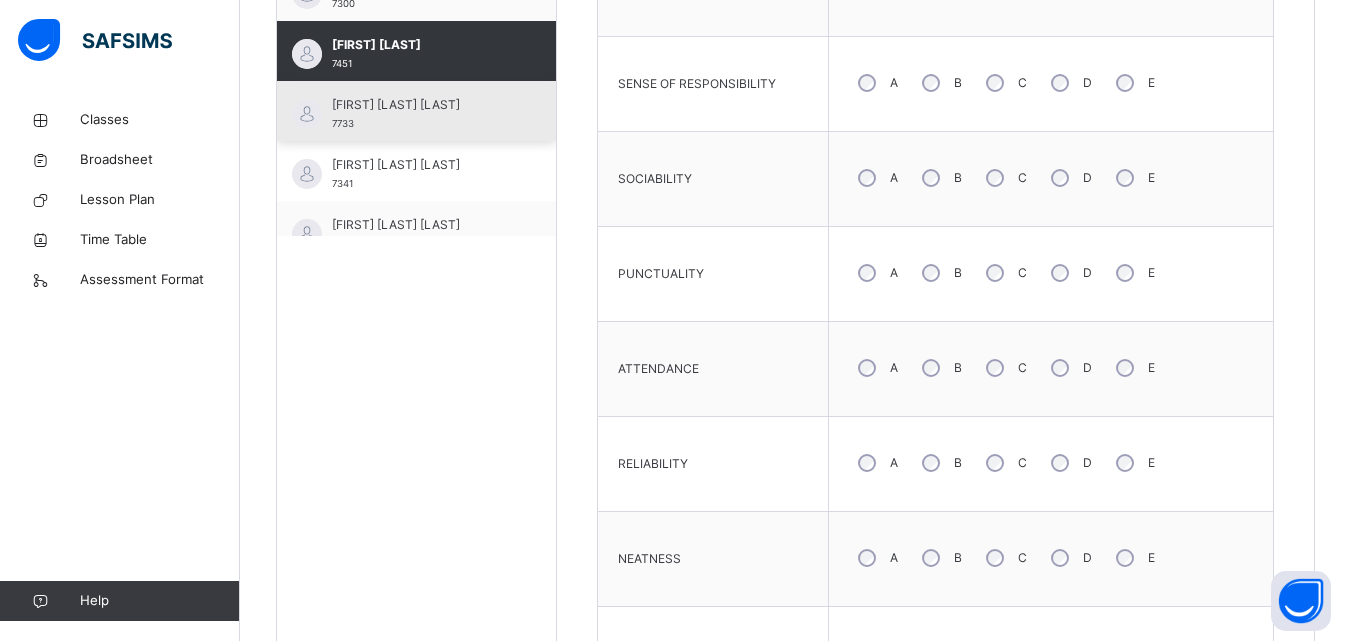click on "[FIRST] [LAST] [LAST]" at bounding box center [421, 105] 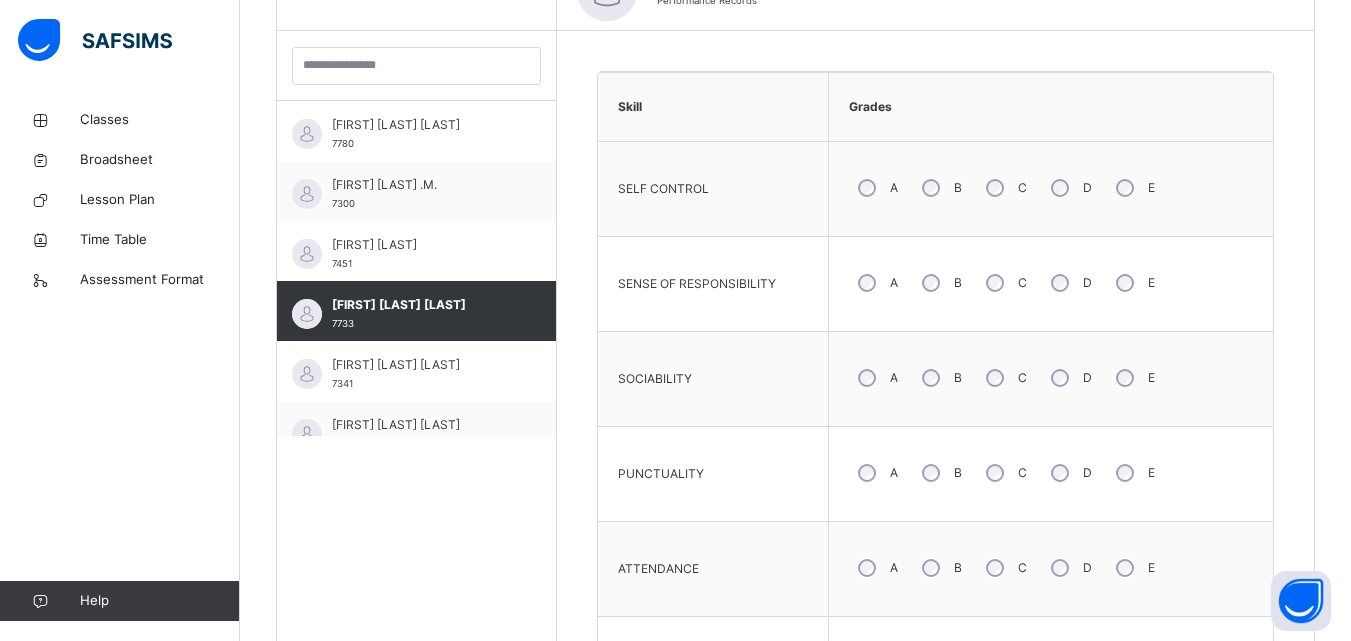 scroll, scrollTop: 465, scrollLeft: 0, axis: vertical 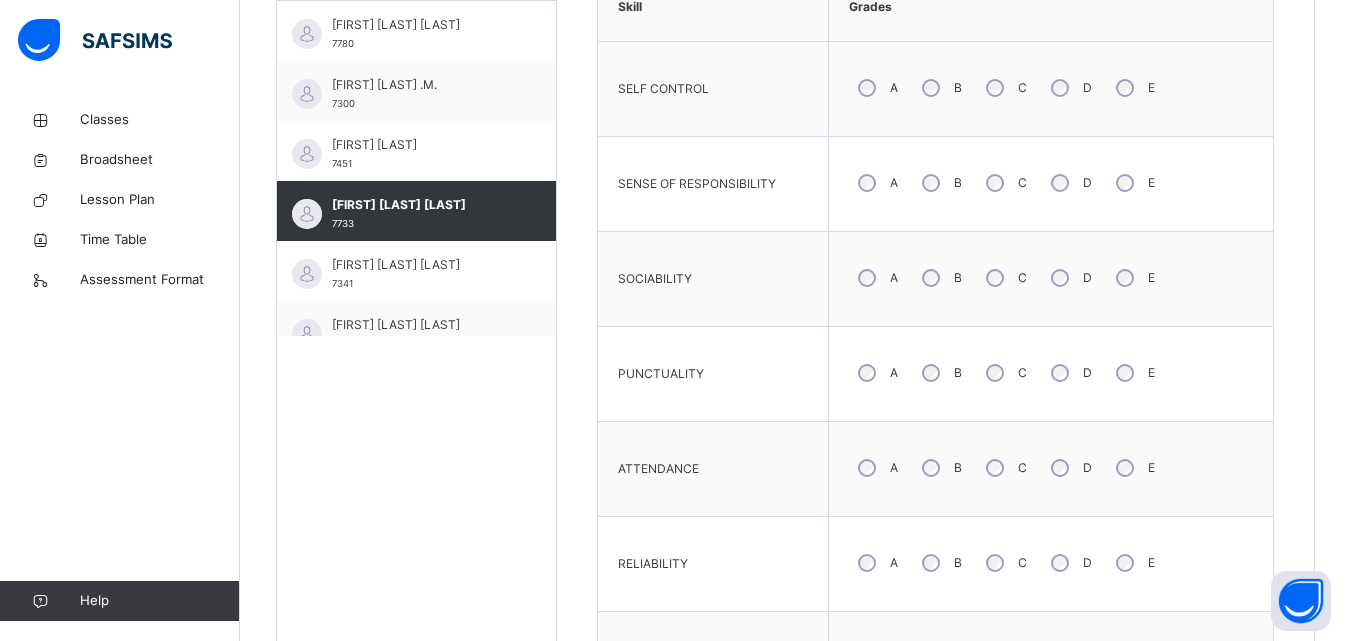 click on "A" at bounding box center (876, 373) 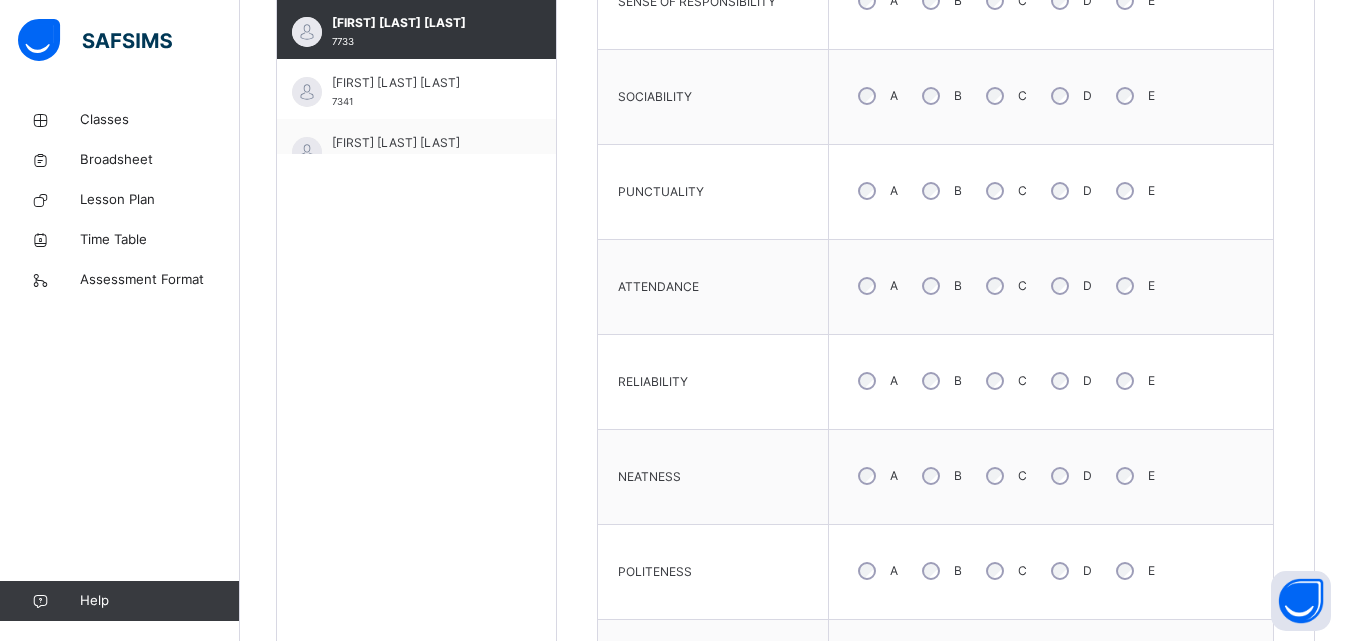 scroll, scrollTop: 865, scrollLeft: 0, axis: vertical 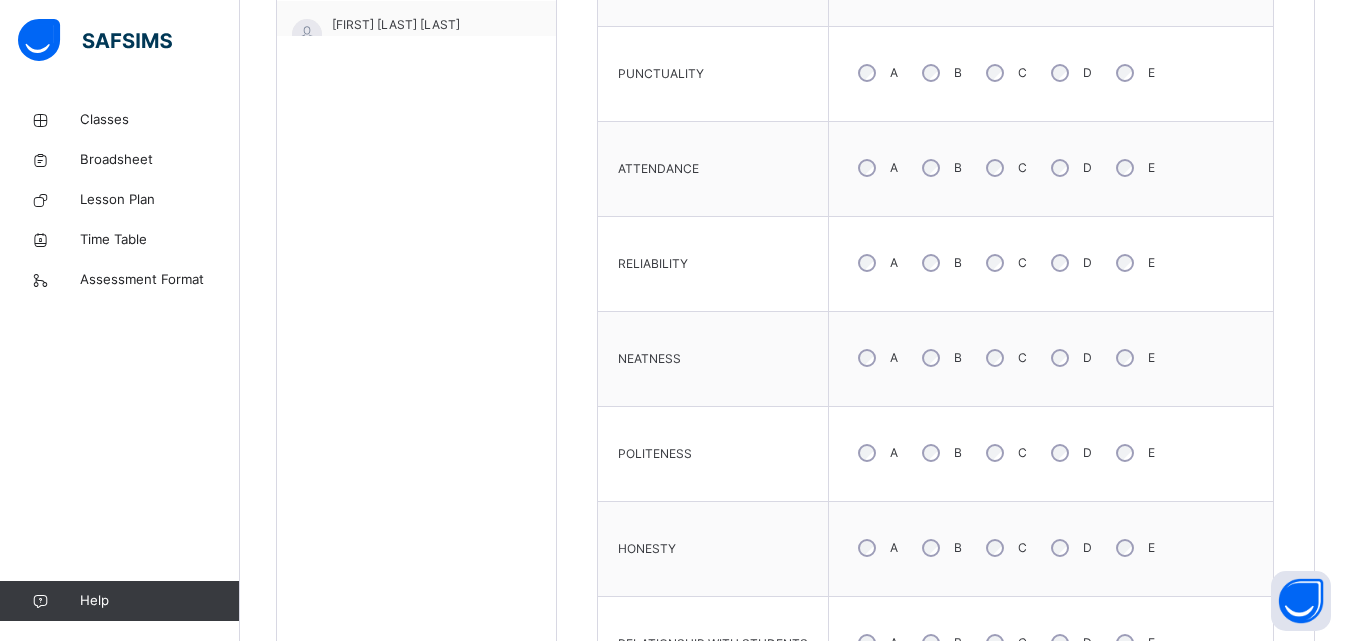 click on "B" at bounding box center (940, 358) 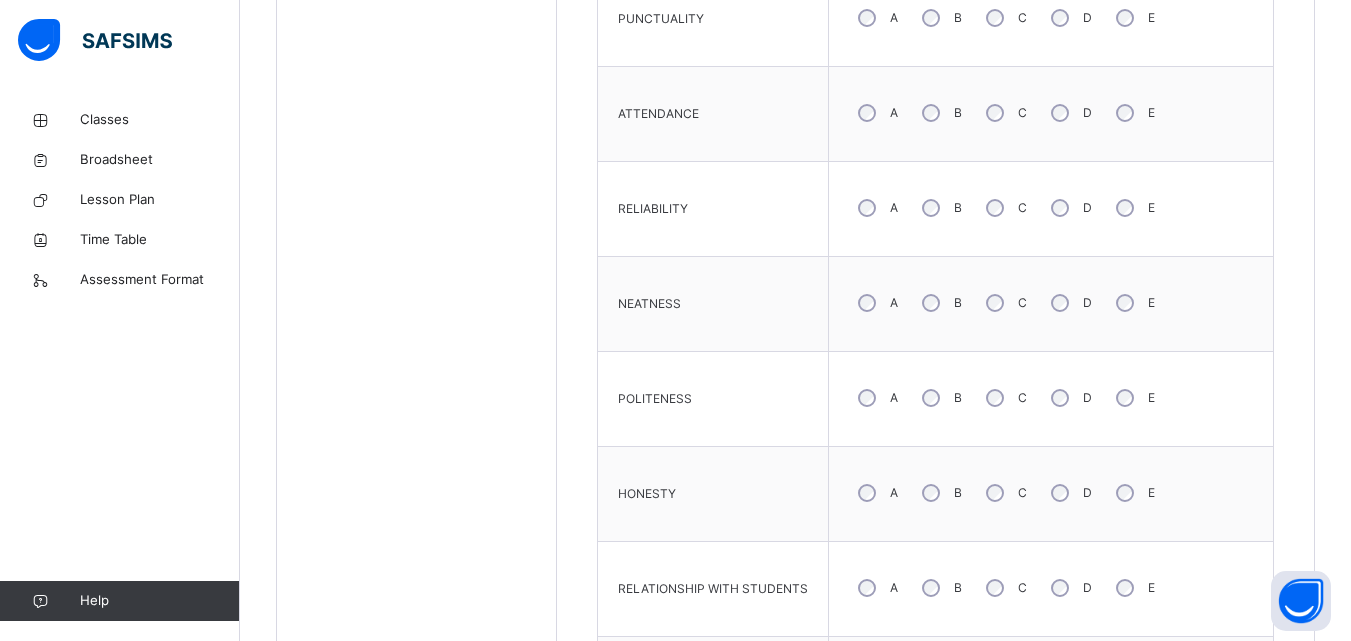 scroll, scrollTop: 1065, scrollLeft: 0, axis: vertical 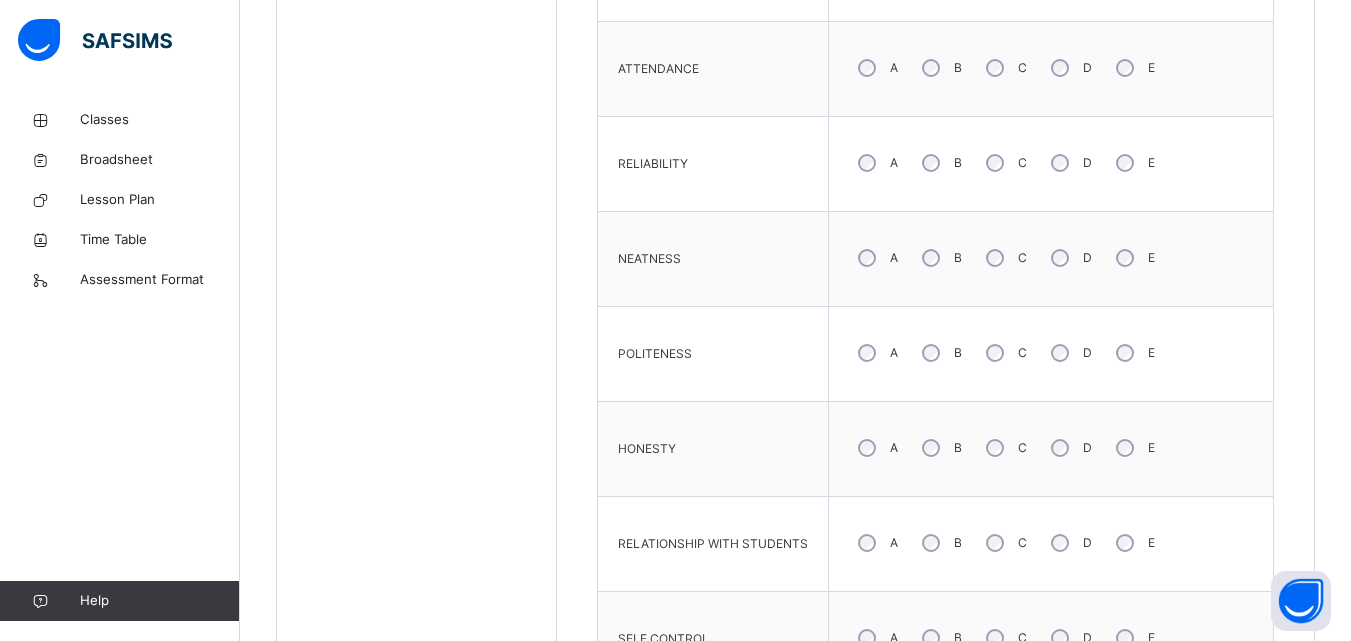 click on "B" at bounding box center (940, 353) 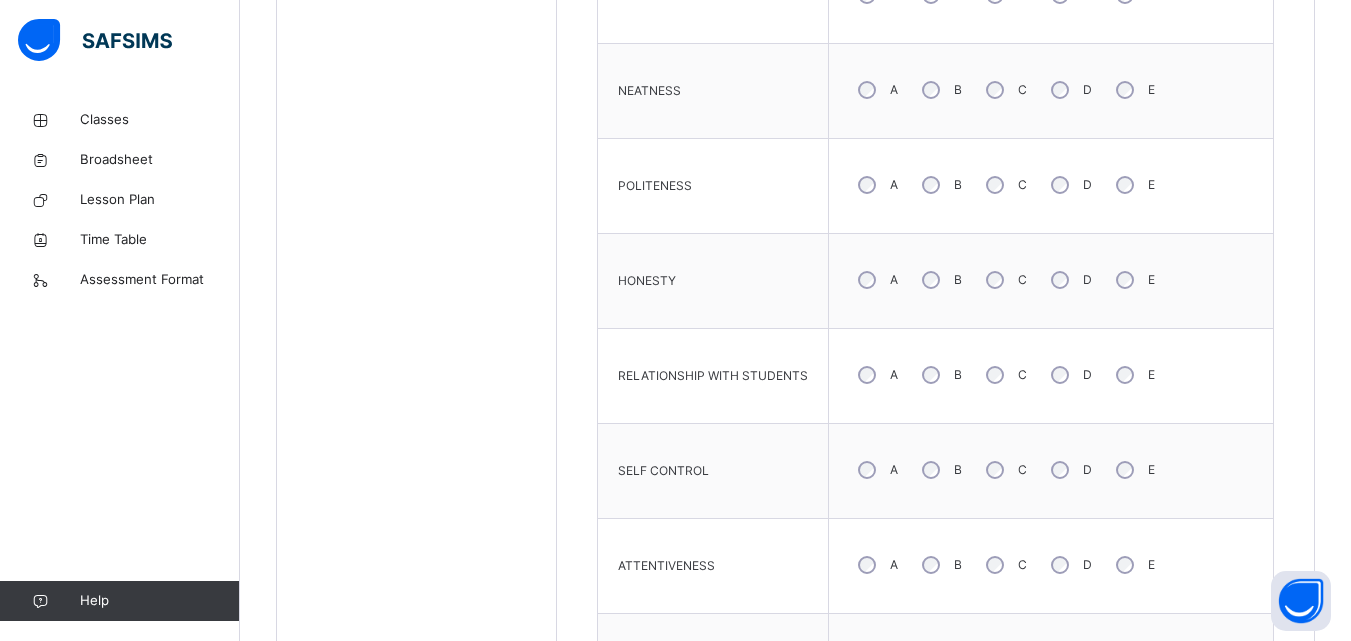 scroll, scrollTop: 1265, scrollLeft: 0, axis: vertical 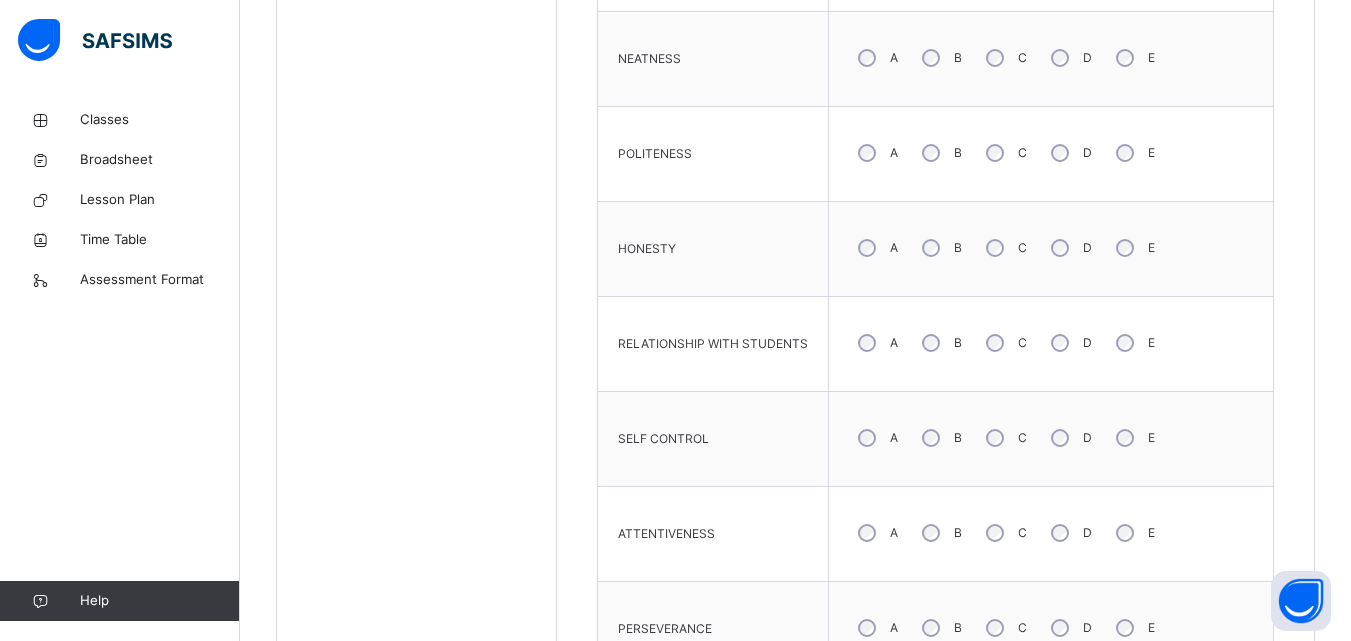 click on "B" at bounding box center (940, 438) 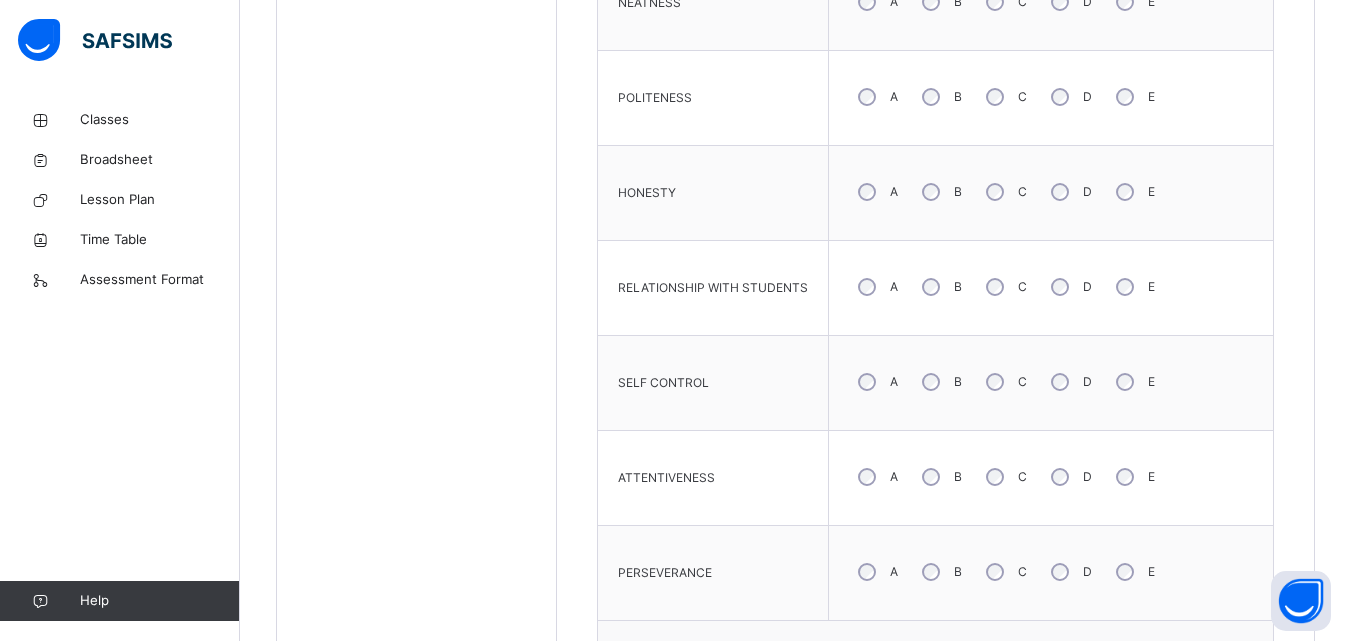scroll, scrollTop: 1365, scrollLeft: 0, axis: vertical 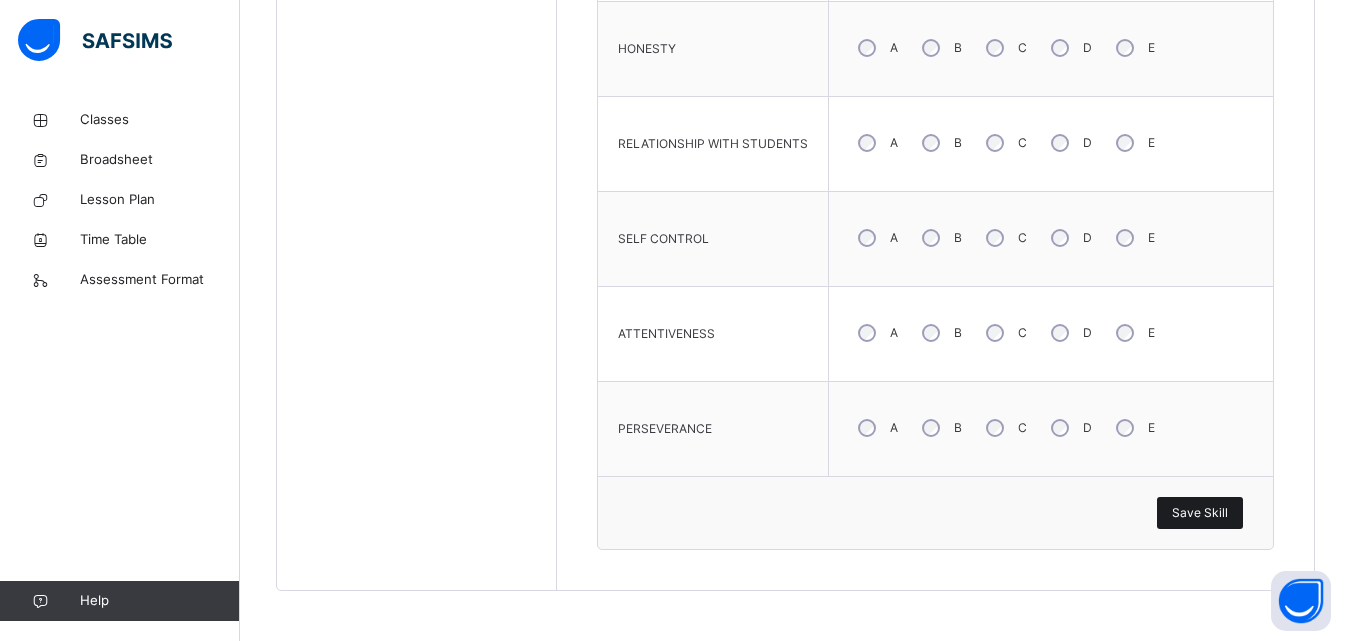click on "Save Skill" at bounding box center (1200, 513) 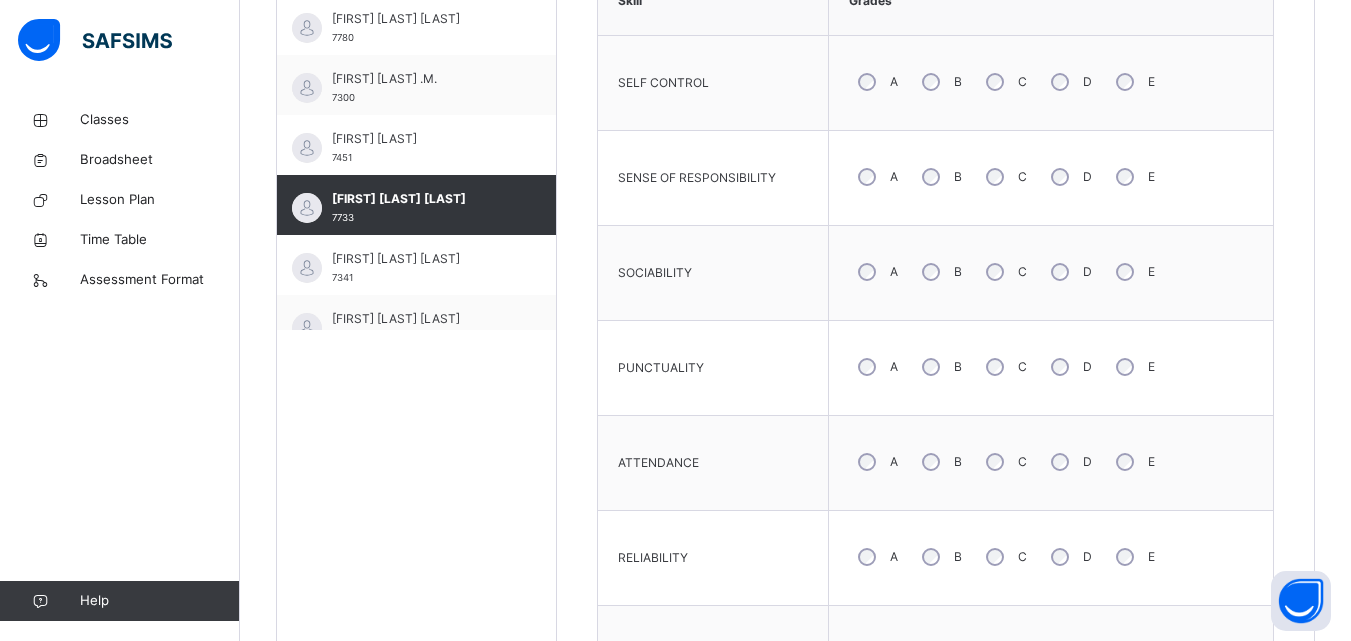scroll, scrollTop: 665, scrollLeft: 0, axis: vertical 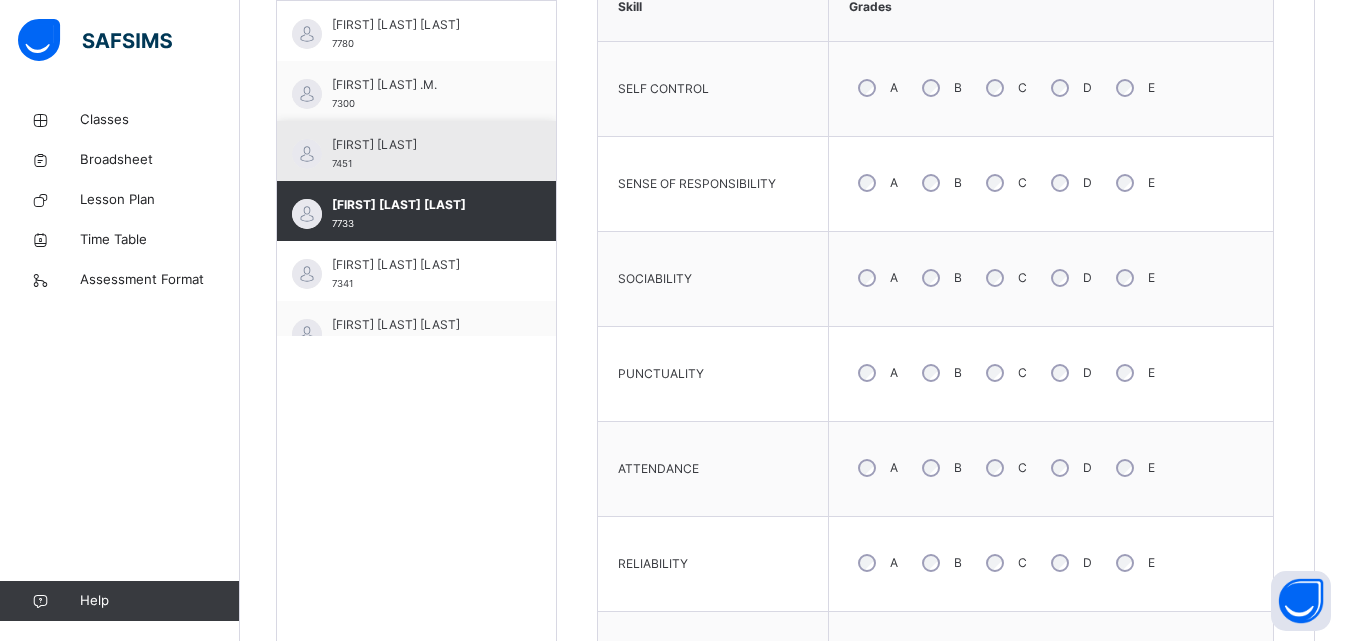 drag, startPoint x: 466, startPoint y: 265, endPoint x: 471, endPoint y: 250, distance: 15.811388 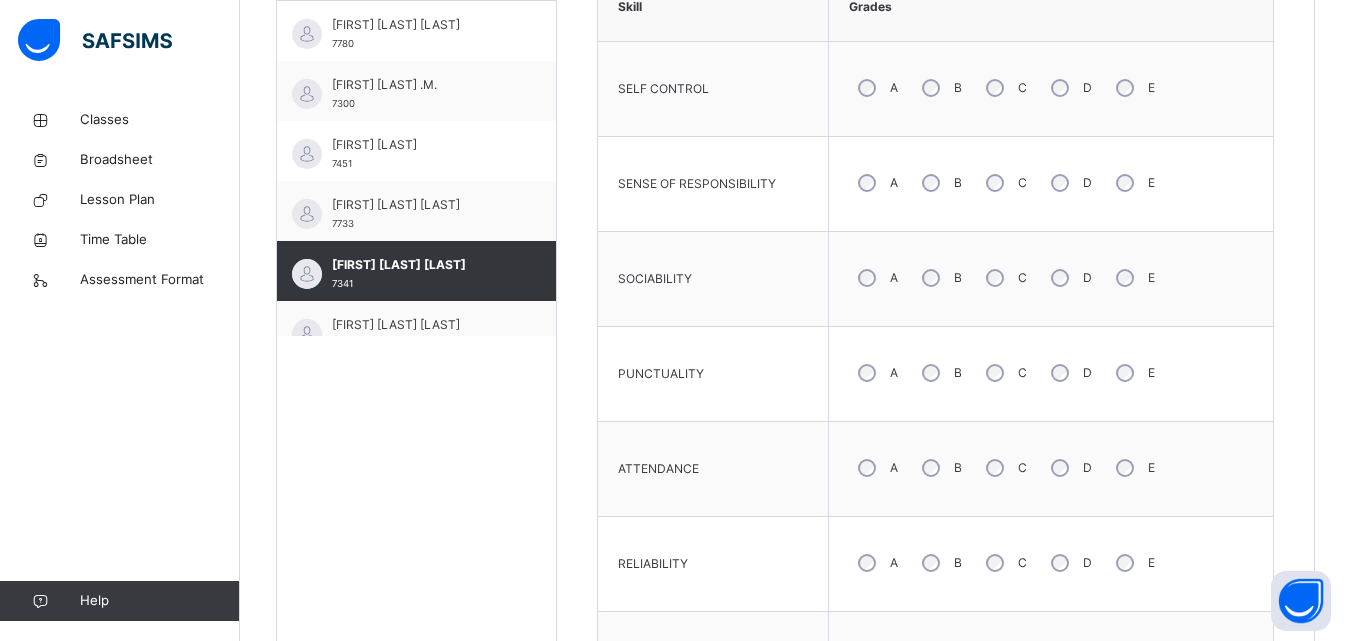scroll, scrollTop: 565, scrollLeft: 0, axis: vertical 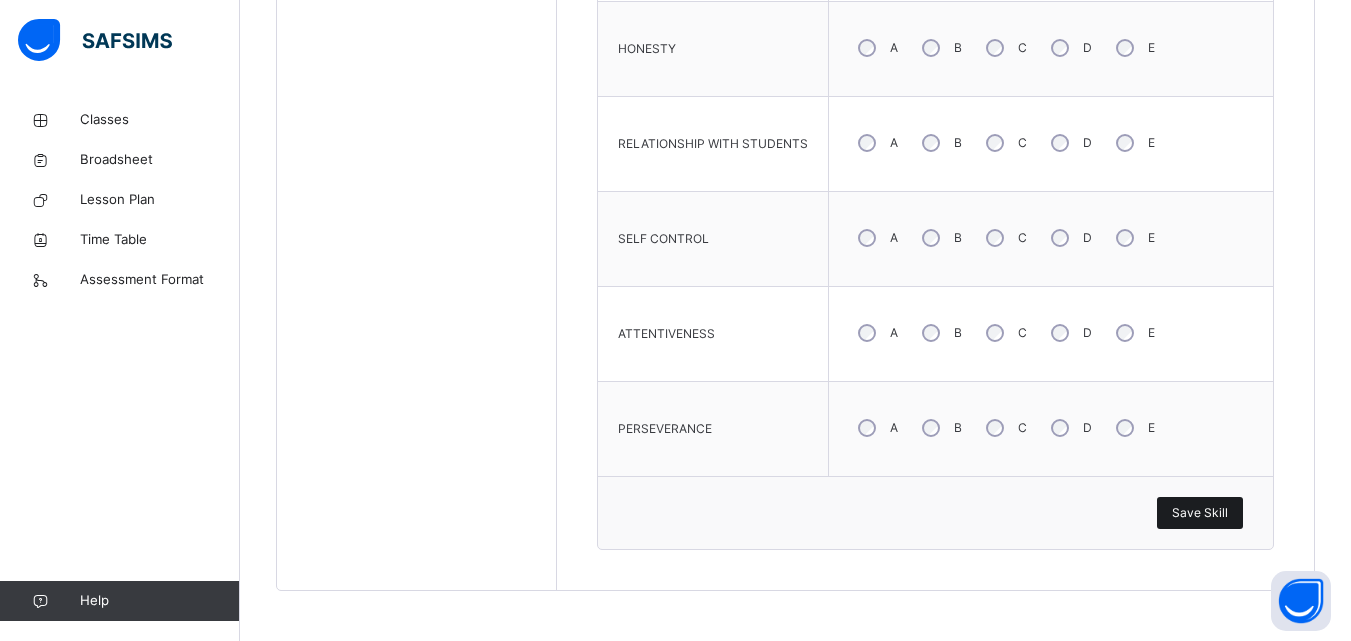 click on "Save Skill" at bounding box center [1200, 513] 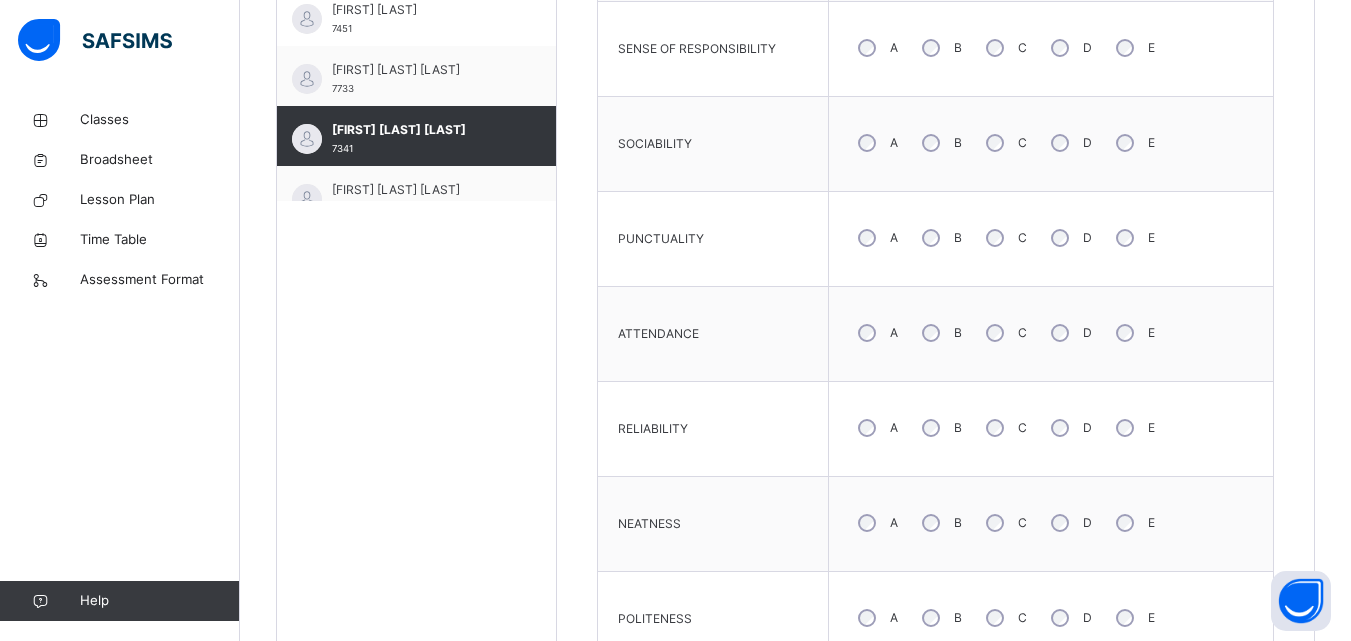 scroll, scrollTop: 665, scrollLeft: 0, axis: vertical 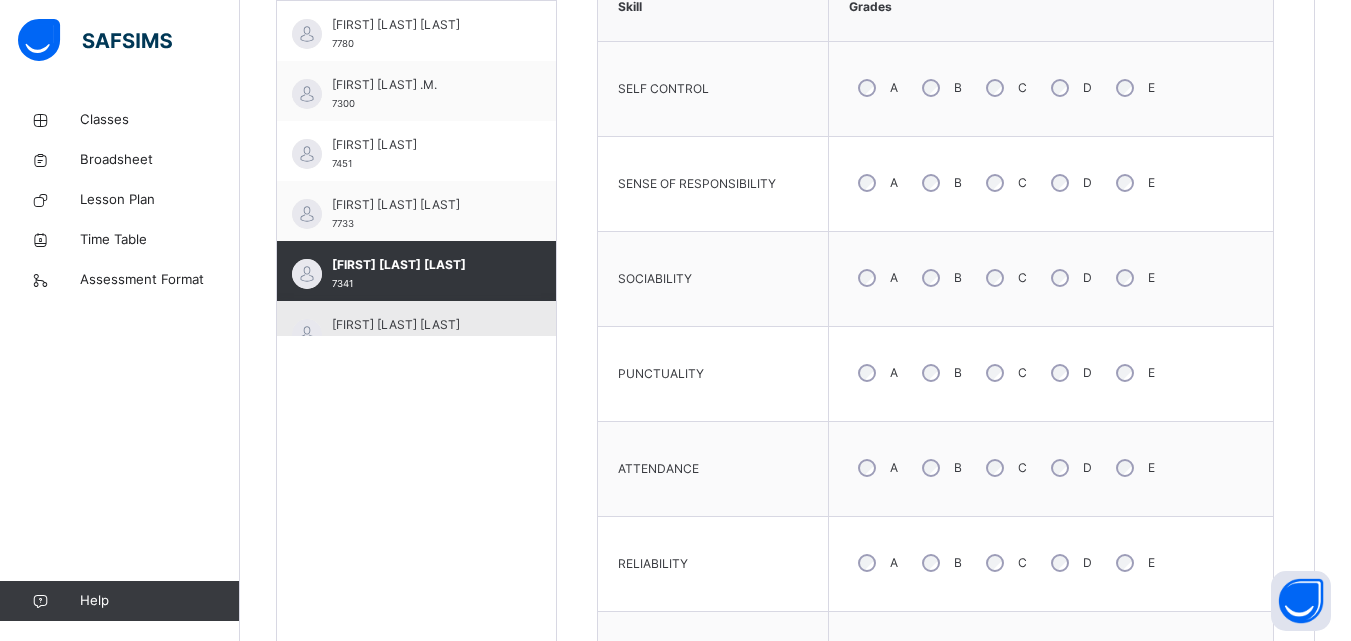 click on "[FIRST] [LAST] [LAST]" at bounding box center (421, 325) 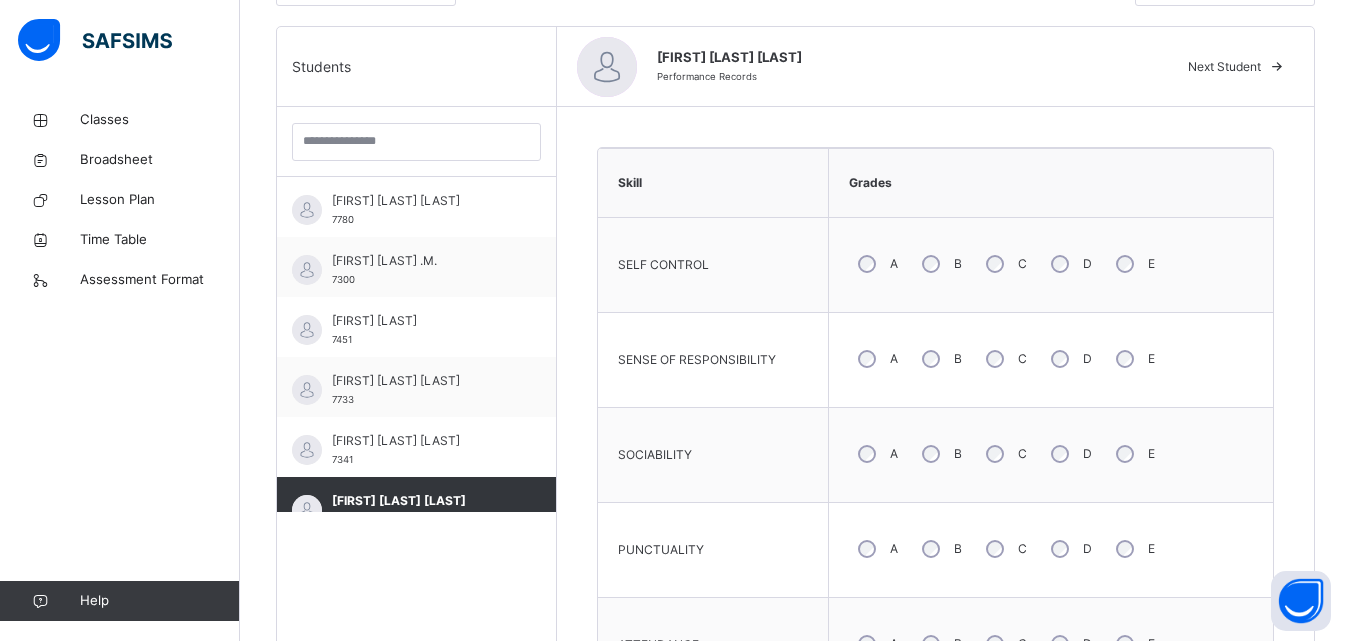 scroll, scrollTop: 465, scrollLeft: 0, axis: vertical 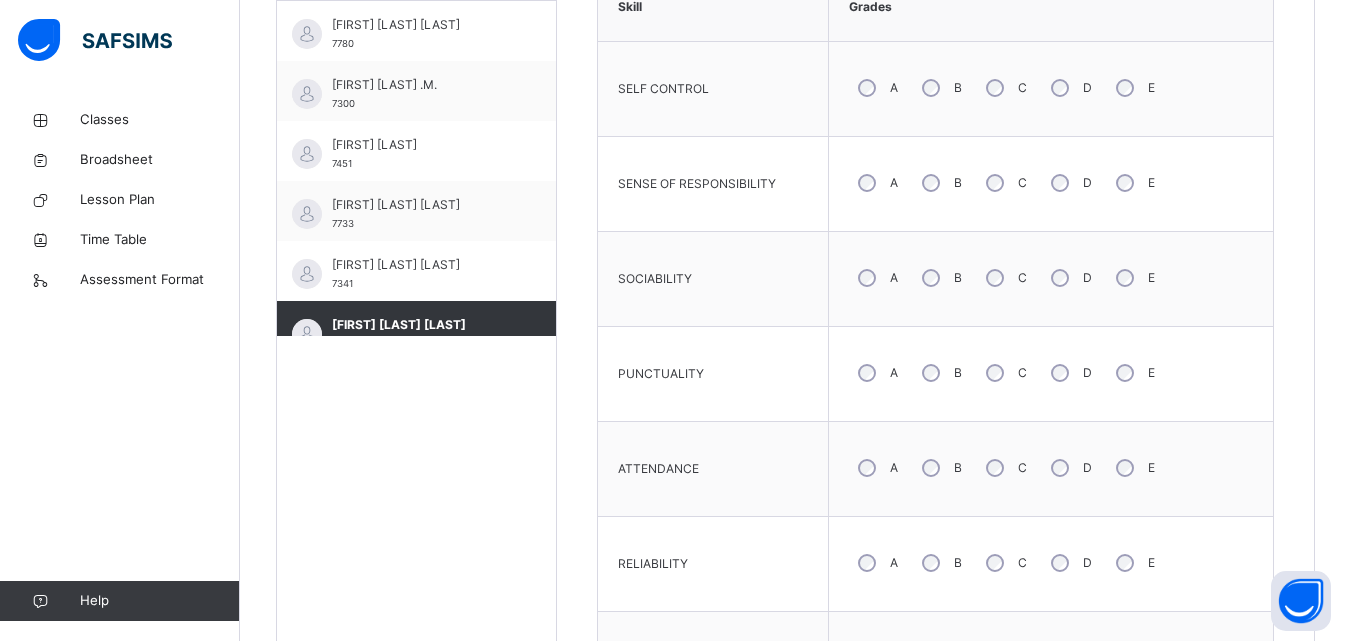 click on "B" at bounding box center (940, 373) 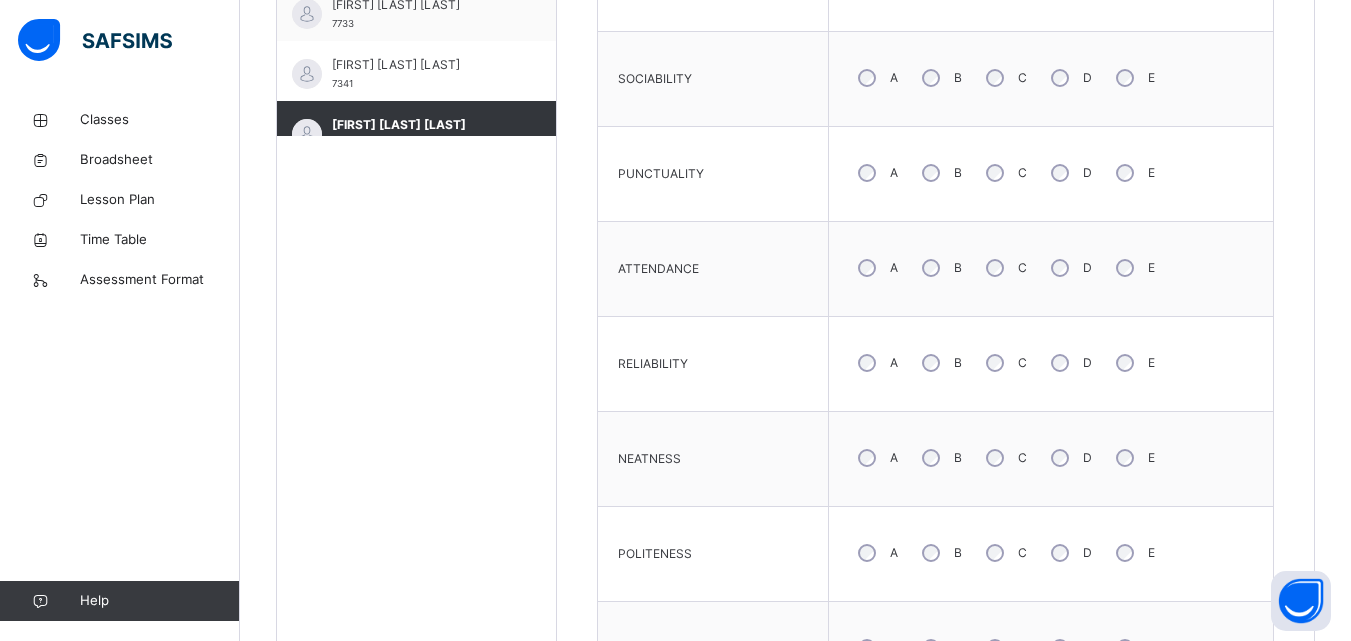 scroll, scrollTop: 765, scrollLeft: 0, axis: vertical 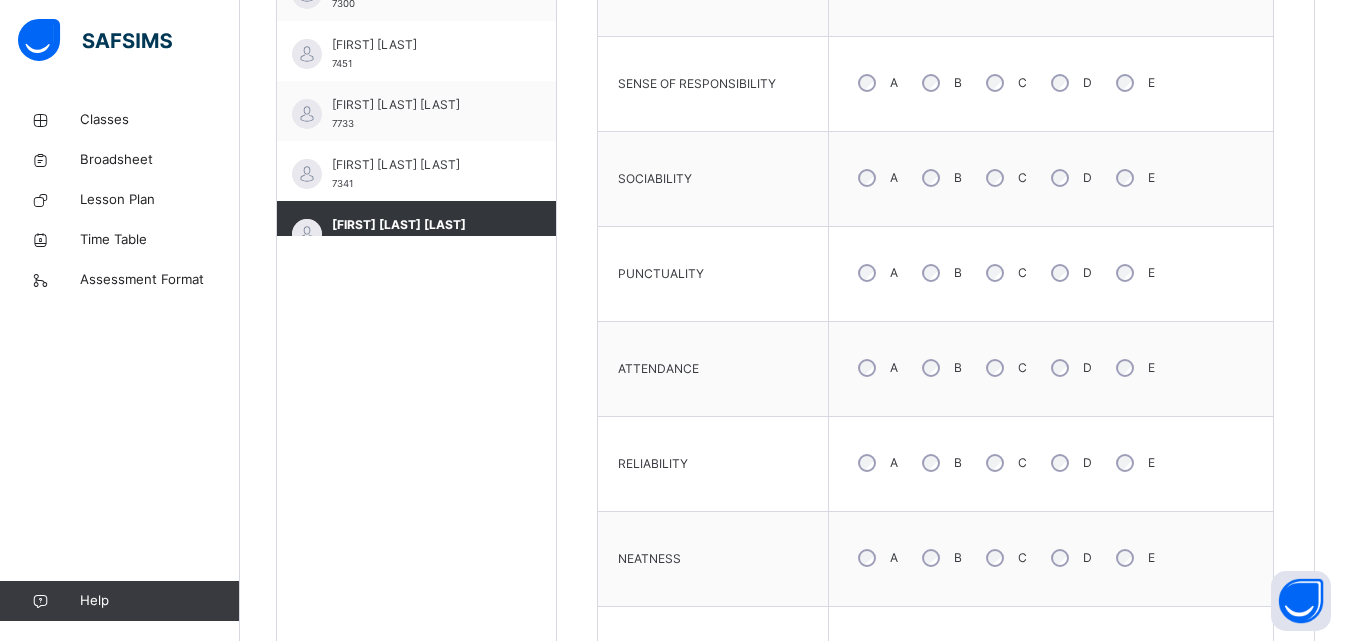 click on "A" at bounding box center [876, 368] 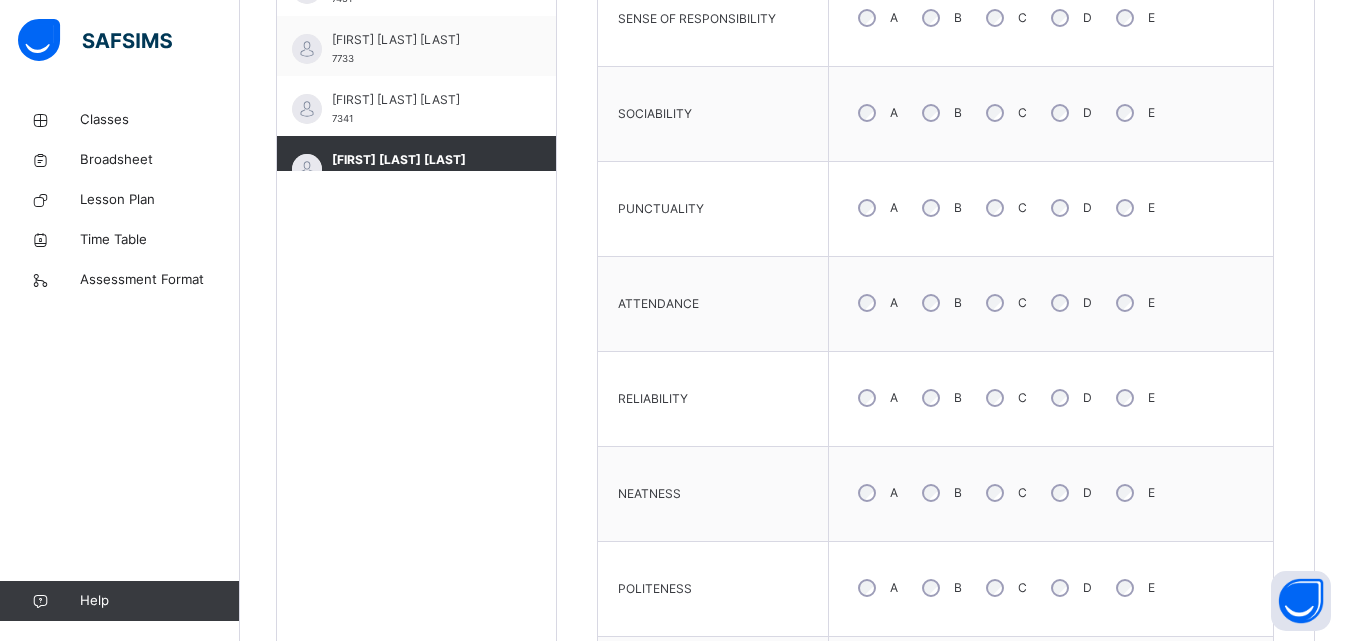 scroll, scrollTop: 865, scrollLeft: 0, axis: vertical 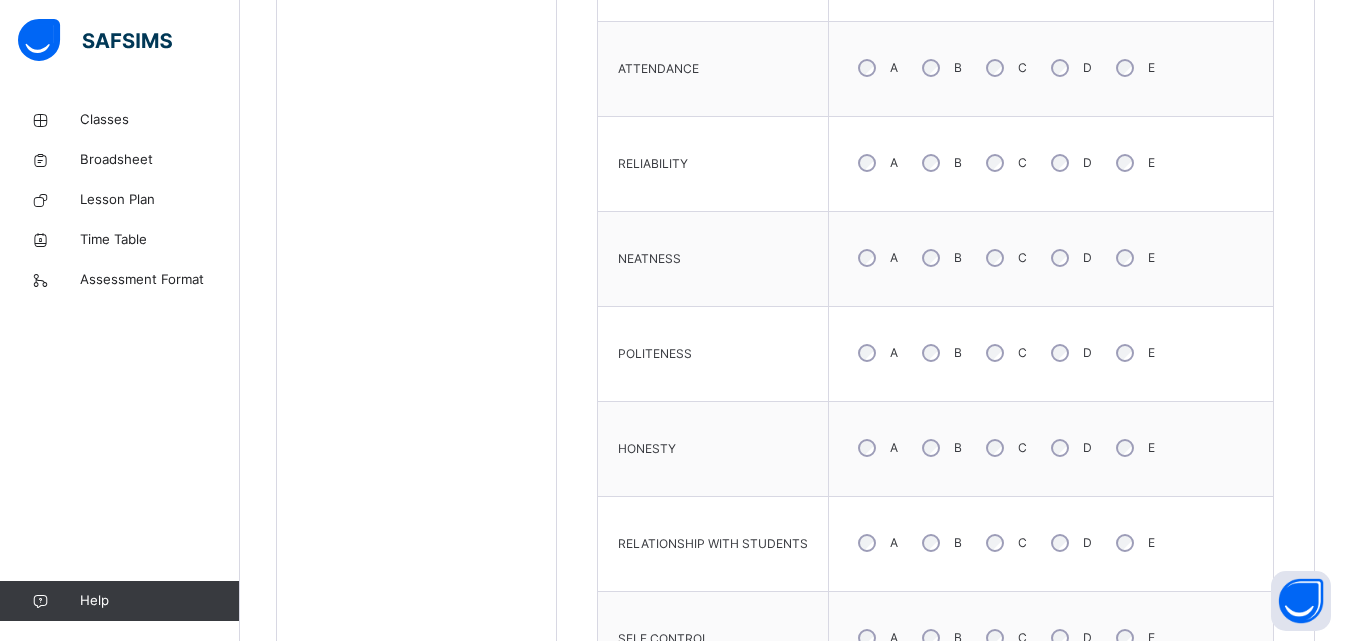 click on "B" at bounding box center [940, 258] 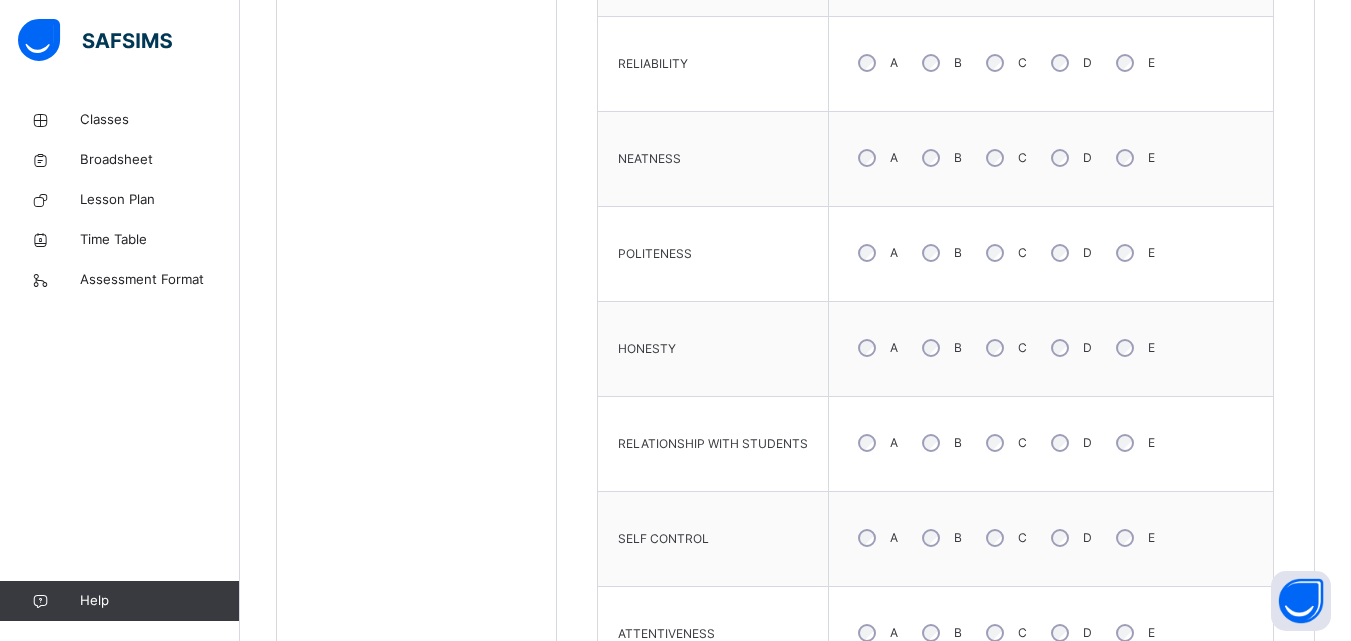 click on "B" at bounding box center (940, 253) 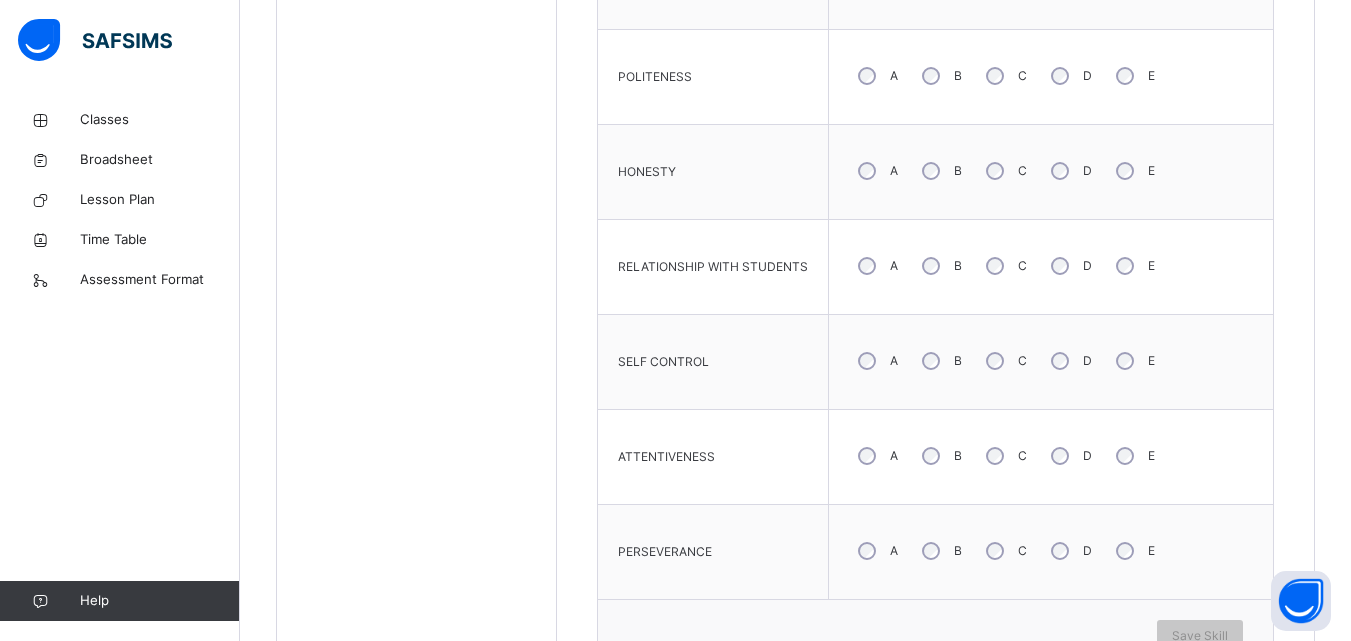 scroll, scrollTop: 1365, scrollLeft: 0, axis: vertical 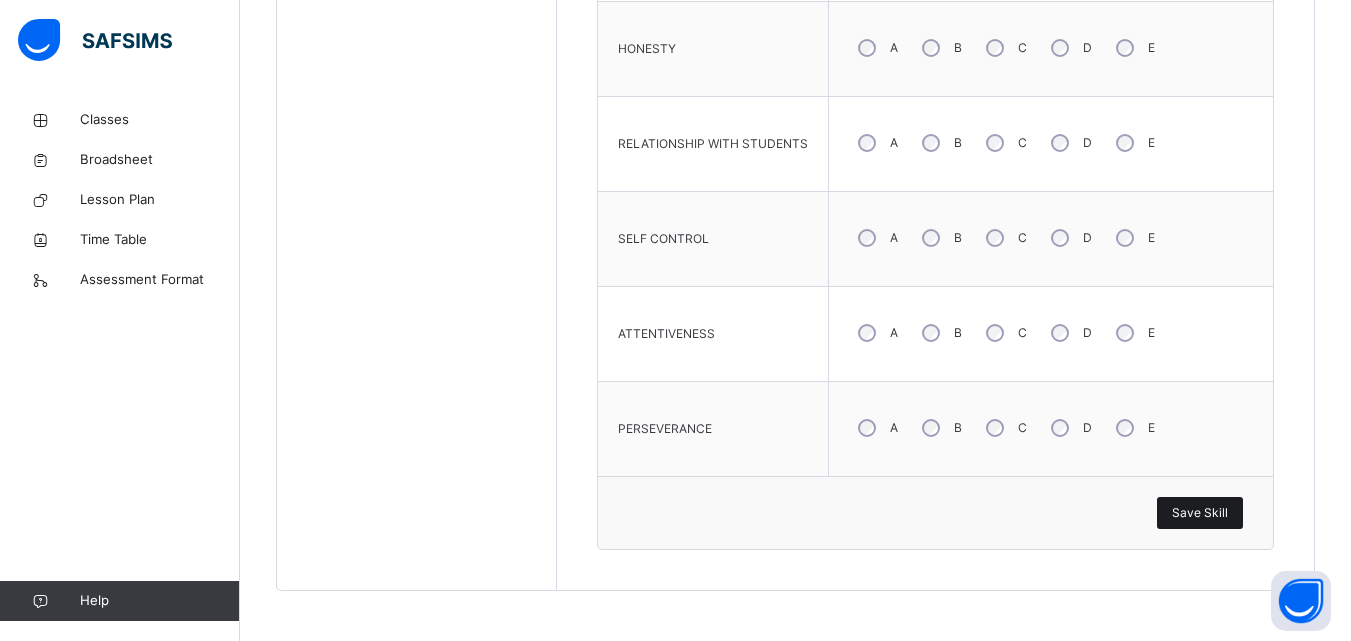 click on "Save Skill" at bounding box center (1200, 513) 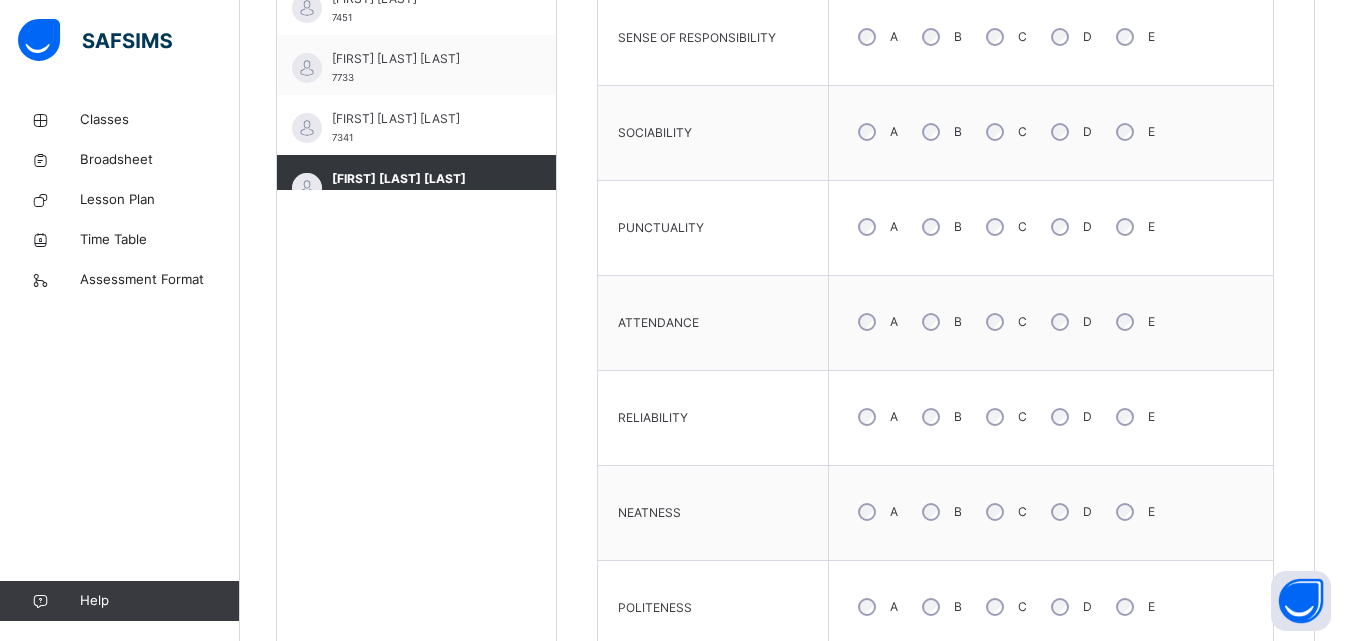 scroll, scrollTop: 765, scrollLeft: 0, axis: vertical 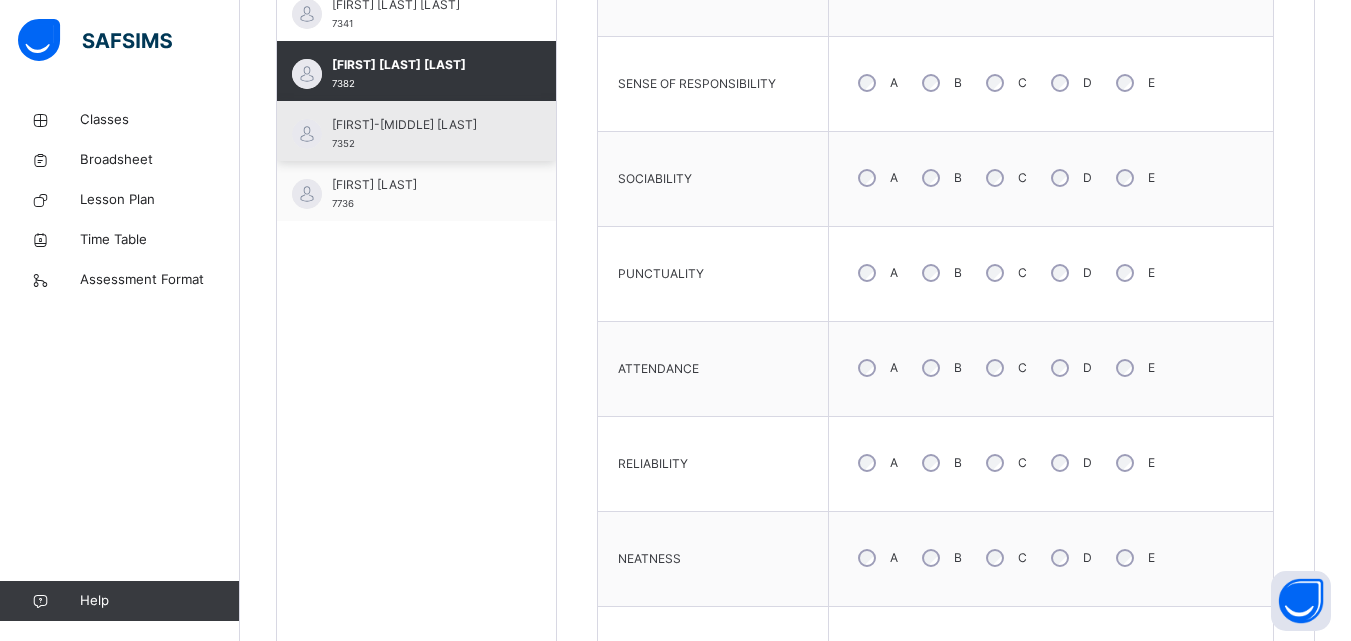 click on "[FIRST] [LAST] 7352" at bounding box center (421, 134) 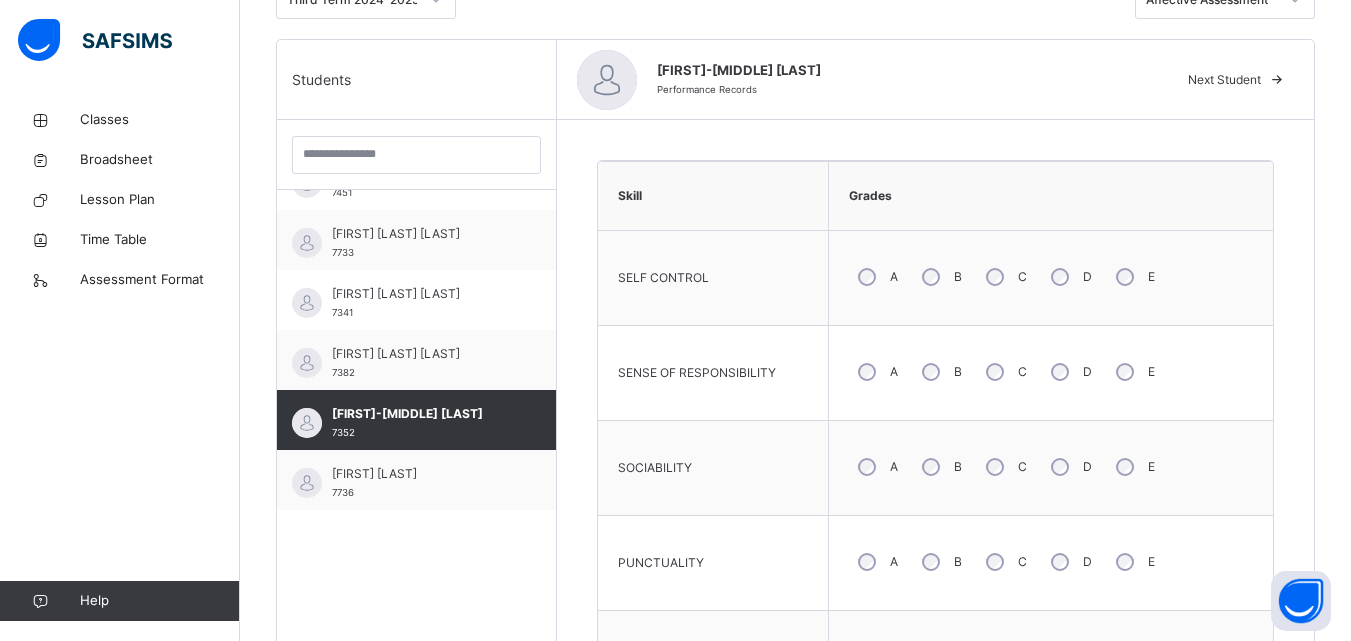 scroll, scrollTop: 465, scrollLeft: 0, axis: vertical 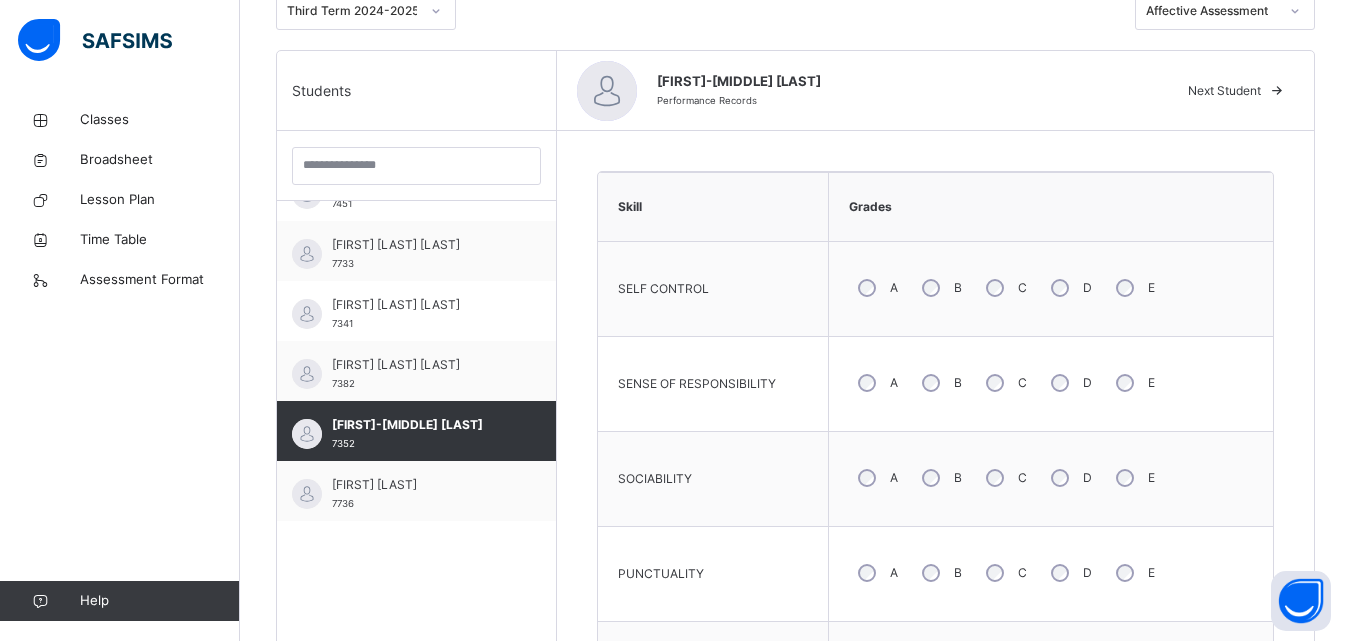 click on "D" at bounding box center (1069, 383) 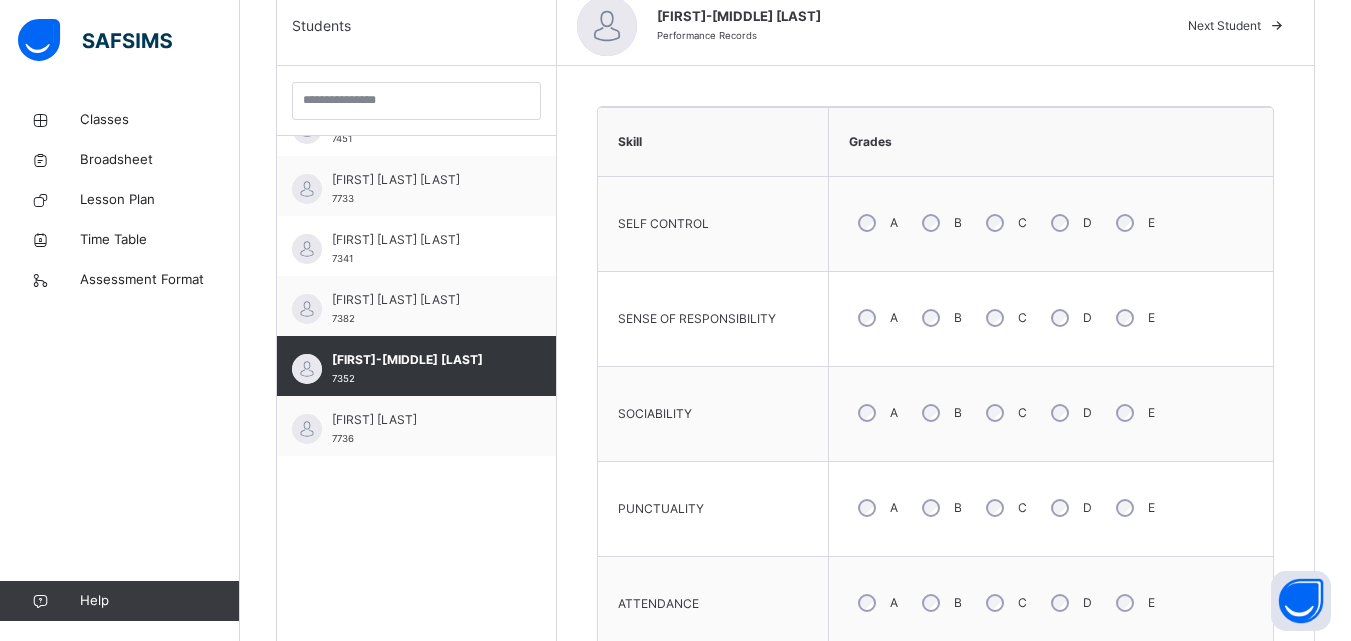 scroll, scrollTop: 565, scrollLeft: 0, axis: vertical 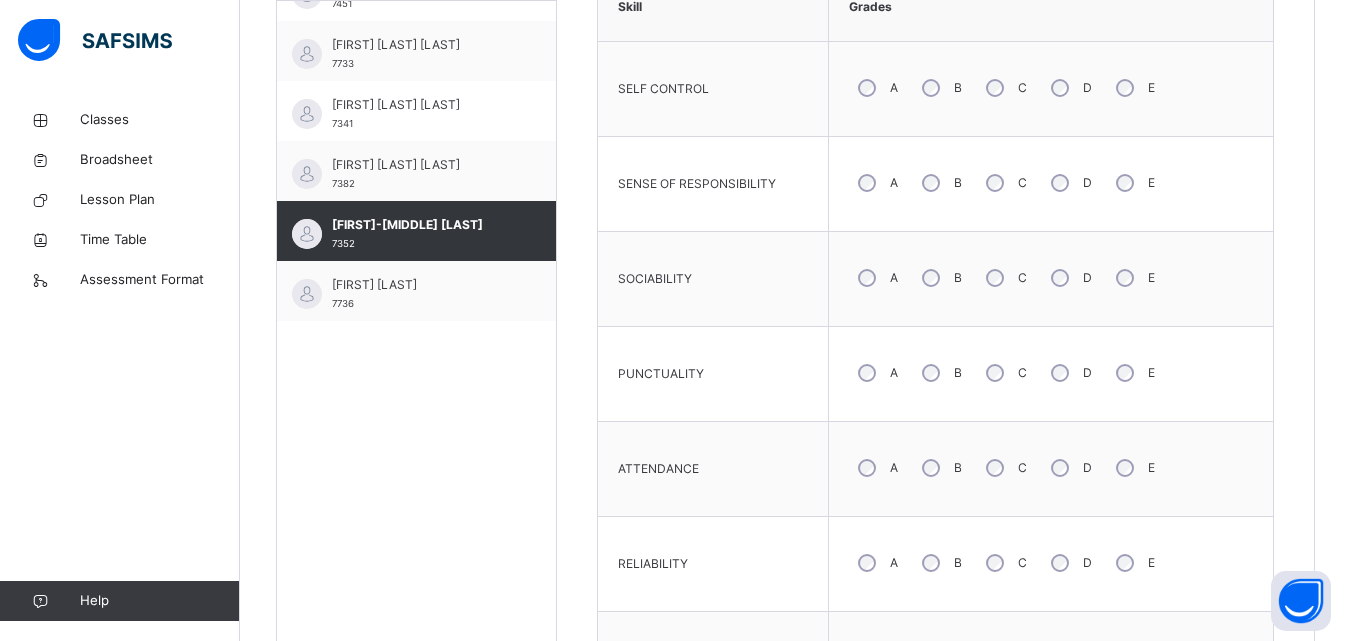 click on "C" at bounding box center (1004, 373) 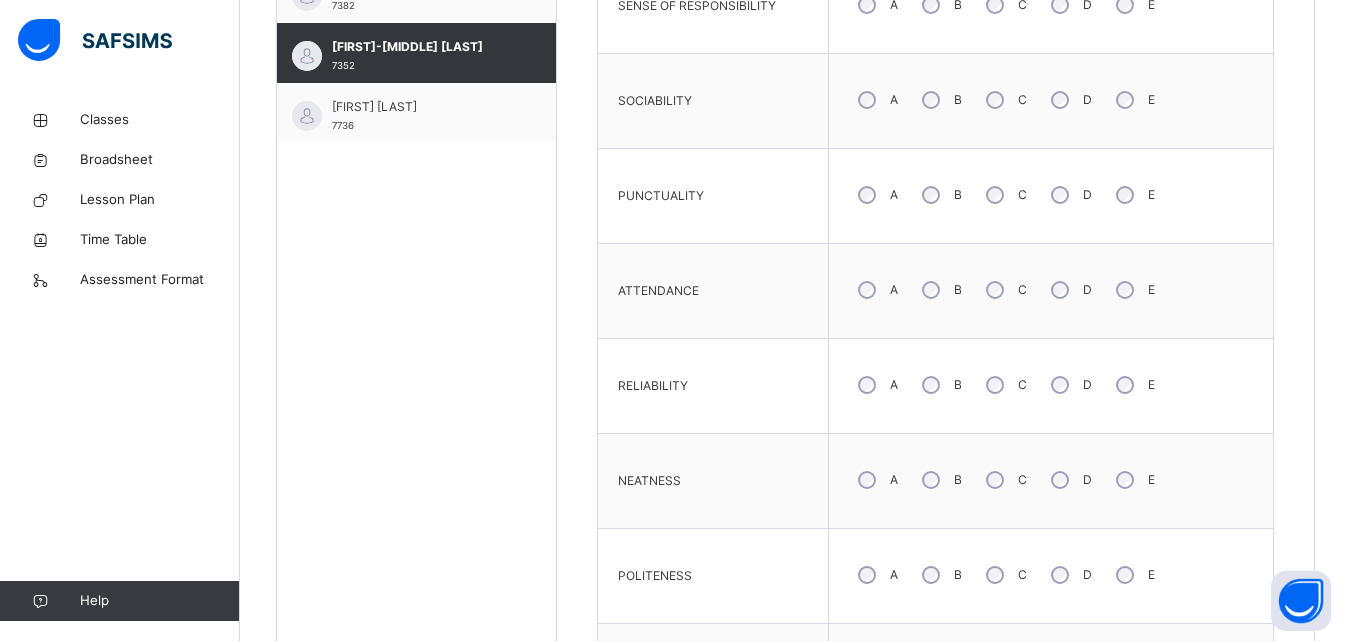 scroll, scrollTop: 865, scrollLeft: 0, axis: vertical 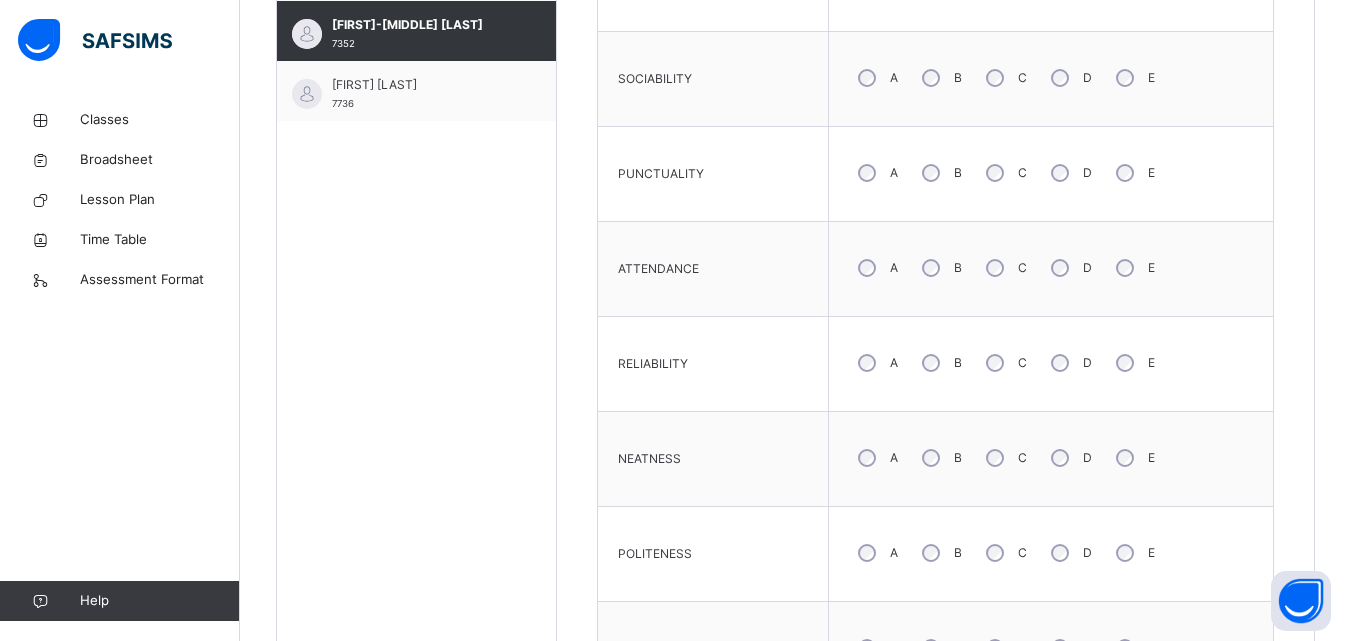 click on "D" at bounding box center (1069, 363) 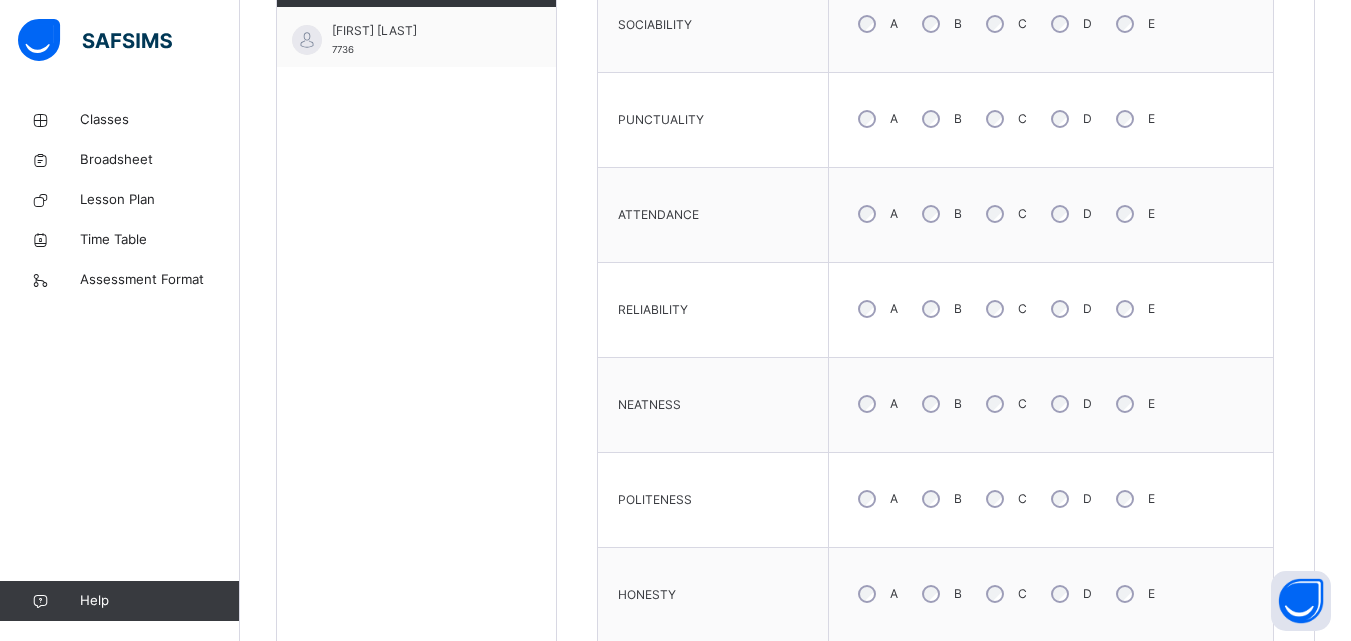 scroll, scrollTop: 965, scrollLeft: 0, axis: vertical 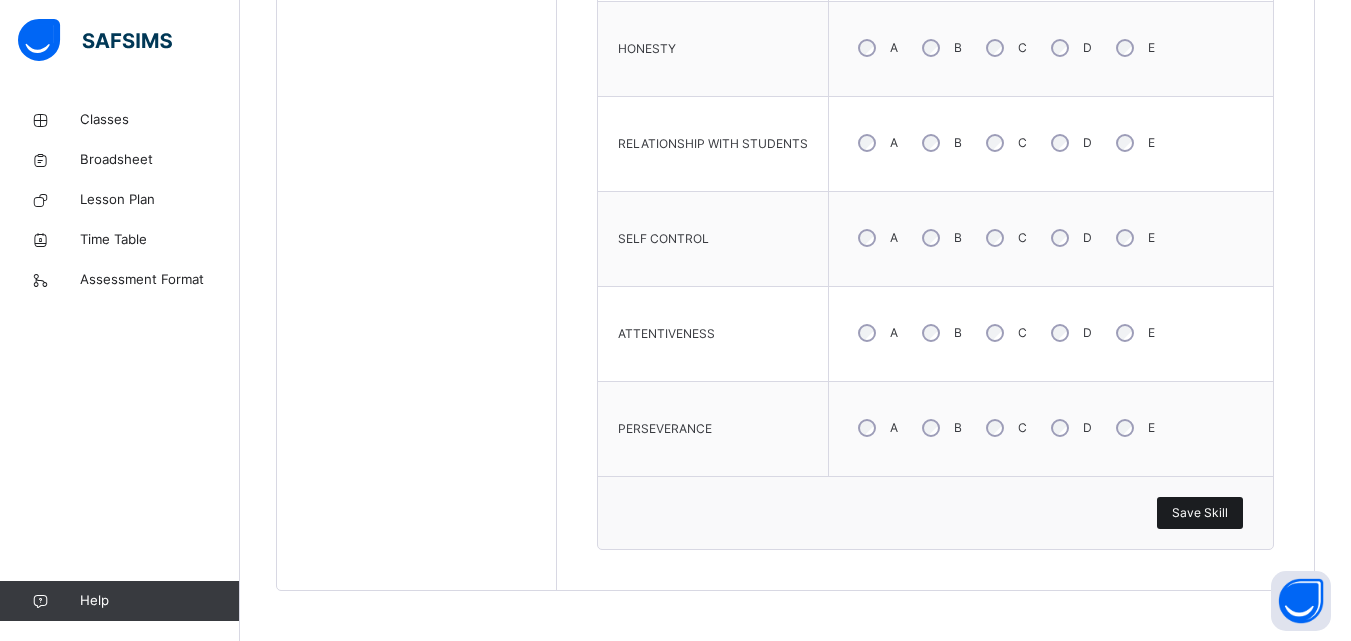 click on "Save Skill" at bounding box center [1200, 513] 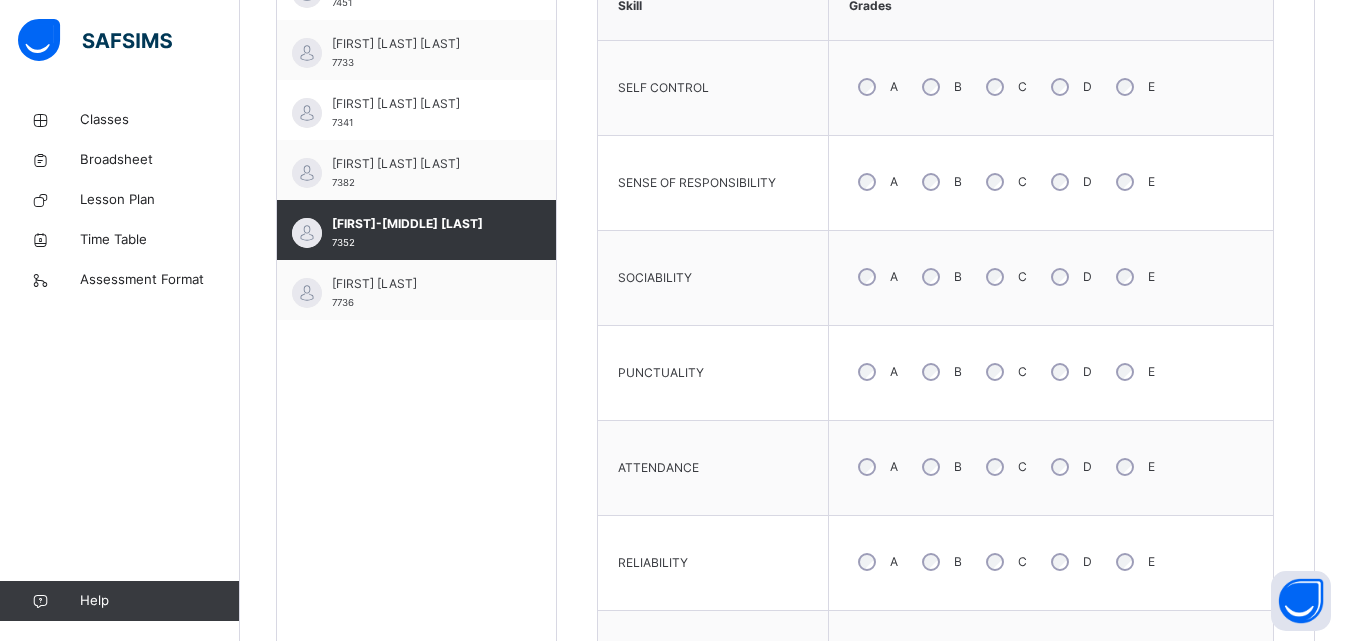 scroll, scrollTop: 665, scrollLeft: 0, axis: vertical 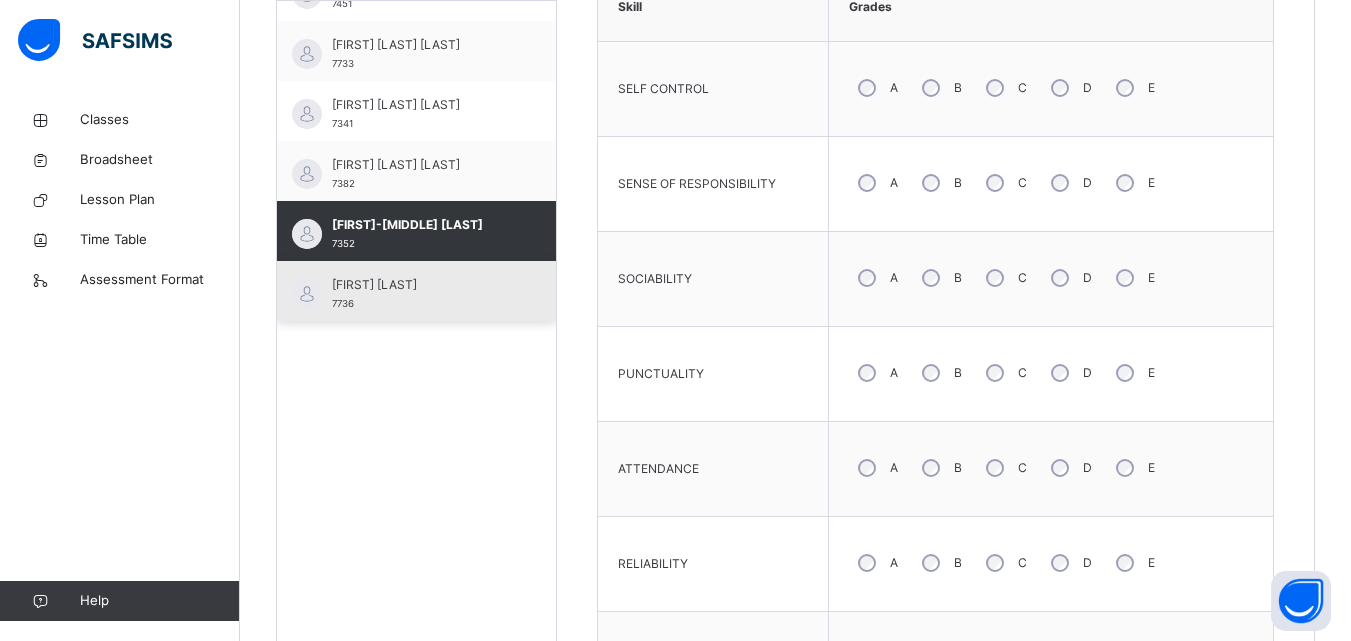 click on "[FIRST] [LAST] 7736" at bounding box center (421, 294) 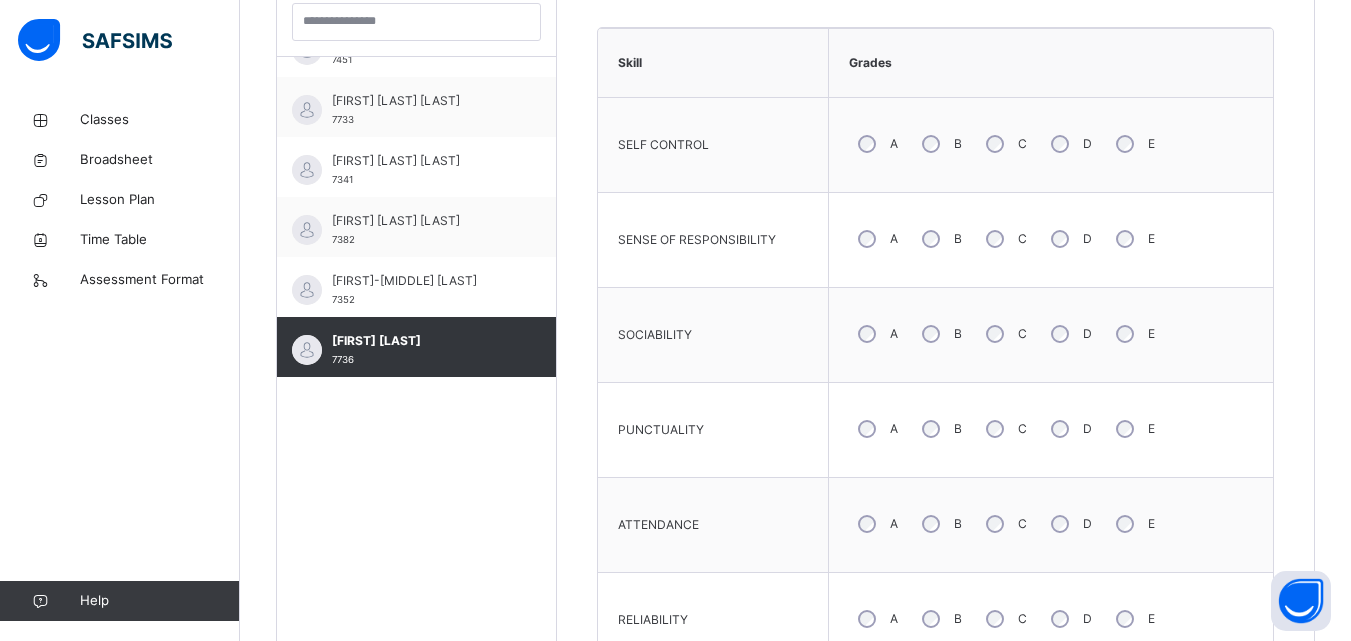 scroll, scrollTop: 565, scrollLeft: 0, axis: vertical 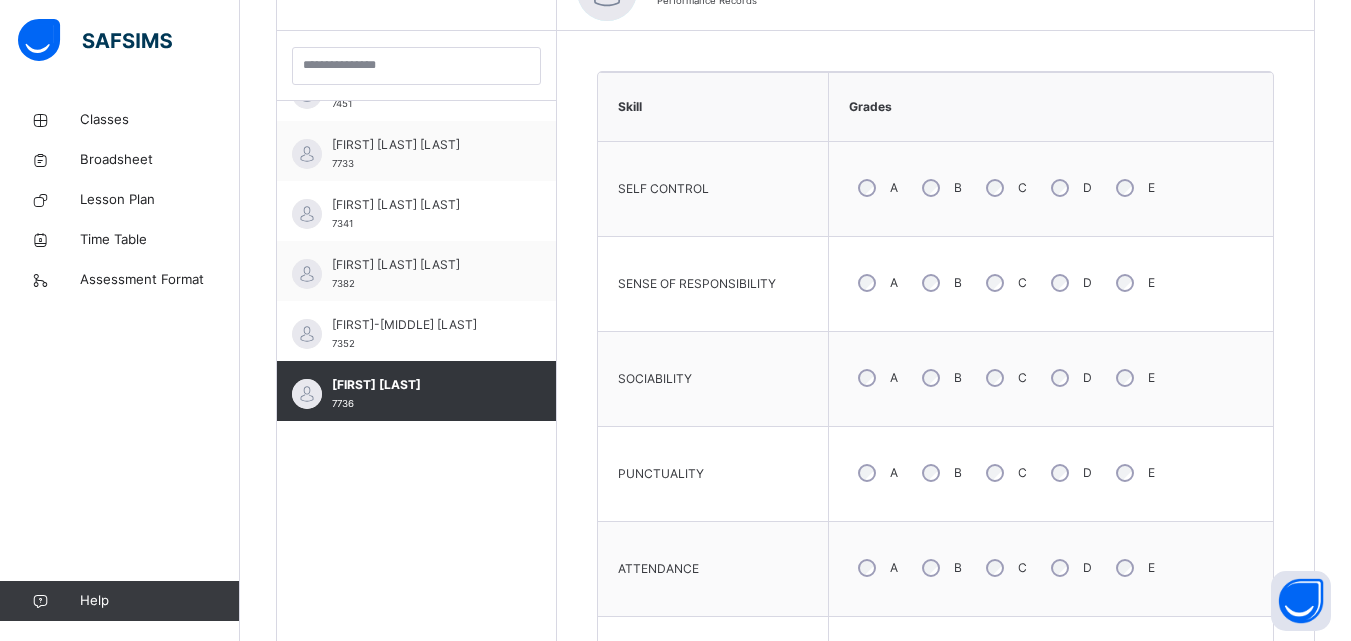 click on "B" at bounding box center [940, 283] 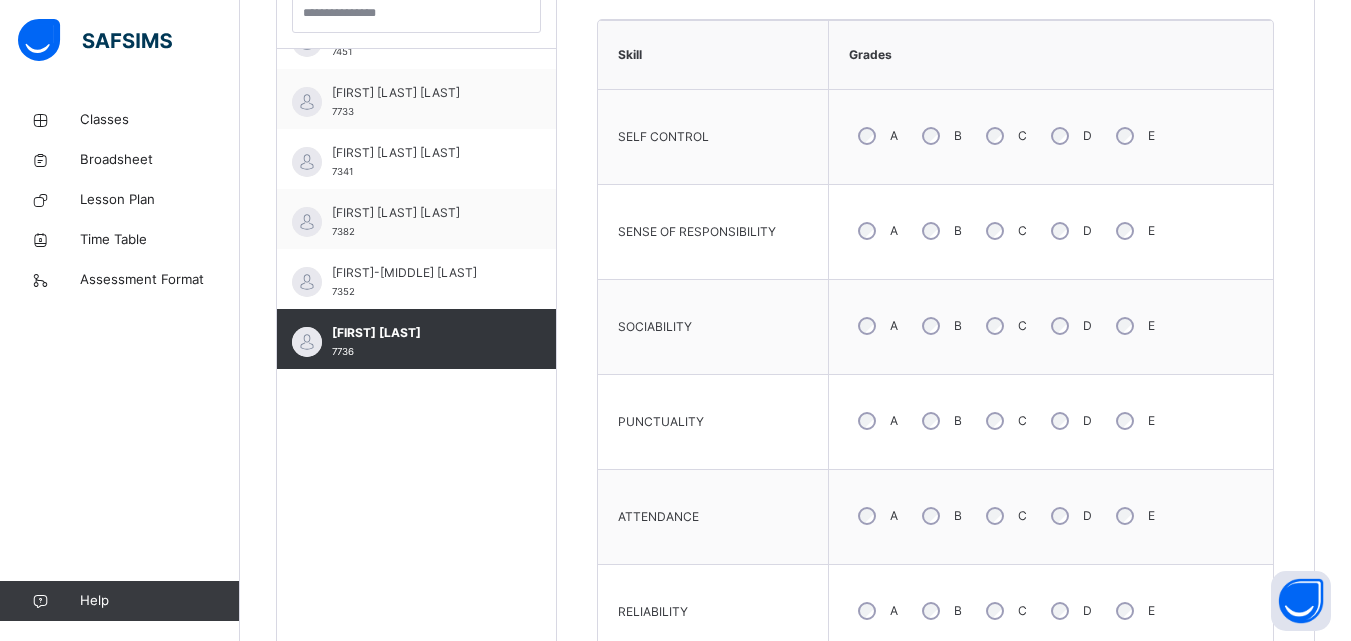 scroll, scrollTop: 665, scrollLeft: 0, axis: vertical 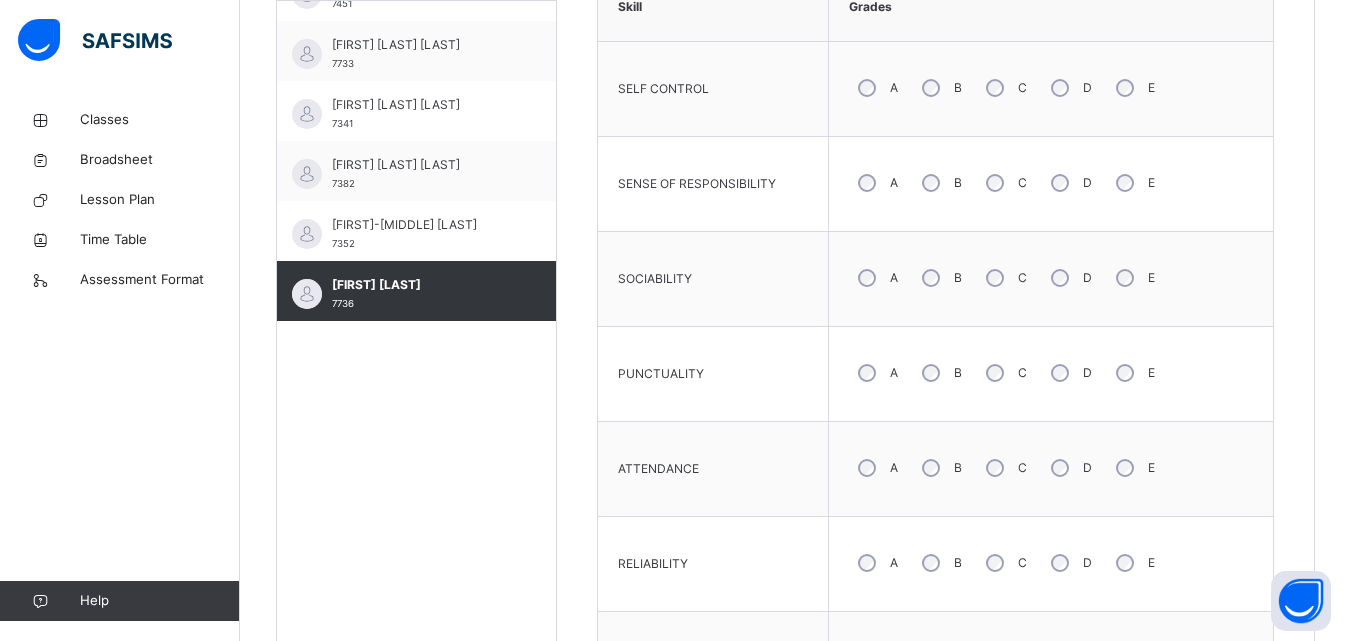 click on "B" at bounding box center (940, 373) 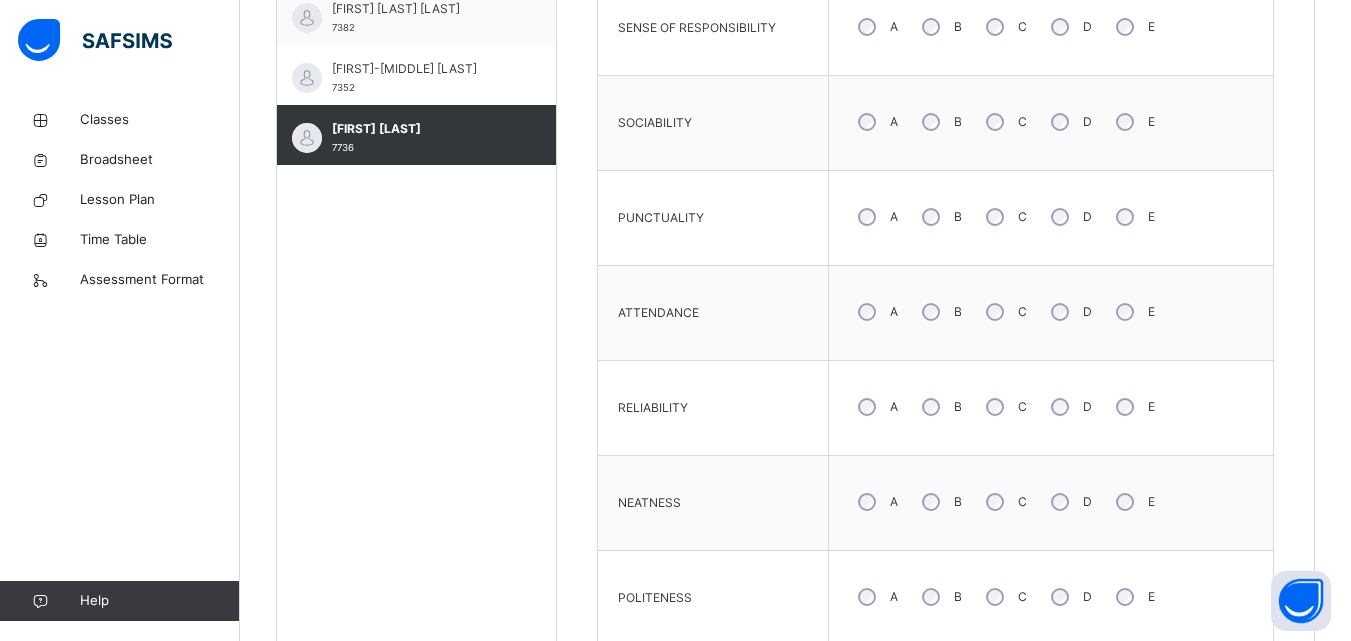 scroll, scrollTop: 865, scrollLeft: 0, axis: vertical 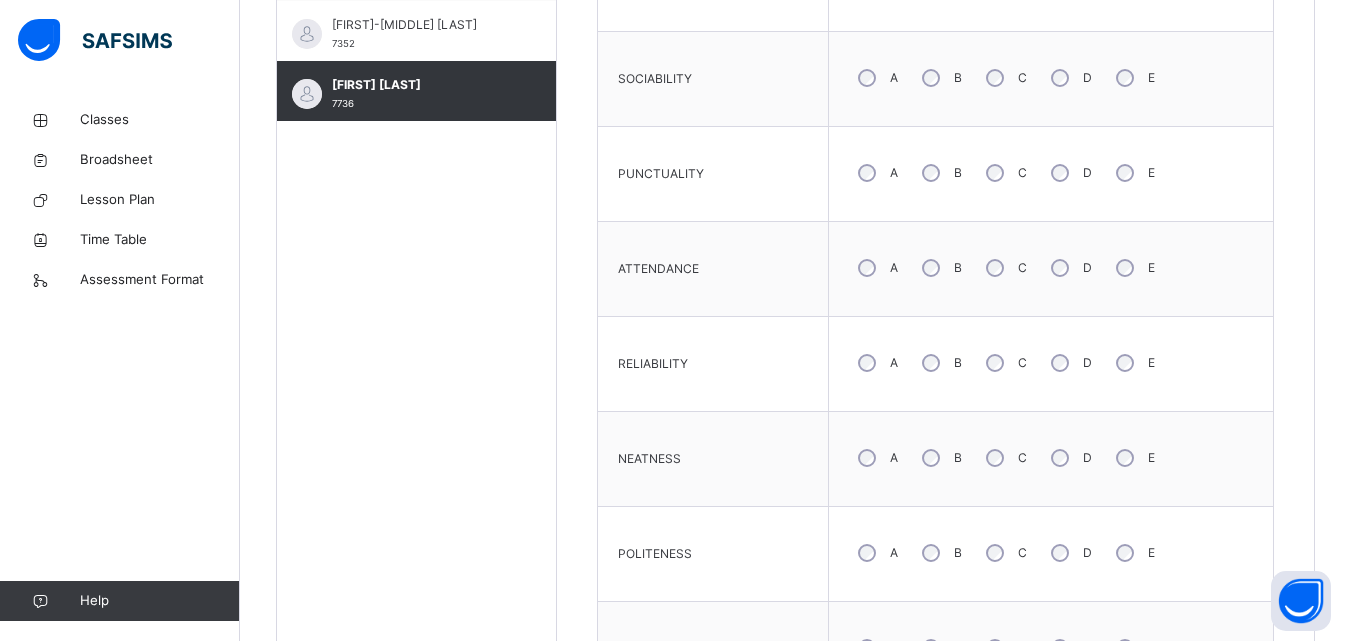 click on "B" at bounding box center (940, 268) 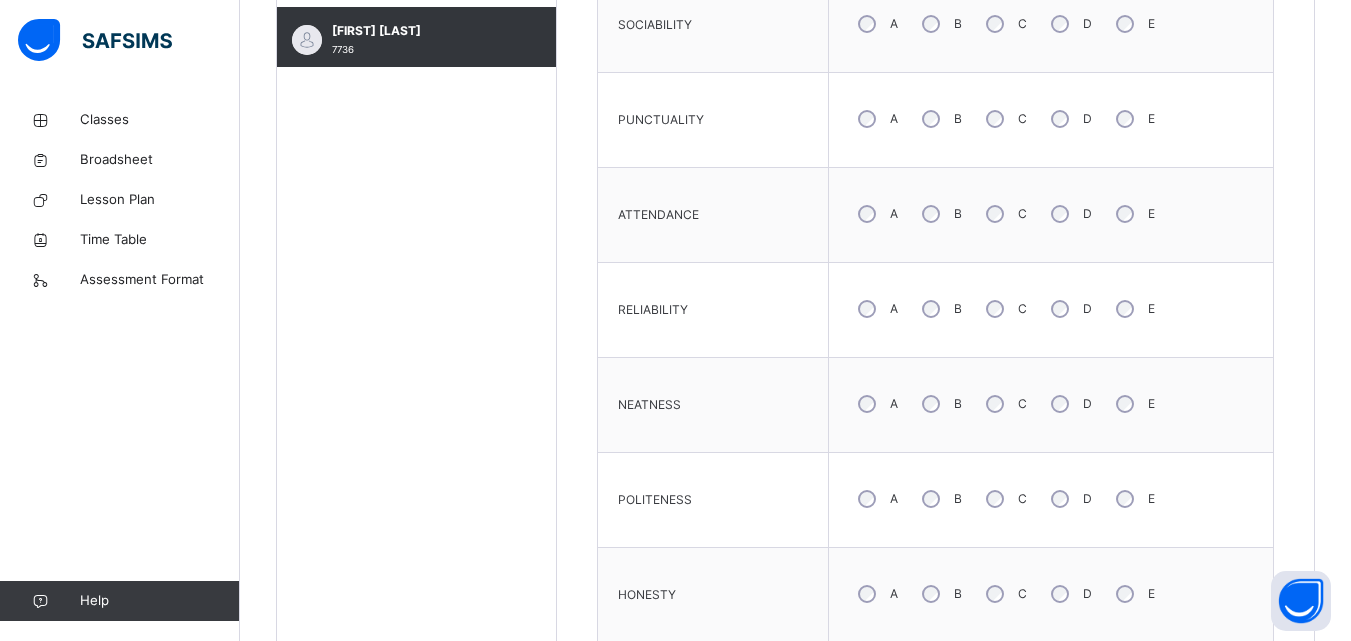 scroll, scrollTop: 965, scrollLeft: 0, axis: vertical 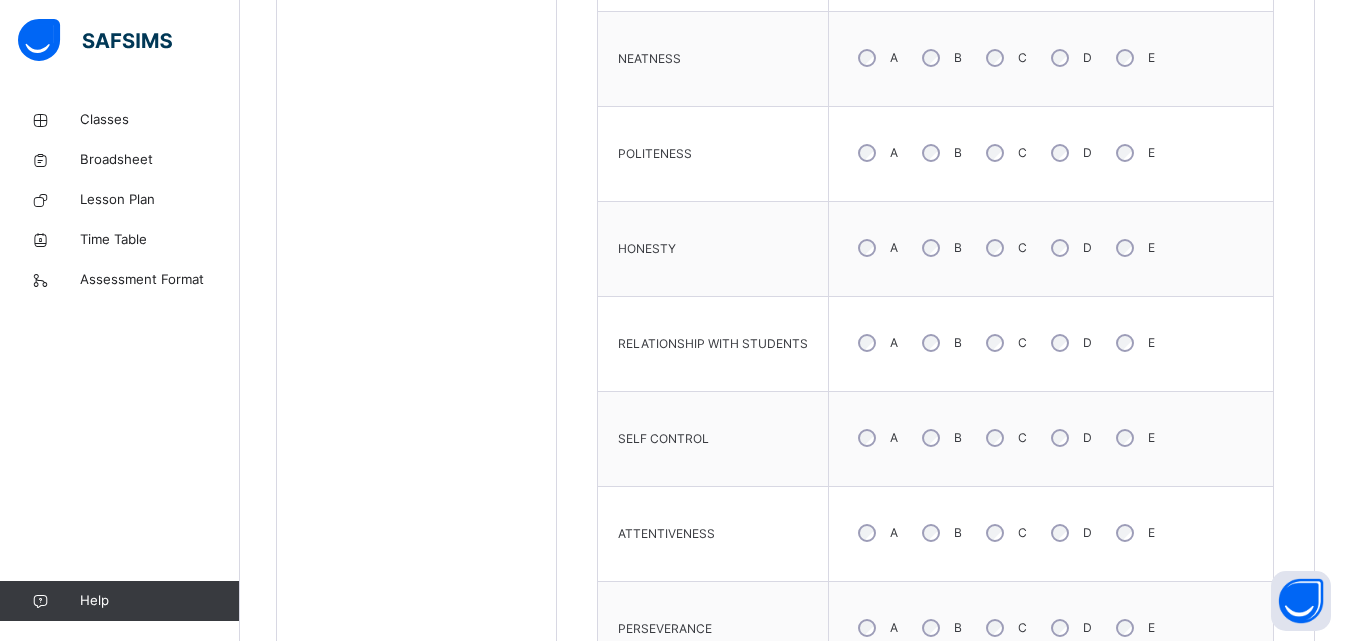 click on "C" at bounding box center (1004, 343) 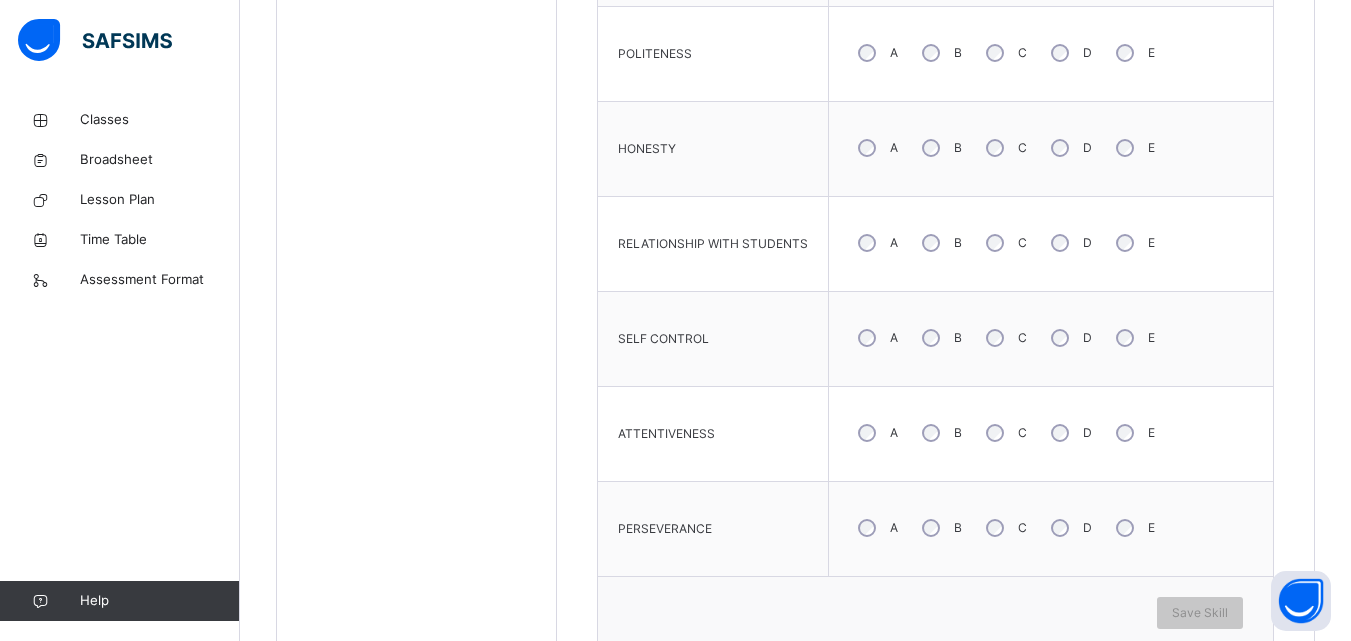 click on "B" at bounding box center (940, 433) 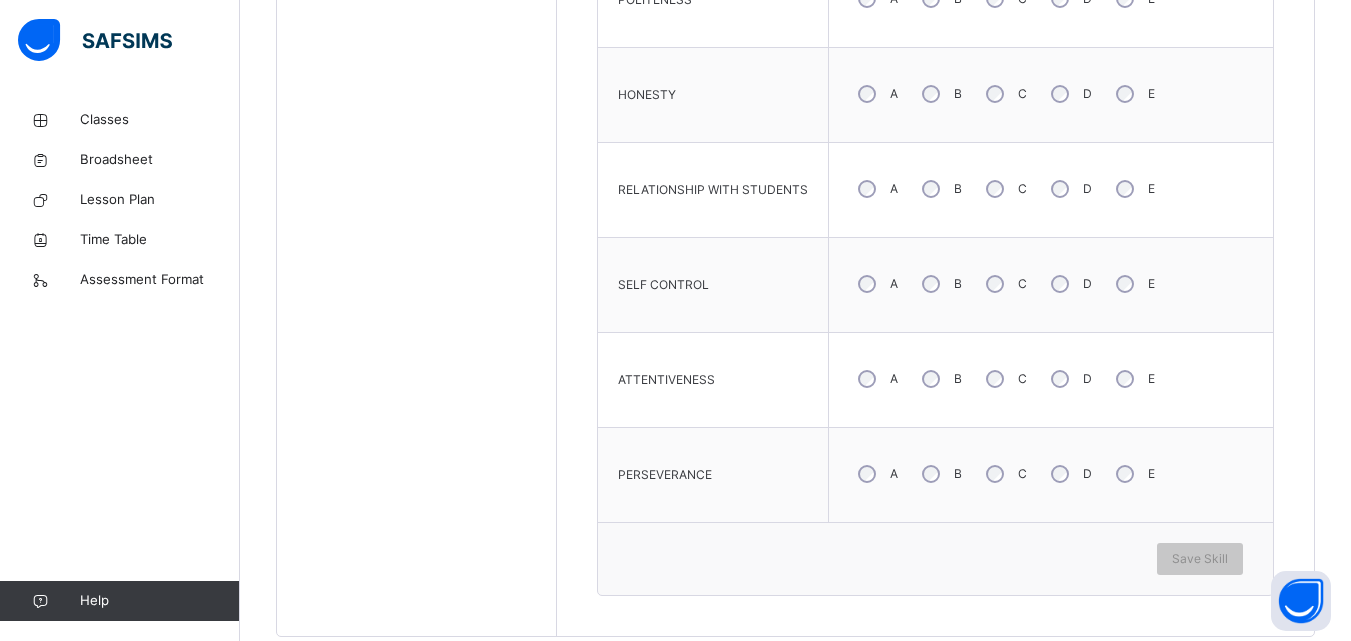 scroll, scrollTop: 1465, scrollLeft: 0, axis: vertical 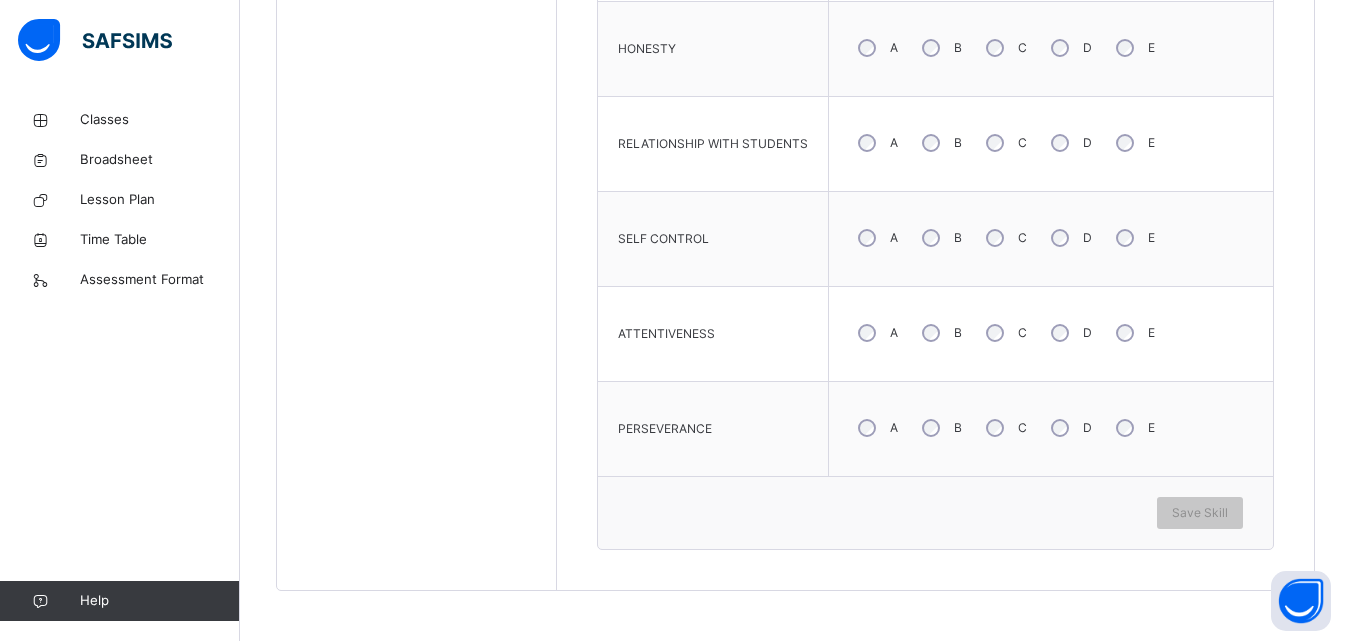 click on "B" at bounding box center [940, 428] 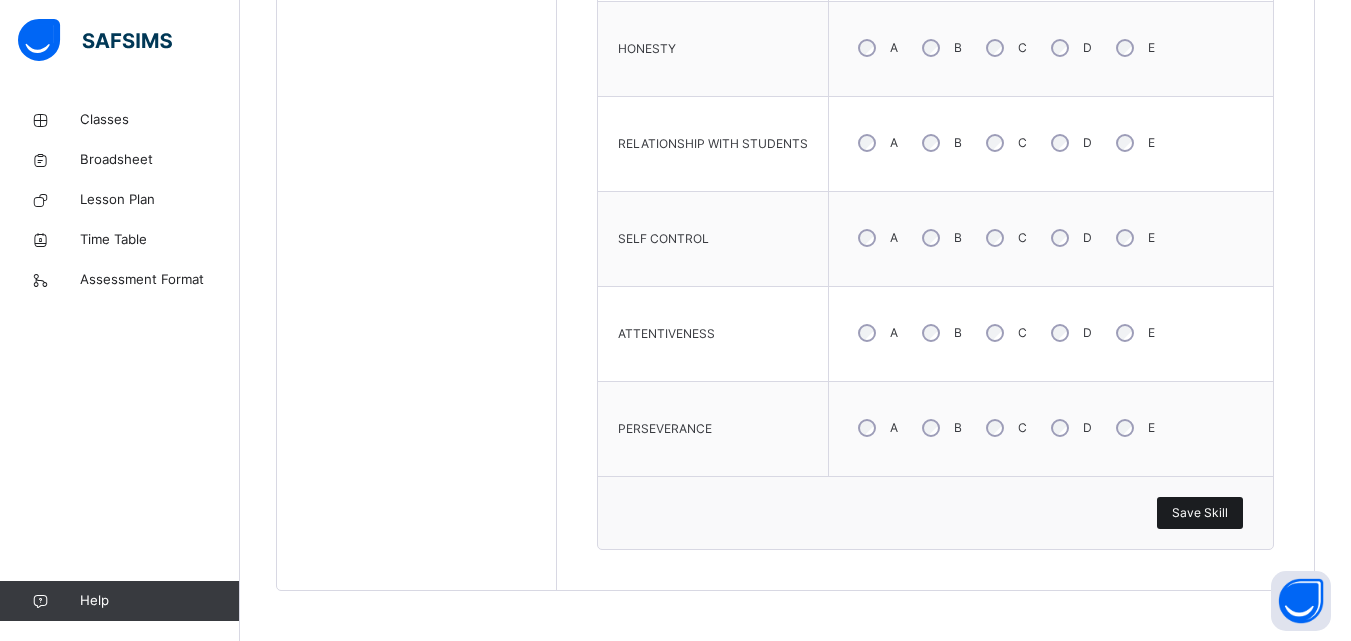 click on "Save Skill" at bounding box center [1200, 513] 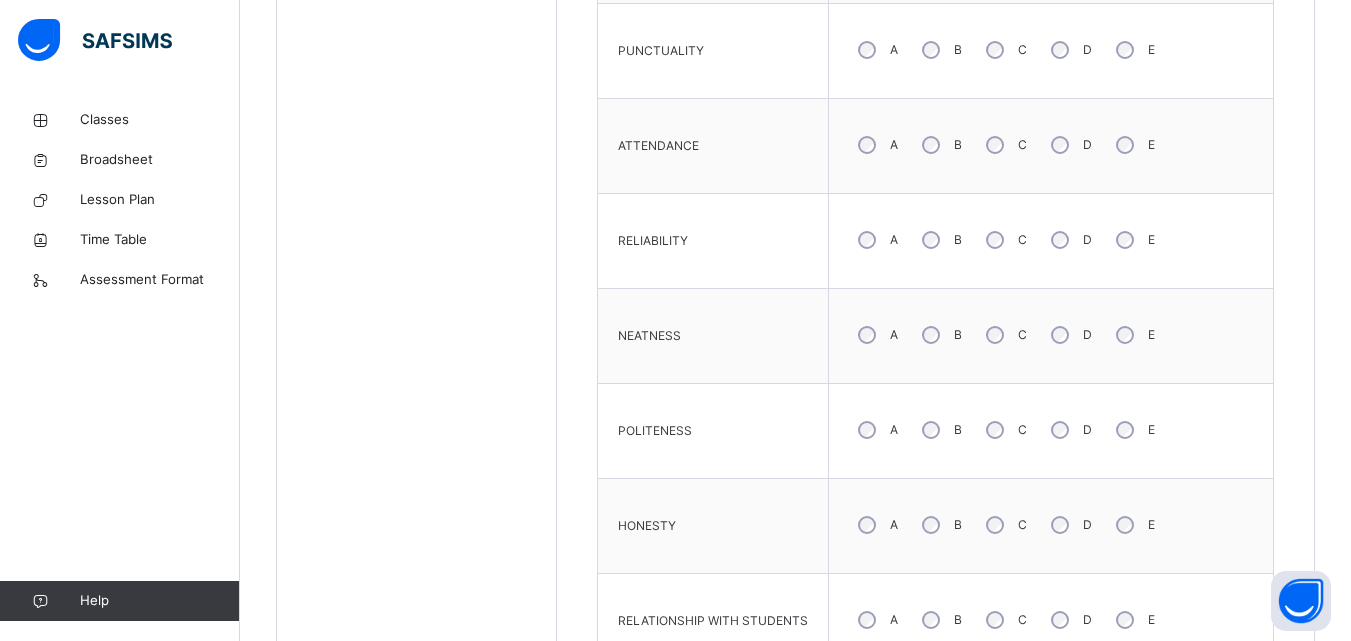 scroll, scrollTop: 765, scrollLeft: 0, axis: vertical 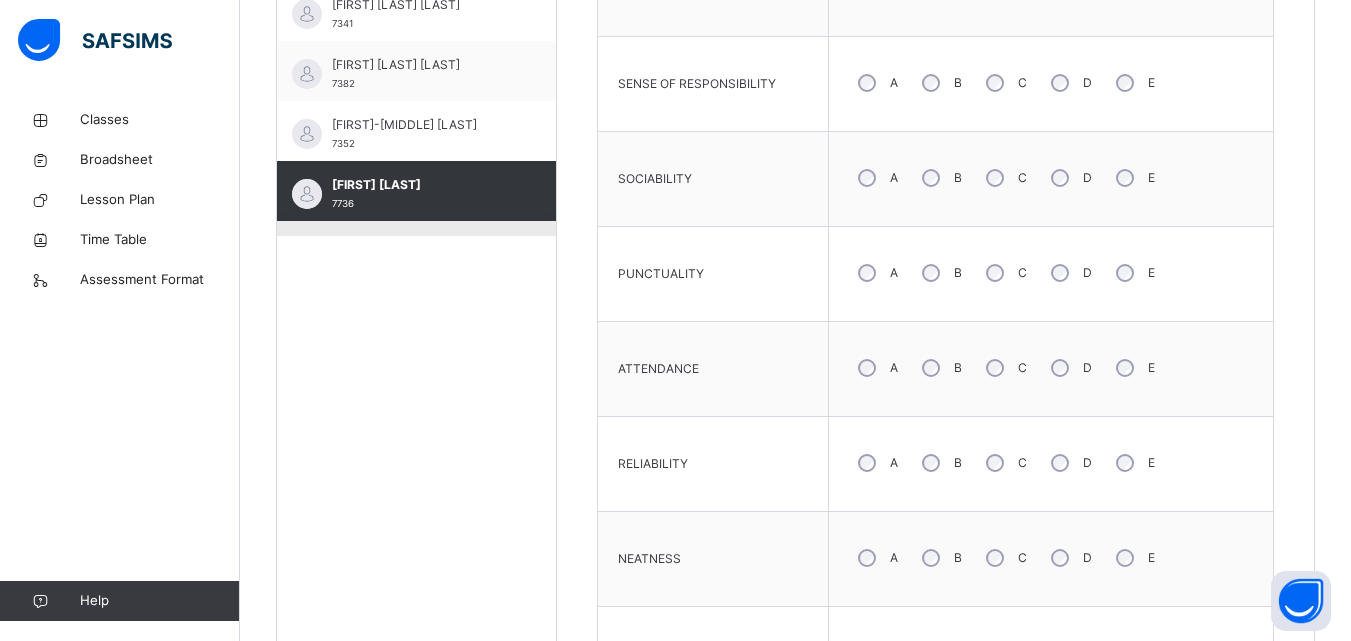 click on "[FIRST] [LAST] [LAST] 7737" at bounding box center (416, 251) 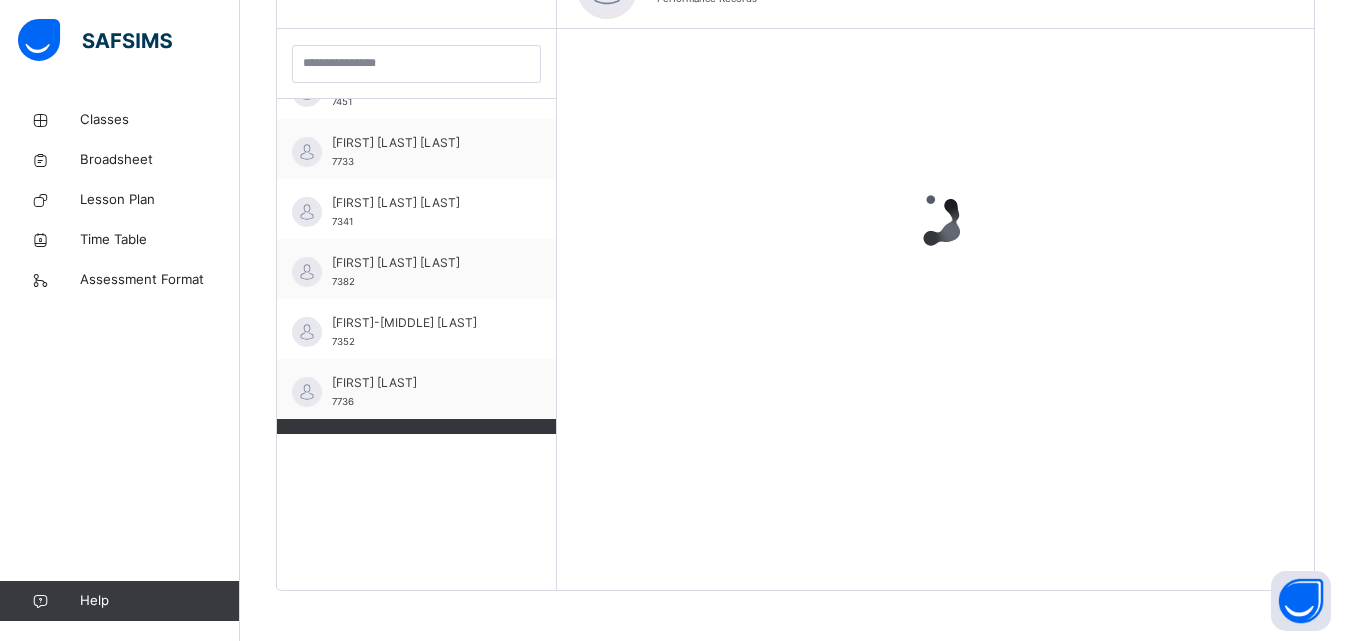 scroll, scrollTop: 567, scrollLeft: 0, axis: vertical 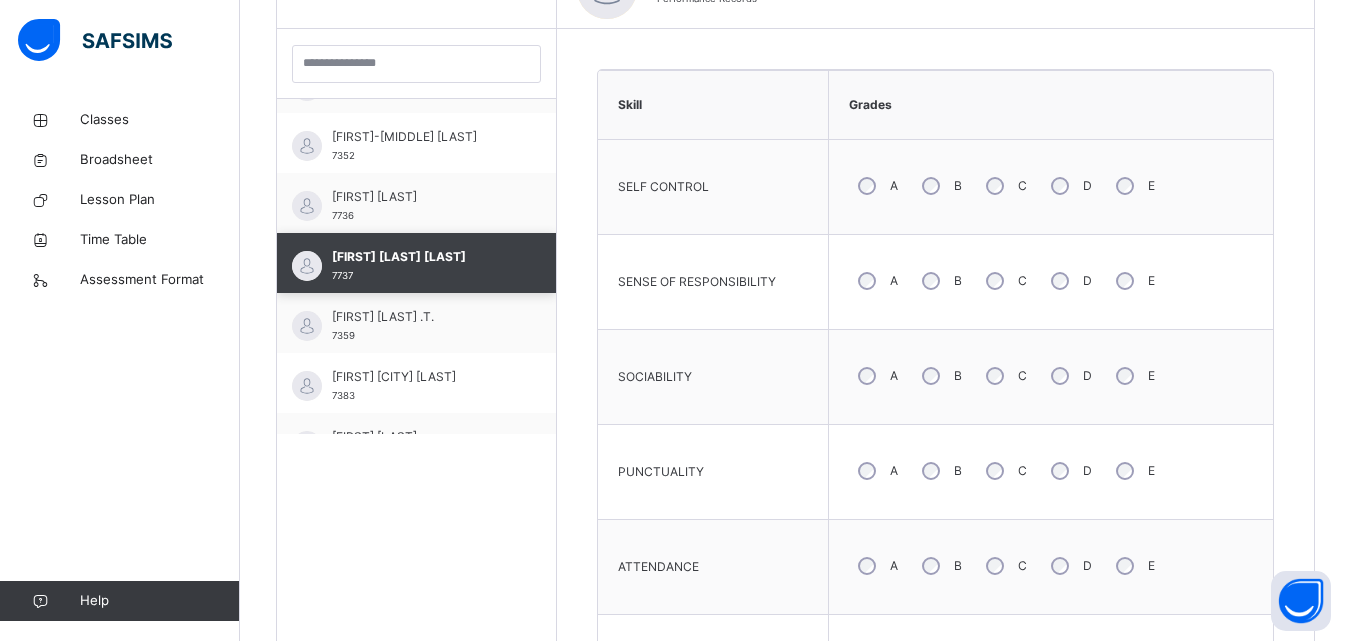 click on "[FIRST] [LAST] [LAST] 7737" at bounding box center (416, 263) 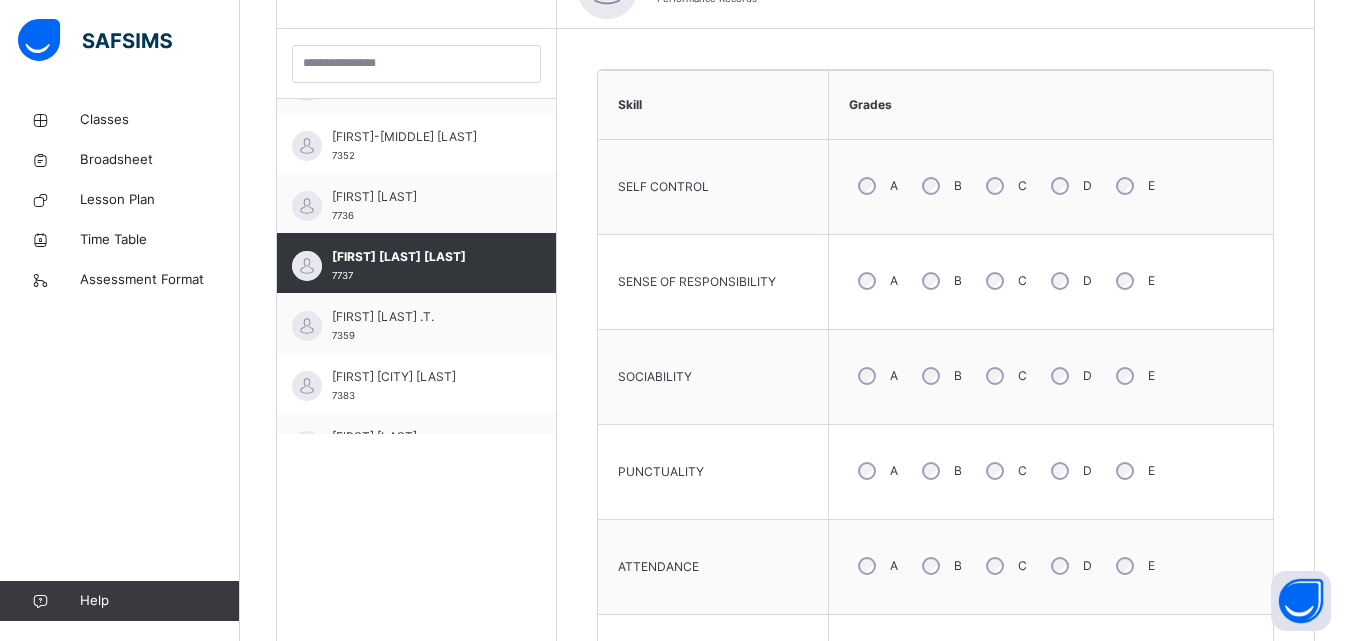 click on "SELF CONTROL A B C D E SENSE OF RESPONSIBILITY A B C D E SOCIABILITY A B C D E PUNCTUALITY A B C D E ATTENDANCE A B C D E RELIABILITY A B C D E NEATNESS A B C D E POLITENESS A B C D E HONESTY A B C D E RELATIONSHIP WITH STUDENTS A B C D E SELF CONTROL A B C D E ATTENTIVENESS A B C D E PERSEVERANCE A B C D E" at bounding box center [935, 757] 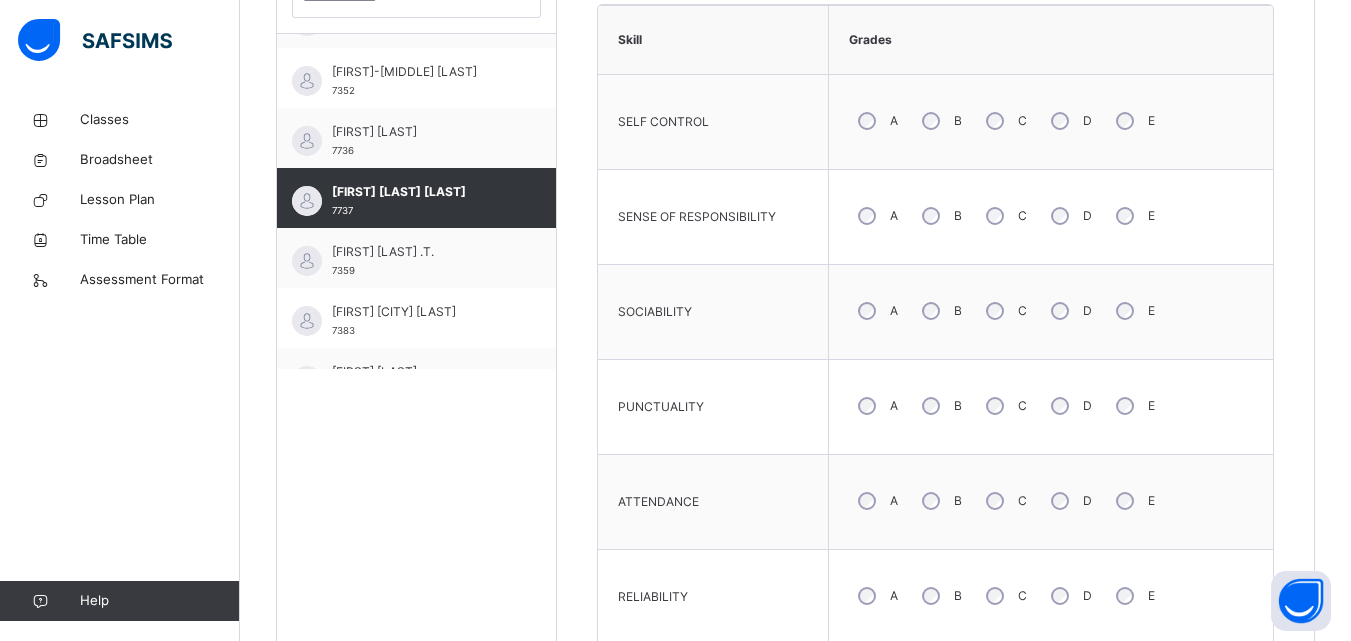 scroll, scrollTop: 667, scrollLeft: 0, axis: vertical 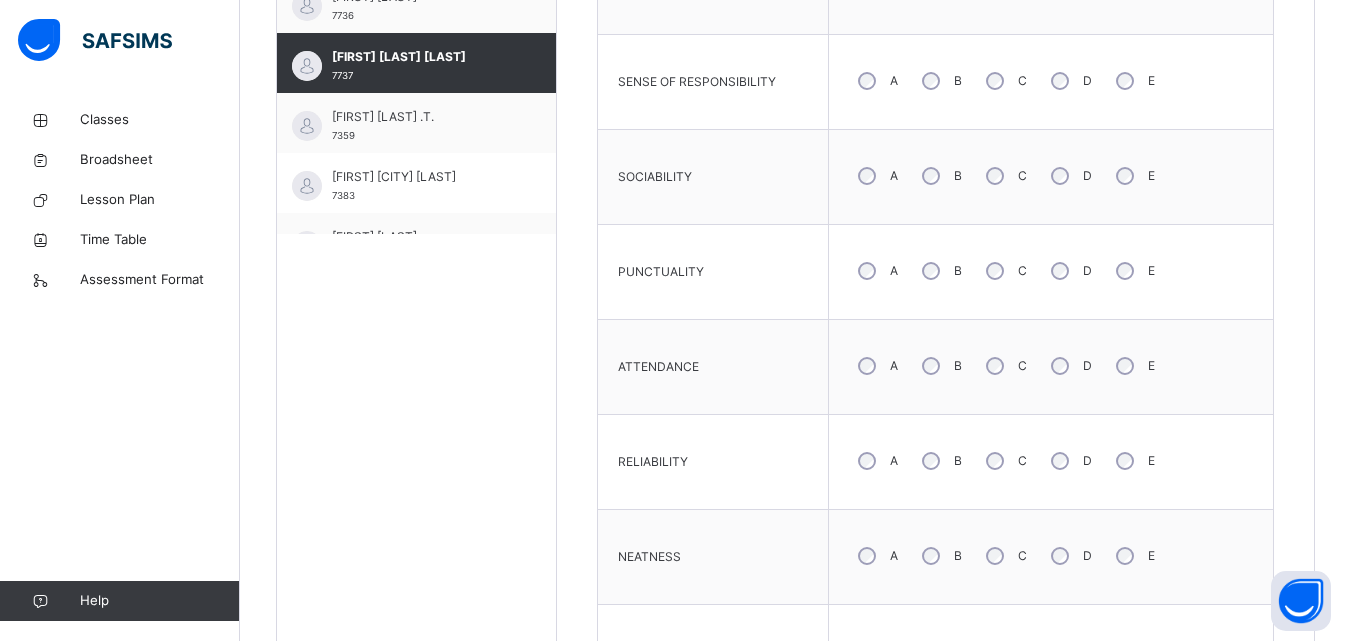 click on "A" at bounding box center (876, 366) 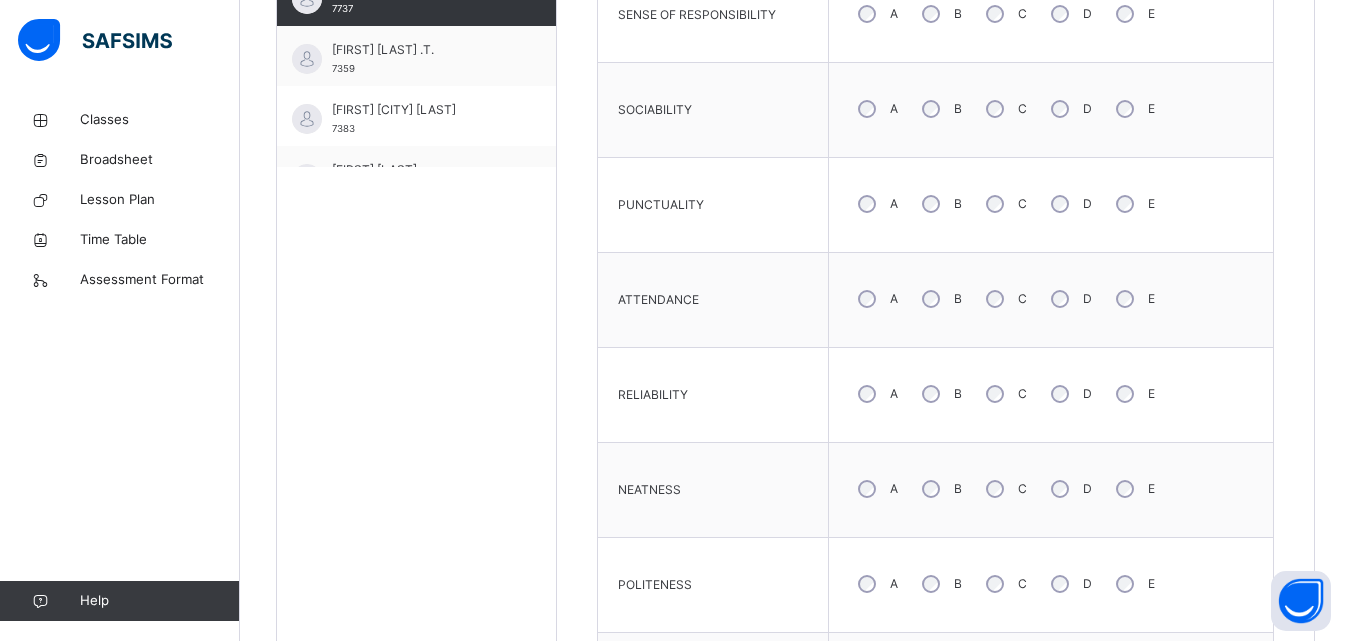 scroll, scrollTop: 867, scrollLeft: 0, axis: vertical 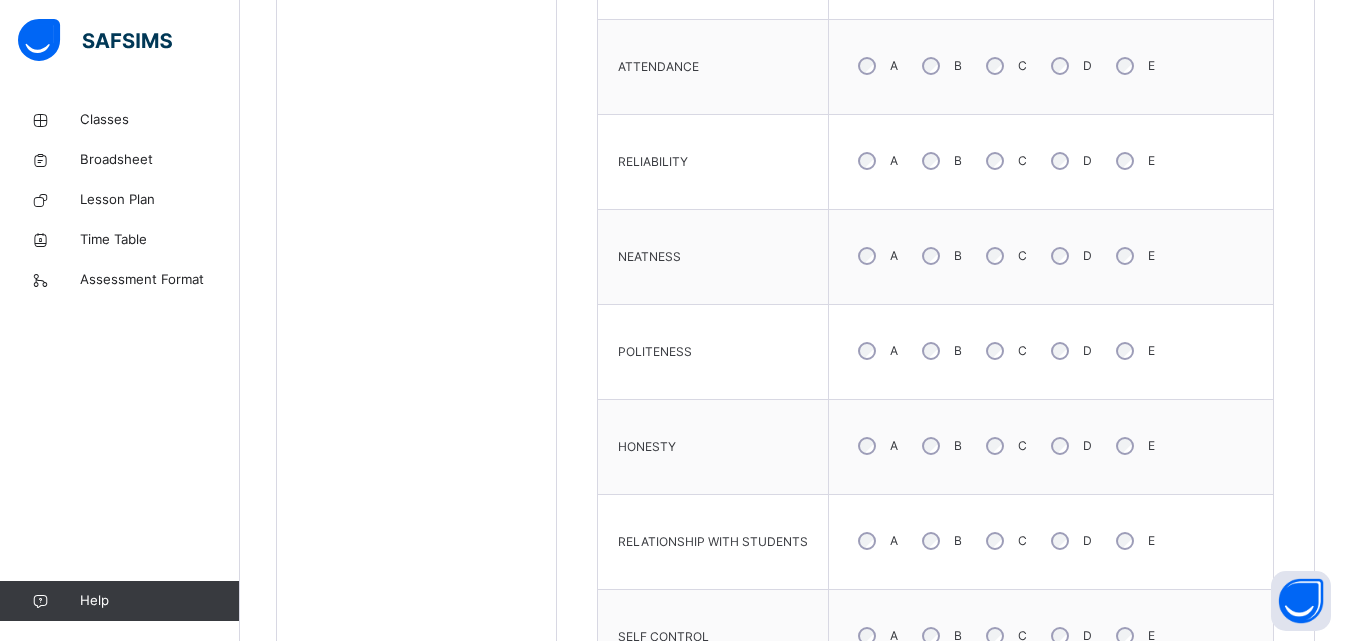 click on "B" at bounding box center [940, 351] 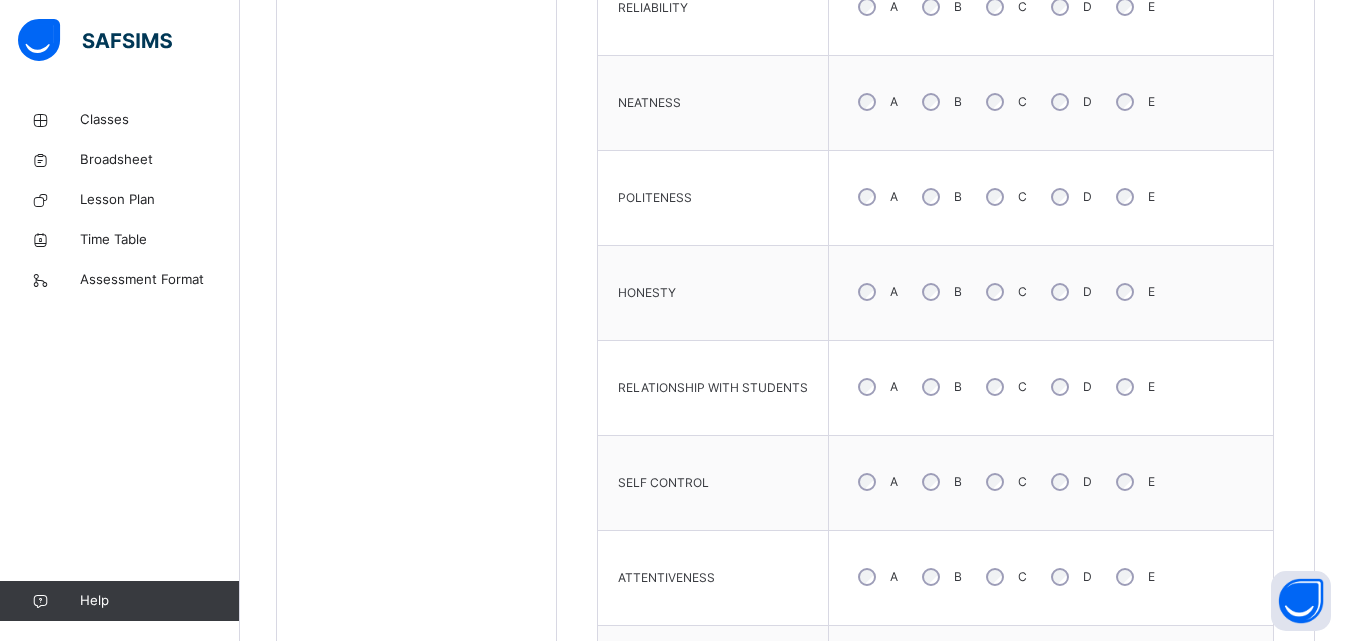 scroll, scrollTop: 1267, scrollLeft: 0, axis: vertical 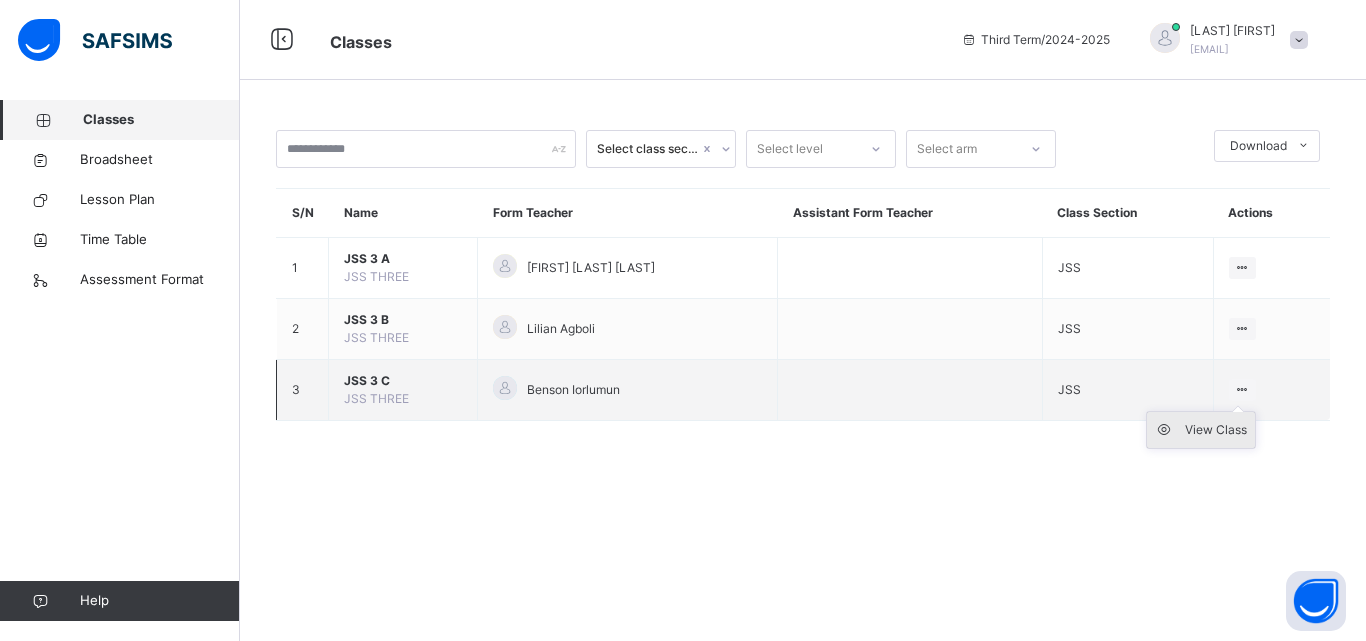 click on "View Class" at bounding box center [1216, 430] 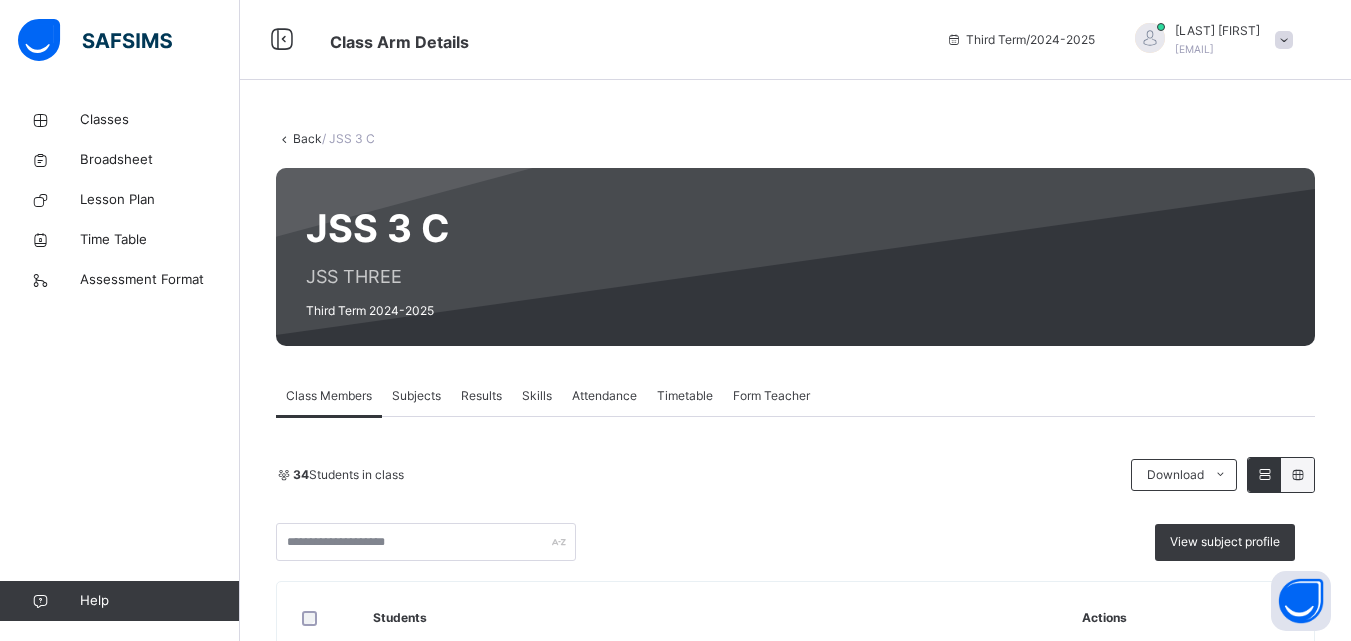click on "Skills" at bounding box center [537, 396] 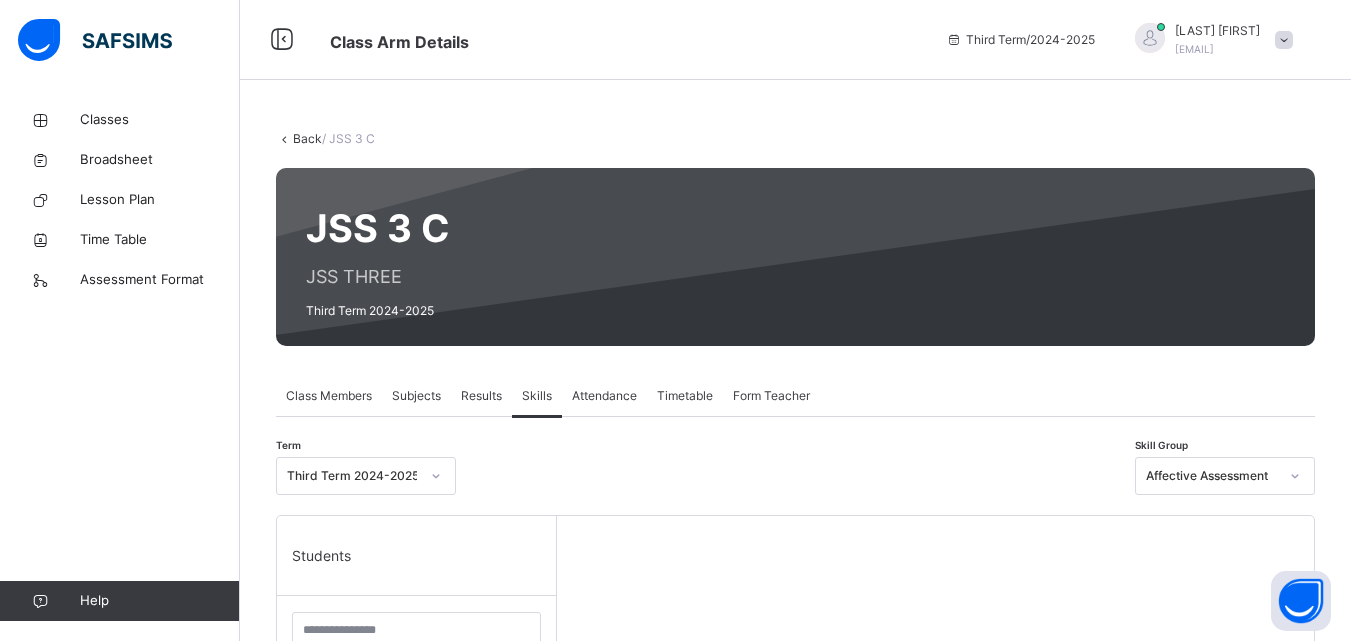 click on "Skills" at bounding box center (537, 396) 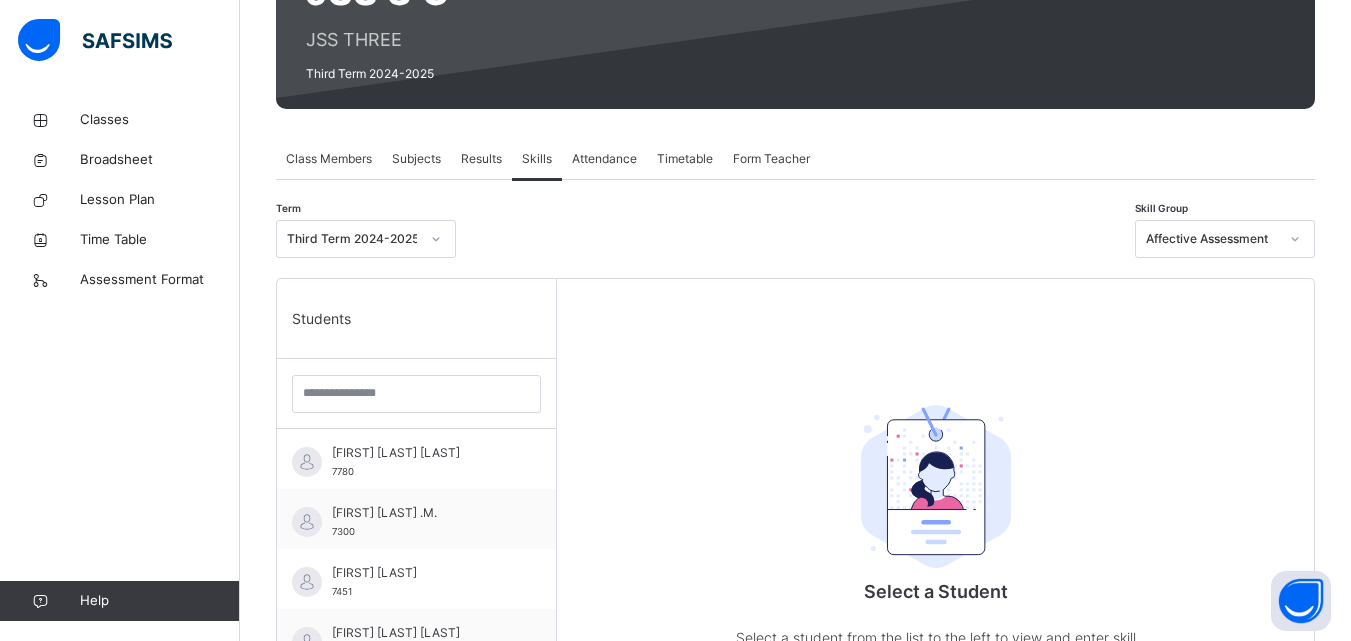 scroll, scrollTop: 300, scrollLeft: 0, axis: vertical 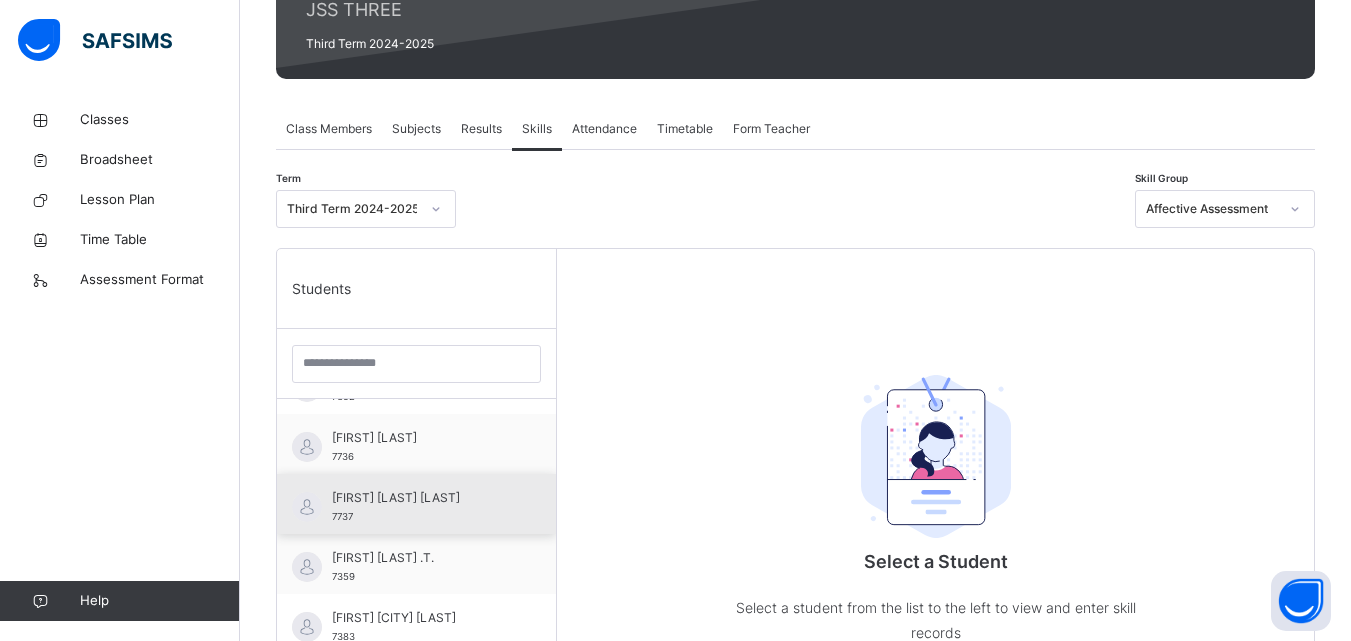 click on "[FIRST] [LAST] [LAST]" at bounding box center [421, 498] 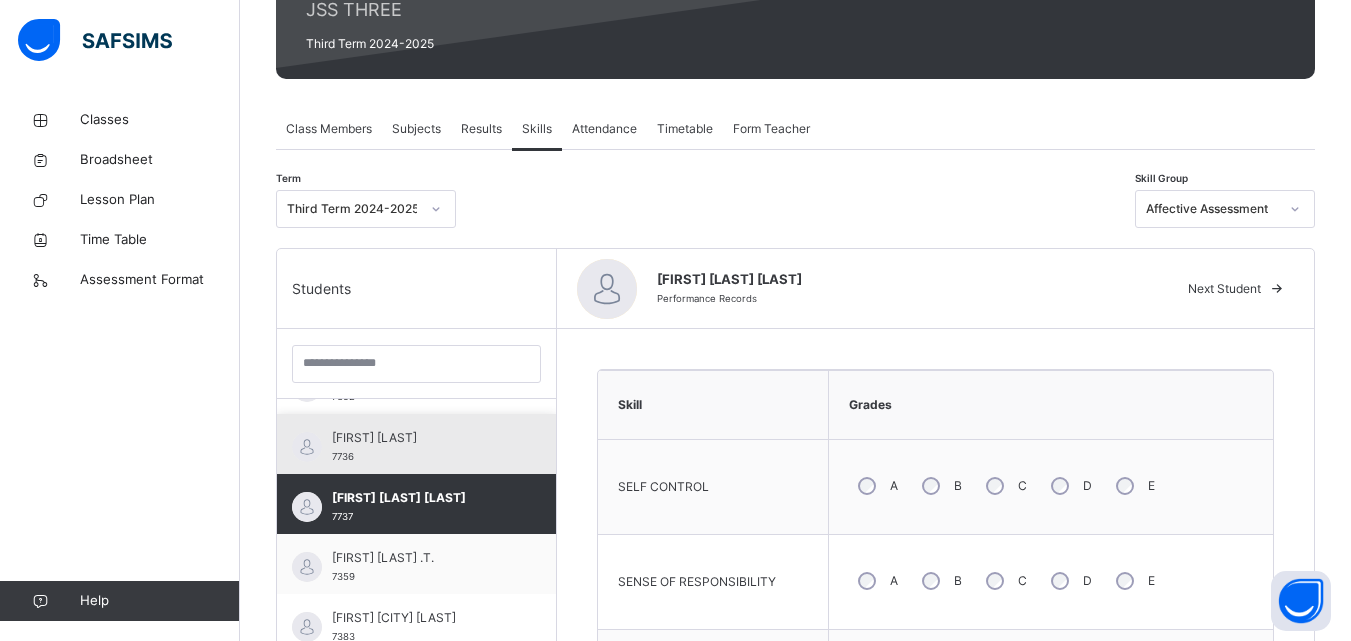 click on "[FIRST] [LAST] 7736" at bounding box center [421, 447] 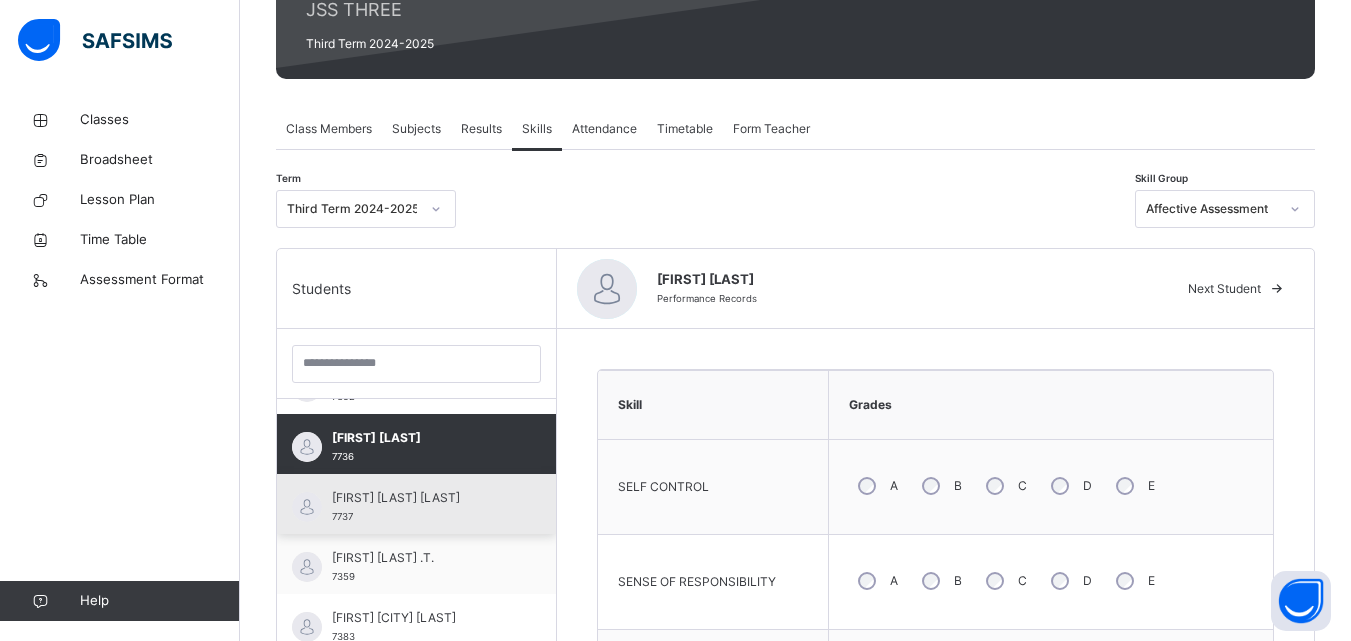 click on "[FIRST] [LAST] [LAST]" at bounding box center (421, 498) 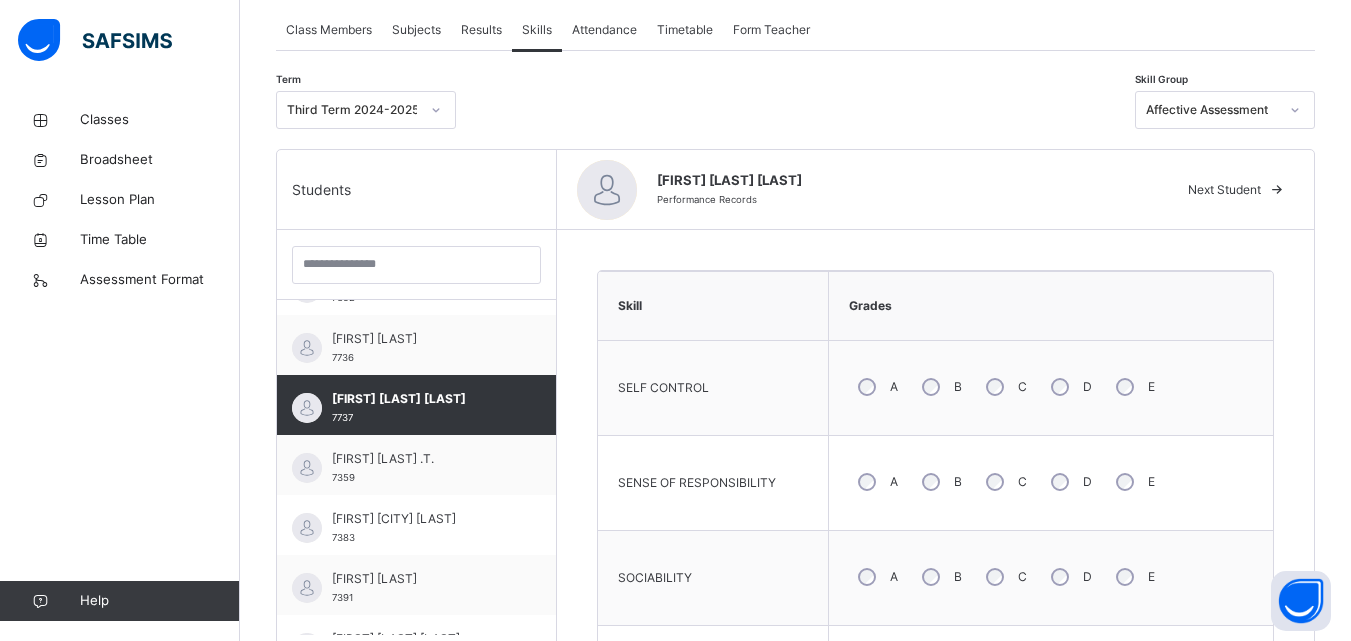 scroll, scrollTop: 367, scrollLeft: 0, axis: vertical 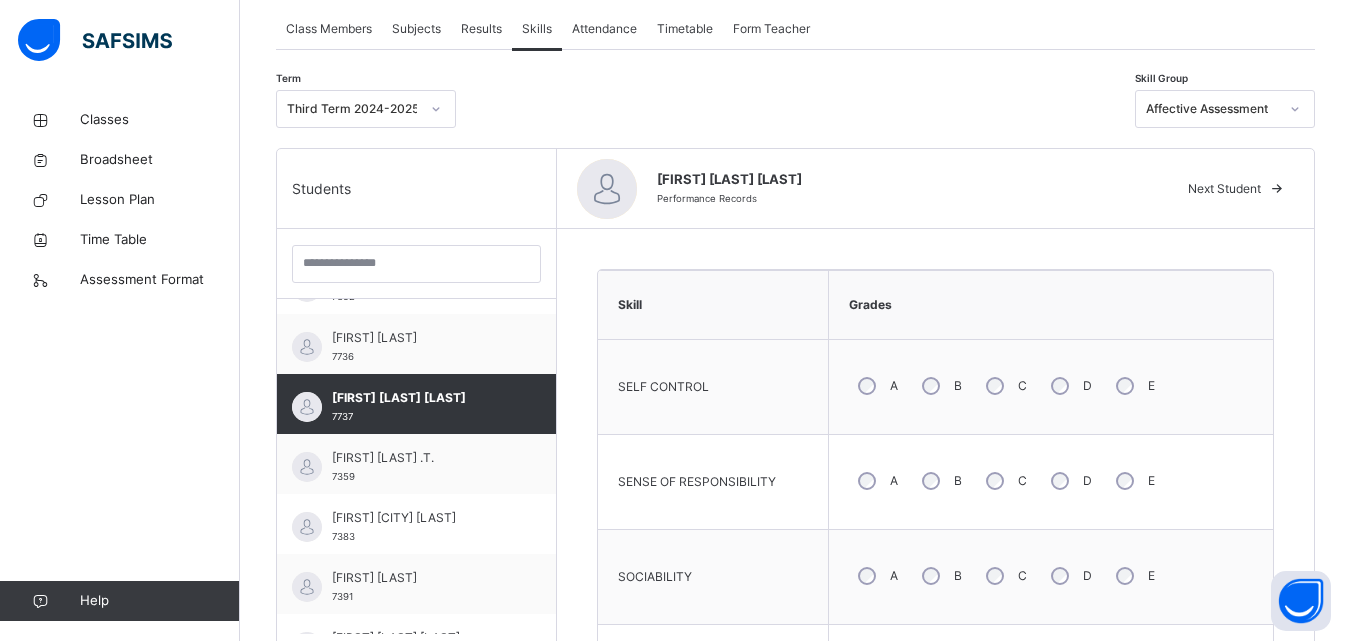click on "C" at bounding box center (1004, 481) 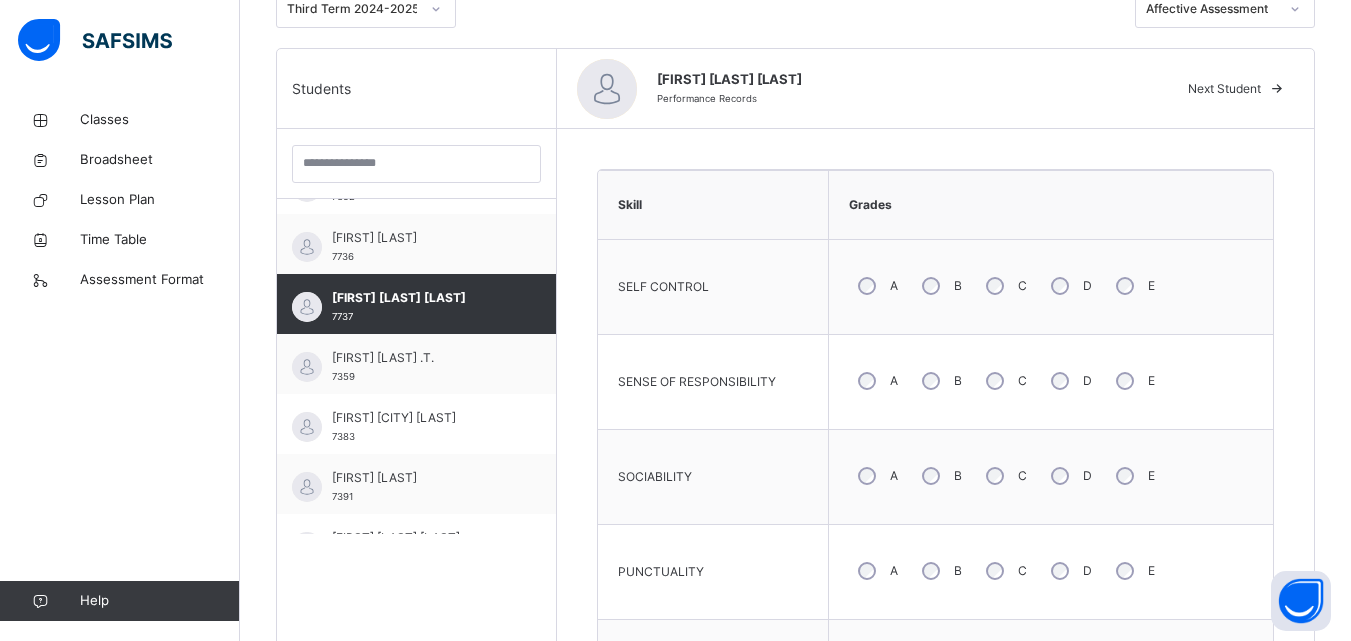 click on "B" at bounding box center (940, 476) 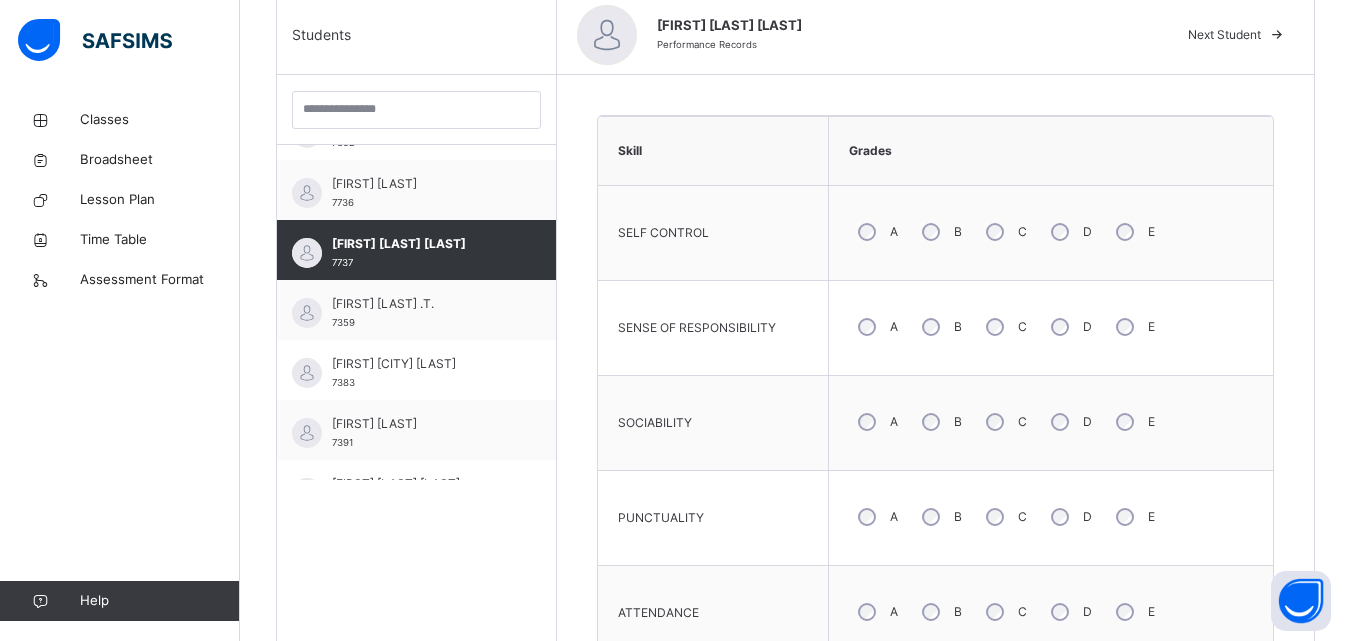 scroll, scrollTop: 667, scrollLeft: 0, axis: vertical 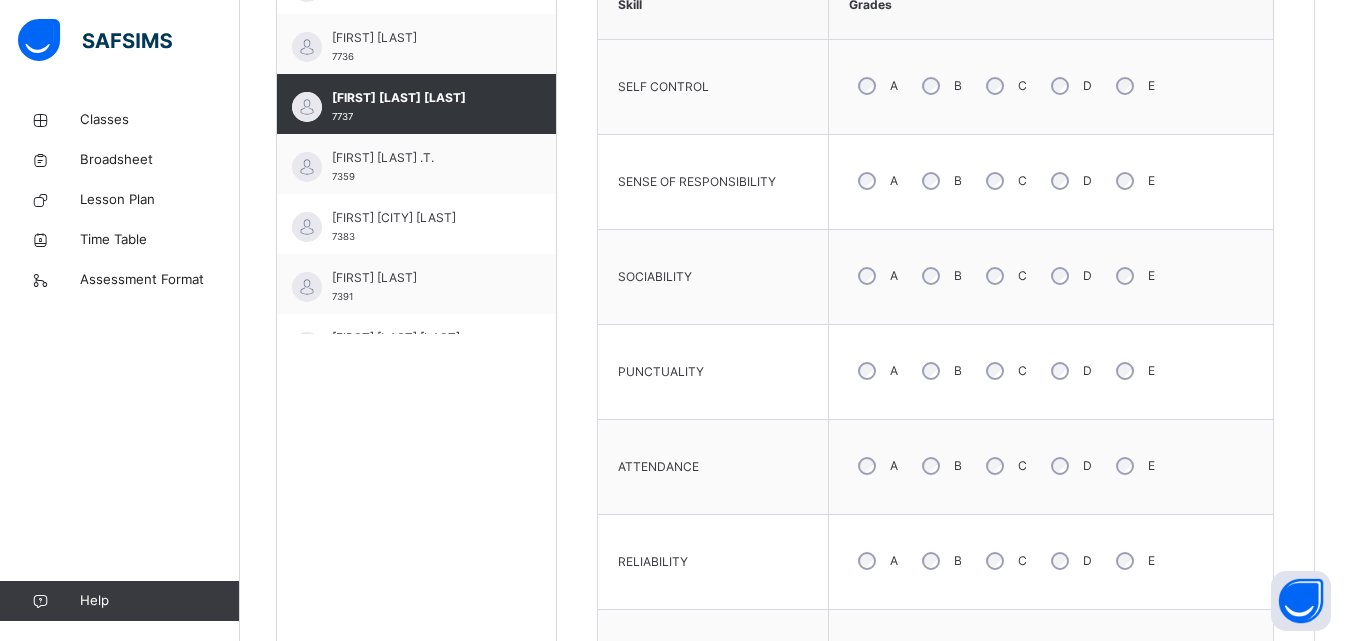 click on "B" at bounding box center (940, 371) 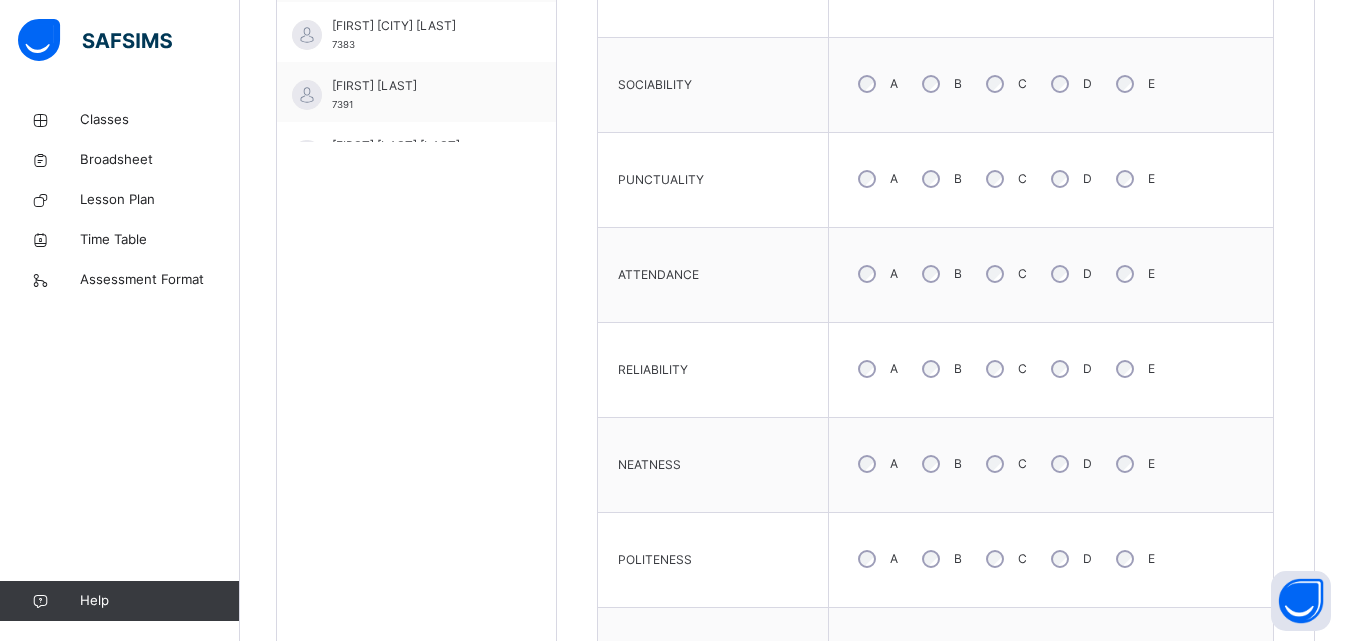 scroll, scrollTop: 867, scrollLeft: 0, axis: vertical 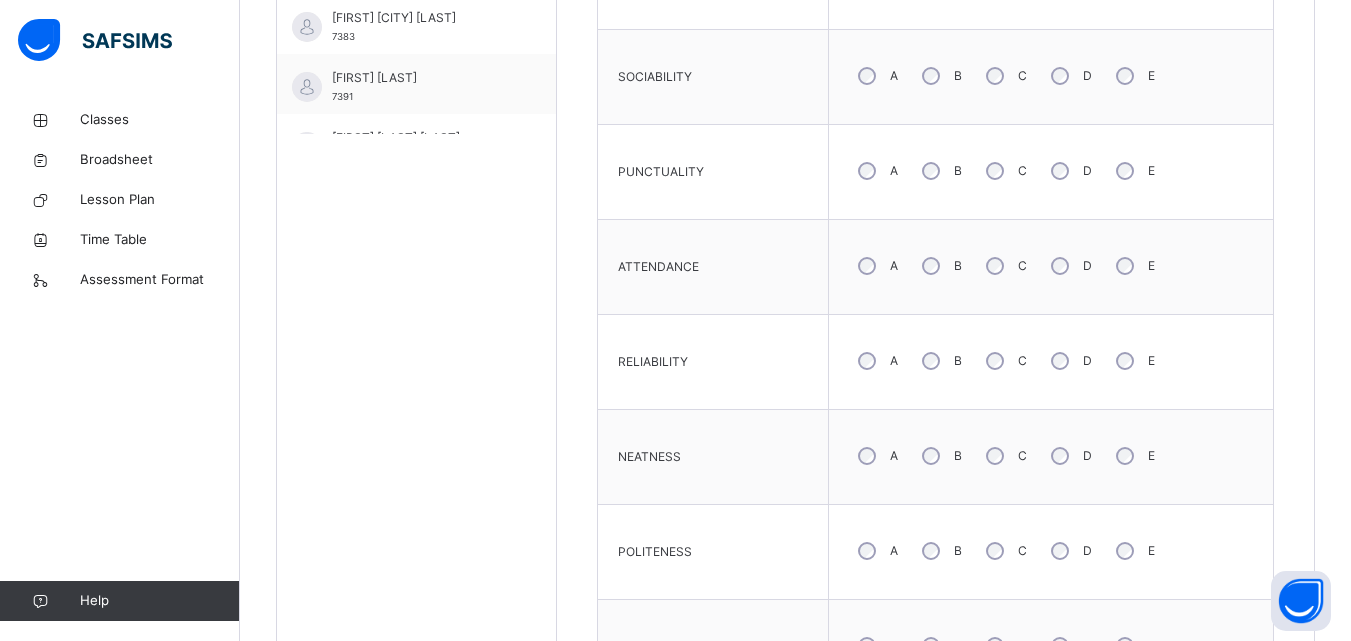 click on "C" at bounding box center [1004, 361] 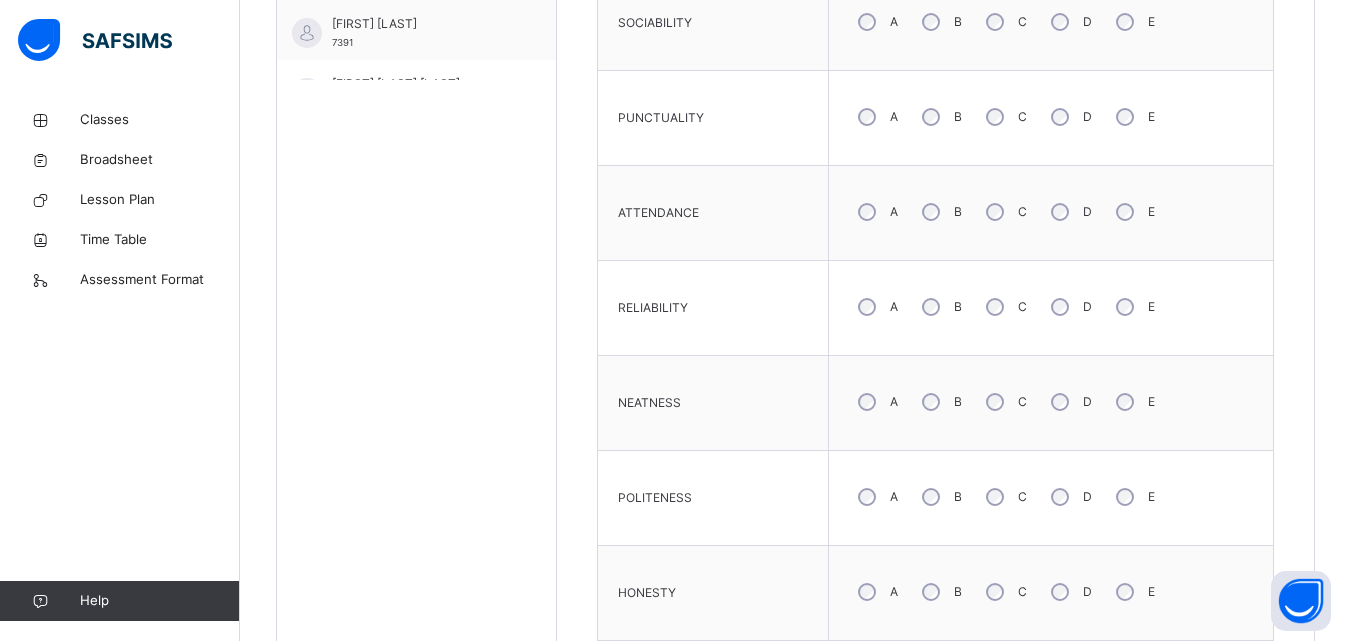 scroll, scrollTop: 967, scrollLeft: 0, axis: vertical 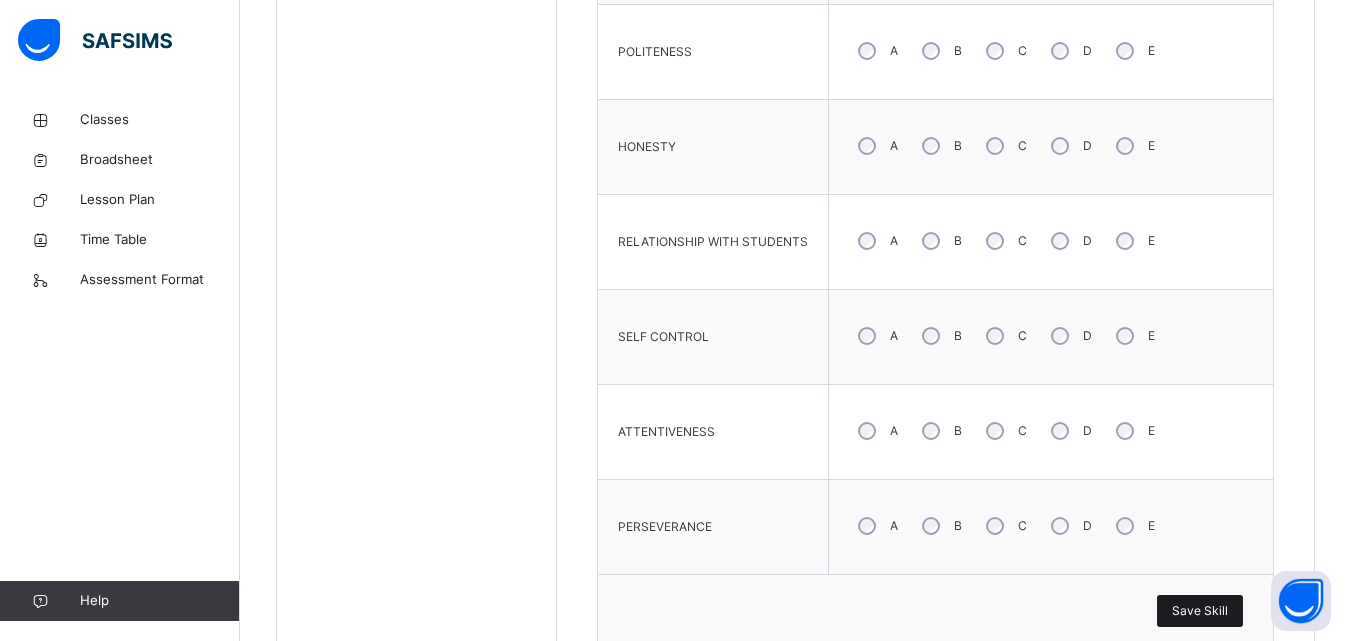 click on "Save Skill" at bounding box center [1200, 611] 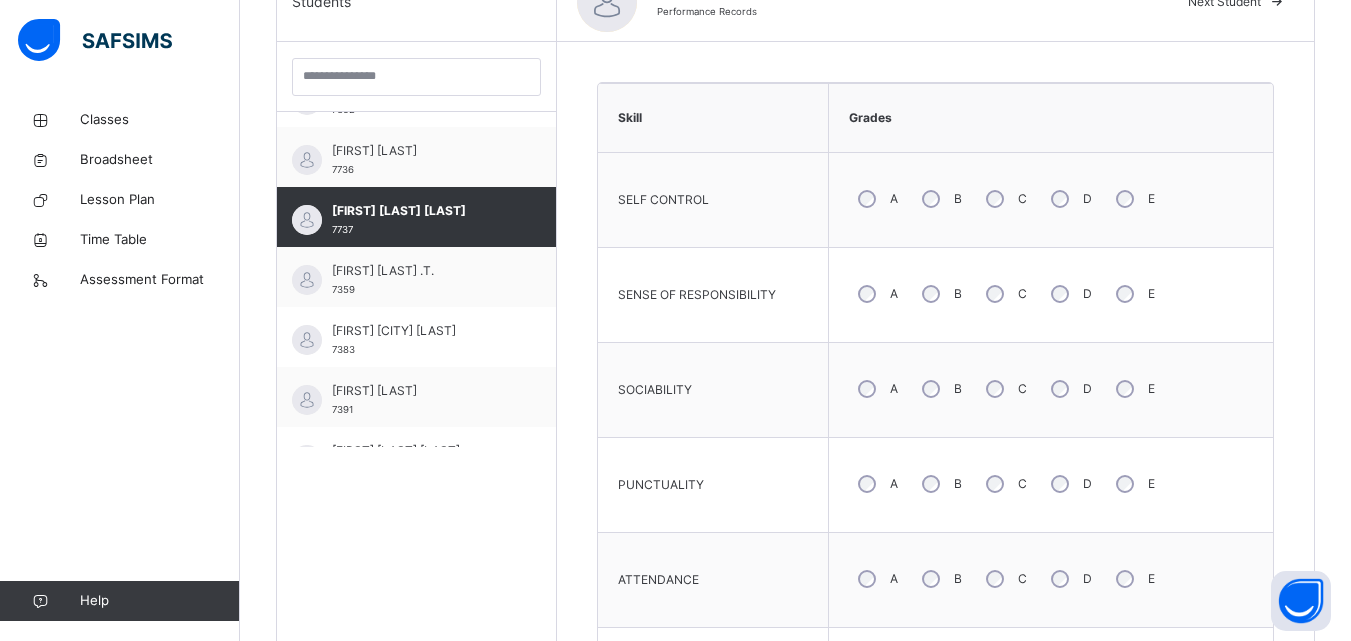 scroll, scrollTop: 467, scrollLeft: 0, axis: vertical 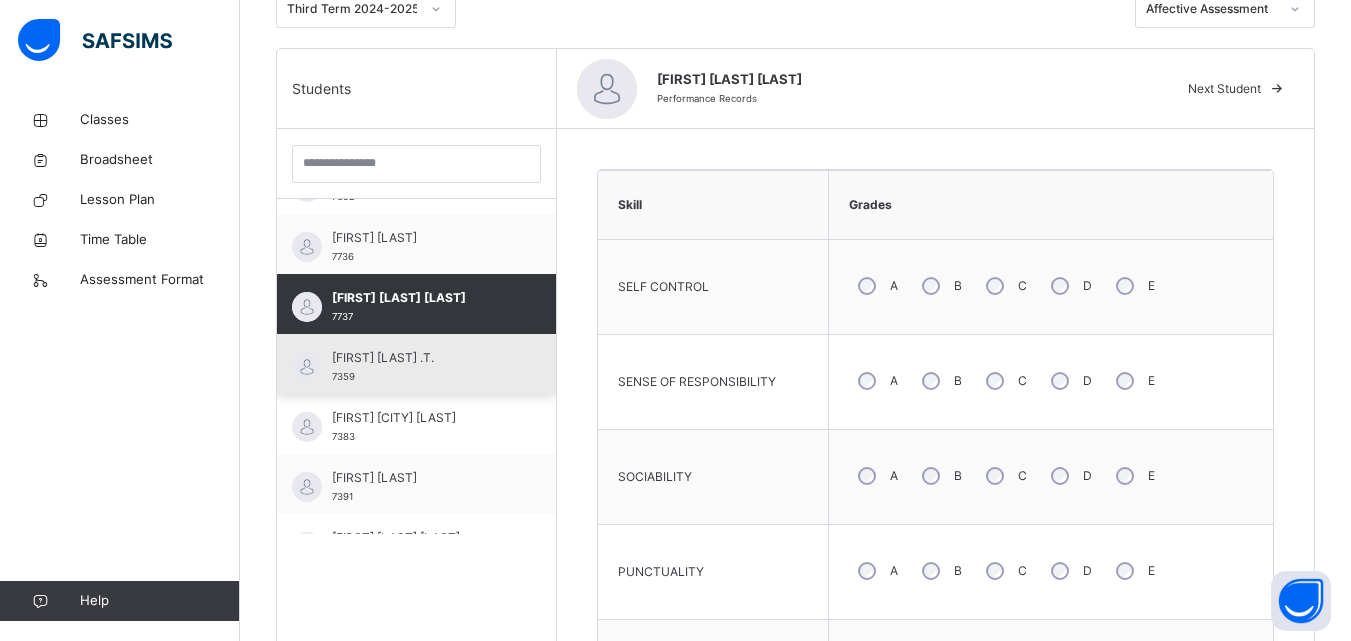 click on "[FIRST] [LAST] .[MIDDLE] 7359" at bounding box center (416, 364) 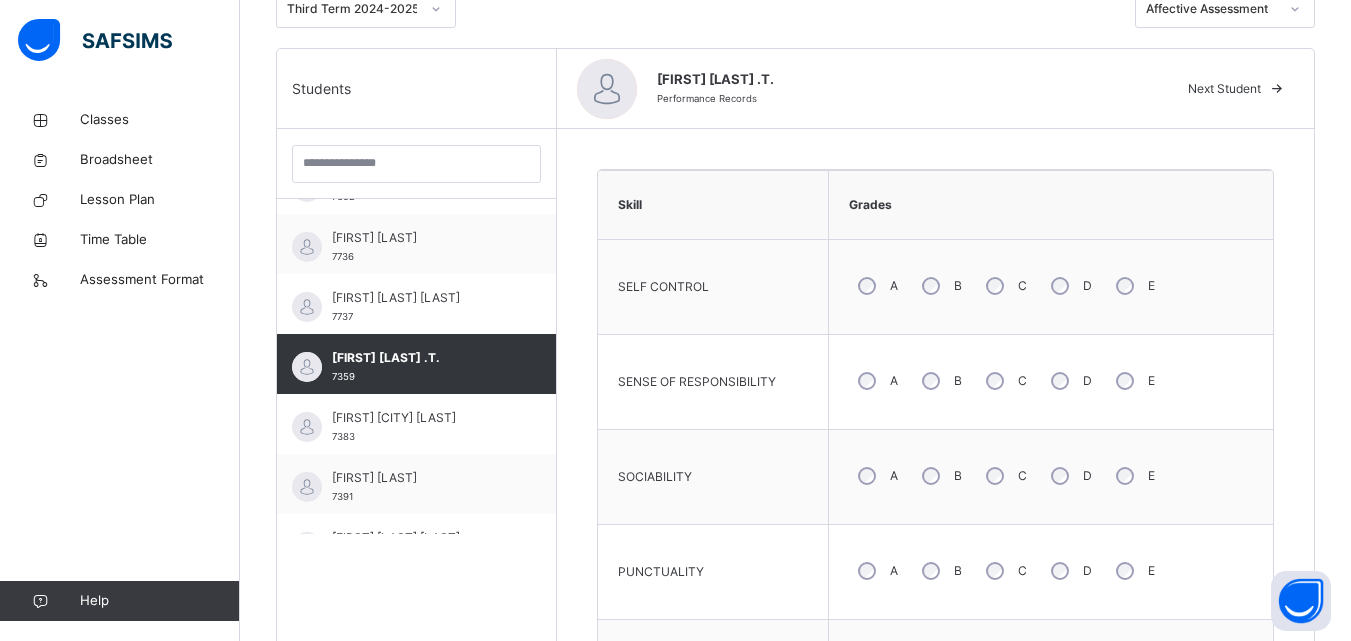 click on "C" at bounding box center [1004, 381] 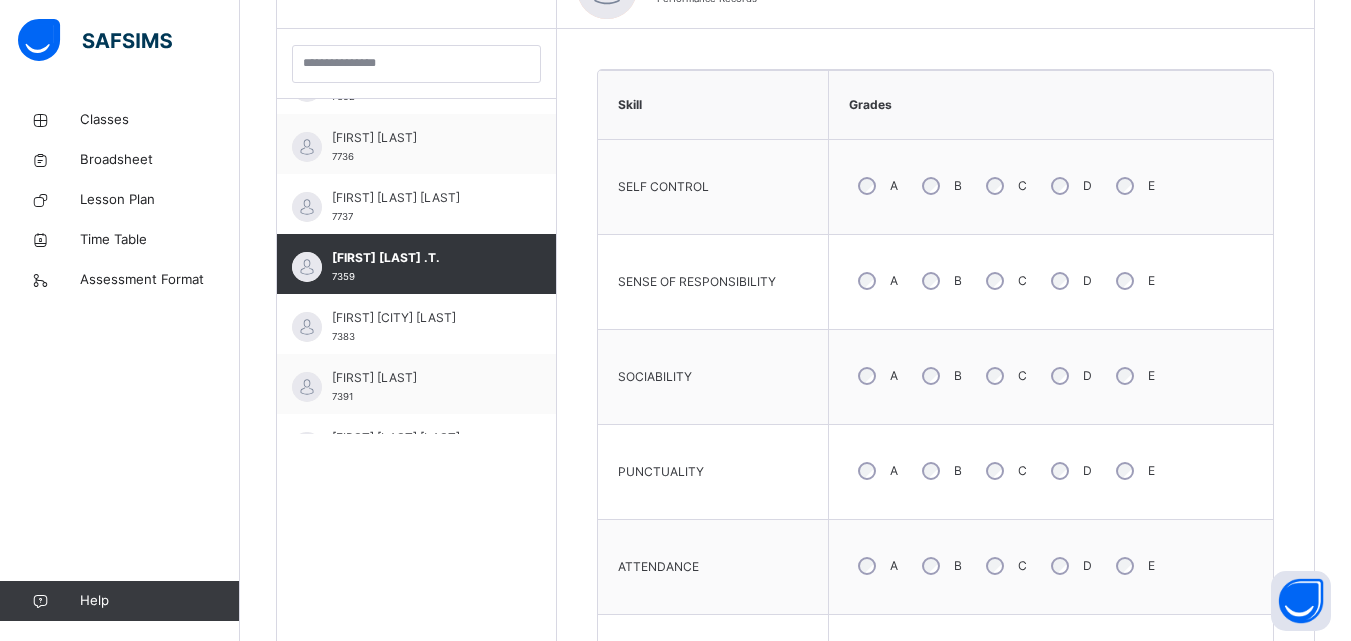 scroll, scrollTop: 667, scrollLeft: 0, axis: vertical 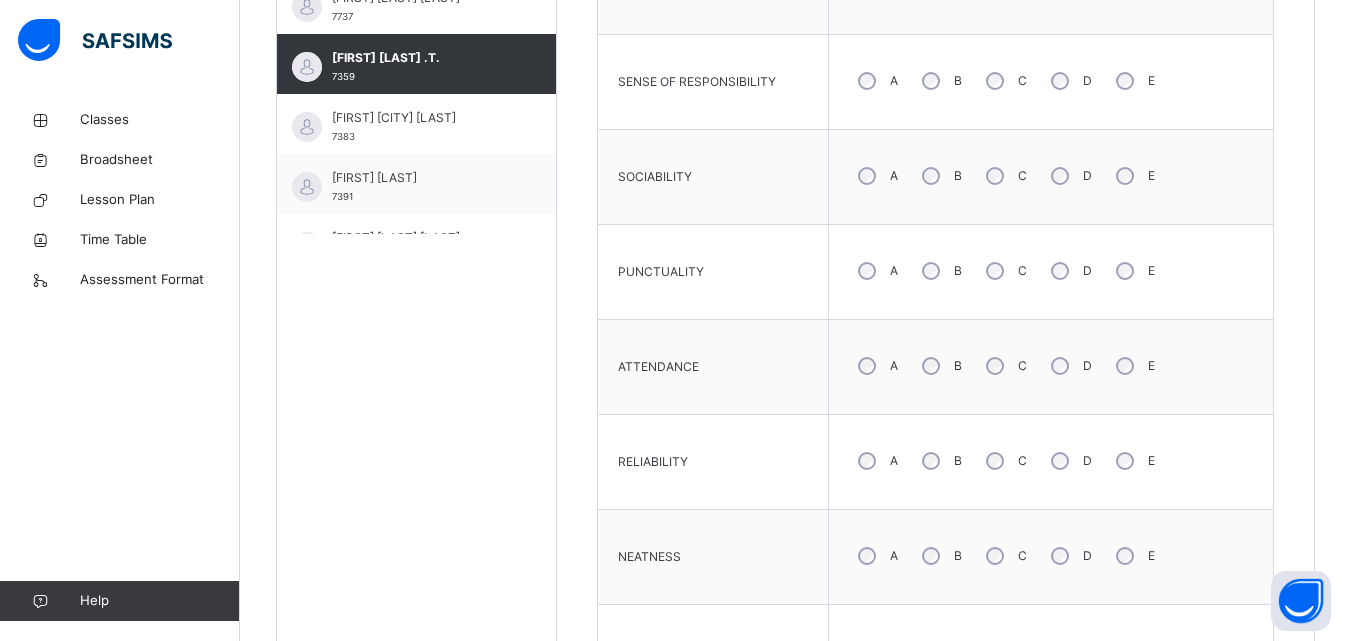 click on "C" at bounding box center (1004, 461) 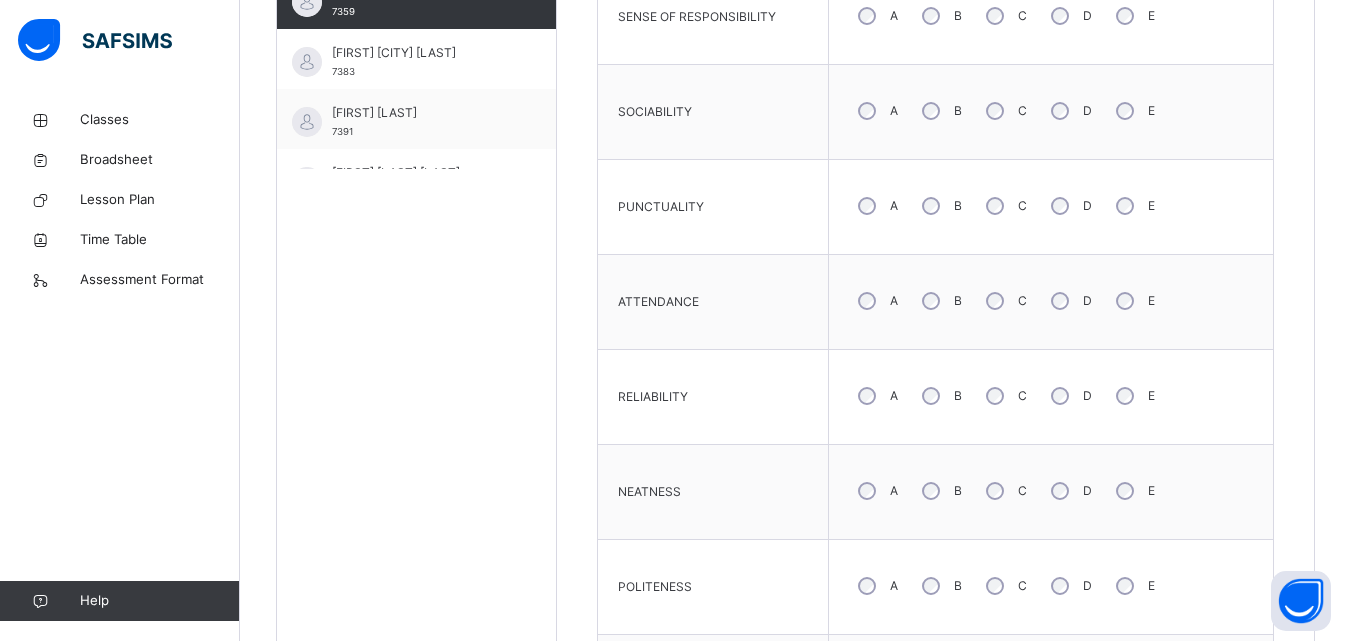 scroll, scrollTop: 867, scrollLeft: 0, axis: vertical 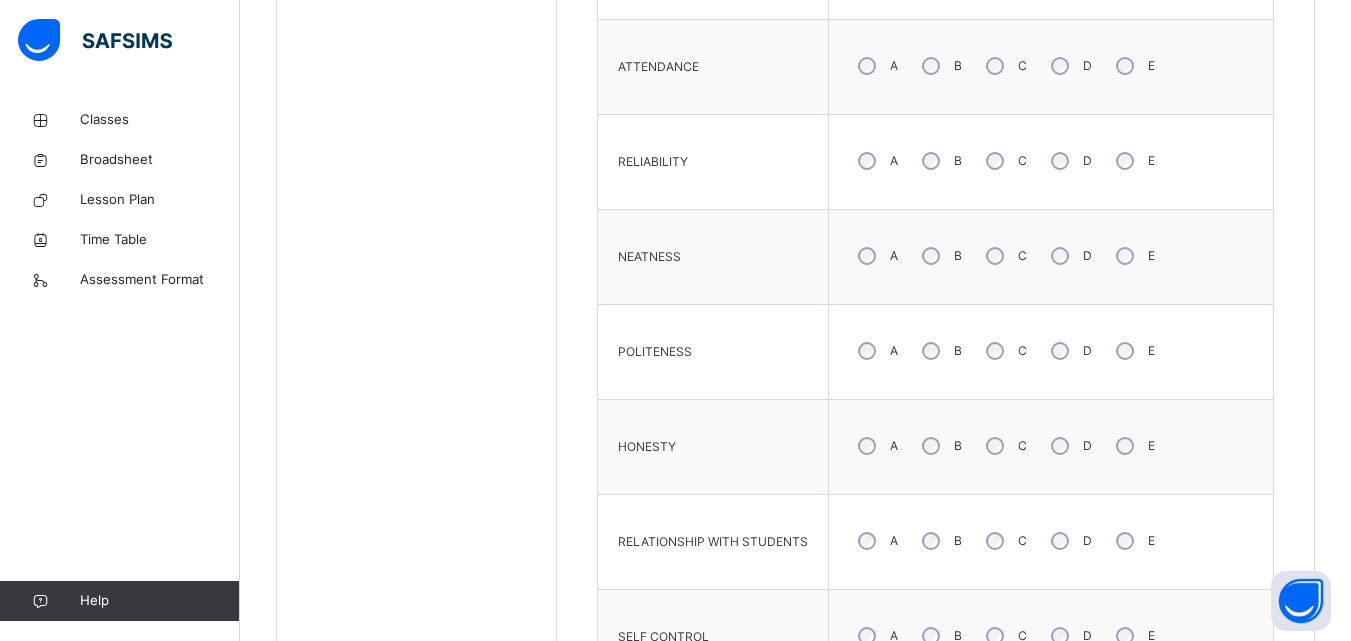 click on "C" at bounding box center (1004, 446) 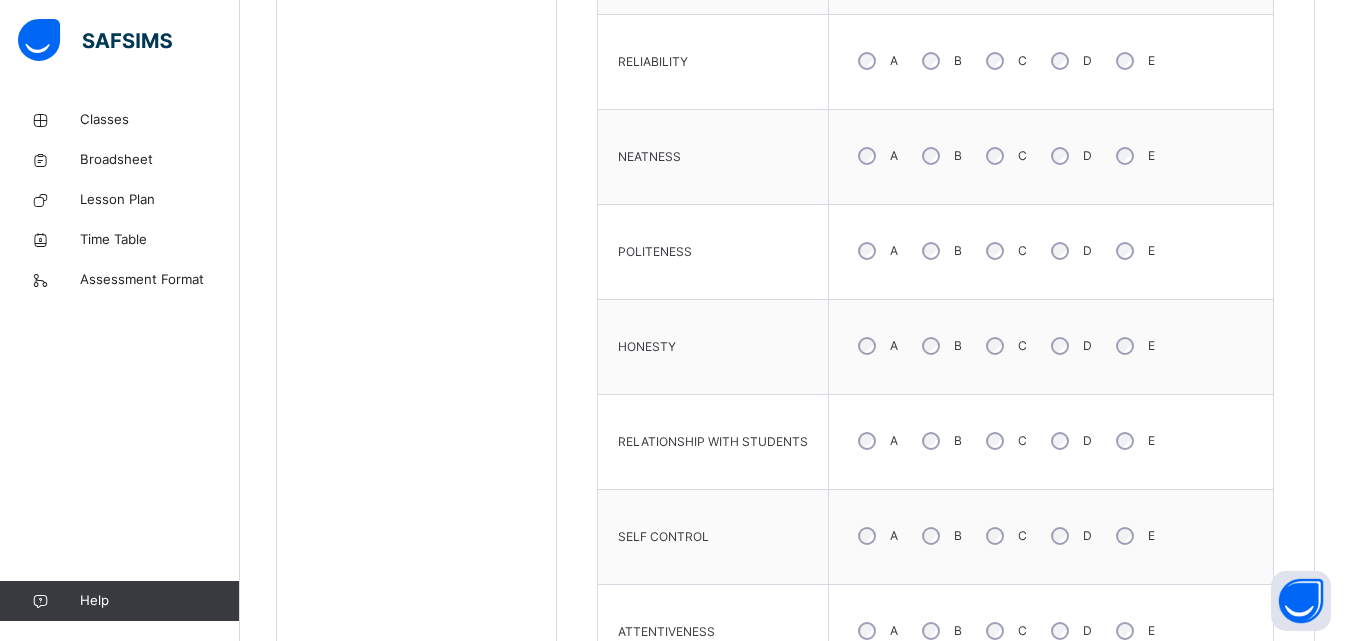 scroll, scrollTop: 1267, scrollLeft: 0, axis: vertical 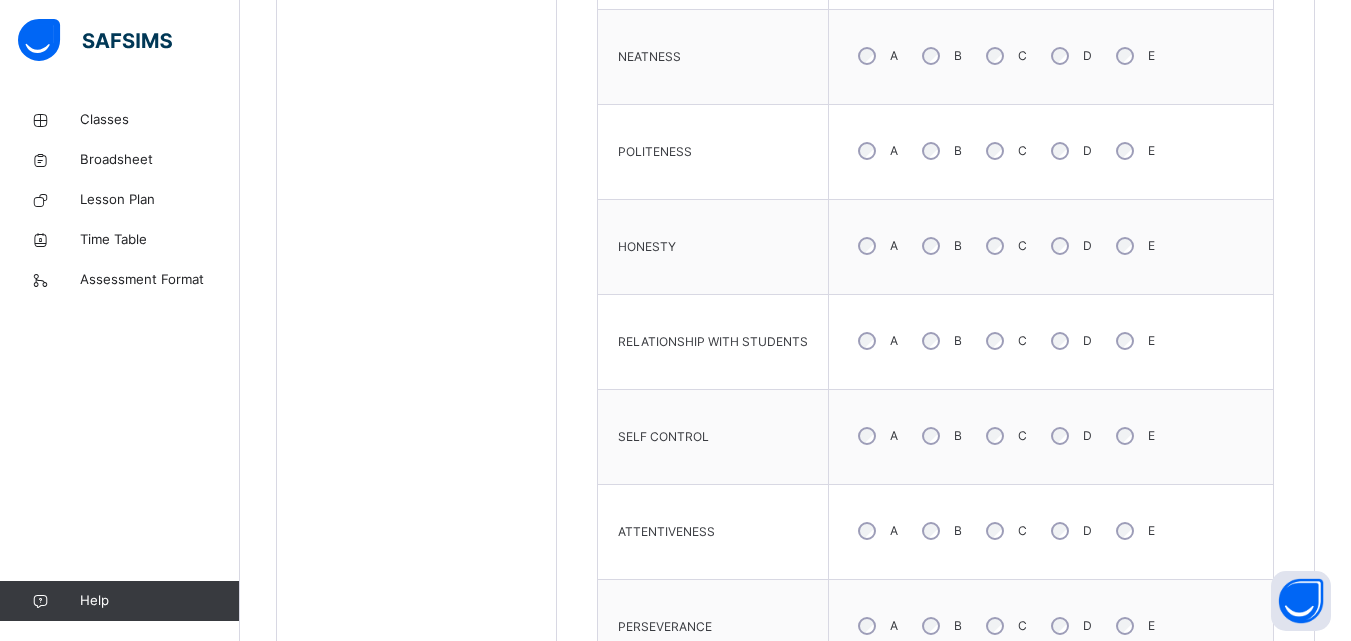click on "B" at bounding box center (940, 341) 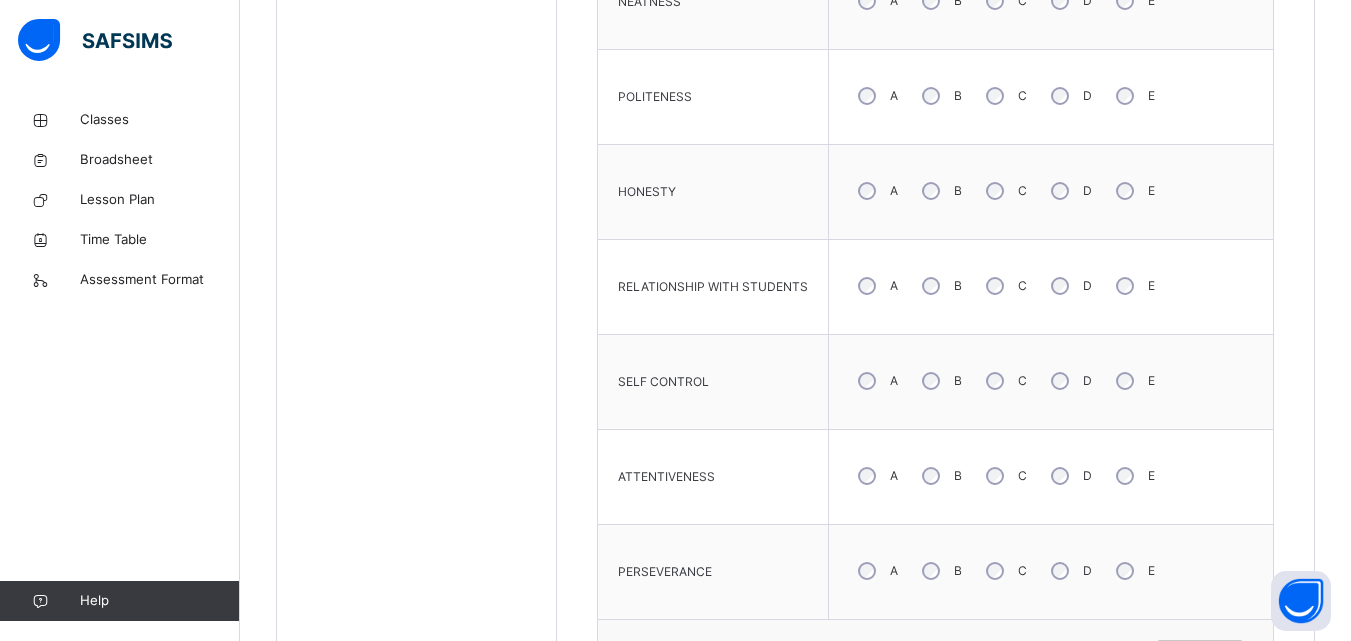 scroll, scrollTop: 1367, scrollLeft: 0, axis: vertical 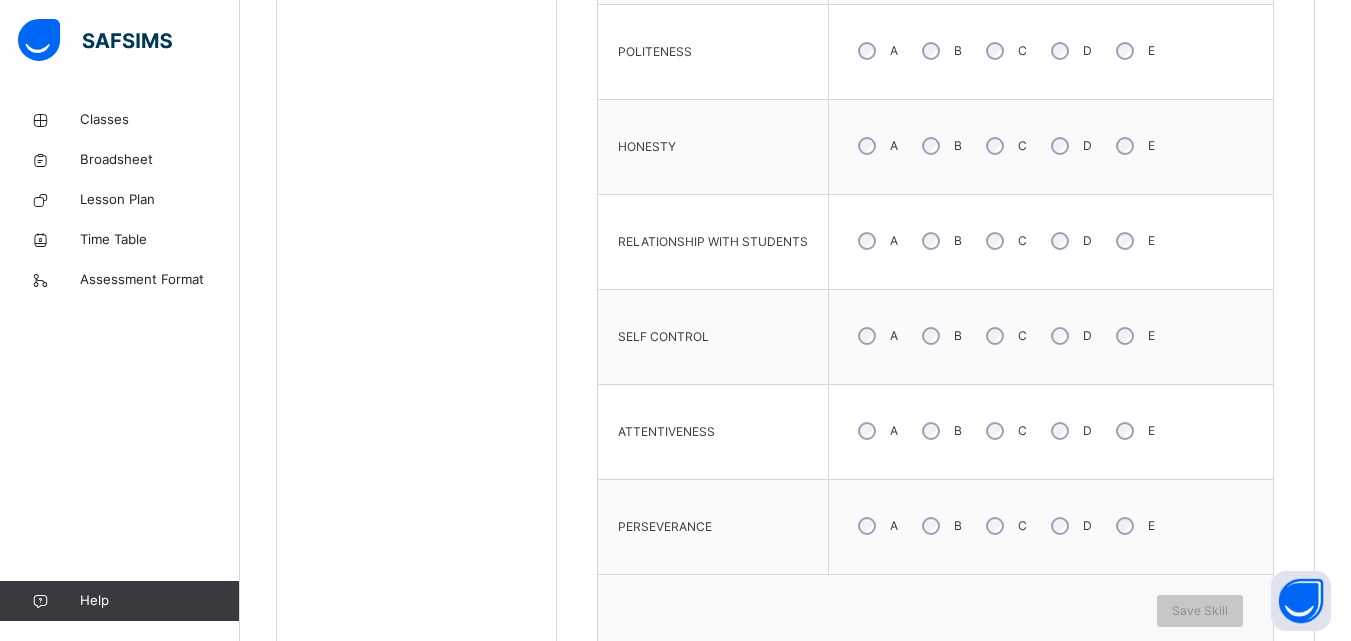 click on "C" at bounding box center (1004, 431) 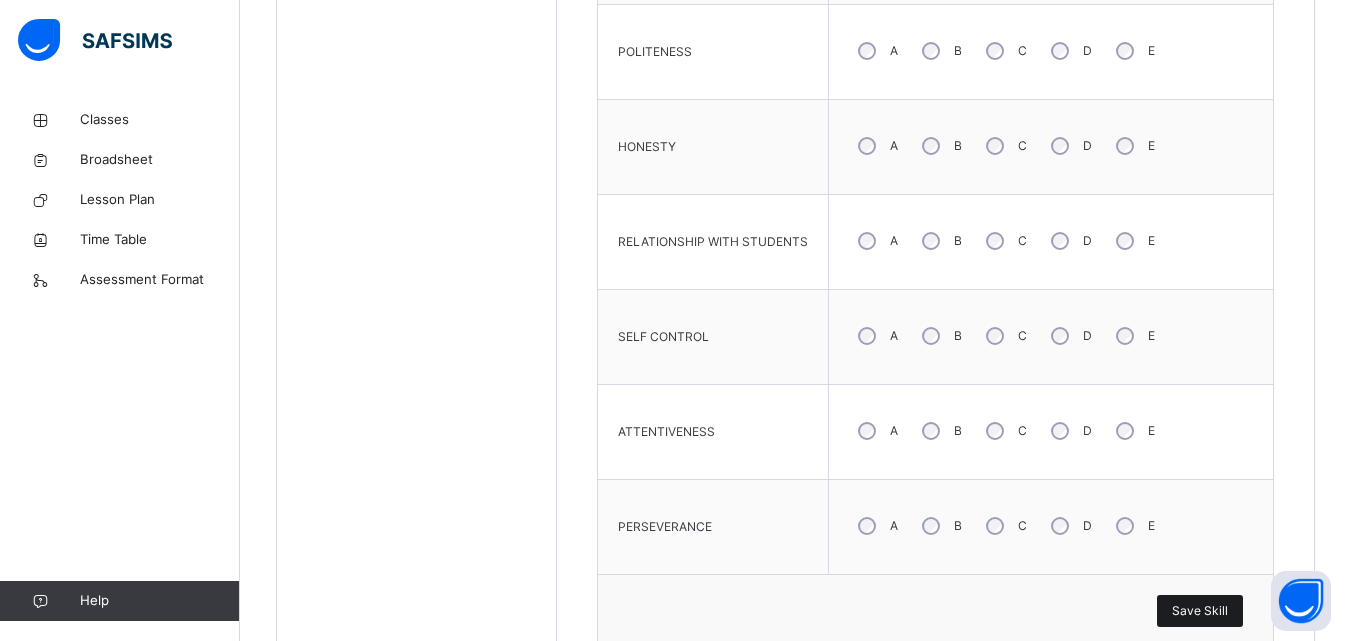 click on "Save Skill" at bounding box center [1200, 611] 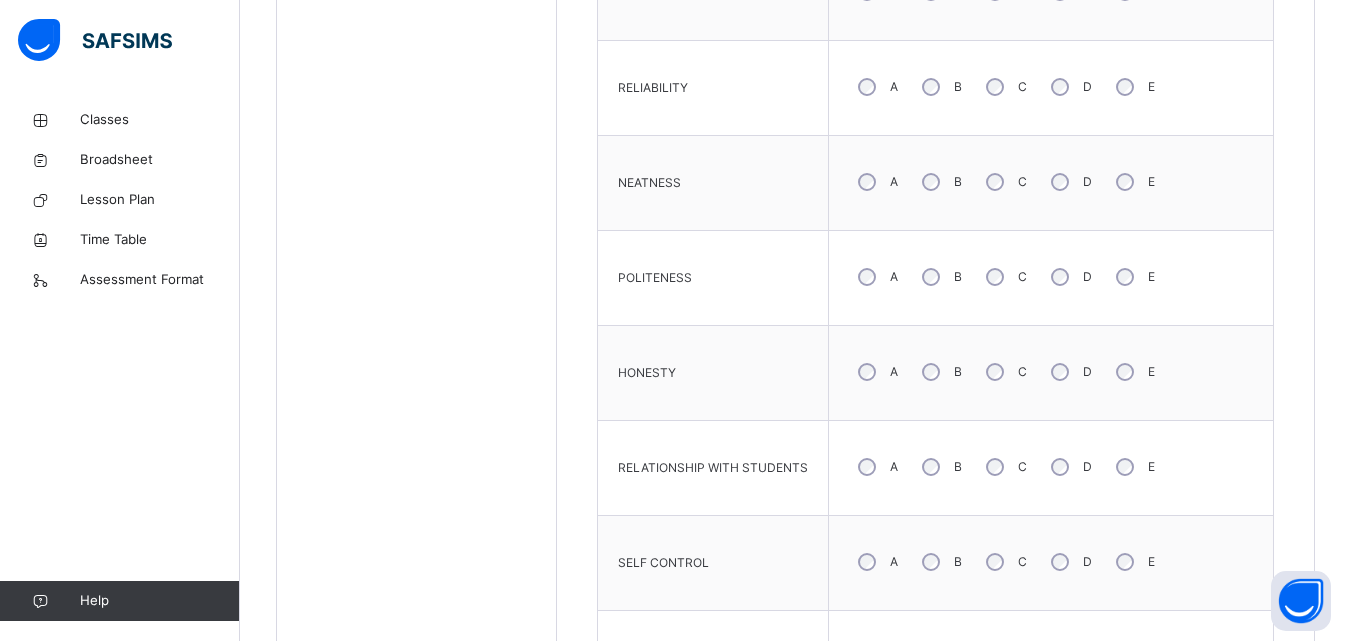 scroll, scrollTop: 1367, scrollLeft: 0, axis: vertical 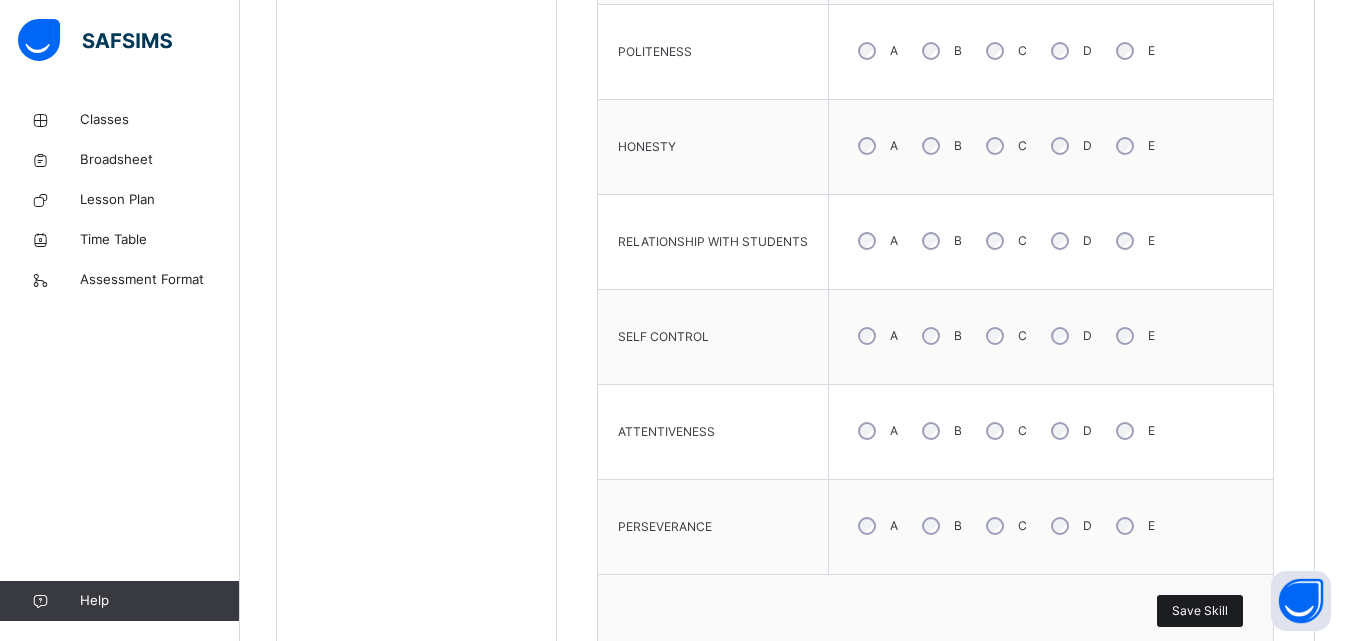 click on "Save Skill" at bounding box center (1200, 611) 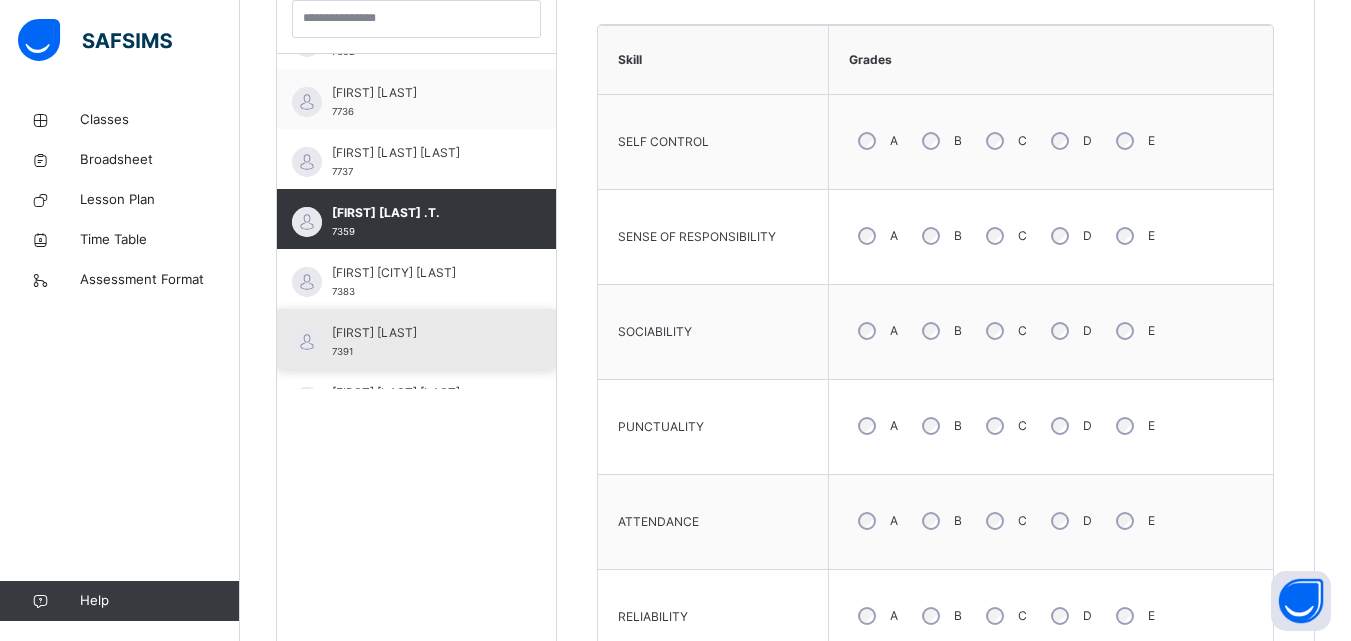 scroll, scrollTop: 567, scrollLeft: 0, axis: vertical 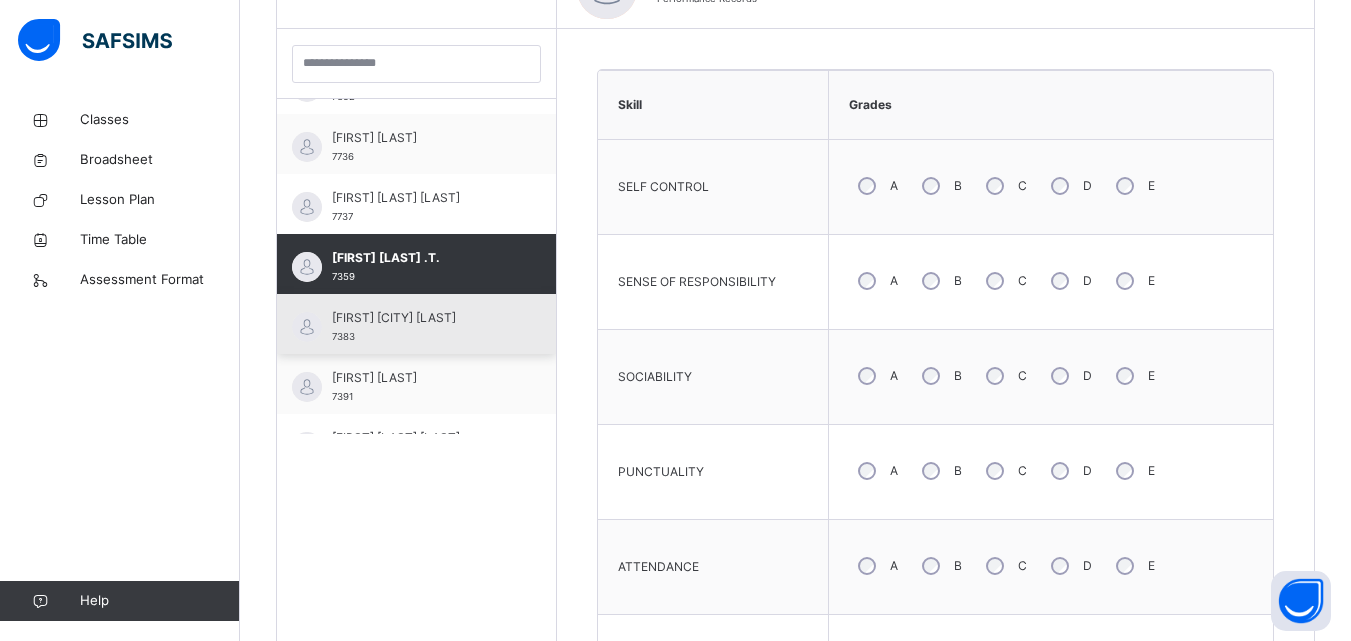 click on "[FIRST] [CITY] [LAST]" at bounding box center [421, 318] 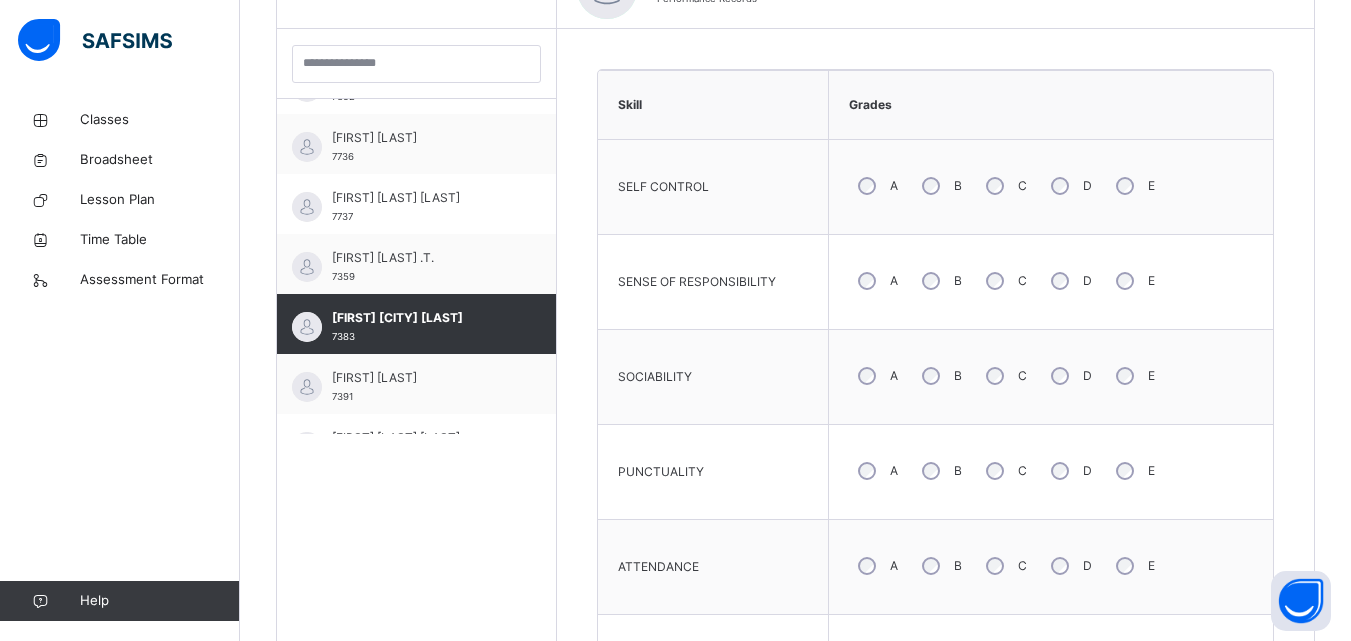 click on "C" at bounding box center (1004, 281) 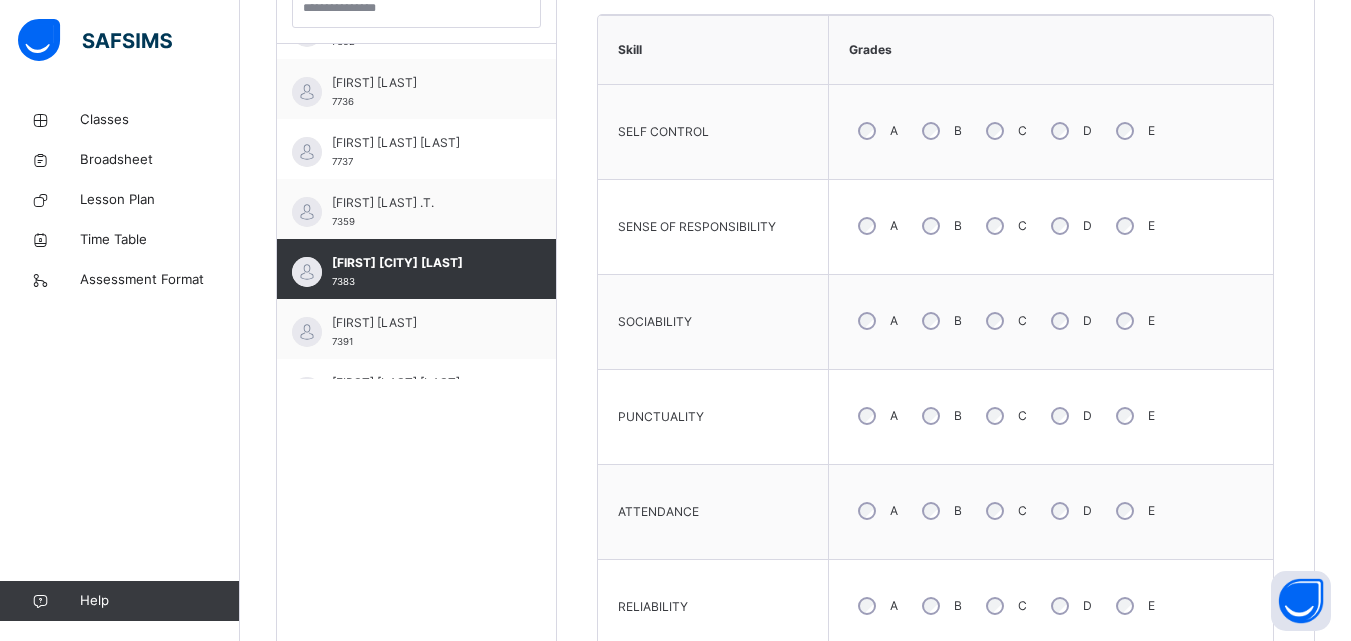scroll, scrollTop: 667, scrollLeft: 0, axis: vertical 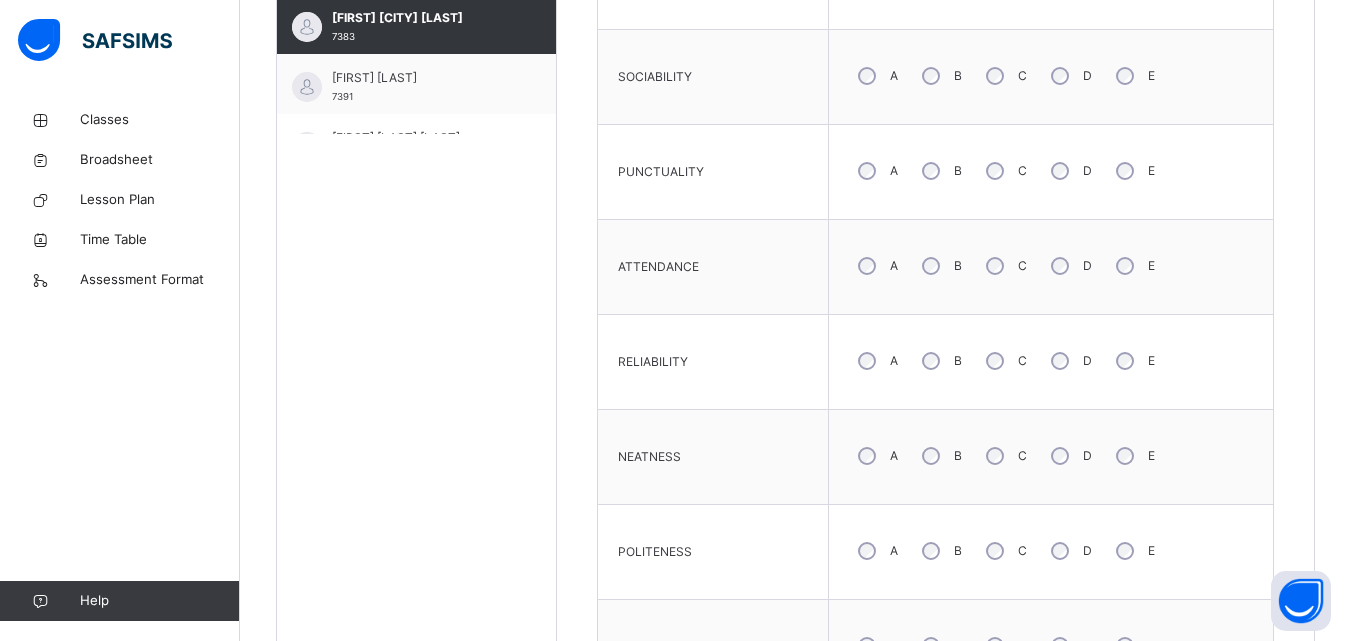 click on "C" at bounding box center (1004, 361) 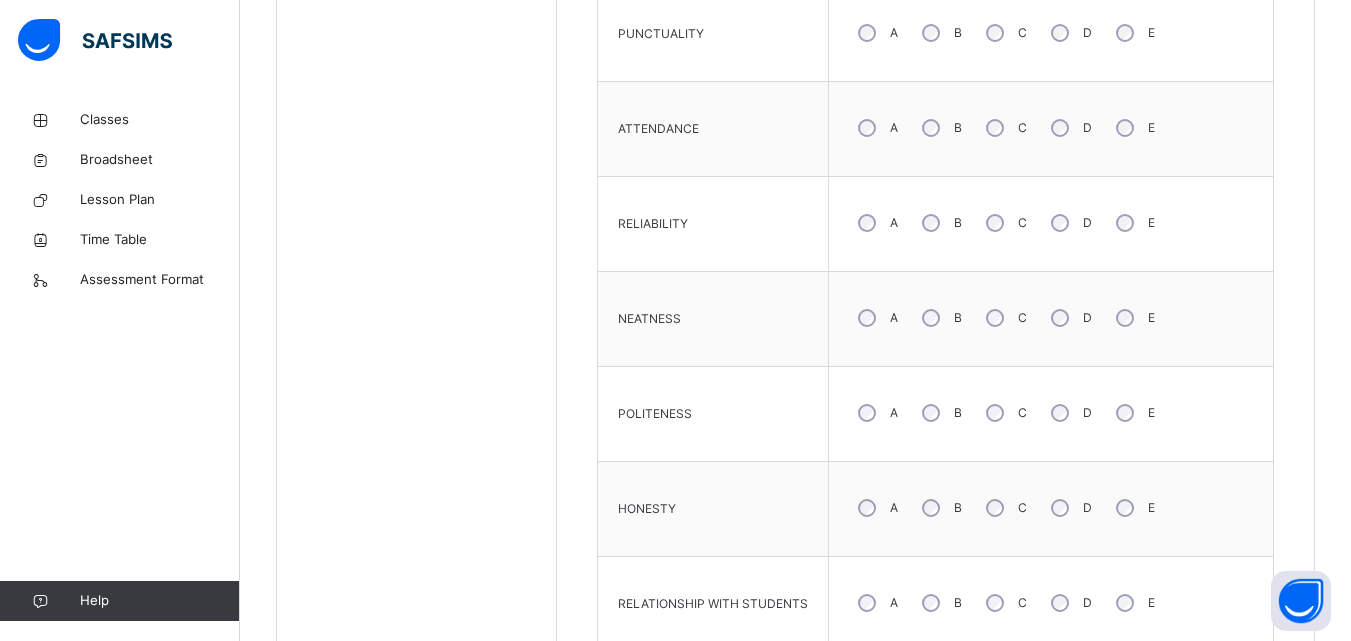 scroll, scrollTop: 1067, scrollLeft: 0, axis: vertical 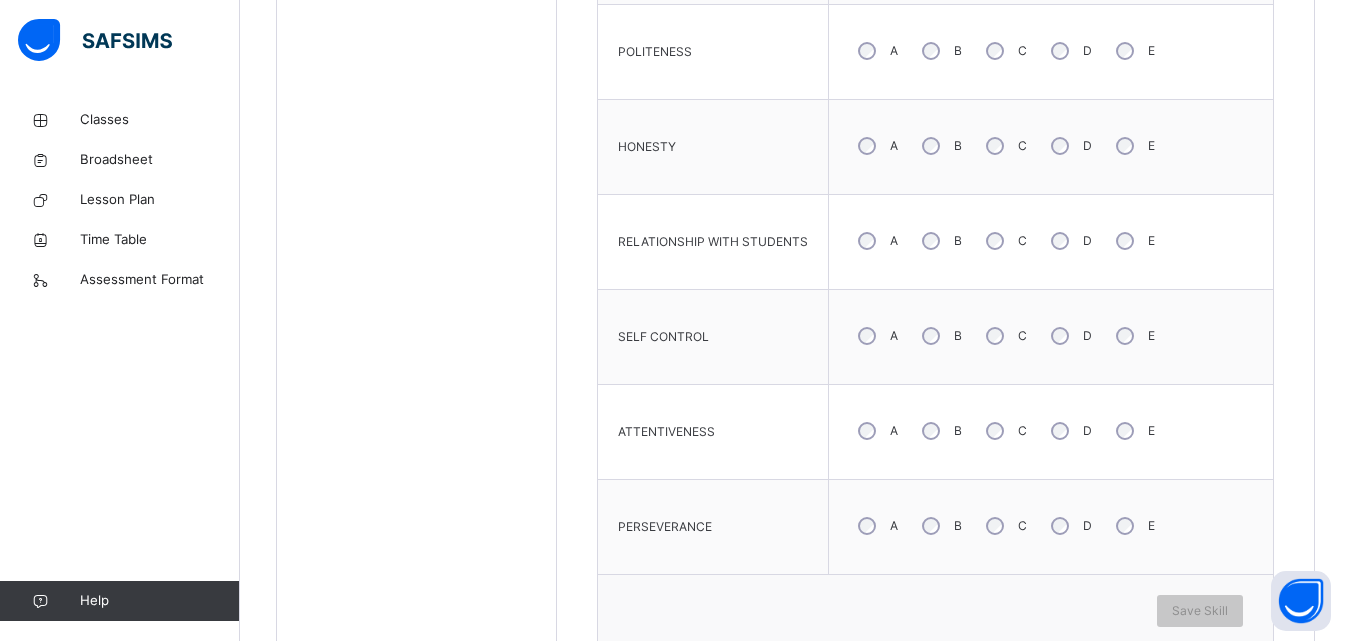 click on "C" at bounding box center (1004, 431) 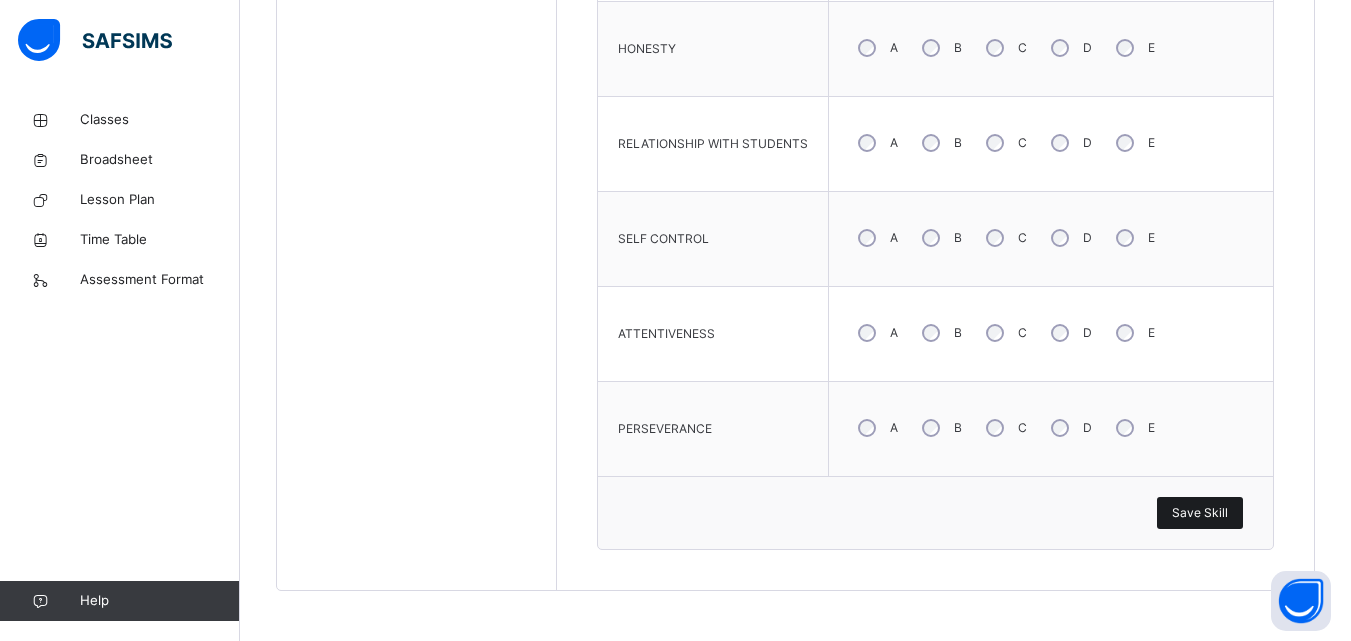 click on "Save Skill" at bounding box center [1200, 513] 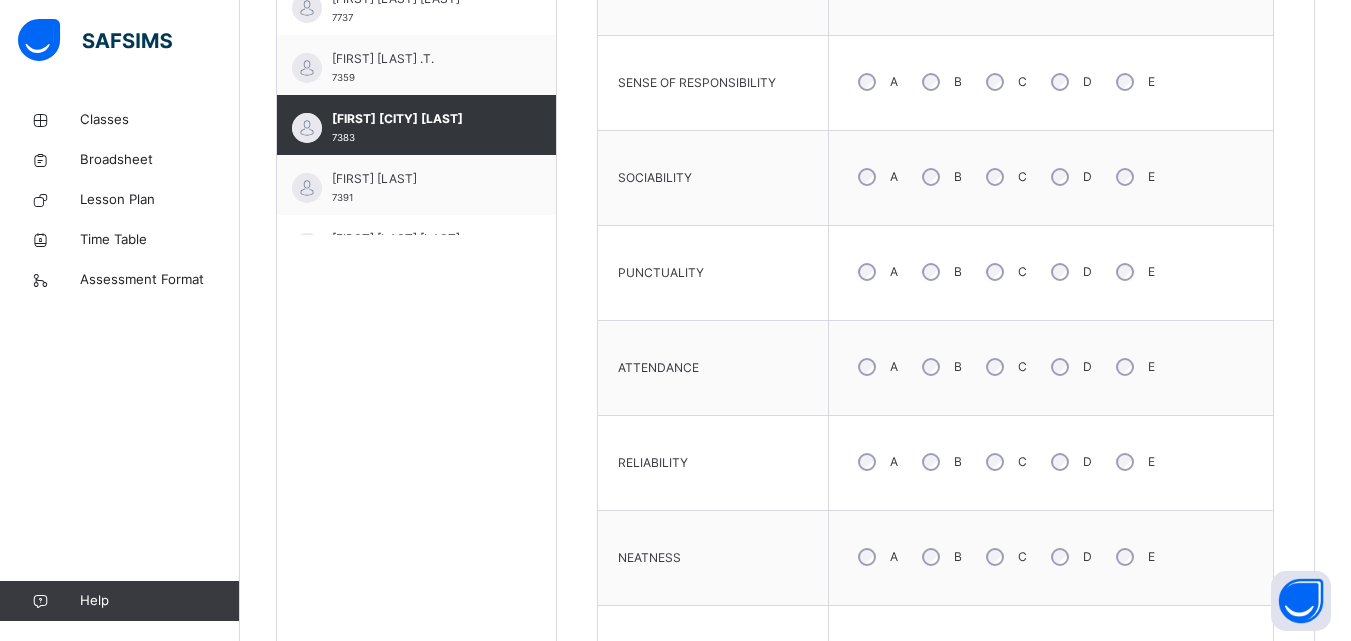 scroll, scrollTop: 765, scrollLeft: 0, axis: vertical 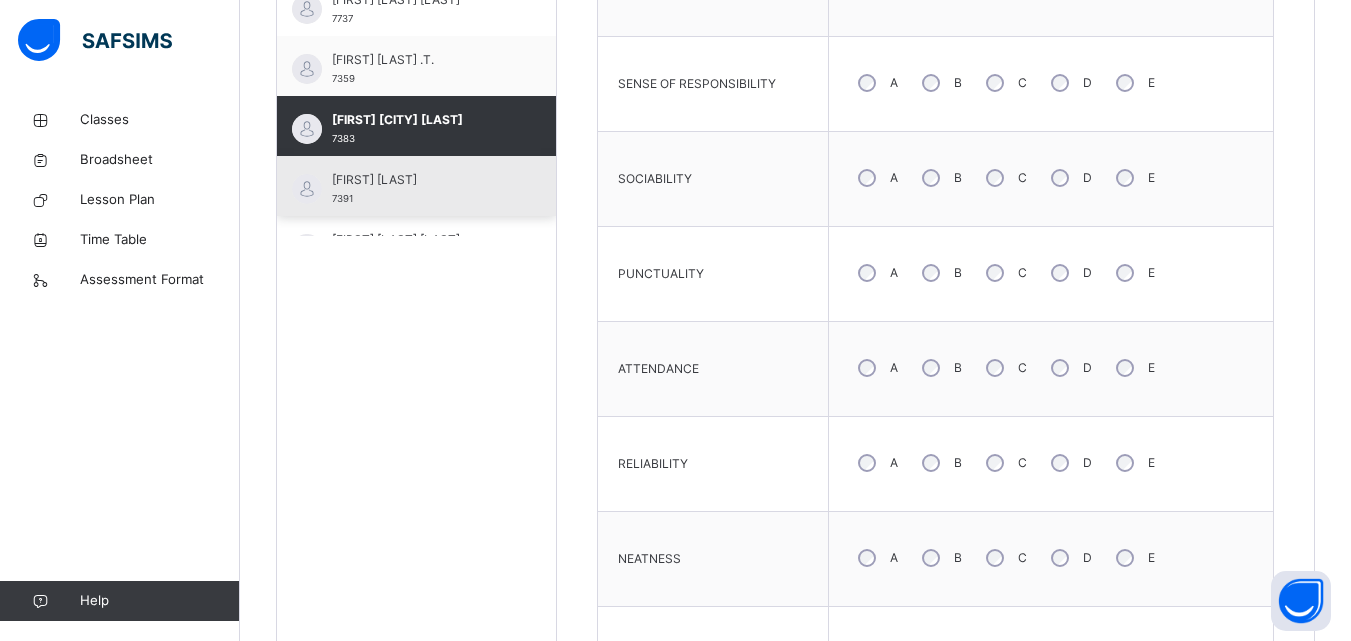 click on "[FIRST] [LAST] 7391" at bounding box center (421, 189) 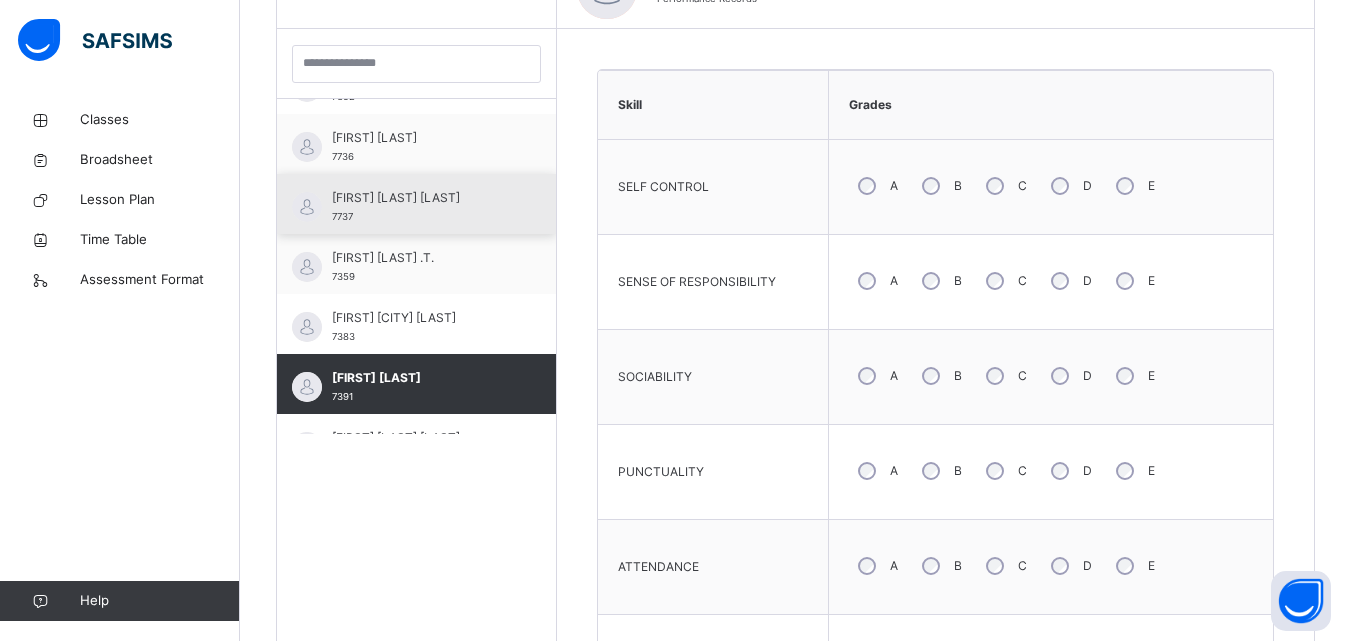 scroll, scrollTop: 765, scrollLeft: 0, axis: vertical 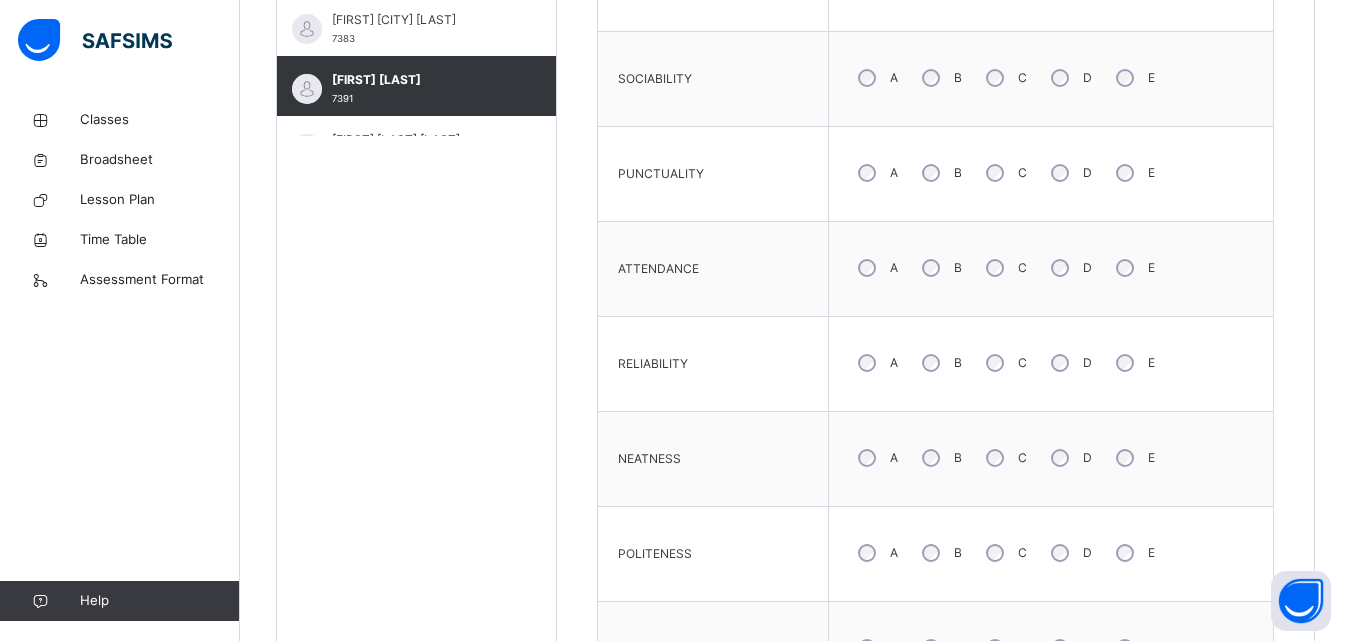 click on "B" at bounding box center [940, 363] 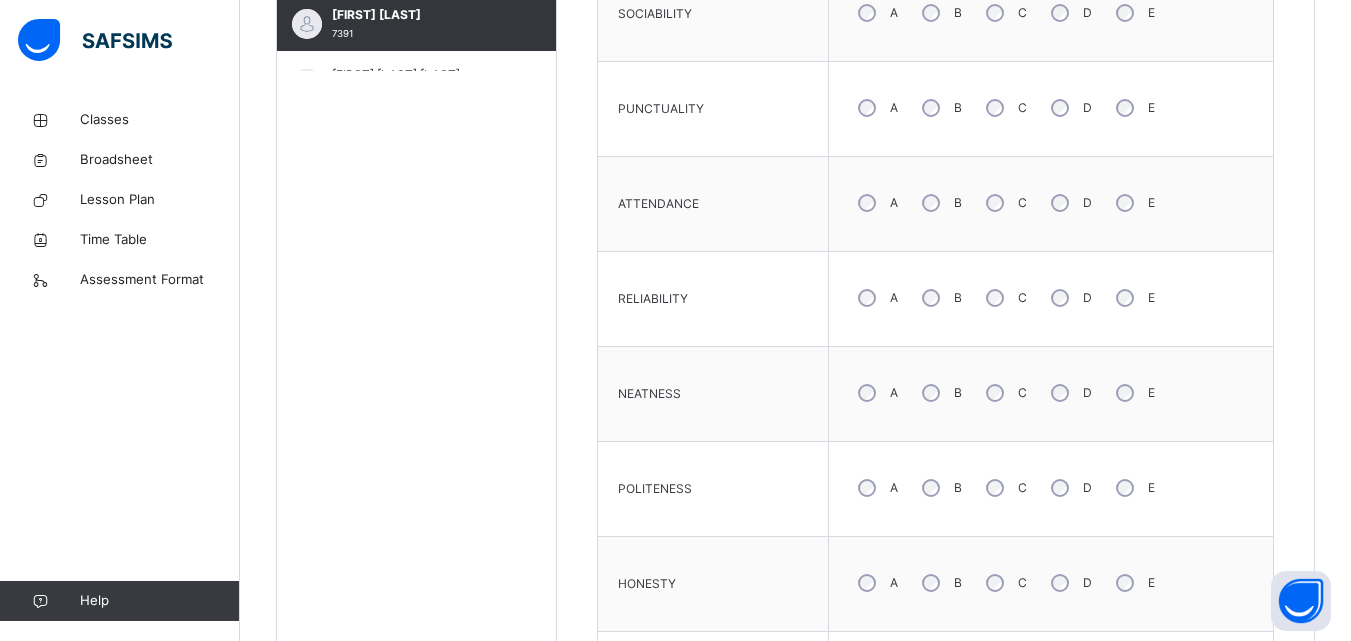 scroll, scrollTop: 965, scrollLeft: 0, axis: vertical 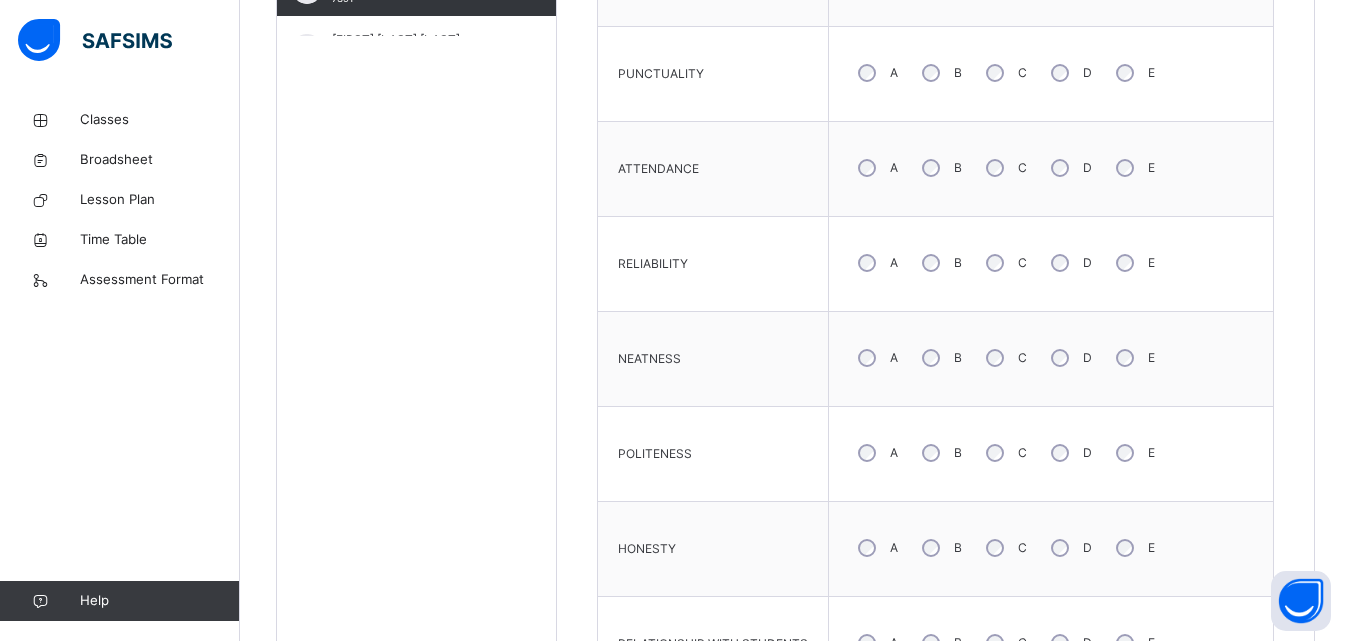 click on "B" at bounding box center [940, 358] 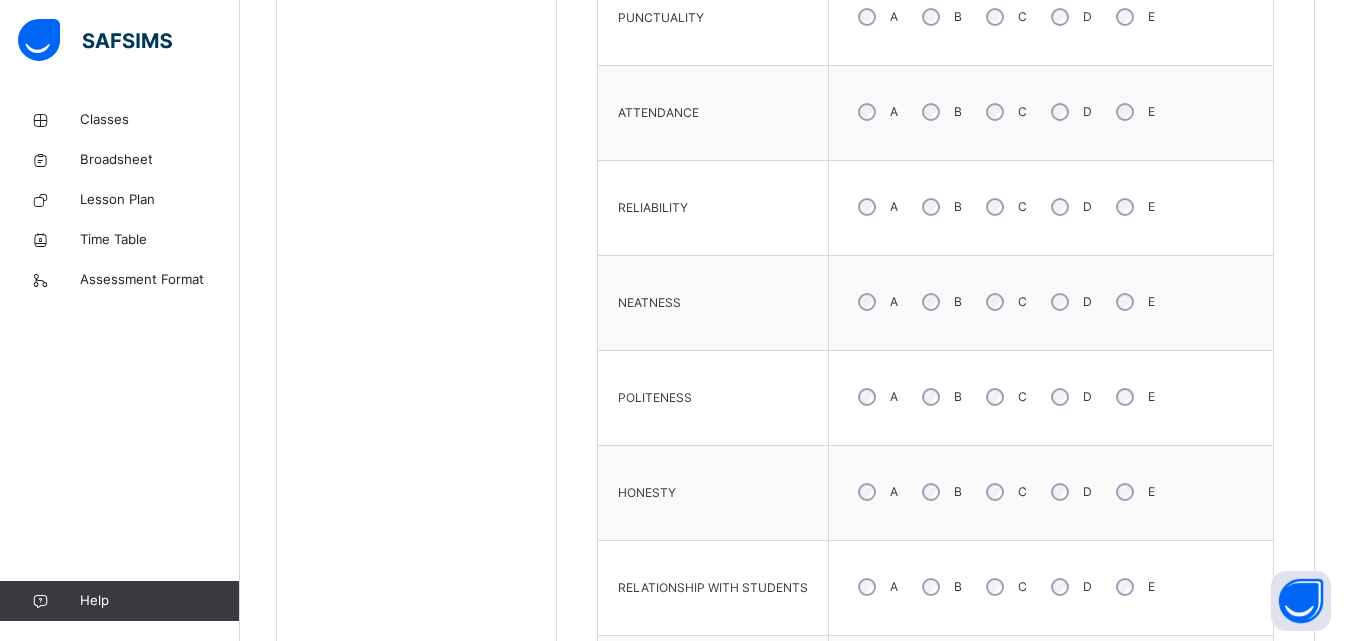 scroll, scrollTop: 1065, scrollLeft: 0, axis: vertical 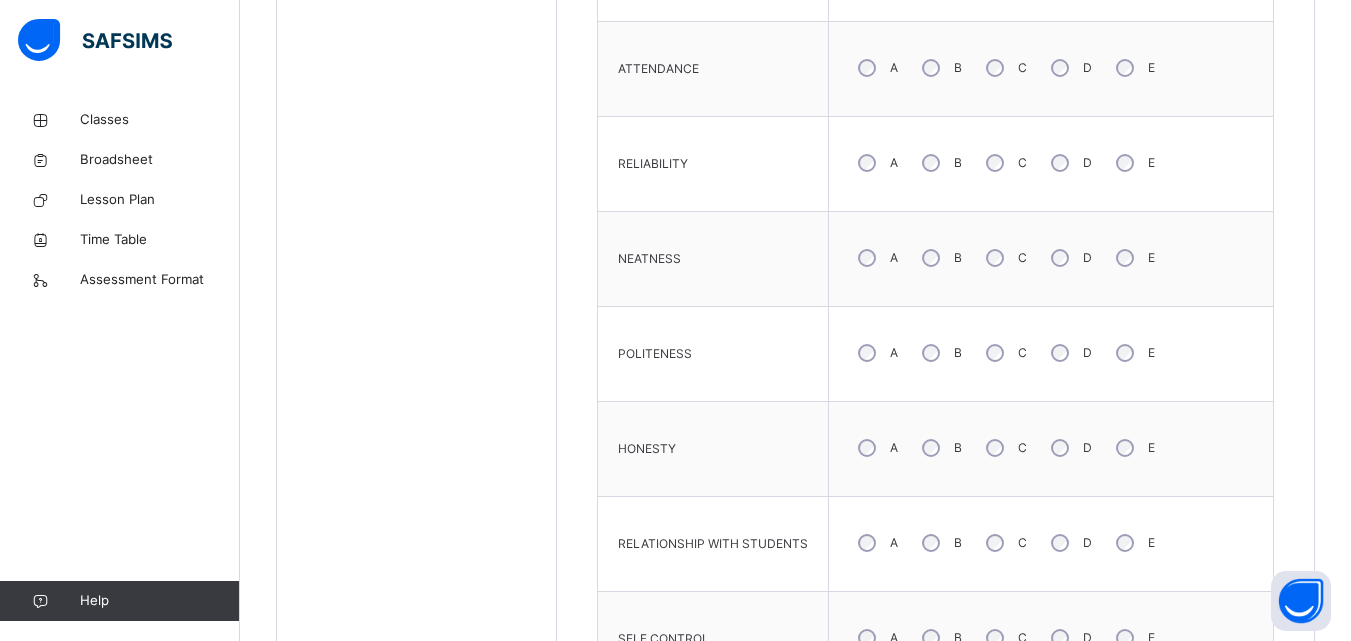 click on "B" at bounding box center (940, 448) 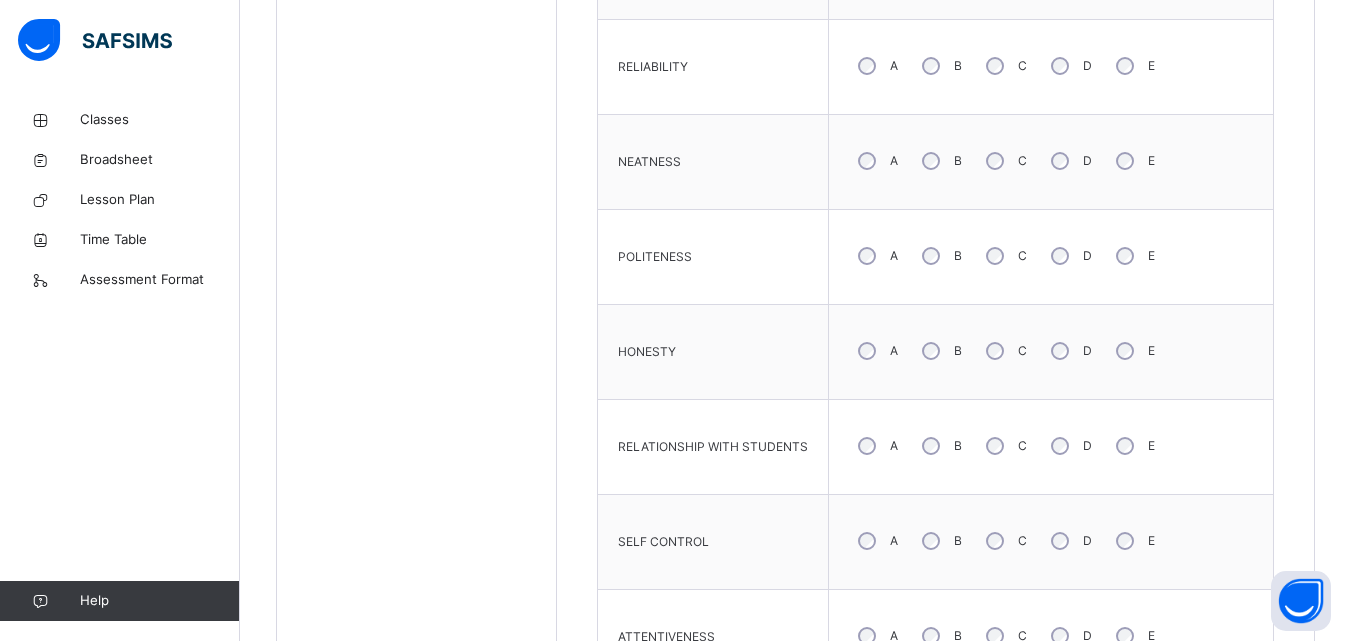 scroll, scrollTop: 1165, scrollLeft: 0, axis: vertical 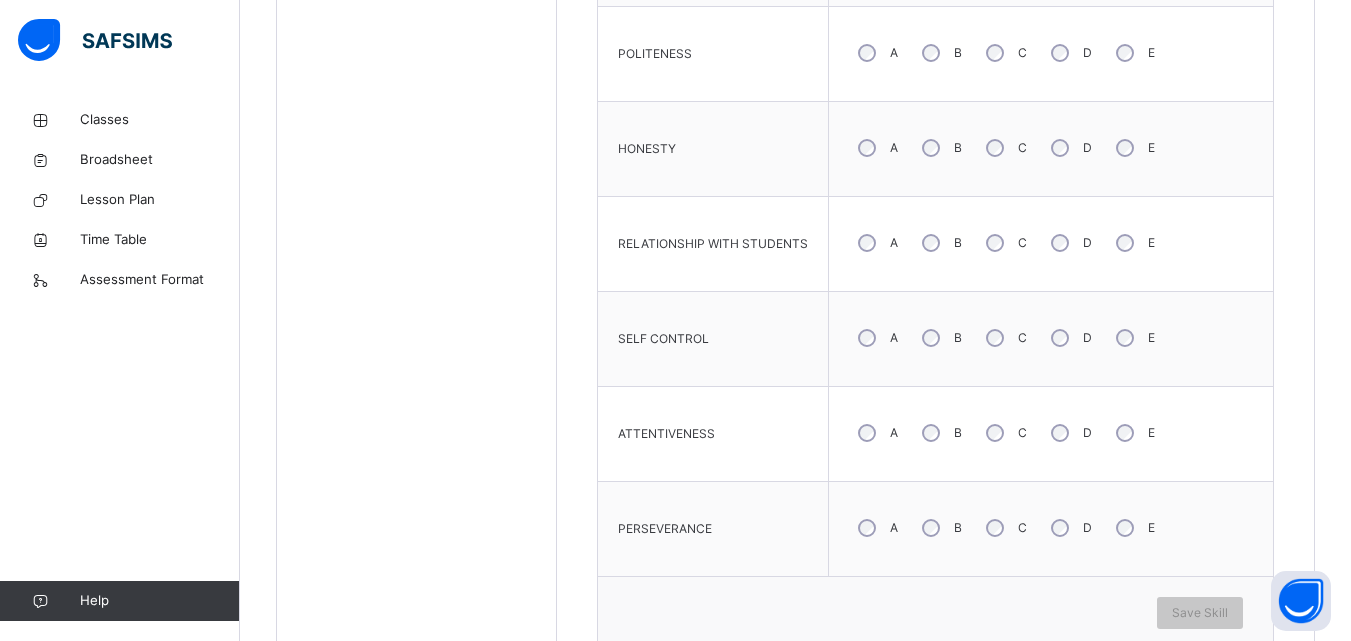 click on "A" at bounding box center (876, 433) 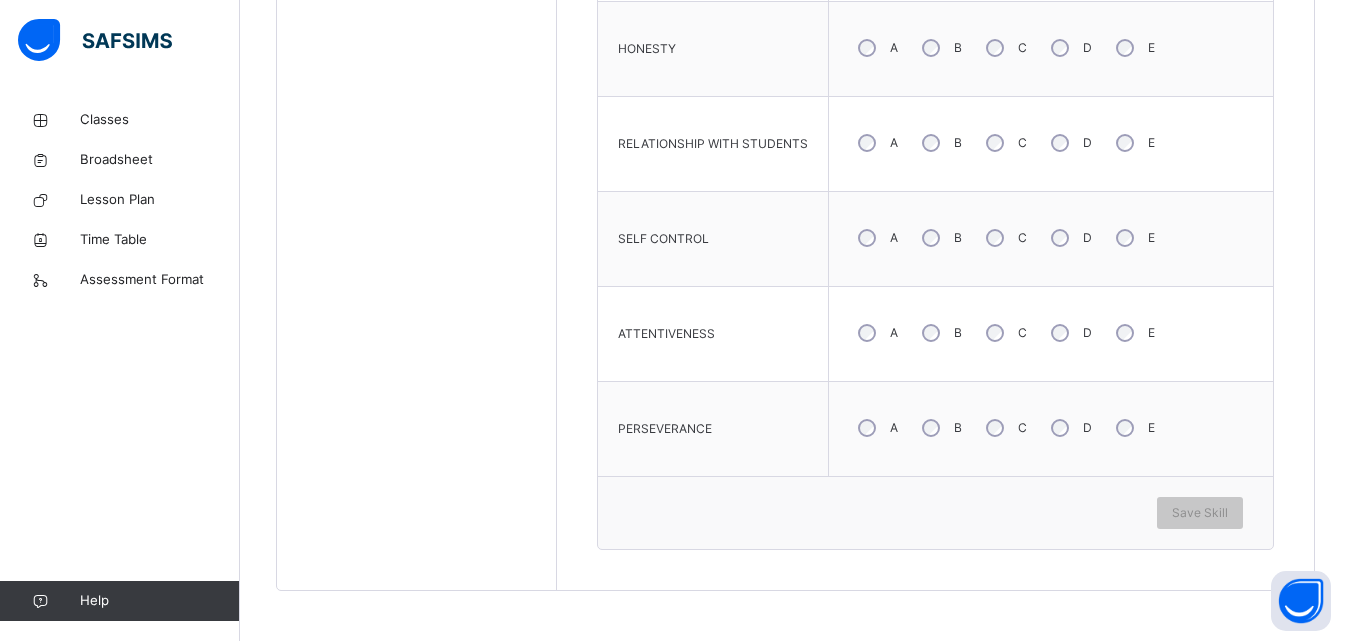 click on "B" at bounding box center (940, 428) 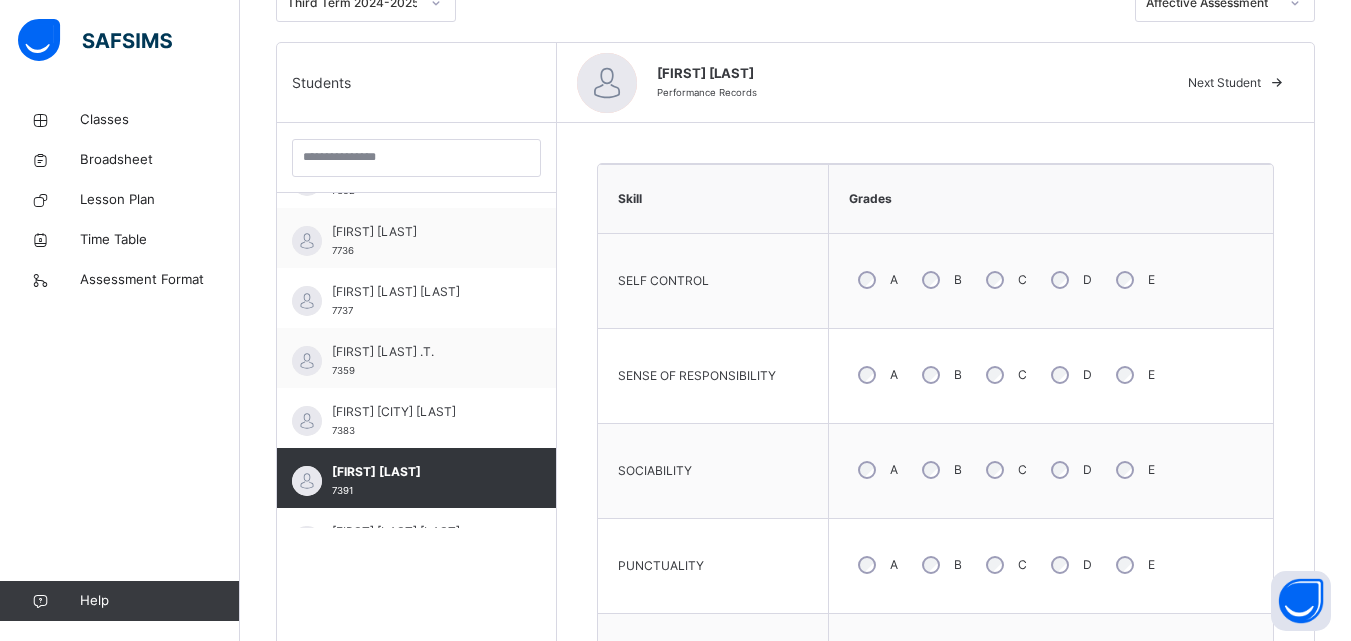 scroll, scrollTop: 465, scrollLeft: 0, axis: vertical 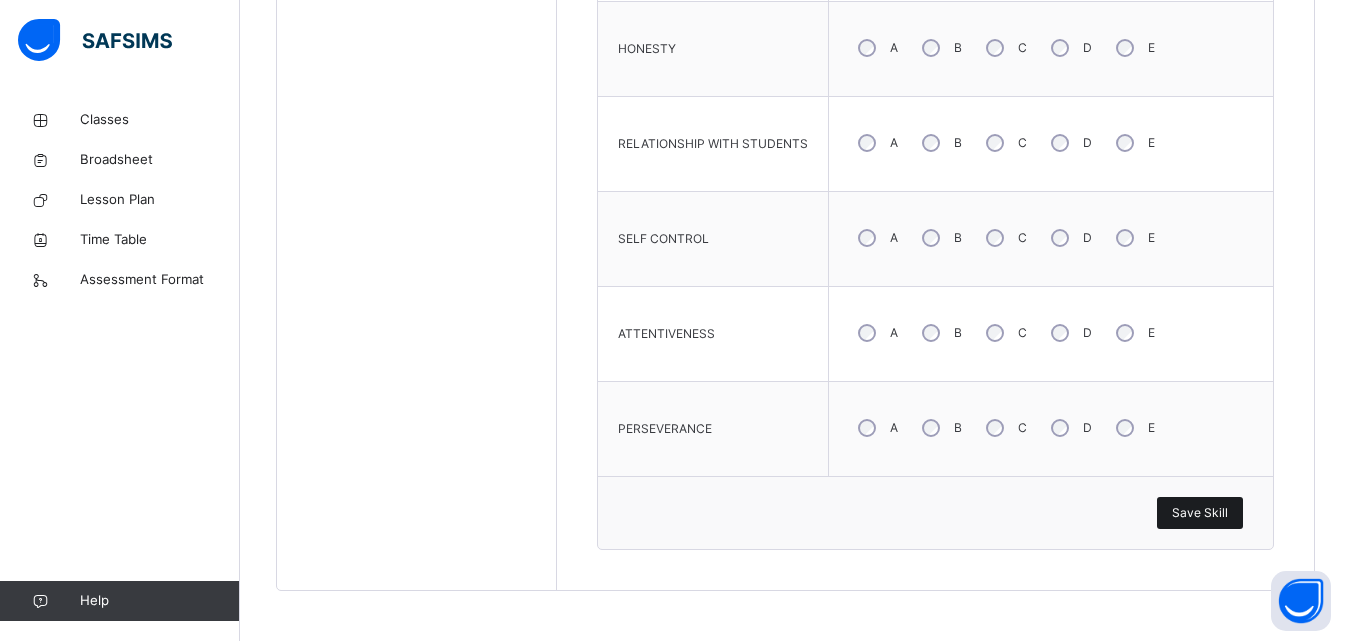 click on "Save Skill" at bounding box center [1200, 513] 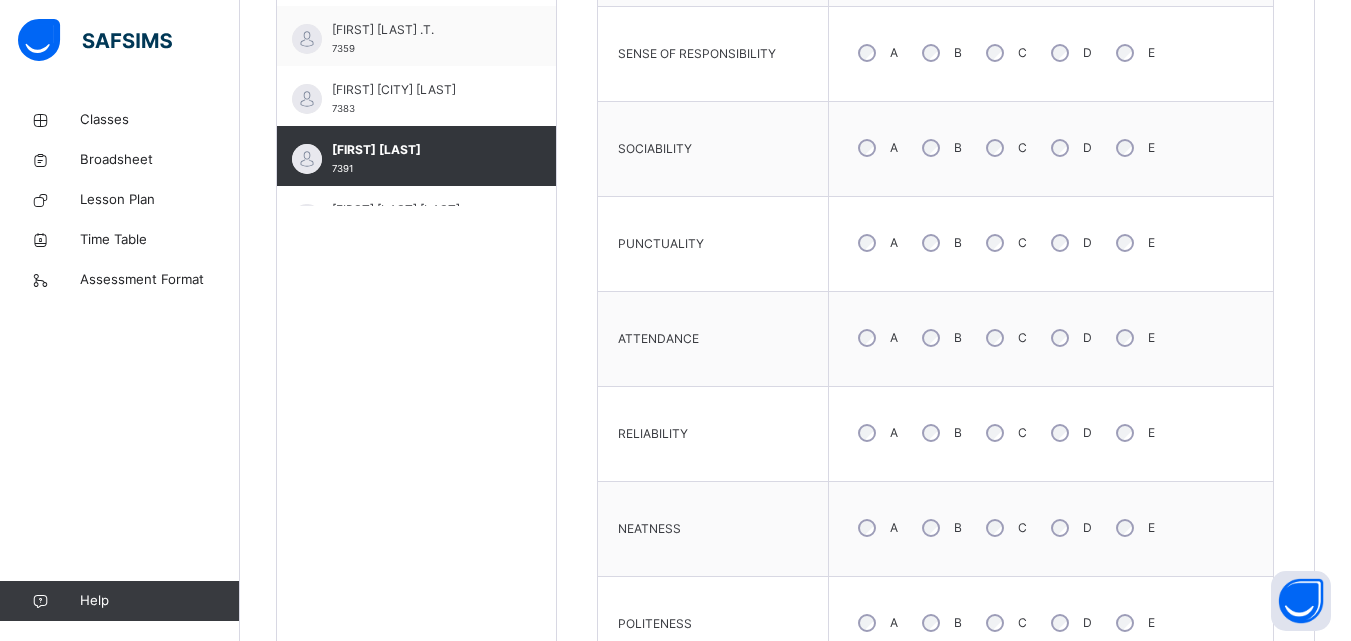 scroll, scrollTop: 565, scrollLeft: 0, axis: vertical 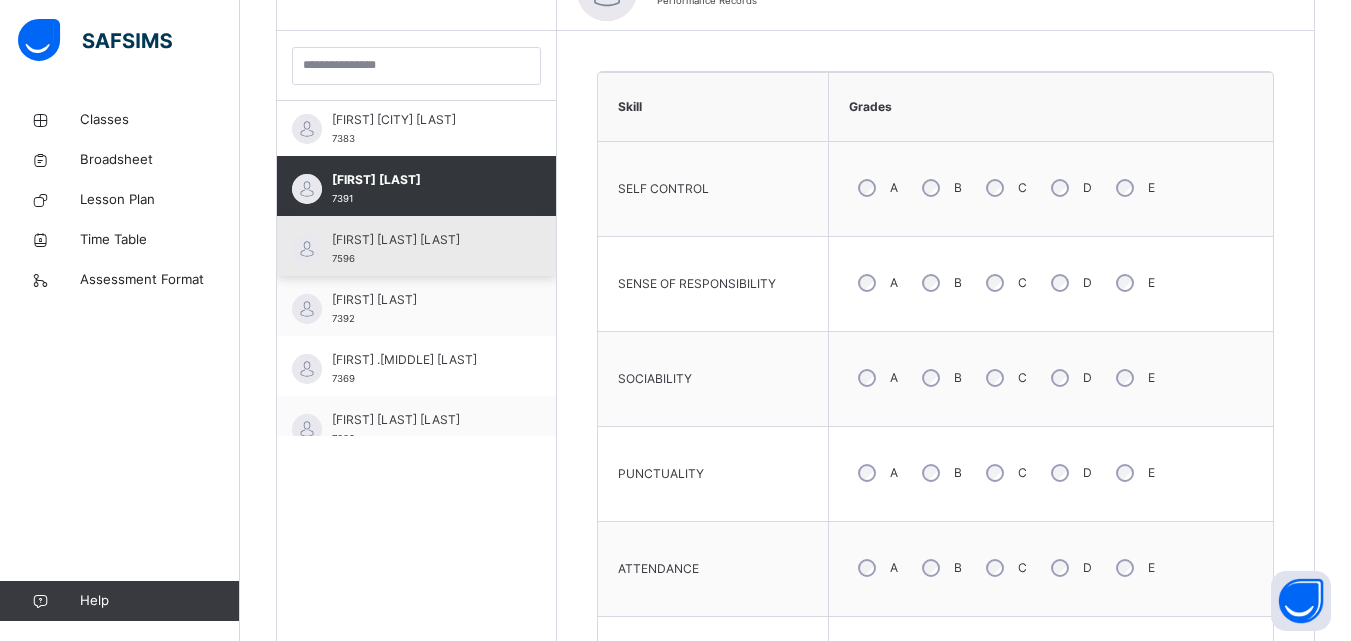 click on "[FIRST]  [LAST] [NUMBER]" at bounding box center [421, 249] 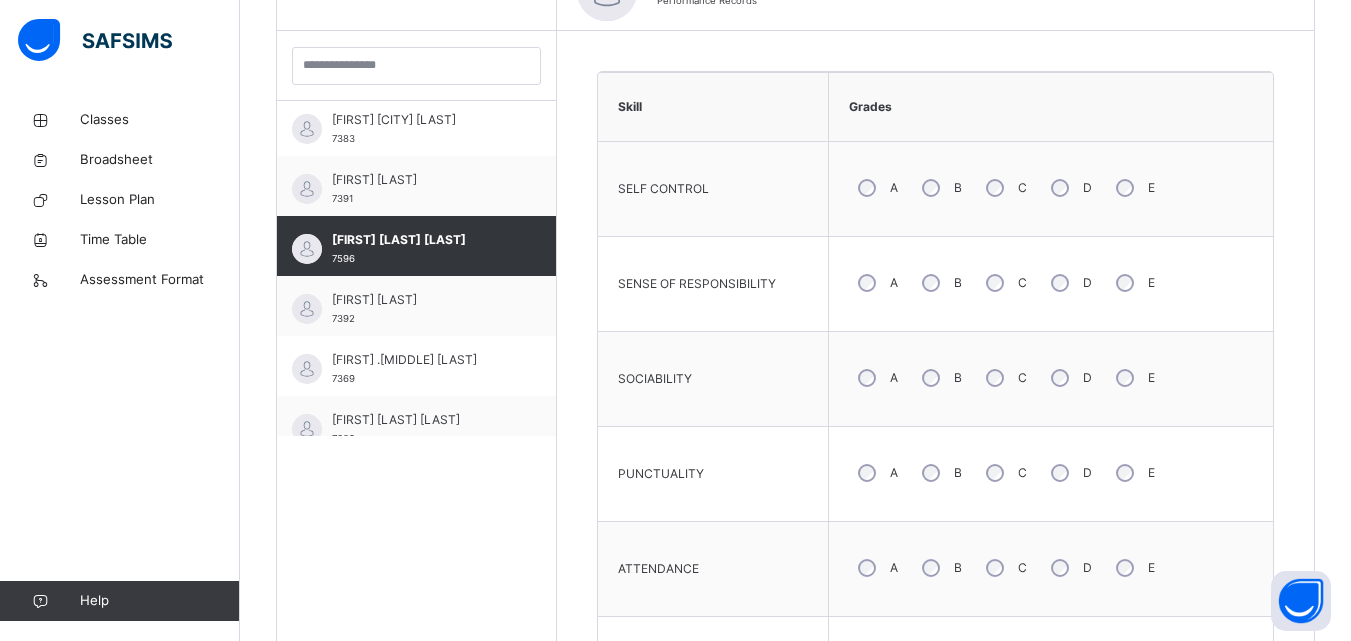 scroll, scrollTop: 765, scrollLeft: 0, axis: vertical 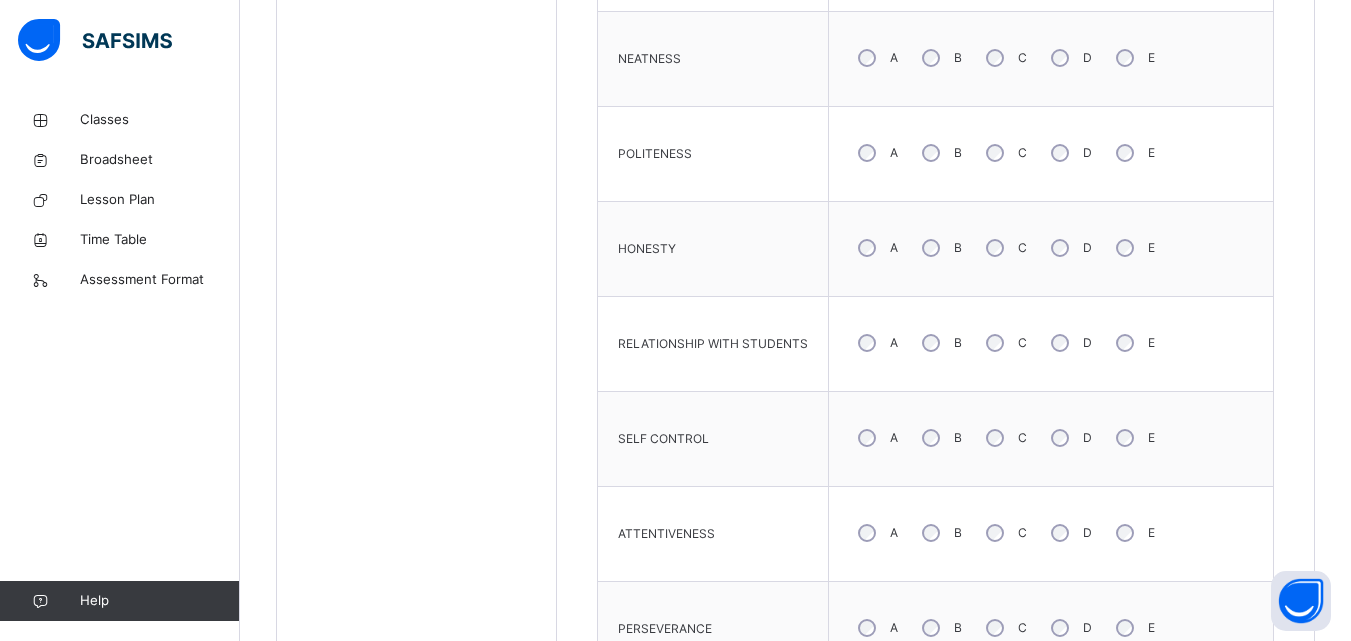 click on "C" at bounding box center (1004, 438) 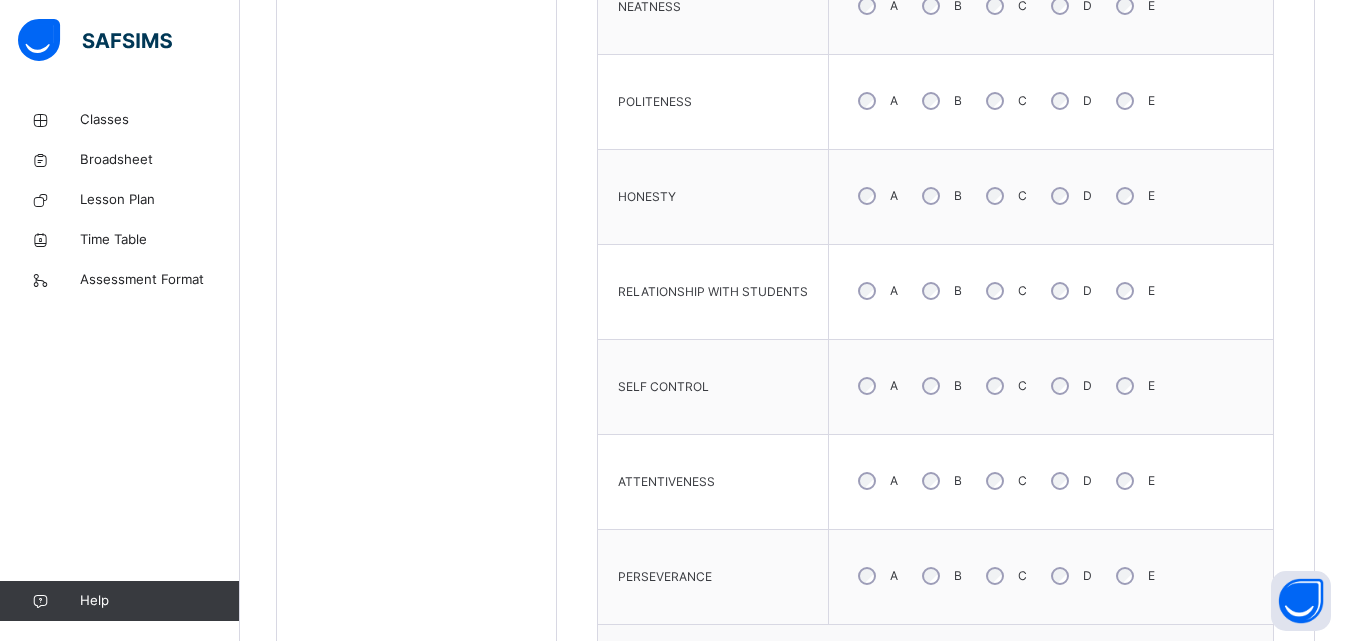 scroll, scrollTop: 1365, scrollLeft: 0, axis: vertical 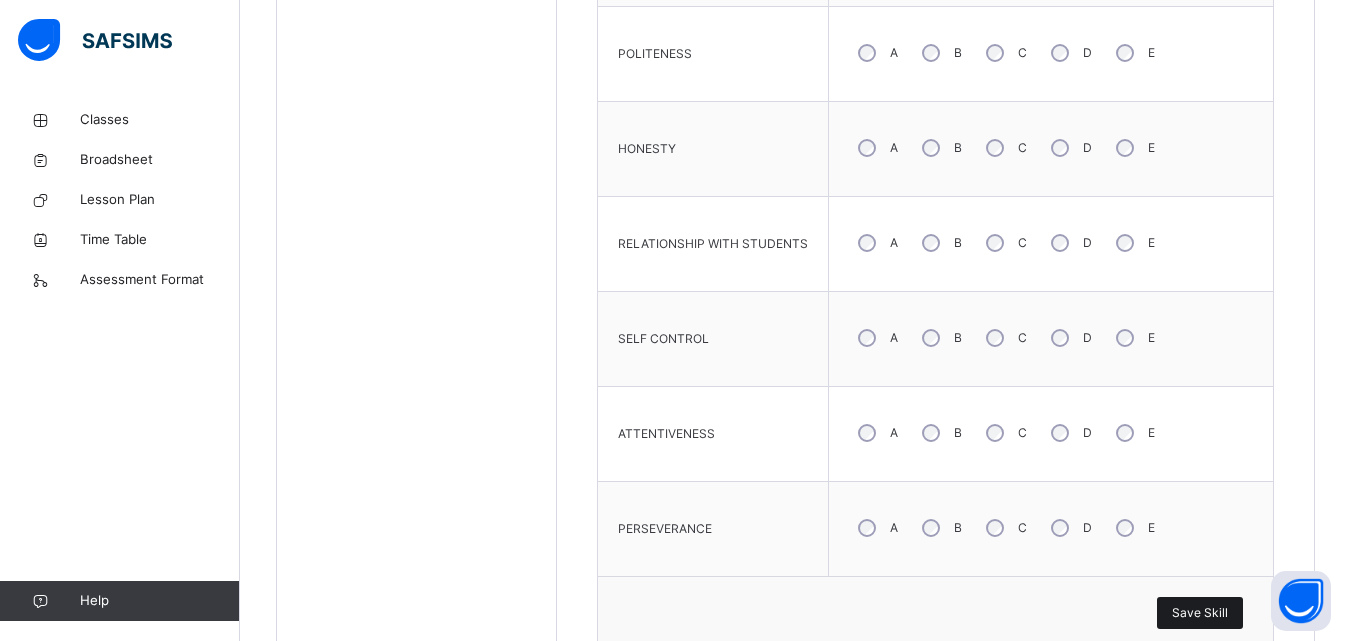 click on "Save Skill" at bounding box center (1200, 613) 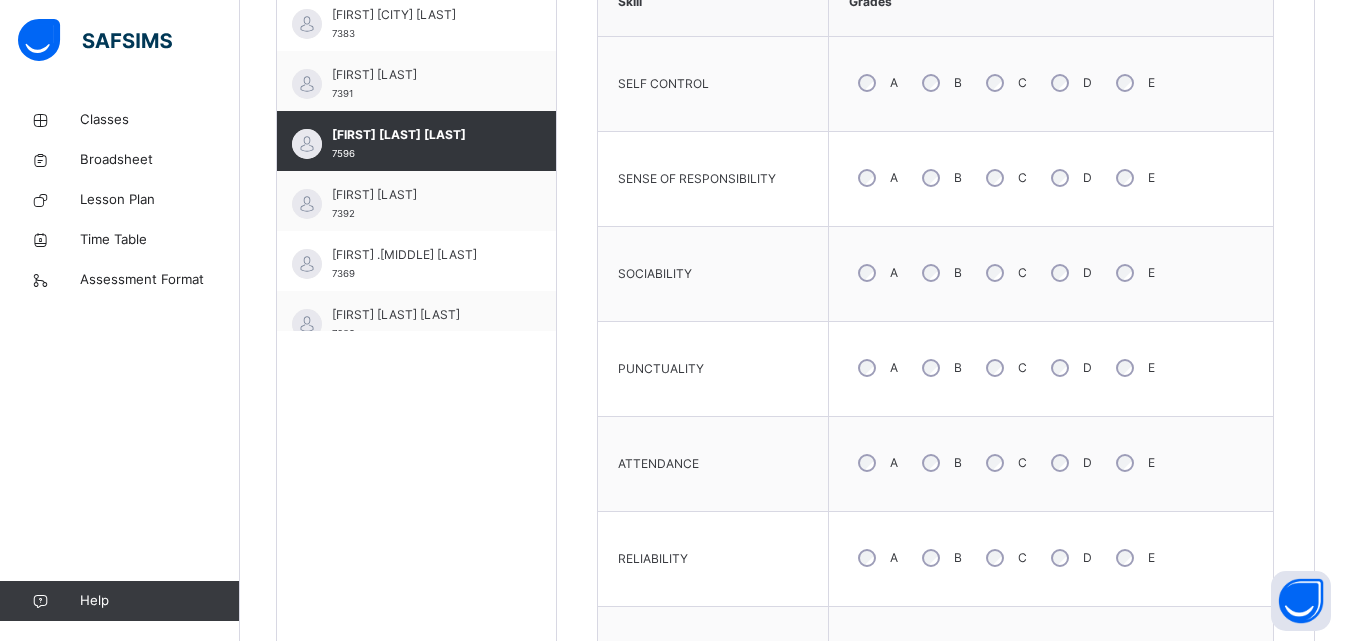 scroll, scrollTop: 565, scrollLeft: 0, axis: vertical 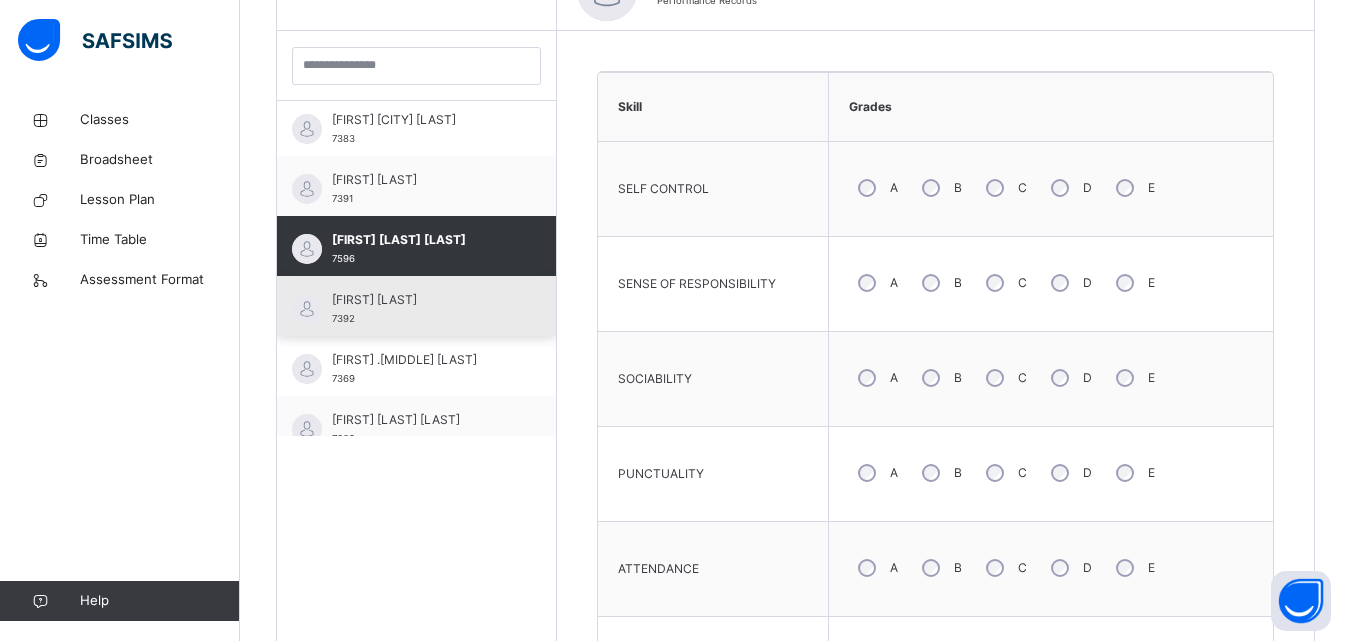 click on "[FIRST] [LAST]" at bounding box center [421, 300] 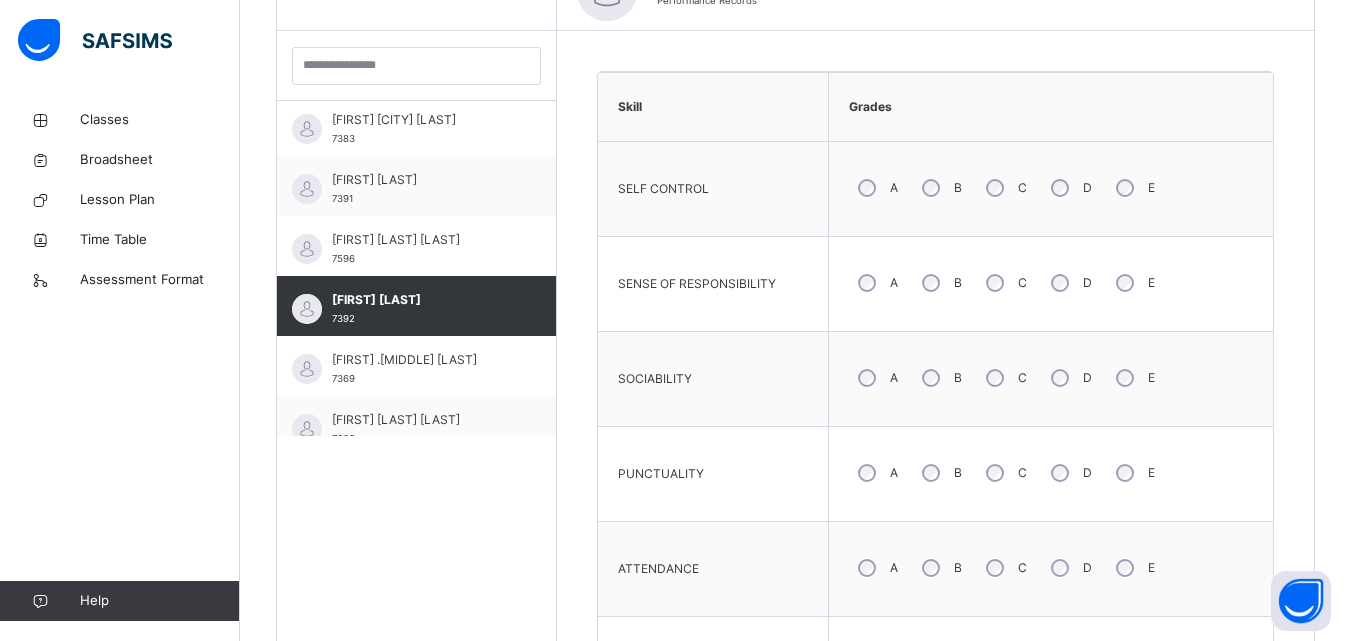 click on "B" at bounding box center [940, 378] 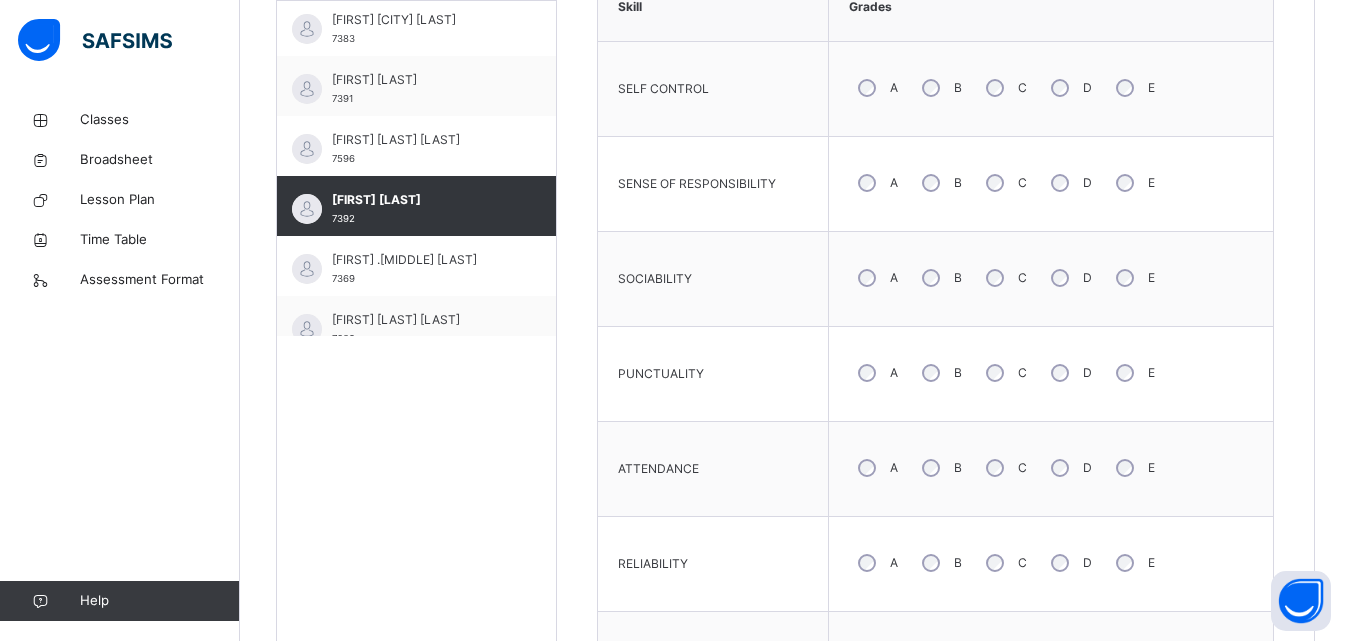click on "D" at bounding box center (1069, 373) 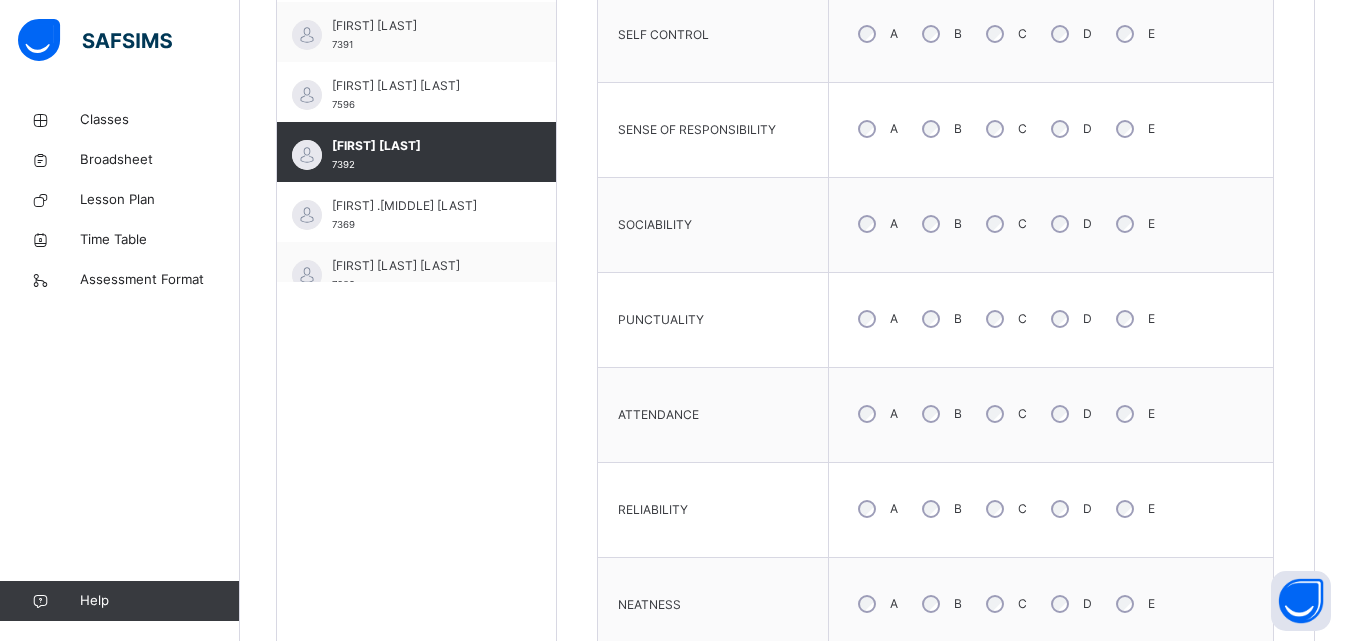 scroll, scrollTop: 765, scrollLeft: 0, axis: vertical 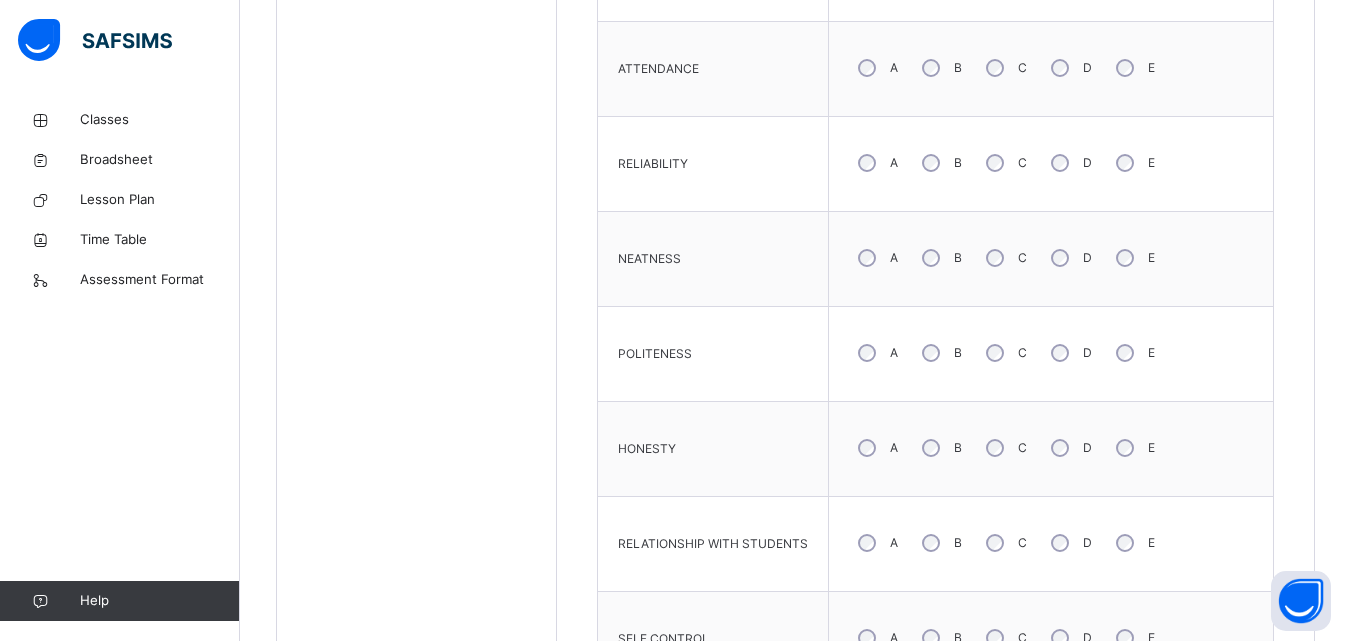 click on "C" at bounding box center (1004, 353) 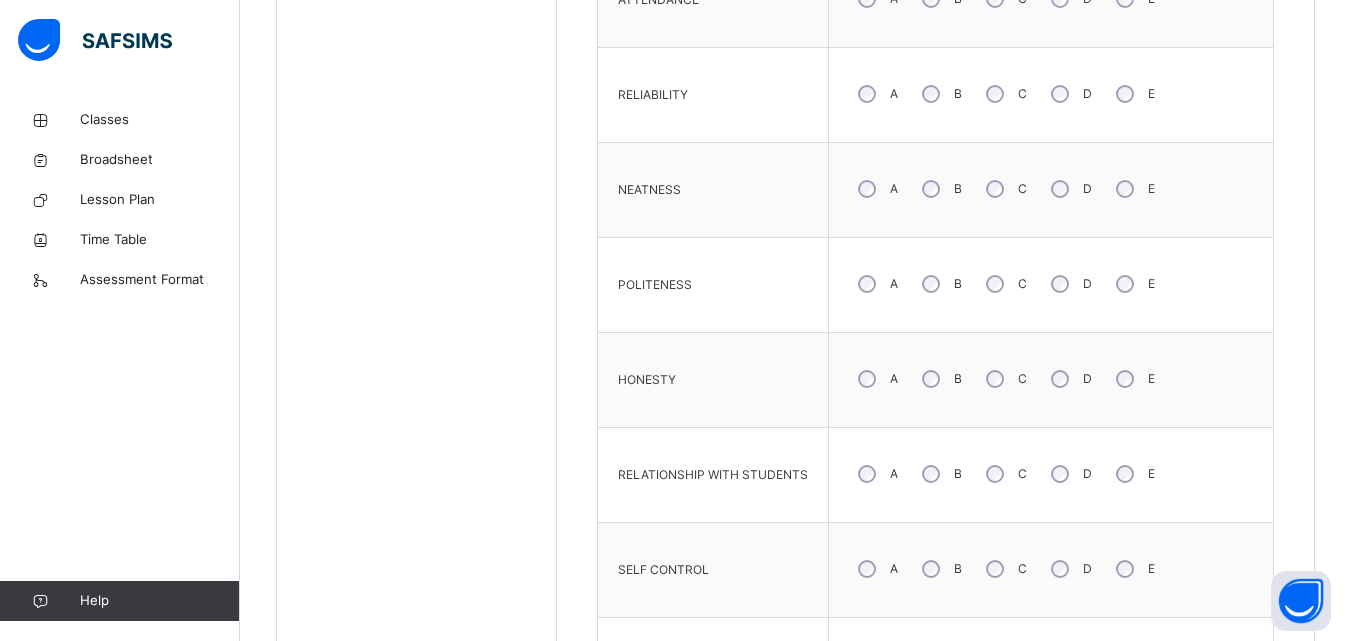 scroll, scrollTop: 1165, scrollLeft: 0, axis: vertical 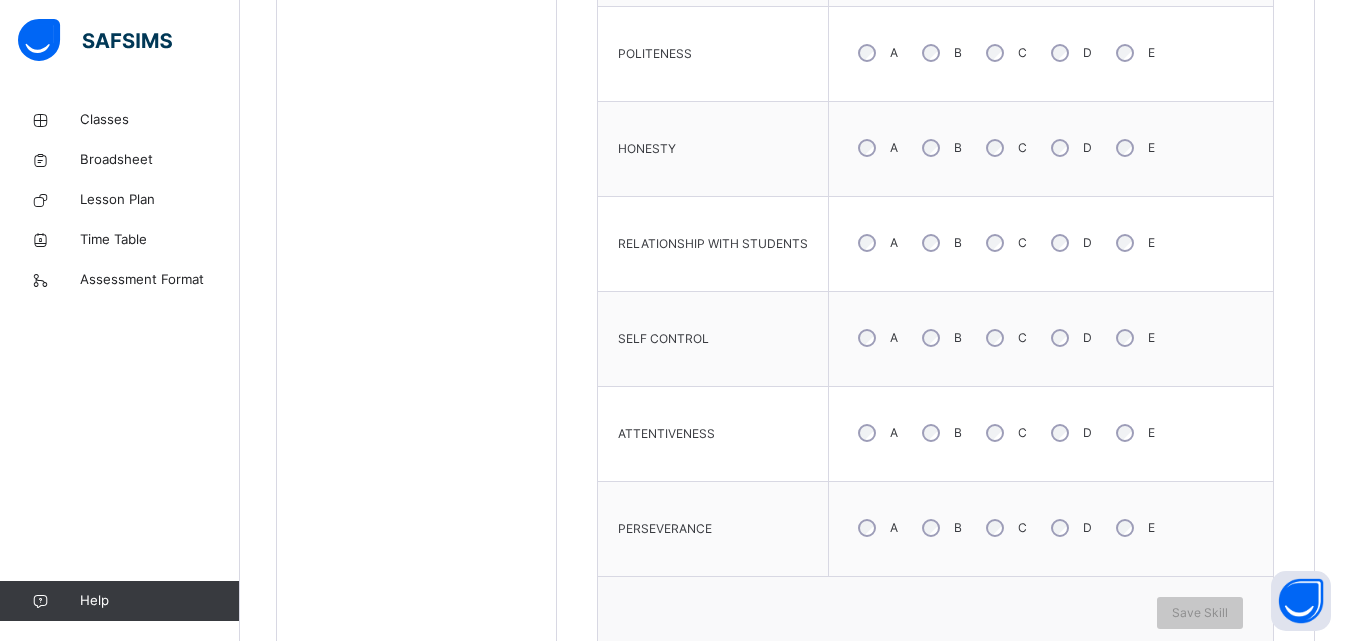 click on "C" at bounding box center (1004, 338) 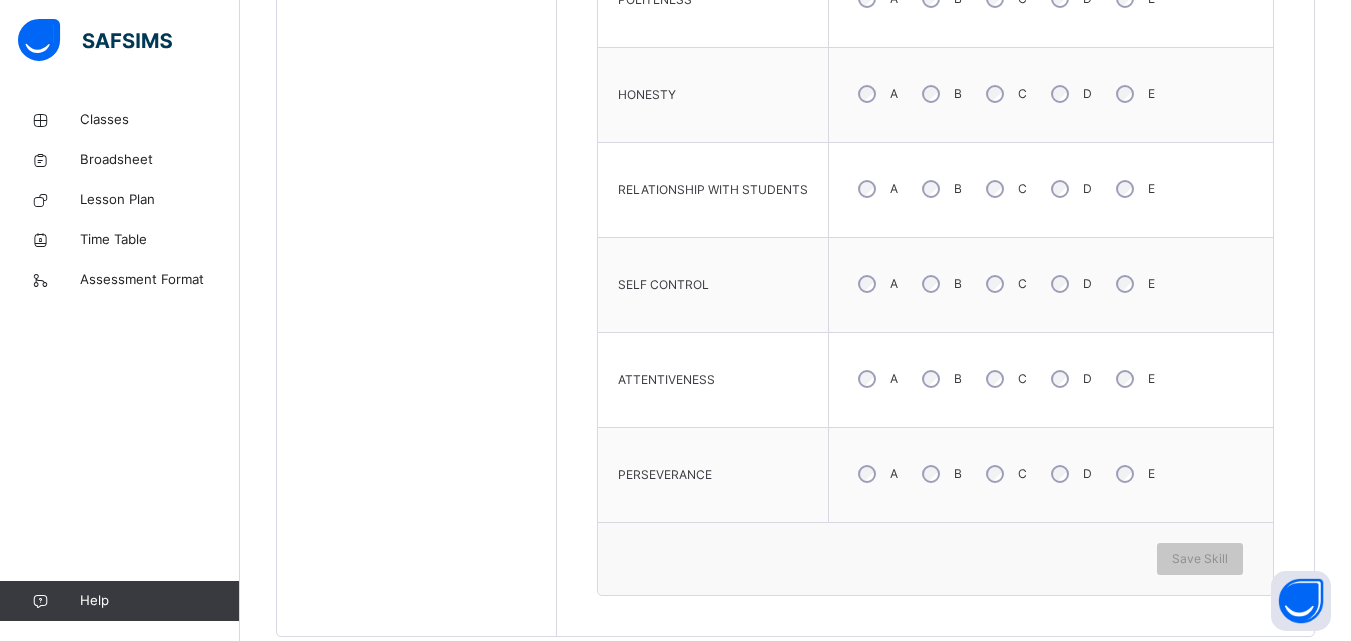 scroll, scrollTop: 1465, scrollLeft: 0, axis: vertical 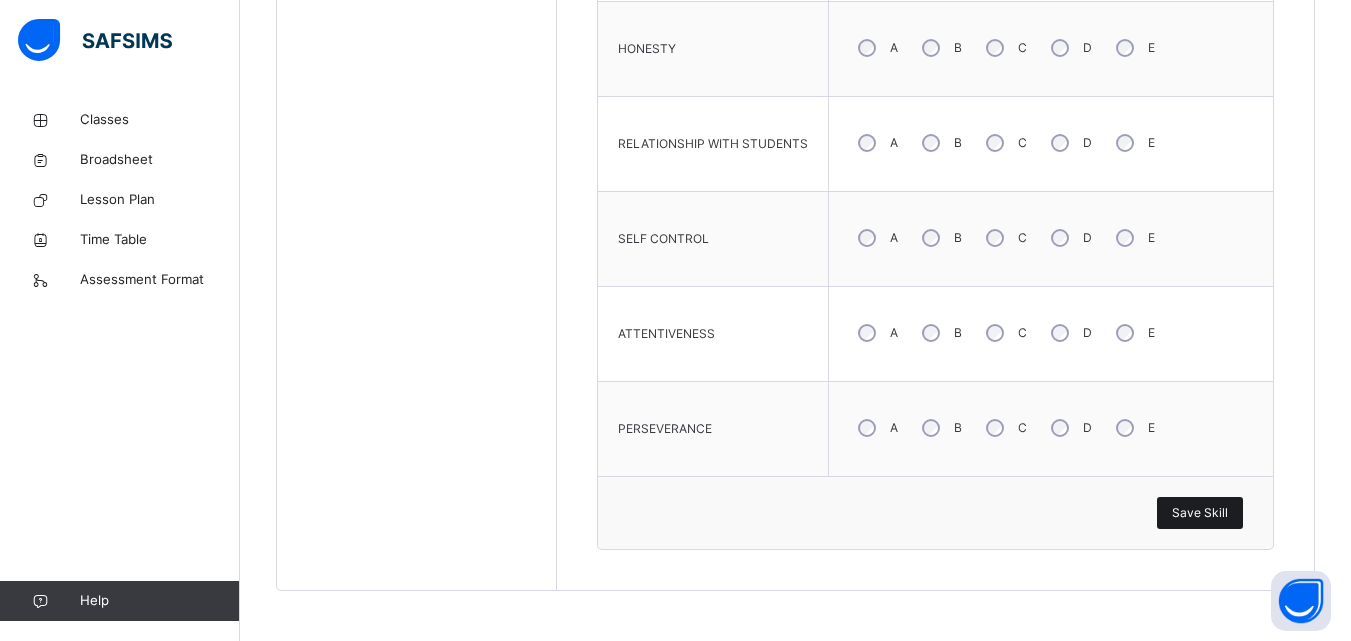 click on "Save Skill" at bounding box center (1200, 513) 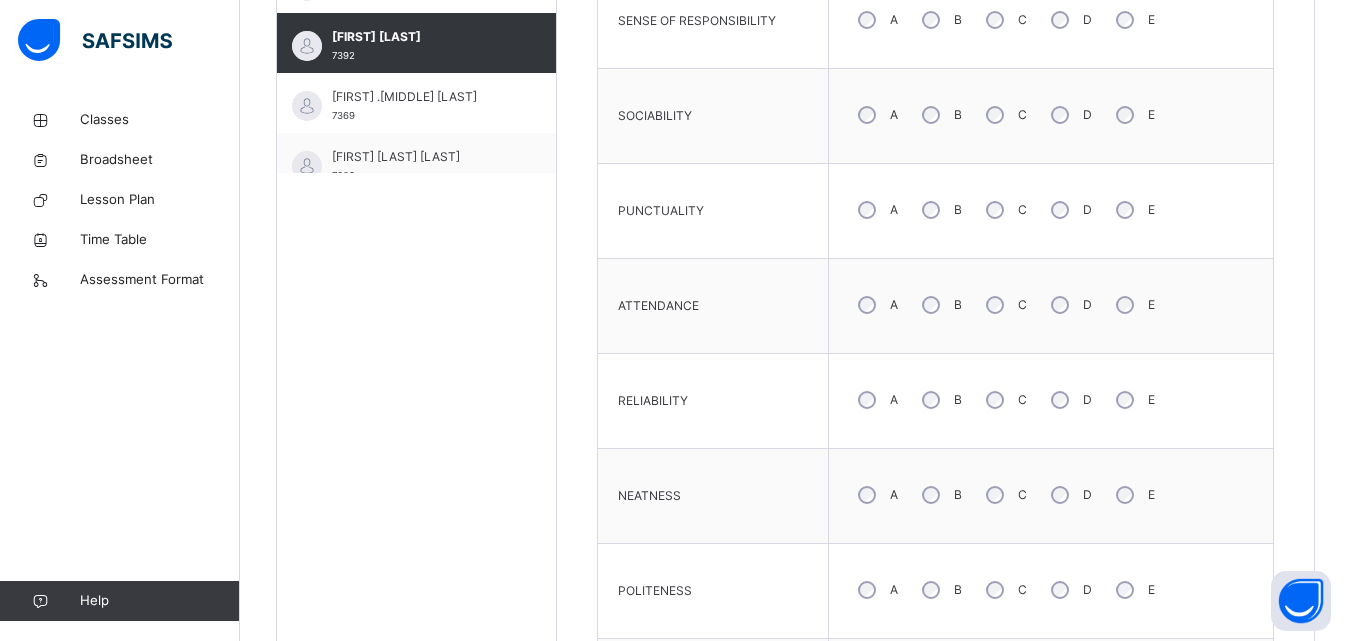 scroll, scrollTop: 765, scrollLeft: 0, axis: vertical 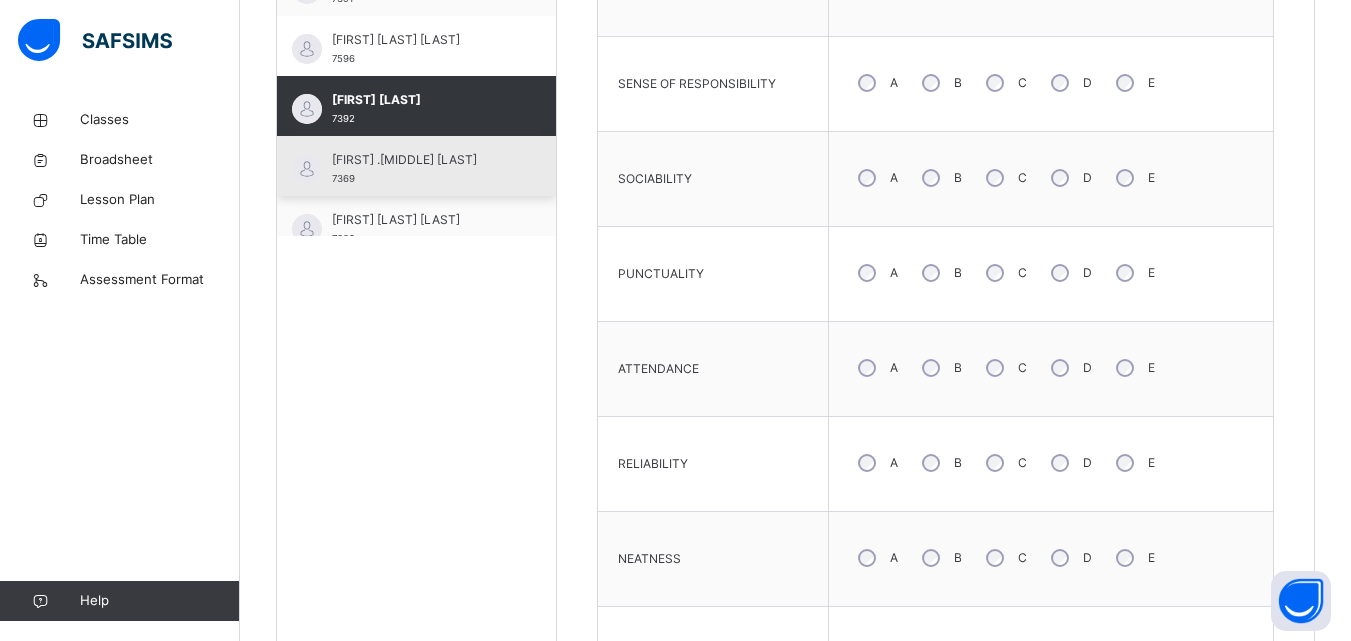 click on "[FIRST] .[MIDDLE] [LAST]" at bounding box center (421, 160) 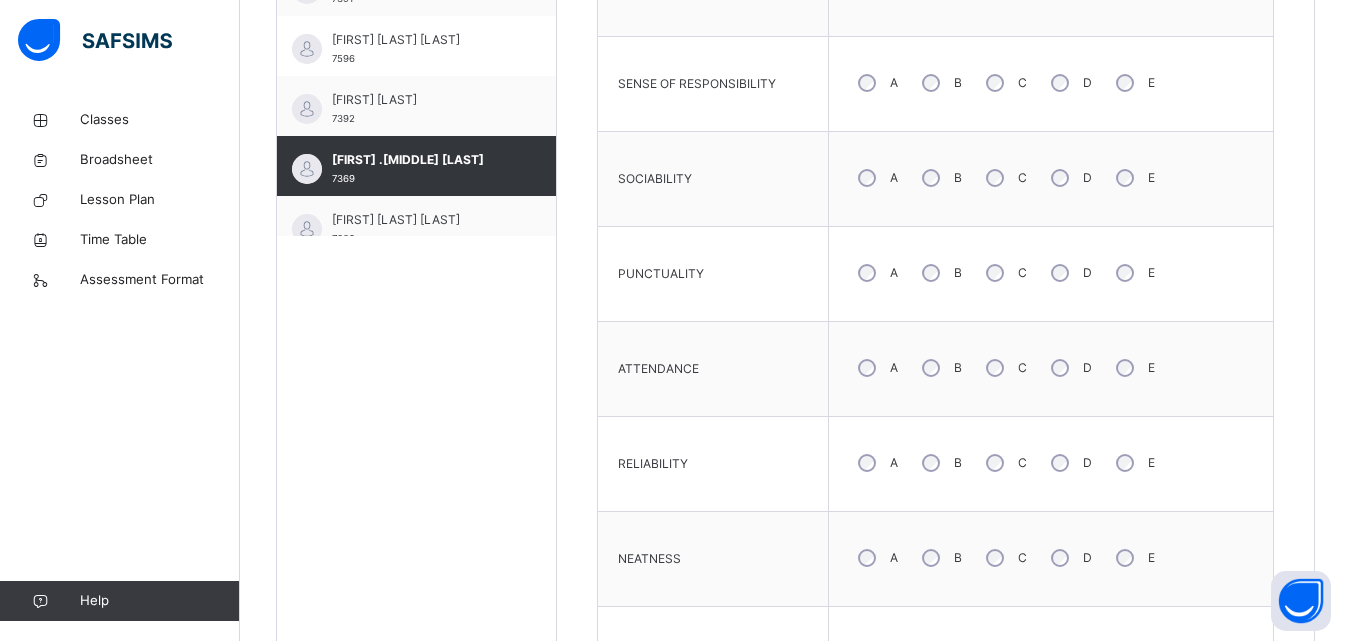 scroll, scrollTop: 665, scrollLeft: 0, axis: vertical 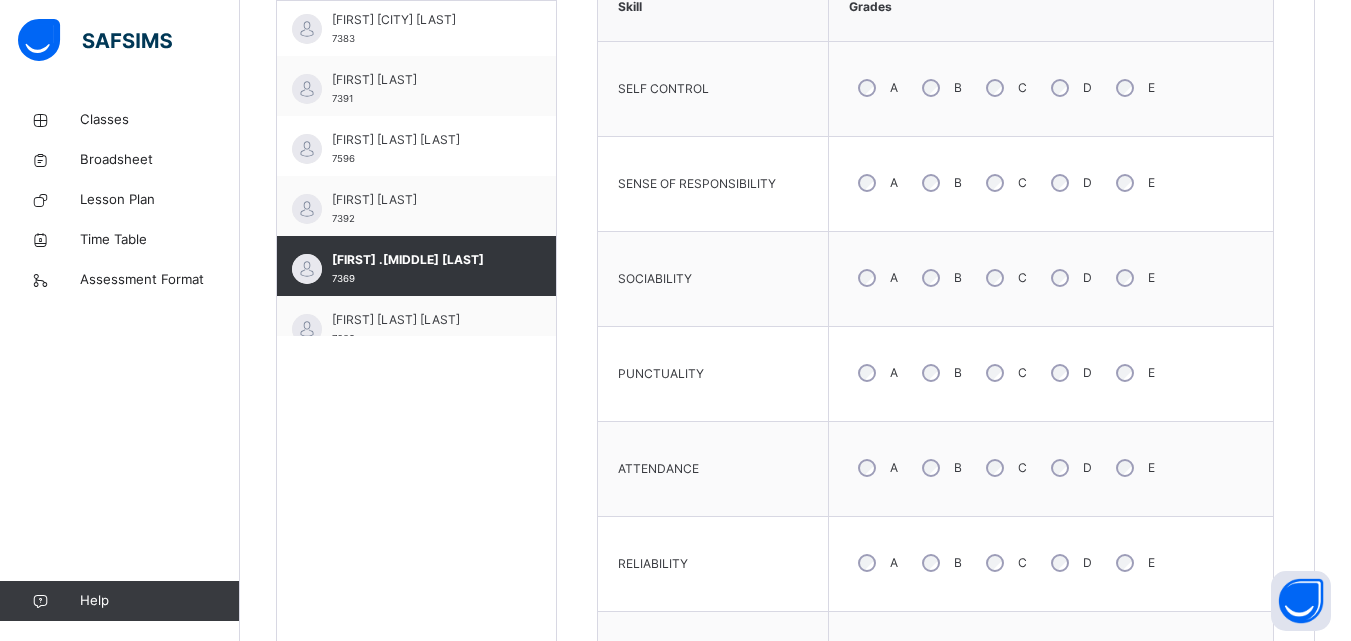 click on "C" at bounding box center (1004, 373) 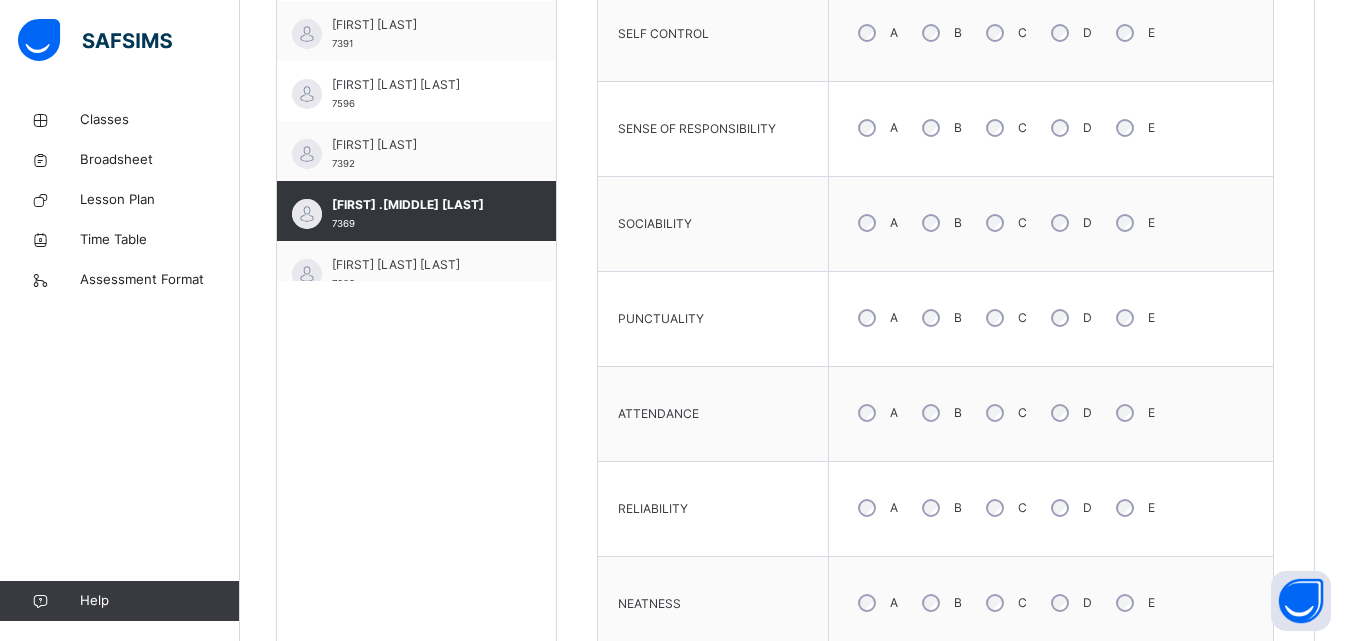 scroll, scrollTop: 765, scrollLeft: 0, axis: vertical 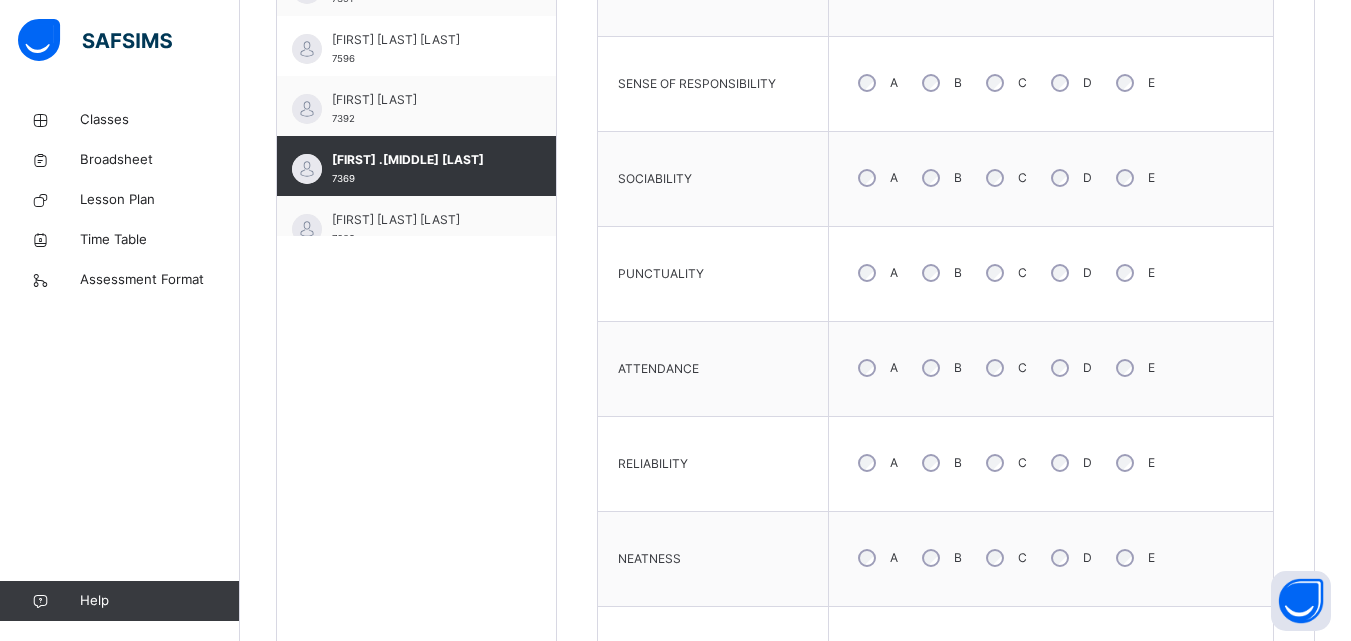 click on "C" at bounding box center [1004, 463] 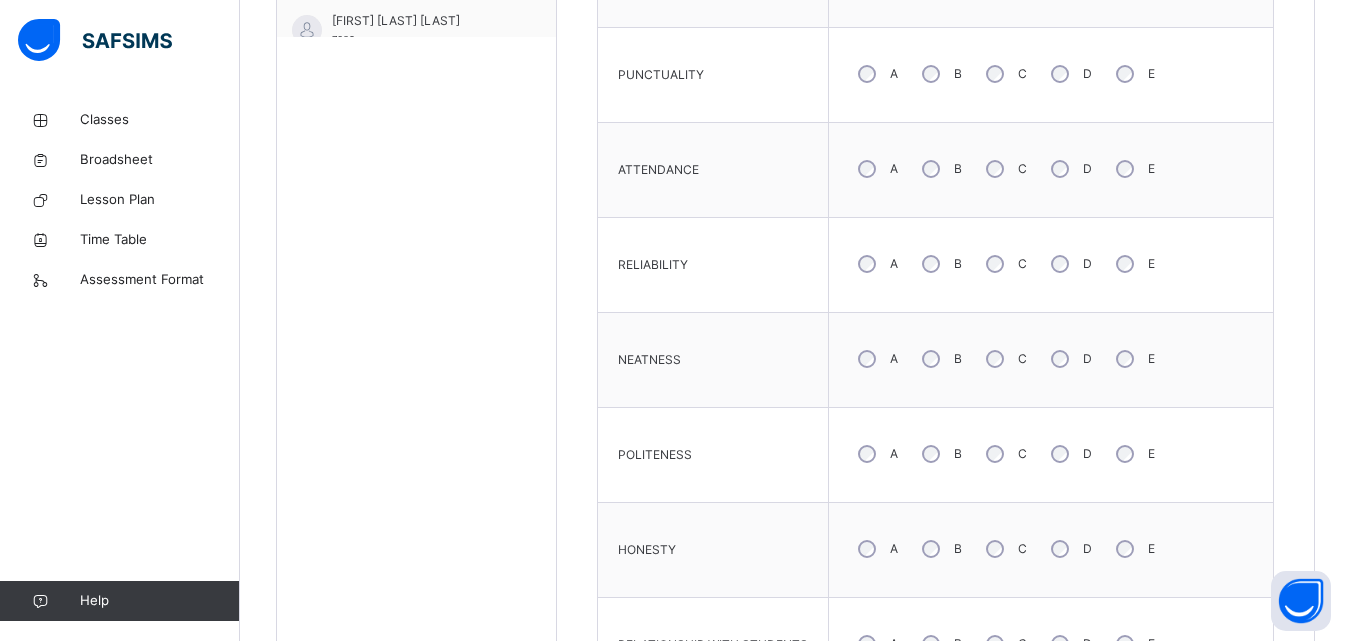 scroll, scrollTop: 965, scrollLeft: 0, axis: vertical 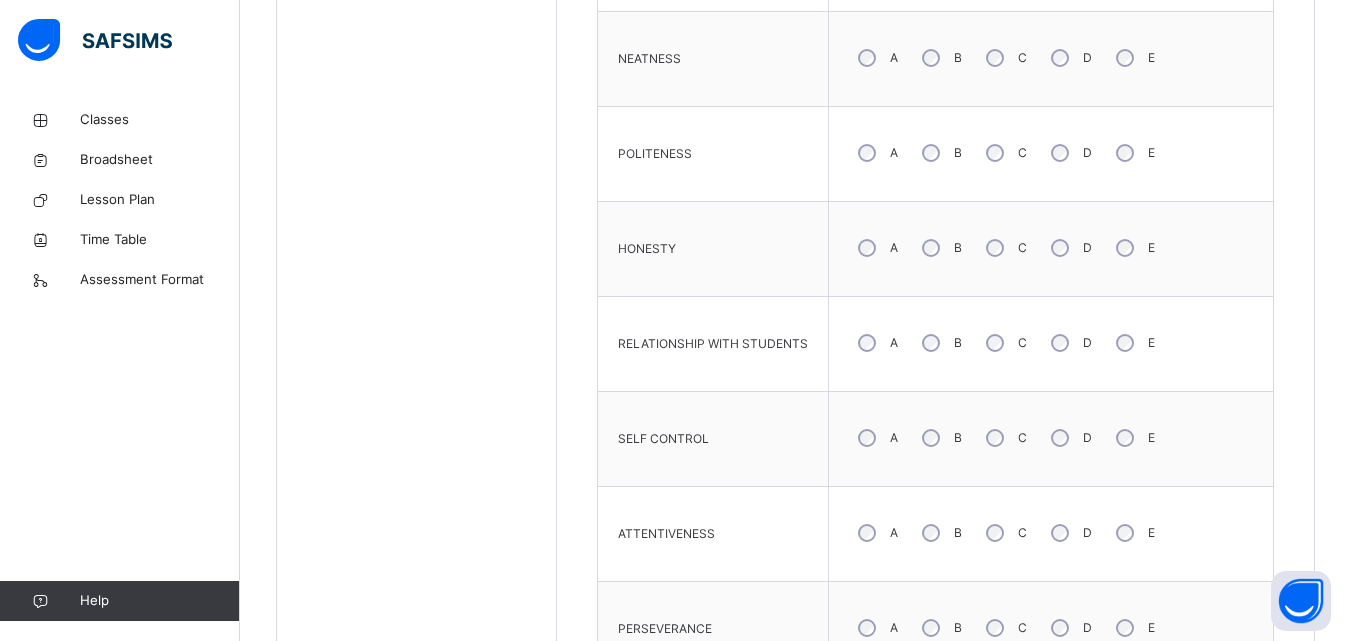click on "B" at bounding box center [940, 343] 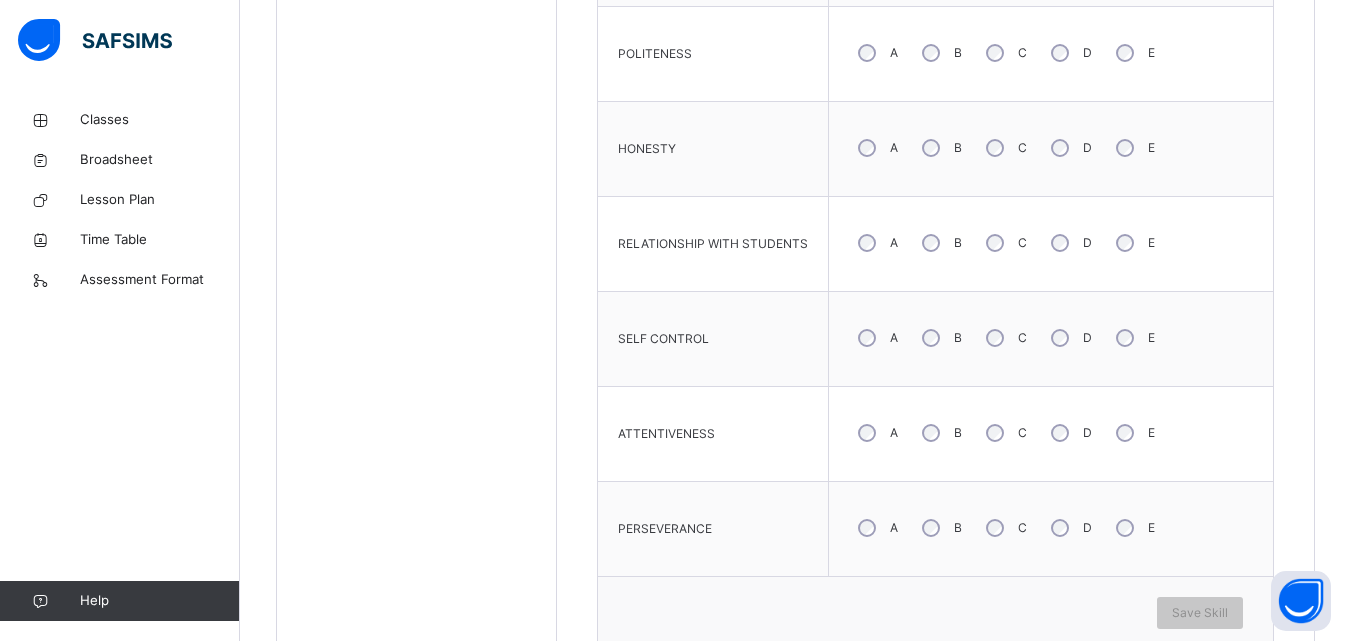 click on "A B C D E" at bounding box center (1051, 338) 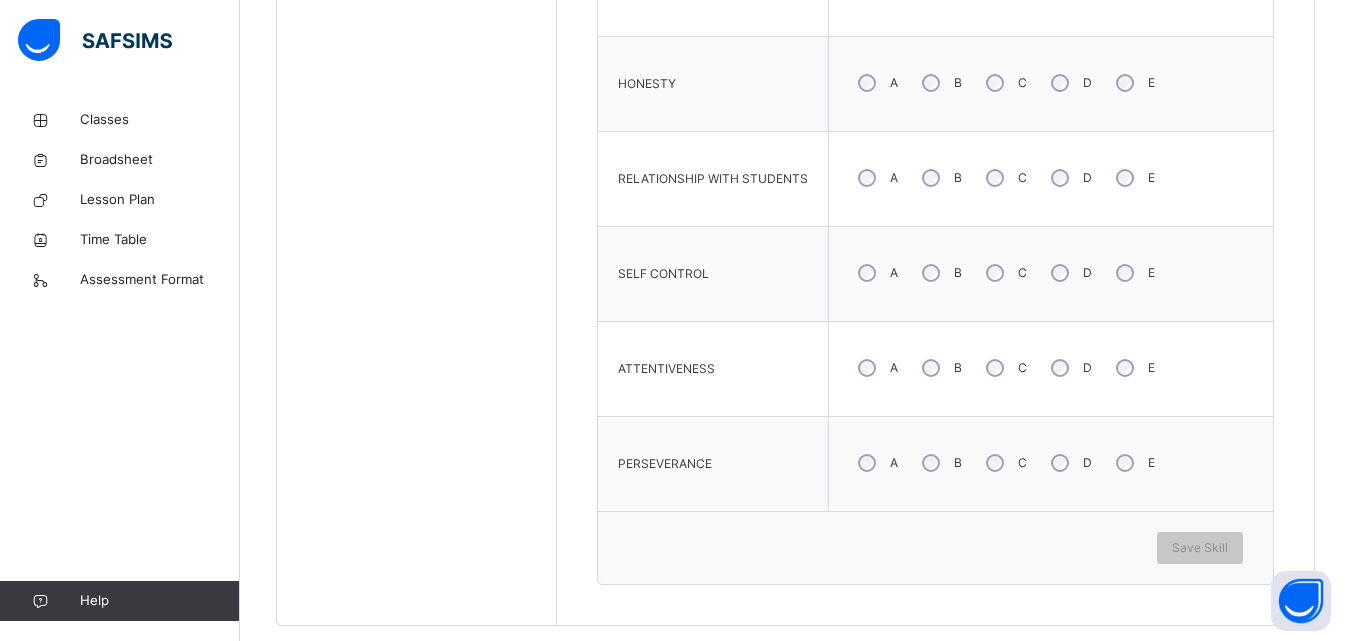 scroll, scrollTop: 1465, scrollLeft: 0, axis: vertical 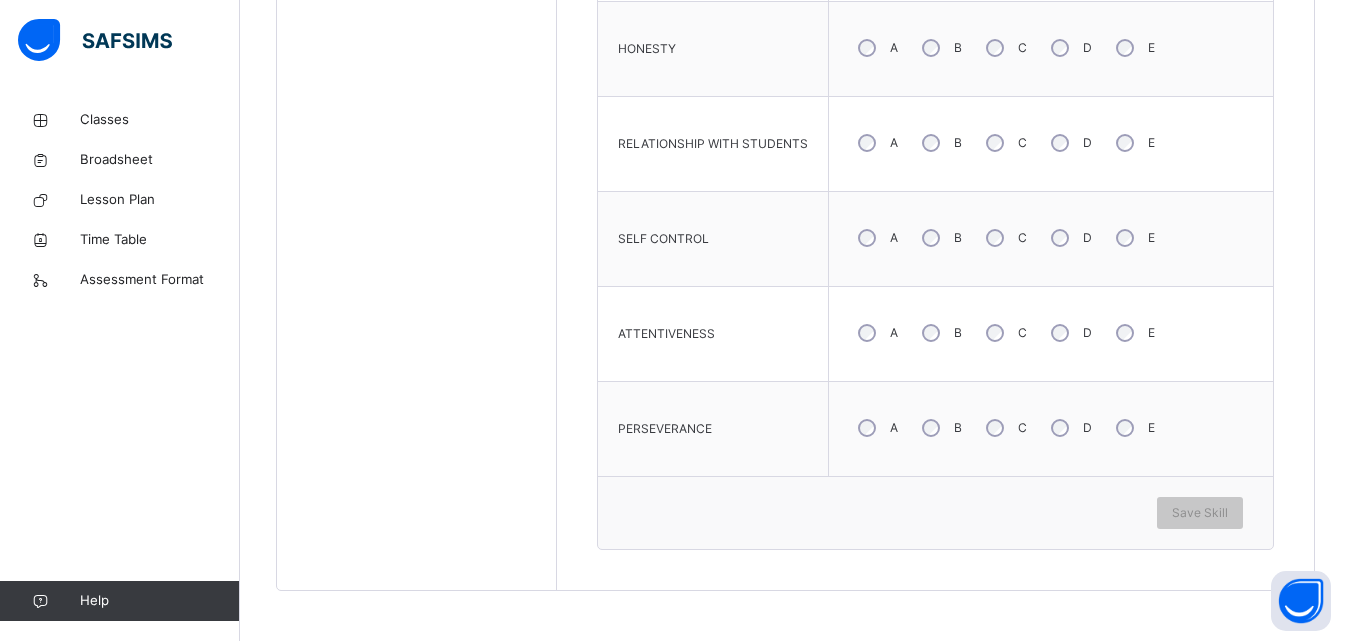 click on "B" at bounding box center (940, 333) 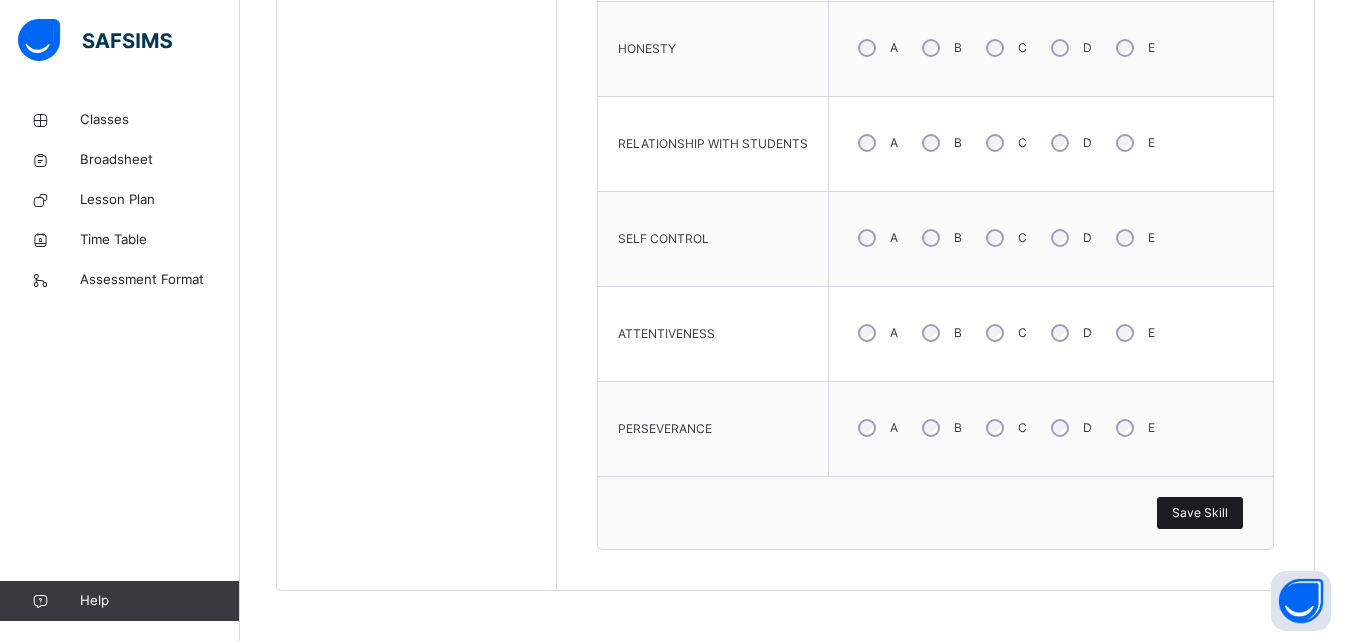 click on "Save Skill" at bounding box center (1200, 513) 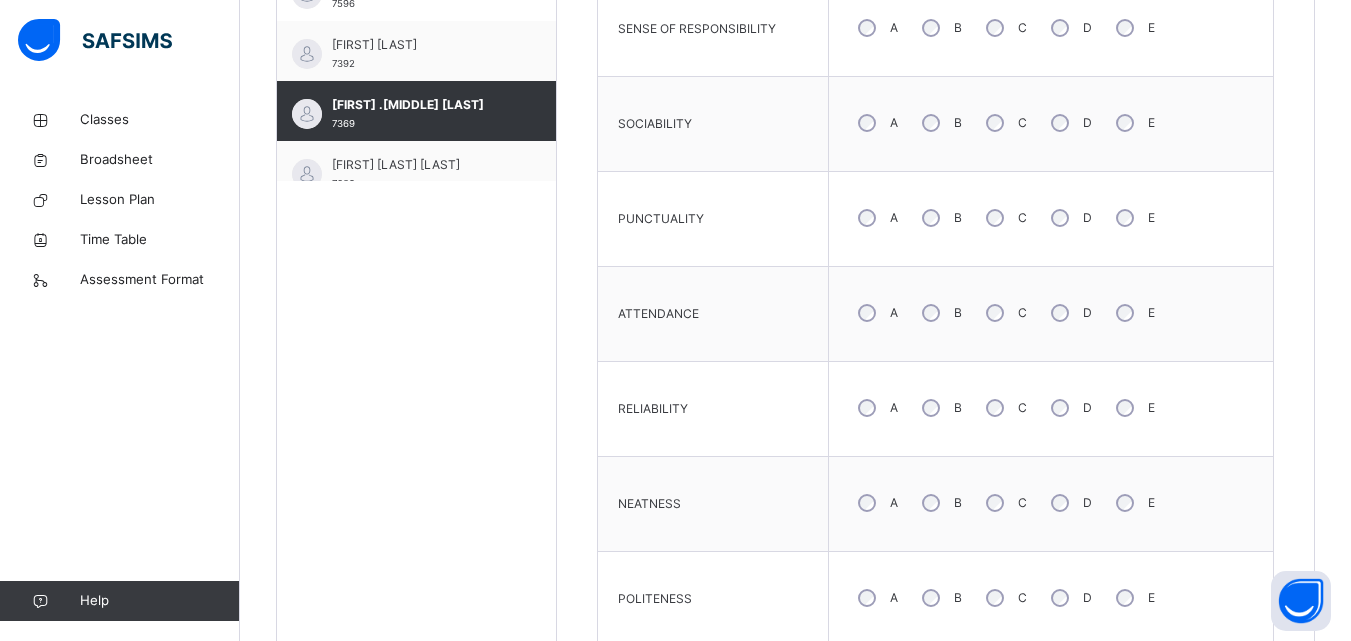 scroll, scrollTop: 765, scrollLeft: 0, axis: vertical 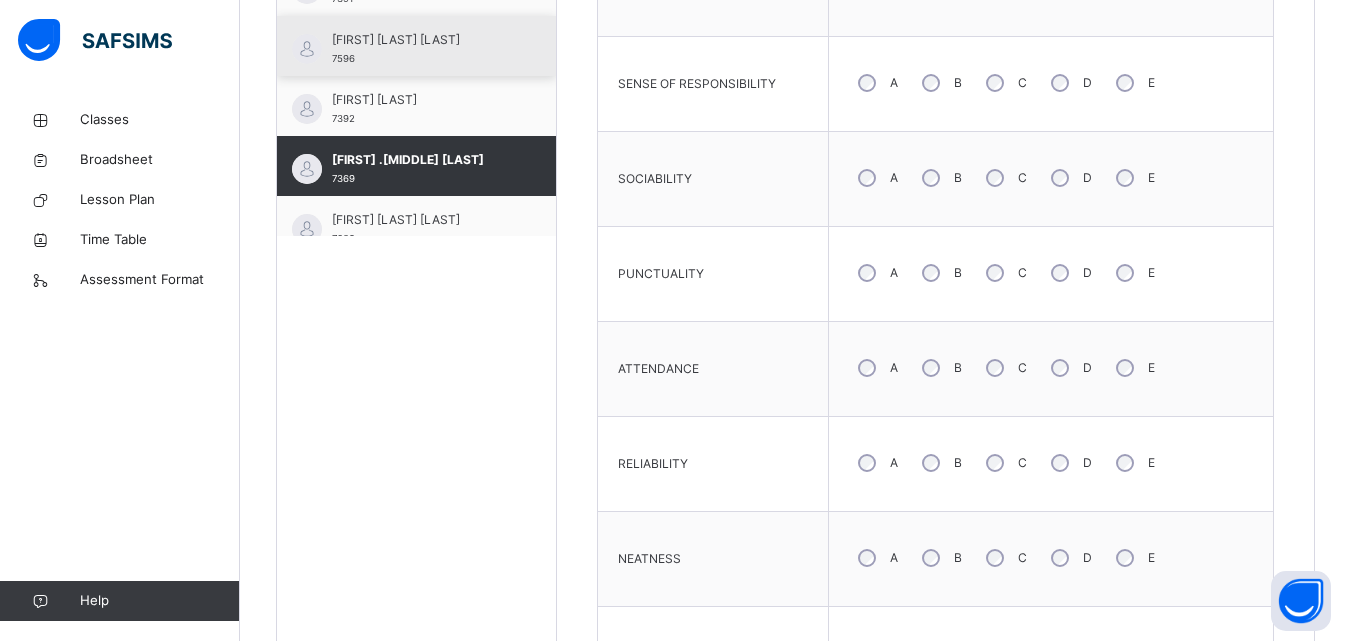 click on "[FIRST] [LAST] [LAST]" at bounding box center (421, 220) 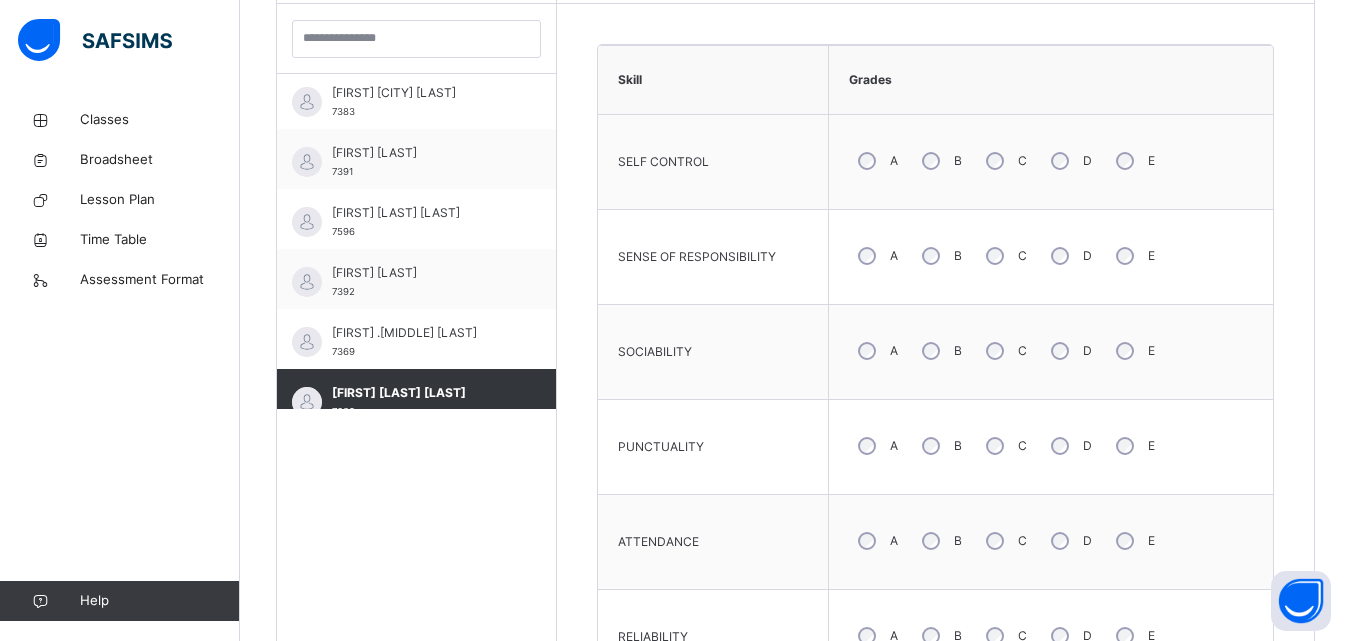 scroll, scrollTop: 565, scrollLeft: 0, axis: vertical 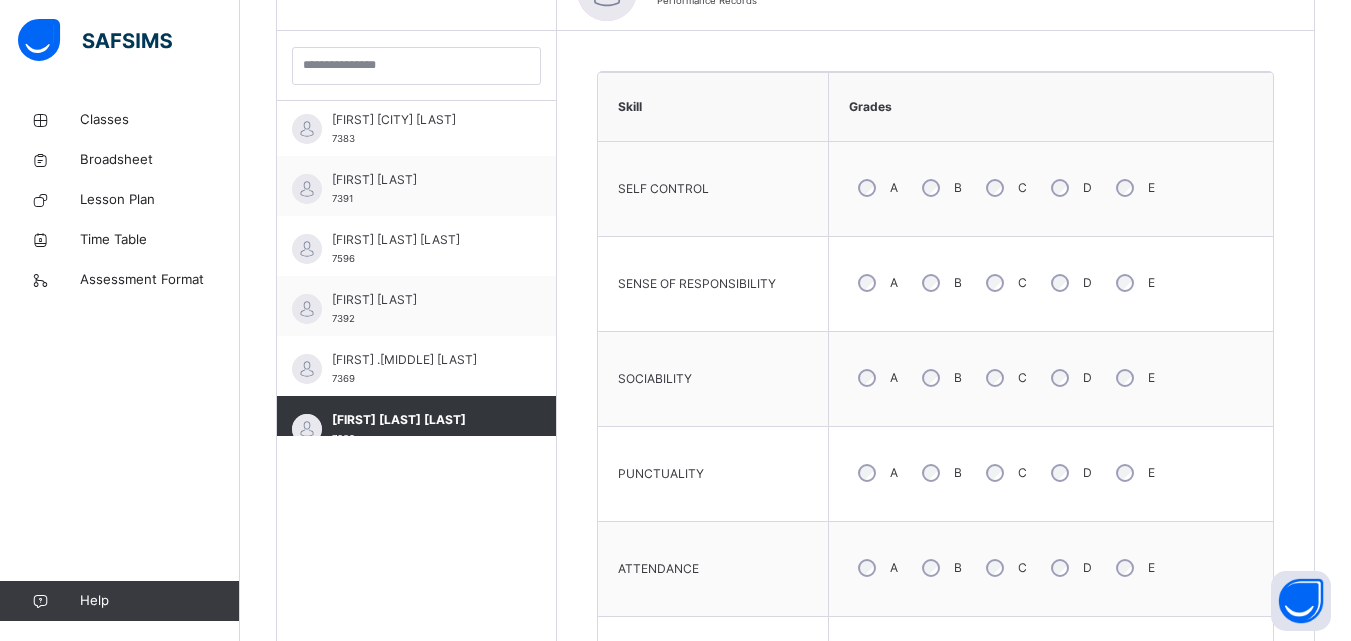 click on "A" at bounding box center (876, 283) 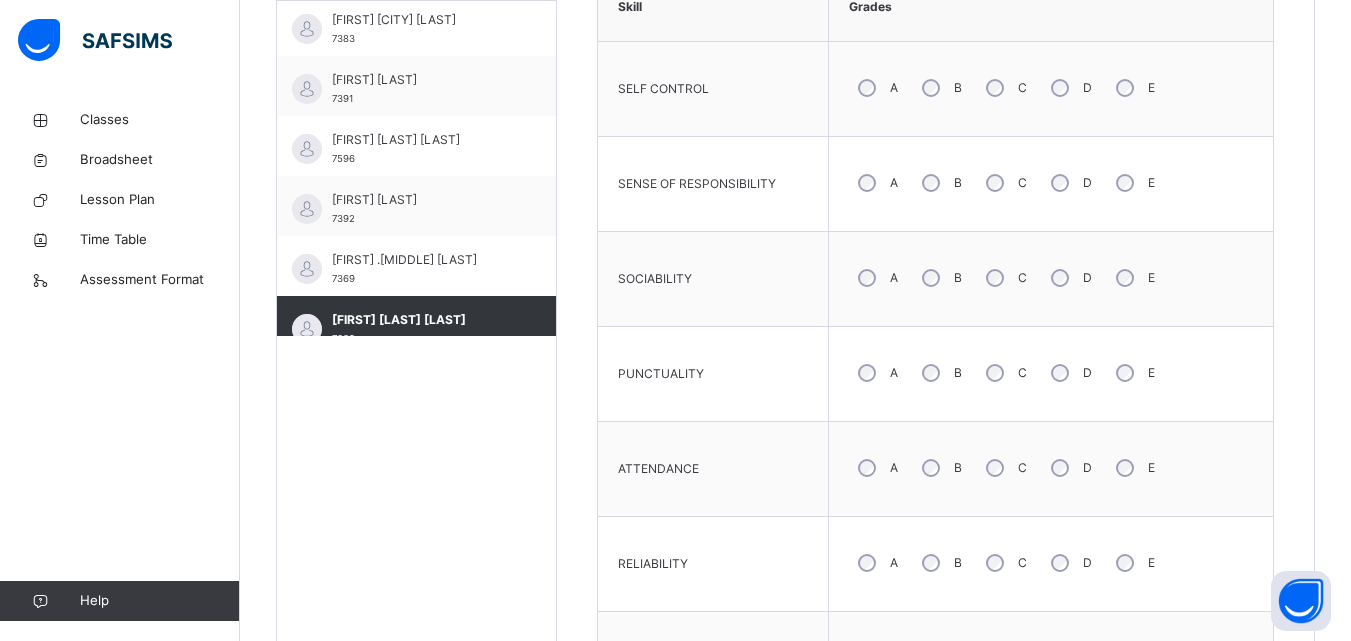 scroll, scrollTop: 765, scrollLeft: 0, axis: vertical 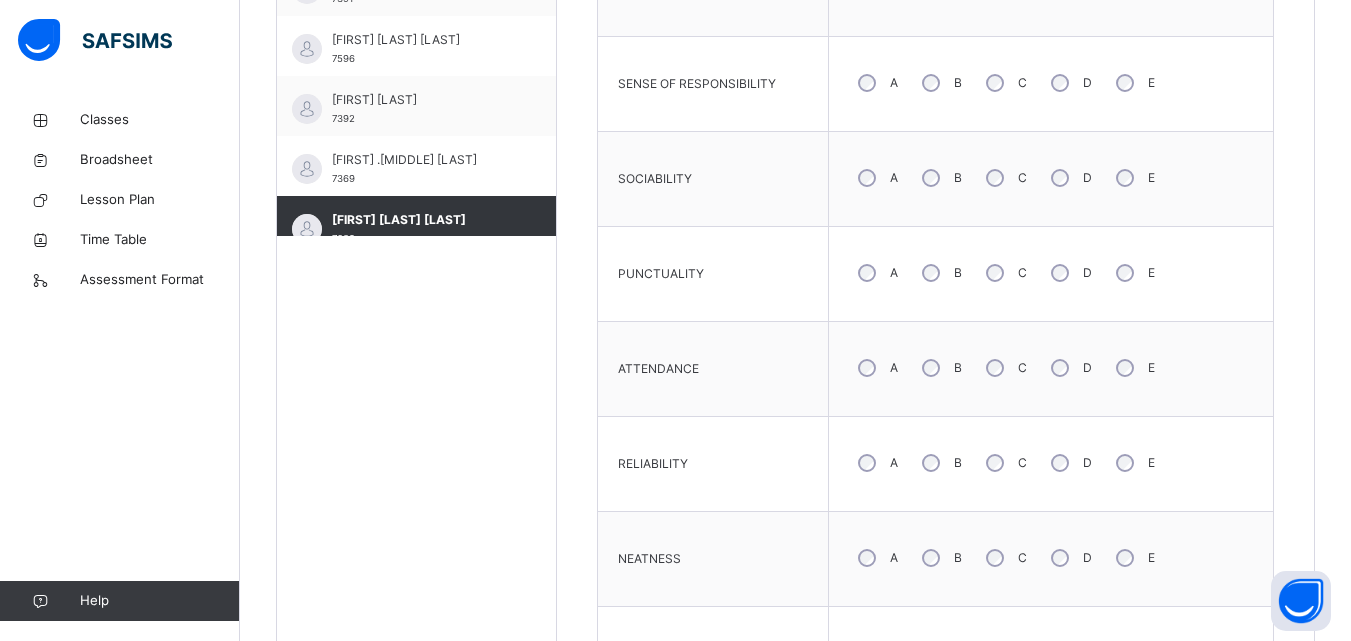 click on "A" at bounding box center [876, 368] 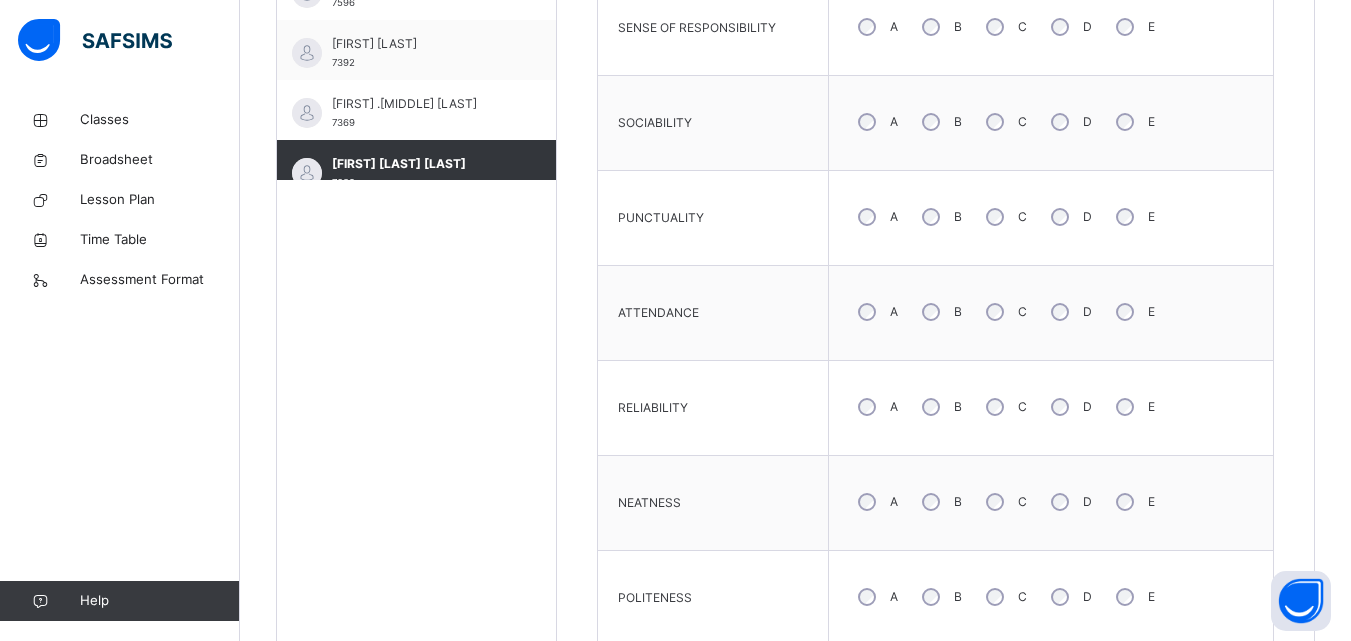 scroll, scrollTop: 865, scrollLeft: 0, axis: vertical 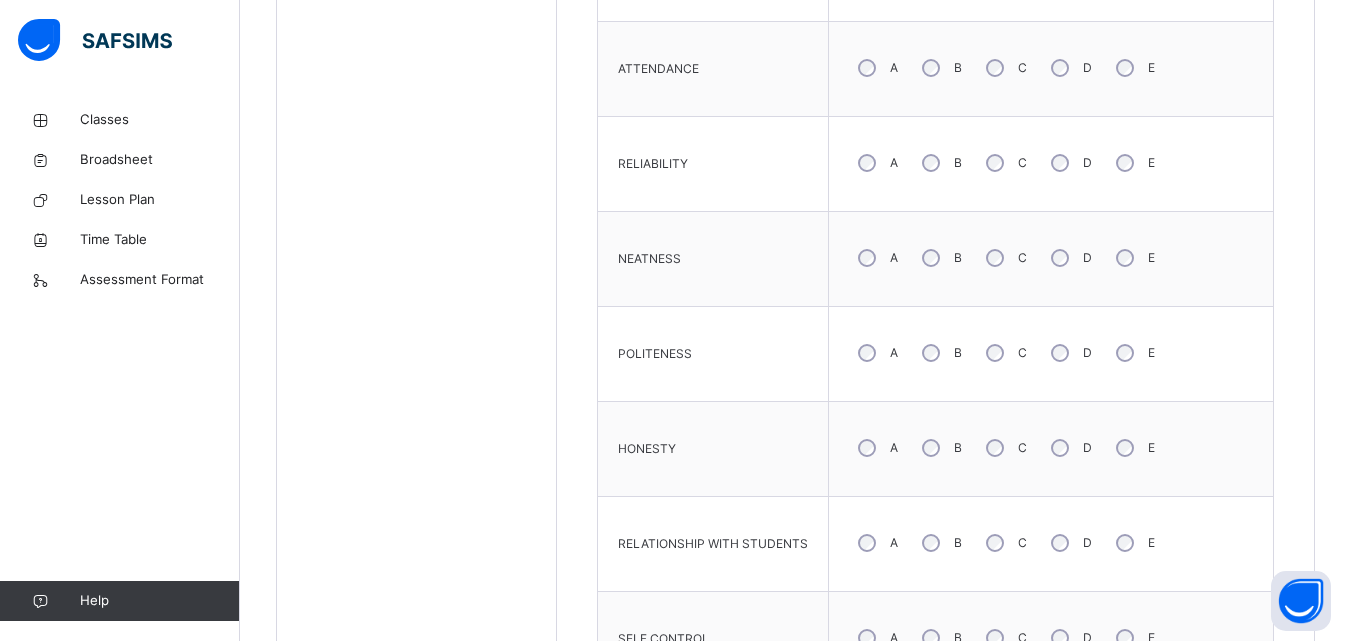 click on "B" at bounding box center [940, 353] 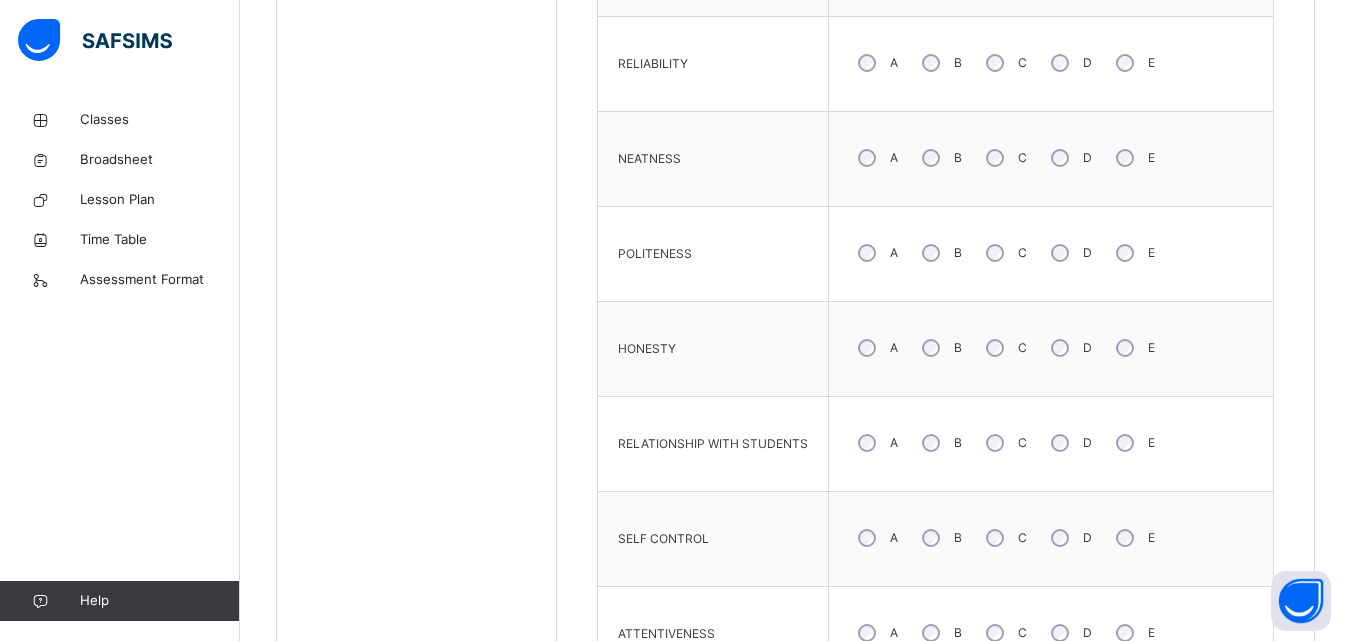 scroll, scrollTop: 1265, scrollLeft: 0, axis: vertical 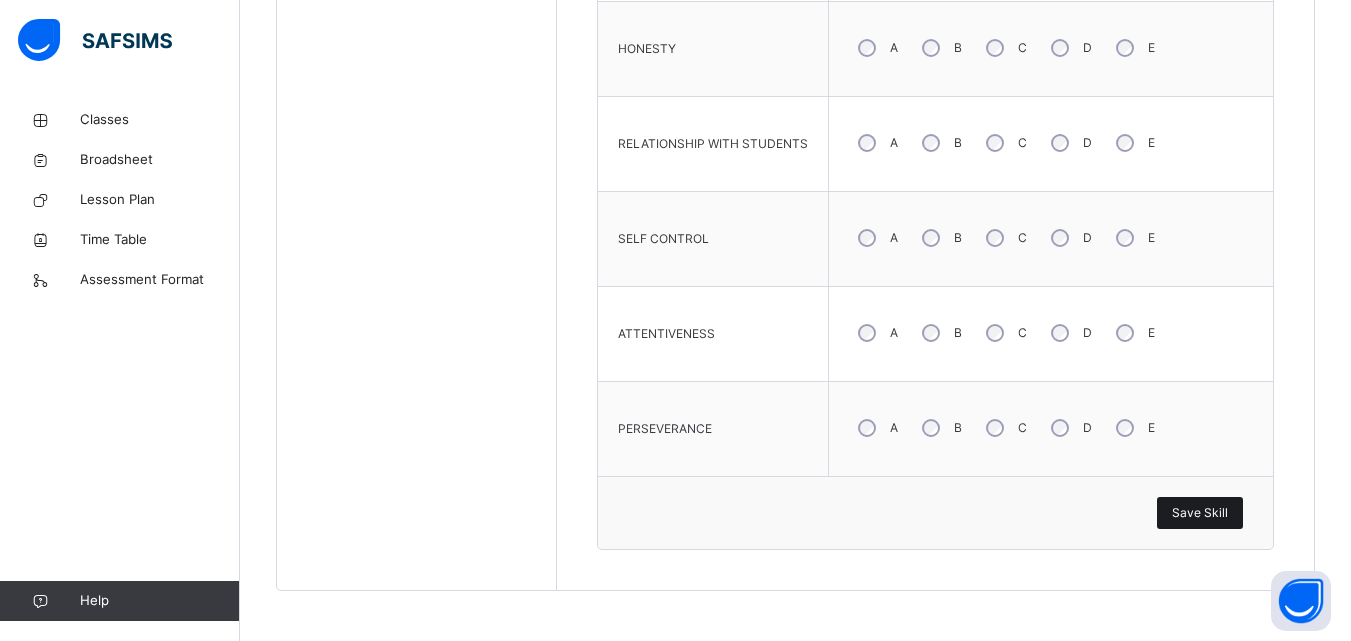 click on "Save Skill" at bounding box center [1200, 513] 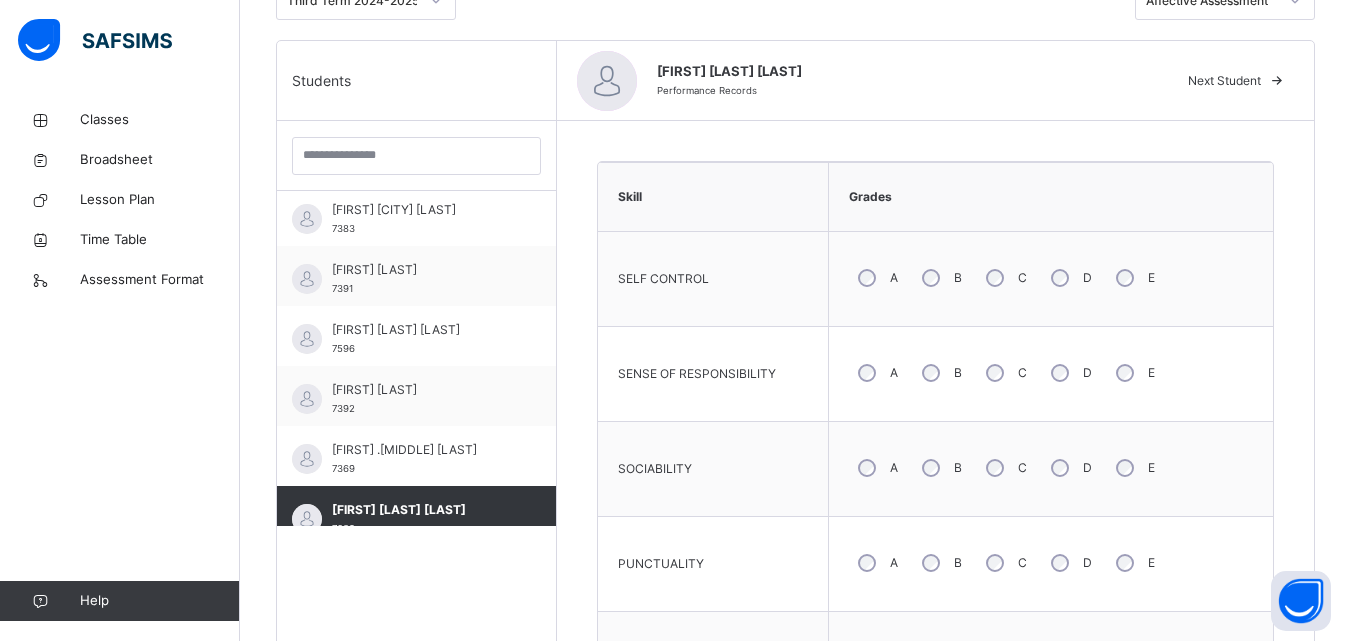 scroll, scrollTop: 465, scrollLeft: 0, axis: vertical 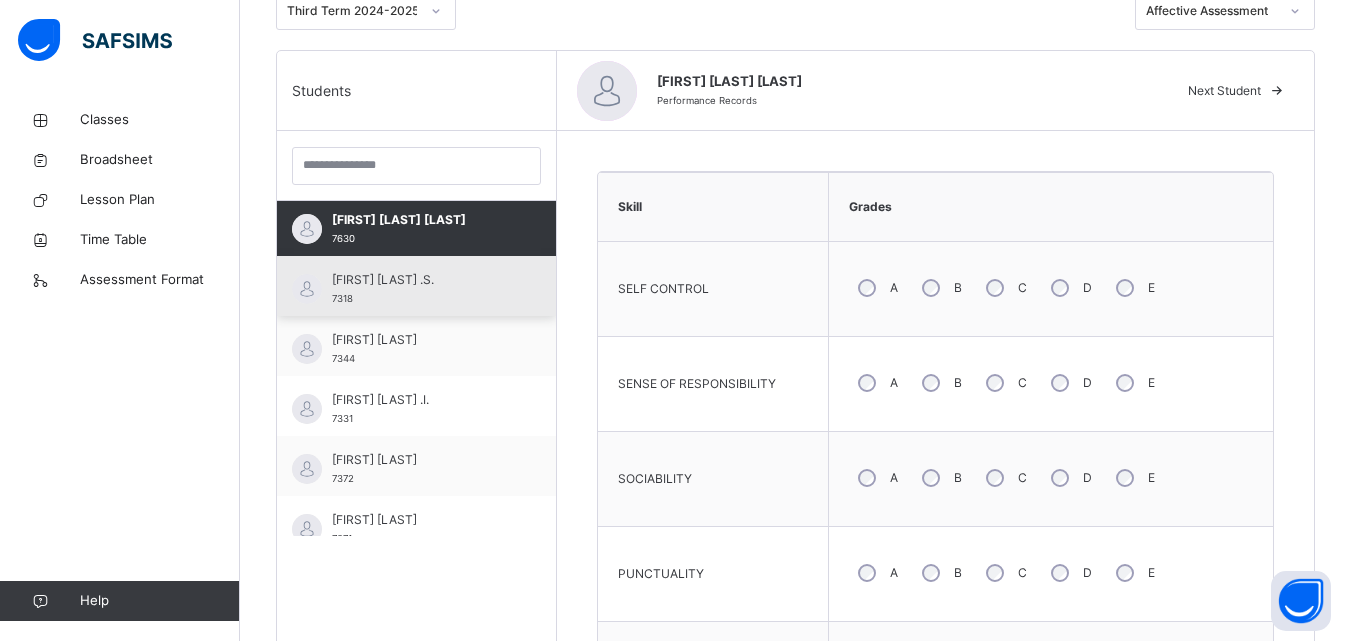 click on "[FIRST] [LAST] .S." at bounding box center (421, 280) 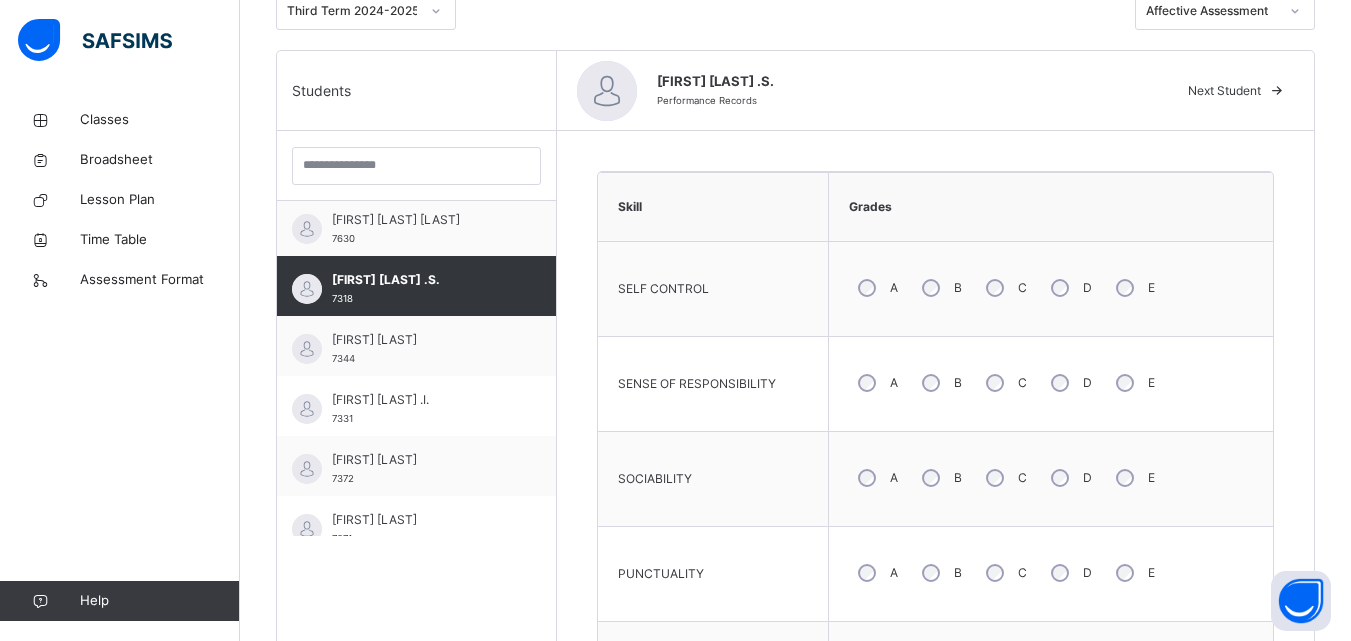 click on "B" at bounding box center [940, 288] 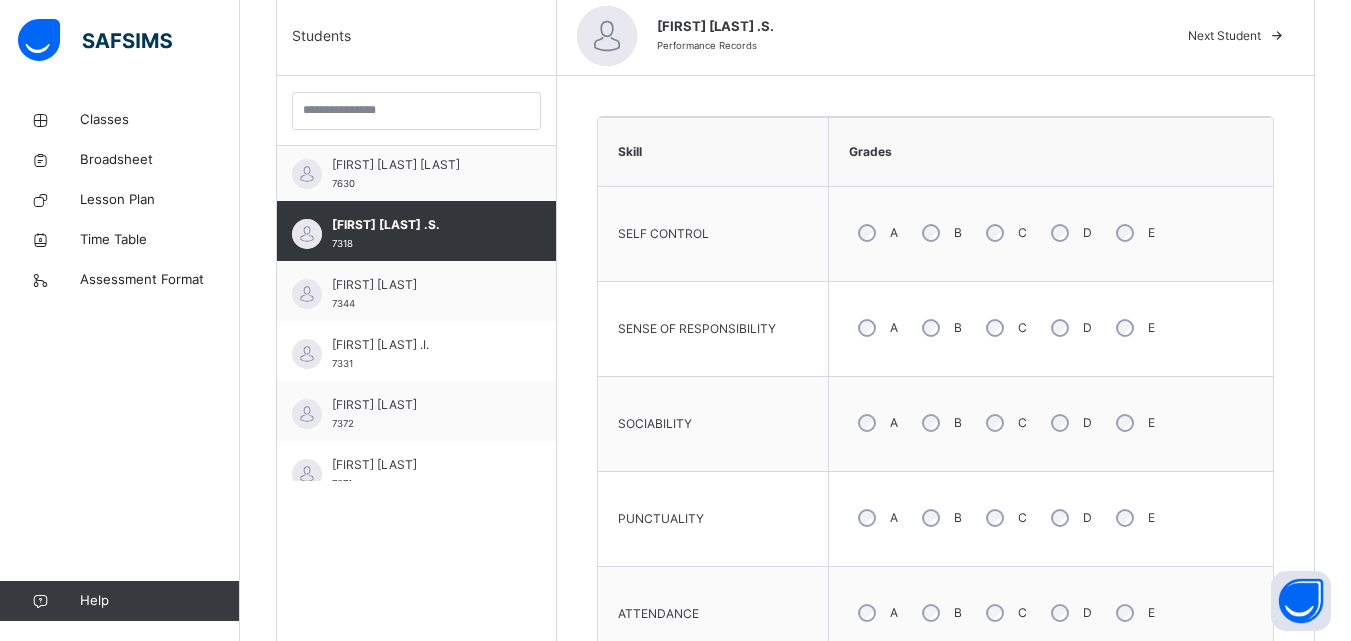 scroll, scrollTop: 565, scrollLeft: 0, axis: vertical 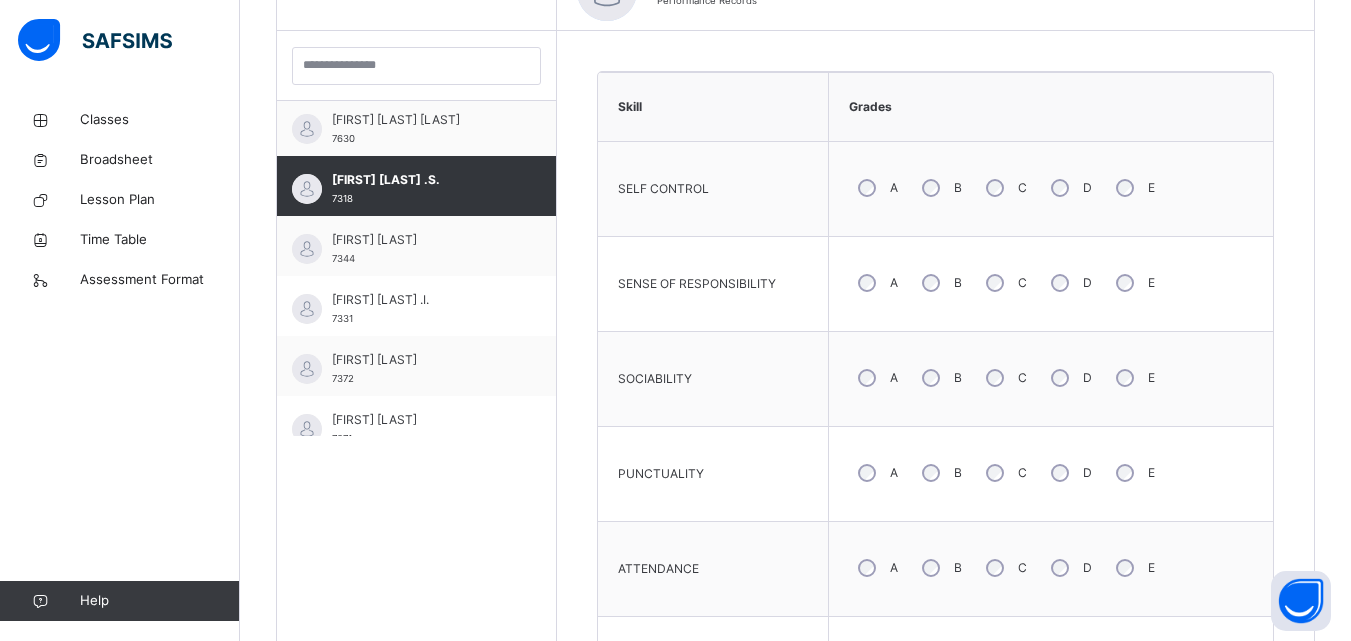 click on "C" at bounding box center (1004, 473) 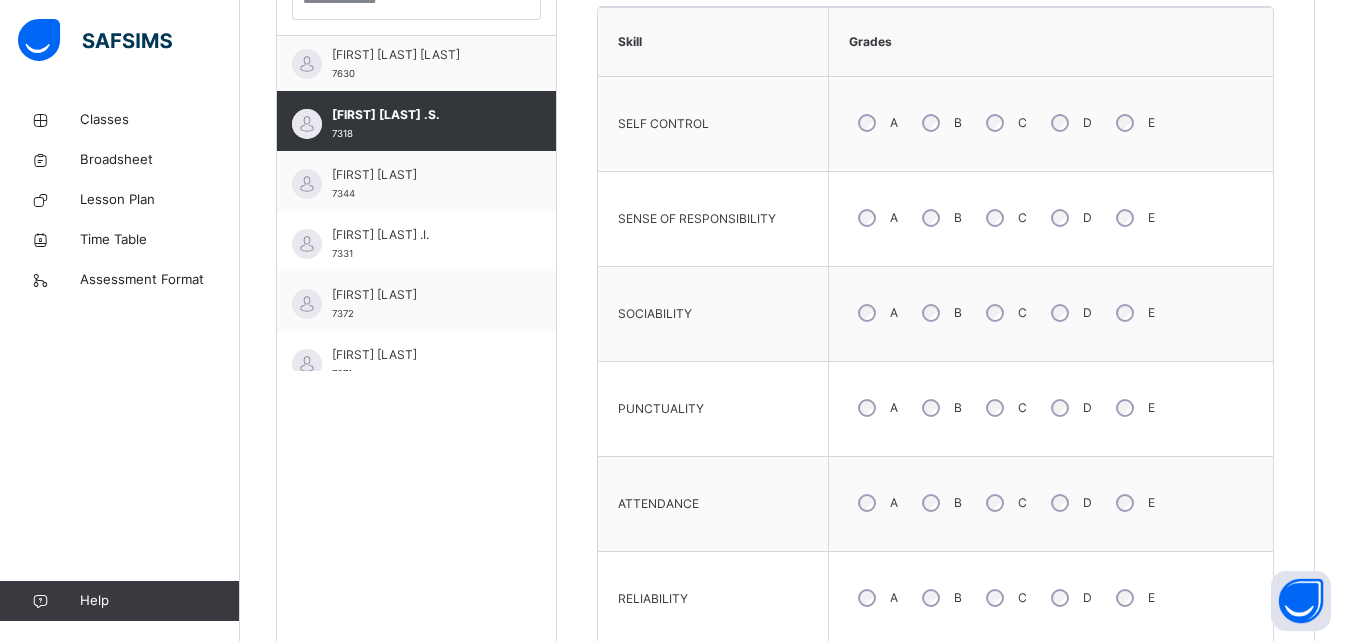 scroll, scrollTop: 665, scrollLeft: 0, axis: vertical 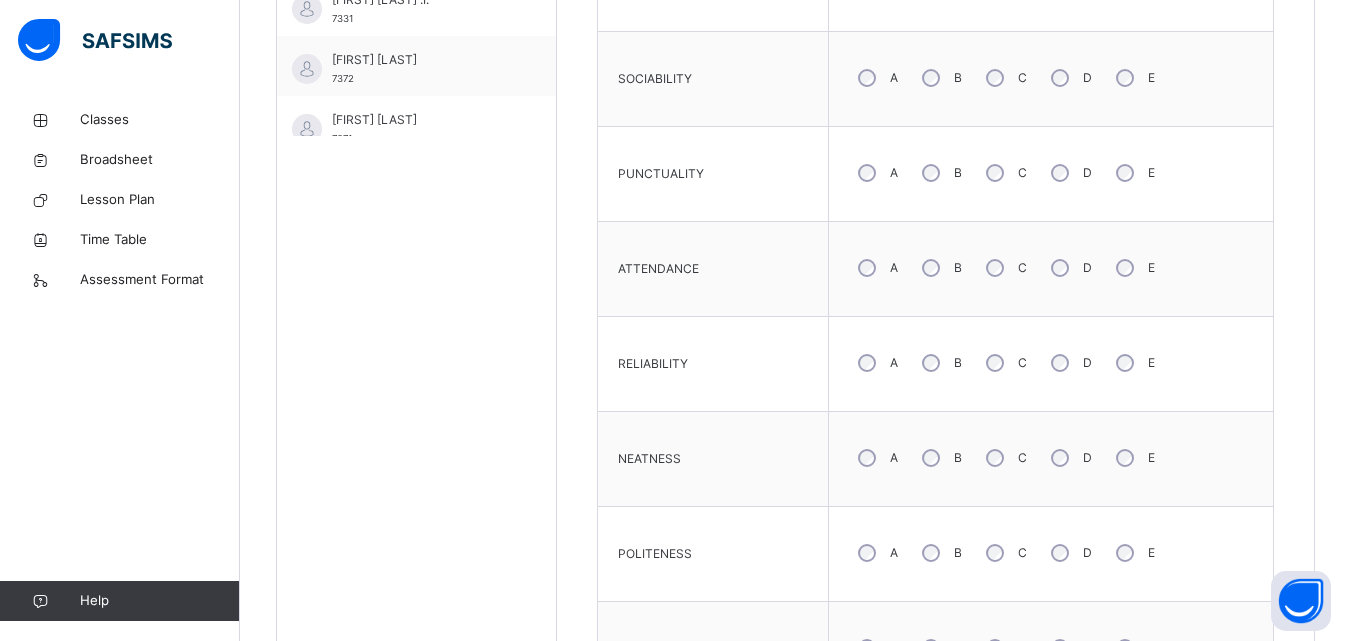 click on "B" at bounding box center [940, 458] 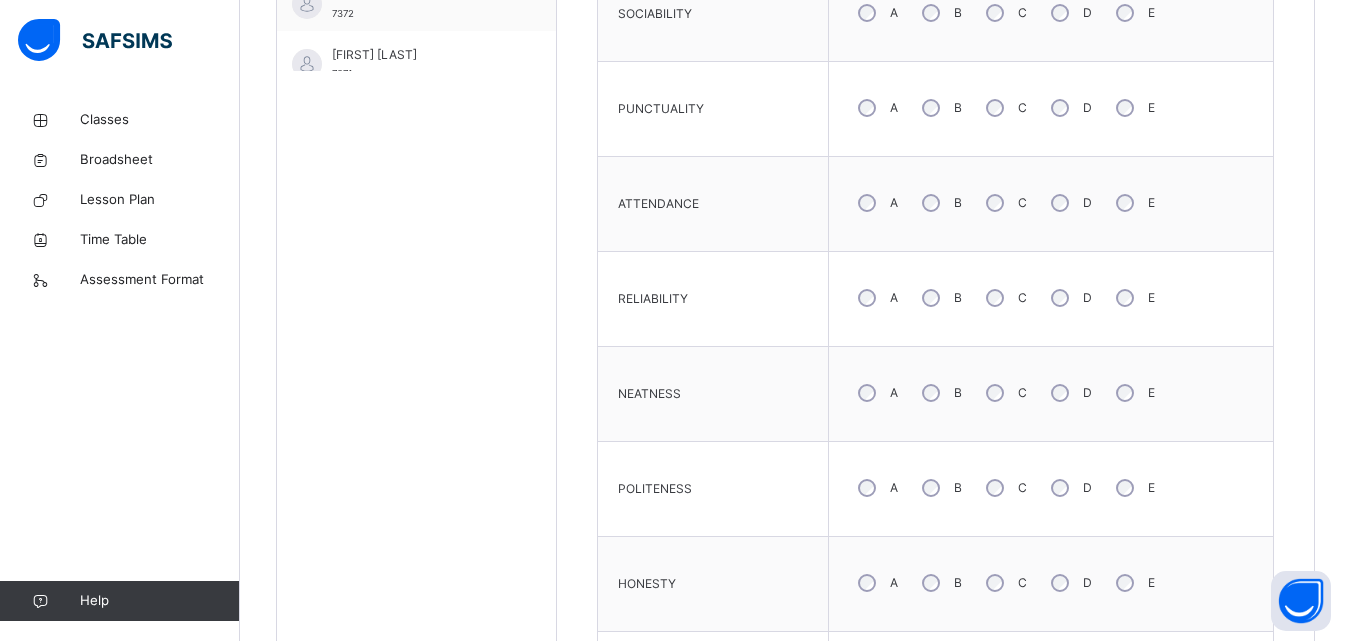 scroll, scrollTop: 965, scrollLeft: 0, axis: vertical 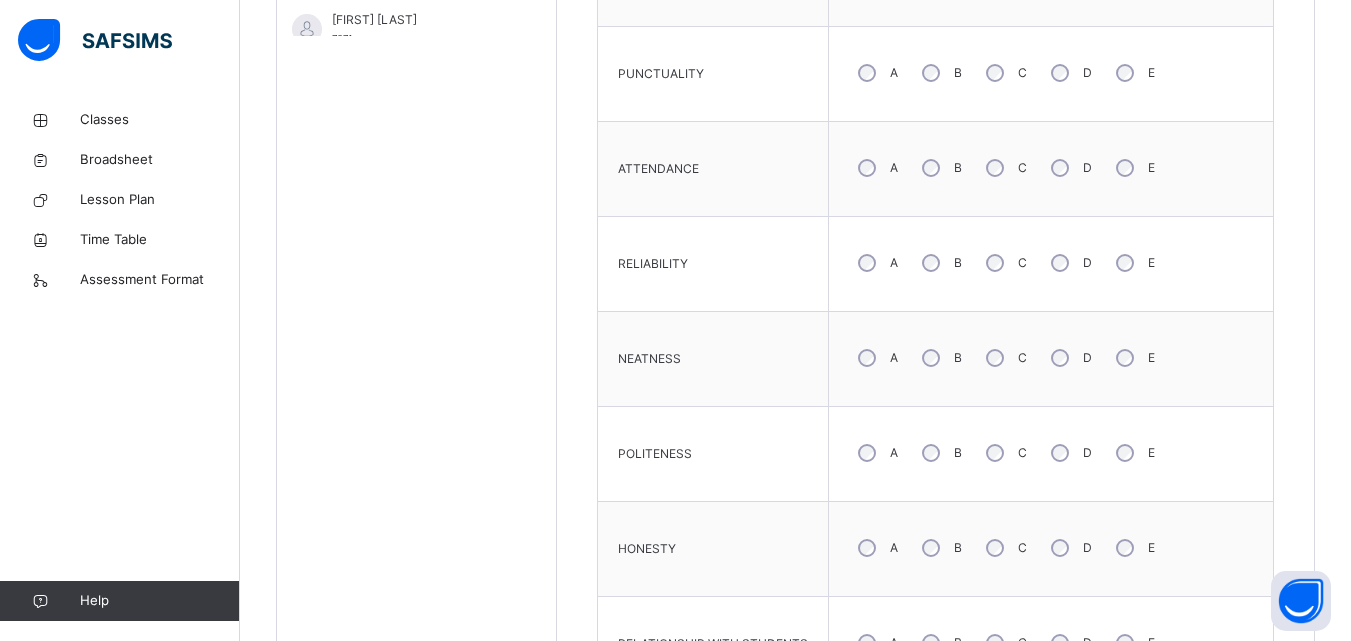 click on "C" at bounding box center (1004, 548) 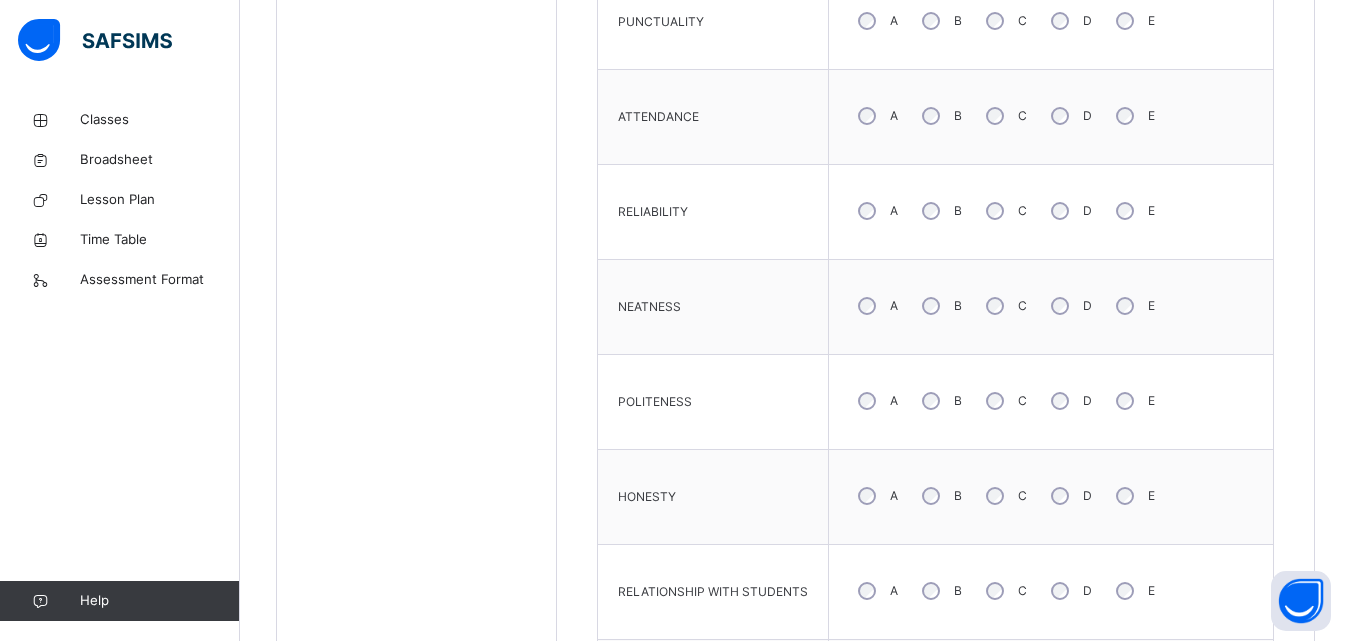 scroll, scrollTop: 1065, scrollLeft: 0, axis: vertical 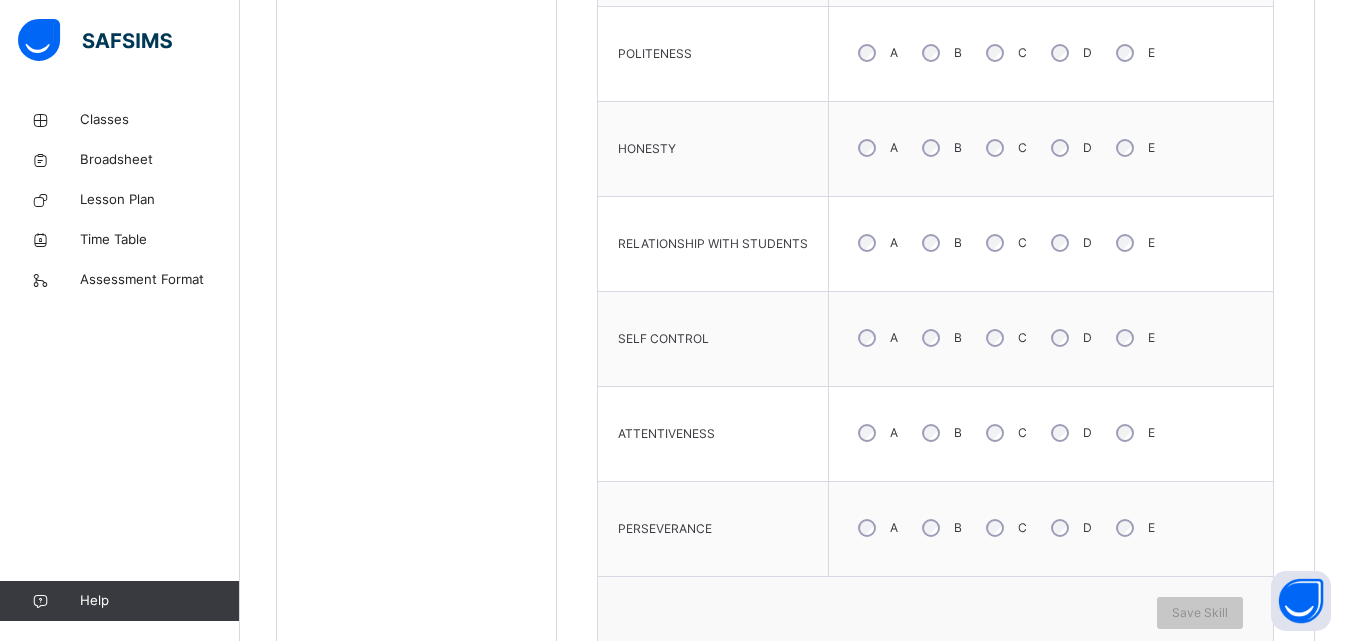 click on "C" at bounding box center [1004, 528] 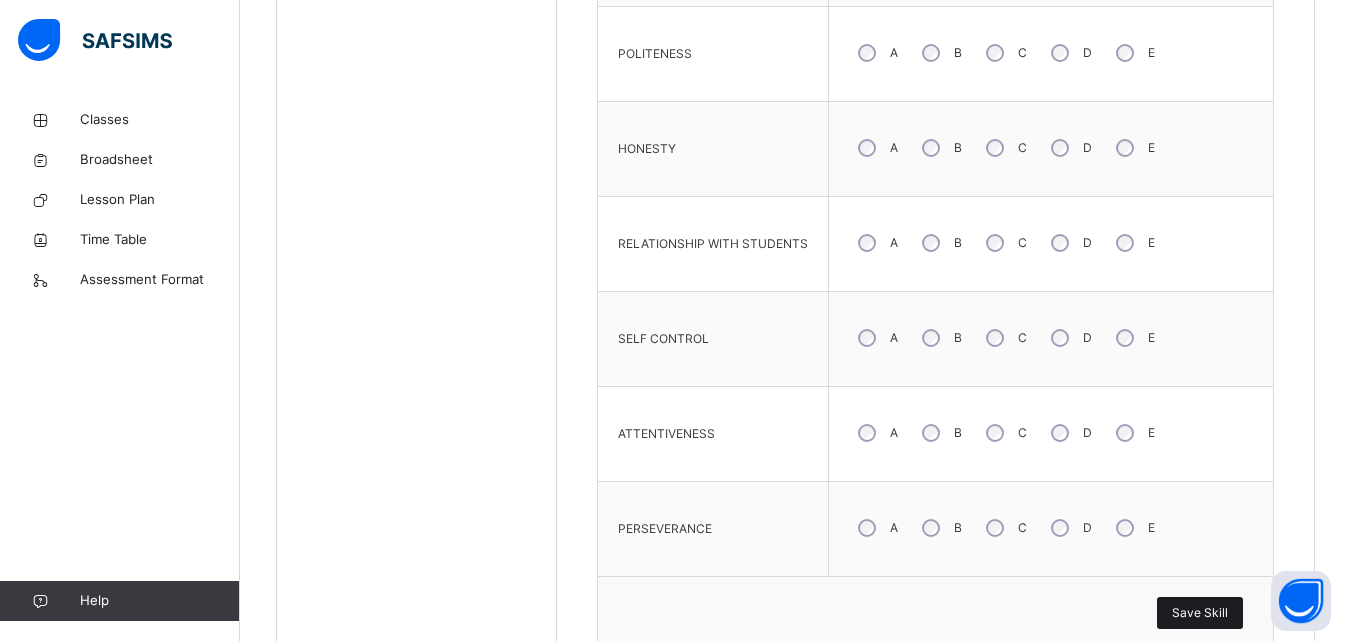 click on "Save Skill" at bounding box center (1200, 613) 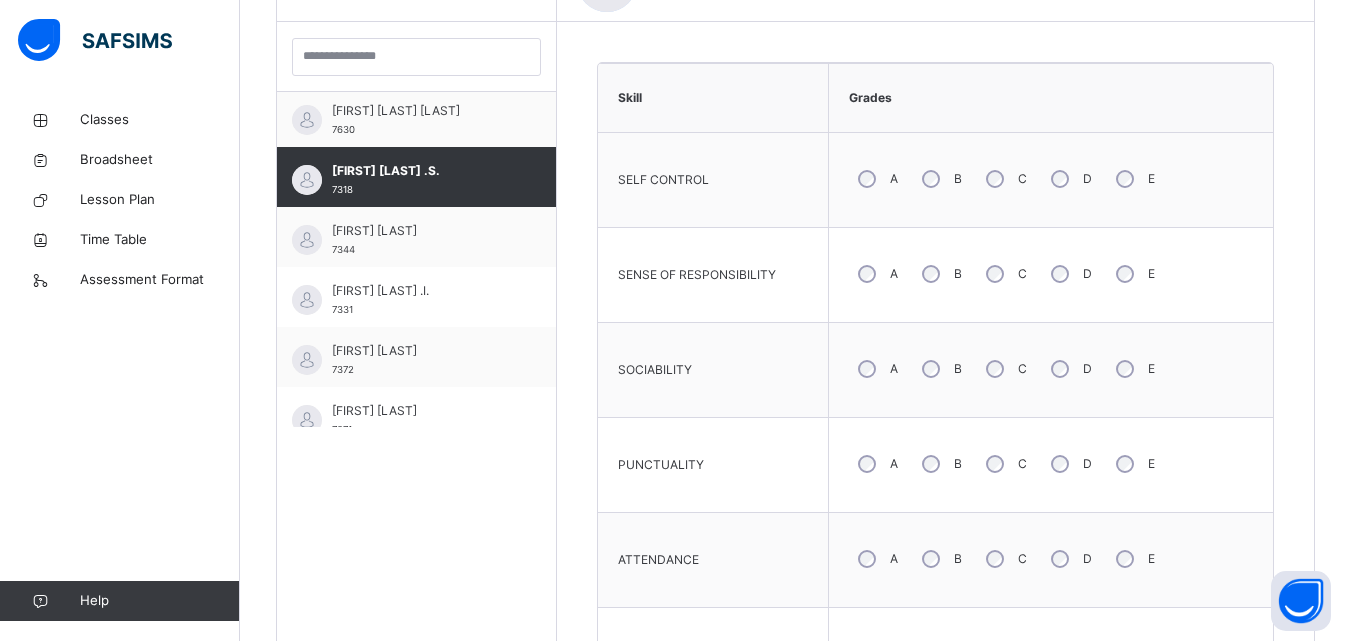 scroll, scrollTop: 565, scrollLeft: 0, axis: vertical 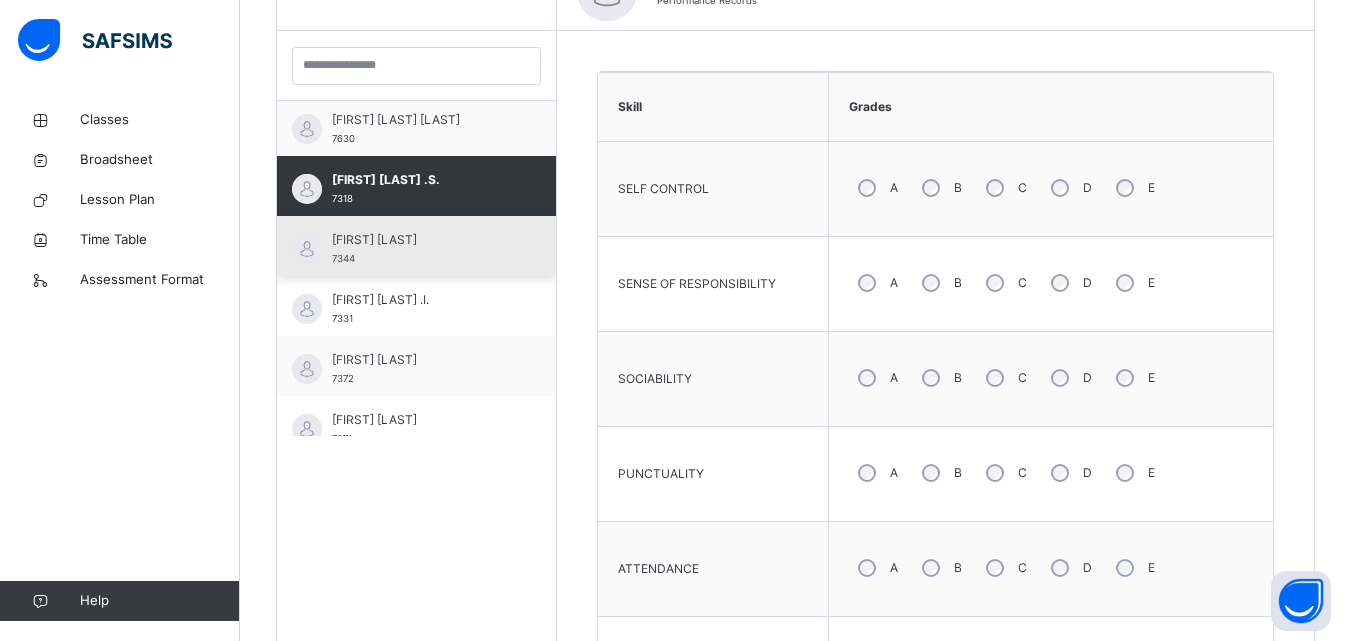 click on "[FIRST]  [LAST] [NUMBER]" at bounding box center (416, 246) 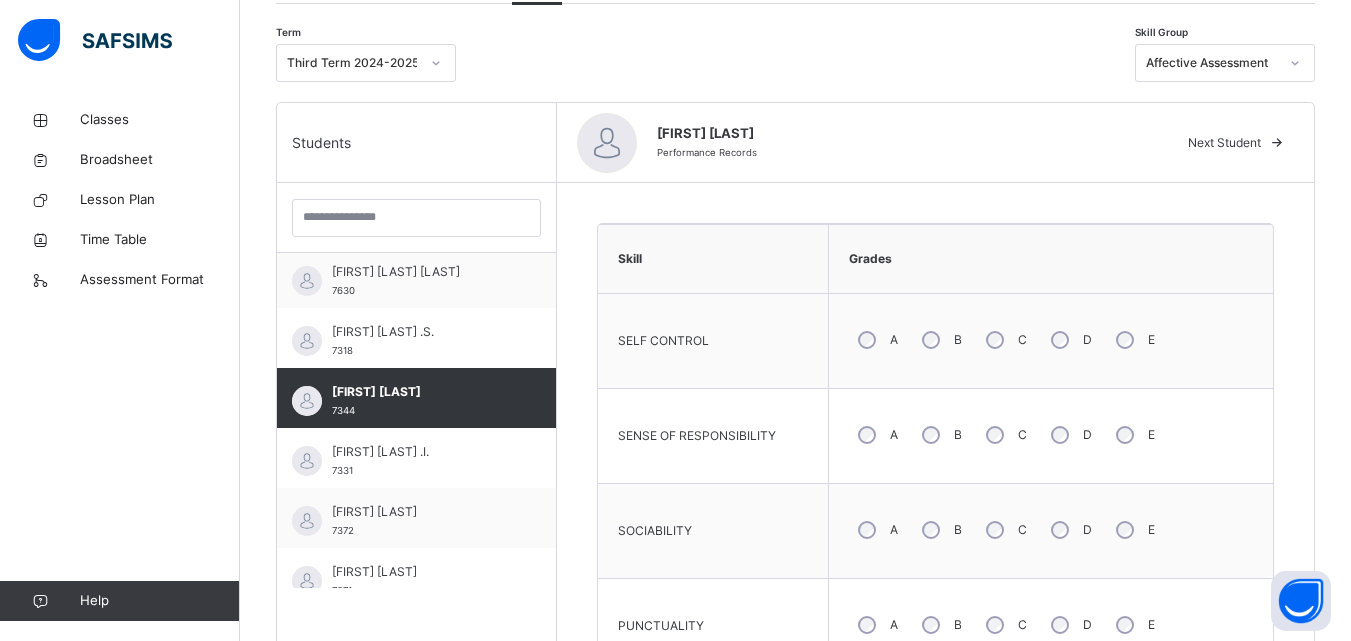 scroll, scrollTop: 365, scrollLeft: 0, axis: vertical 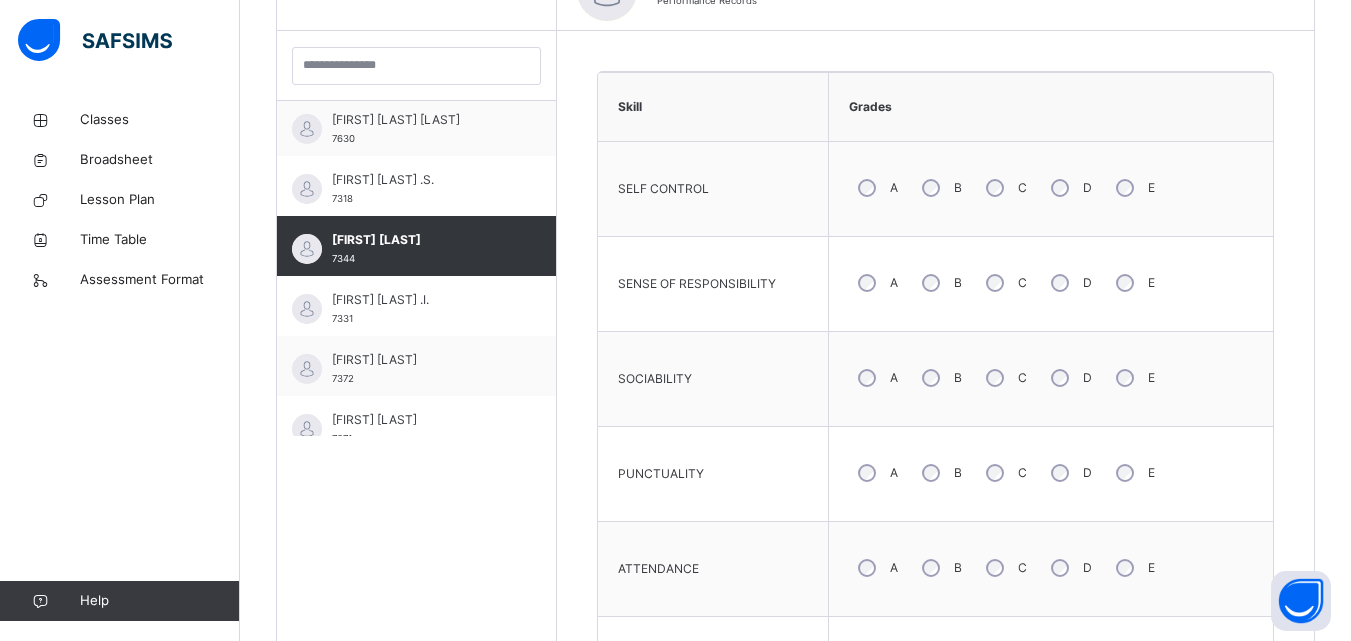 click on "B" at bounding box center (940, 378) 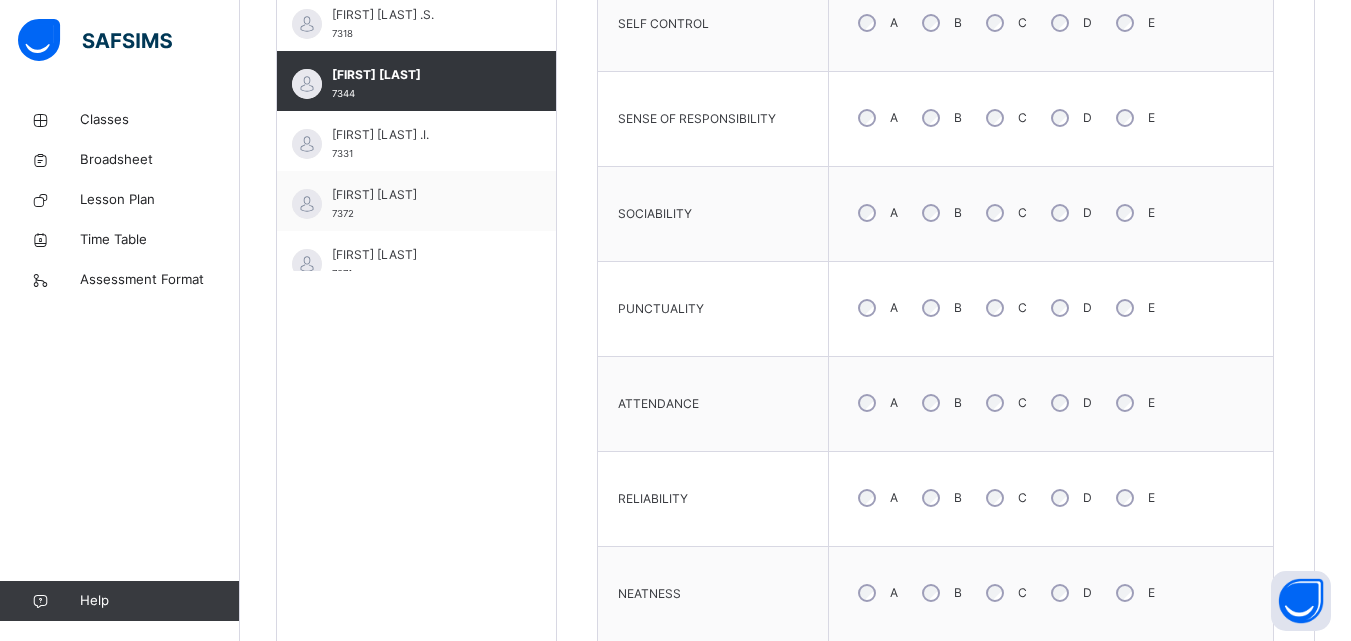 scroll, scrollTop: 765, scrollLeft: 0, axis: vertical 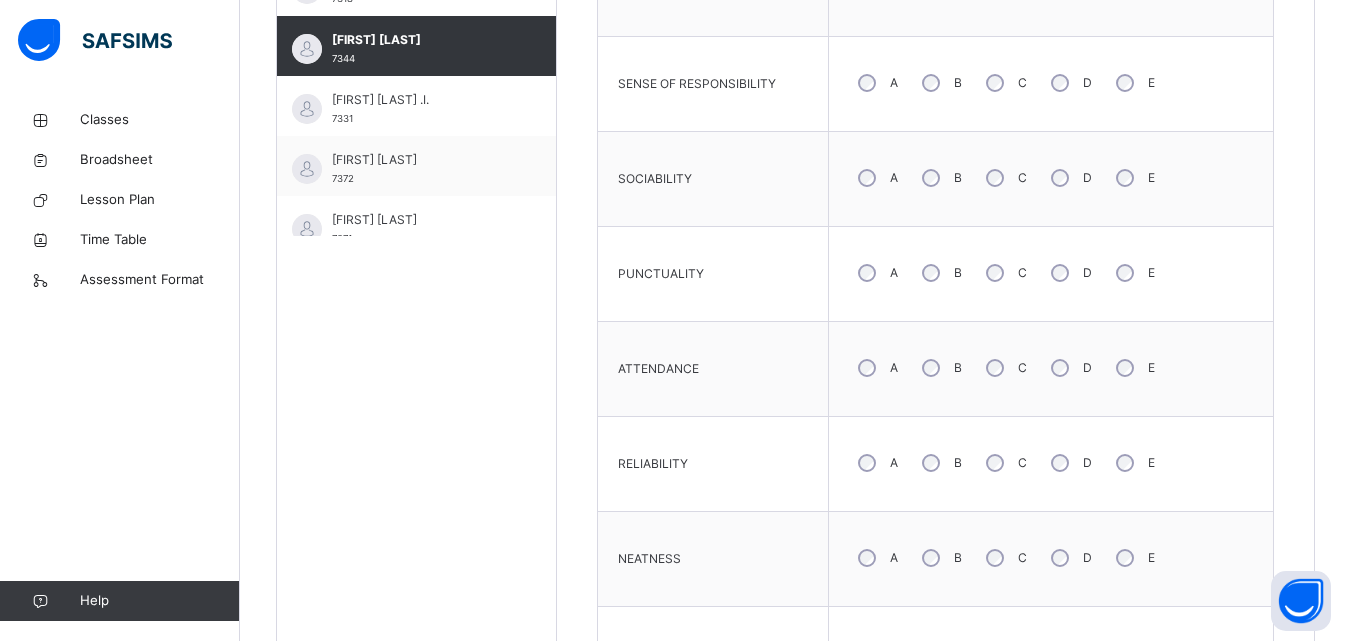 click on "B" at bounding box center [940, 463] 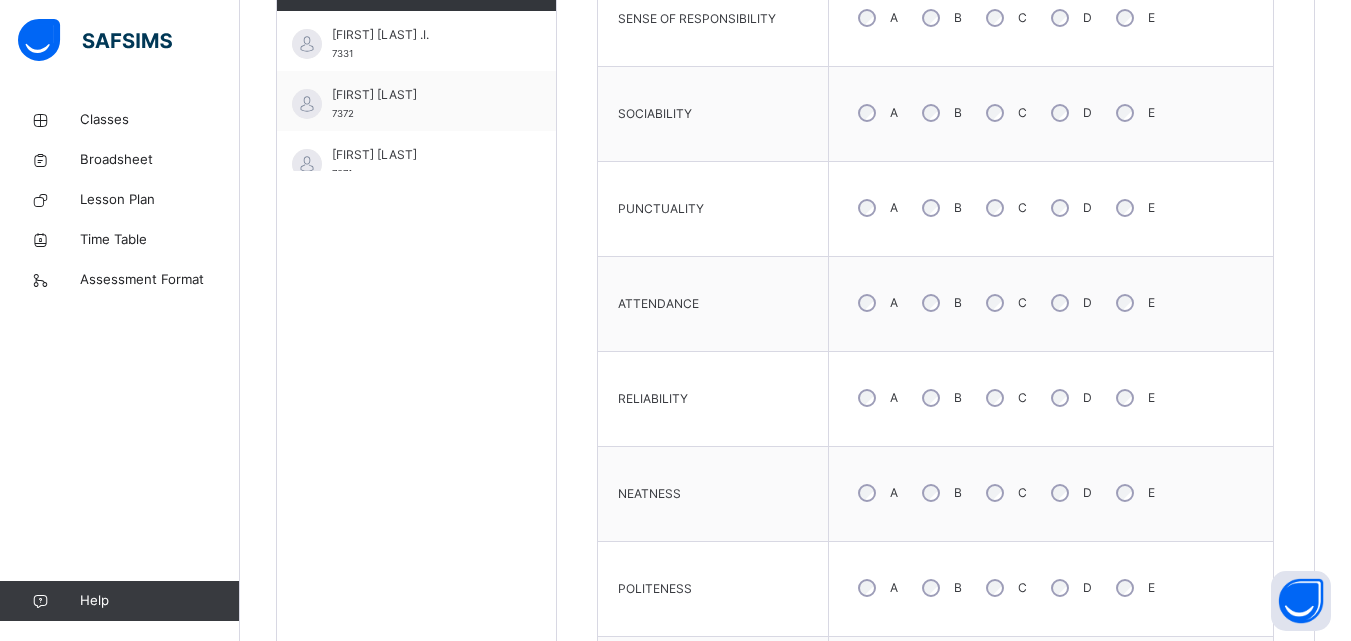scroll, scrollTop: 865, scrollLeft: 0, axis: vertical 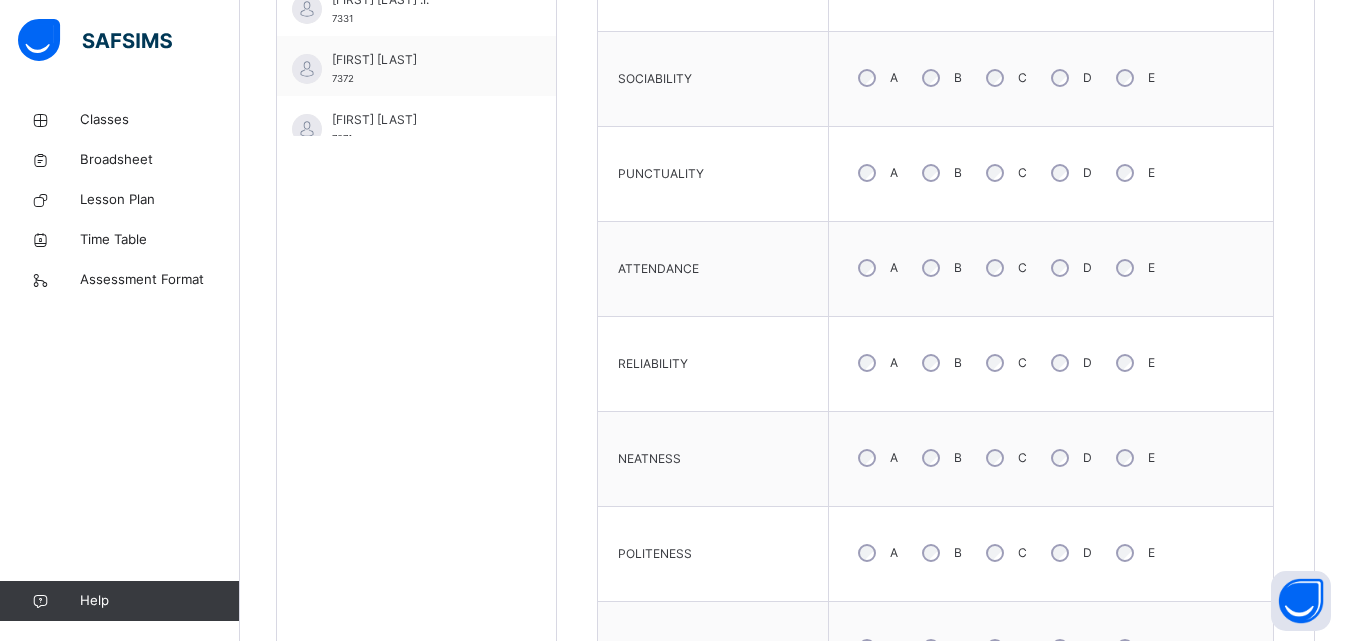 click on "B" at bounding box center [940, 458] 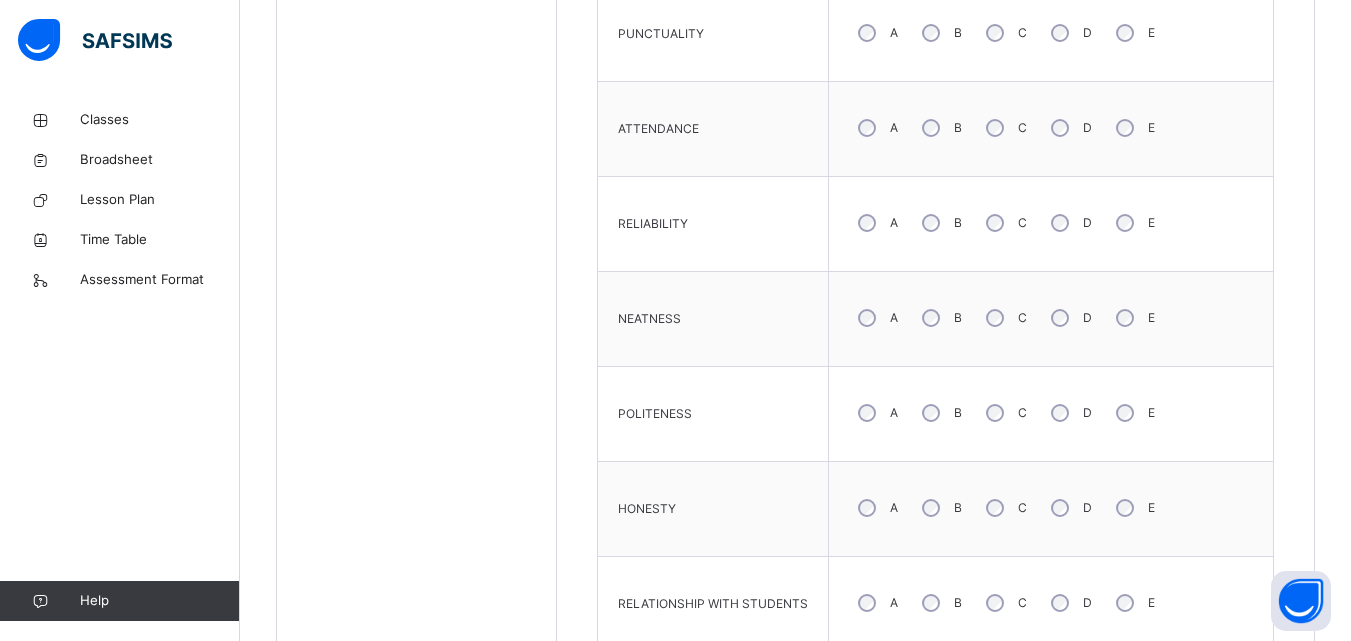 scroll, scrollTop: 1065, scrollLeft: 0, axis: vertical 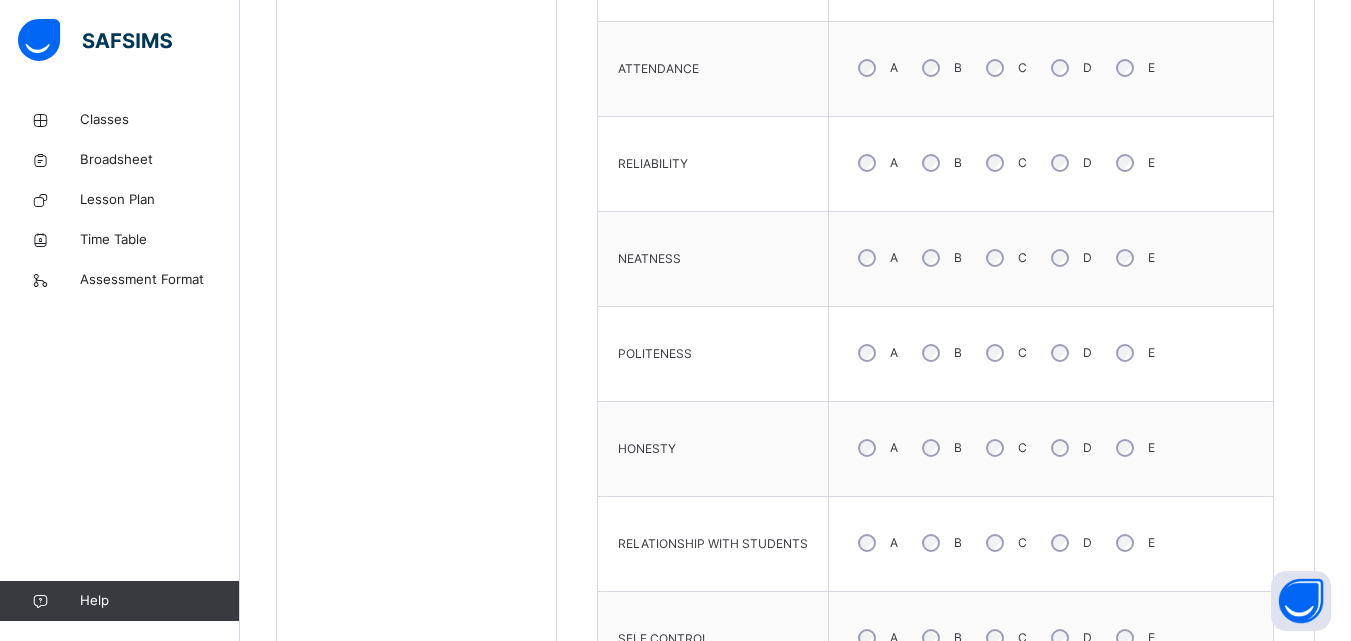 click on "B" at bounding box center (940, 448) 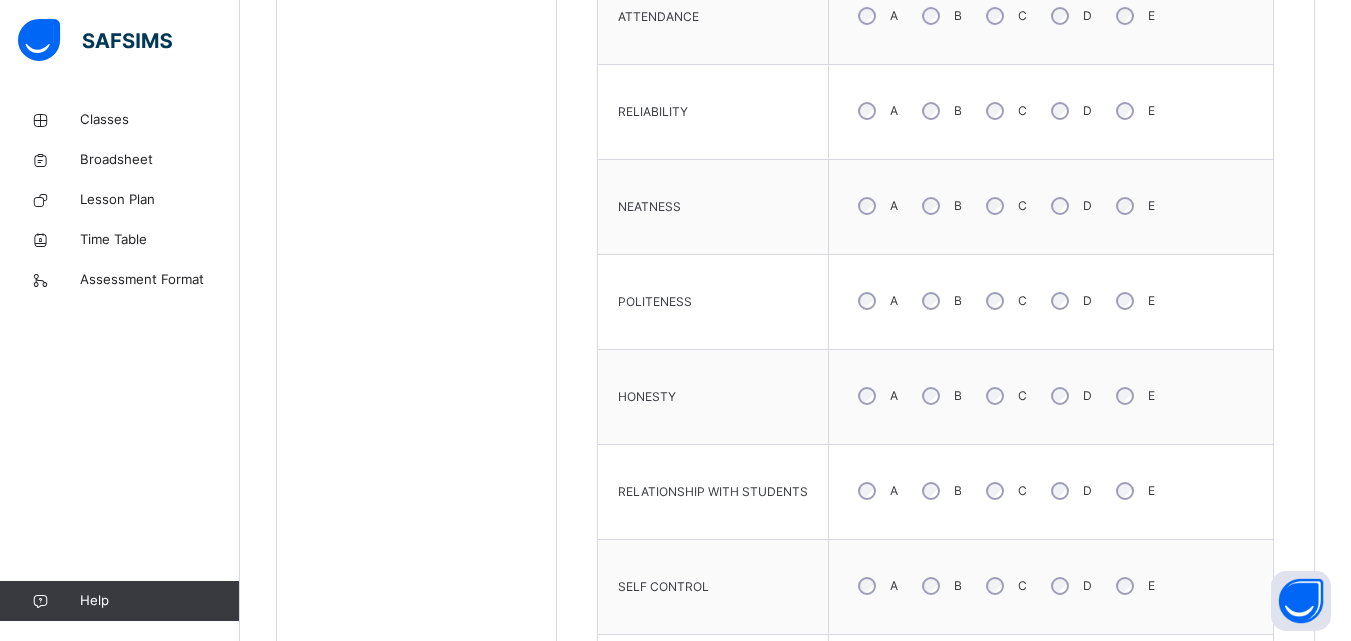 scroll, scrollTop: 1165, scrollLeft: 0, axis: vertical 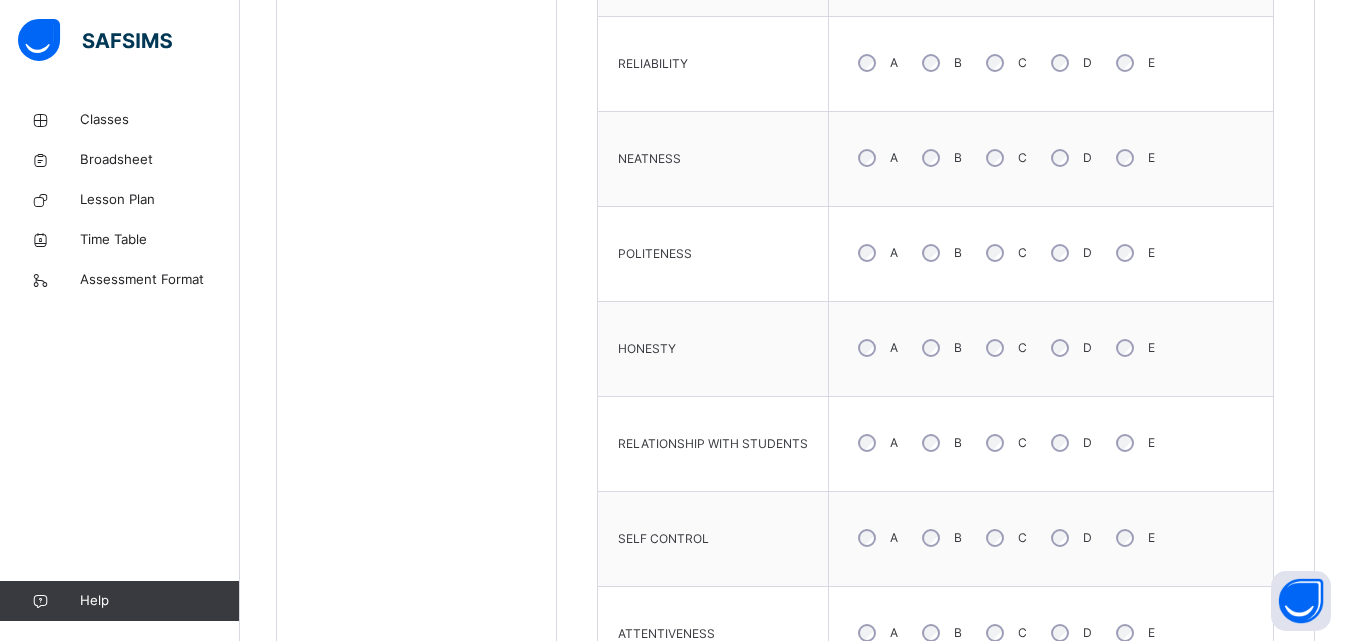 click on "B" at bounding box center (940, 443) 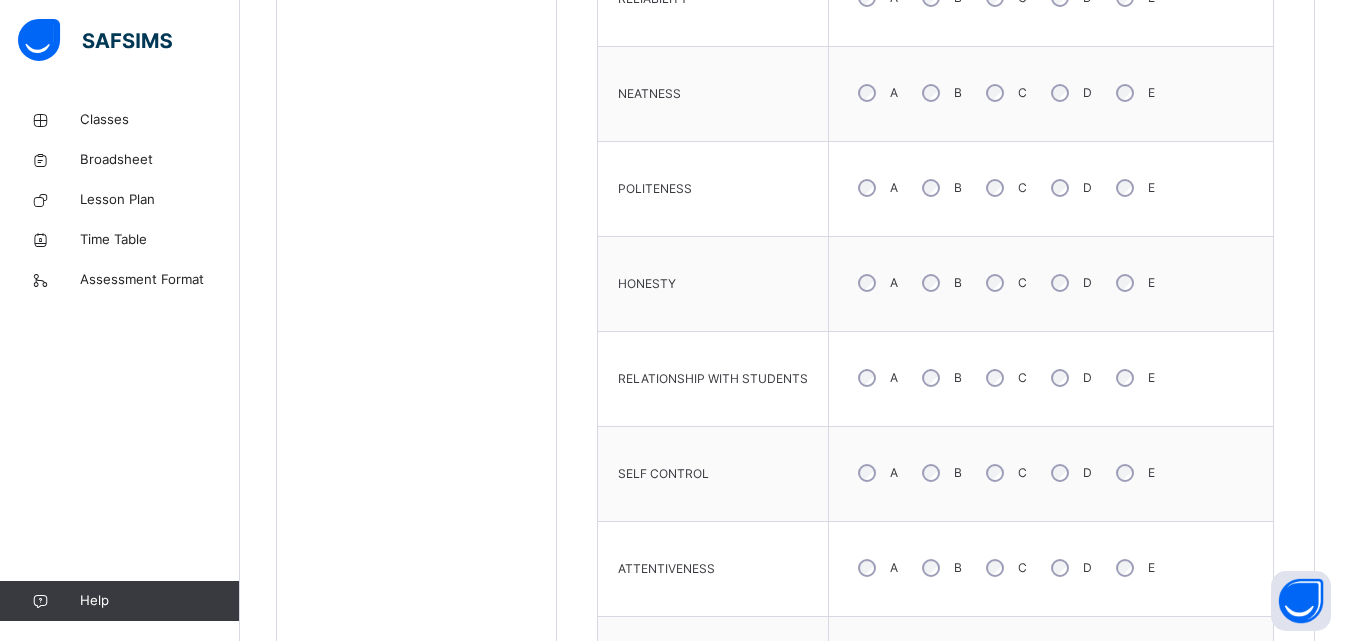 scroll, scrollTop: 1265, scrollLeft: 0, axis: vertical 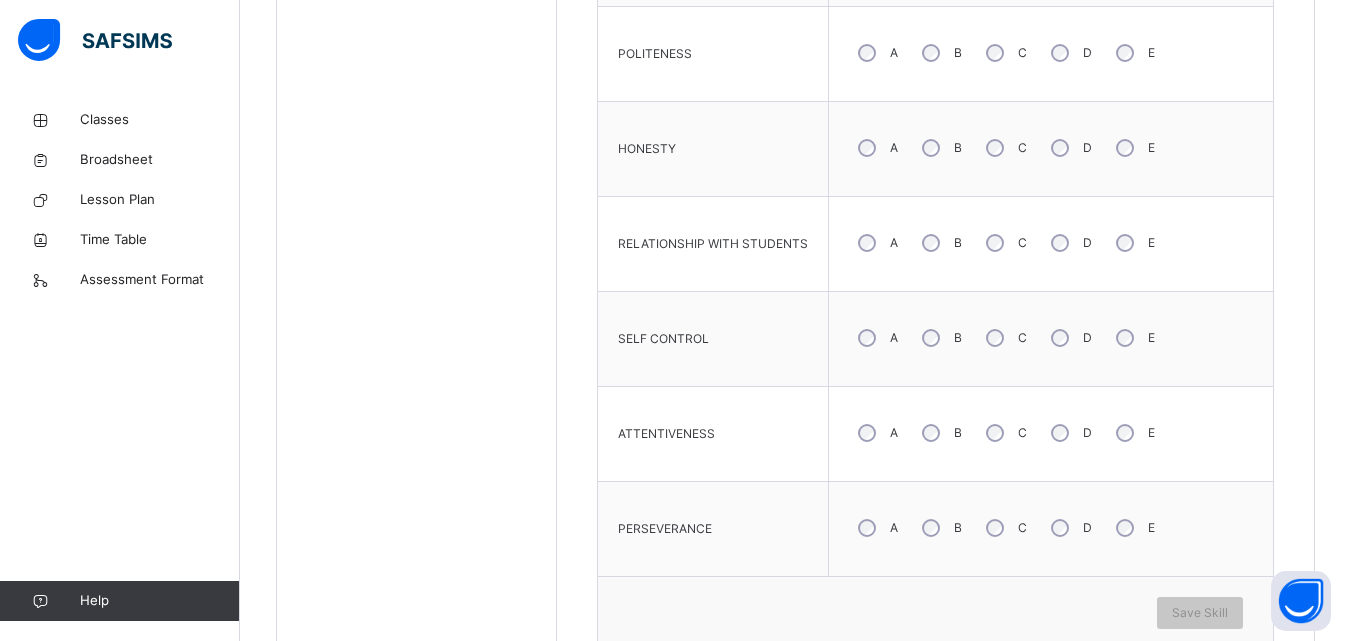 click on "C" at bounding box center [1004, 528] 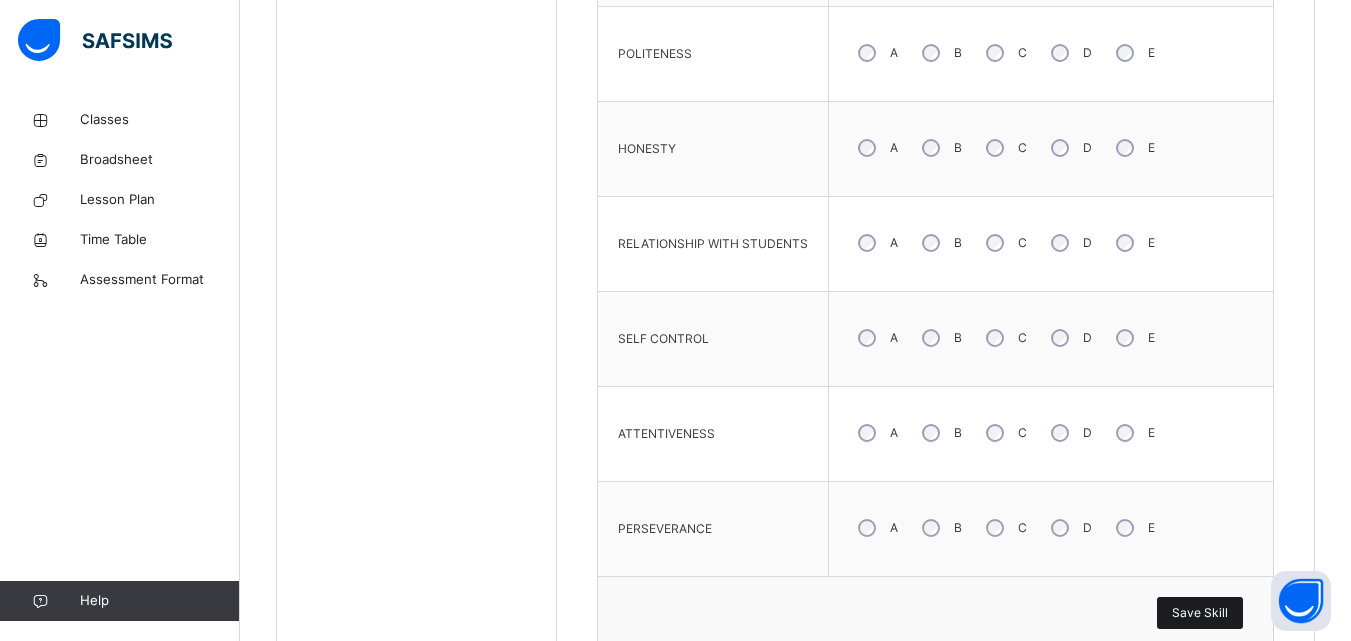 click on "Save Skill" at bounding box center (1200, 613) 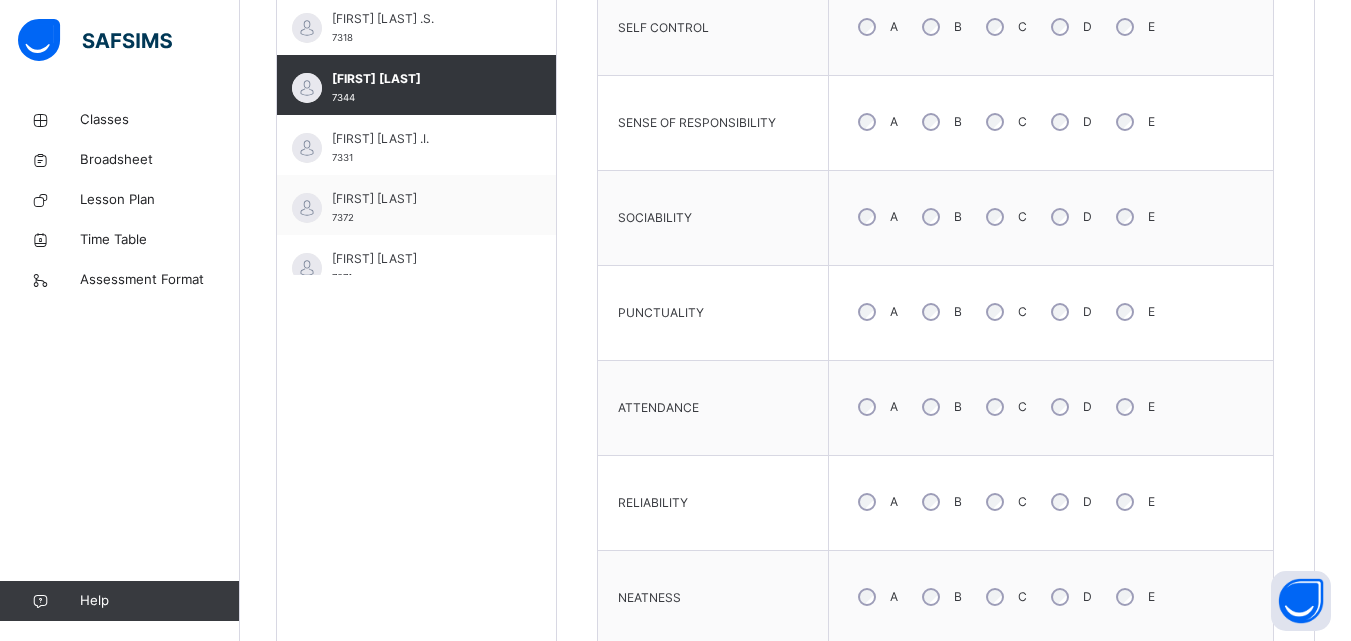 scroll, scrollTop: 665, scrollLeft: 0, axis: vertical 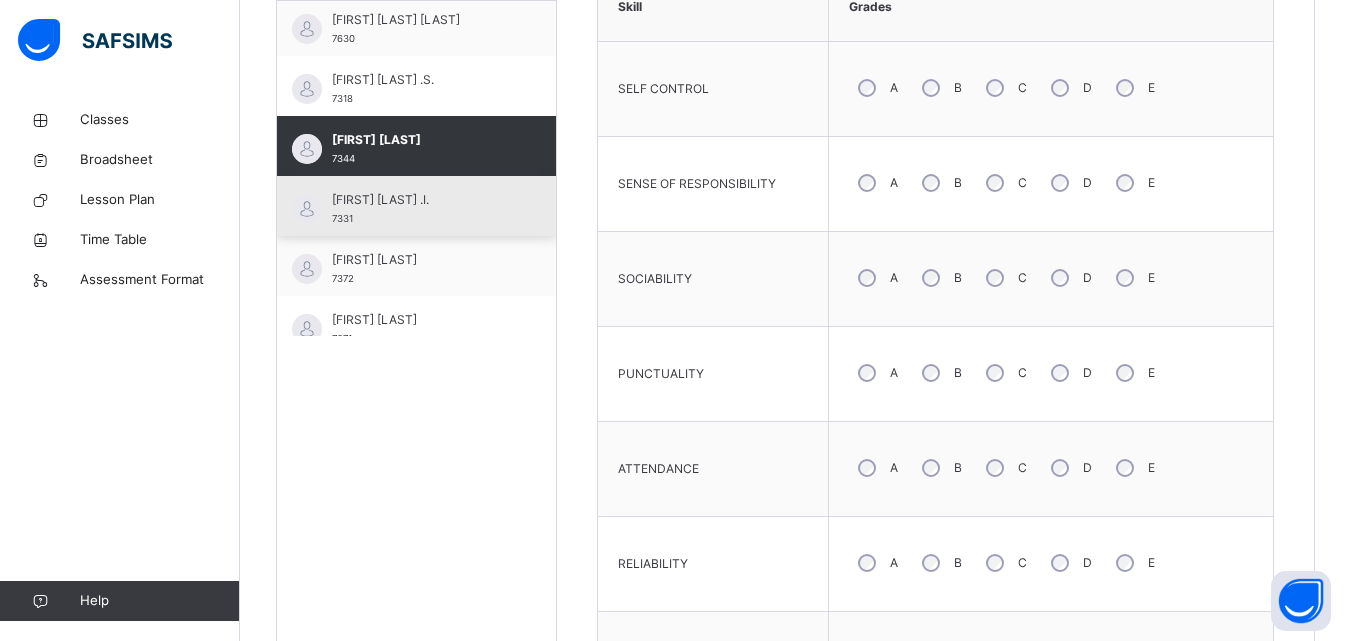 click on "[FIRST] [LAST] .I." at bounding box center (421, 200) 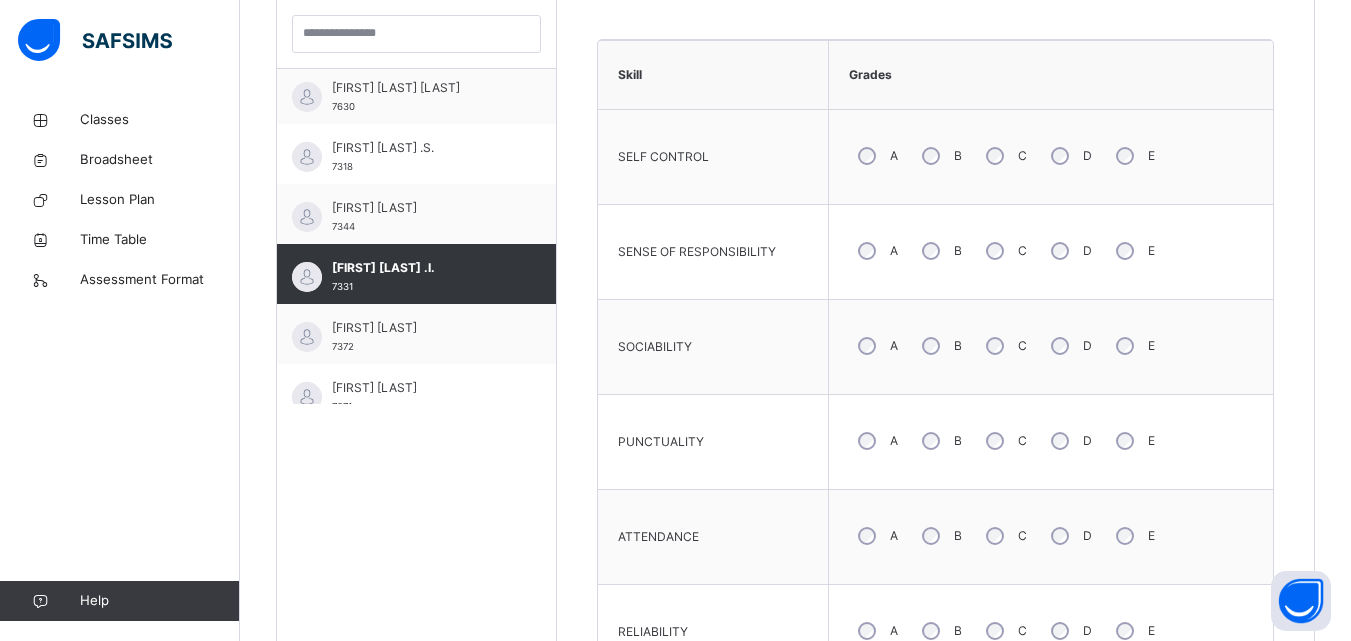 scroll, scrollTop: 465, scrollLeft: 0, axis: vertical 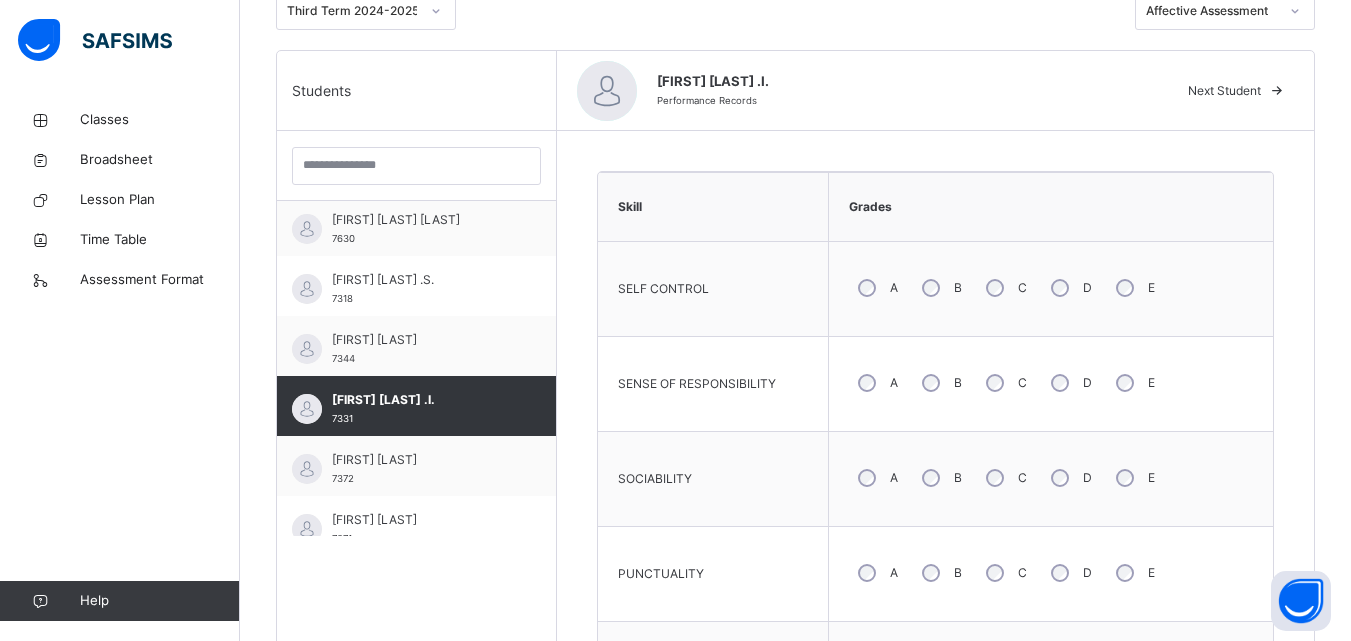 click on "C" at bounding box center (1004, 383) 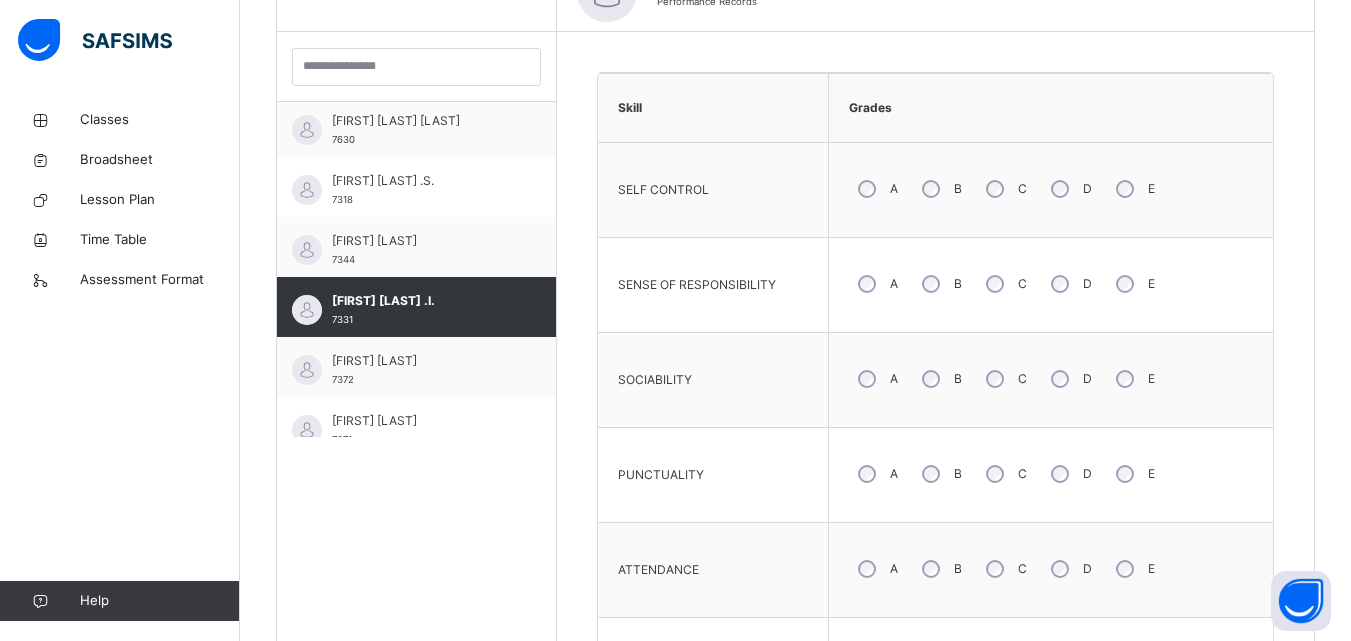 scroll, scrollTop: 565, scrollLeft: 0, axis: vertical 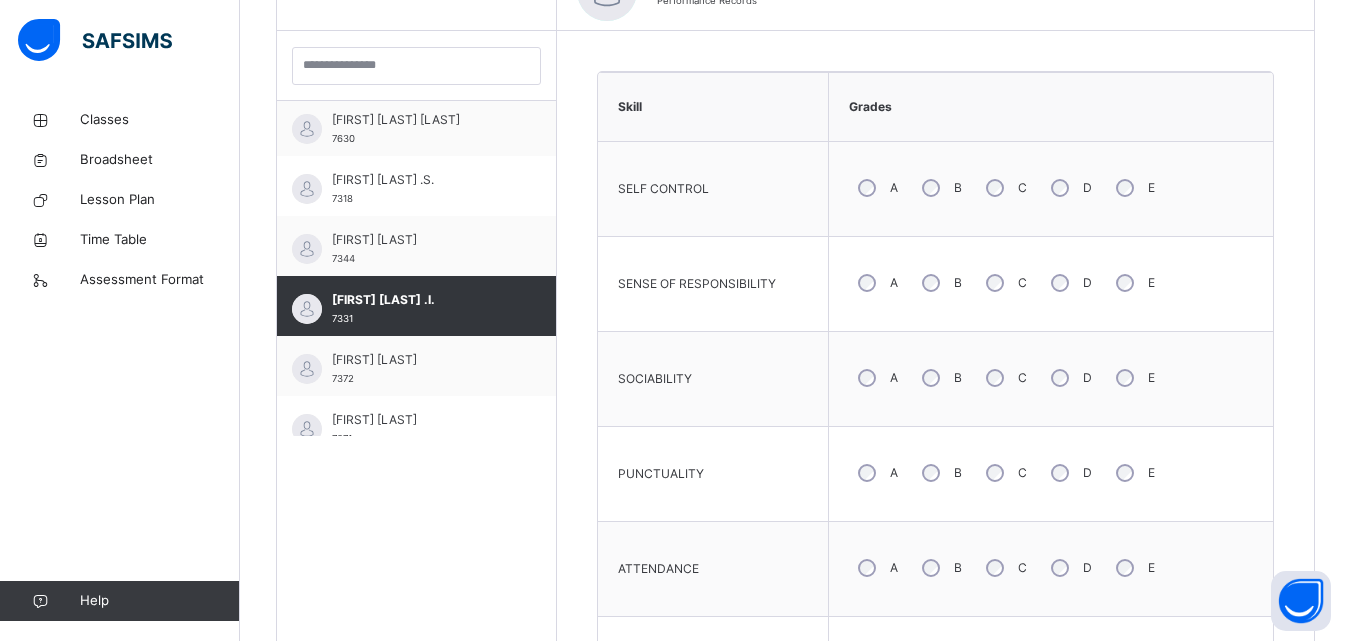 click on "B" at bounding box center [940, 378] 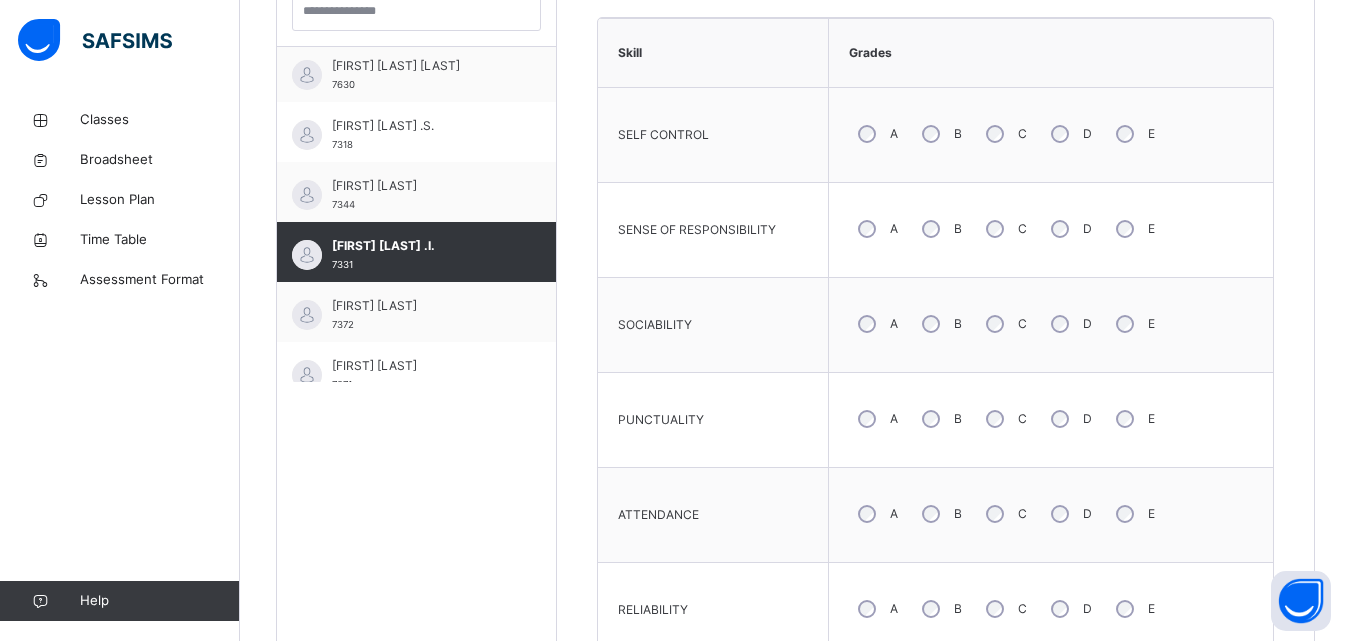 scroll, scrollTop: 665, scrollLeft: 0, axis: vertical 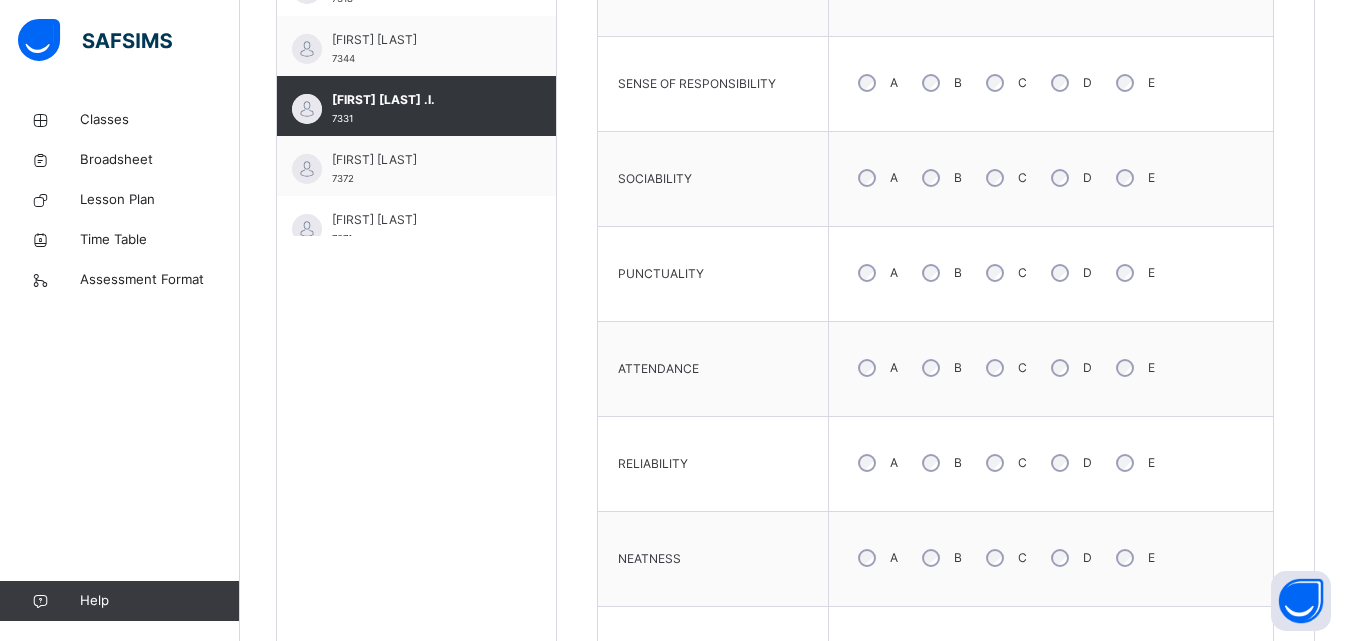 click on "B" at bounding box center (940, 368) 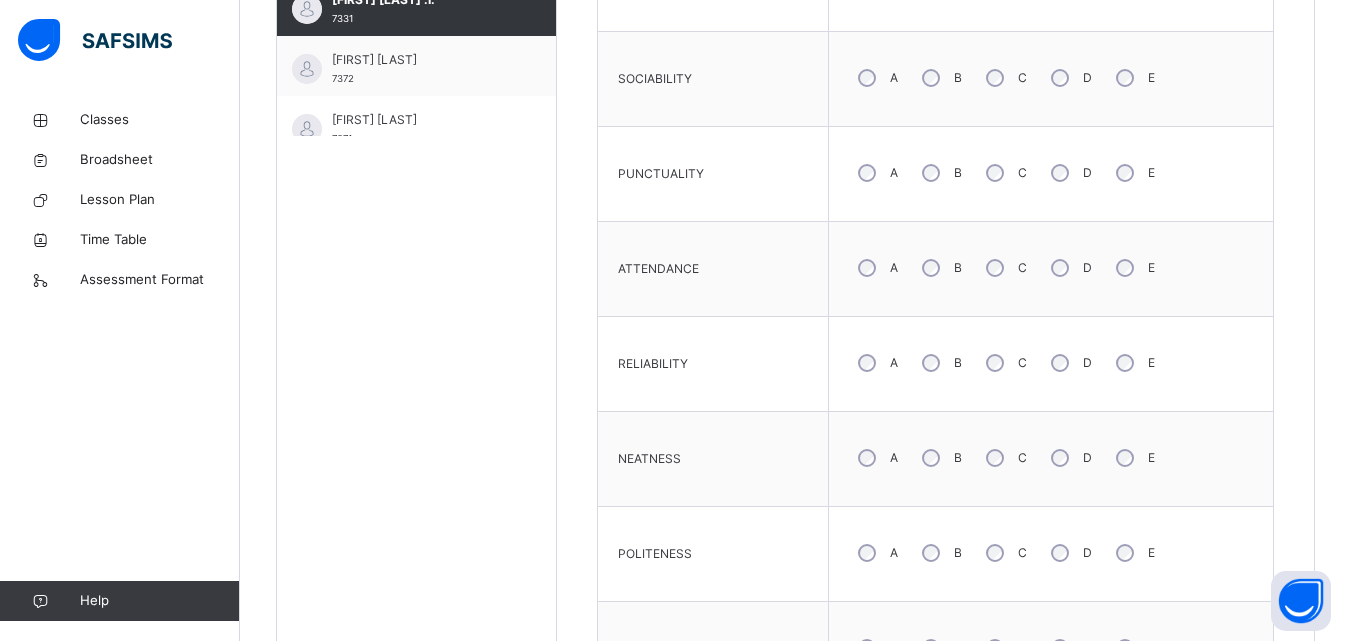 click on "C" at bounding box center [1004, 363] 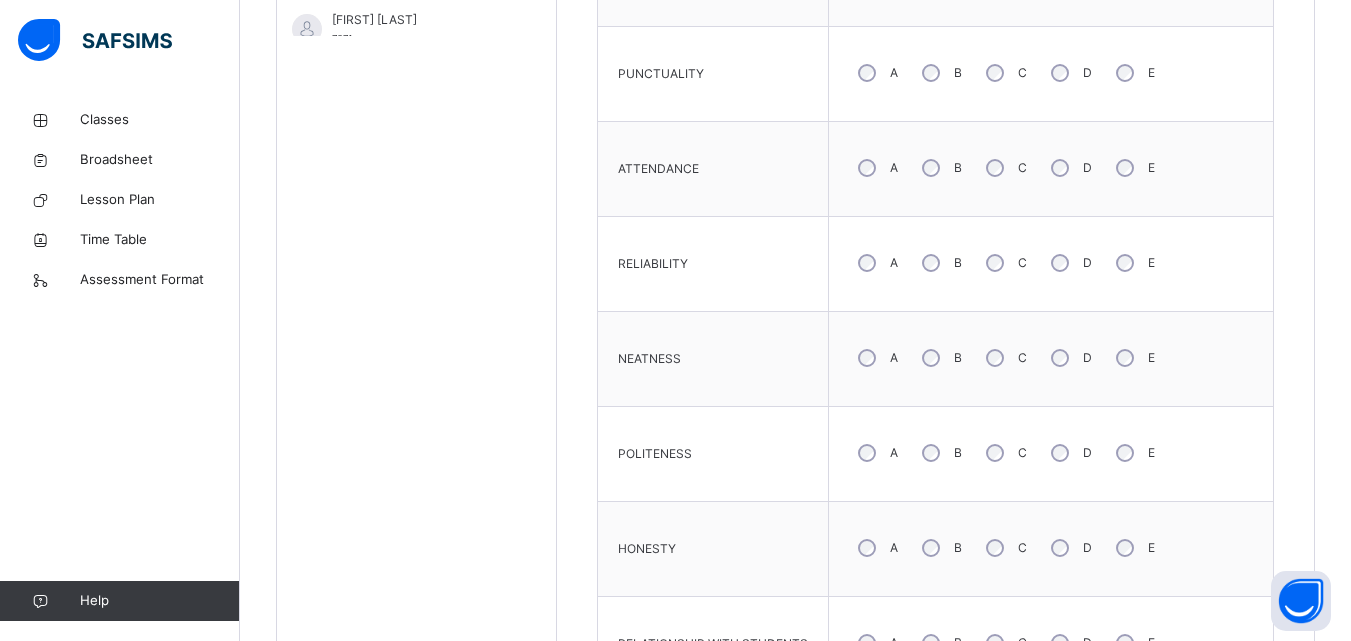 click on "C" at bounding box center [1004, 453] 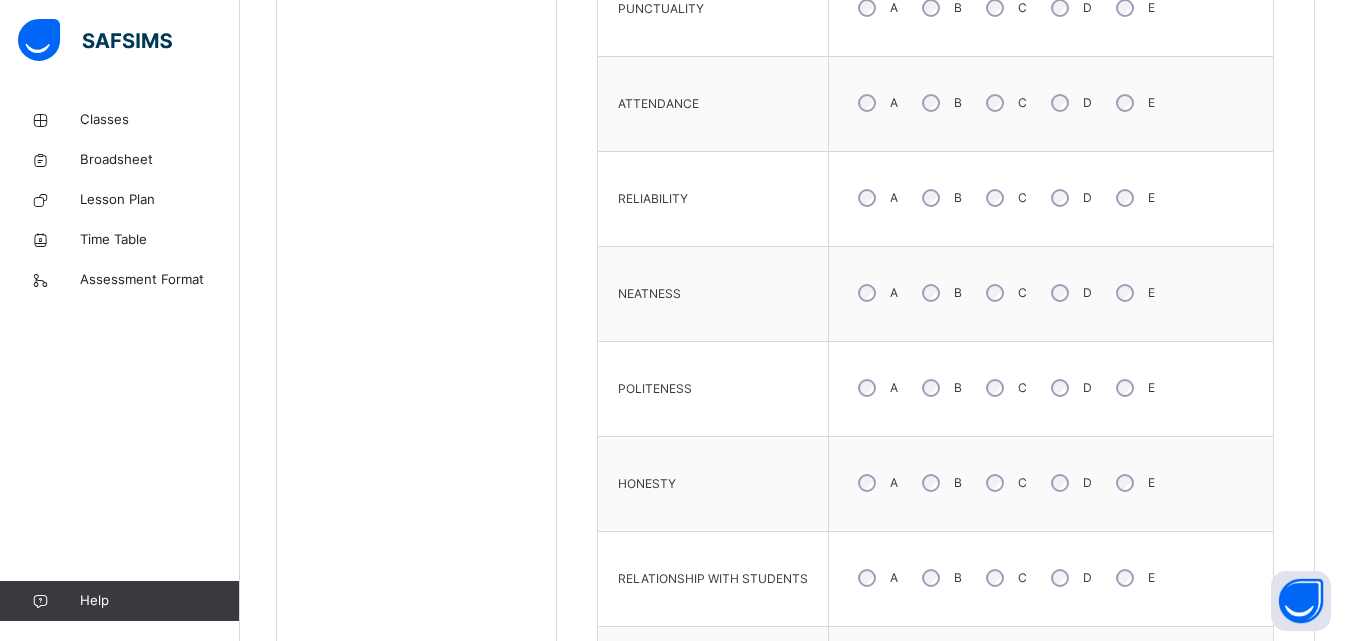 scroll, scrollTop: 1065, scrollLeft: 0, axis: vertical 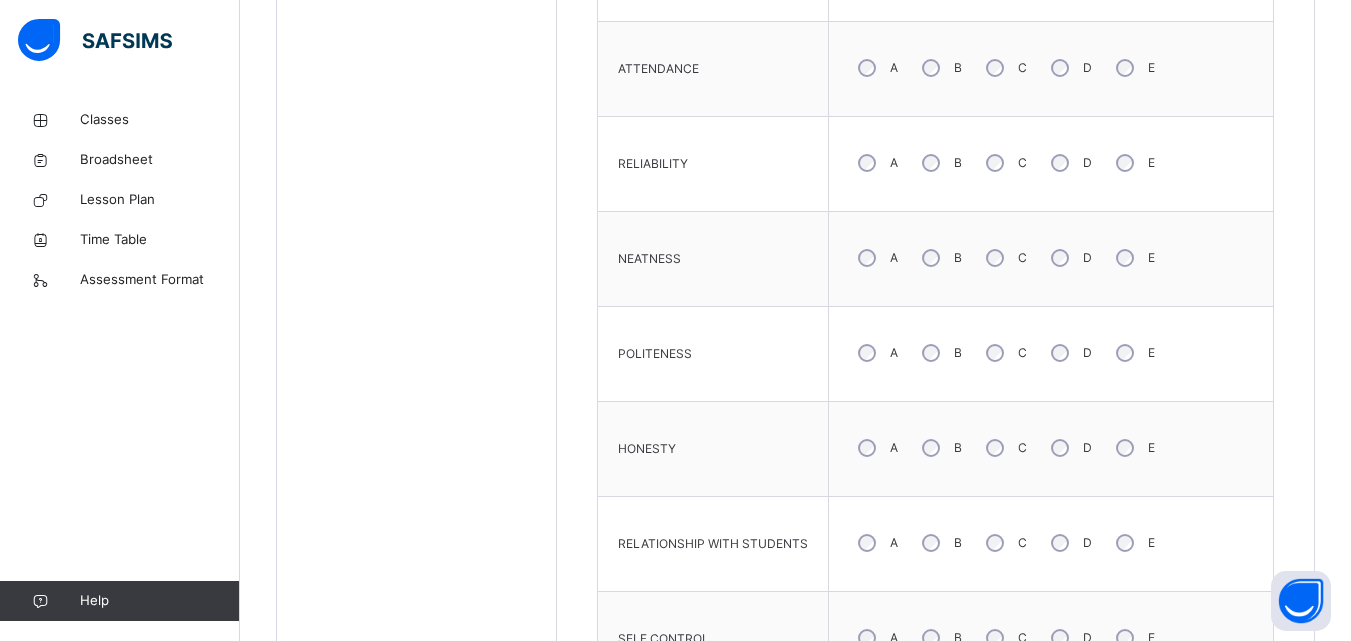 click on "C" at bounding box center (1004, 448) 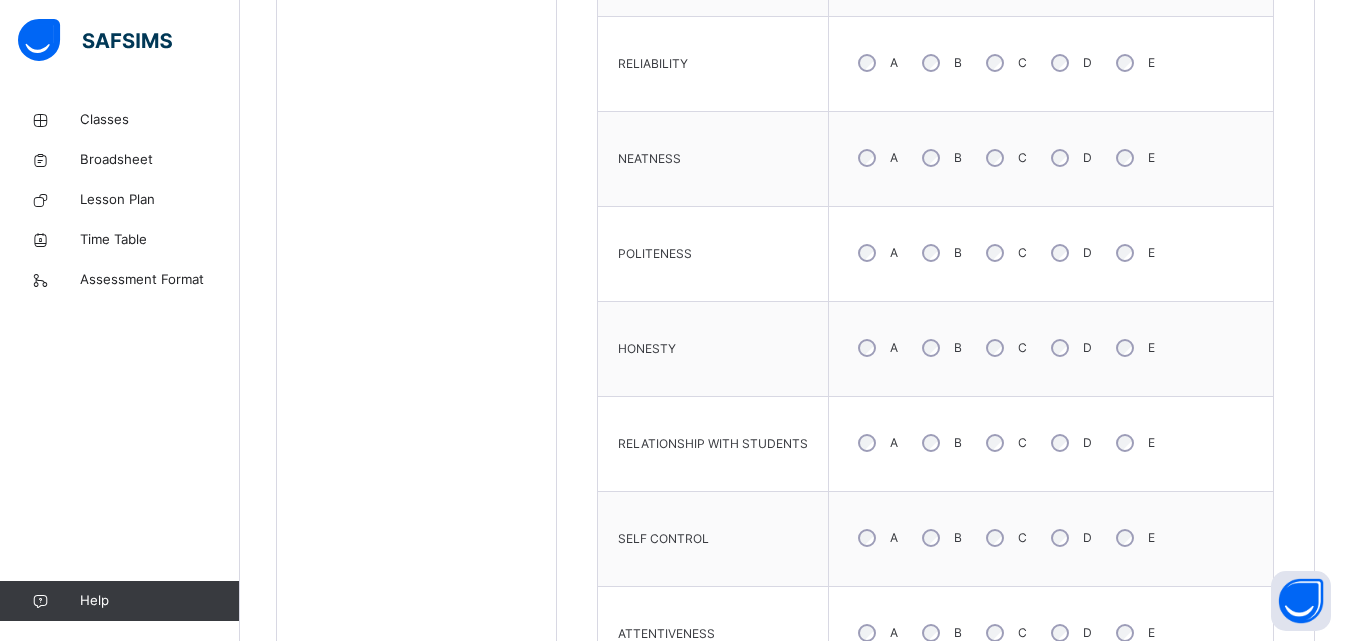 click on "A B C D E" at bounding box center (1051, 443) 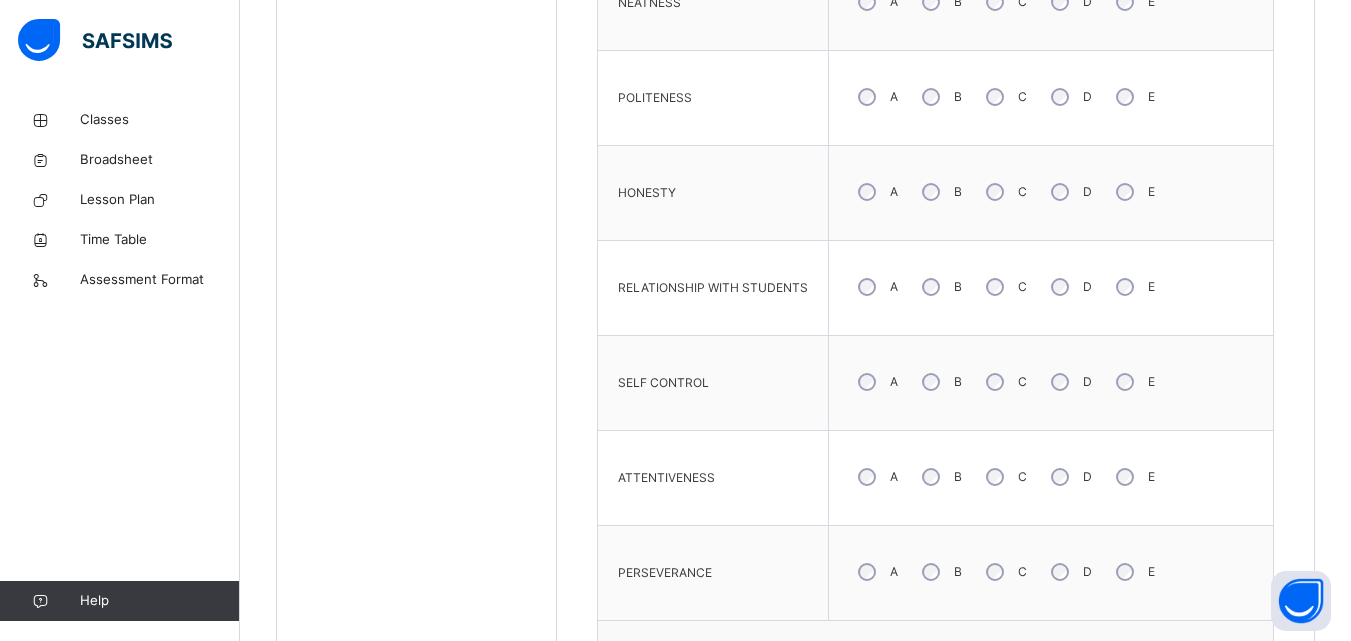 scroll, scrollTop: 1365, scrollLeft: 0, axis: vertical 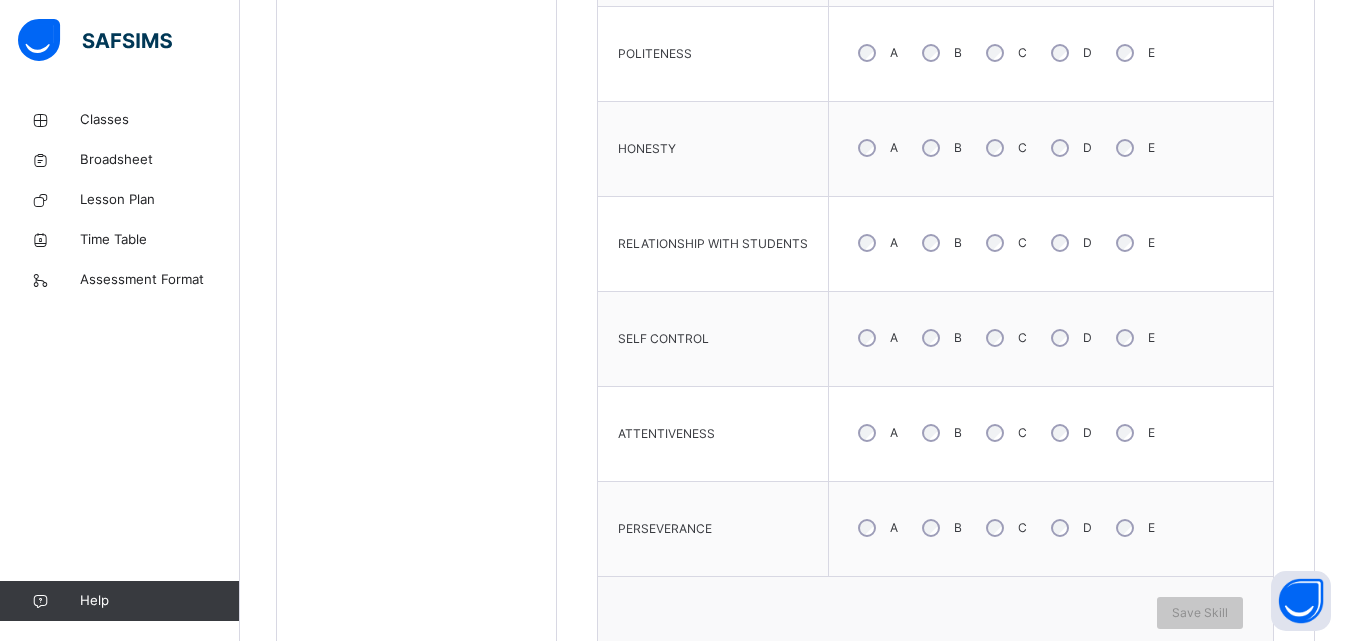click on "C" at bounding box center (1004, 338) 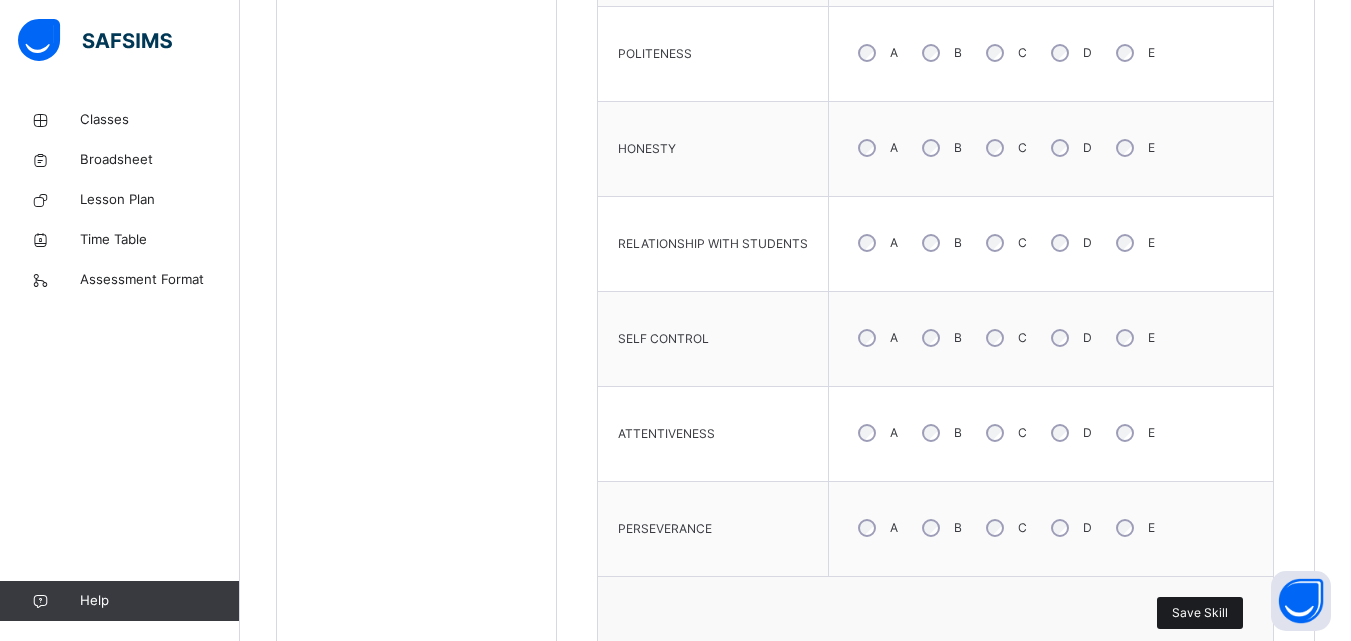 click on "Save Skill" at bounding box center (1200, 613) 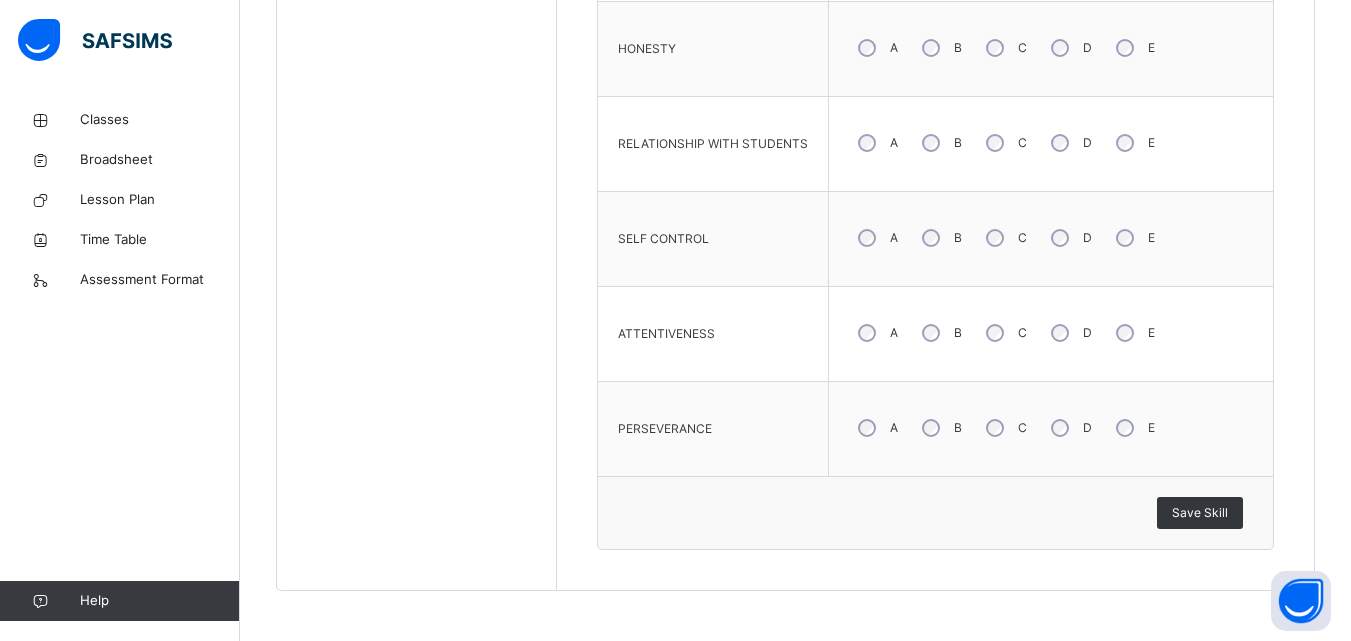 scroll, scrollTop: 1365, scrollLeft: 0, axis: vertical 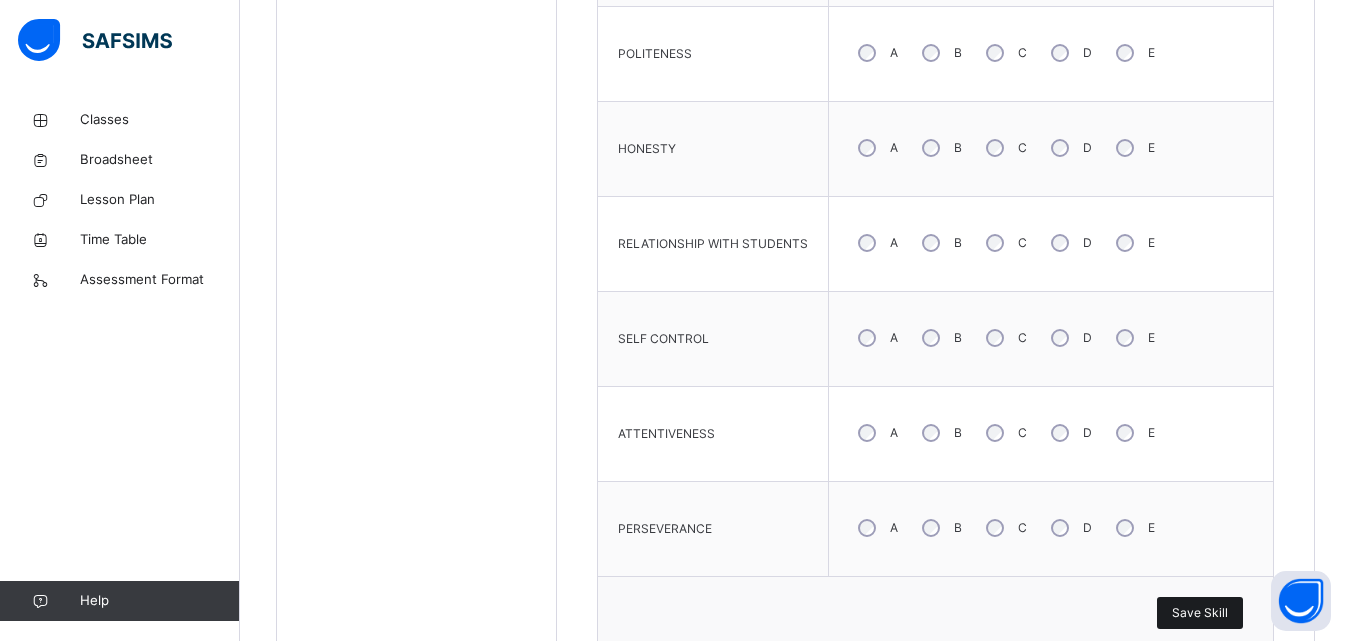 click on "Save Skill" at bounding box center (1200, 613) 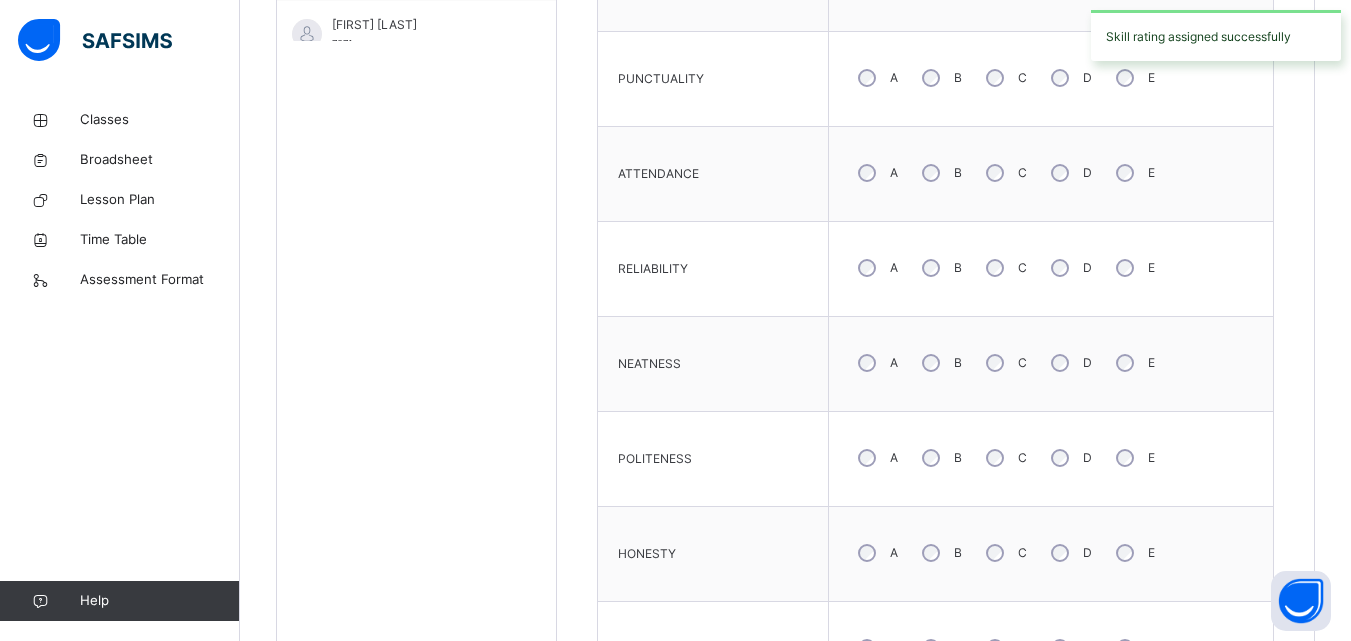 scroll, scrollTop: 765, scrollLeft: 0, axis: vertical 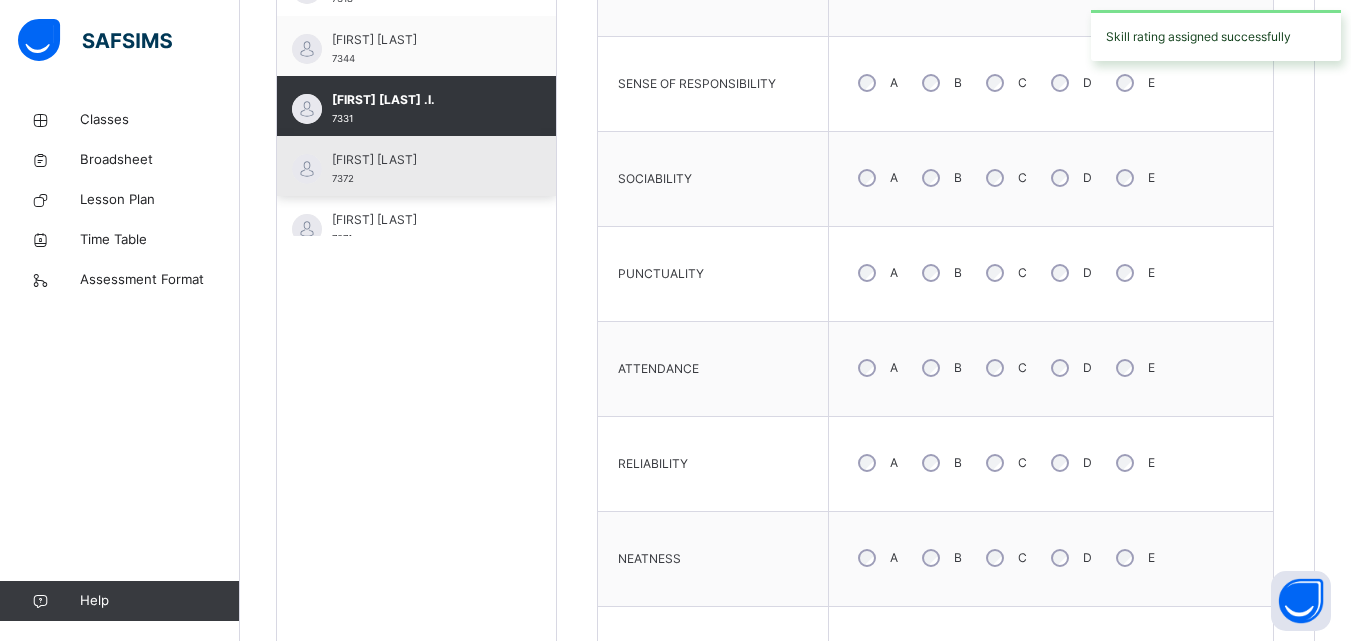 click on "[FIRST]  [LAST]" at bounding box center [421, 160] 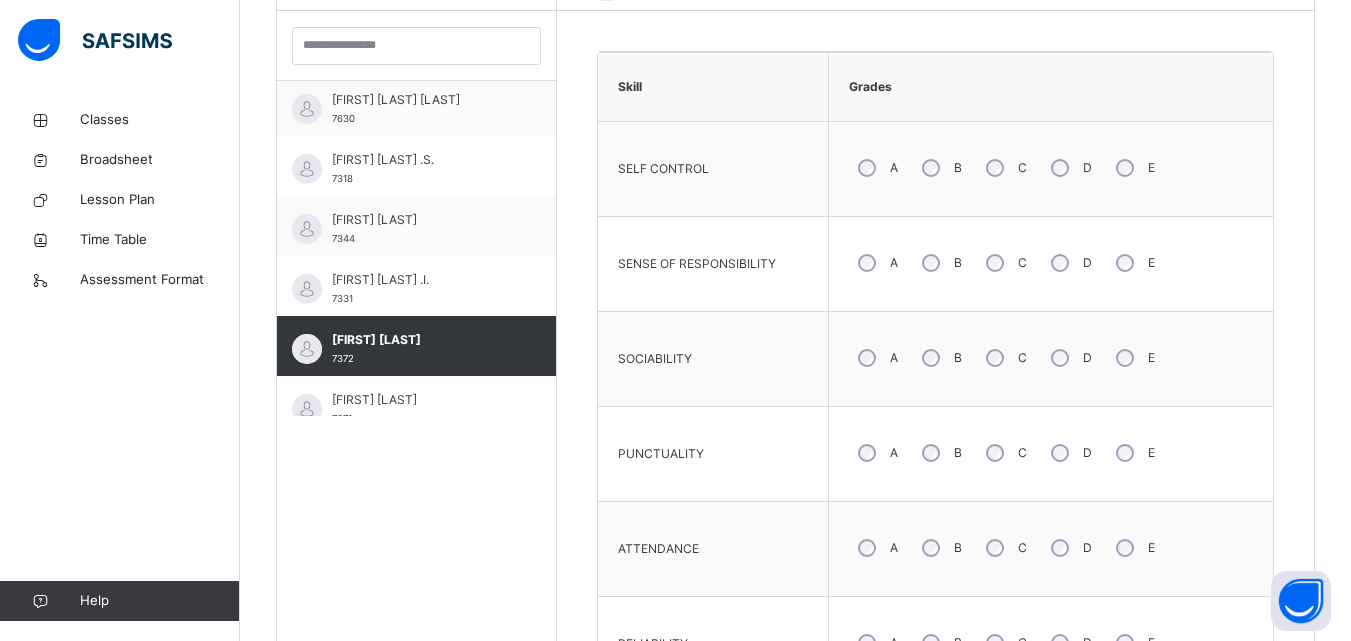 scroll, scrollTop: 565, scrollLeft: 0, axis: vertical 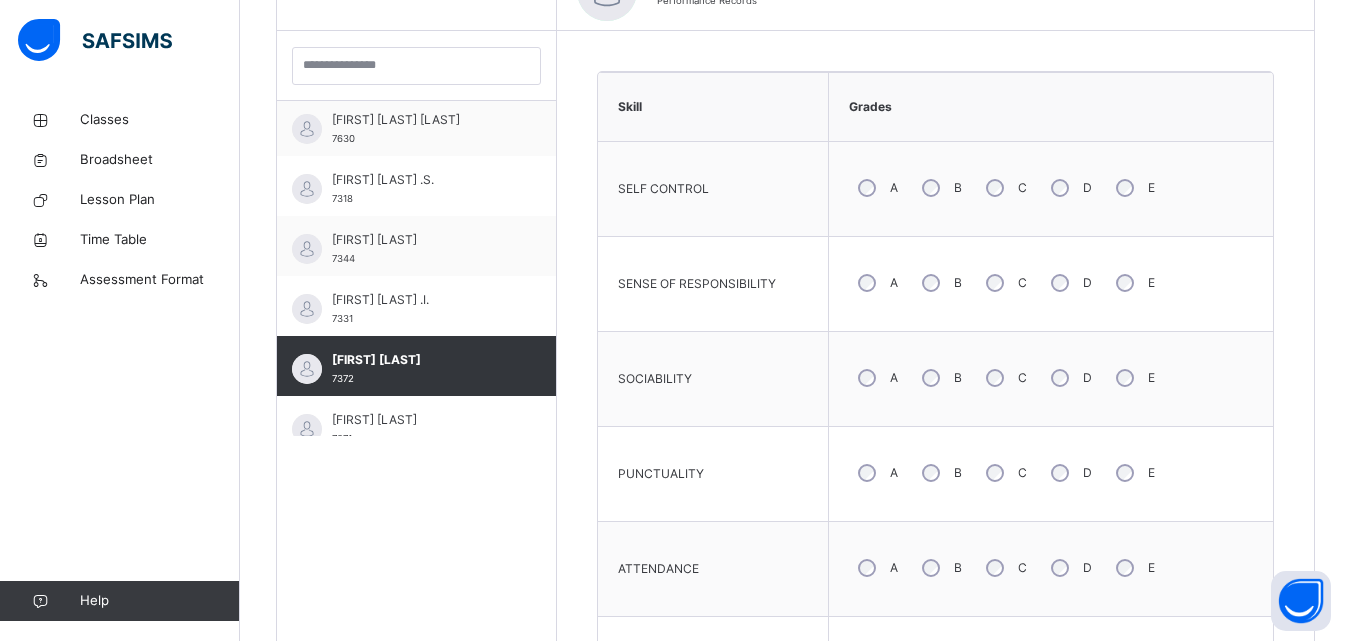 click on "C" at bounding box center (1004, 283) 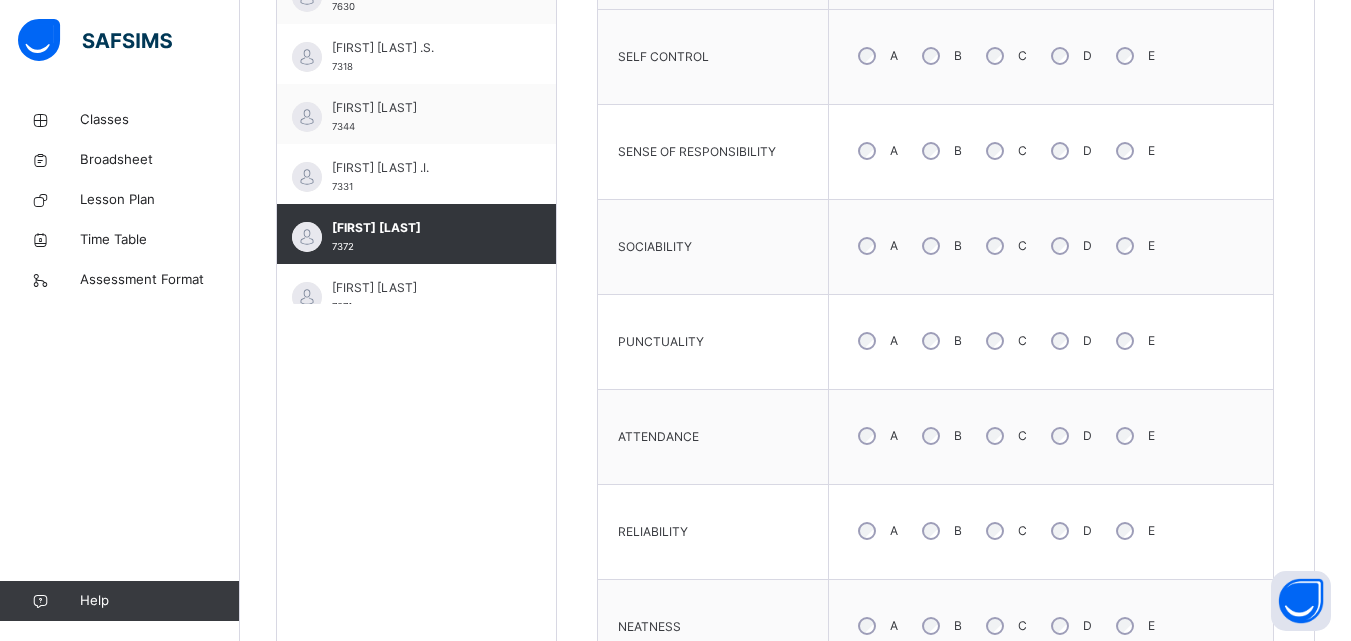 scroll, scrollTop: 765, scrollLeft: 0, axis: vertical 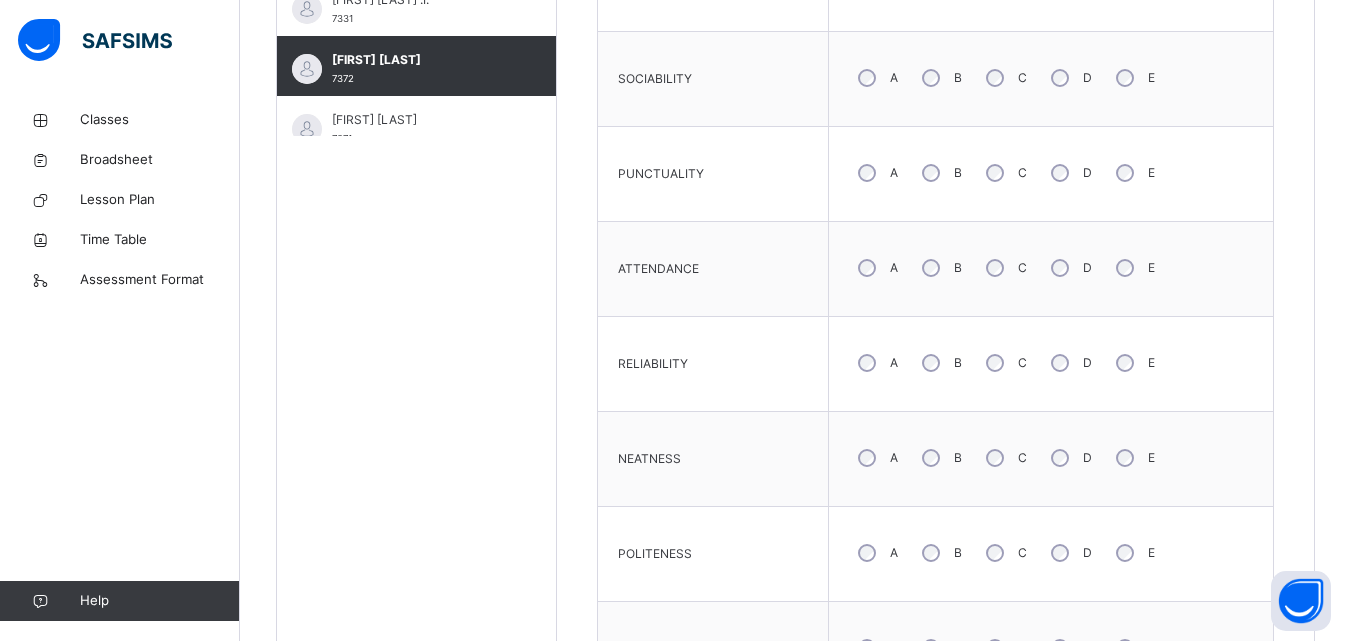 click on "B" at bounding box center (940, 458) 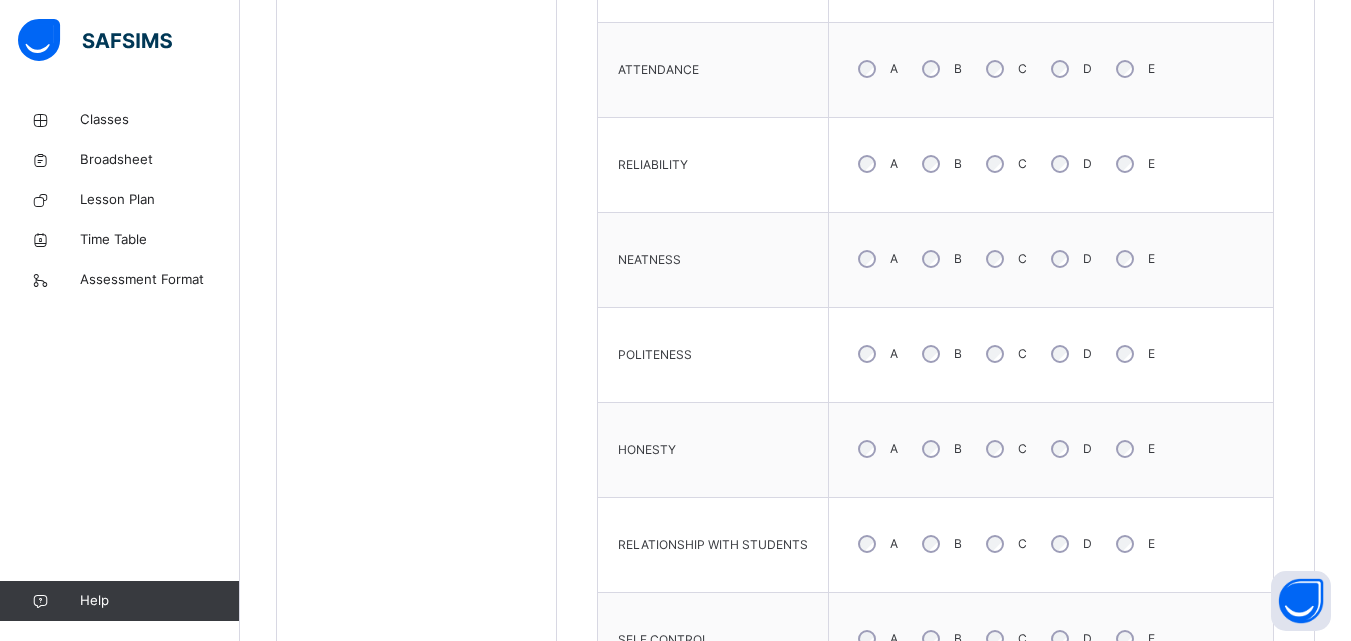 scroll, scrollTop: 1065, scrollLeft: 0, axis: vertical 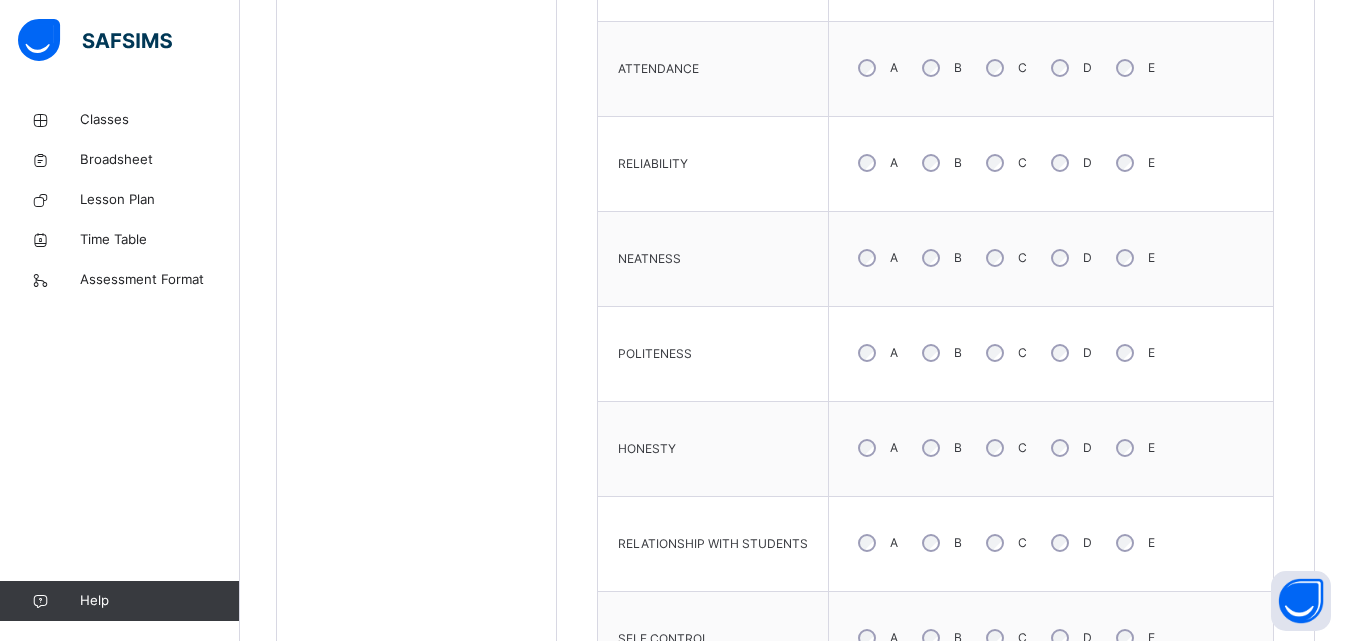 click on "C" at bounding box center [1004, 448] 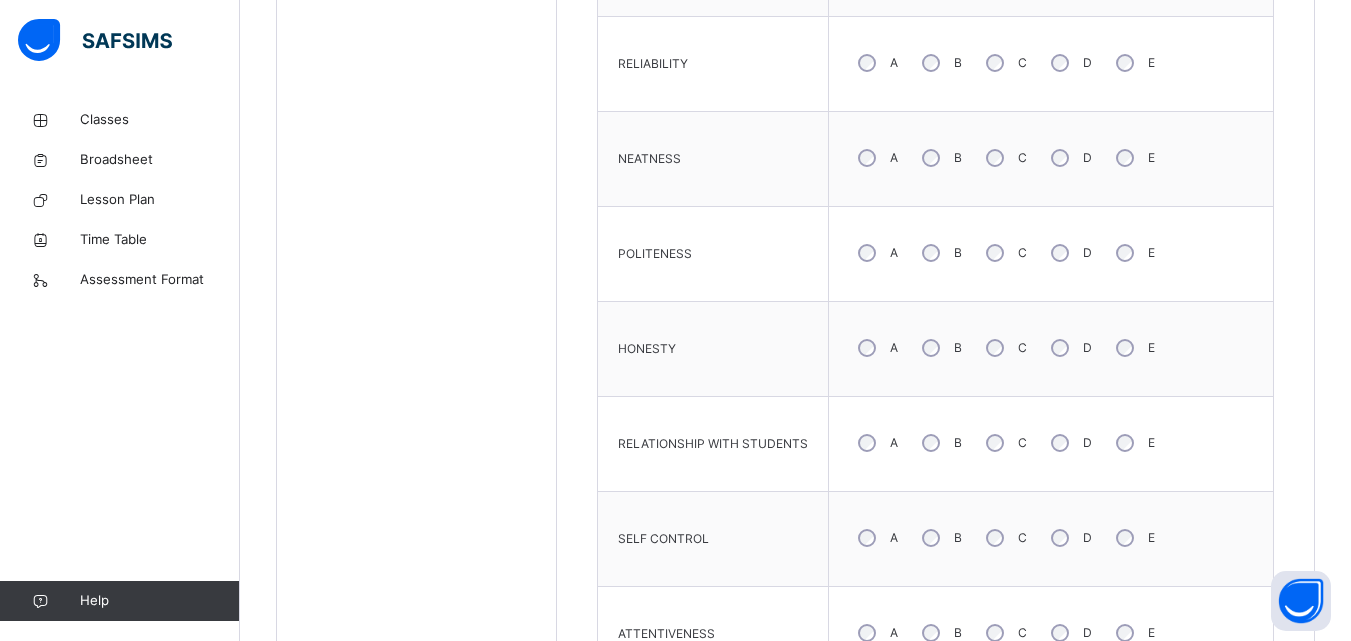 scroll, scrollTop: 1265, scrollLeft: 0, axis: vertical 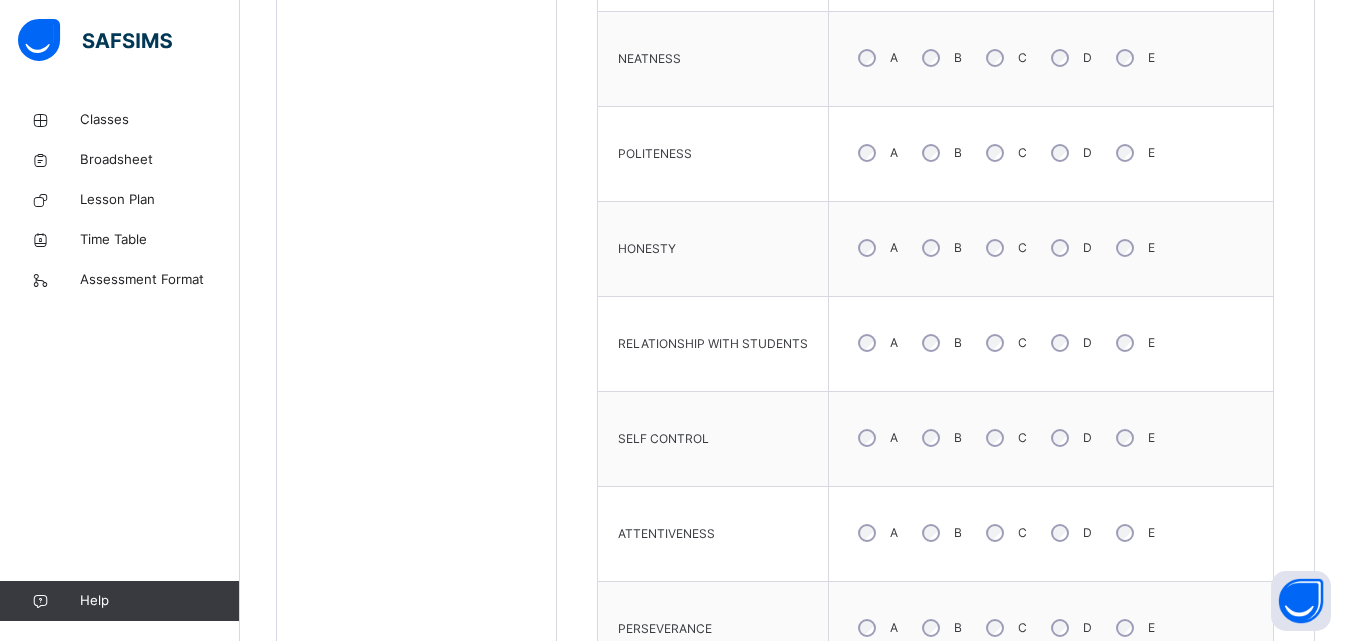 click on "C" at bounding box center [1004, 438] 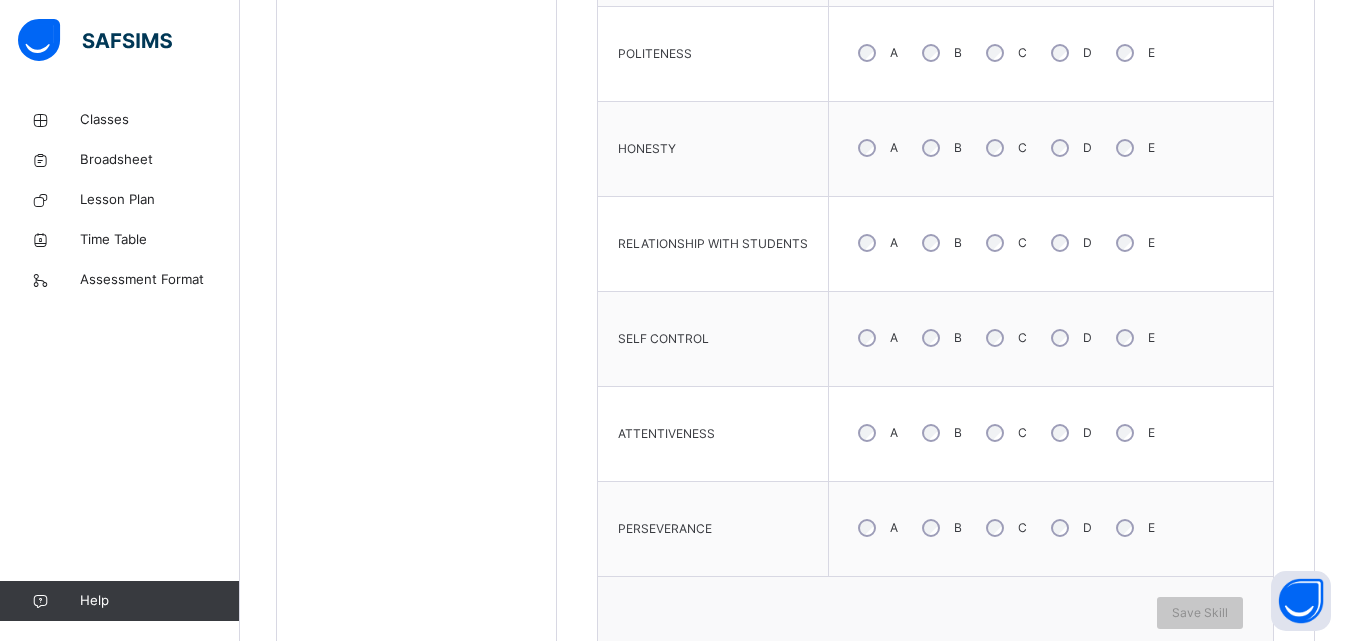 click on "C" at bounding box center (1004, 433) 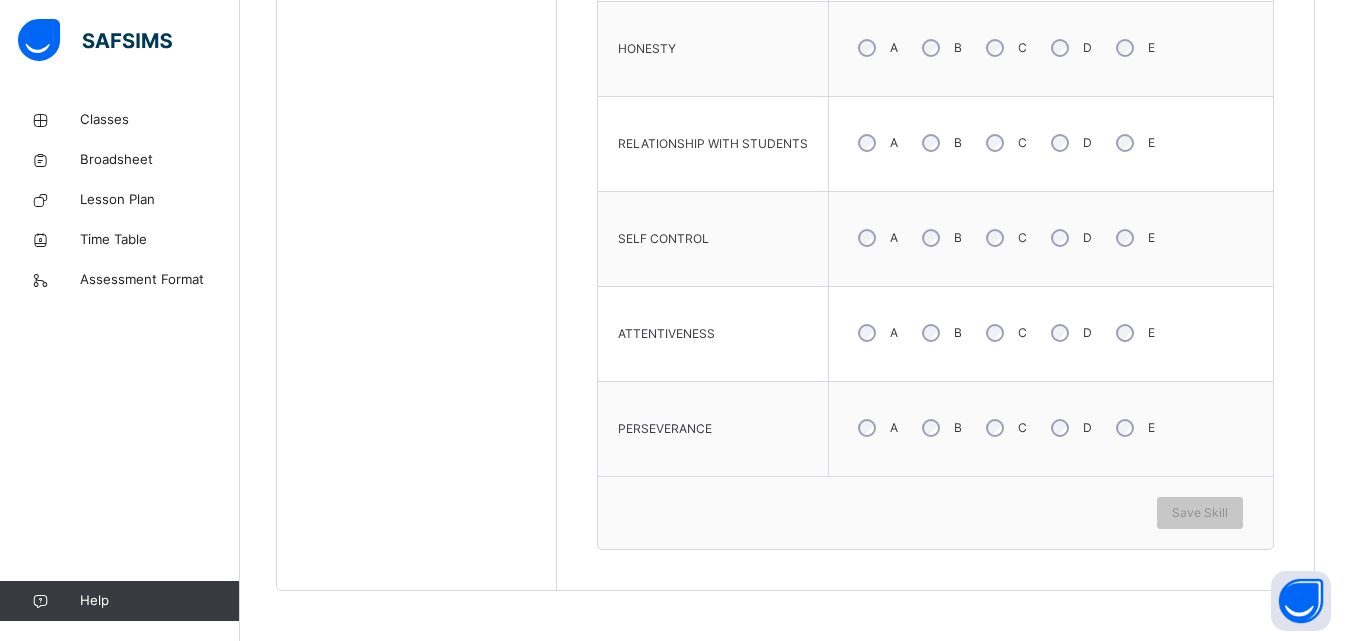 click on "C" at bounding box center [1004, 428] 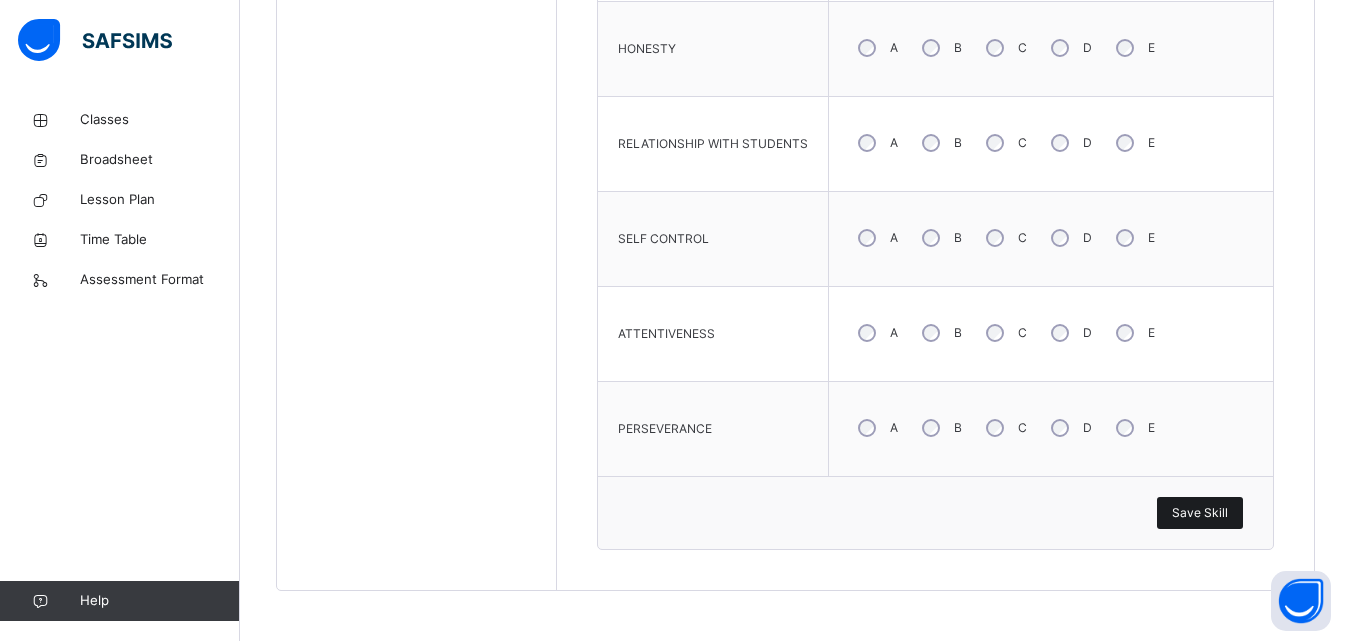 click on "Save Skill" at bounding box center [1200, 513] 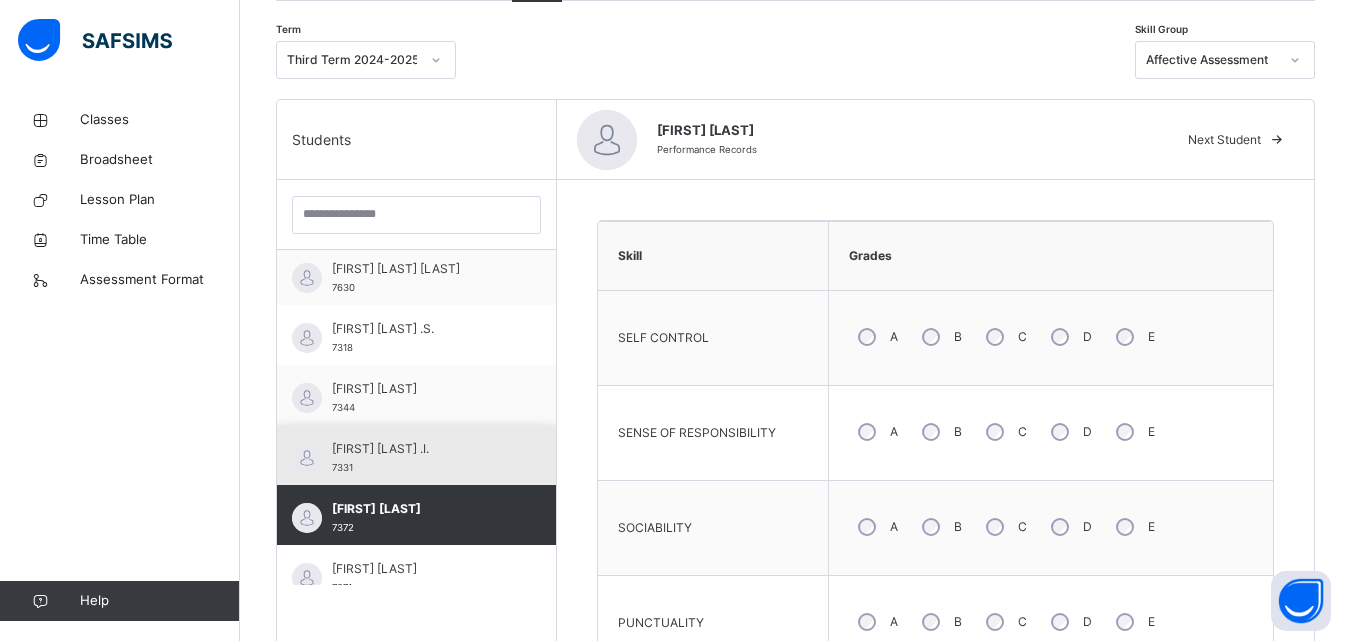 scroll, scrollTop: 465, scrollLeft: 0, axis: vertical 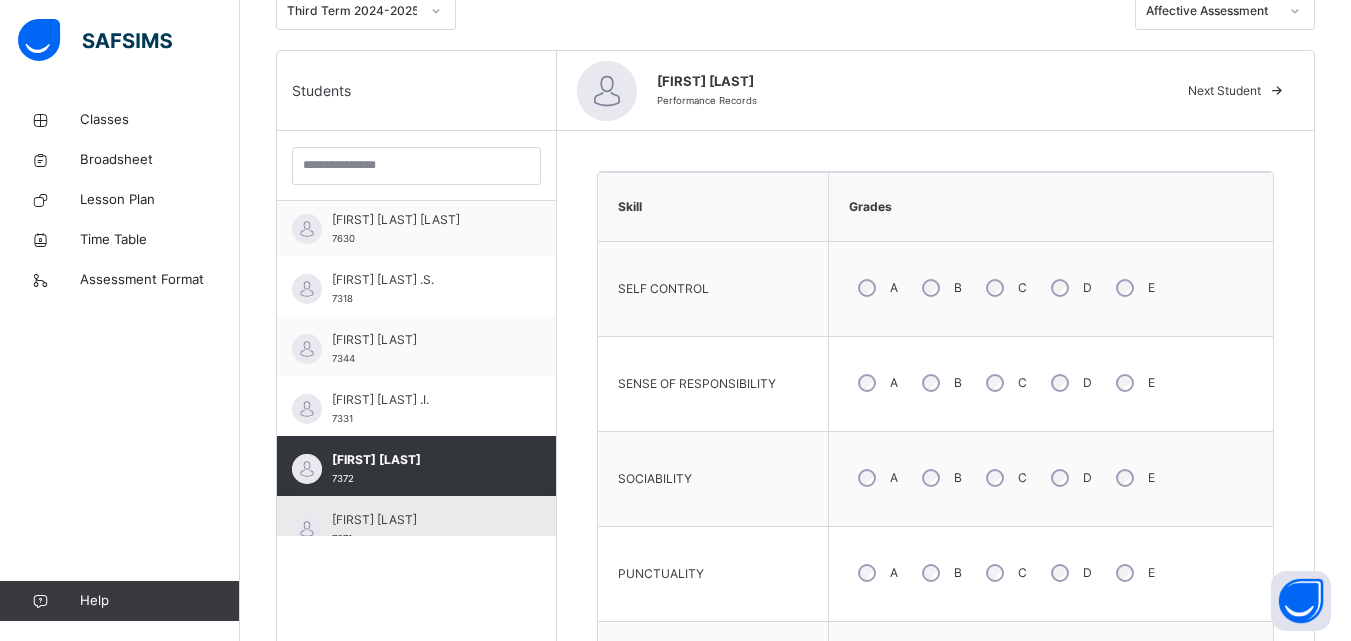 click on "[FIRST]  [LAST]" at bounding box center [421, 520] 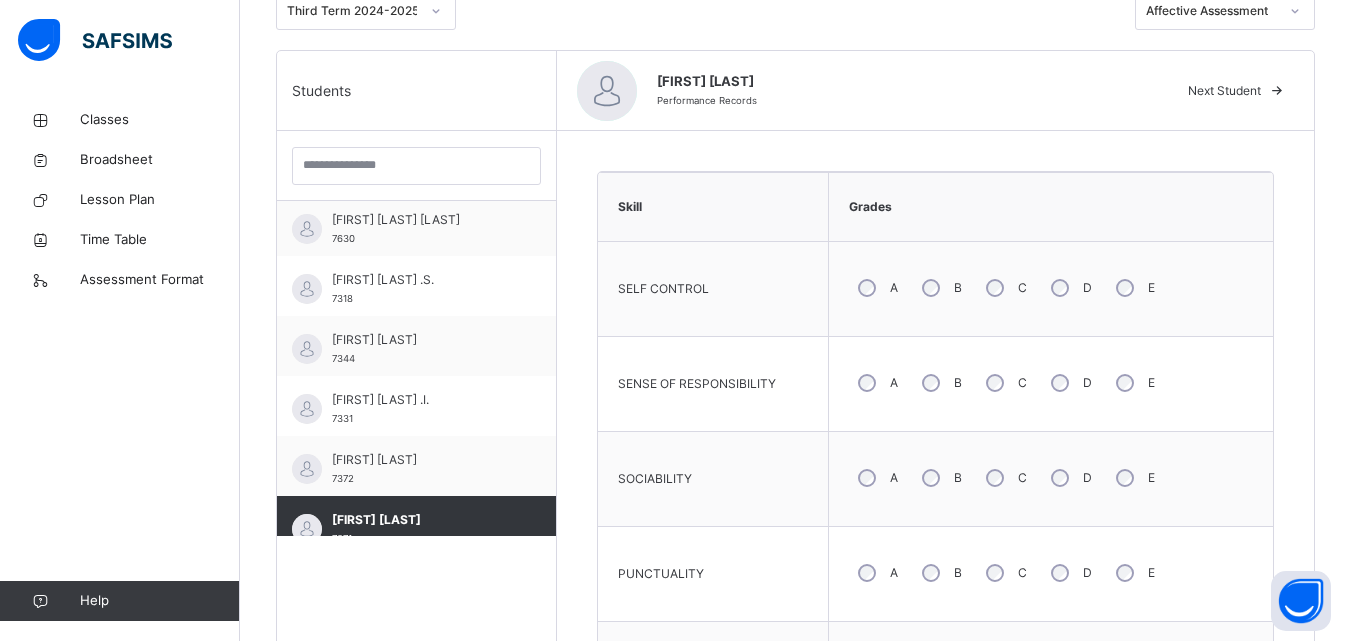 click on "C" at bounding box center (1004, 288) 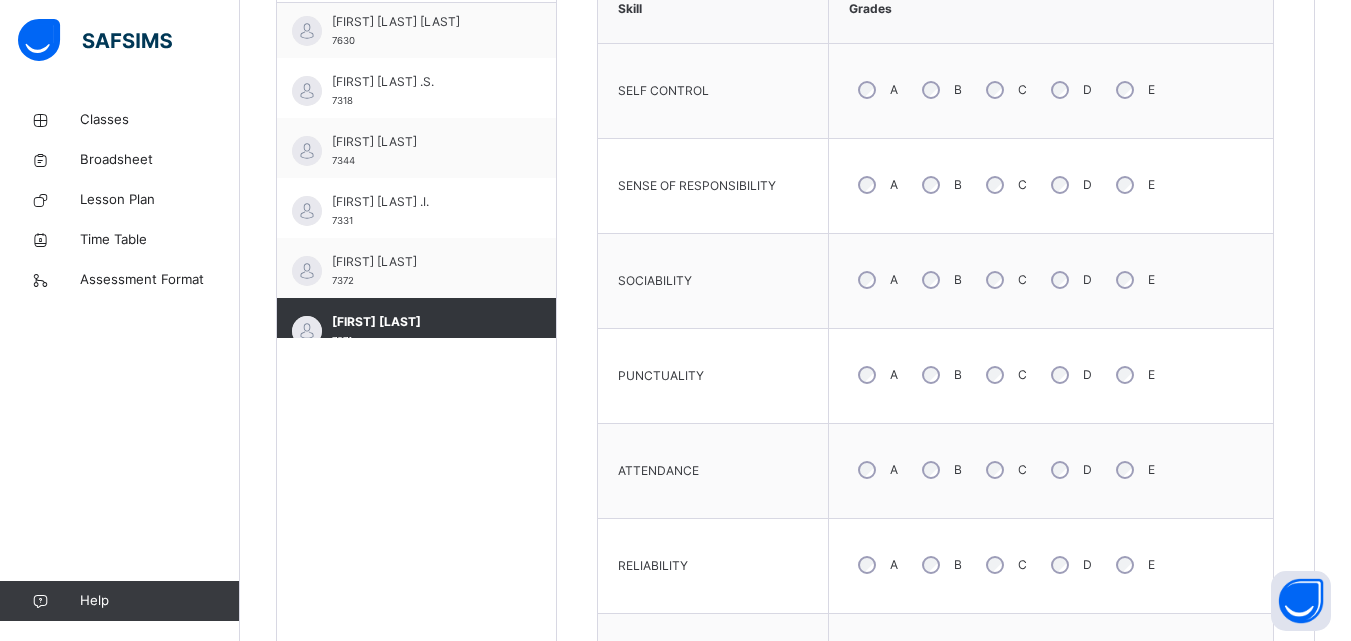 scroll, scrollTop: 665, scrollLeft: 0, axis: vertical 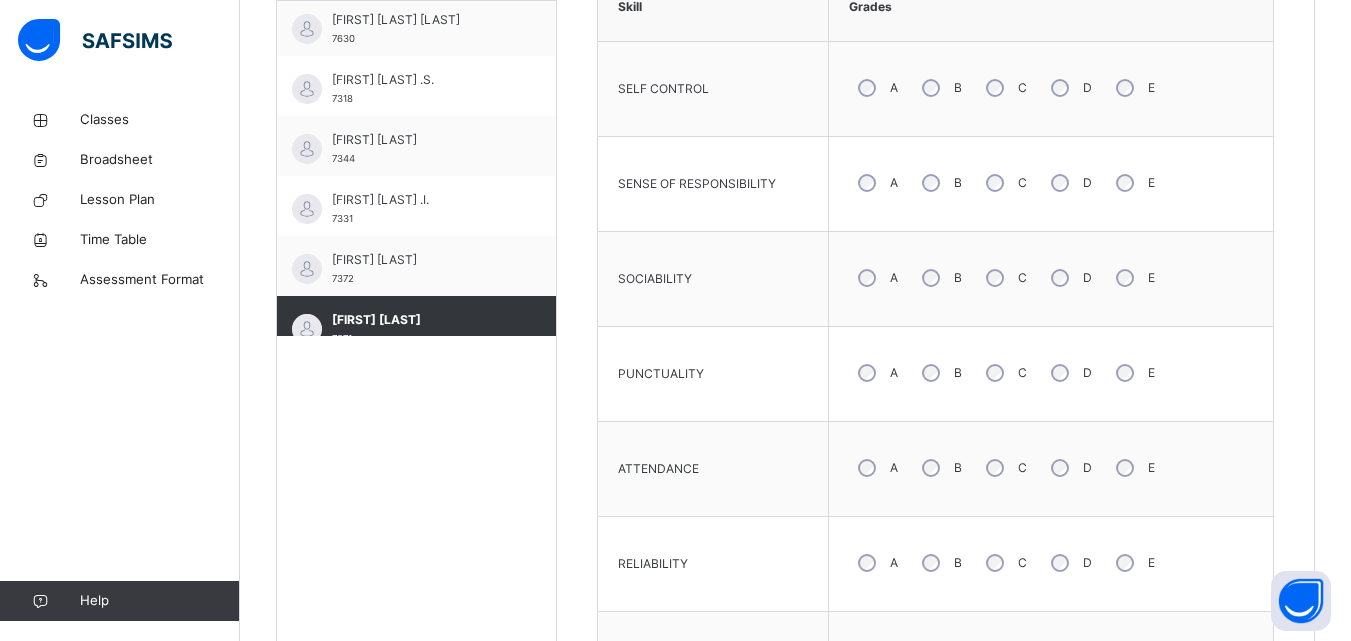 click on "B" at bounding box center (940, 373) 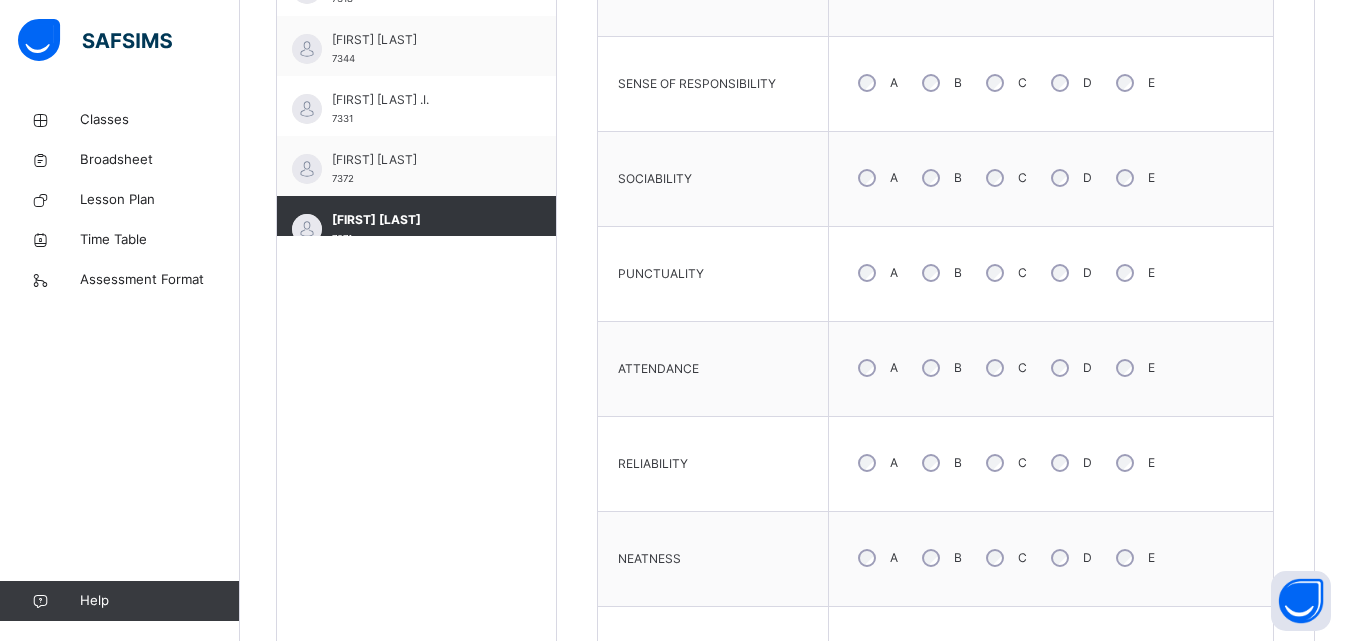 click on "A" at bounding box center (876, 273) 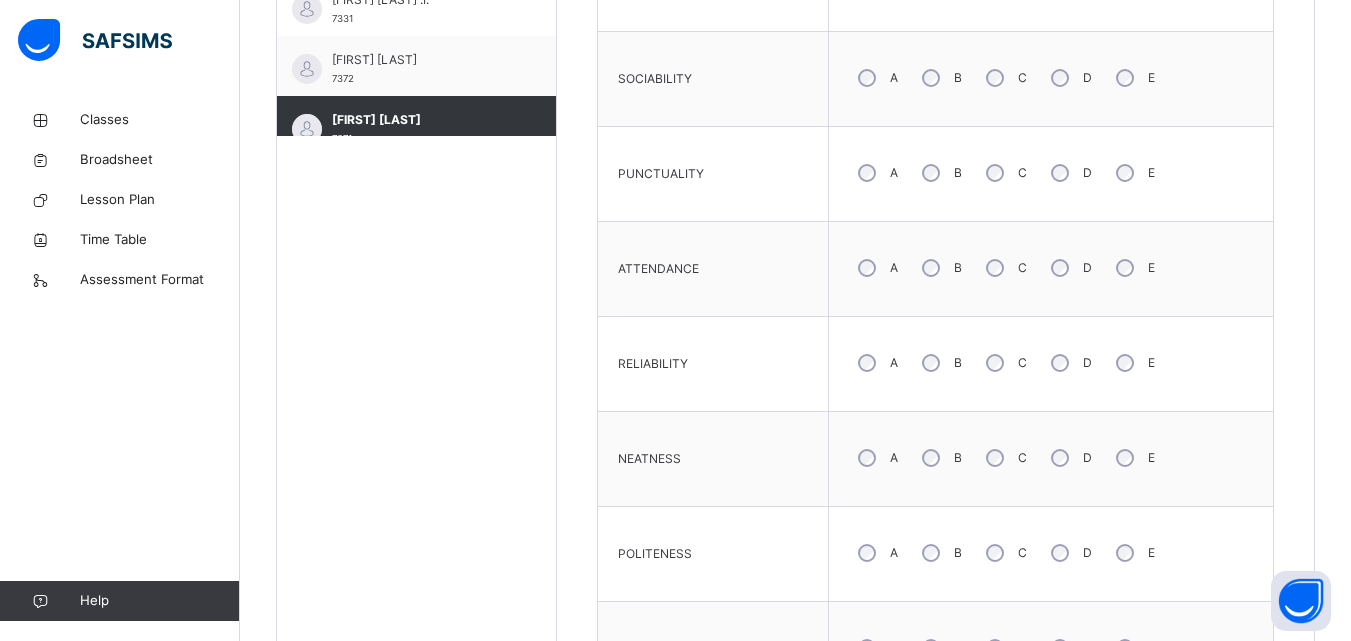 scroll, scrollTop: 965, scrollLeft: 0, axis: vertical 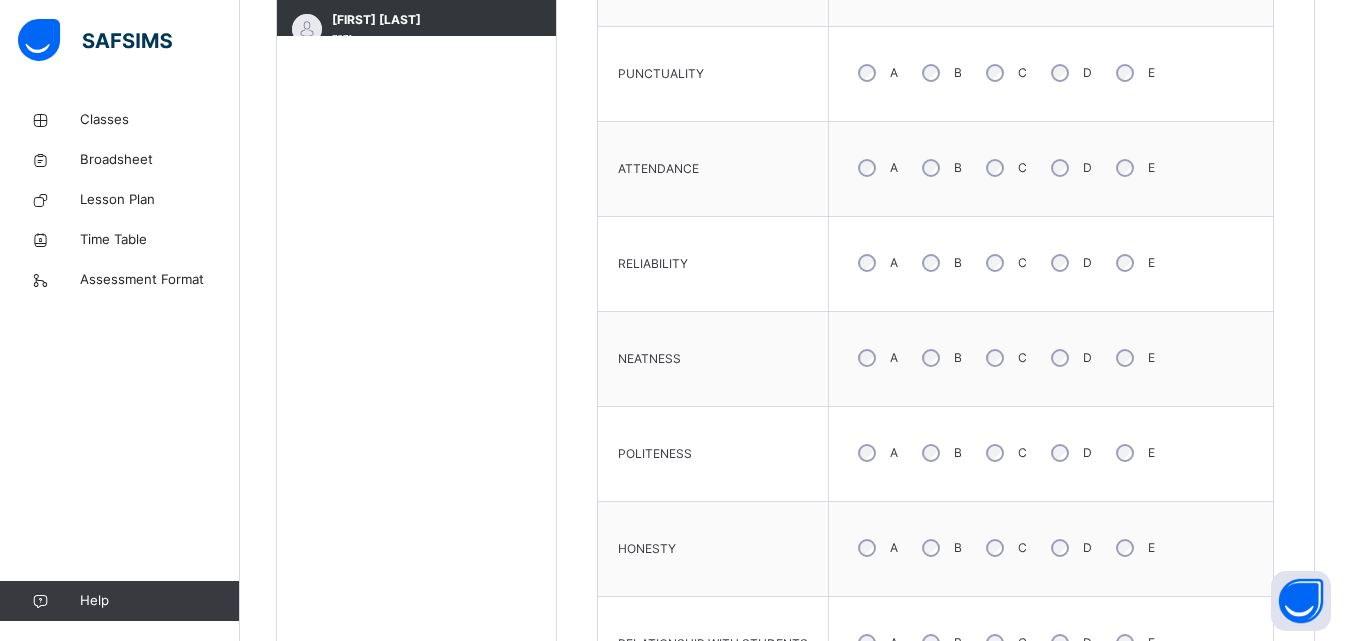 click on "B" at bounding box center (940, 358) 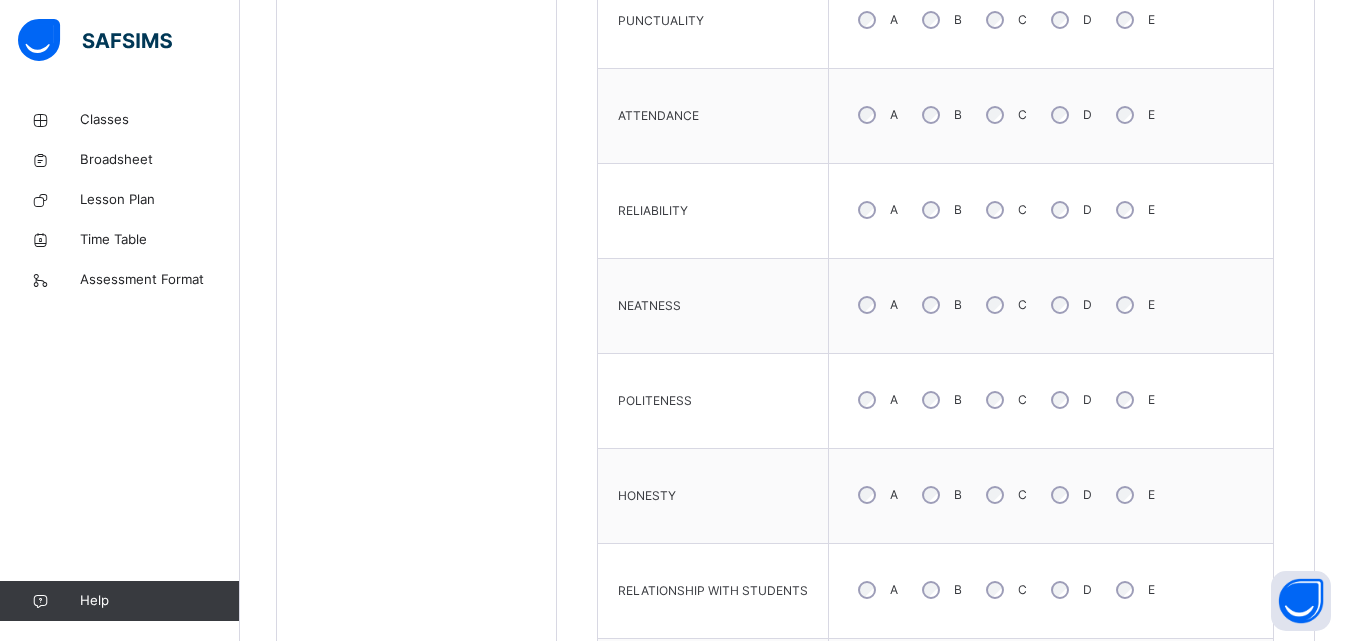 scroll, scrollTop: 1065, scrollLeft: 0, axis: vertical 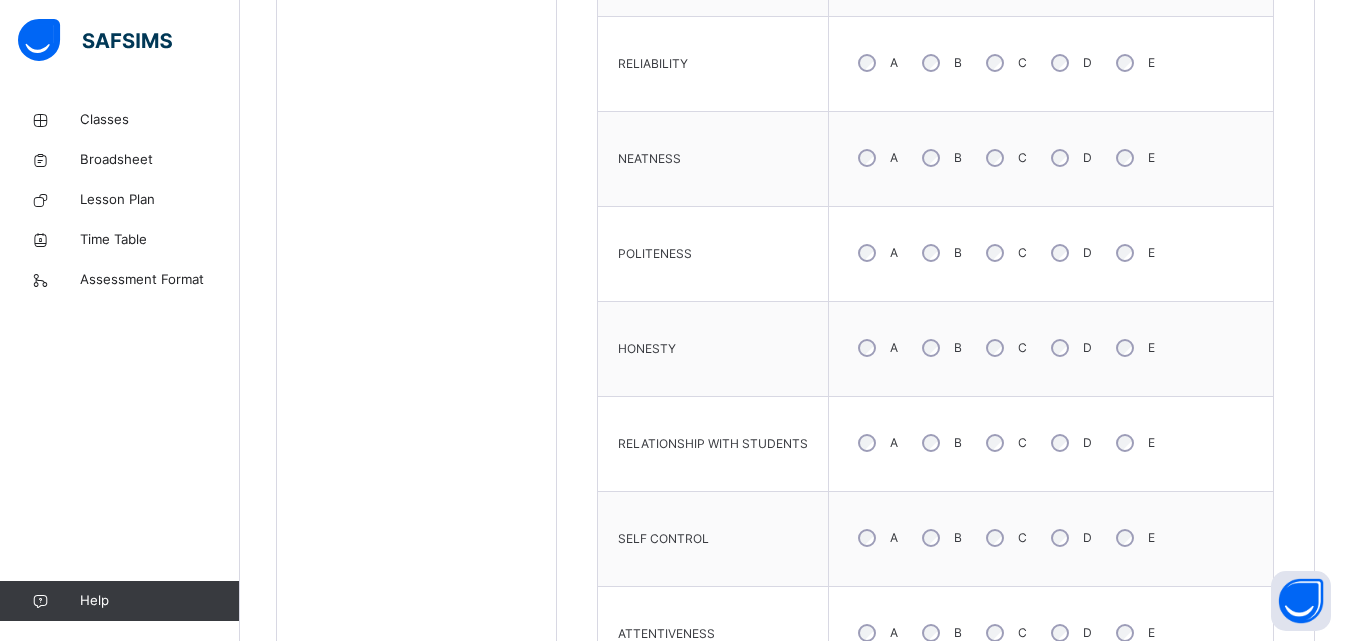 click on "B" at bounding box center (940, 443) 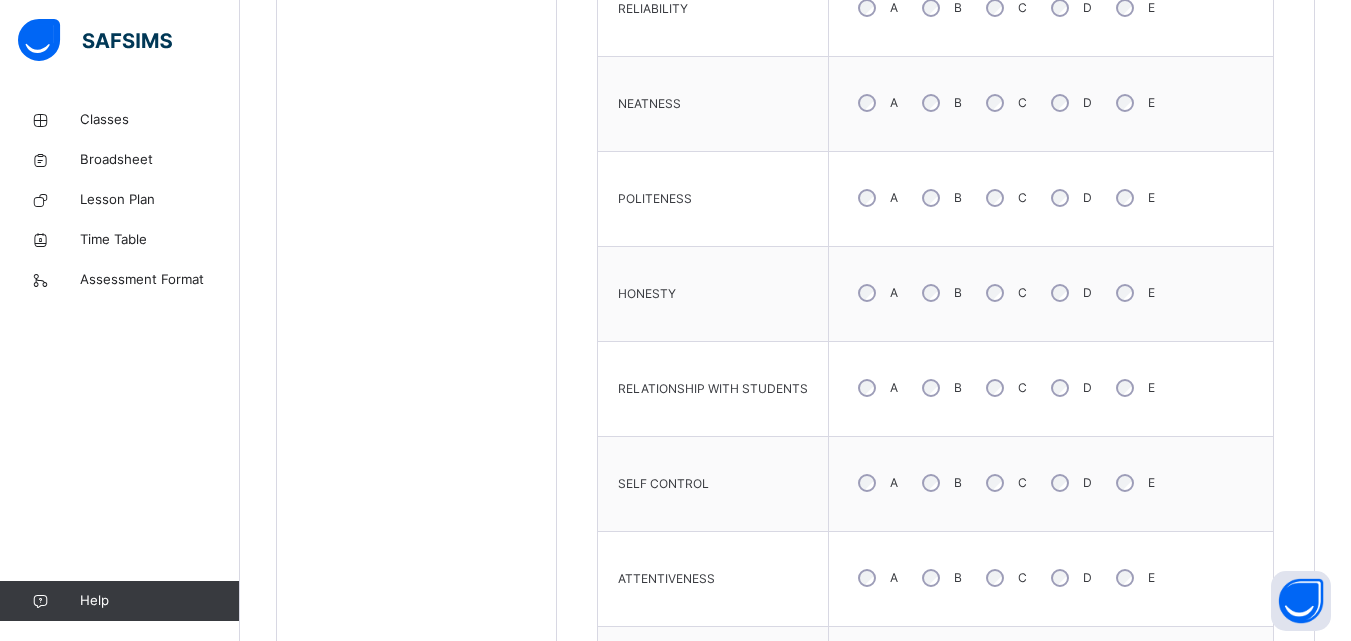 scroll, scrollTop: 1265, scrollLeft: 0, axis: vertical 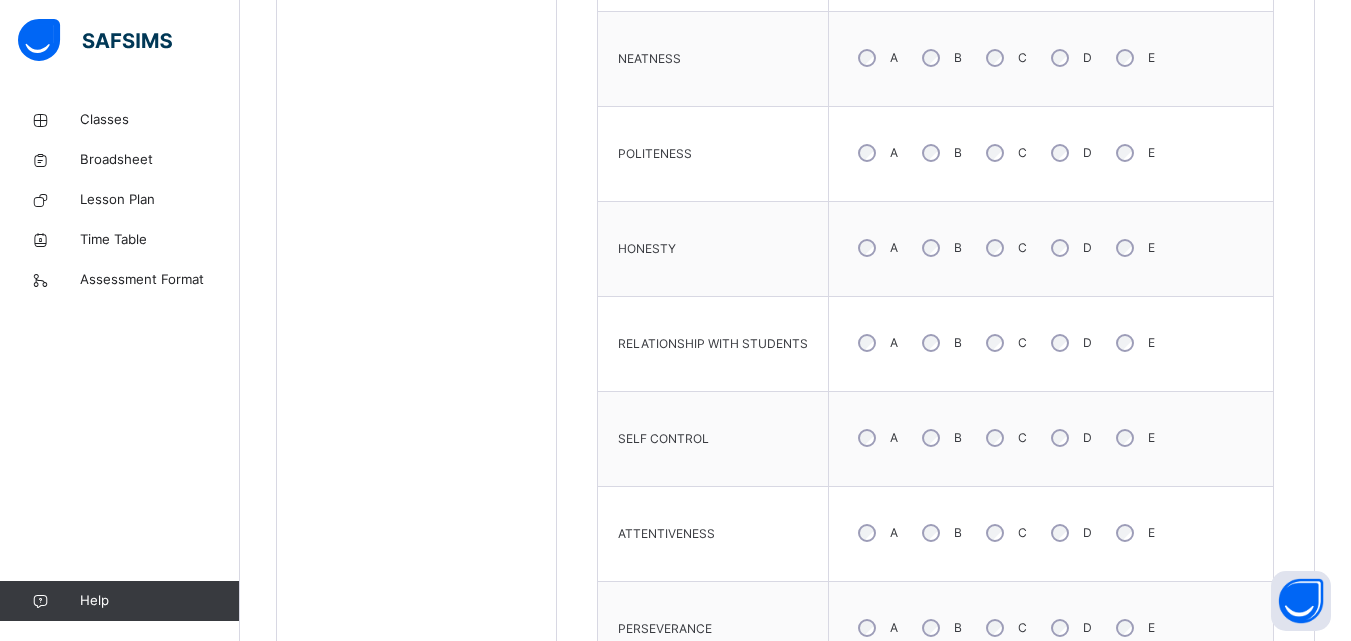 click on "C" at bounding box center (1004, 533) 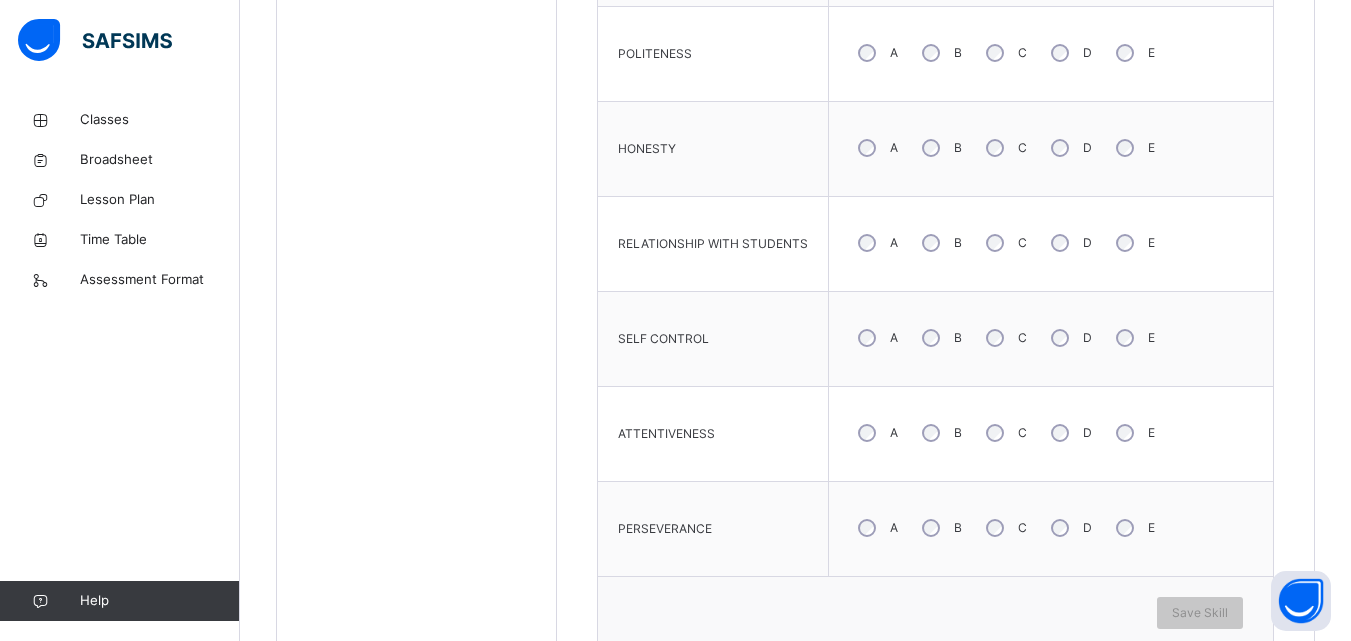 click on "C" at bounding box center (1004, 528) 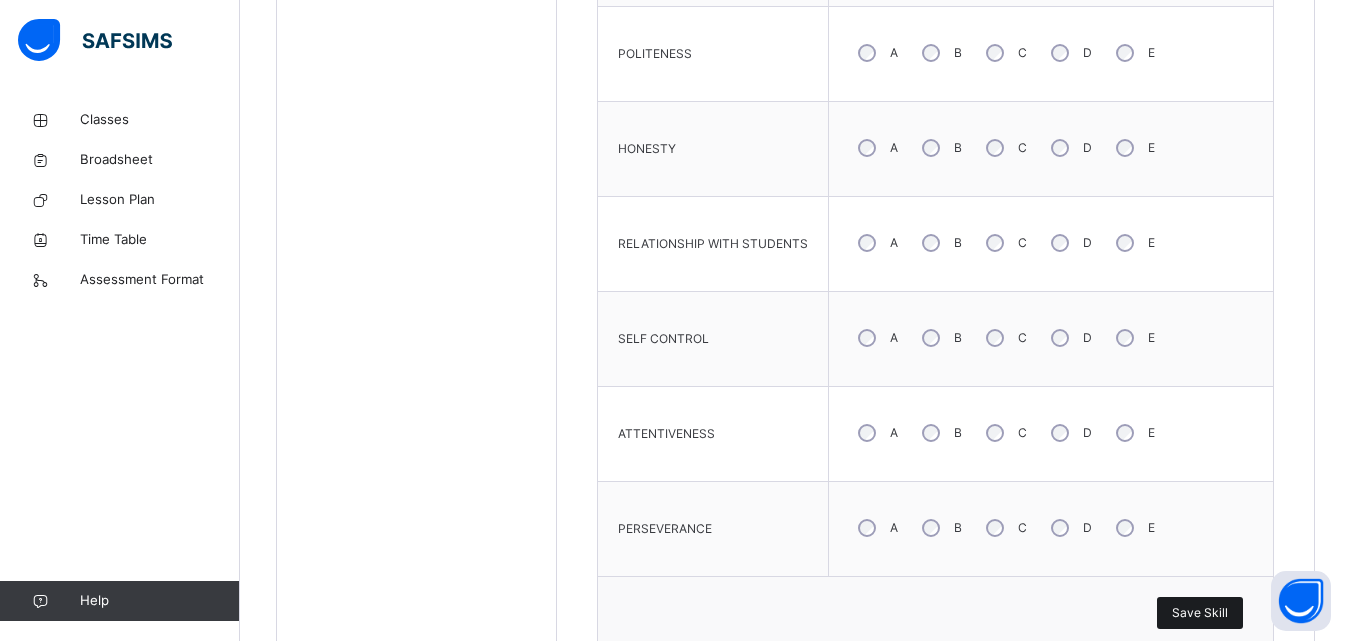 click on "Save Skill" at bounding box center (1200, 613) 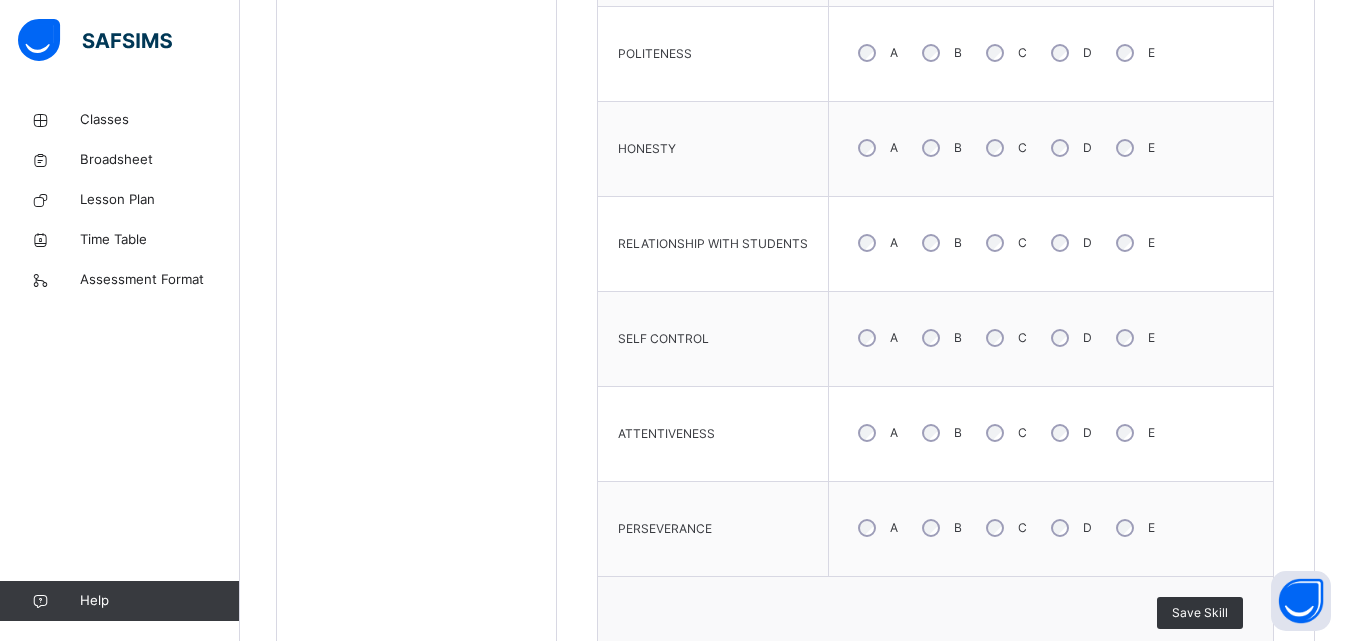drag, startPoint x: 1199, startPoint y: 605, endPoint x: 1265, endPoint y: 331, distance: 281.83682 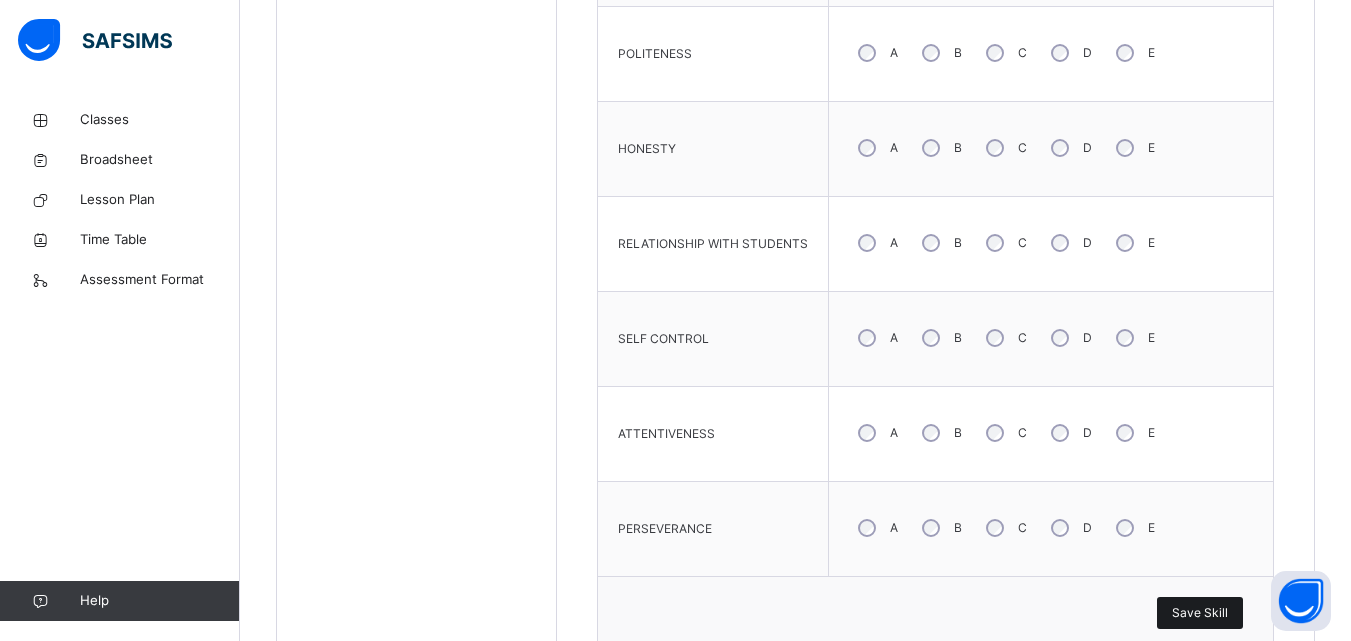 click on "Save Skill" at bounding box center [1200, 613] 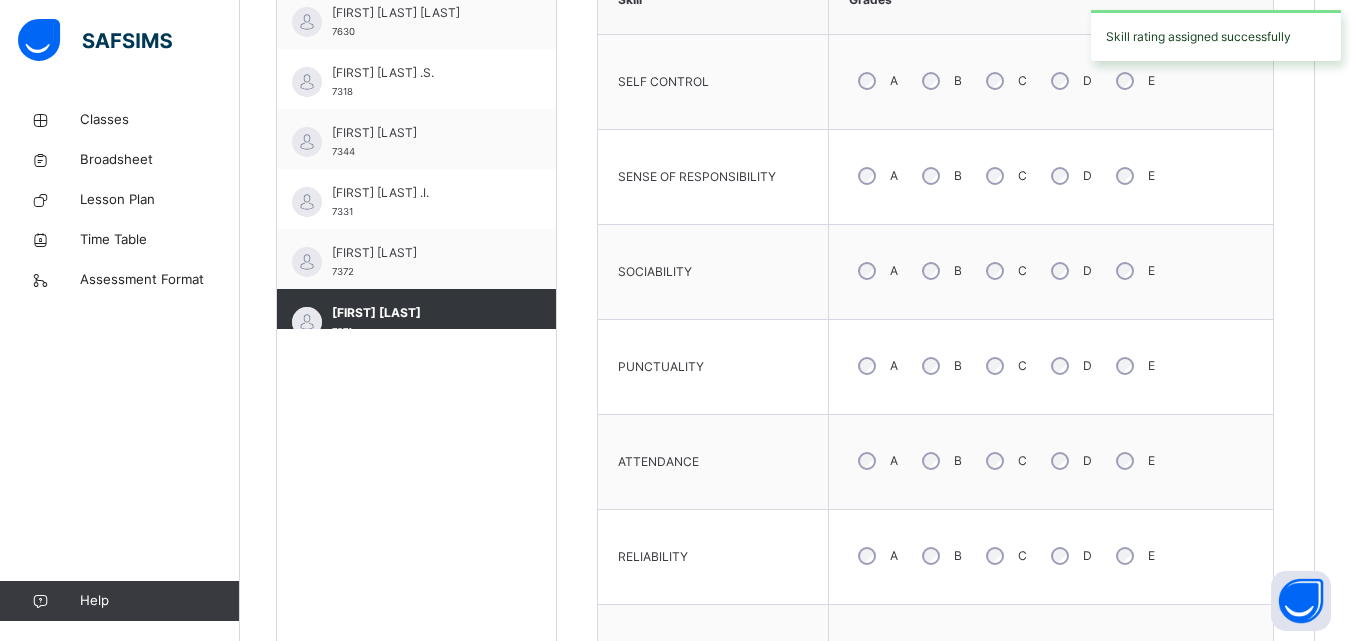scroll, scrollTop: 665, scrollLeft: 0, axis: vertical 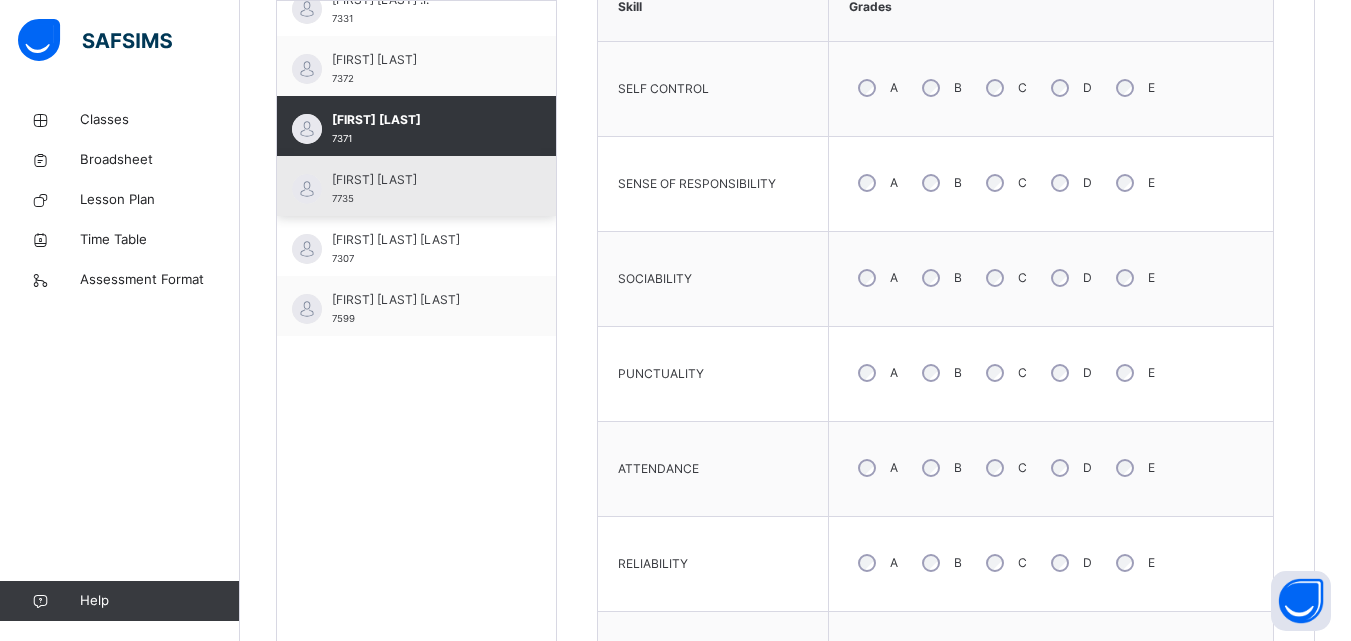 click on "[FIRST] [LAST] 7735" at bounding box center (421, 189) 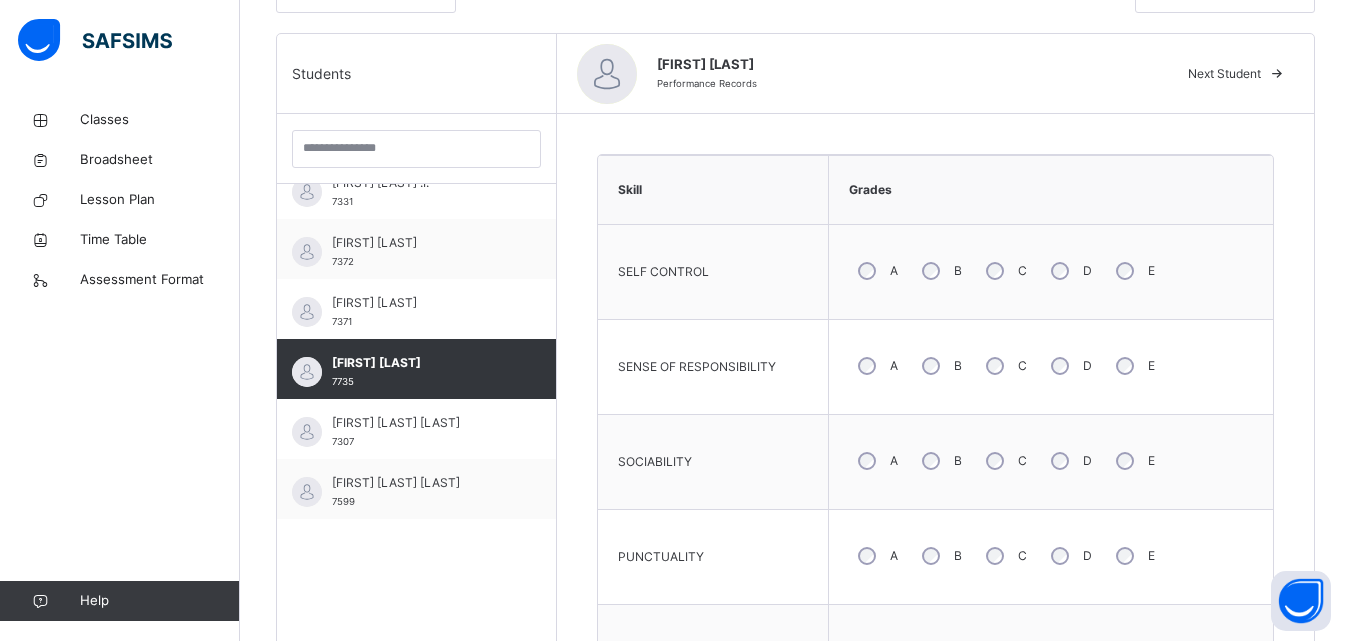 scroll, scrollTop: 465, scrollLeft: 0, axis: vertical 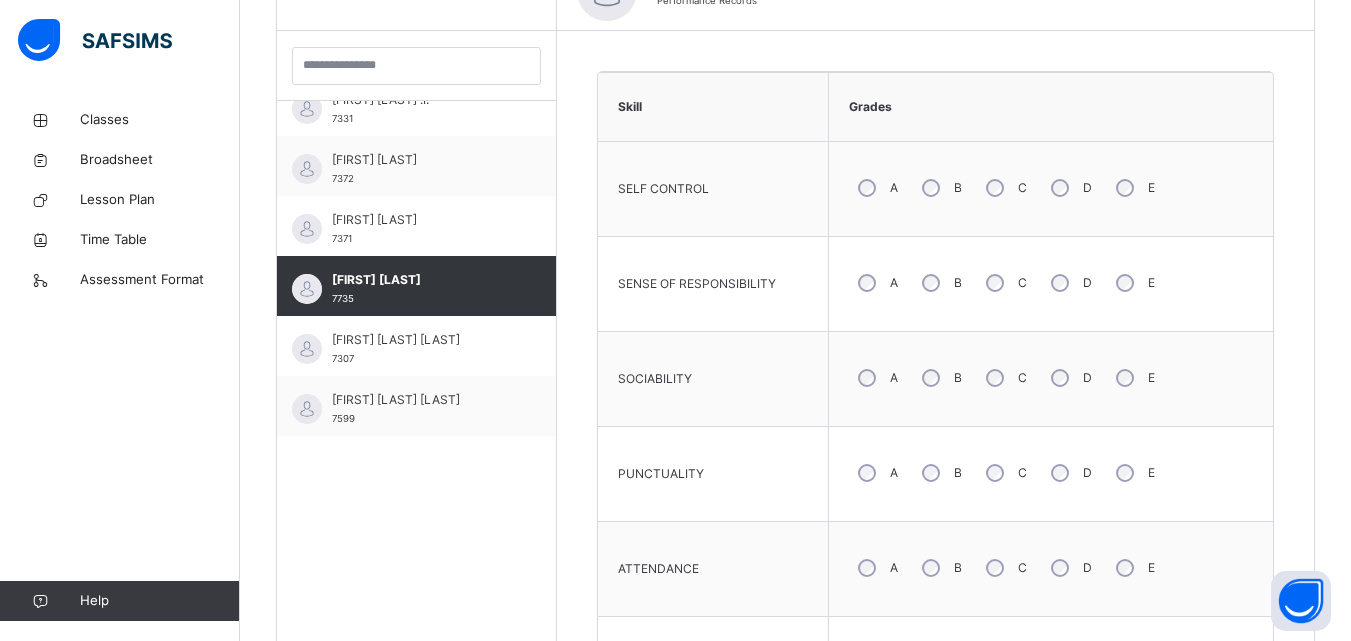 click on "C" at bounding box center (1004, 283) 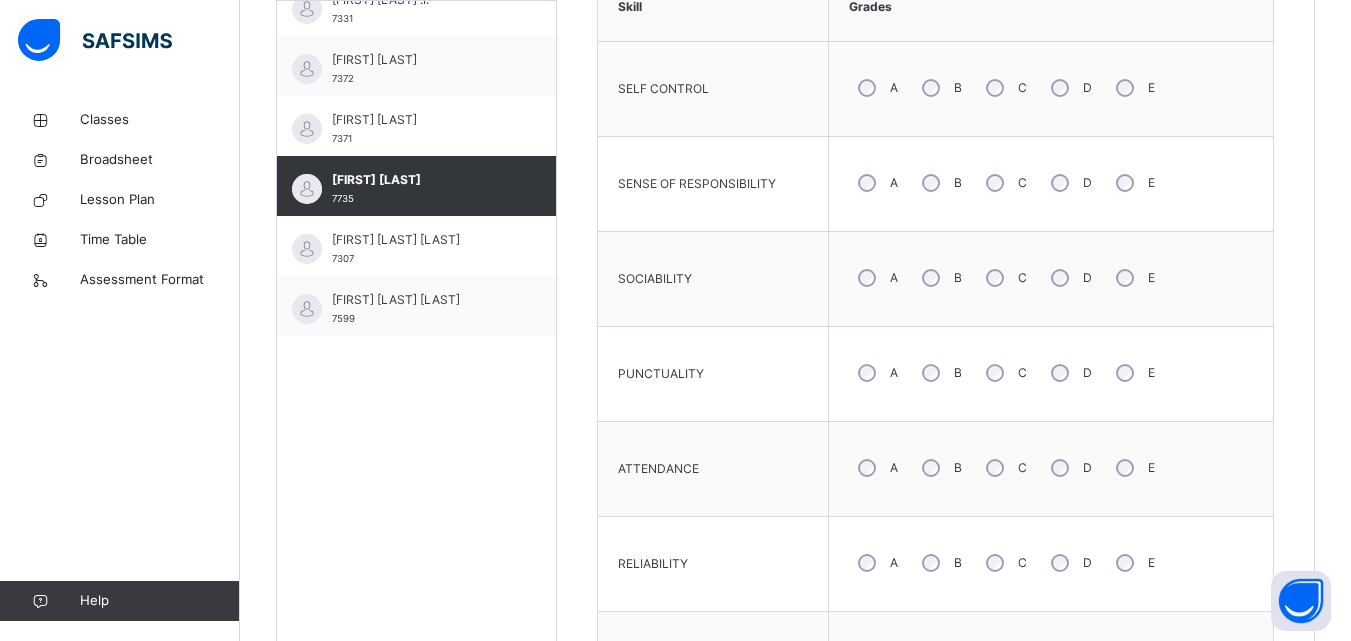 click on "B" at bounding box center (940, 278) 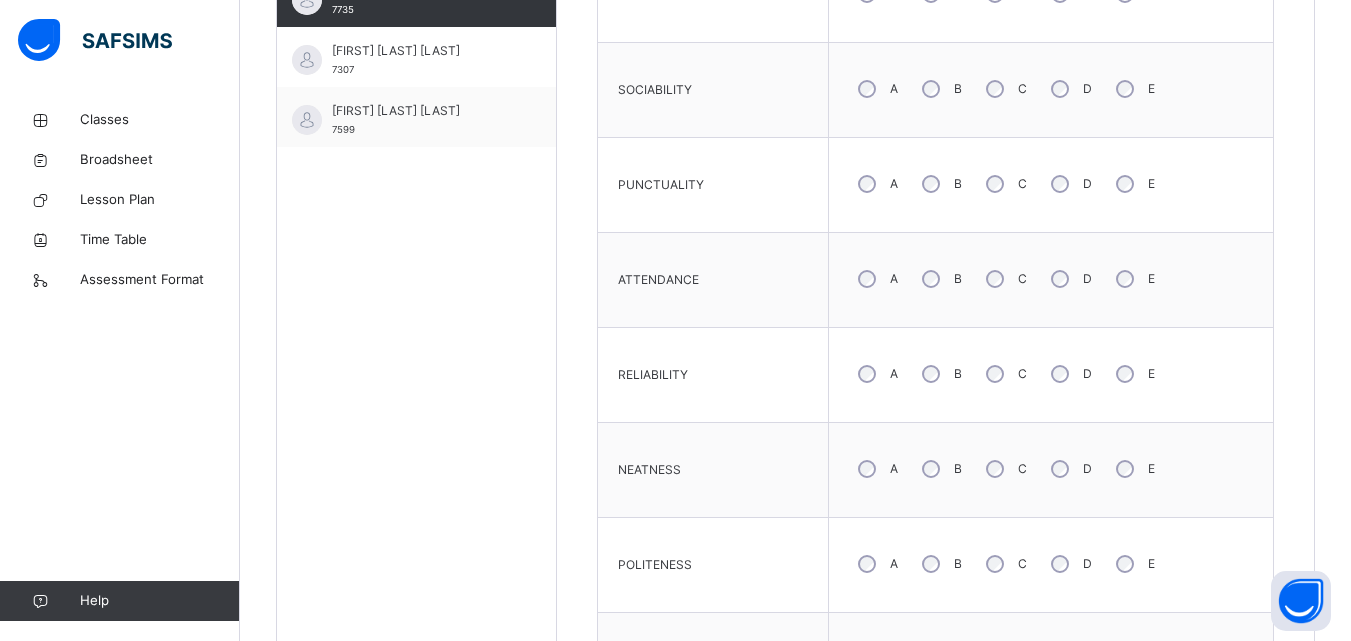 scroll, scrollTop: 865, scrollLeft: 0, axis: vertical 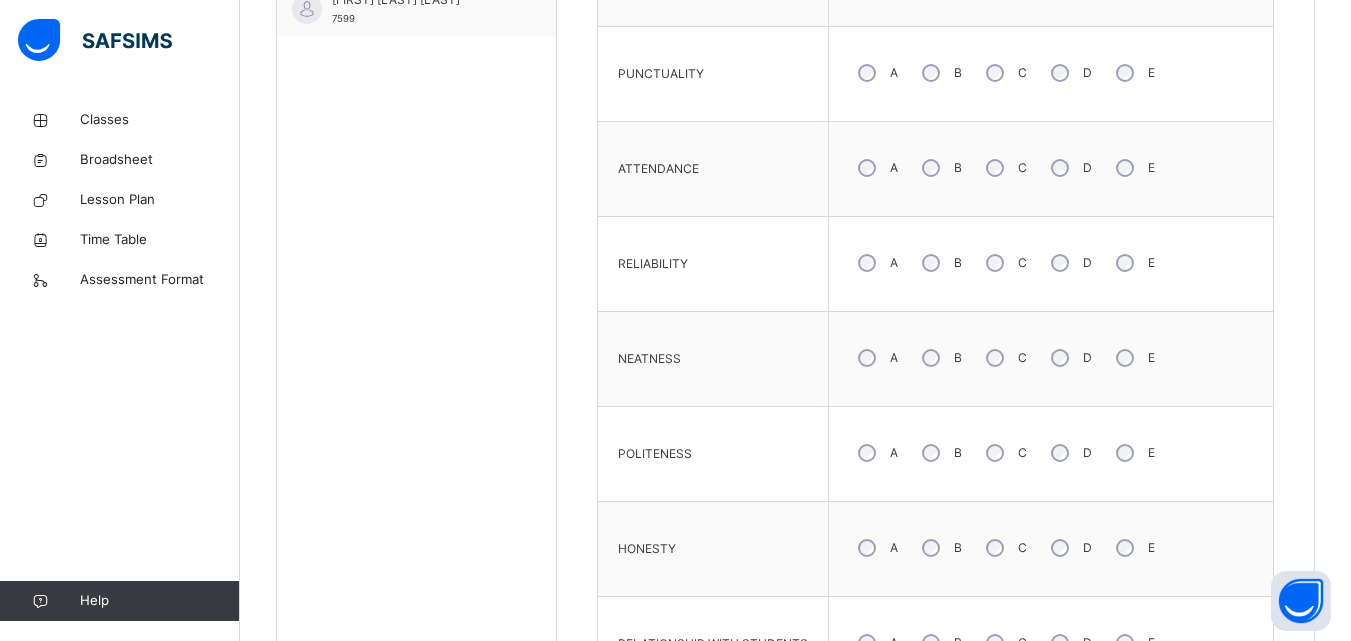 click on "C" at bounding box center (1004, 263) 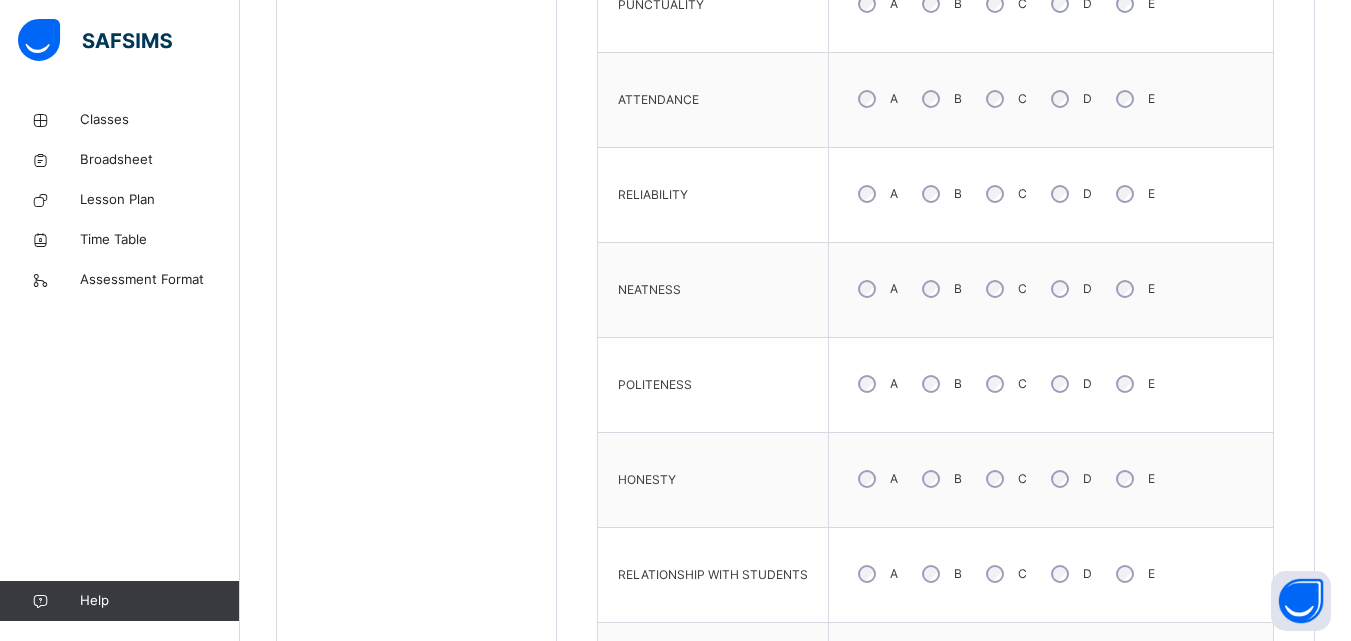 scroll, scrollTop: 1065, scrollLeft: 0, axis: vertical 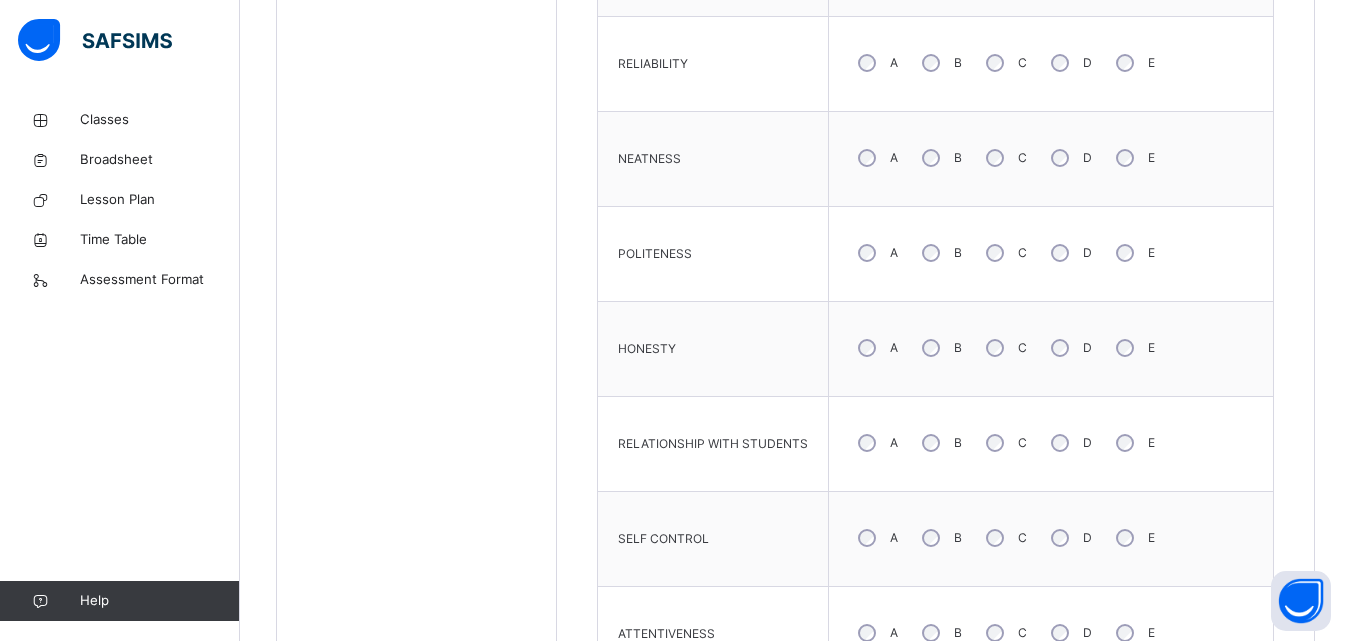 click on "B" at bounding box center [940, 348] 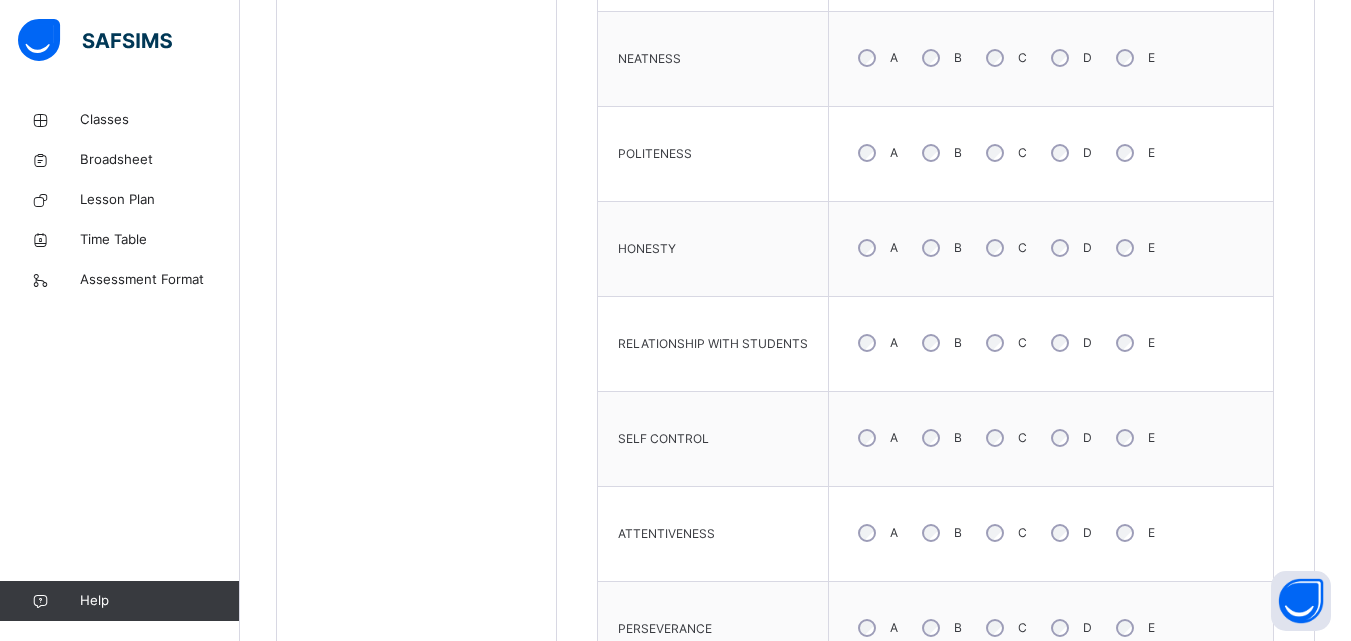 scroll, scrollTop: 1365, scrollLeft: 0, axis: vertical 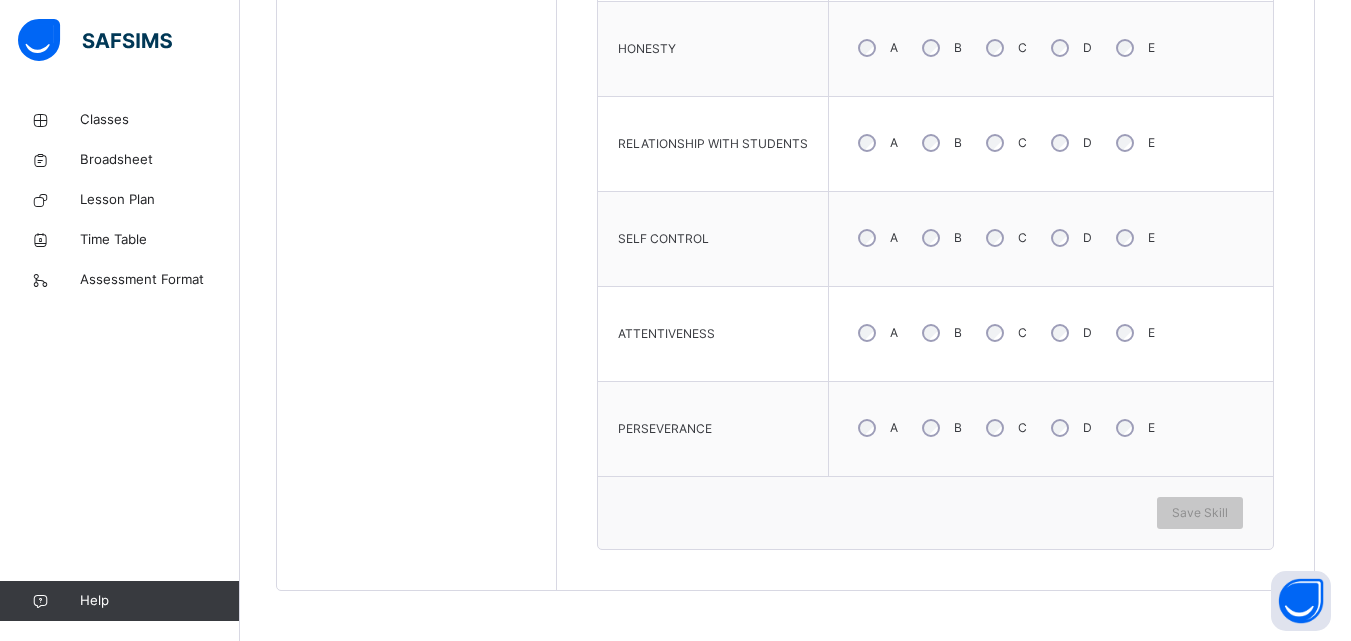 click on "B" at bounding box center [940, 428] 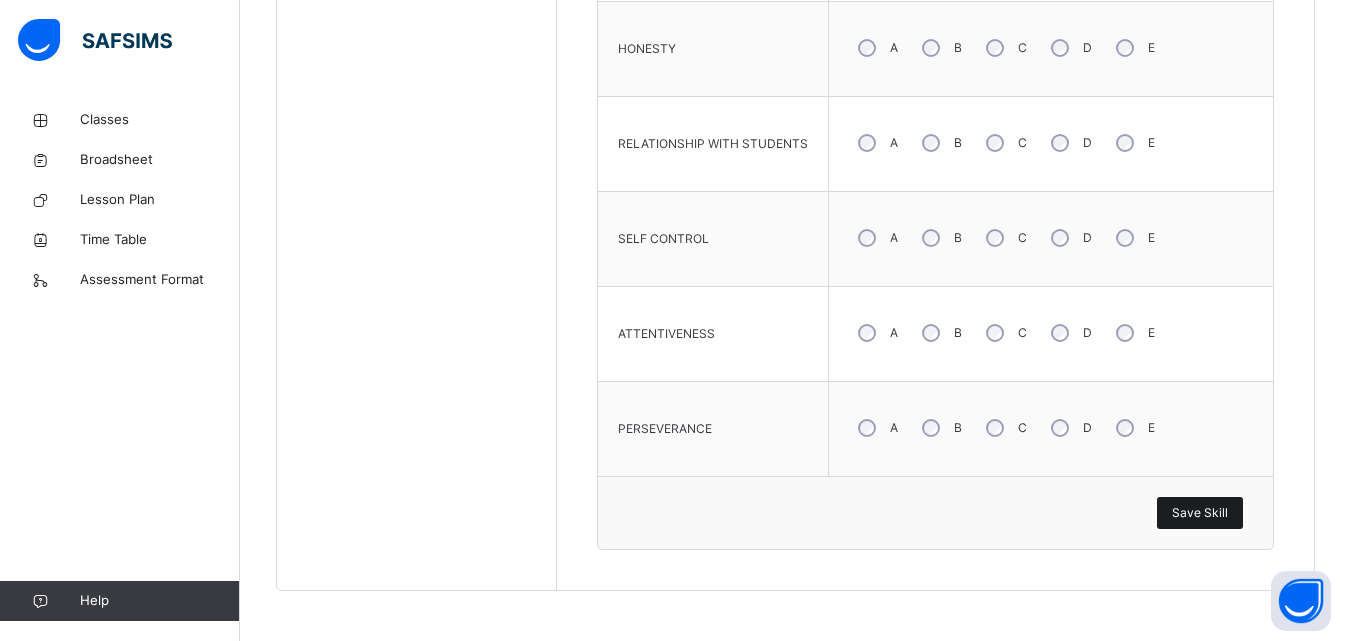 click on "Save Skill" at bounding box center [1200, 513] 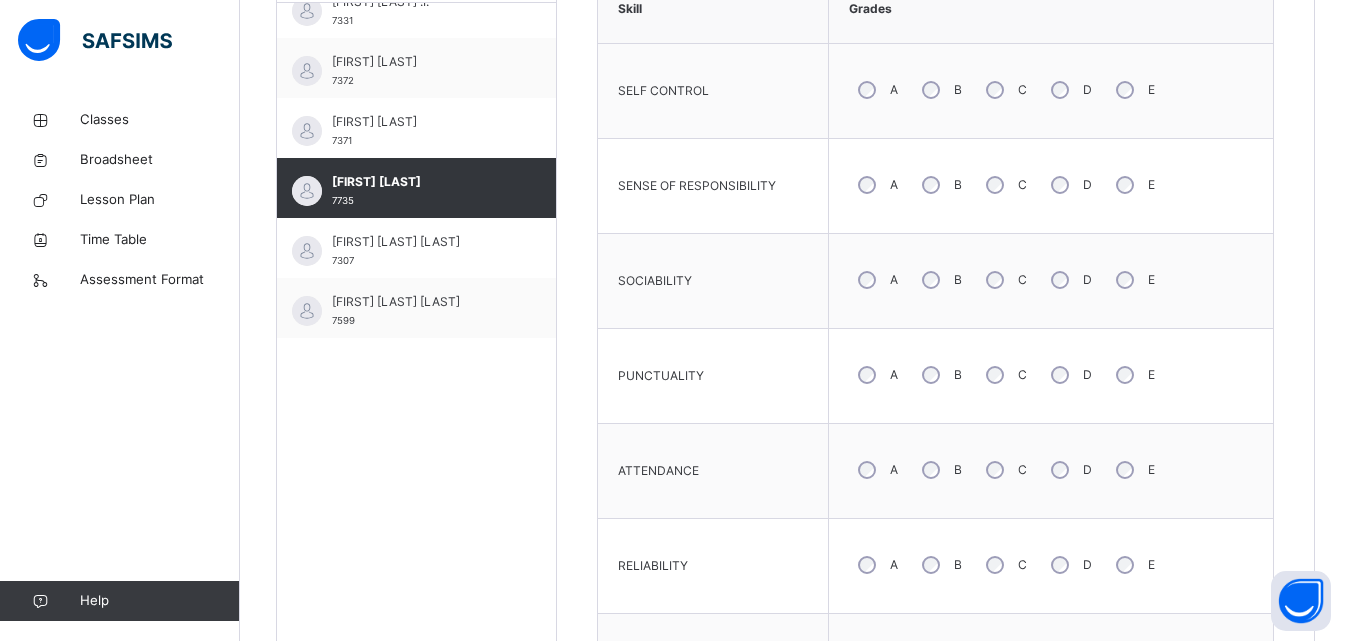 scroll, scrollTop: 565, scrollLeft: 0, axis: vertical 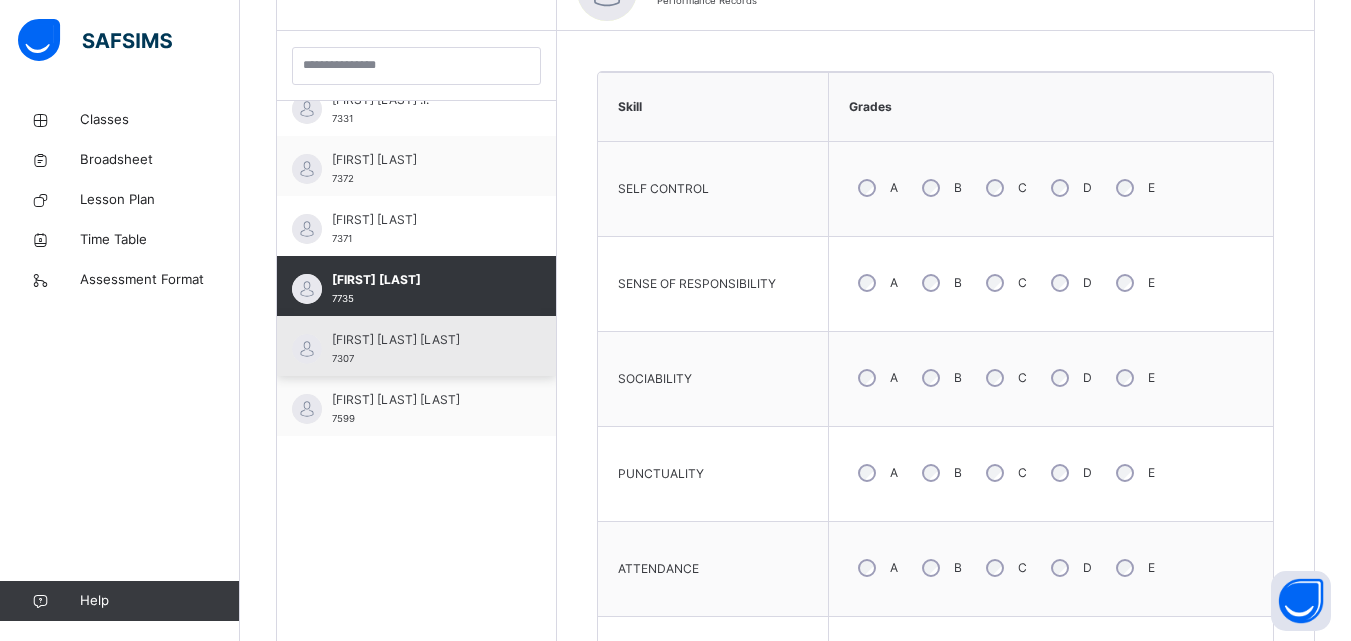 click on "[FIRST] [LAST] [LAST]" at bounding box center [421, 340] 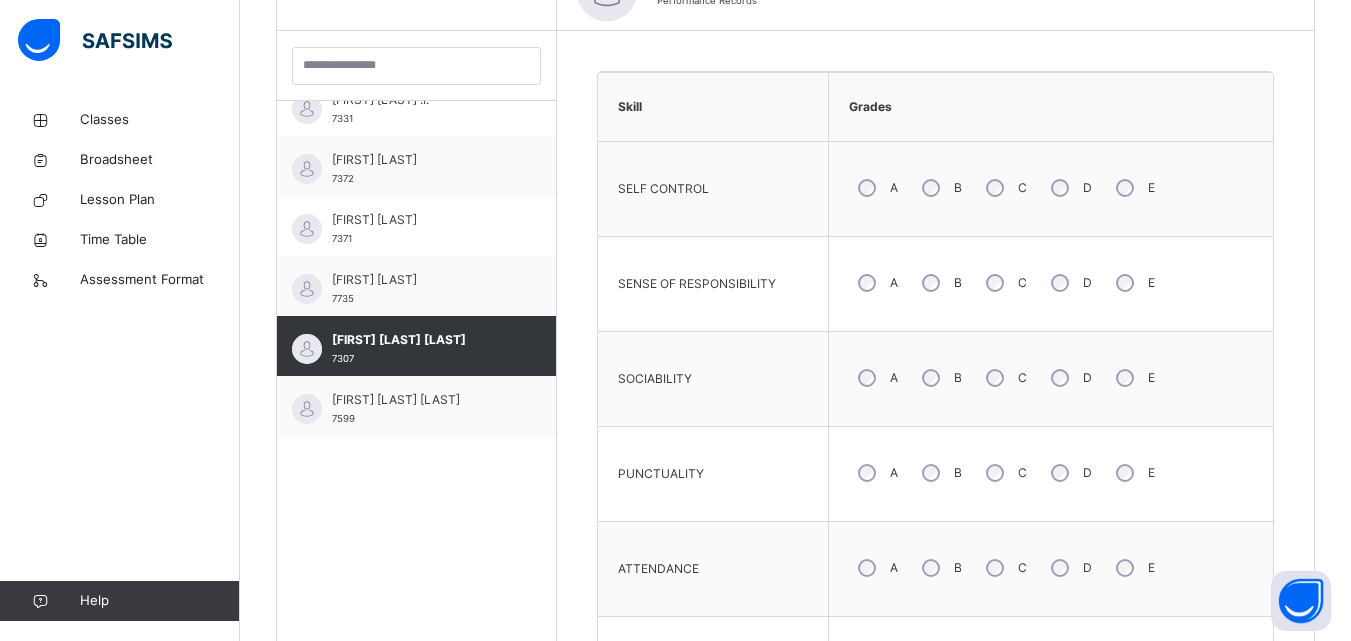 click on "C" at bounding box center (1004, 188) 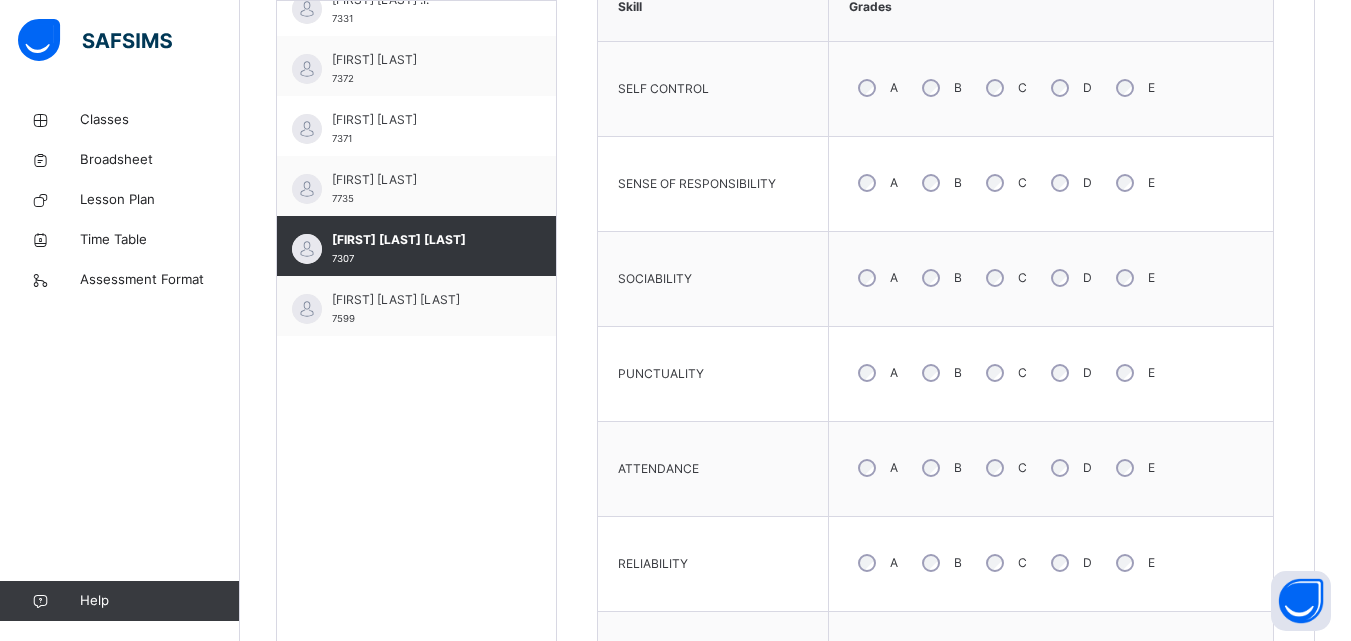 click on "B" at bounding box center (940, 373) 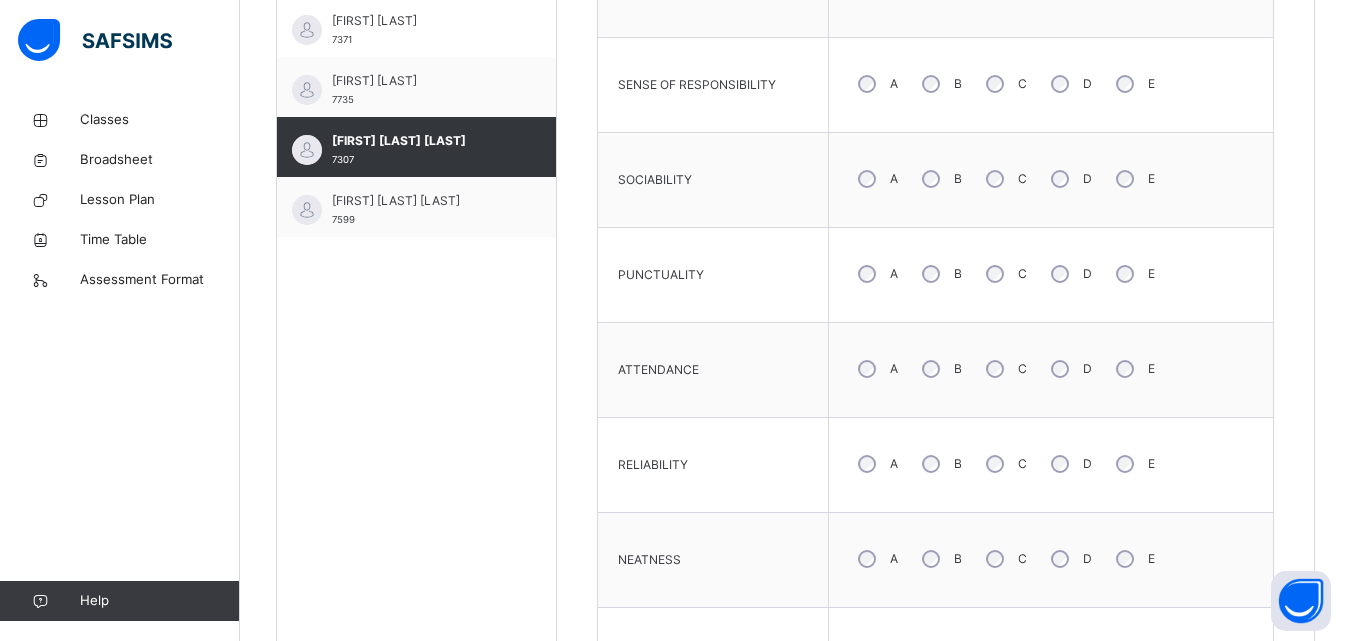 scroll, scrollTop: 765, scrollLeft: 0, axis: vertical 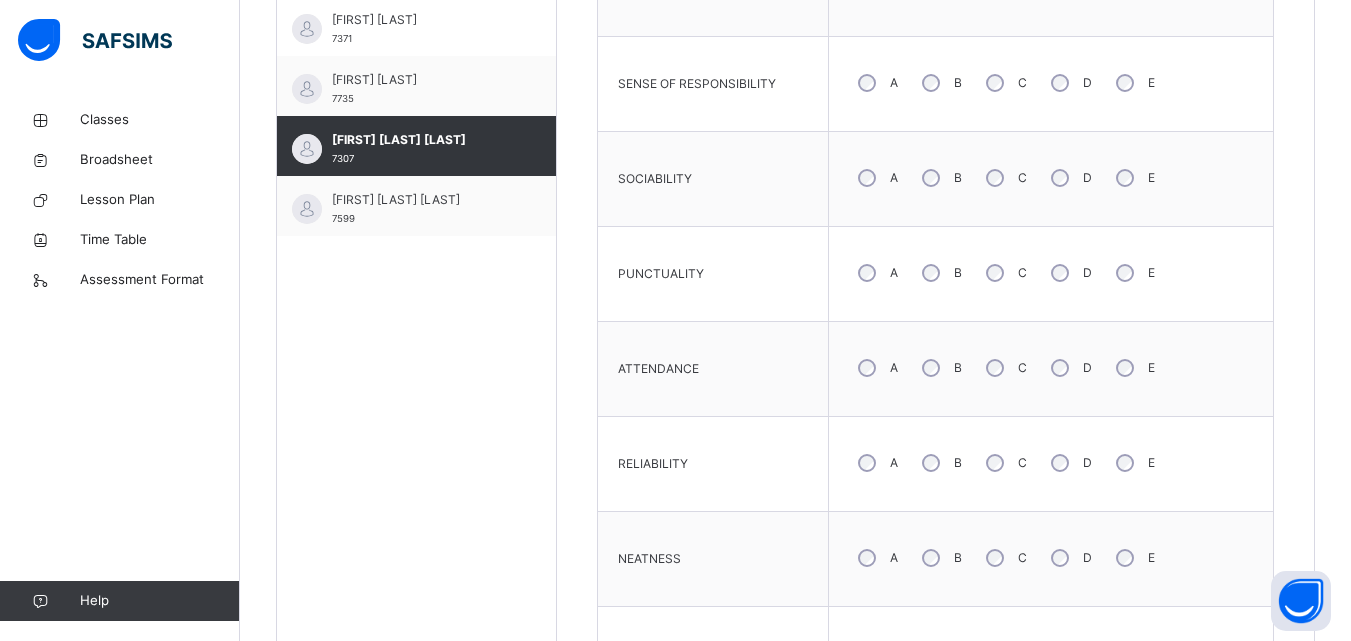 click on "C" at bounding box center (1004, 463) 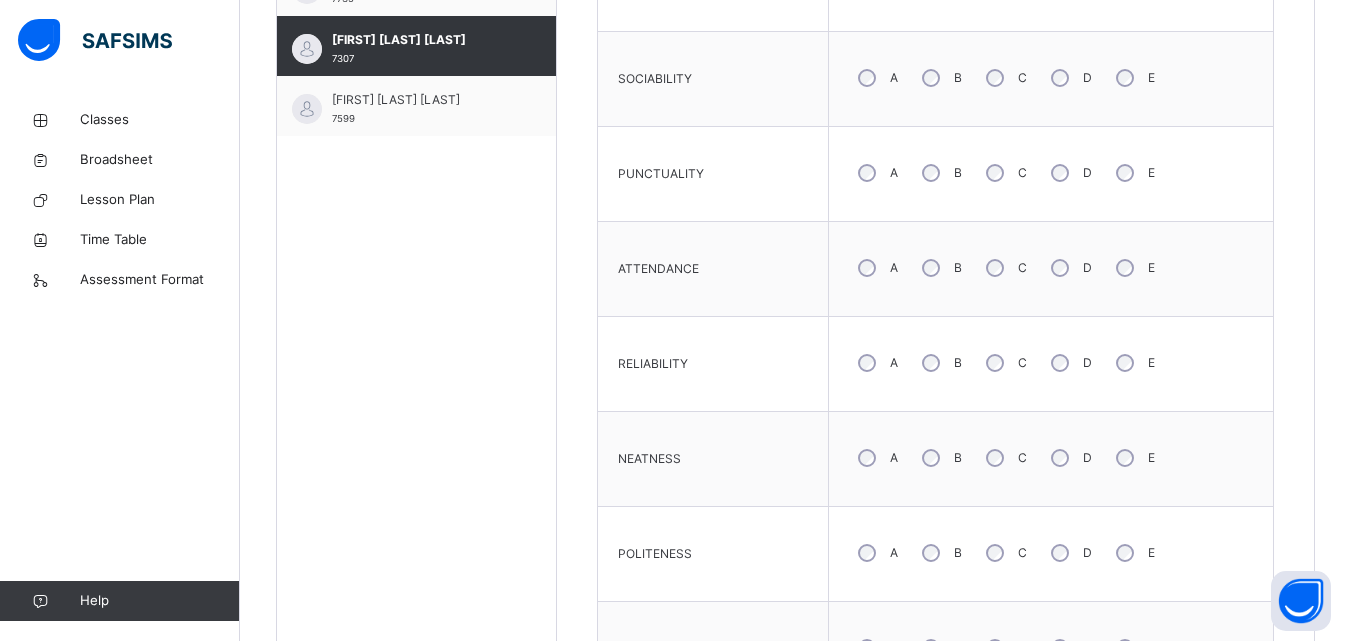 click on "C" at bounding box center [1004, 458] 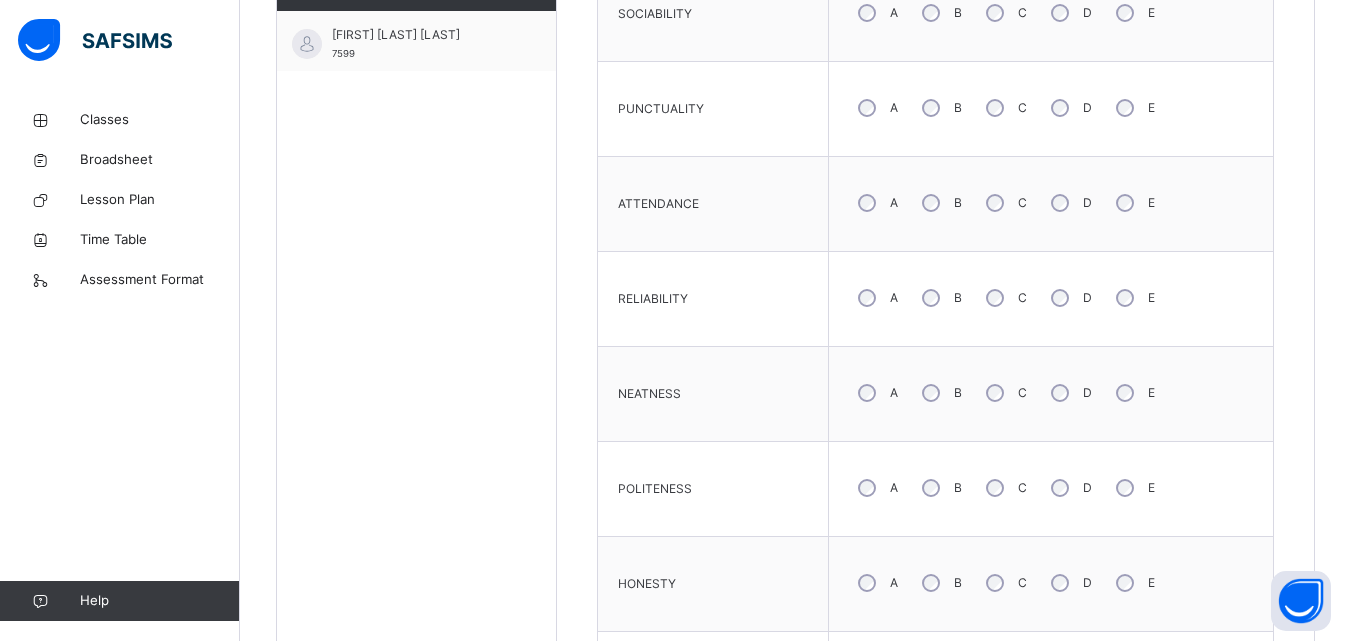 scroll, scrollTop: 965, scrollLeft: 0, axis: vertical 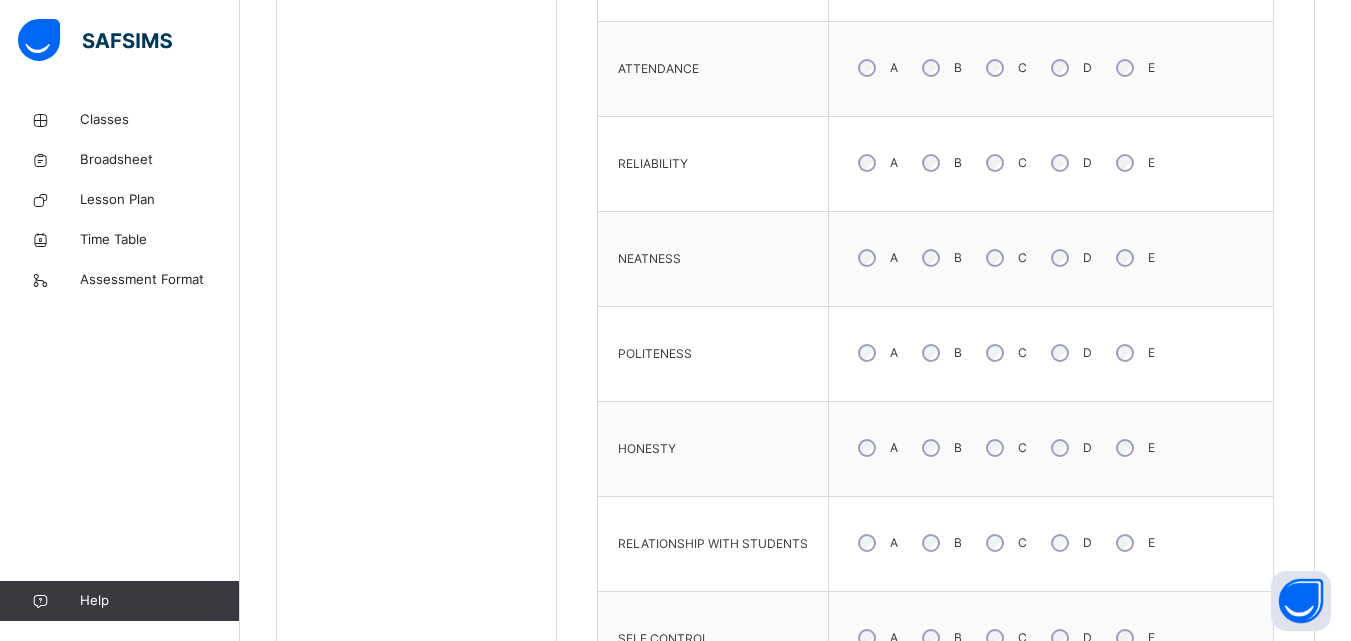 click on "C" at bounding box center [1004, 448] 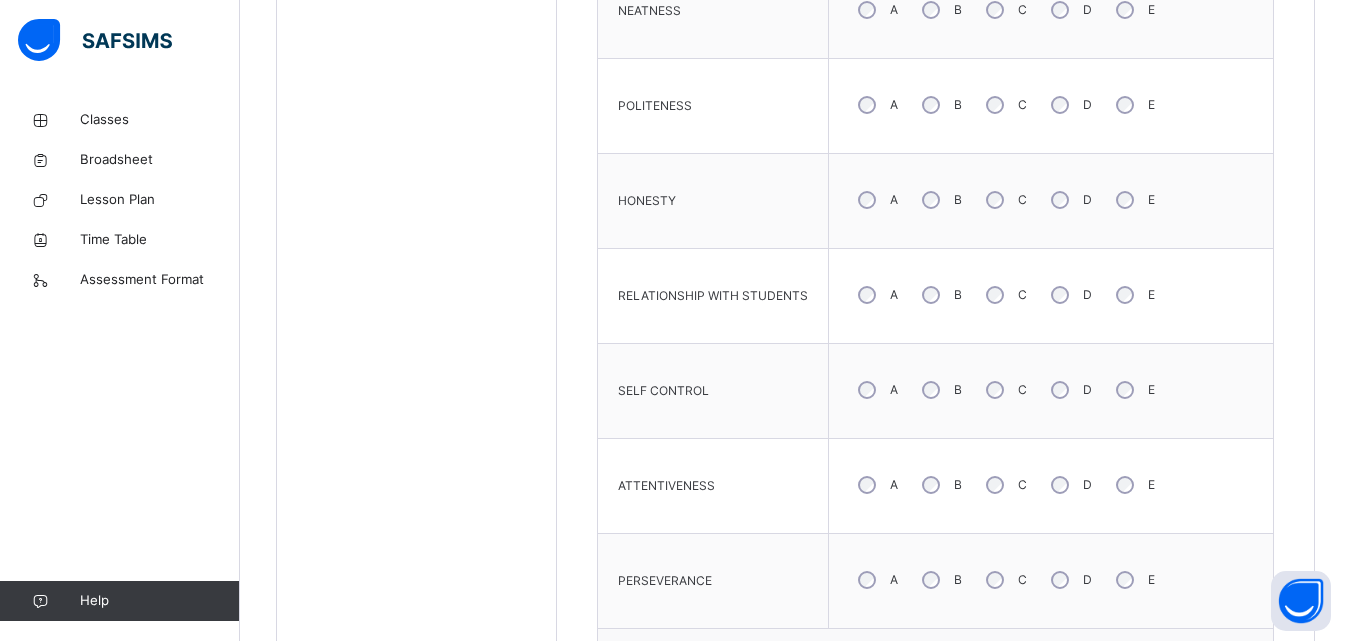 scroll, scrollTop: 1365, scrollLeft: 0, axis: vertical 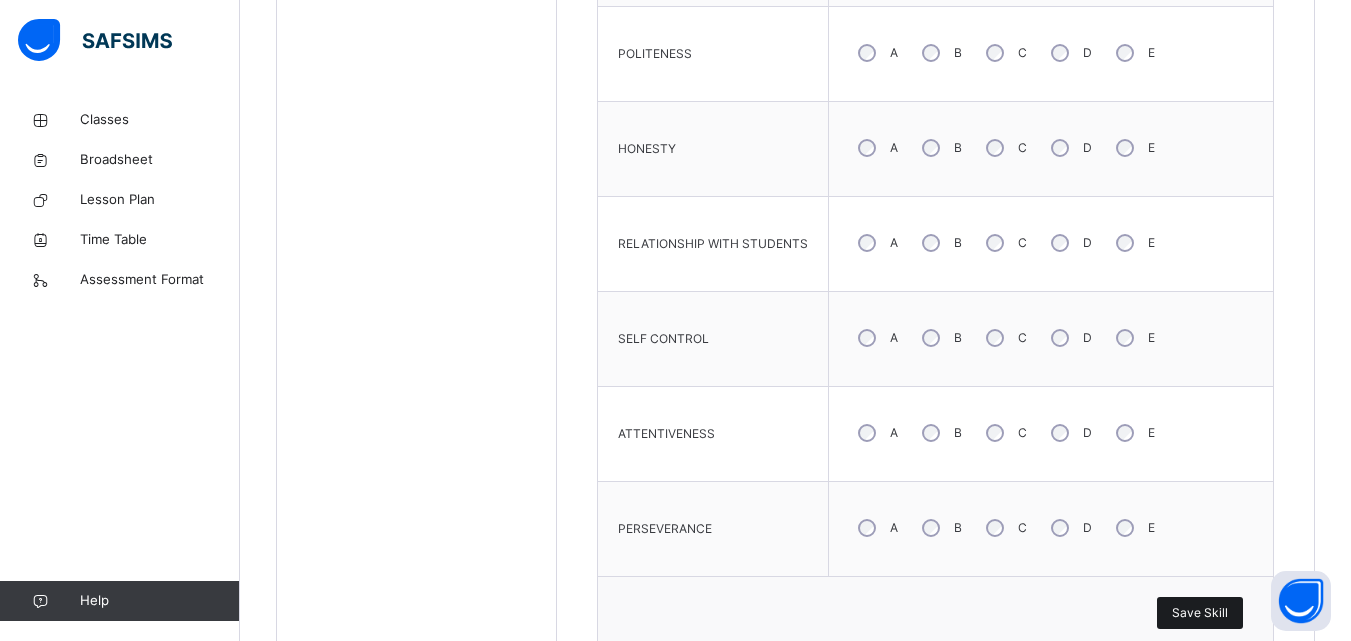 click on "Save Skill" at bounding box center [1200, 613] 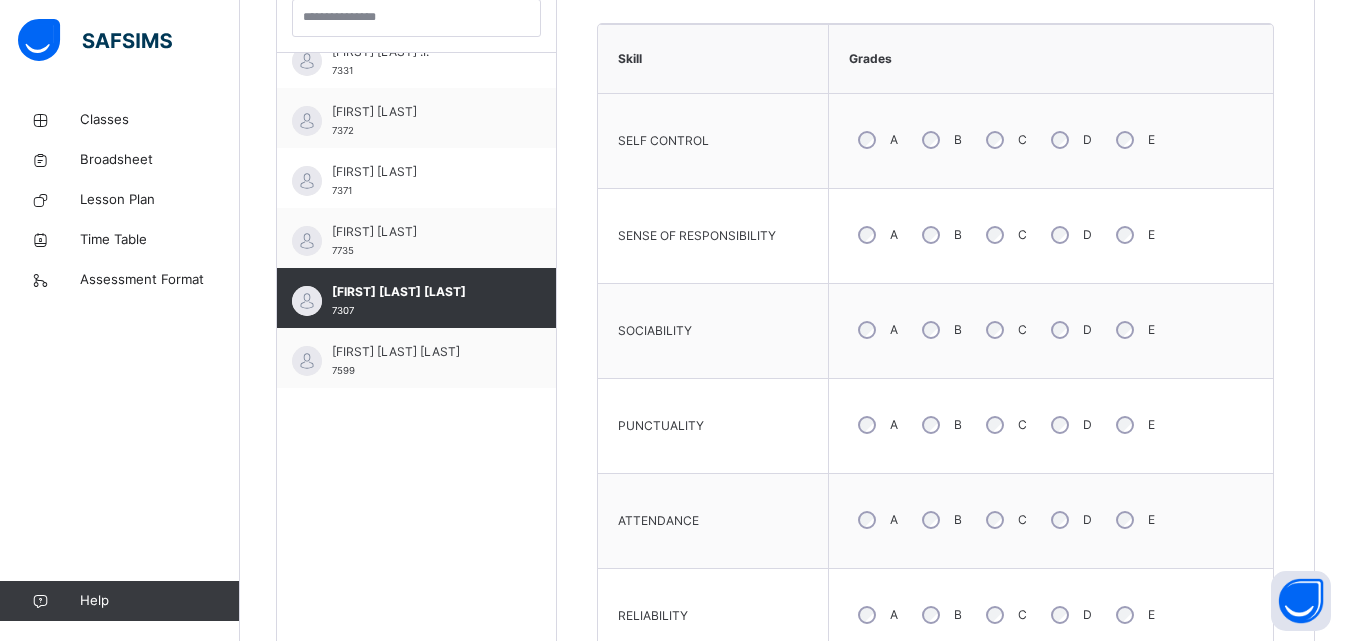 scroll, scrollTop: 565, scrollLeft: 0, axis: vertical 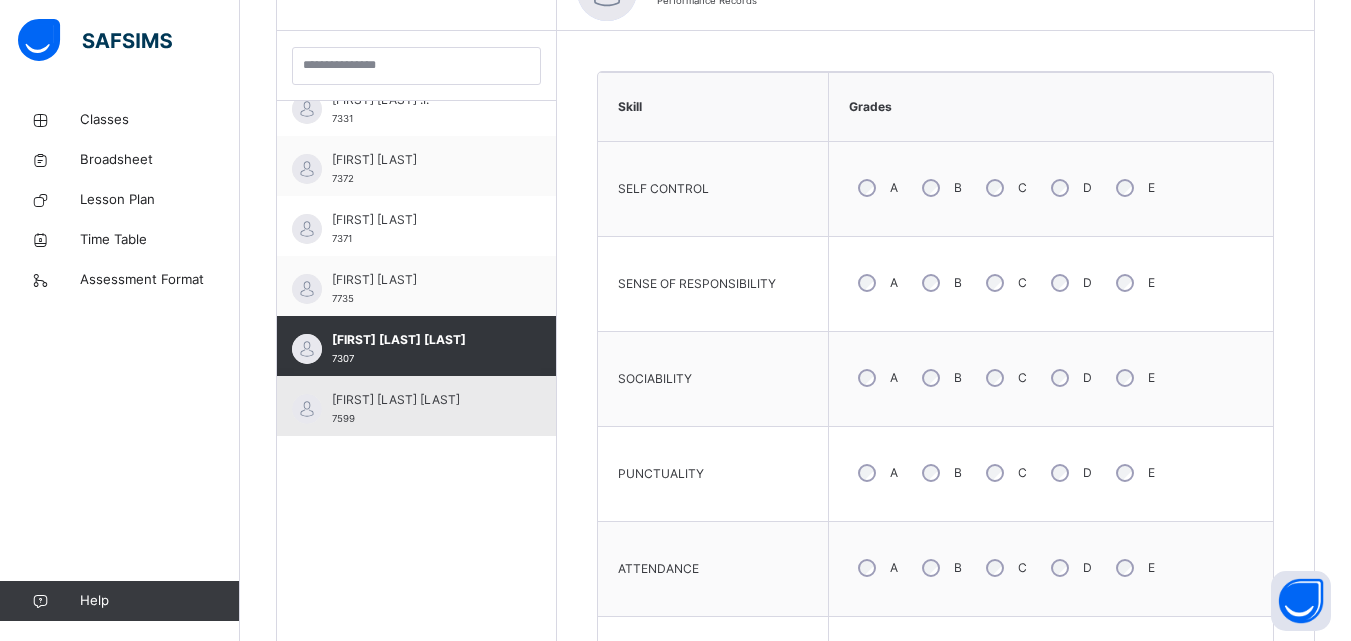 click on "[FIRST] [LAST] [LAST]" at bounding box center [421, 400] 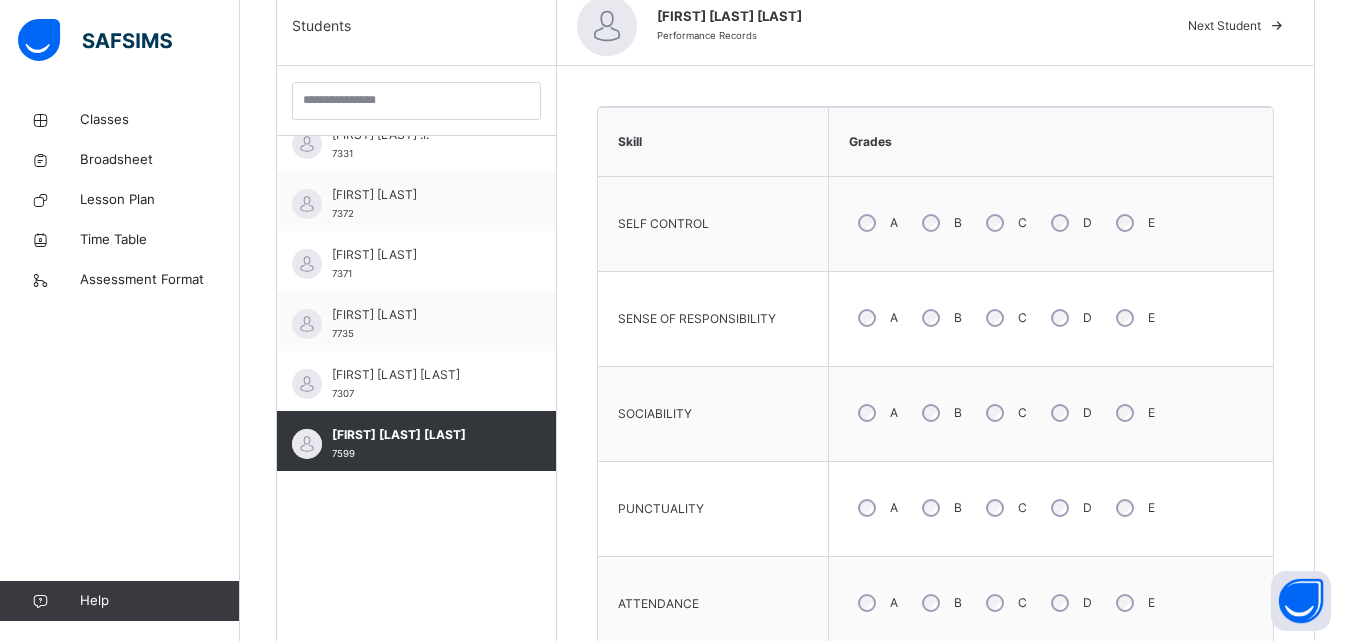 scroll, scrollTop: 565, scrollLeft: 0, axis: vertical 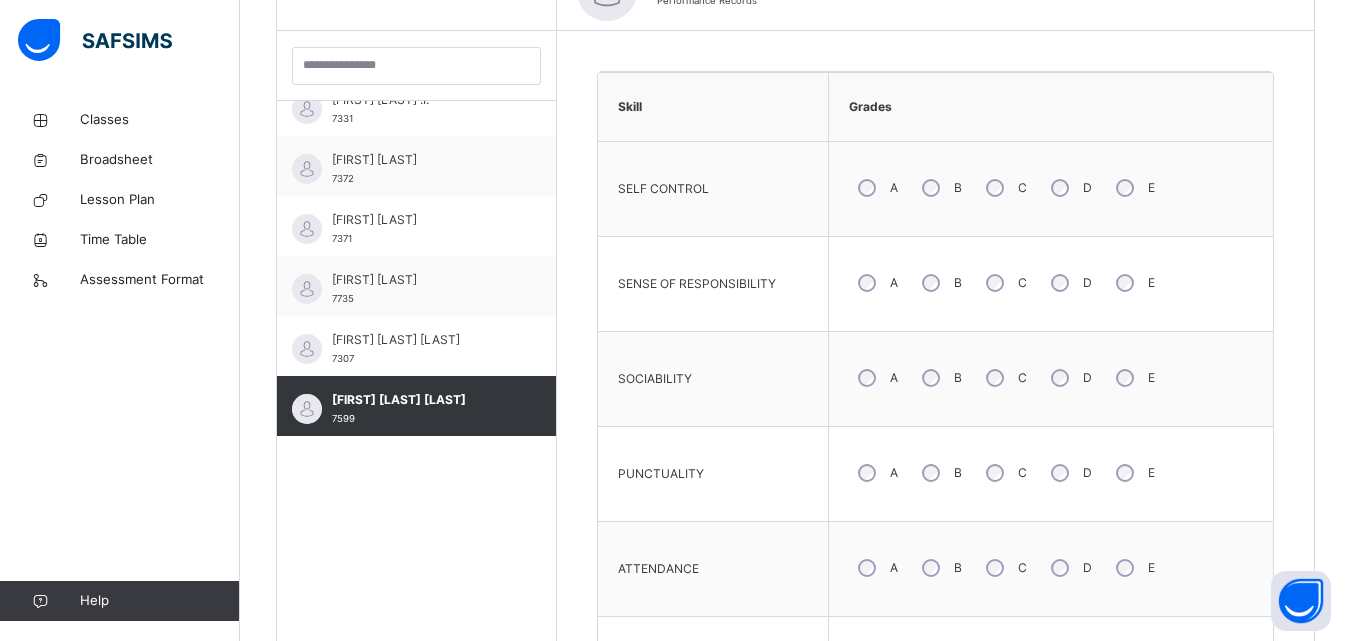 click on "C" at bounding box center [1004, 473] 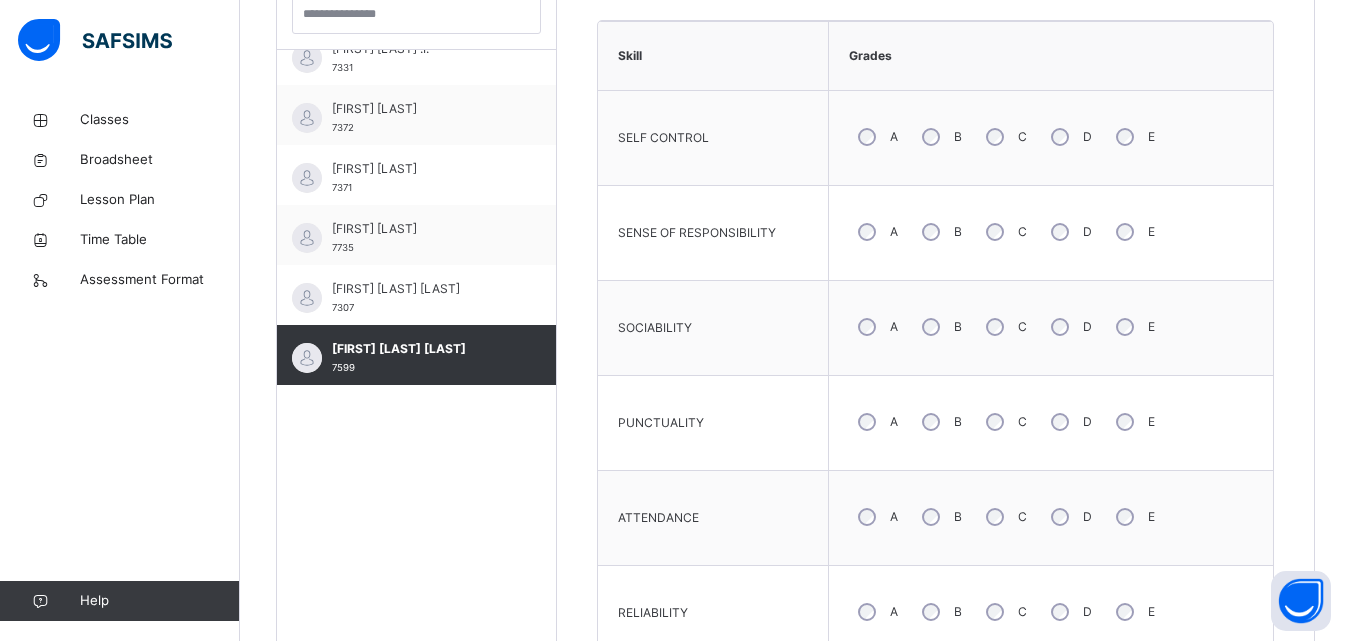 scroll, scrollTop: 665, scrollLeft: 0, axis: vertical 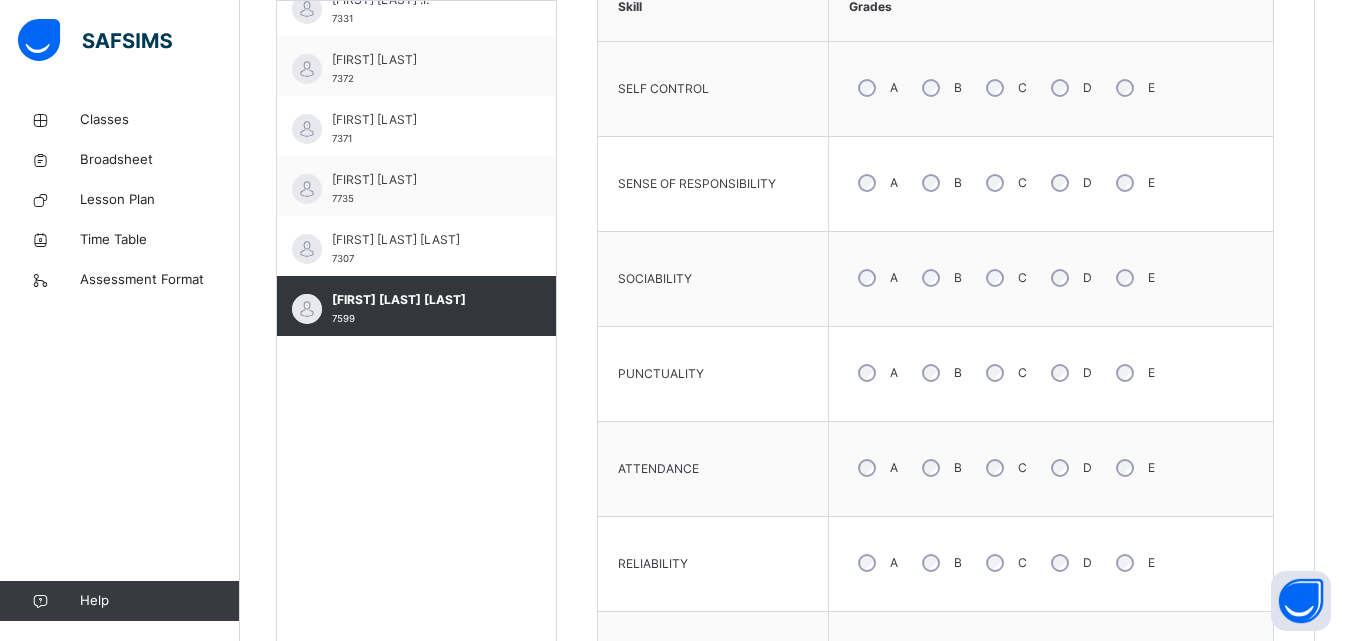 click on "C" at bounding box center (1004, 563) 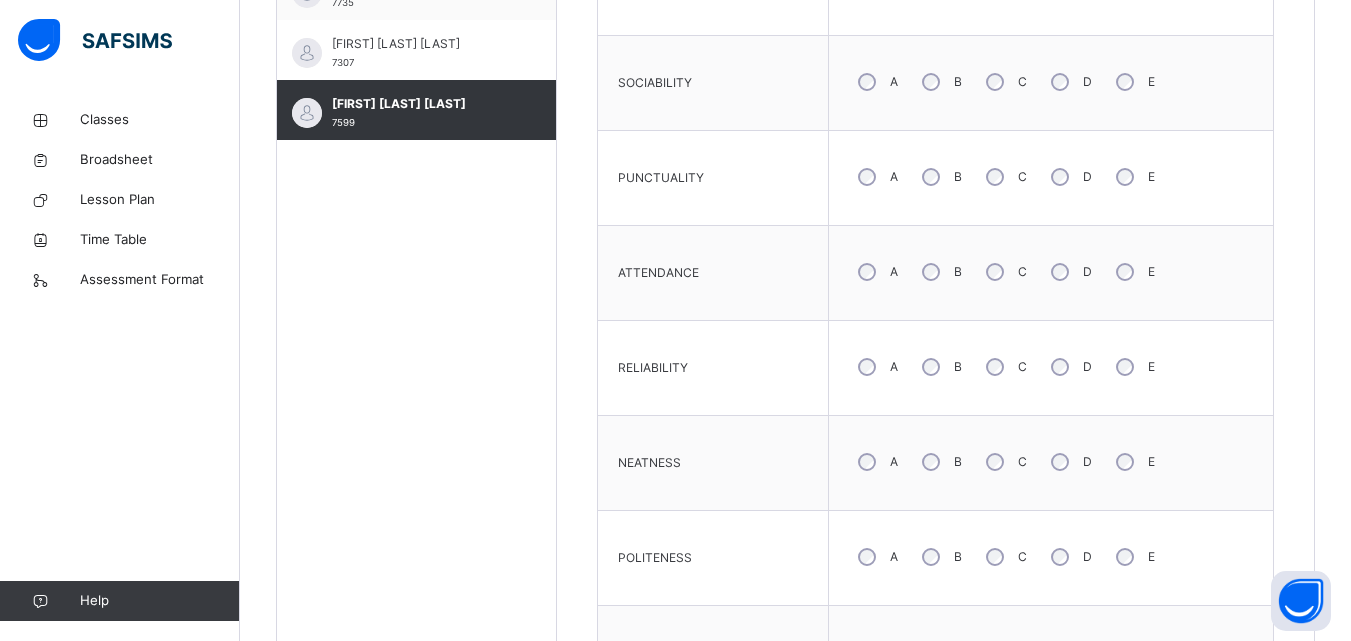 scroll, scrollTop: 865, scrollLeft: 0, axis: vertical 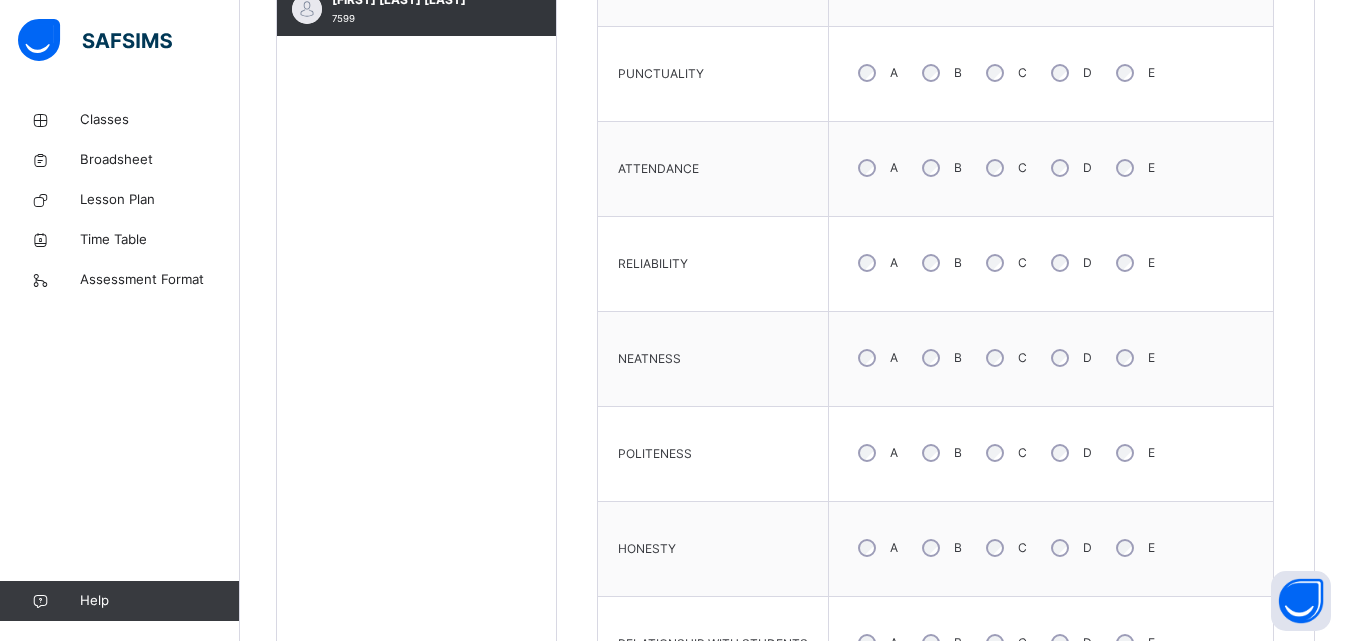 click on "B" at bounding box center [940, 453] 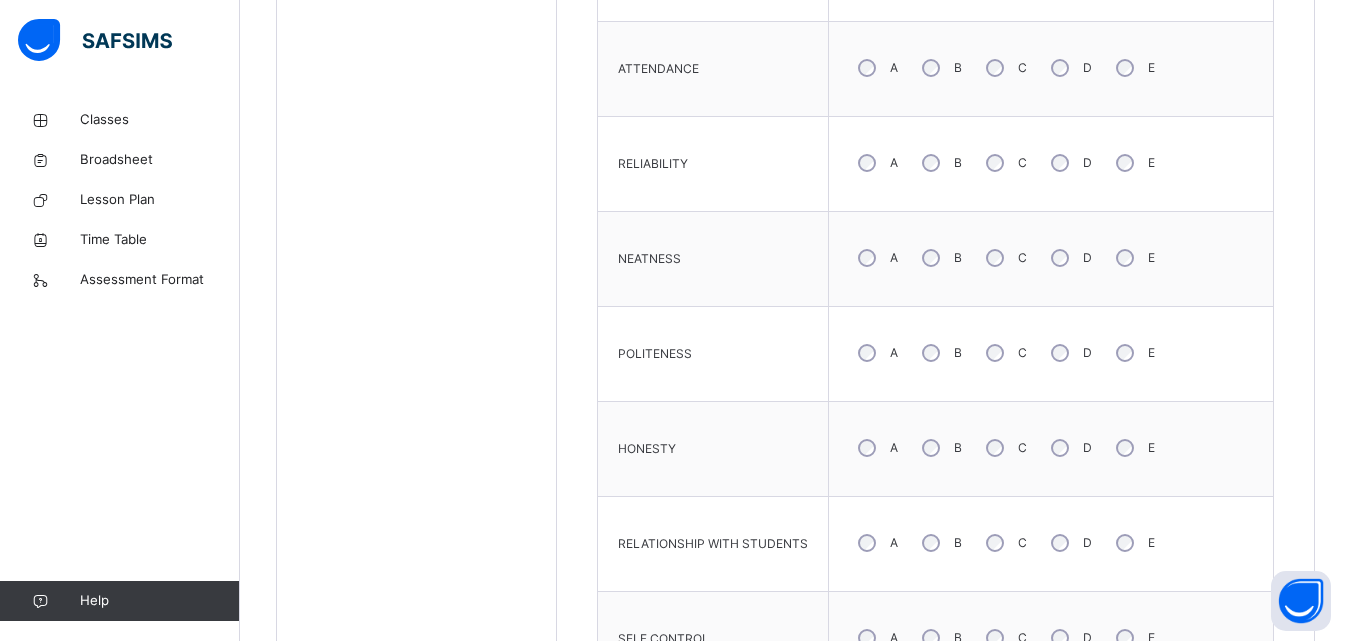 click on "B" at bounding box center (940, 543) 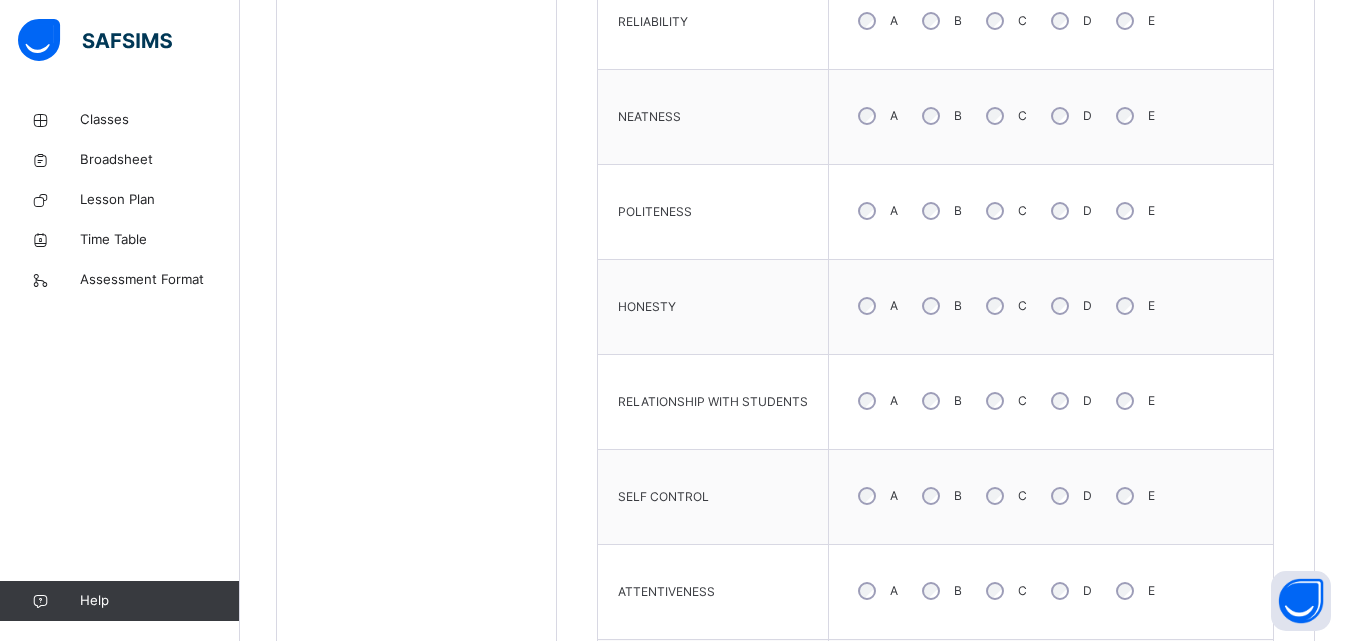 scroll, scrollTop: 1265, scrollLeft: 0, axis: vertical 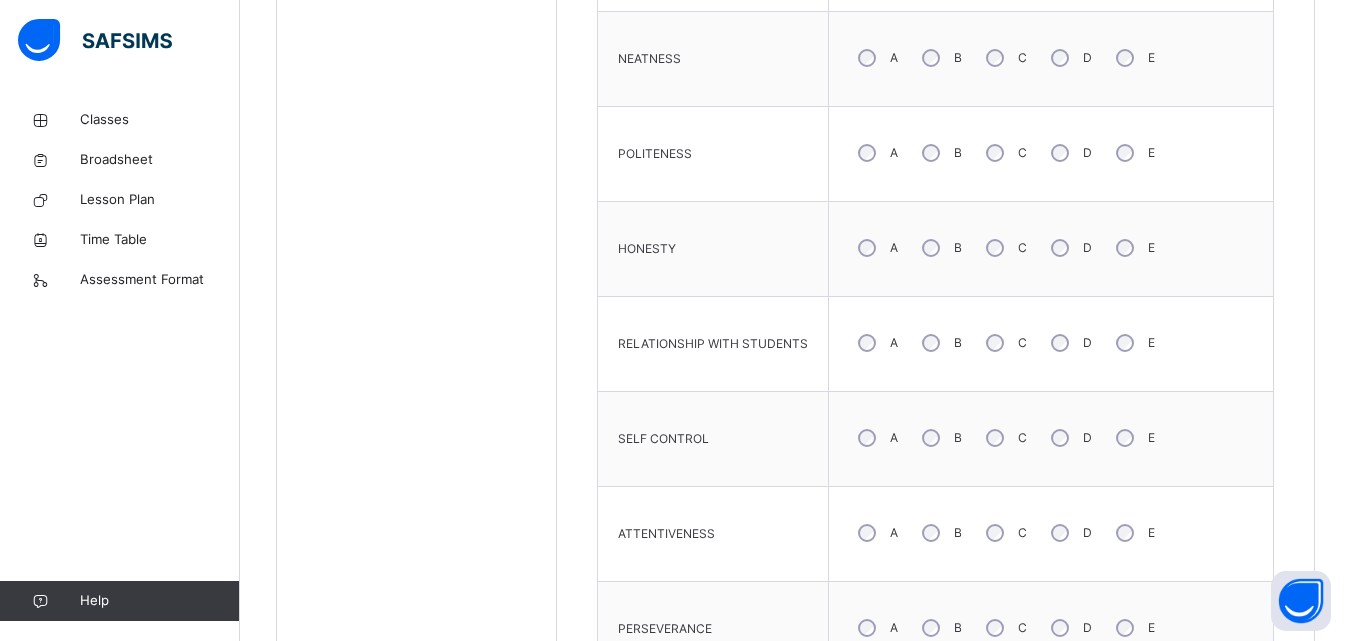 click on "C" at bounding box center [1004, 438] 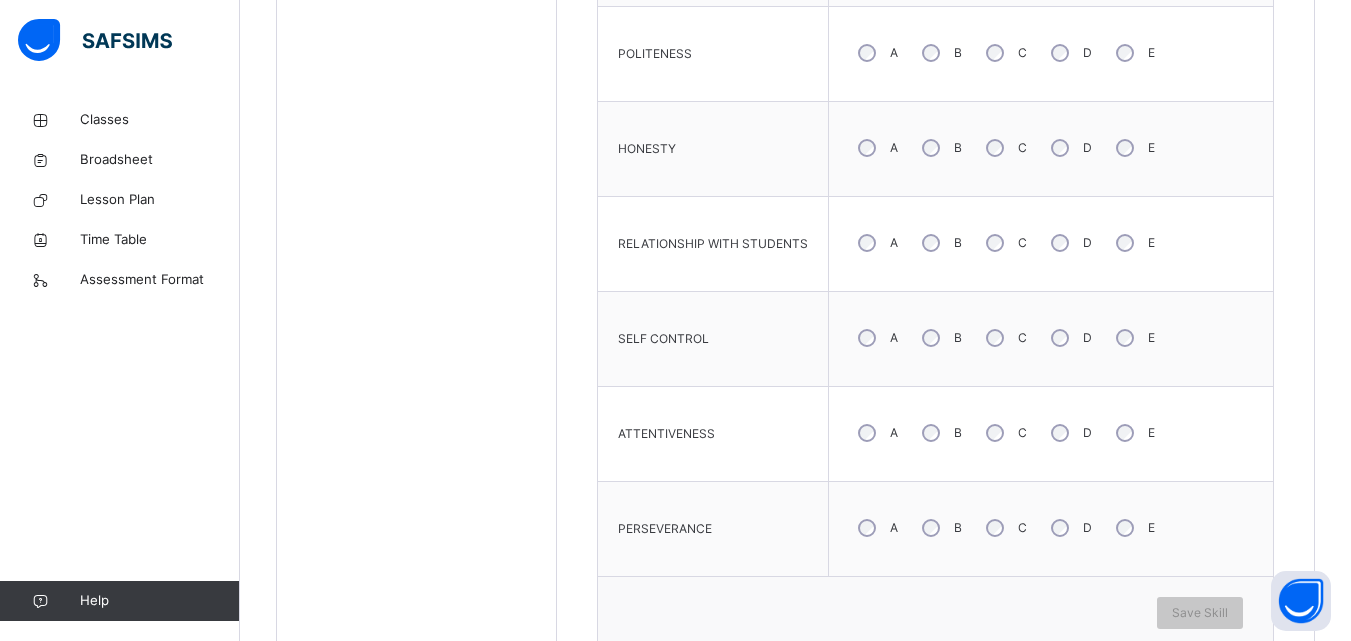 click on "C" at bounding box center (1004, 528) 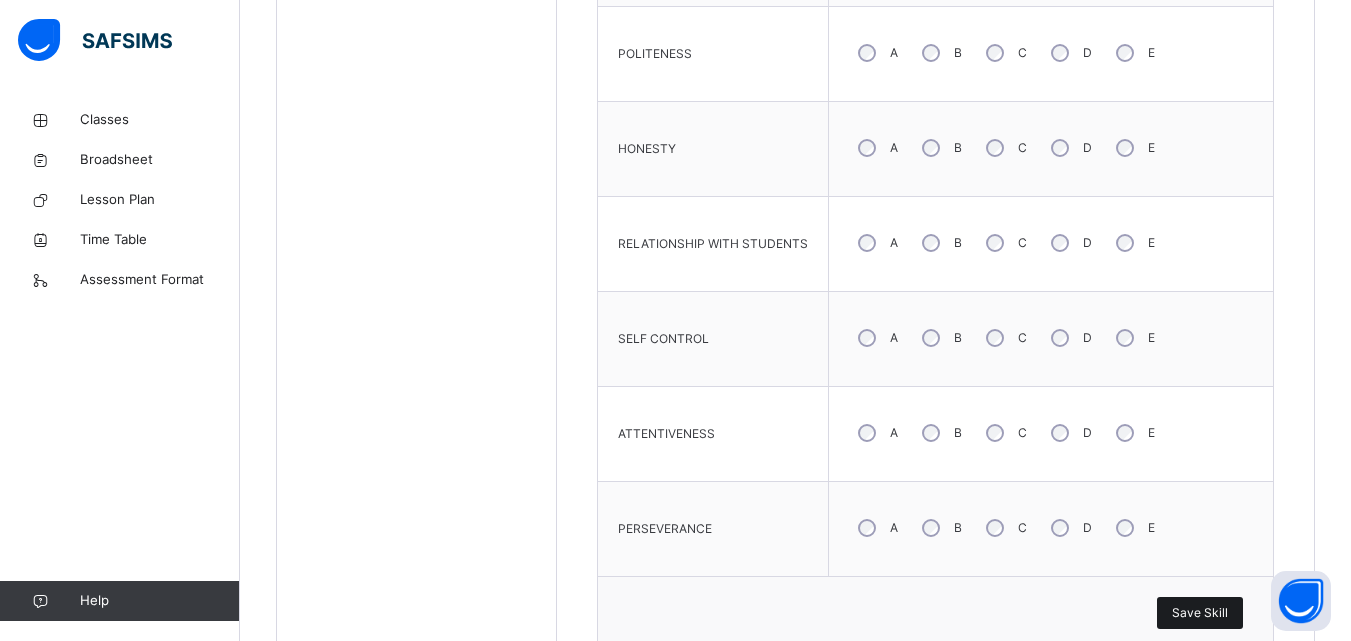 click on "Save Skill" at bounding box center [1200, 613] 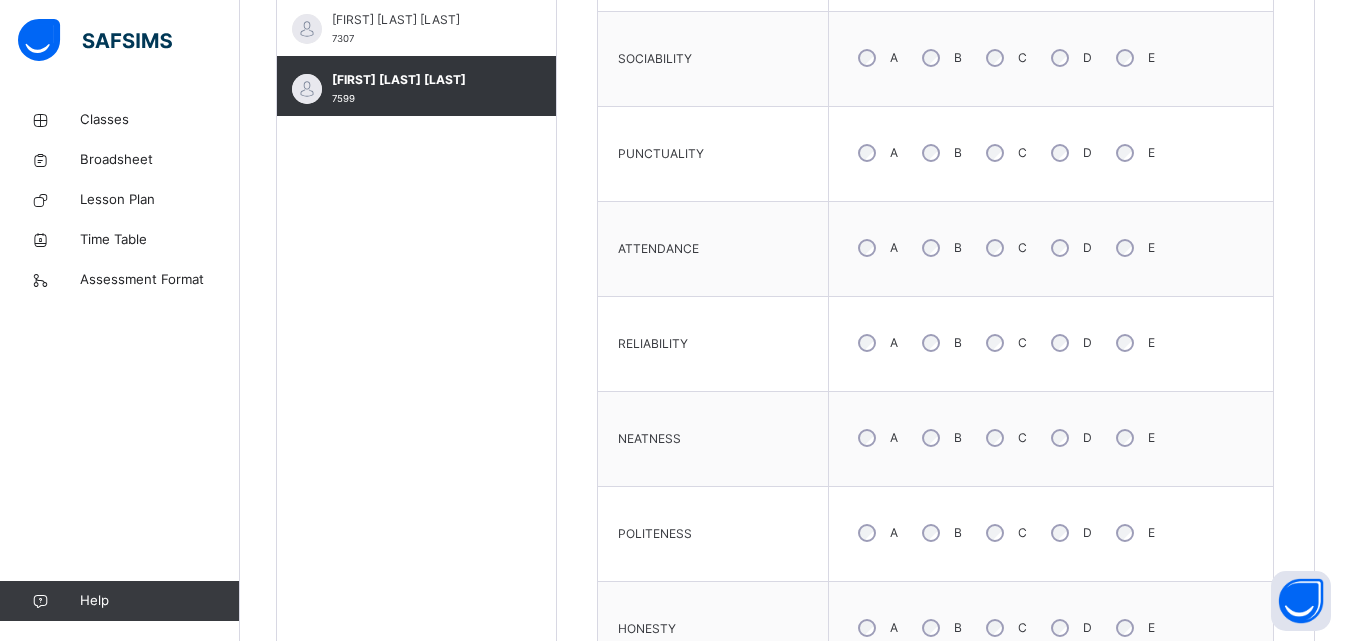 scroll, scrollTop: 765, scrollLeft: 0, axis: vertical 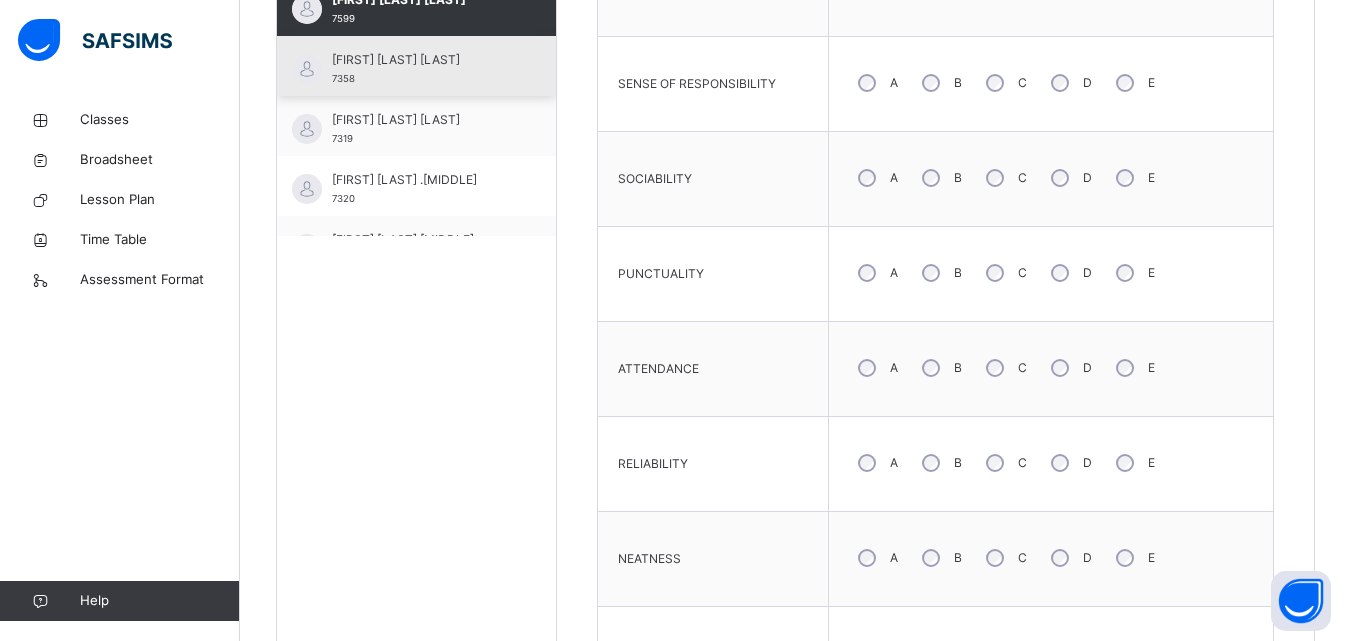 click on "[FIRST] [LAST] [LAST]" at bounding box center [421, 60] 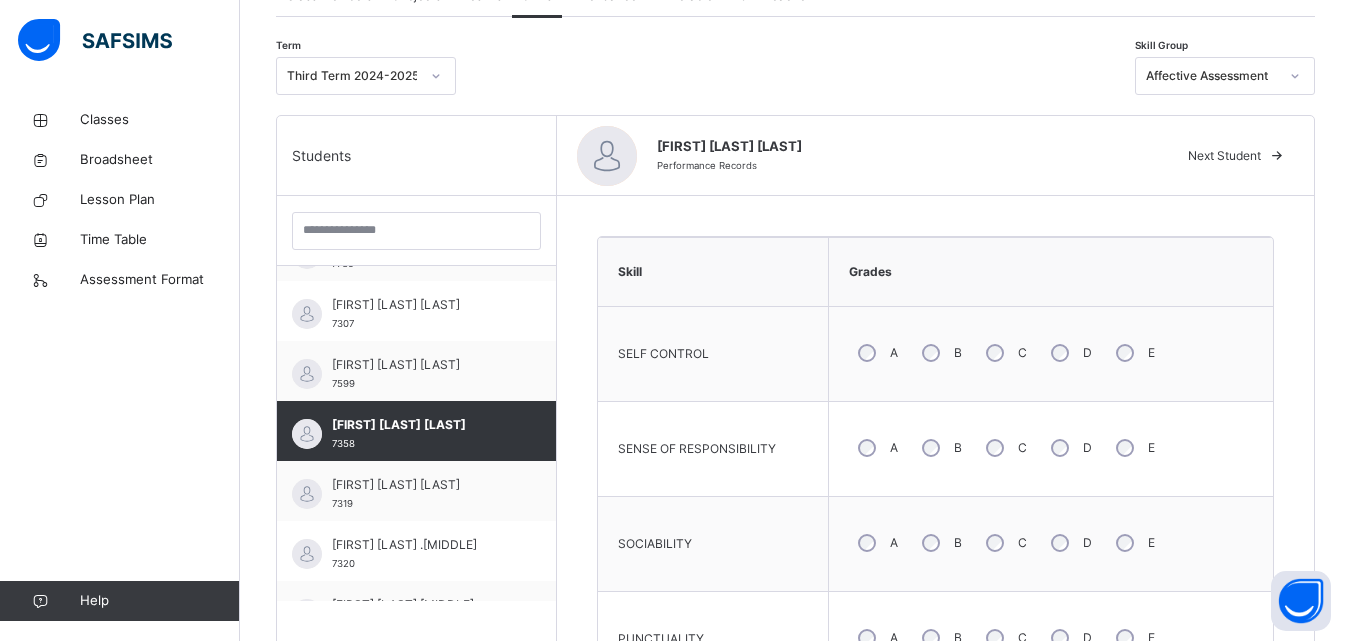 scroll, scrollTop: 365, scrollLeft: 0, axis: vertical 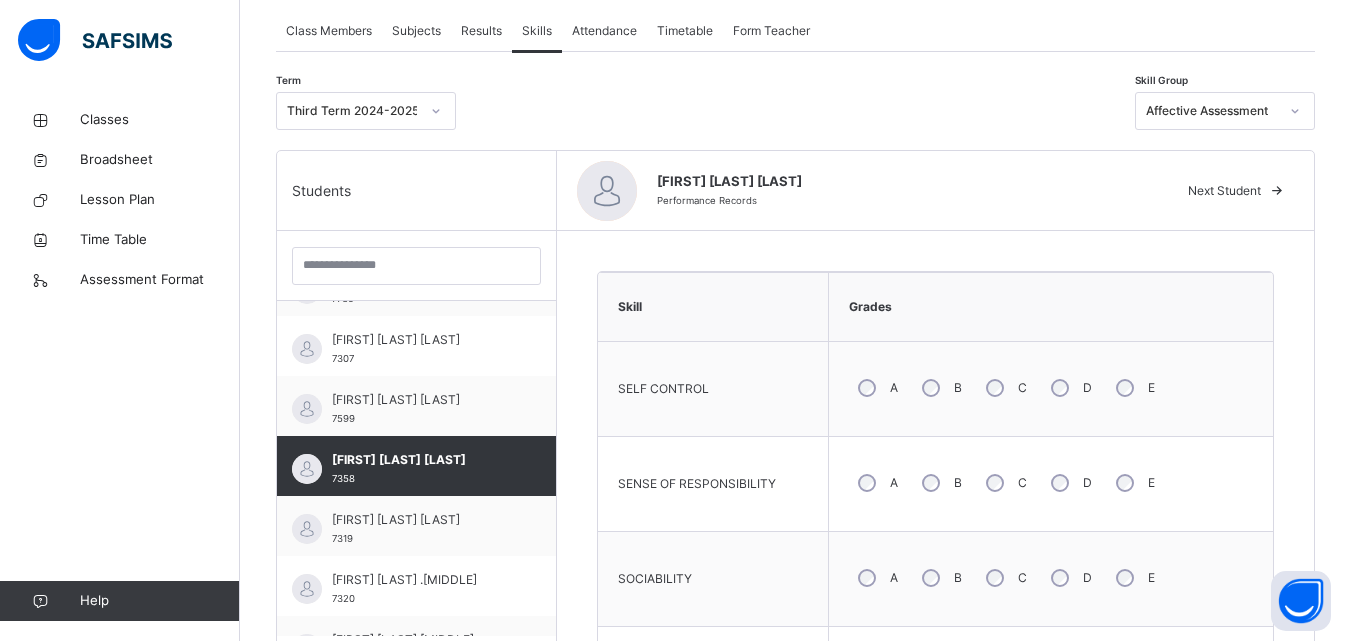click on "C" at bounding box center [1004, 388] 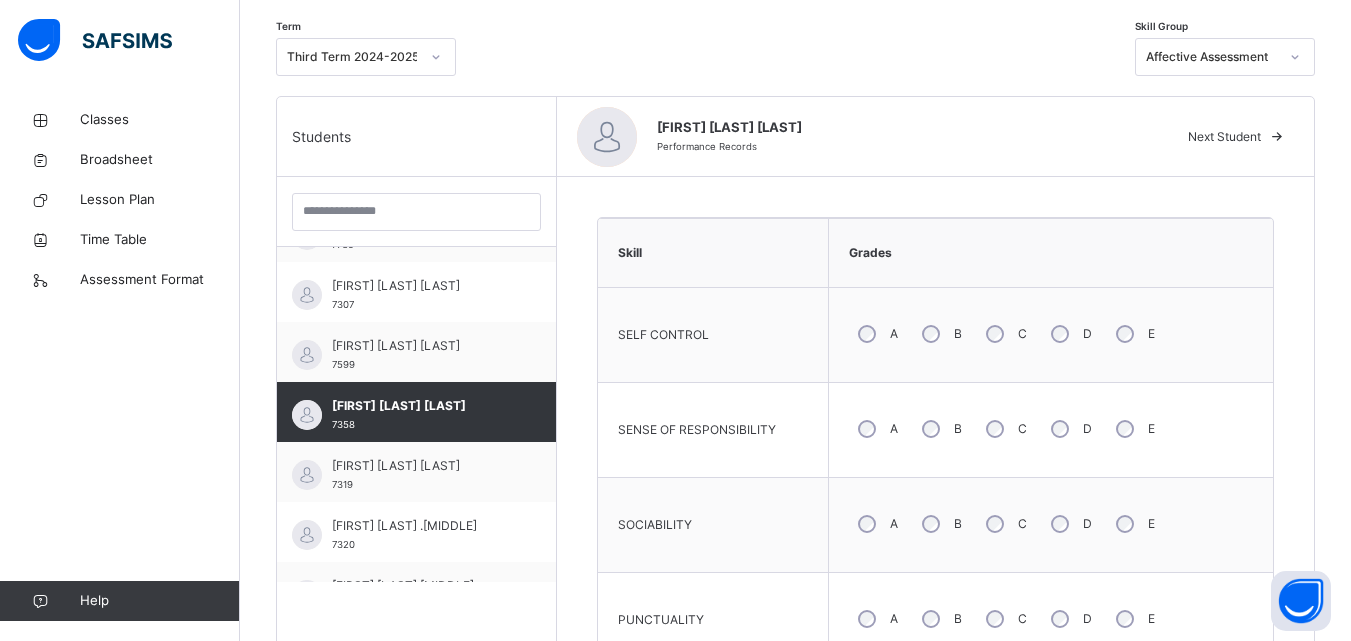 scroll, scrollTop: 565, scrollLeft: 0, axis: vertical 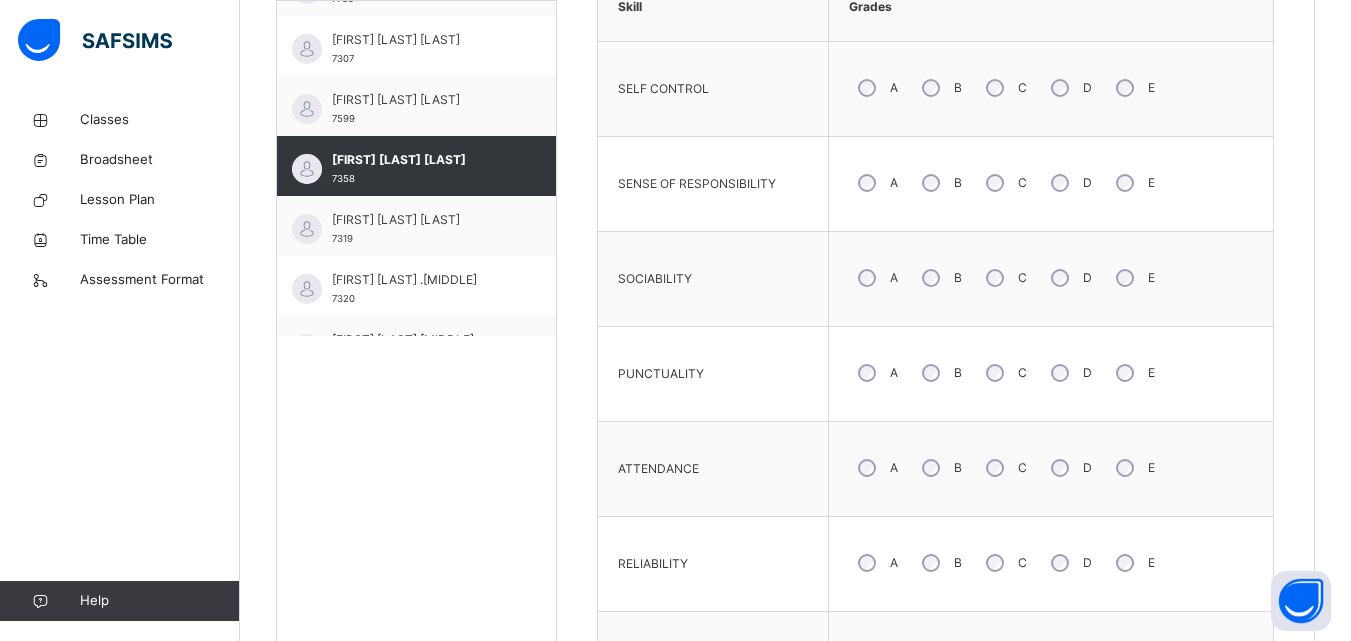 click on "A" at bounding box center (876, 468) 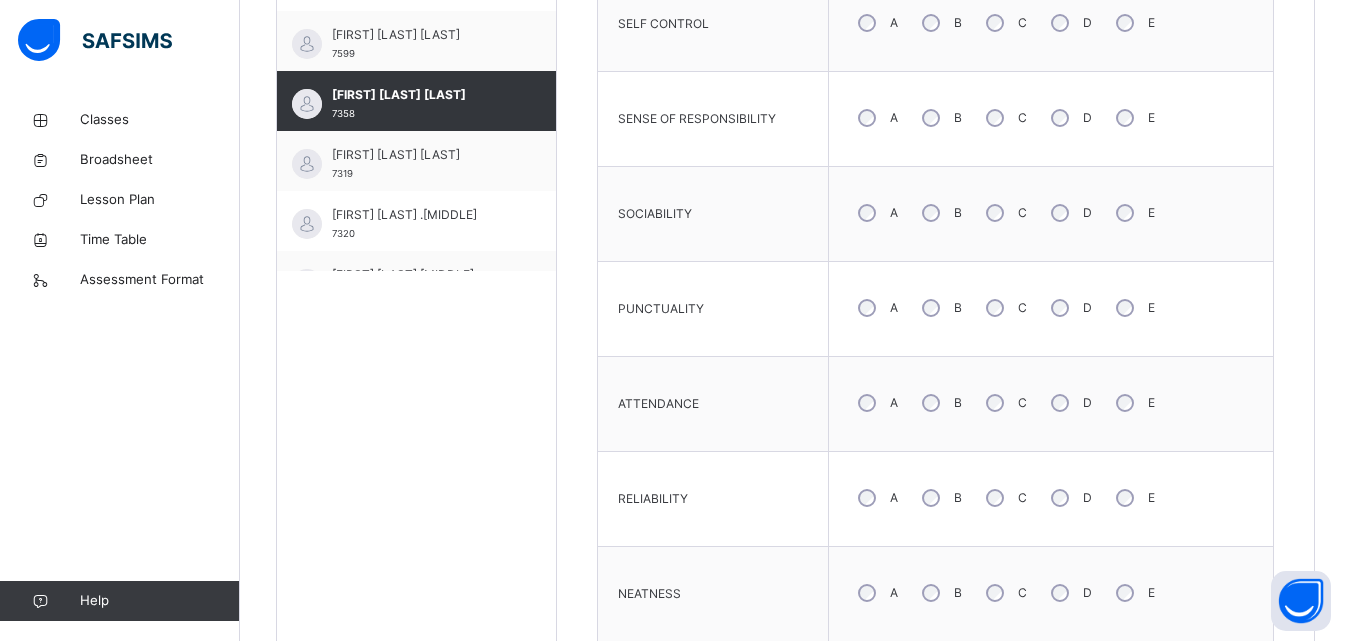 scroll, scrollTop: 765, scrollLeft: 0, axis: vertical 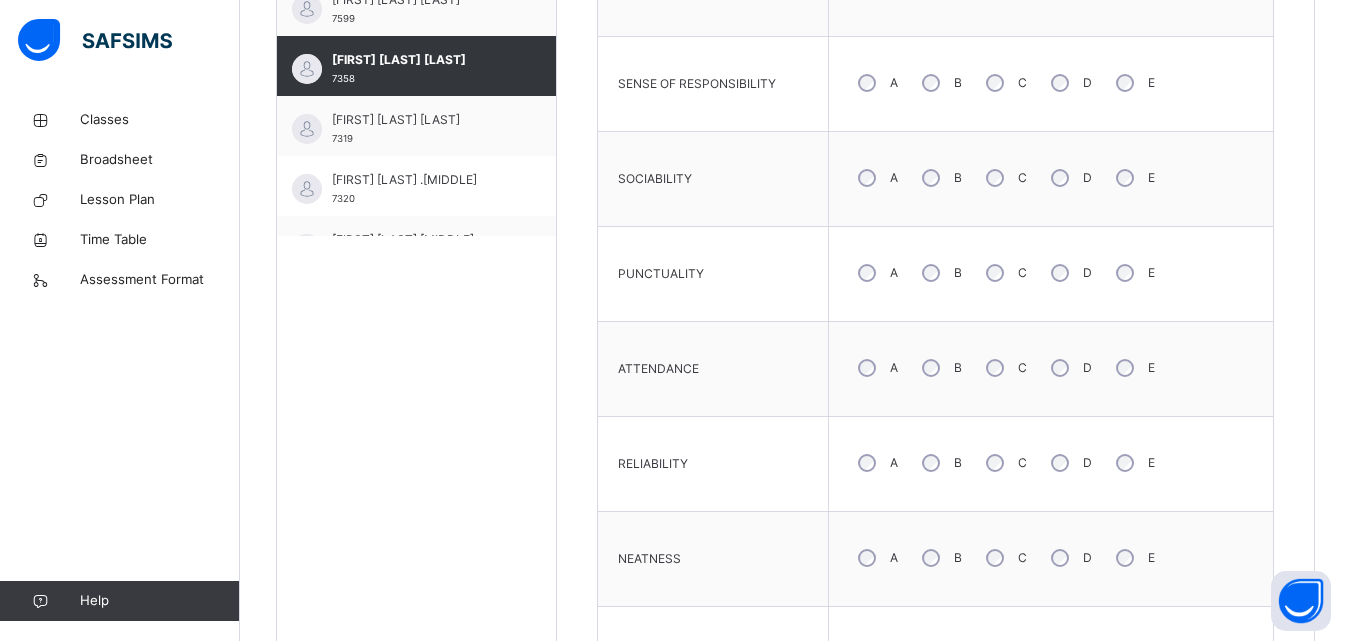 click on "C" at bounding box center (1004, 463) 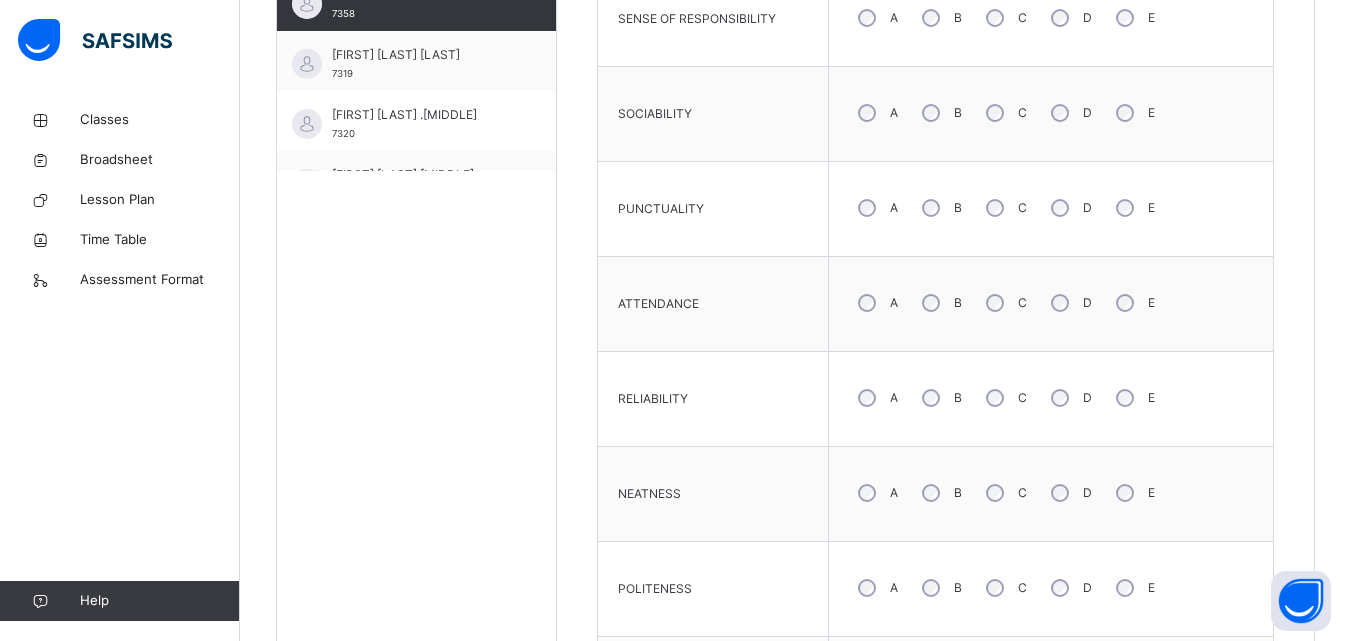 scroll, scrollTop: 865, scrollLeft: 0, axis: vertical 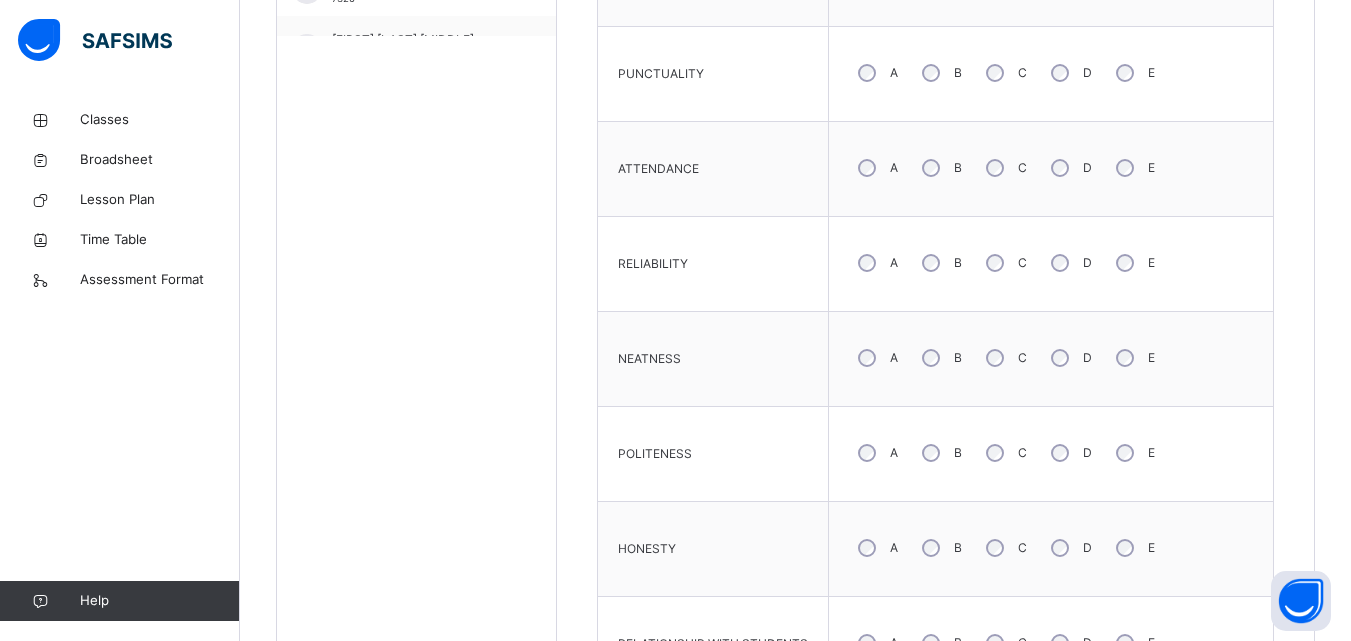 click on "C" at bounding box center (1004, 453) 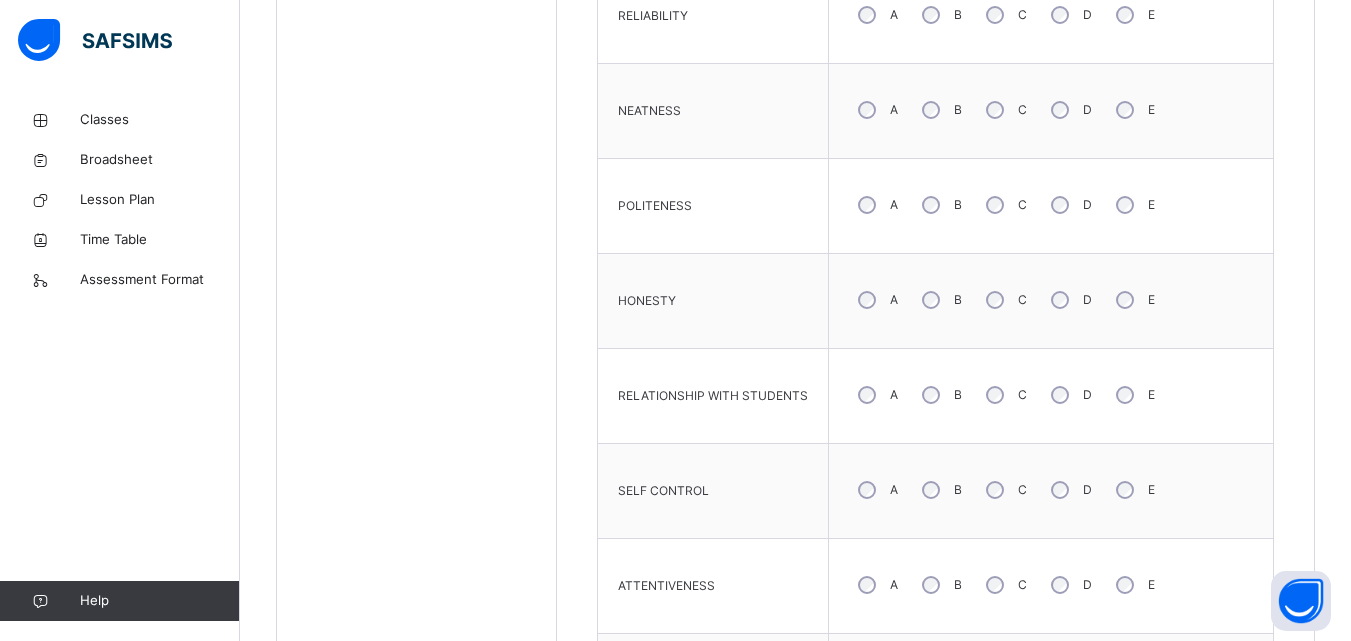 scroll, scrollTop: 1265, scrollLeft: 0, axis: vertical 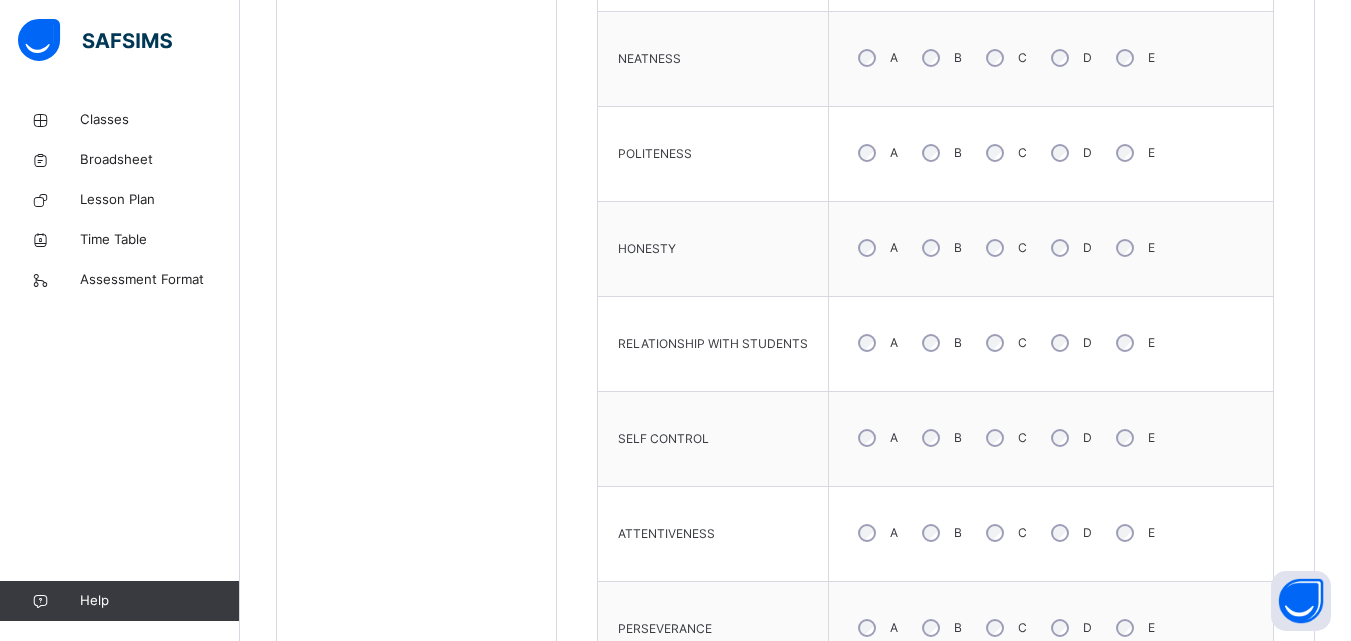 click on "C" at bounding box center [1004, 248] 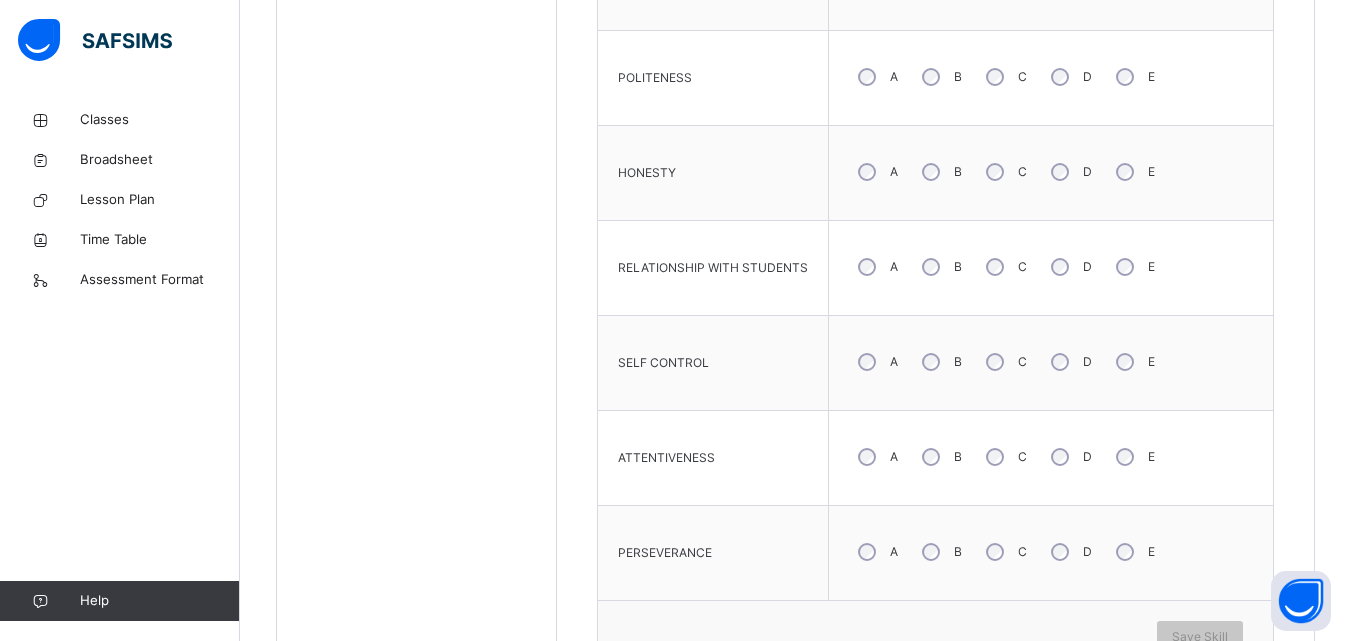 scroll, scrollTop: 1365, scrollLeft: 0, axis: vertical 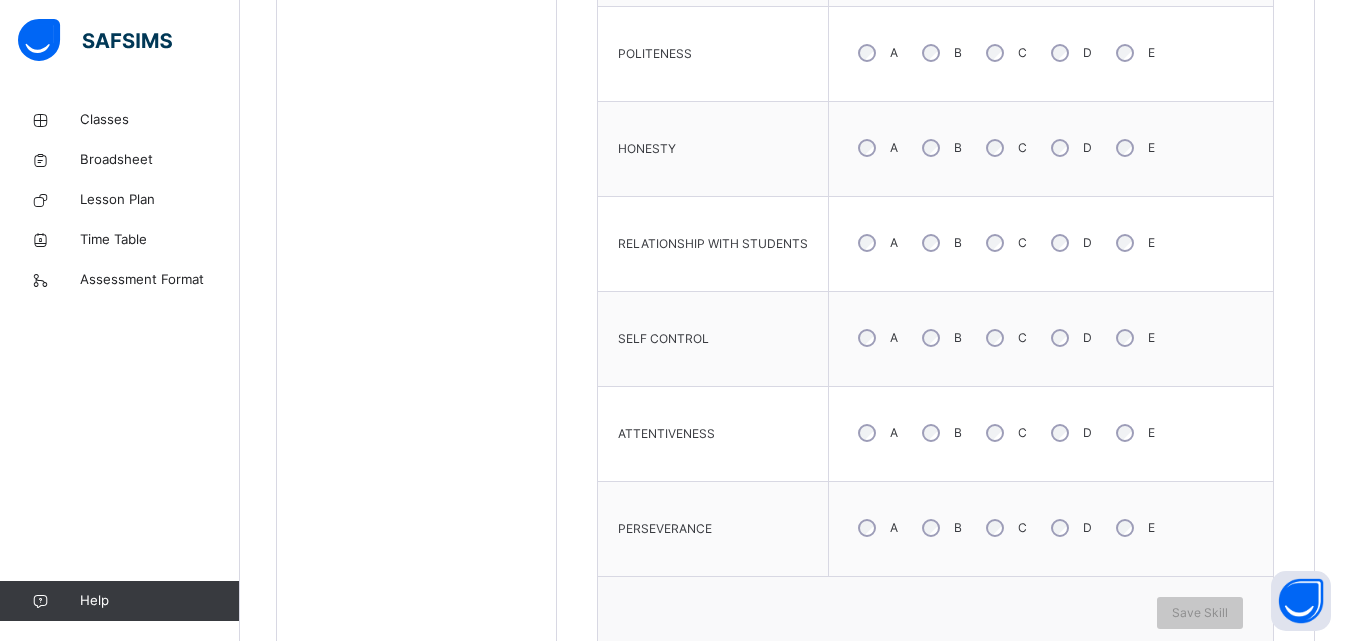 click on "C" at bounding box center (1004, 338) 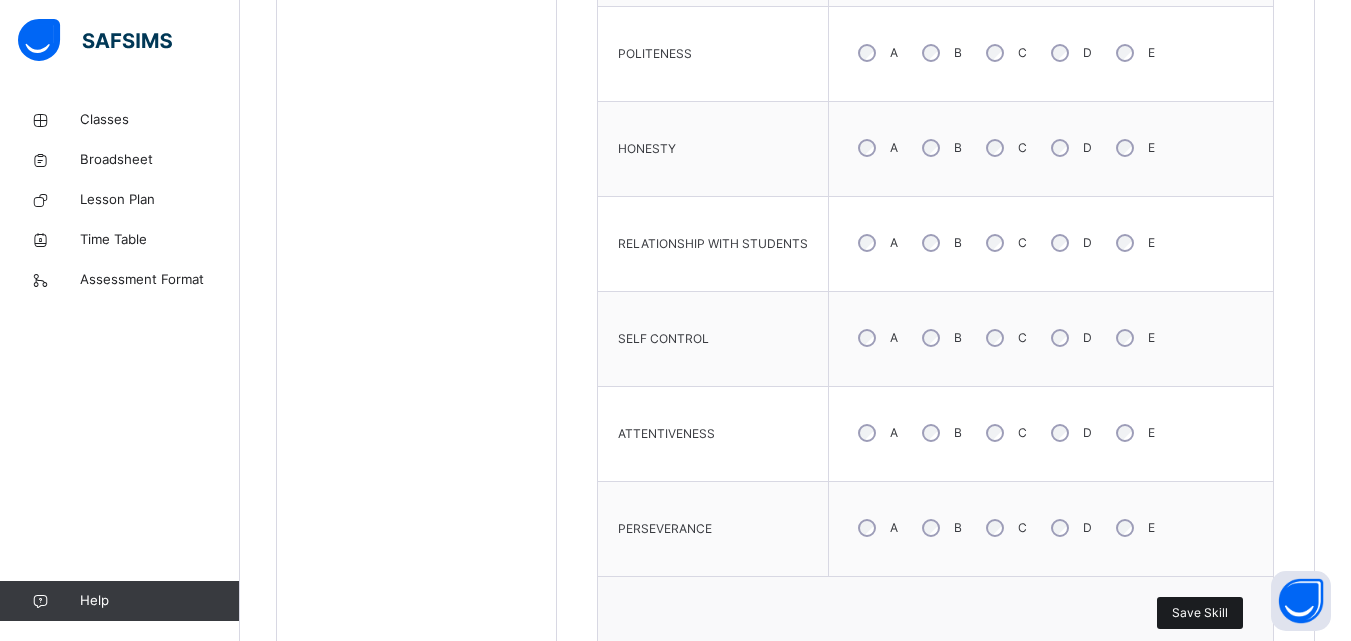 click on "Save Skill" at bounding box center [1200, 613] 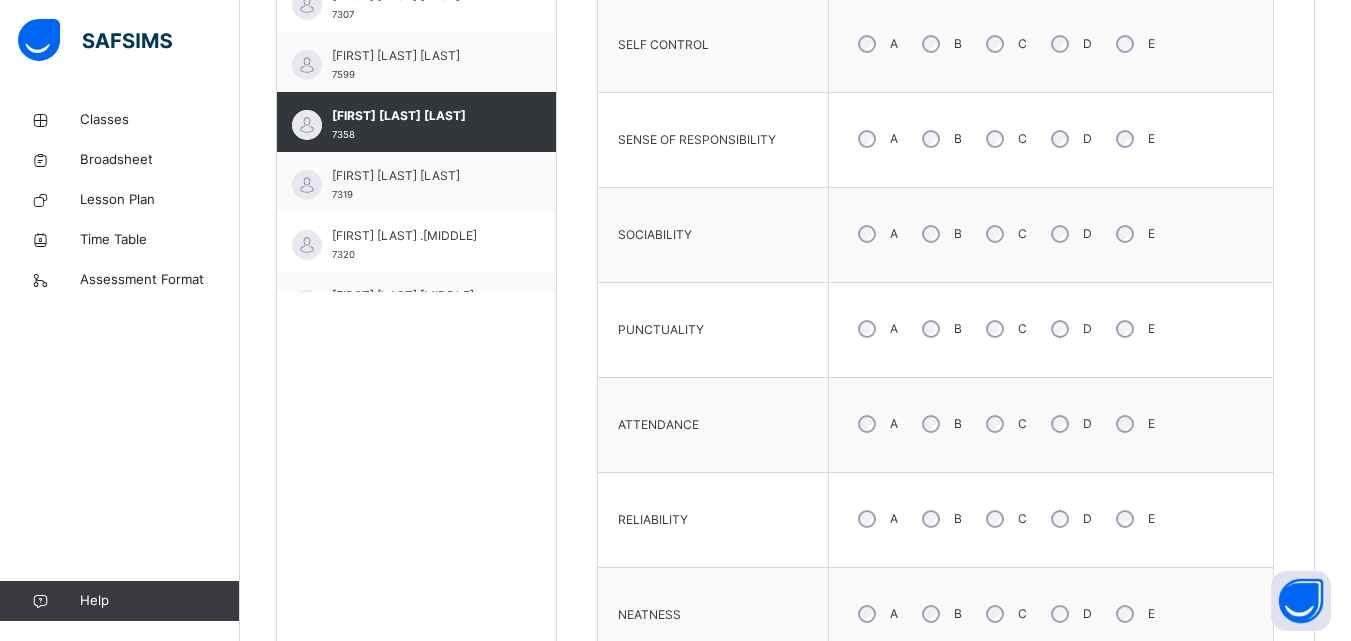 scroll, scrollTop: 665, scrollLeft: 0, axis: vertical 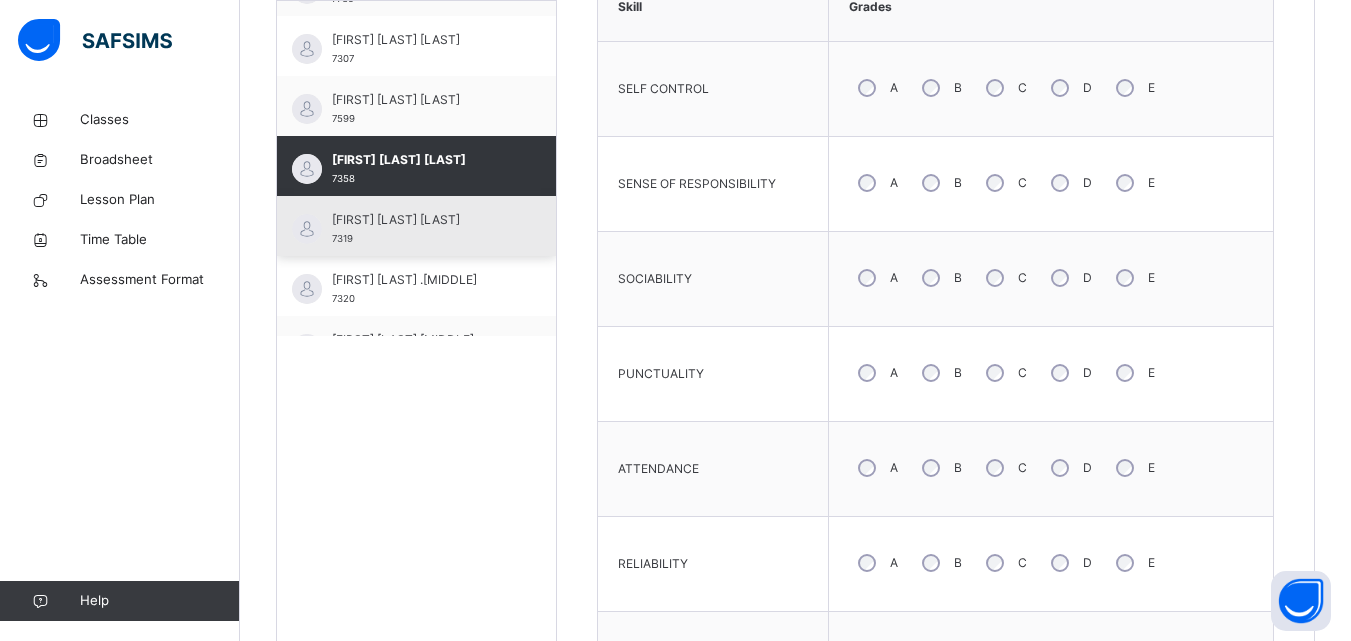 click on "[FIRST] [LAST] [NUMBER]" at bounding box center (421, 229) 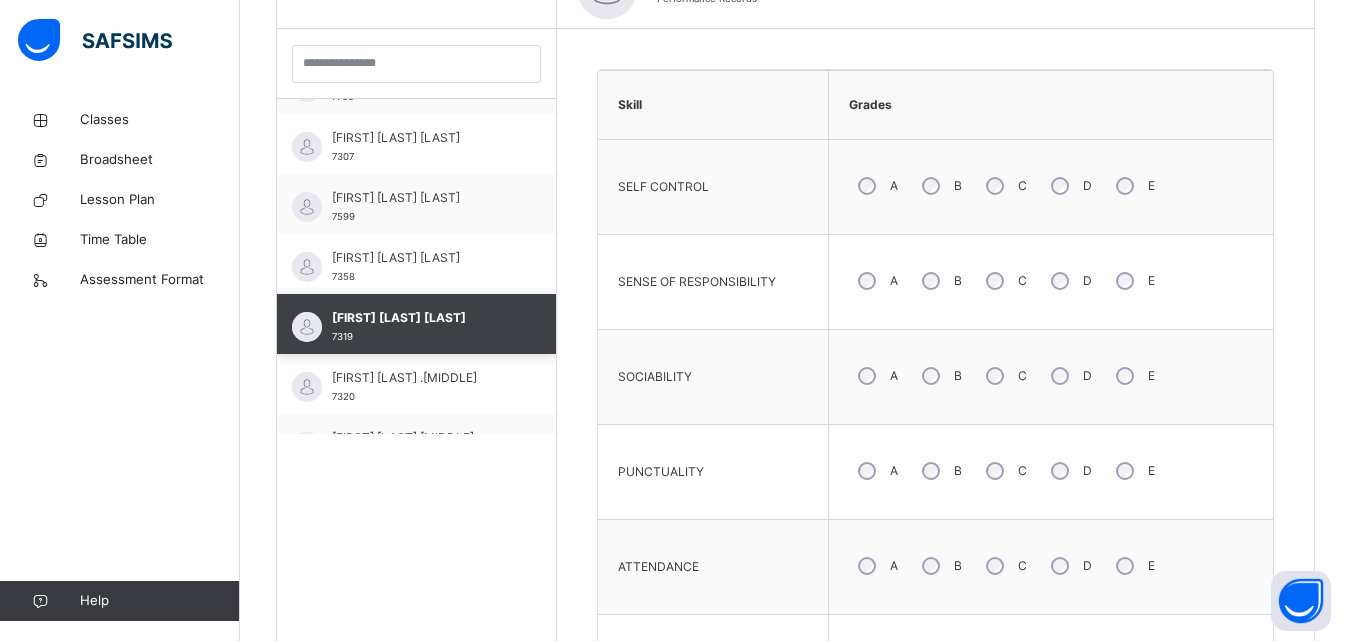 scroll, scrollTop: 665, scrollLeft: 0, axis: vertical 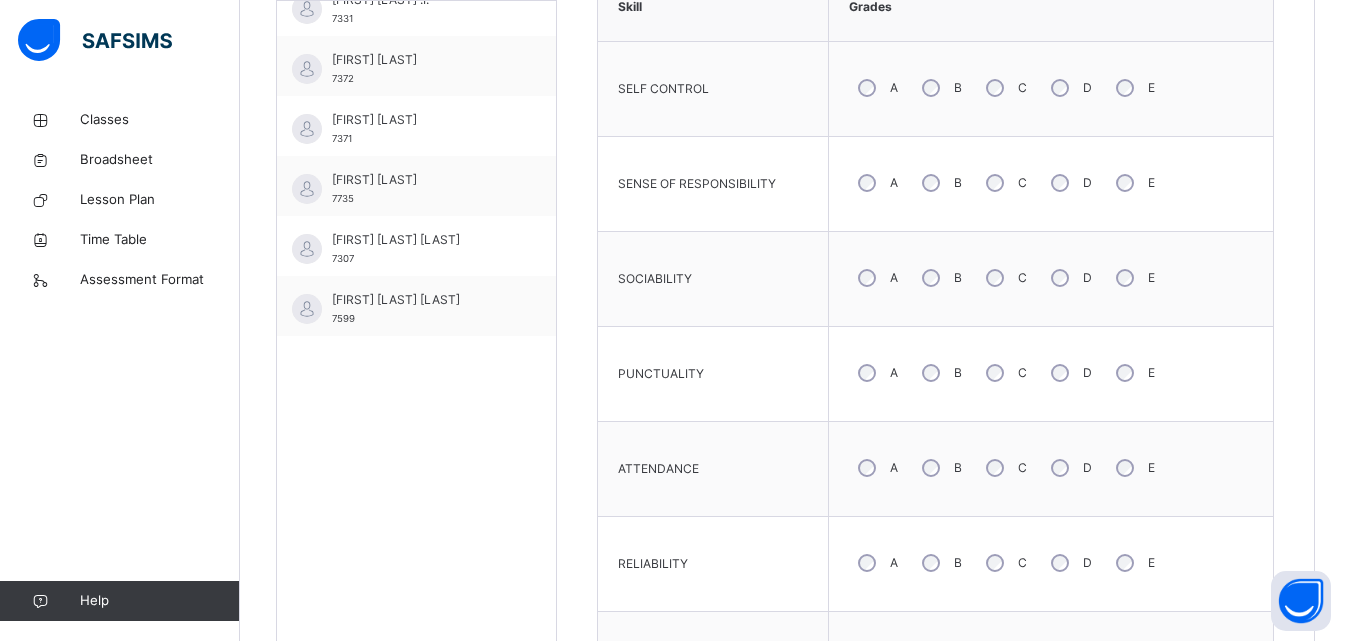 click on "B" at bounding box center (940, 373) 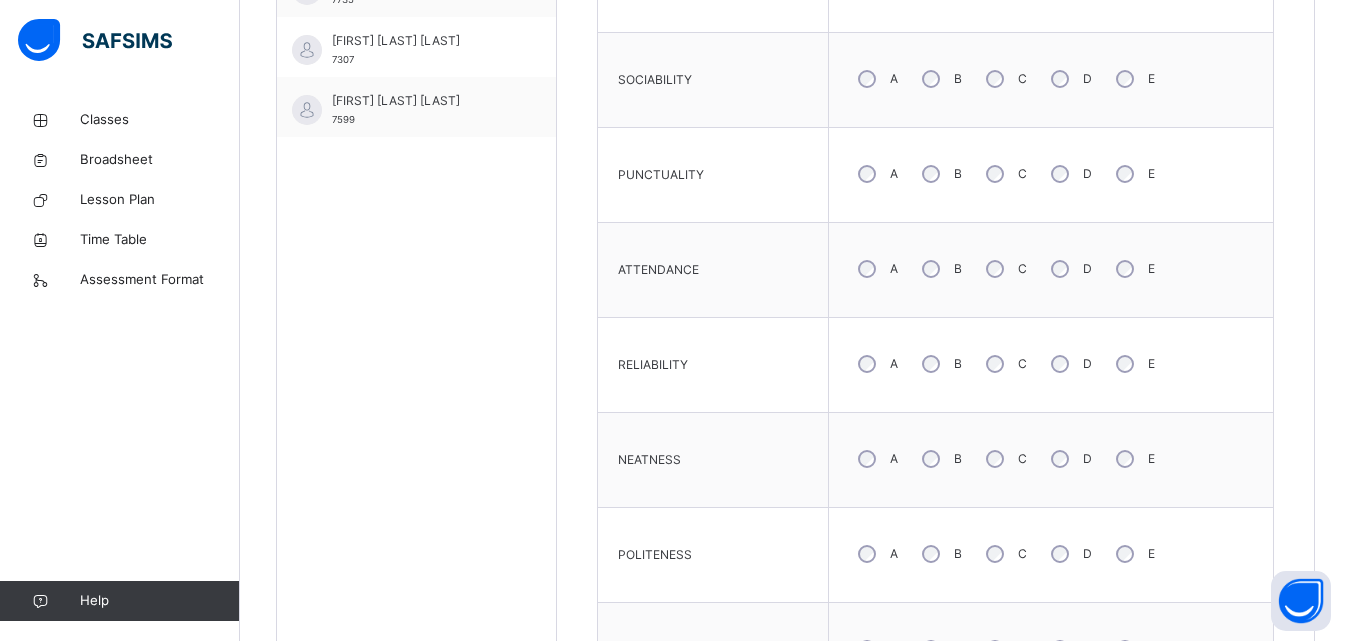 scroll, scrollTop: 865, scrollLeft: 0, axis: vertical 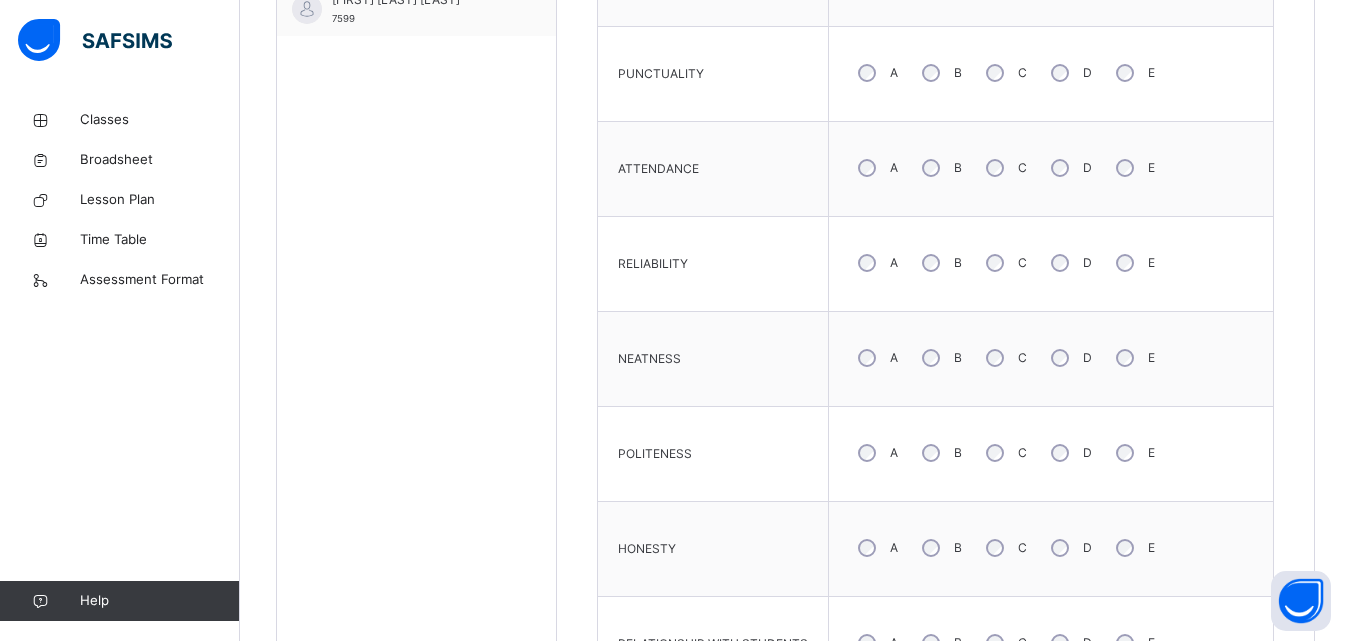click on "C" at bounding box center [1004, 453] 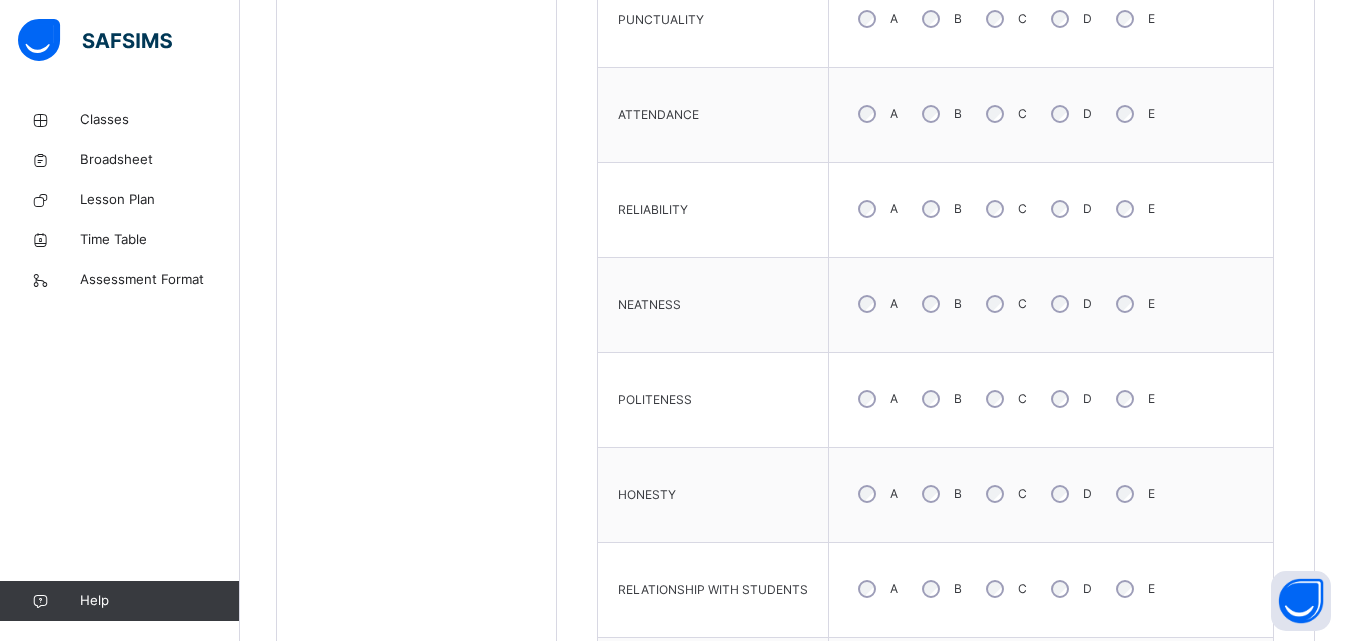 scroll, scrollTop: 1065, scrollLeft: 0, axis: vertical 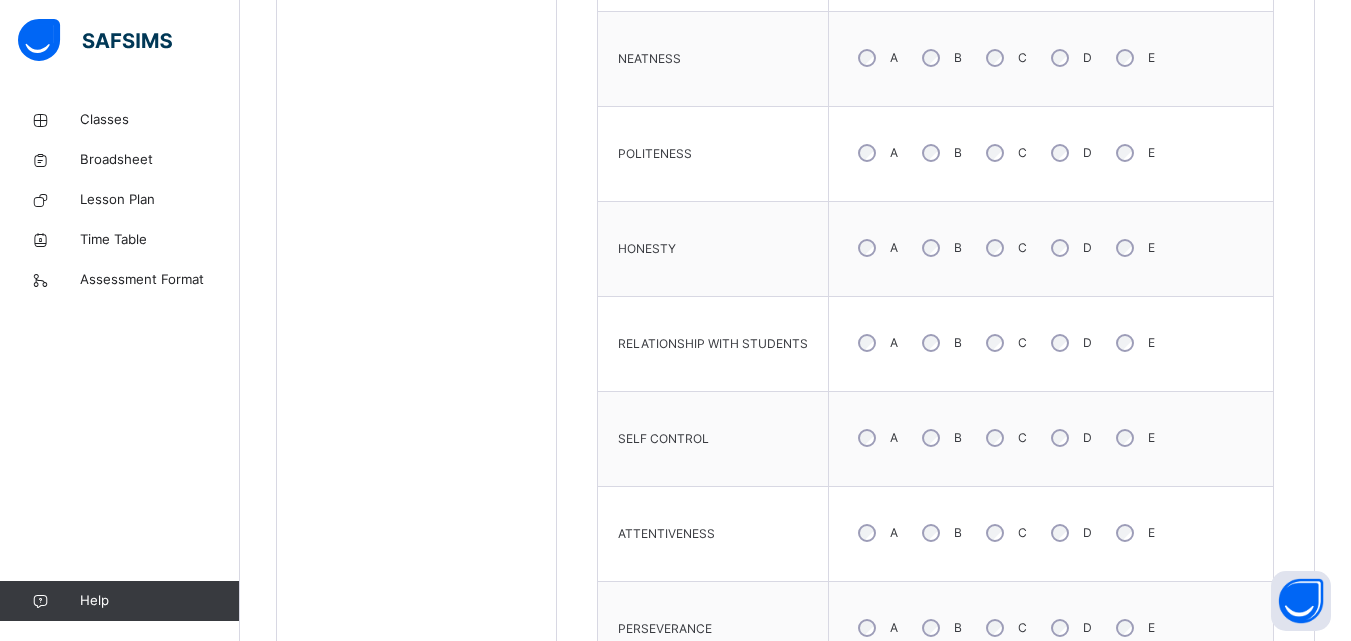 click on "C" at bounding box center (1004, 438) 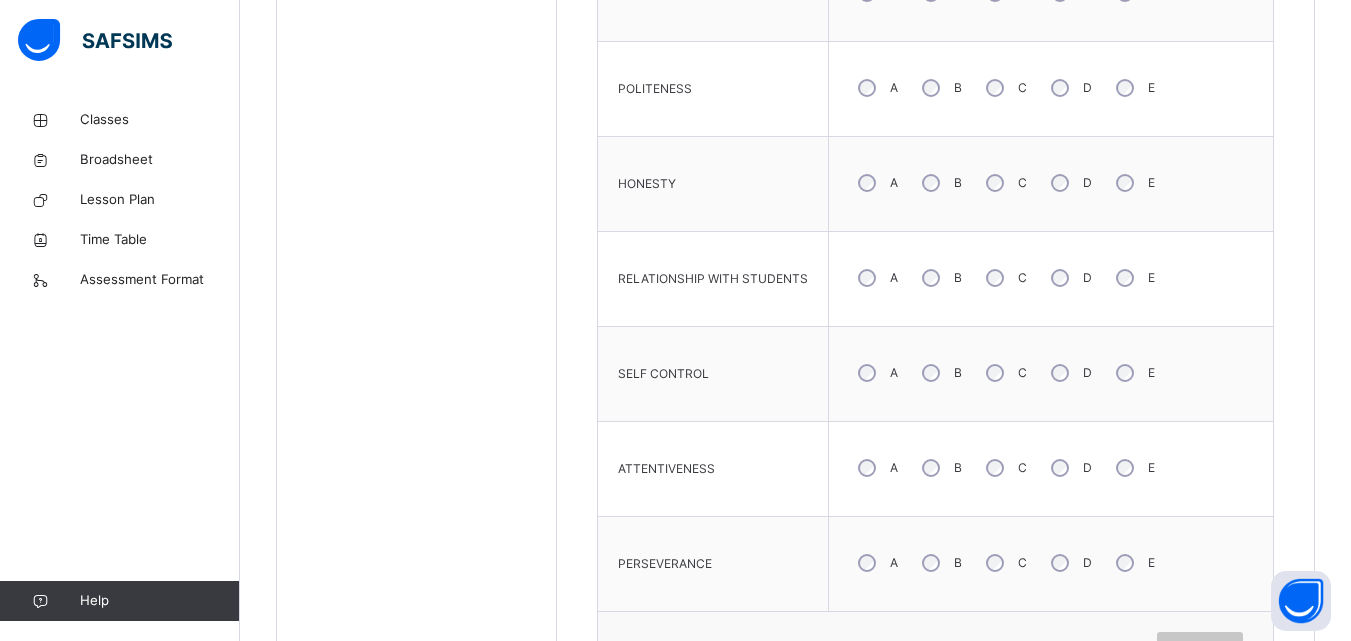scroll, scrollTop: 1365, scrollLeft: 0, axis: vertical 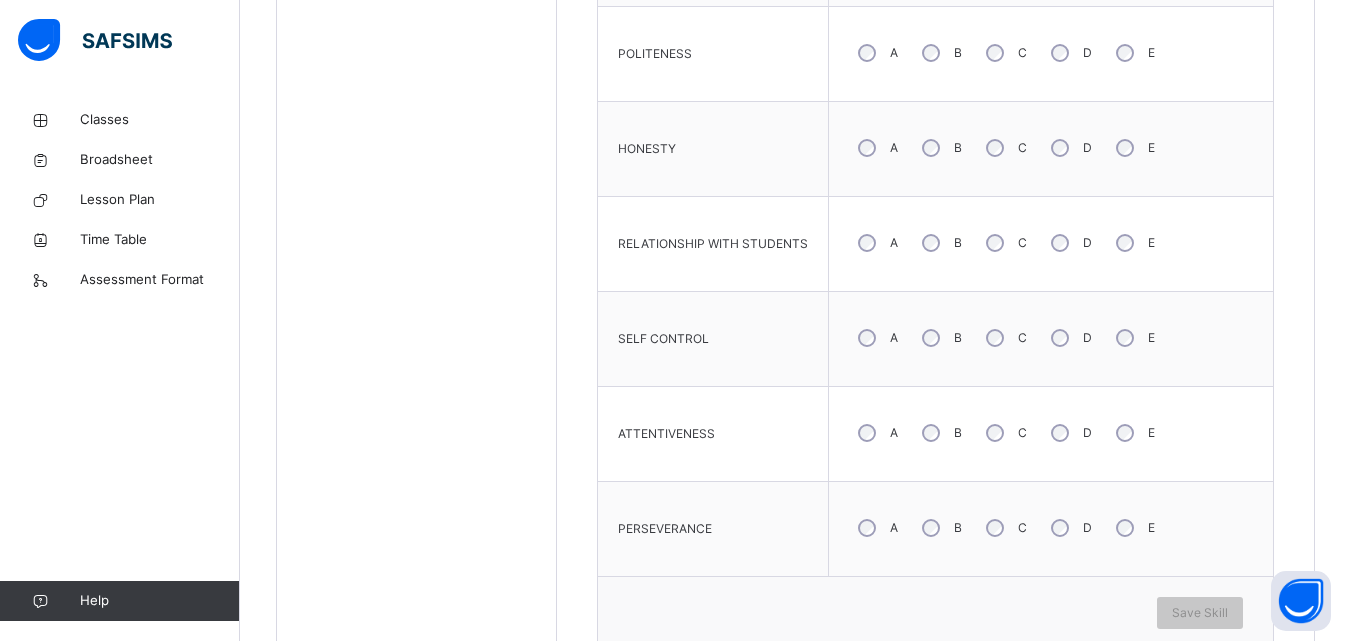 click on "C" at bounding box center (1004, 433) 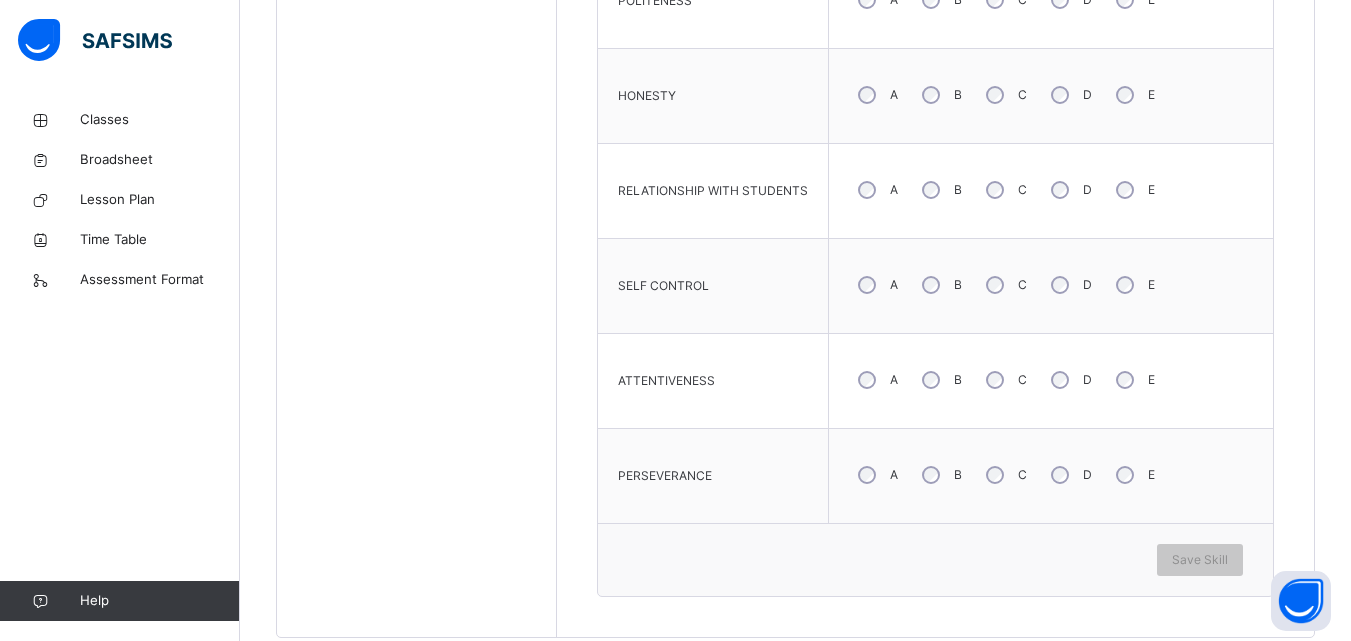 scroll, scrollTop: 1465, scrollLeft: 0, axis: vertical 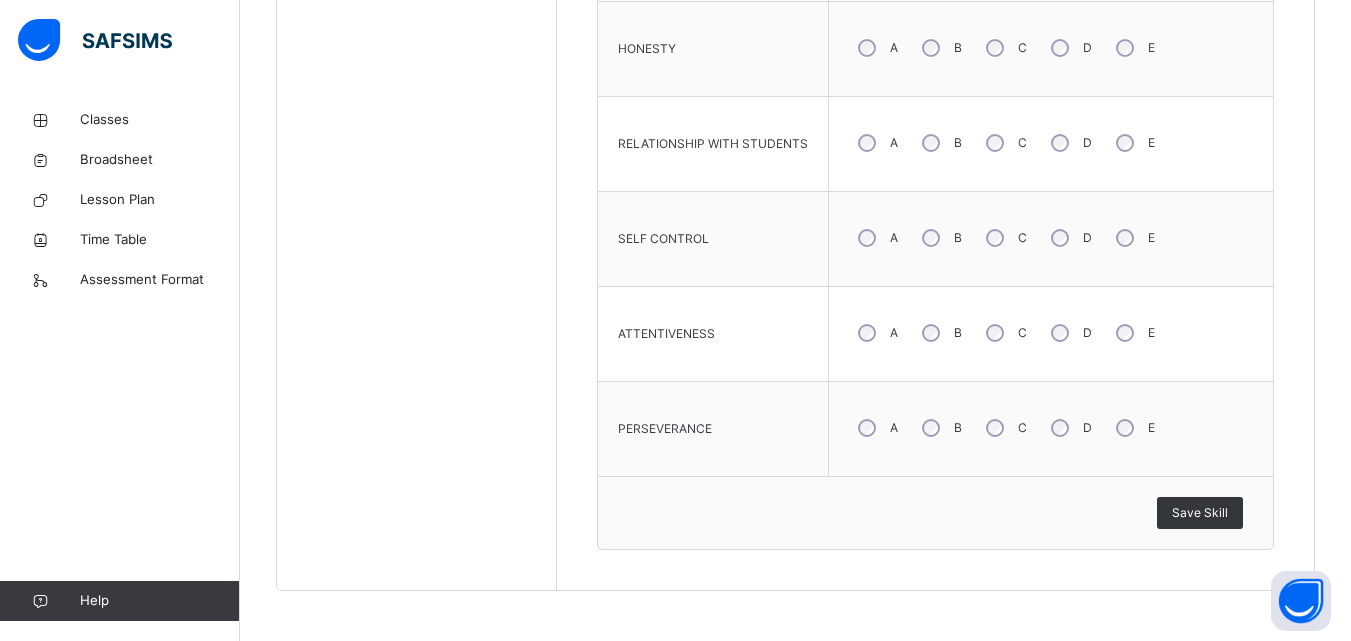 click on "Save Skill" at bounding box center (935, 512) 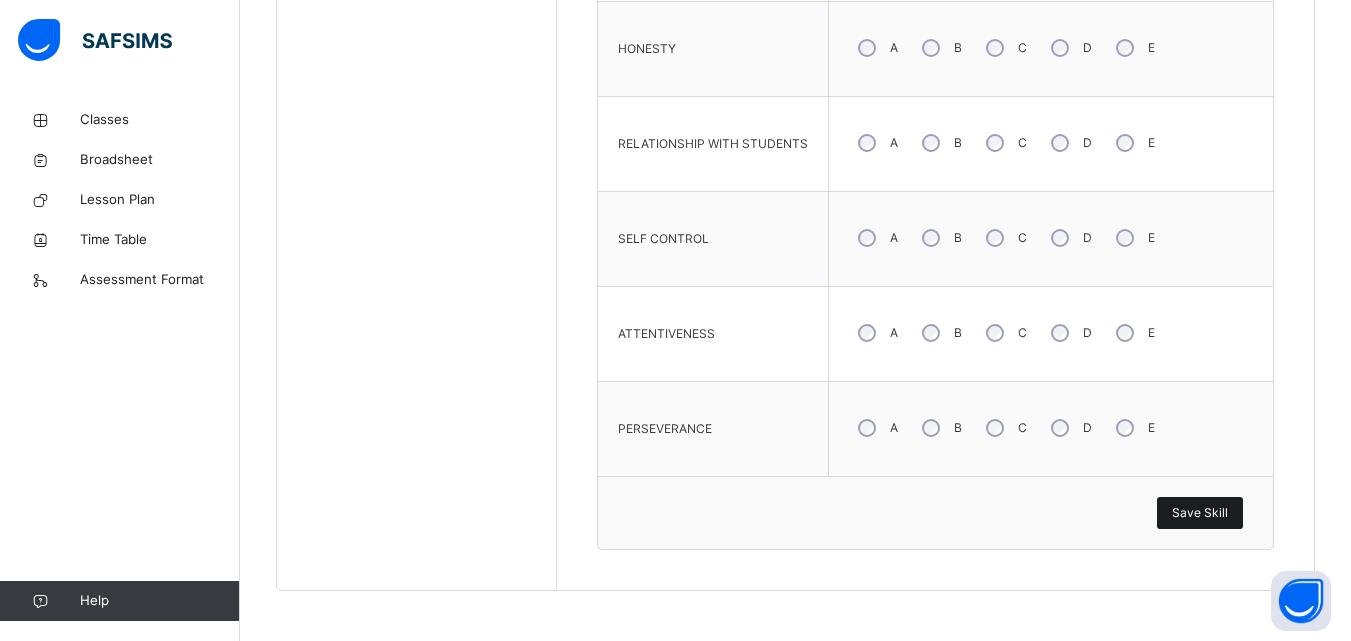 click on "Save Skill" at bounding box center (1200, 513) 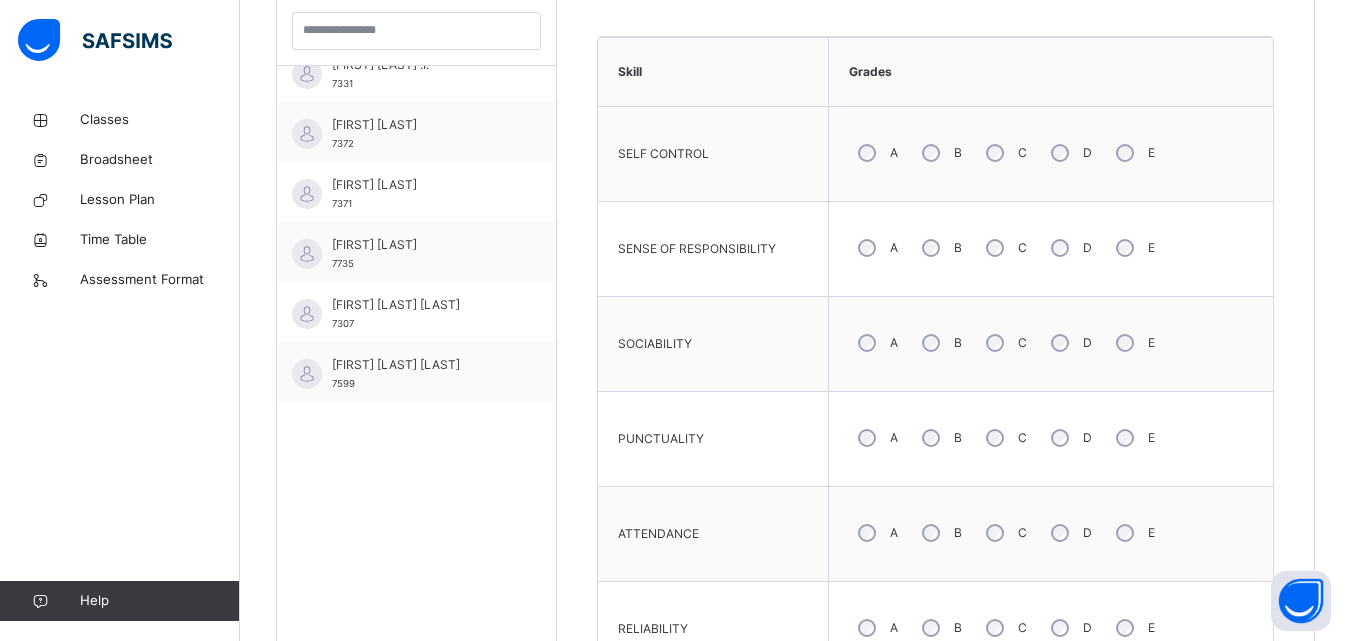 scroll, scrollTop: 565, scrollLeft: 0, axis: vertical 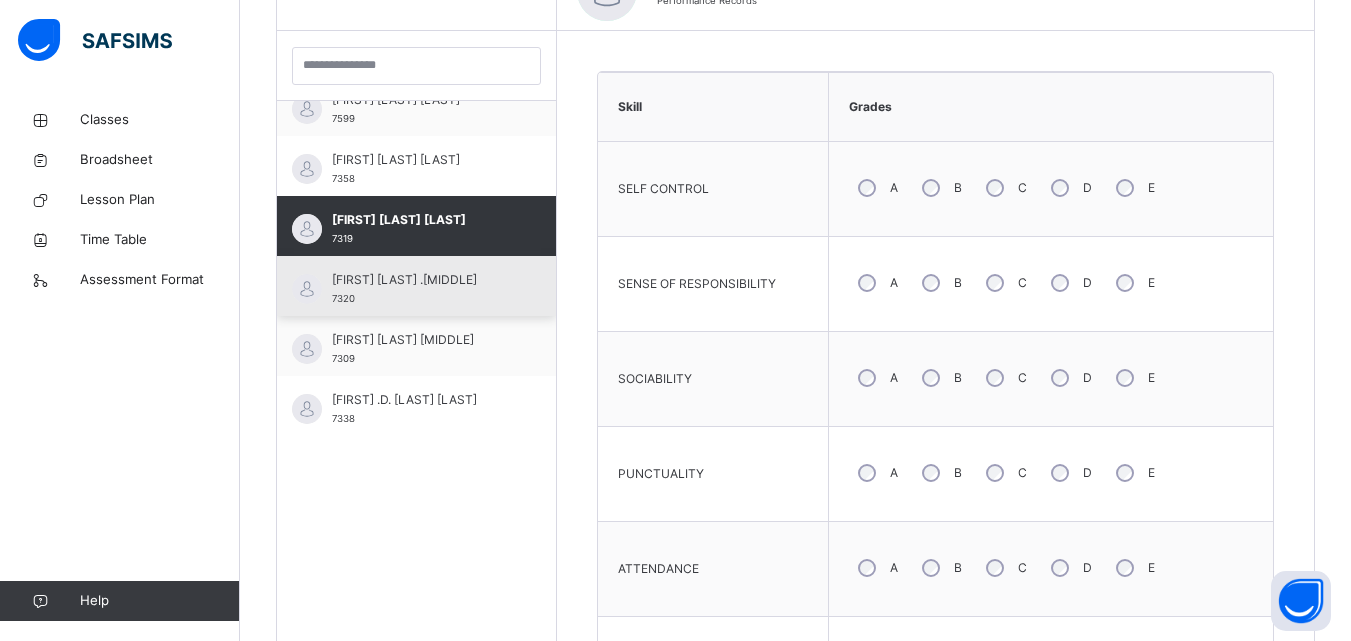 click on "[FIRST] [LAST] .[MIDDLE]" at bounding box center [421, 280] 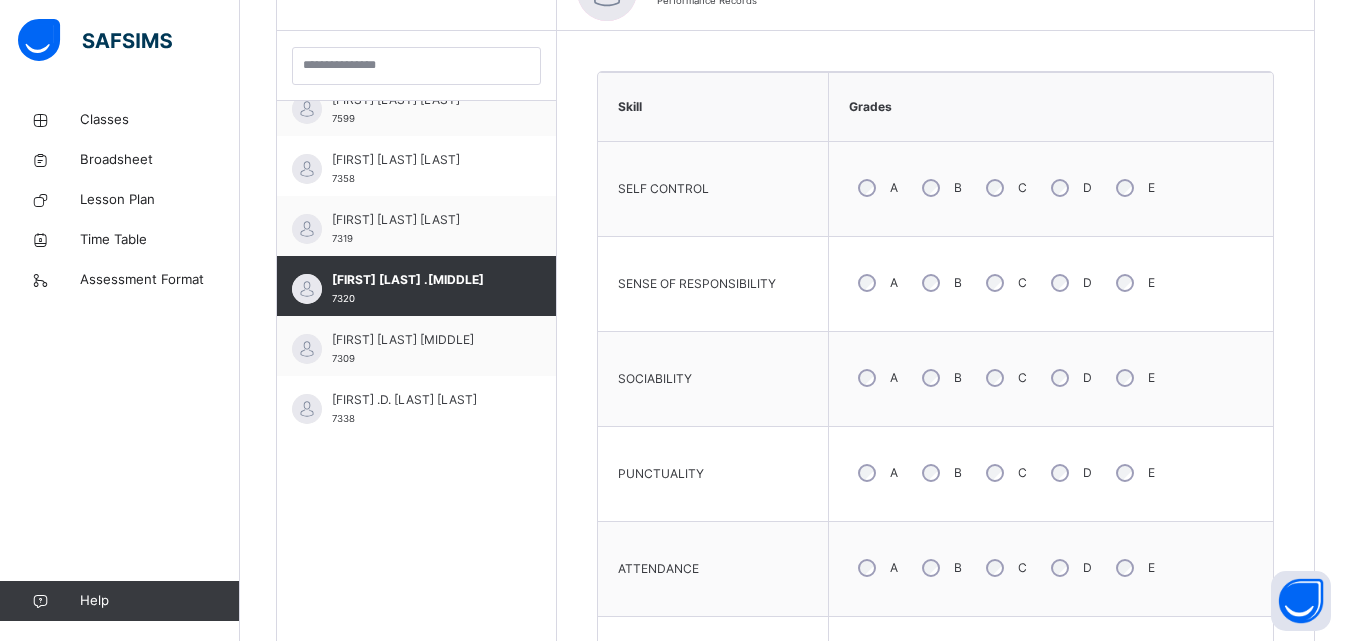click on "B" at bounding box center (940, 188) 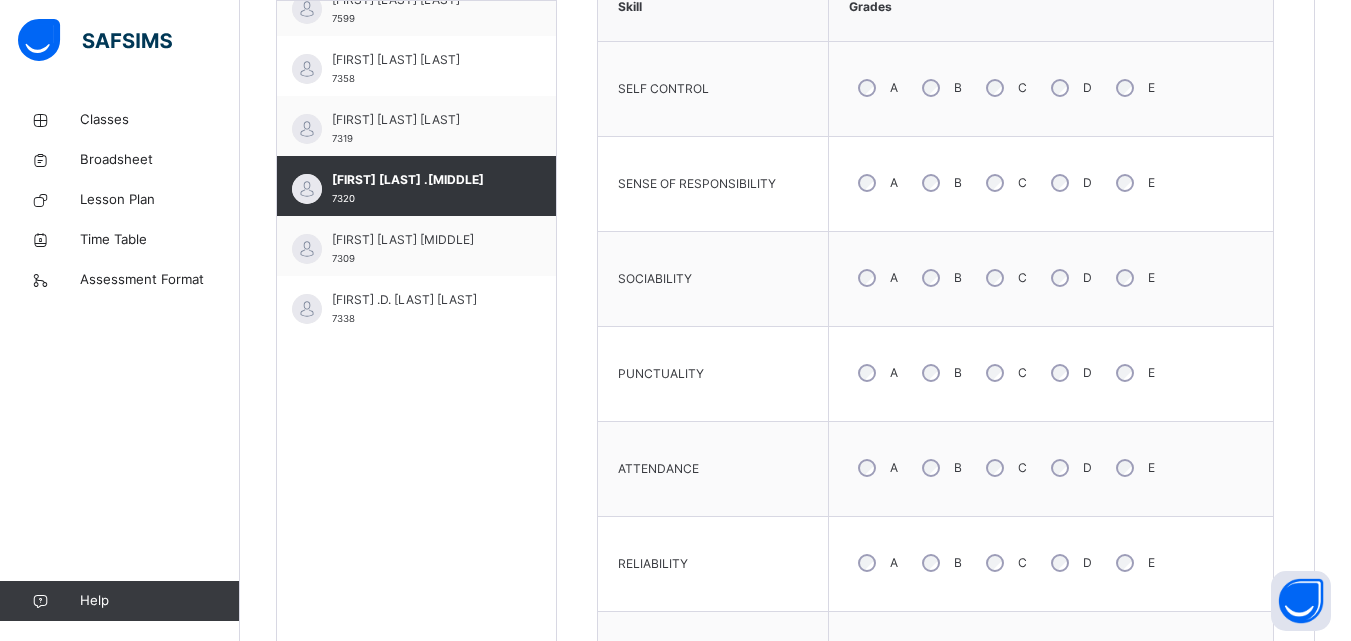 scroll, scrollTop: 765, scrollLeft: 0, axis: vertical 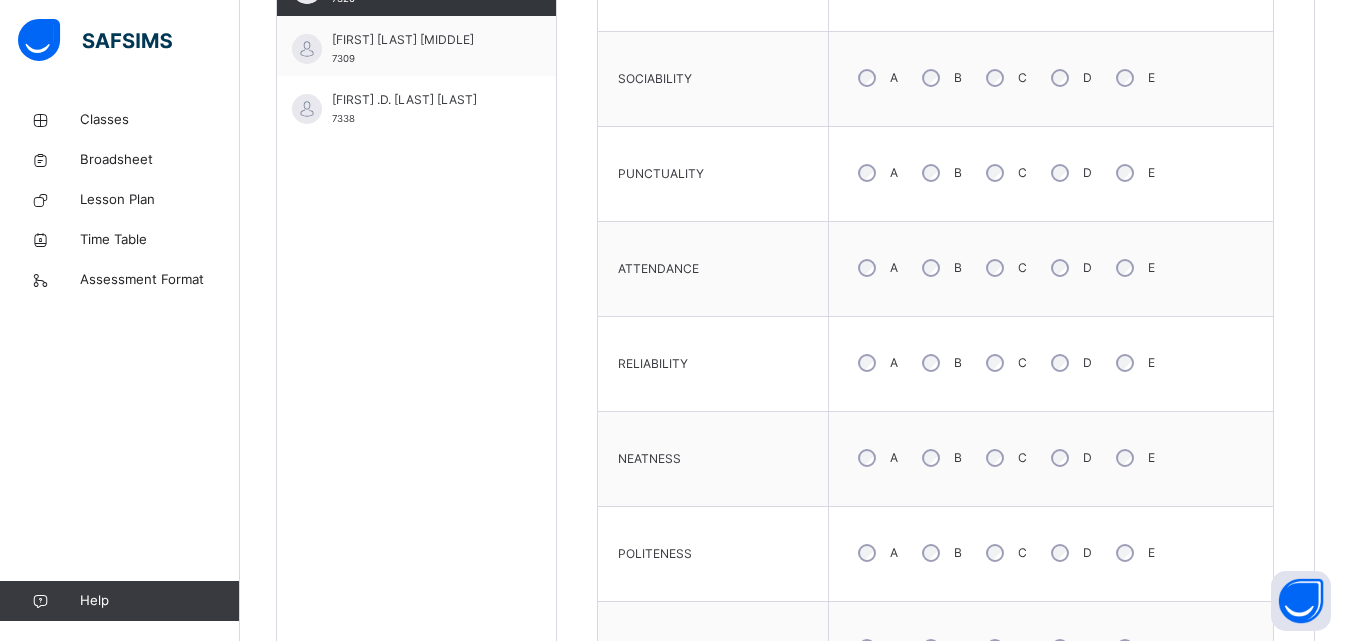 click on "B" at bounding box center [940, 458] 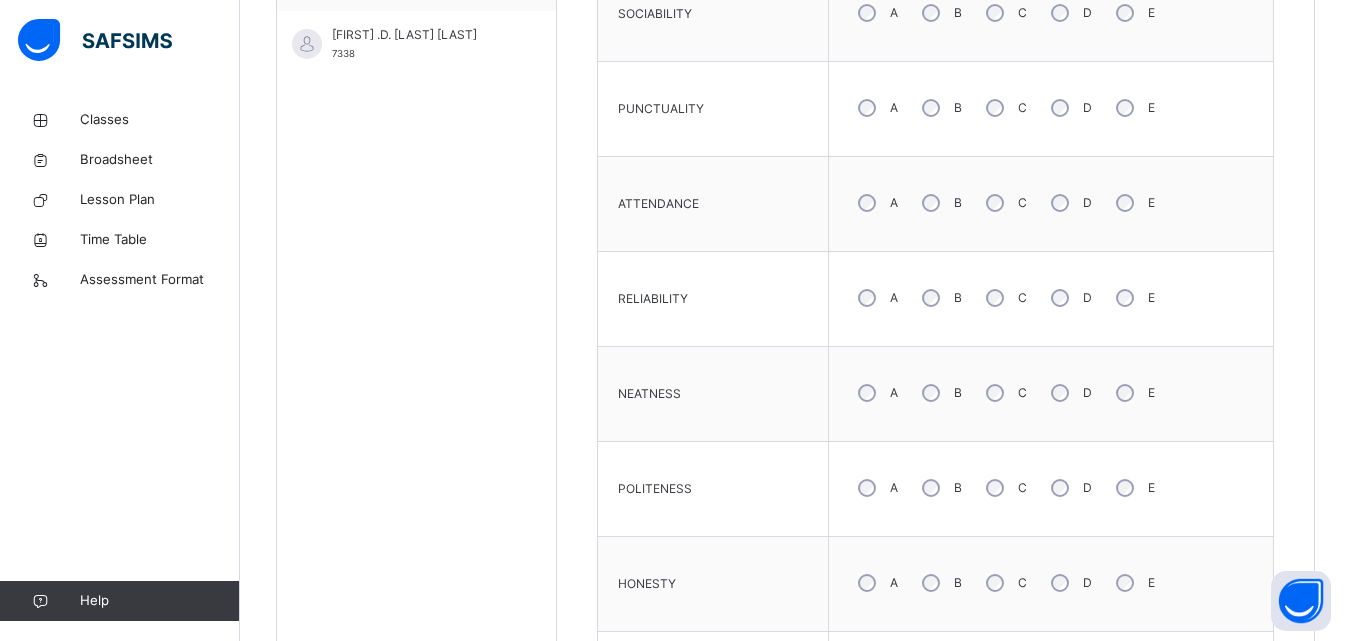 scroll, scrollTop: 965, scrollLeft: 0, axis: vertical 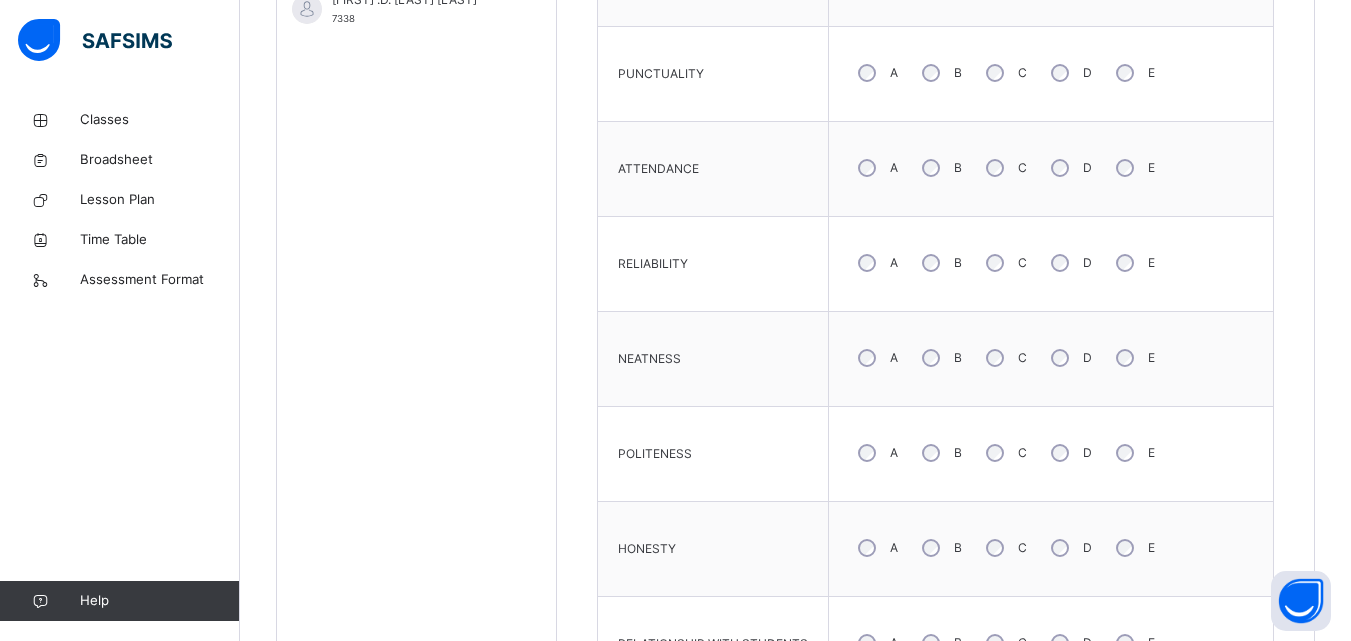 click on "C" at bounding box center (1004, 548) 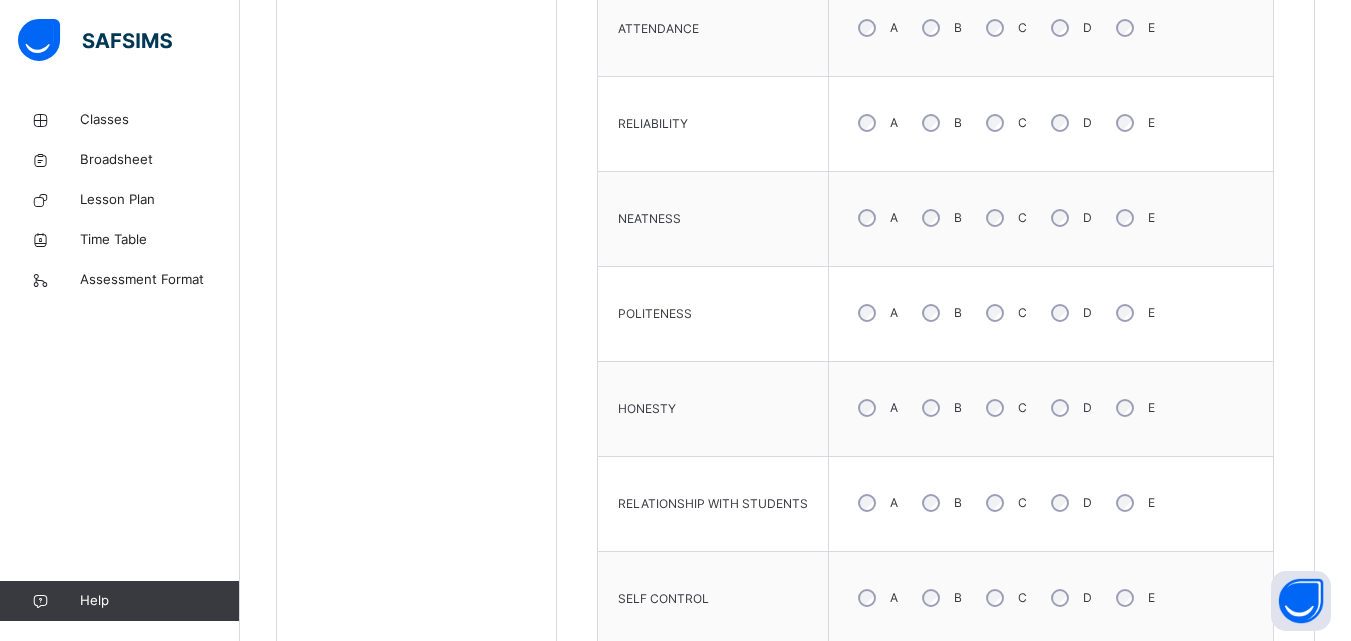 scroll, scrollTop: 1165, scrollLeft: 0, axis: vertical 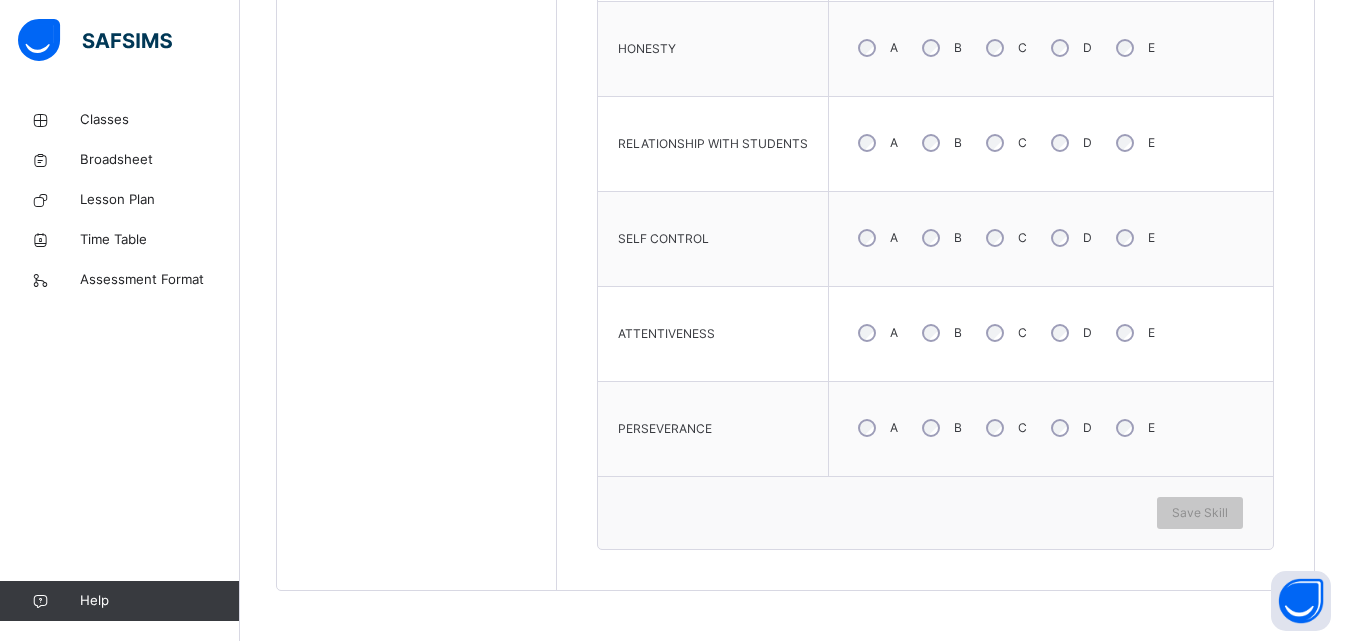 click on "B" at bounding box center (940, 333) 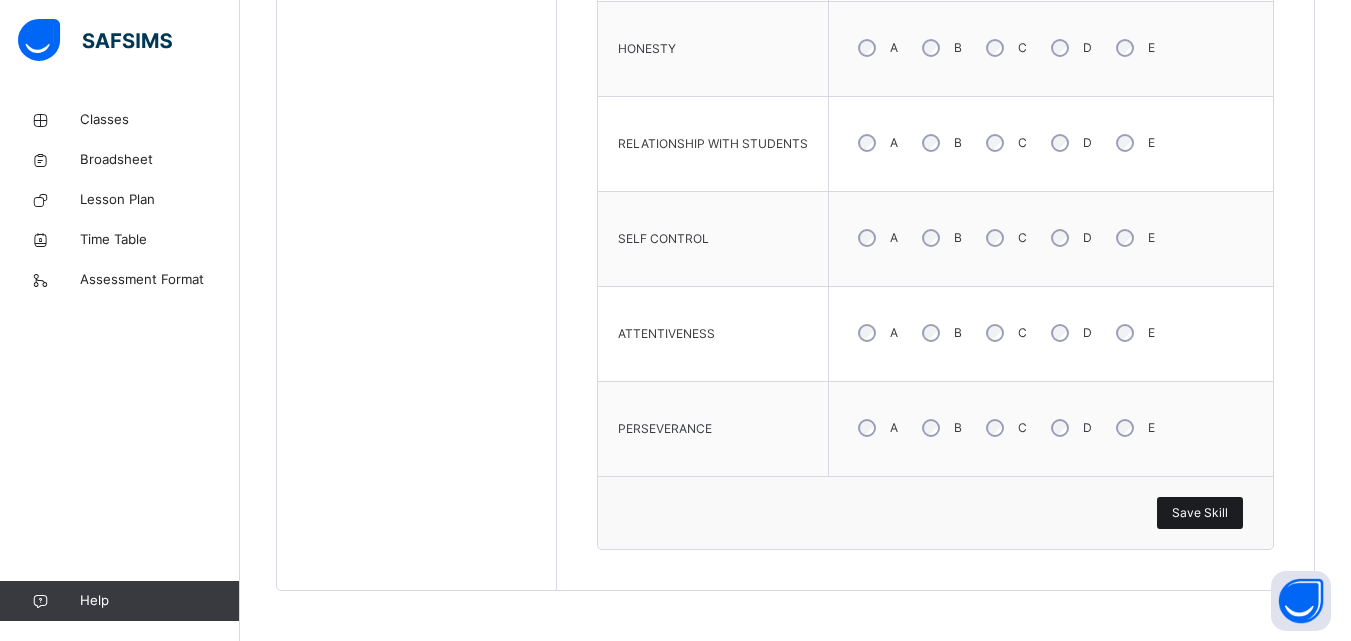 click on "Save Skill" at bounding box center [1200, 513] 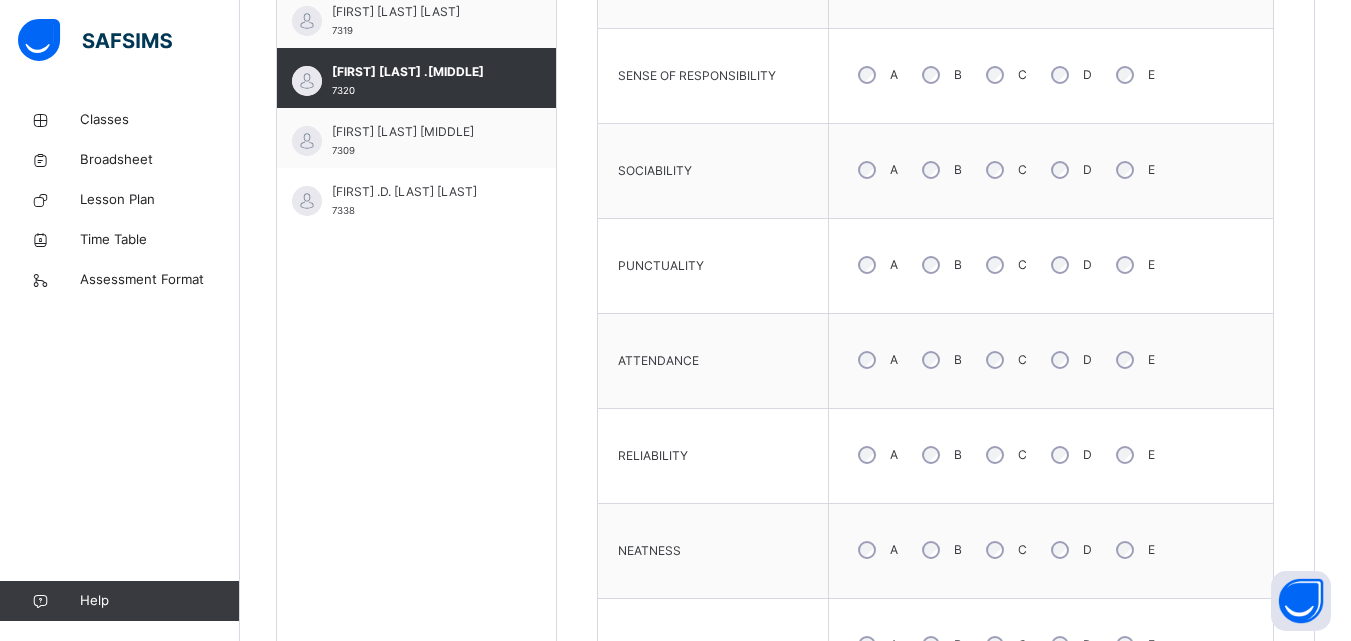 scroll, scrollTop: 765, scrollLeft: 0, axis: vertical 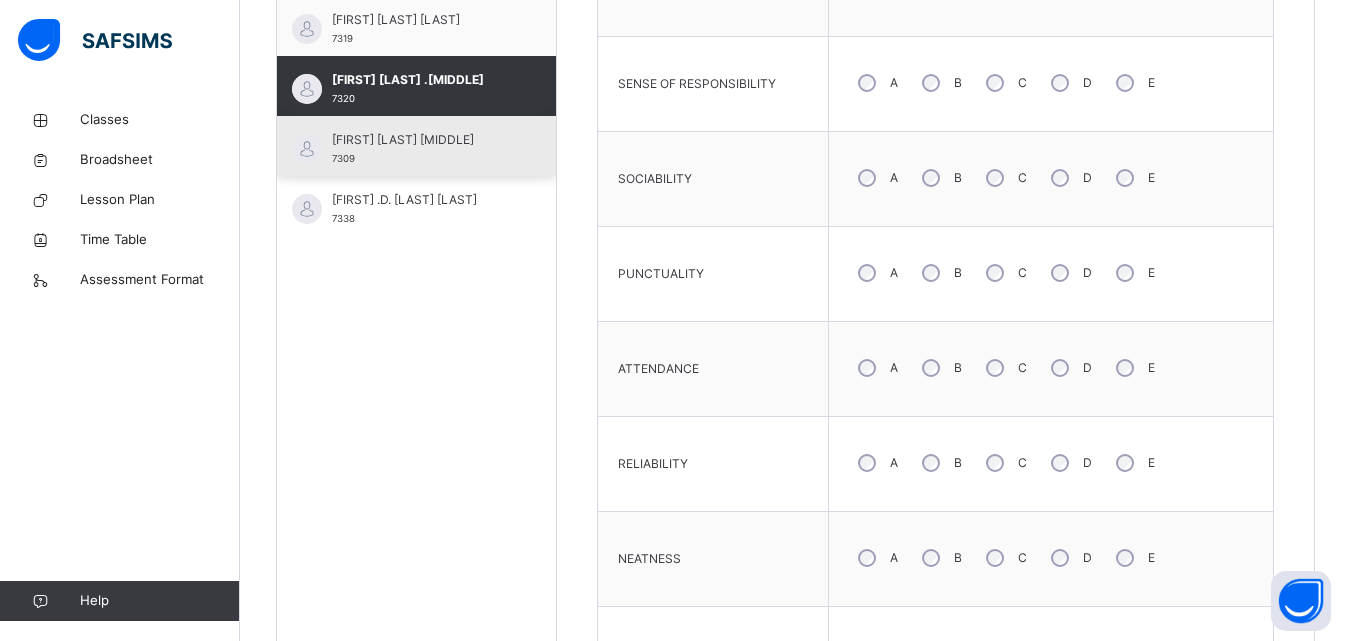 click on "[FIRST] [LAST] [MIDDLE]" at bounding box center (421, 140) 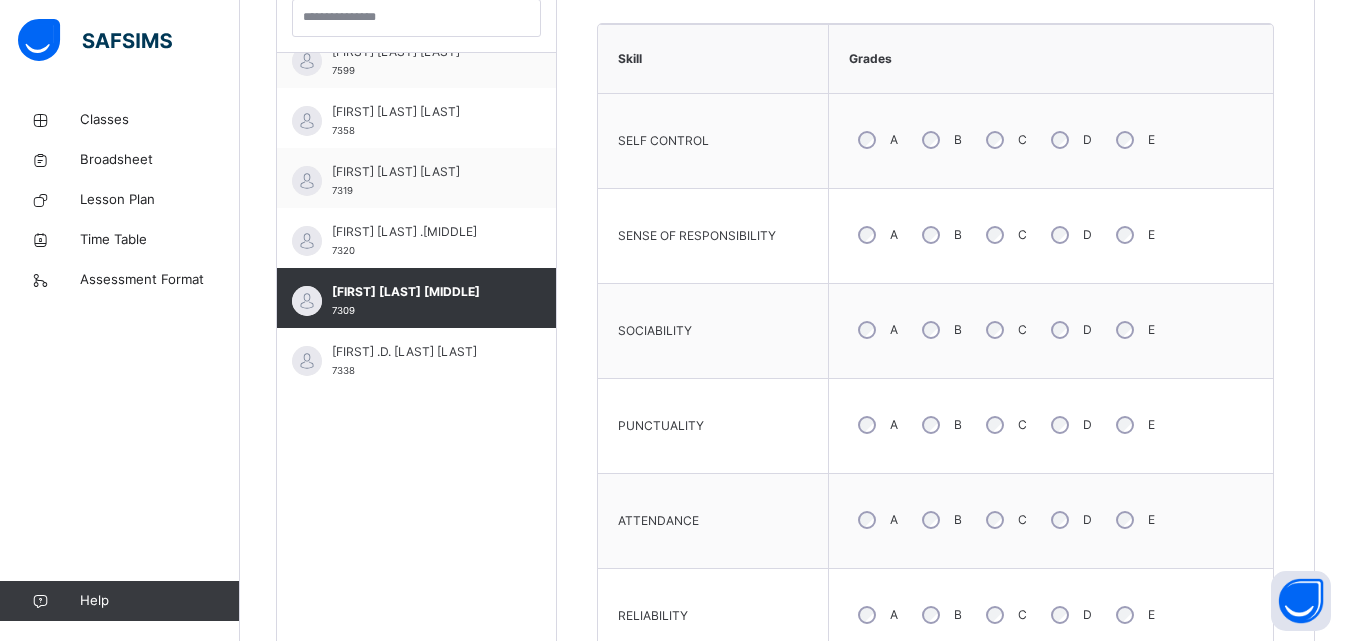 scroll, scrollTop: 565, scrollLeft: 0, axis: vertical 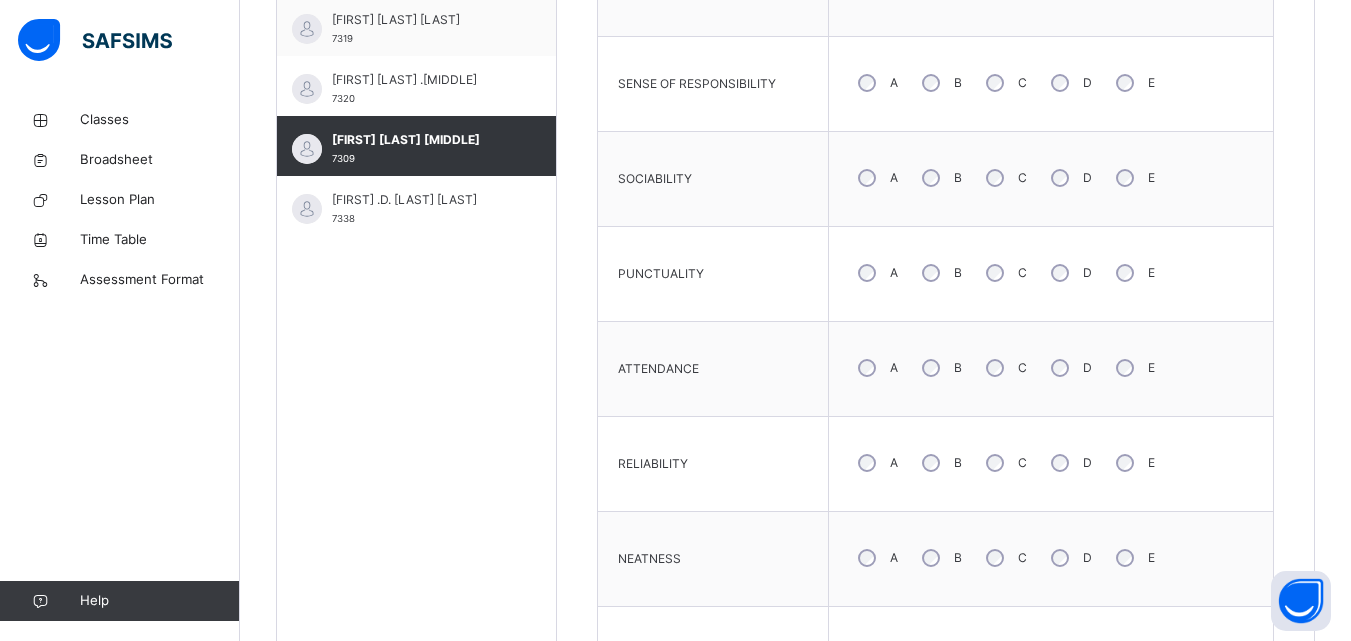 click on "B" at bounding box center (940, 273) 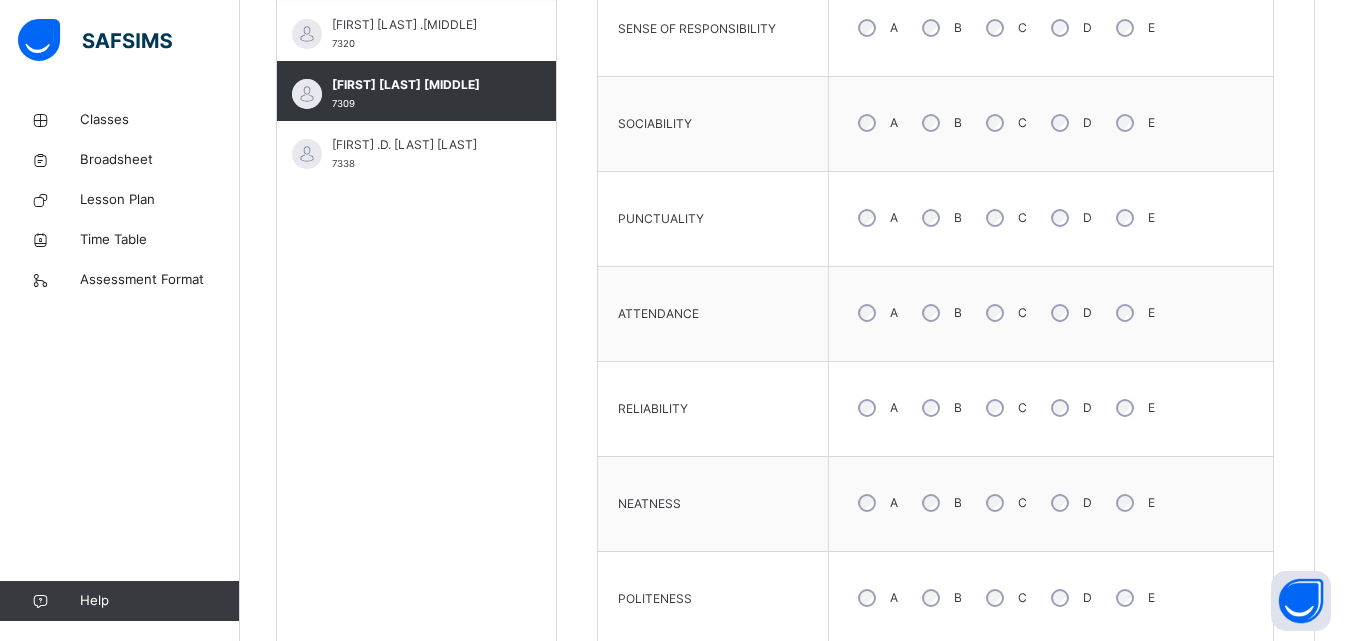 scroll, scrollTop: 865, scrollLeft: 0, axis: vertical 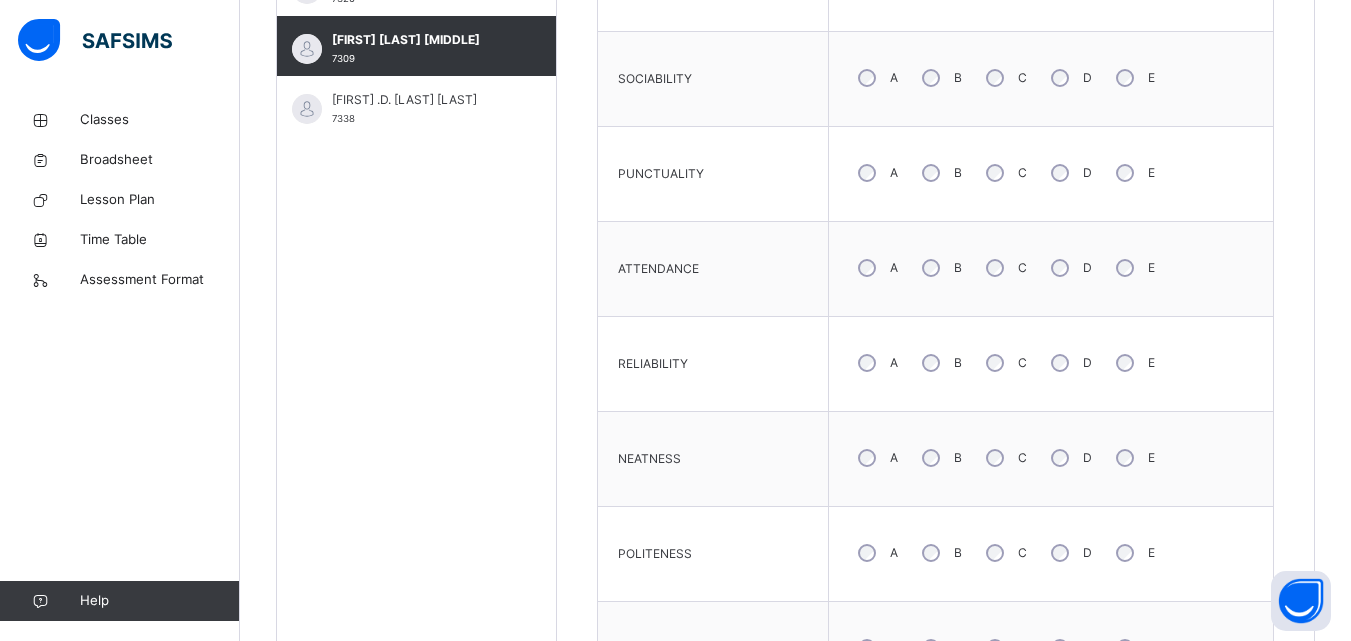 click on "C" at bounding box center [1004, 363] 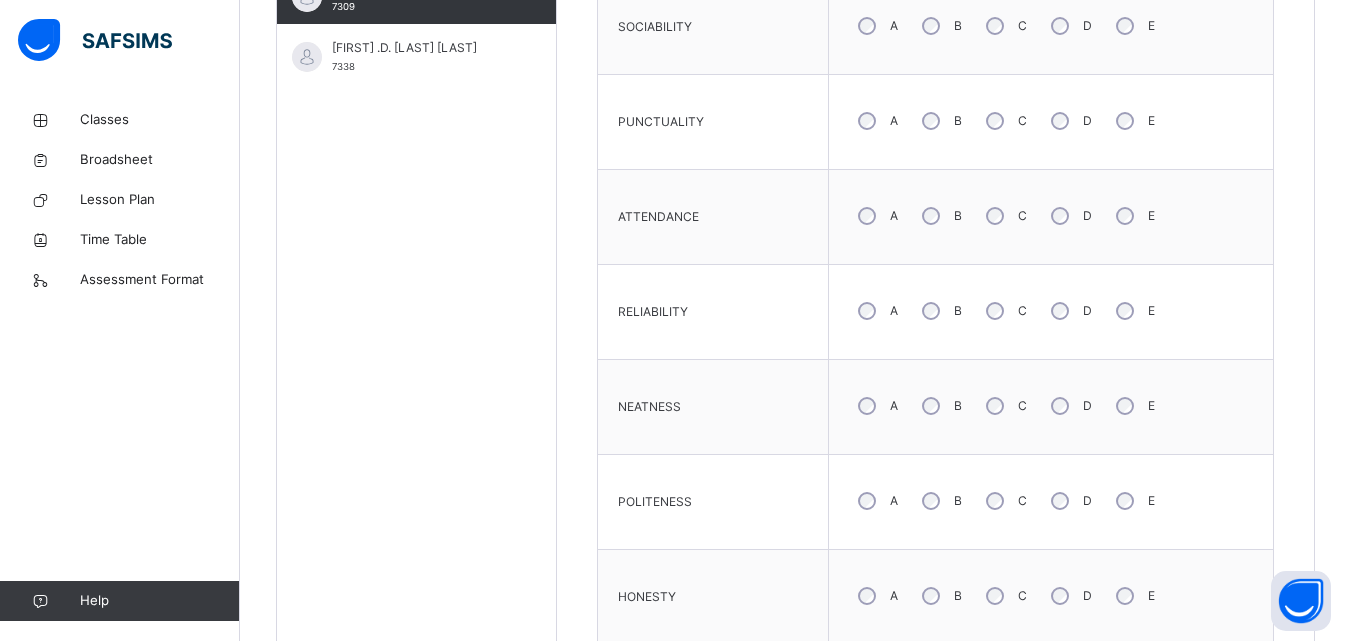 scroll, scrollTop: 965, scrollLeft: 0, axis: vertical 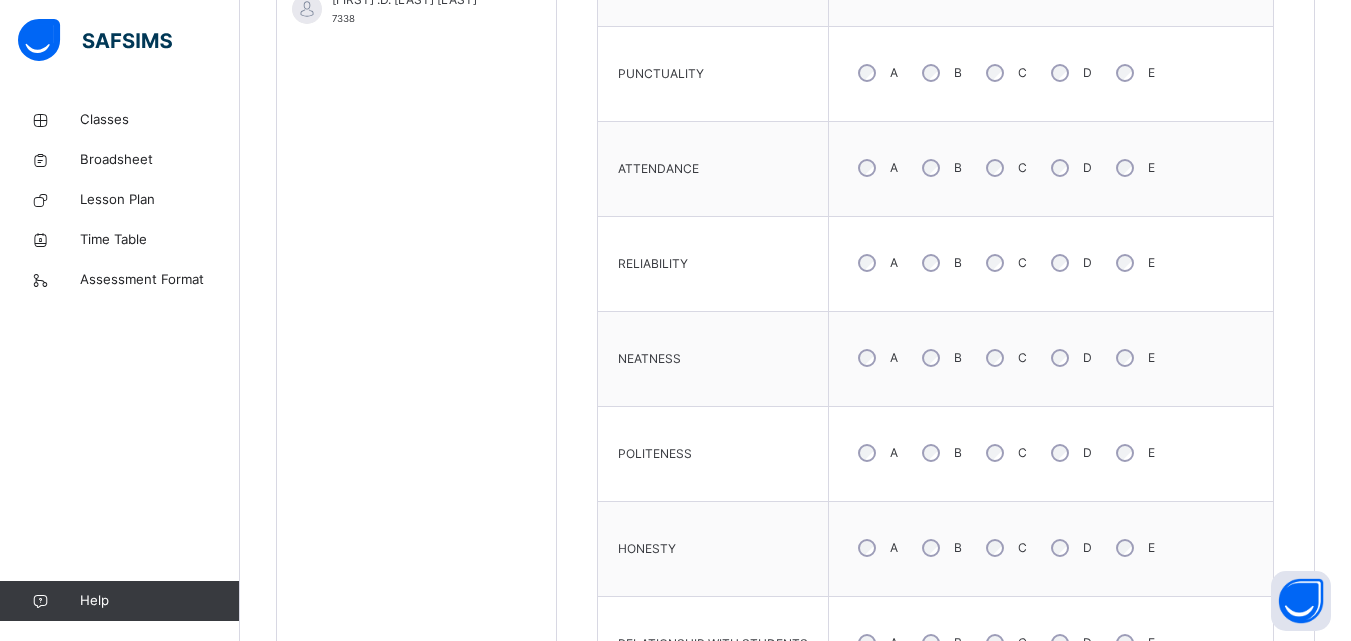 click on "C" at bounding box center (1004, 358) 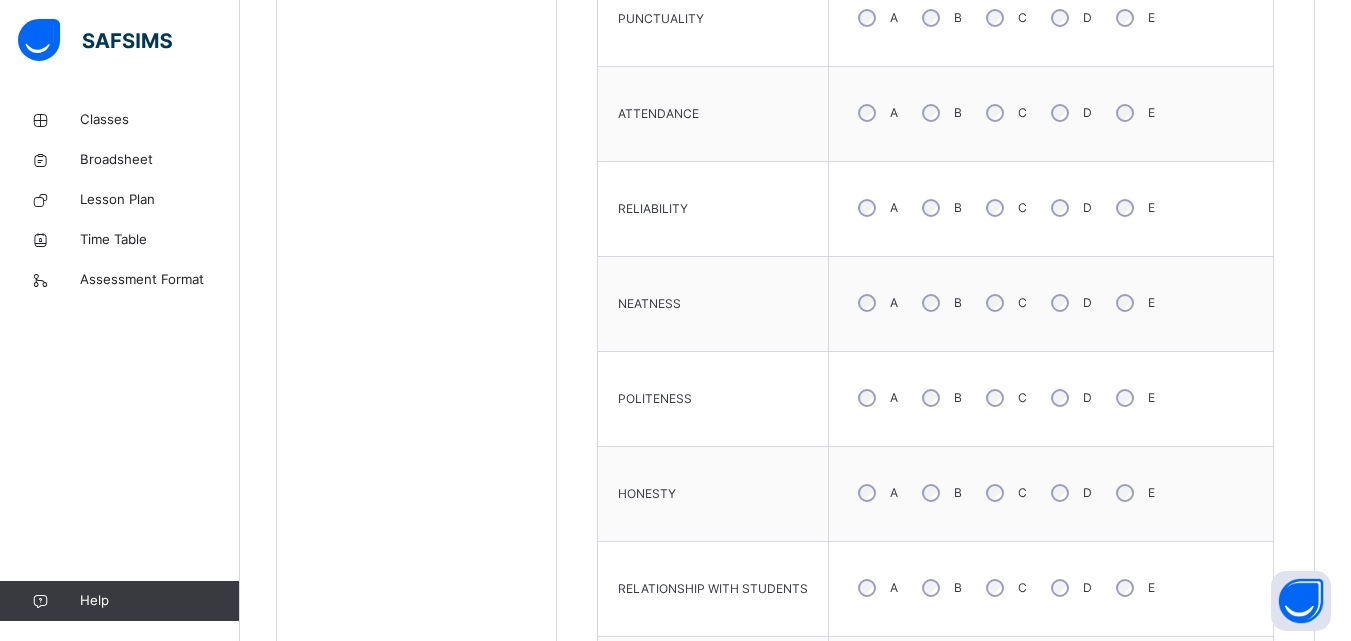 scroll, scrollTop: 1065, scrollLeft: 0, axis: vertical 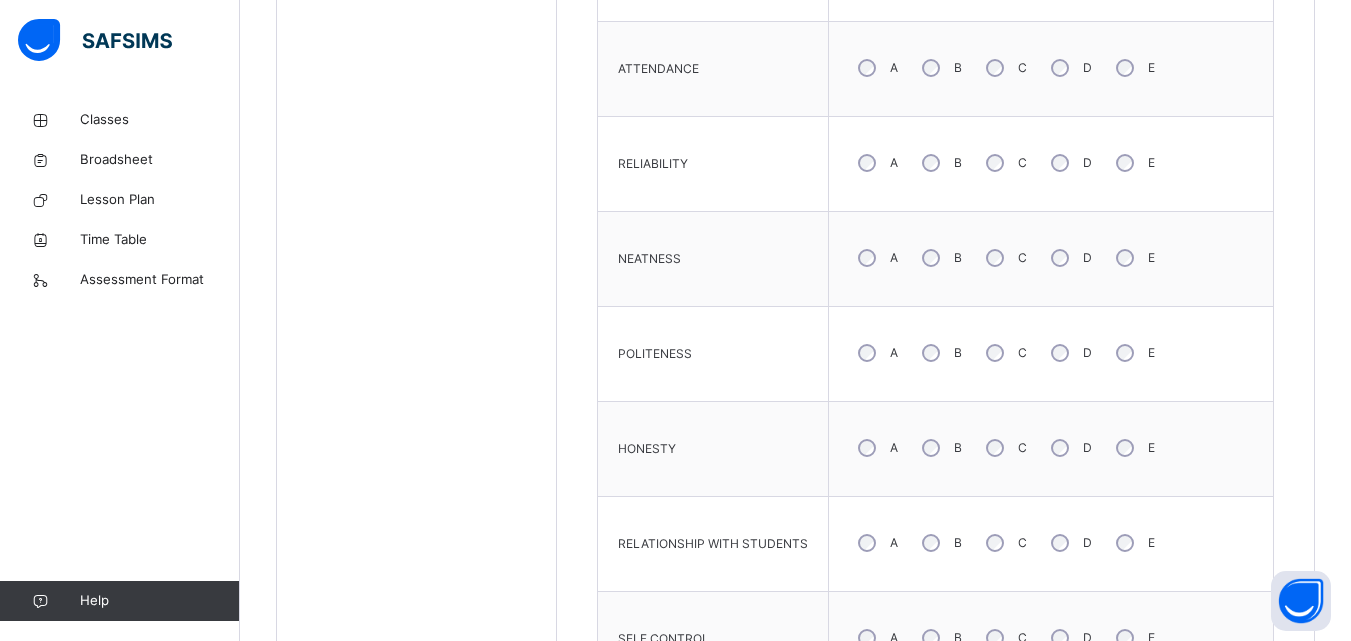 click on "C" at bounding box center (1004, 353) 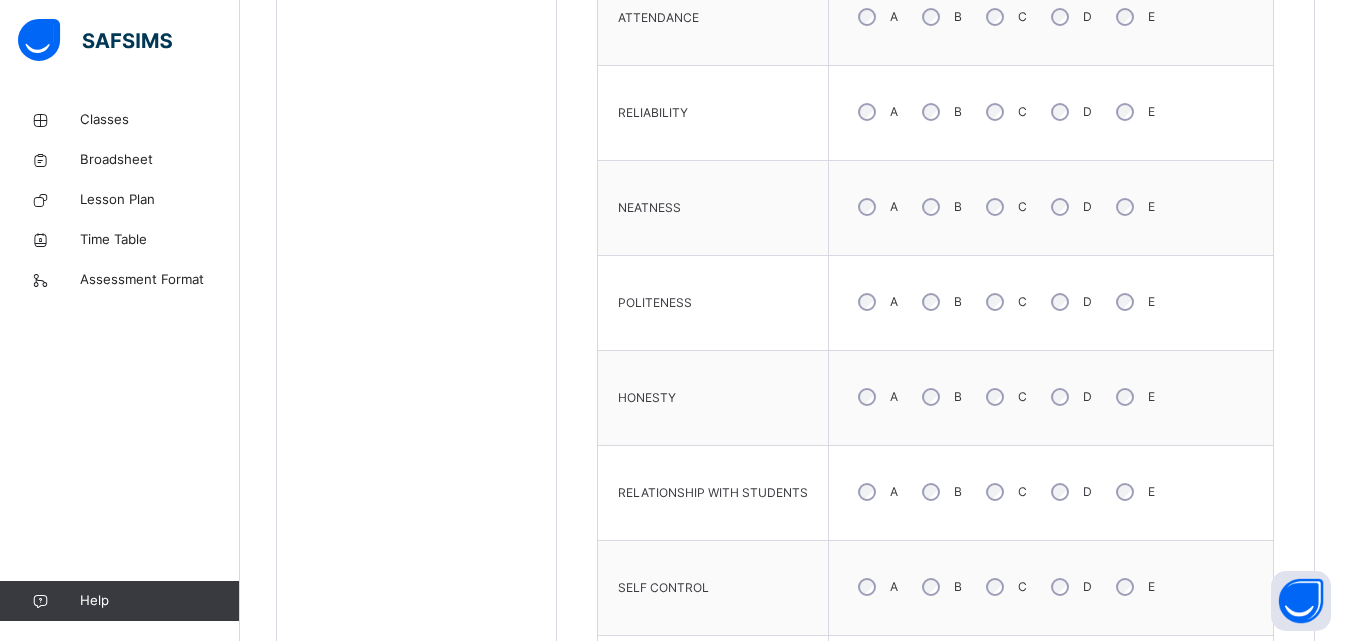scroll, scrollTop: 1165, scrollLeft: 0, axis: vertical 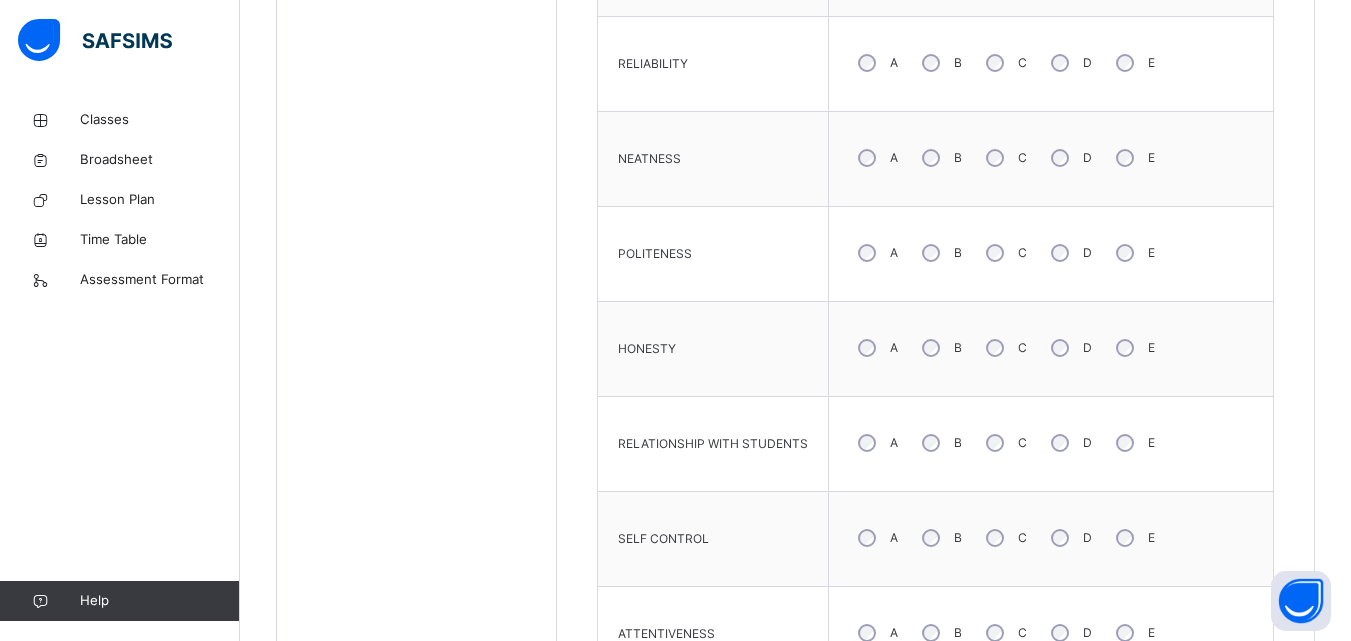 click on "B" at bounding box center [940, 443] 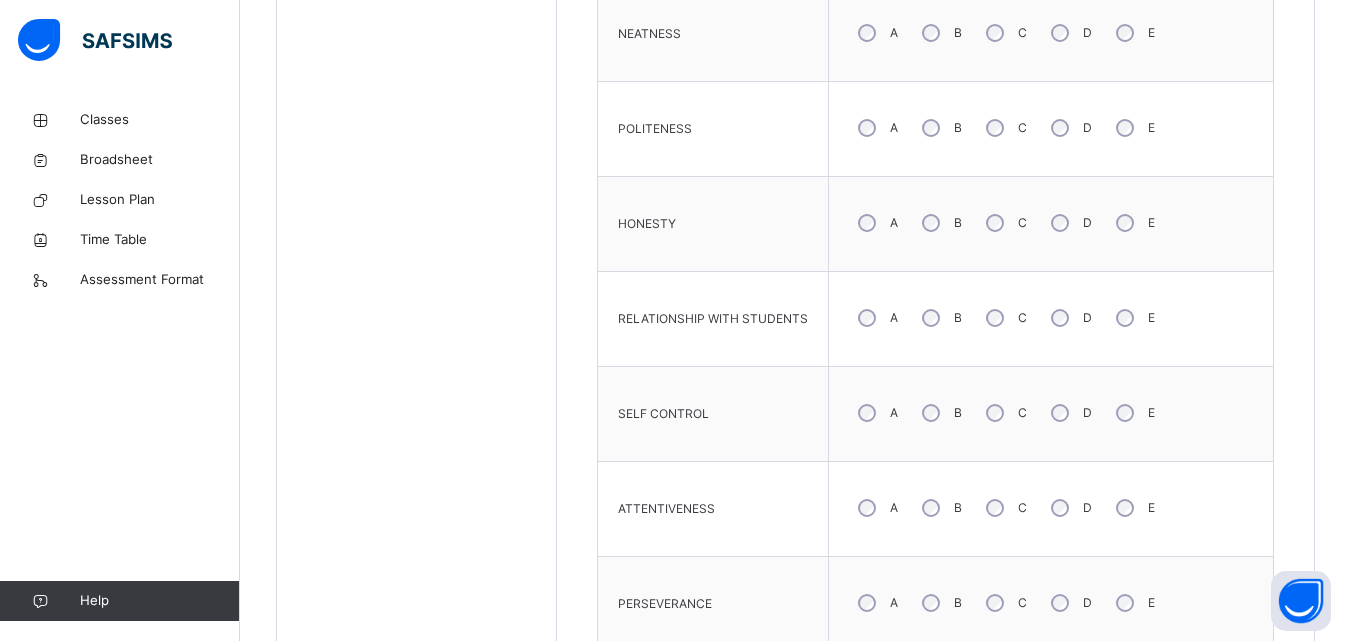 scroll, scrollTop: 1365, scrollLeft: 0, axis: vertical 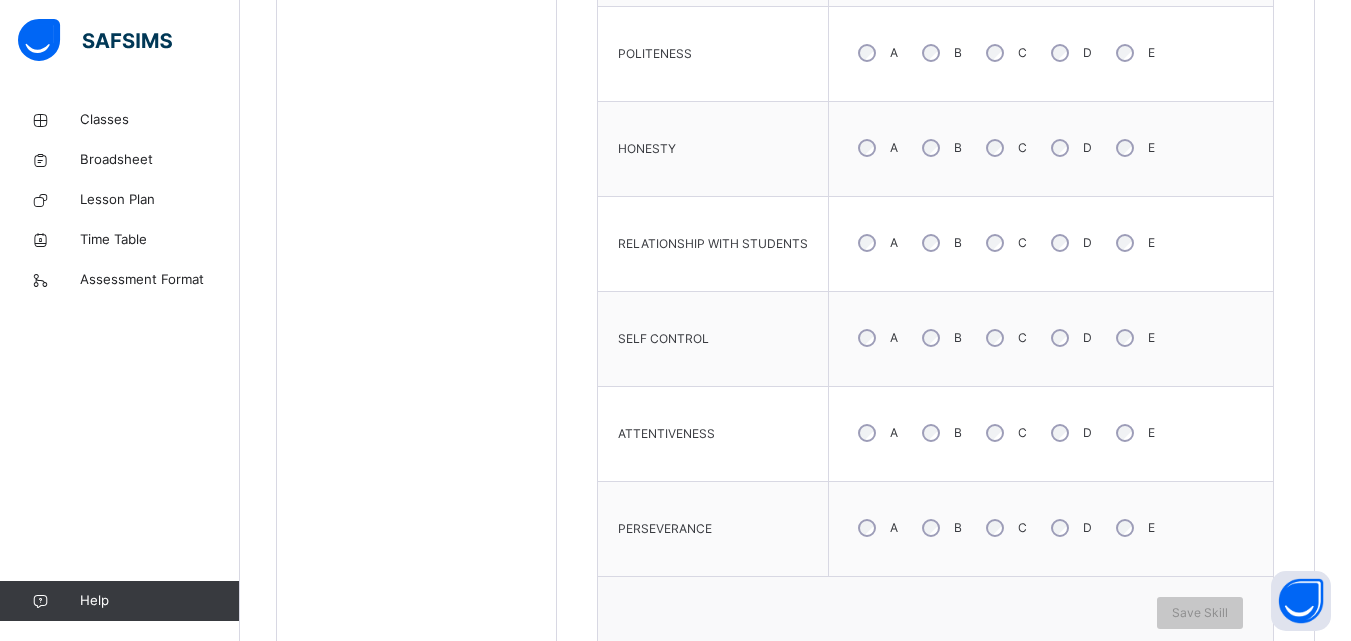 click on "C" at bounding box center (1004, 338) 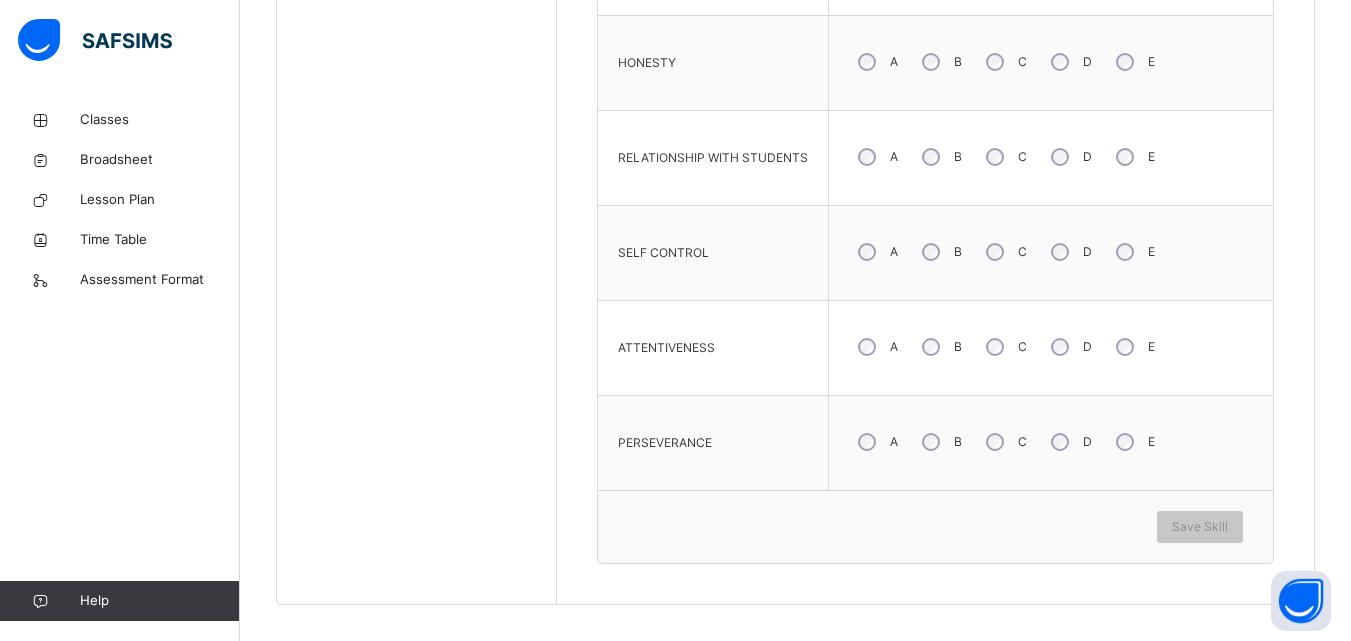 scroll, scrollTop: 1465, scrollLeft: 0, axis: vertical 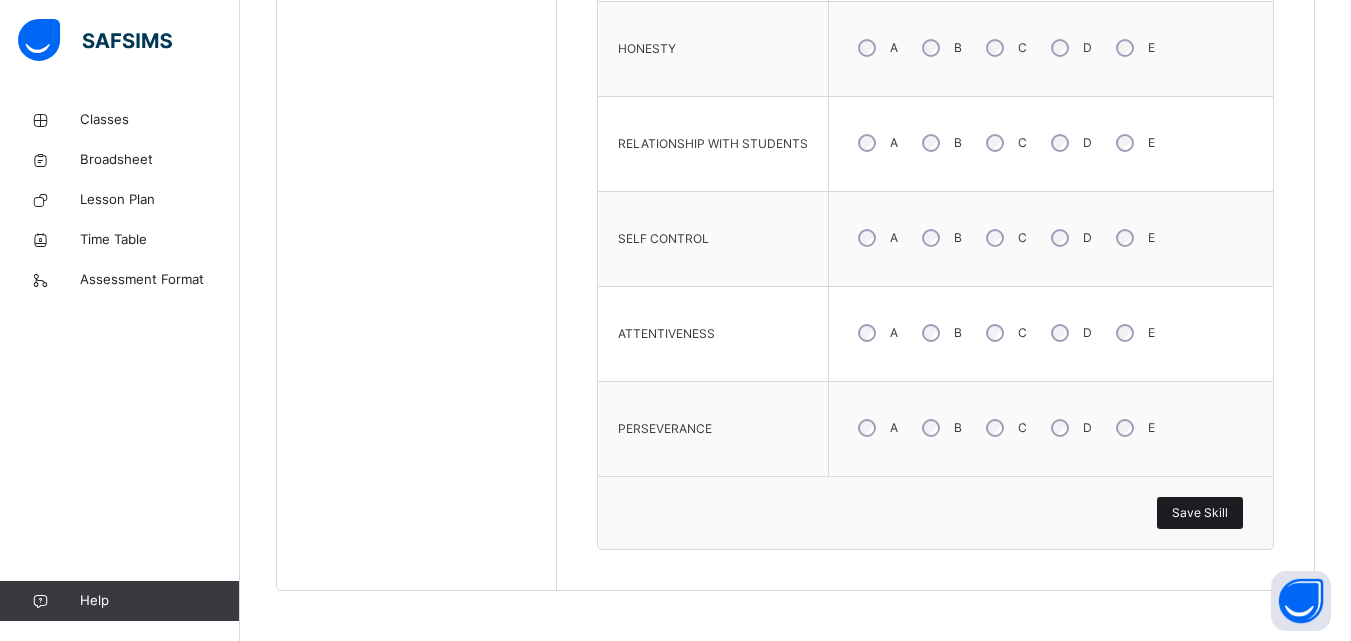 click on "Save Skill" at bounding box center [1200, 513] 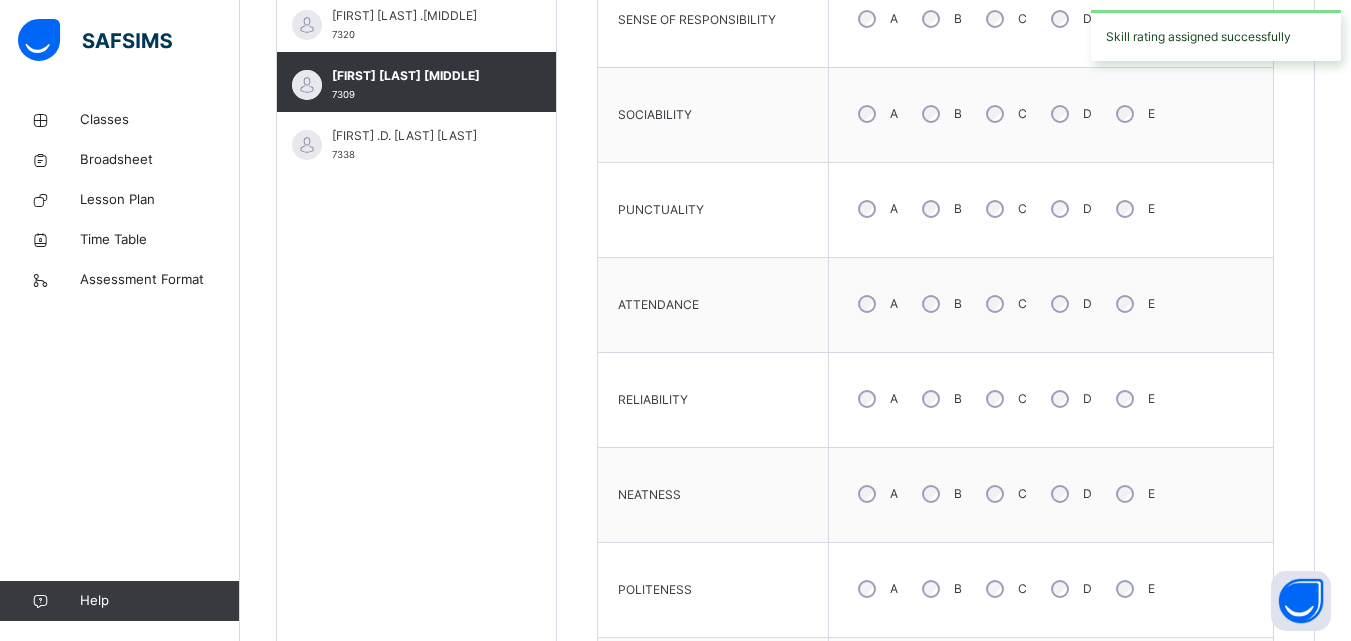scroll, scrollTop: 765, scrollLeft: 0, axis: vertical 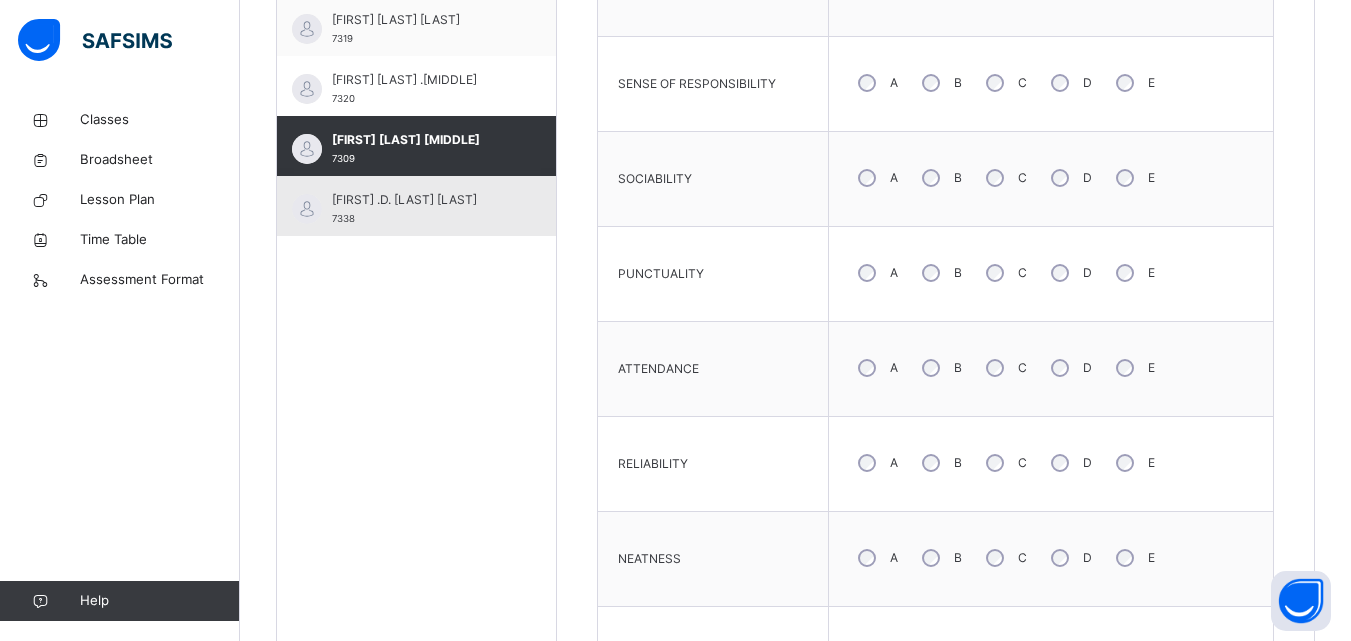 click on "[FIRST] .D. [LAST] [LAST]" at bounding box center (421, 200) 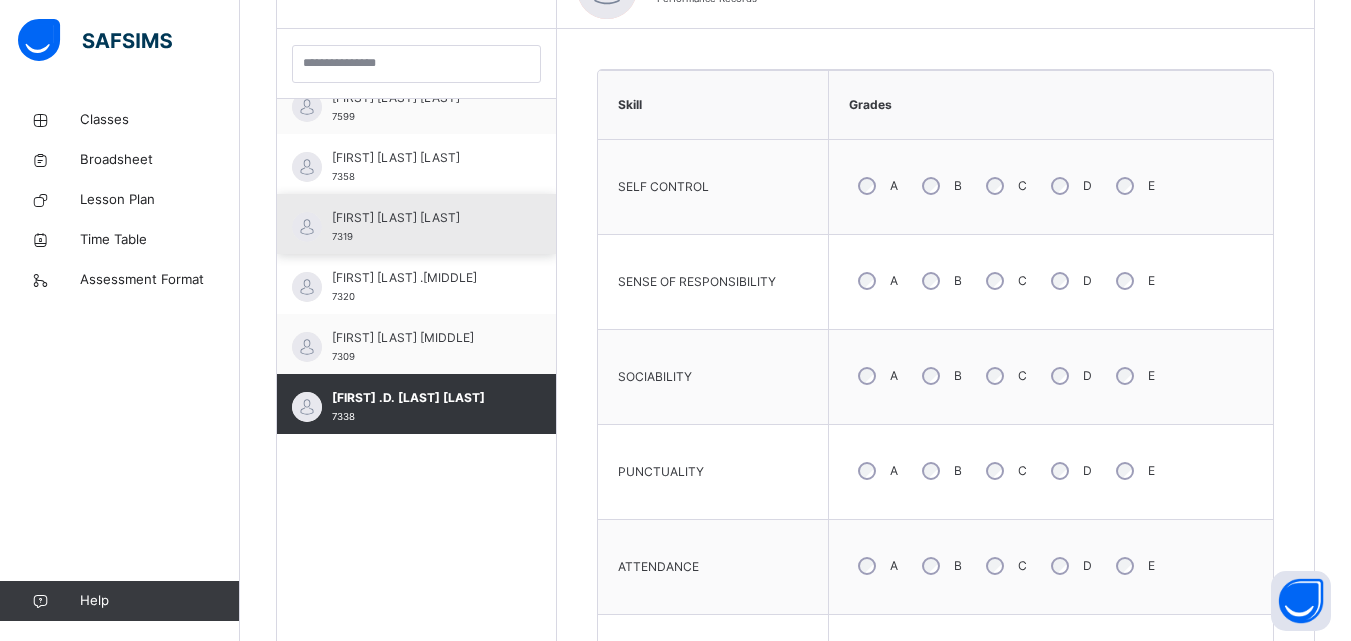 scroll, scrollTop: 765, scrollLeft: 0, axis: vertical 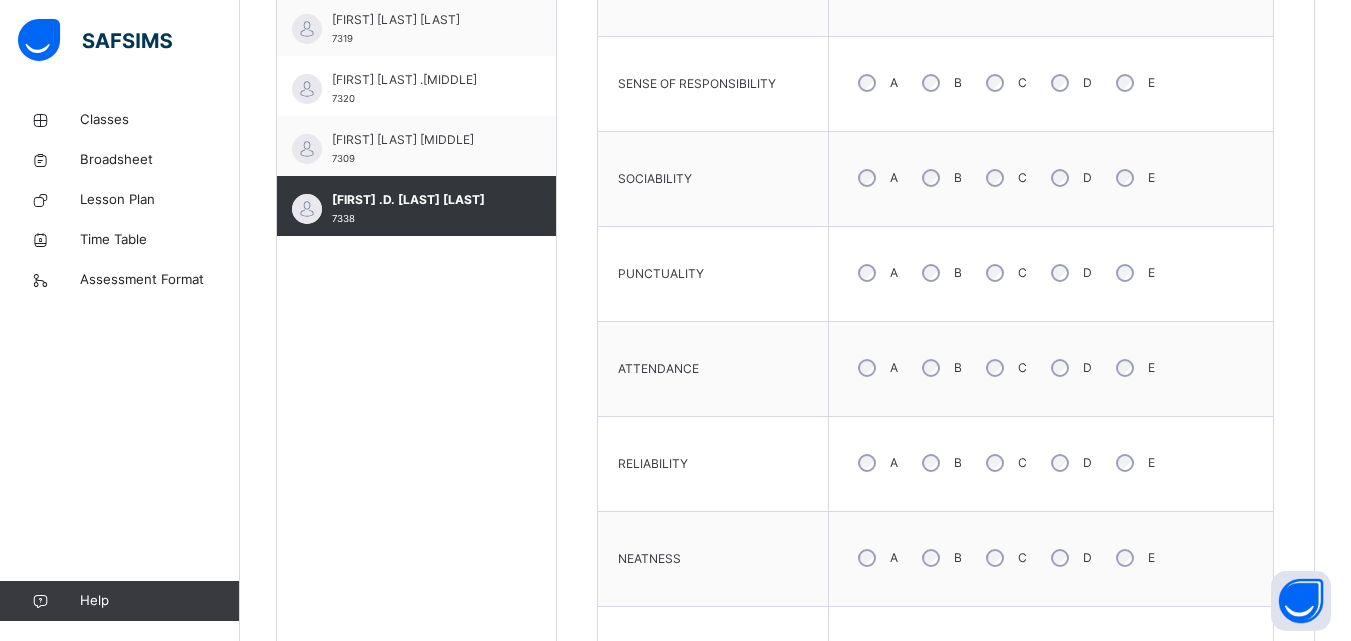click on "B" at bounding box center [940, 273] 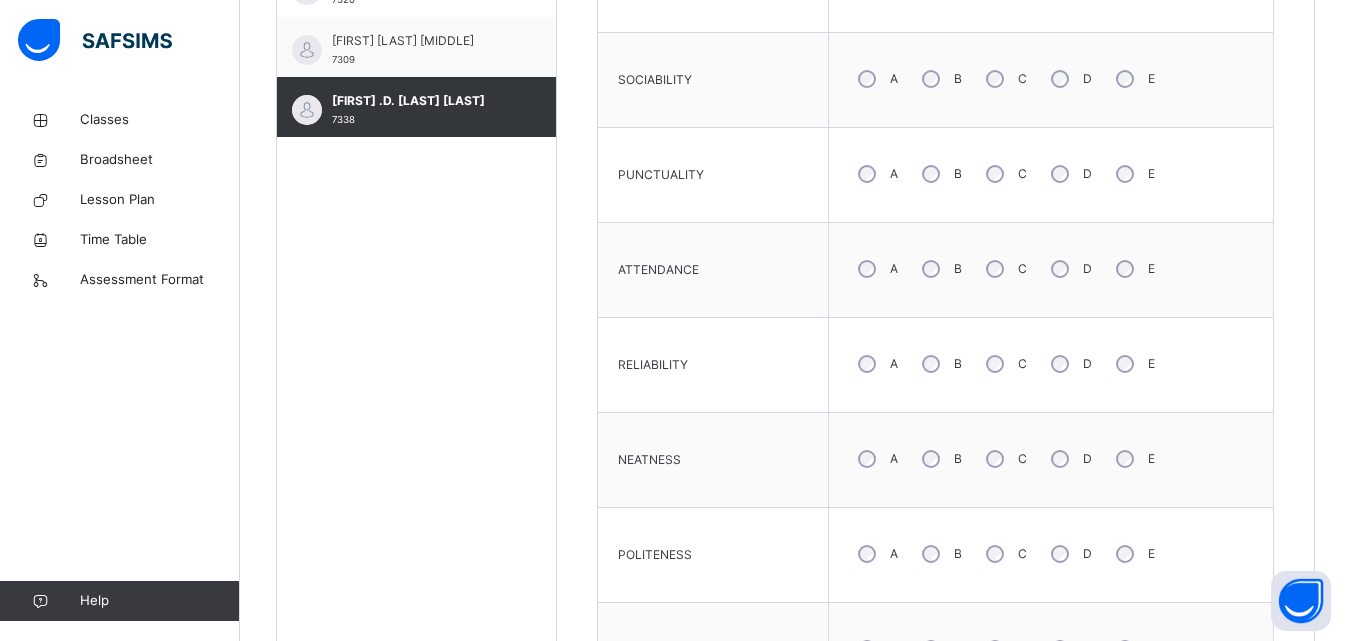 scroll, scrollTop: 865, scrollLeft: 0, axis: vertical 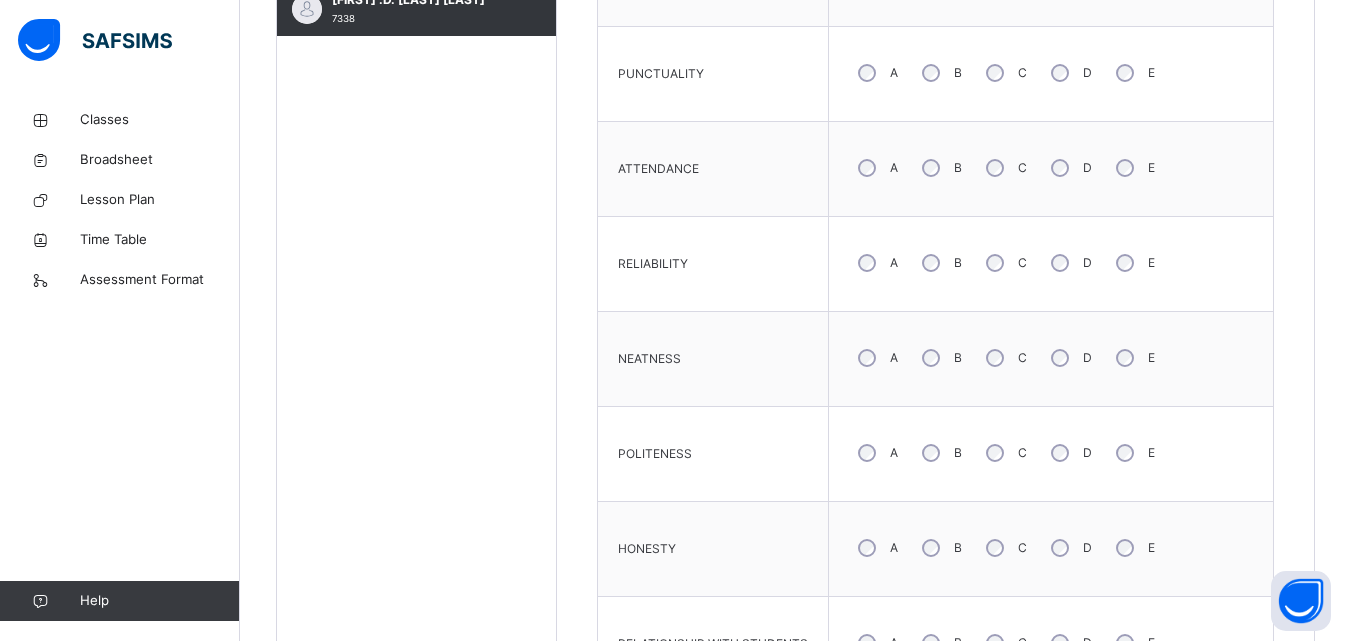 click on "B" at bounding box center [940, 453] 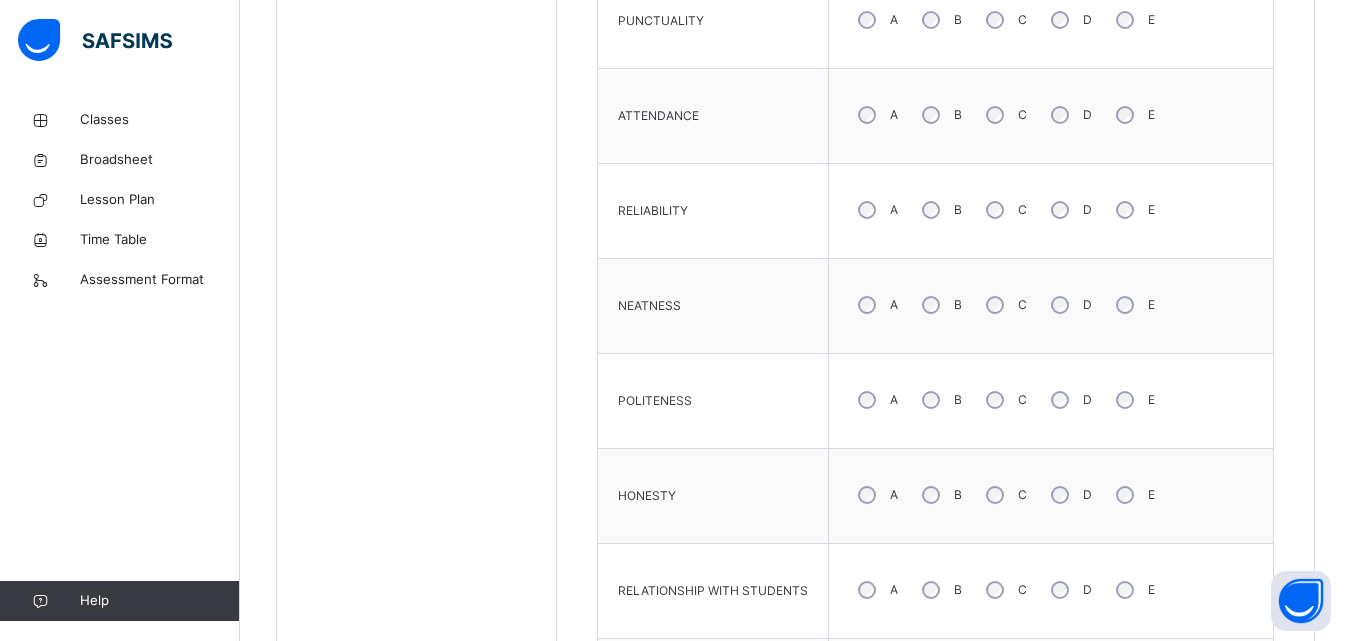 scroll, scrollTop: 1065, scrollLeft: 0, axis: vertical 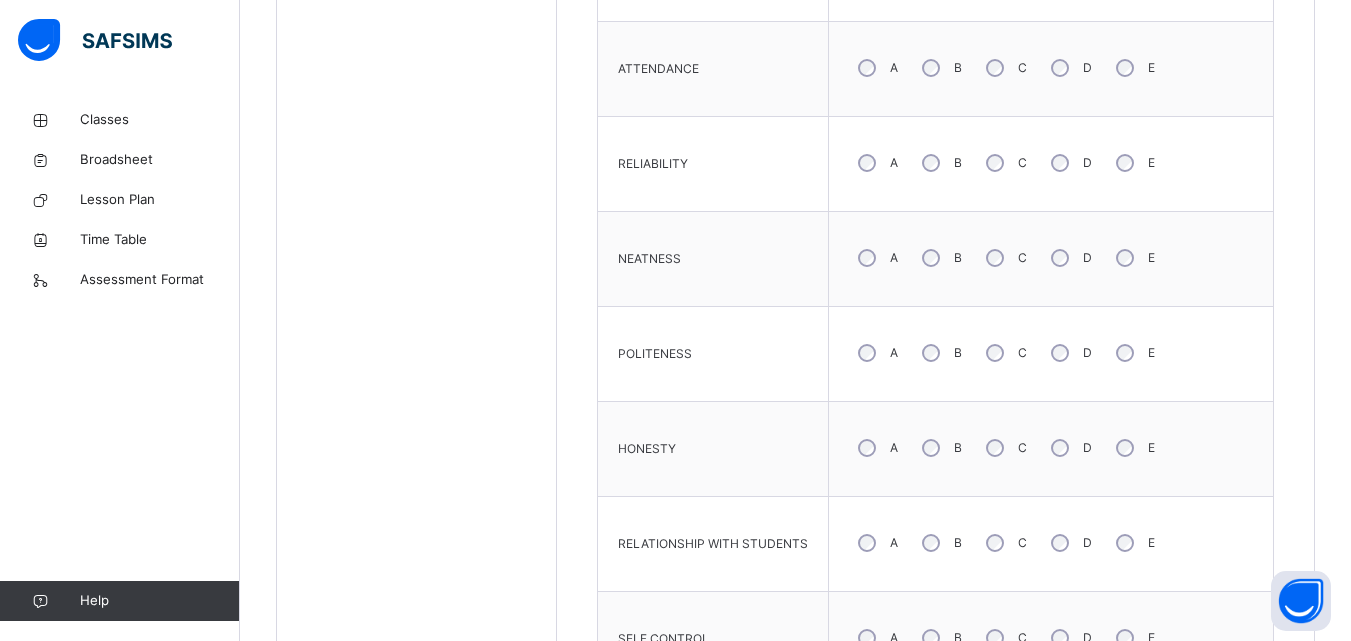 click on "C" at bounding box center (1004, 448) 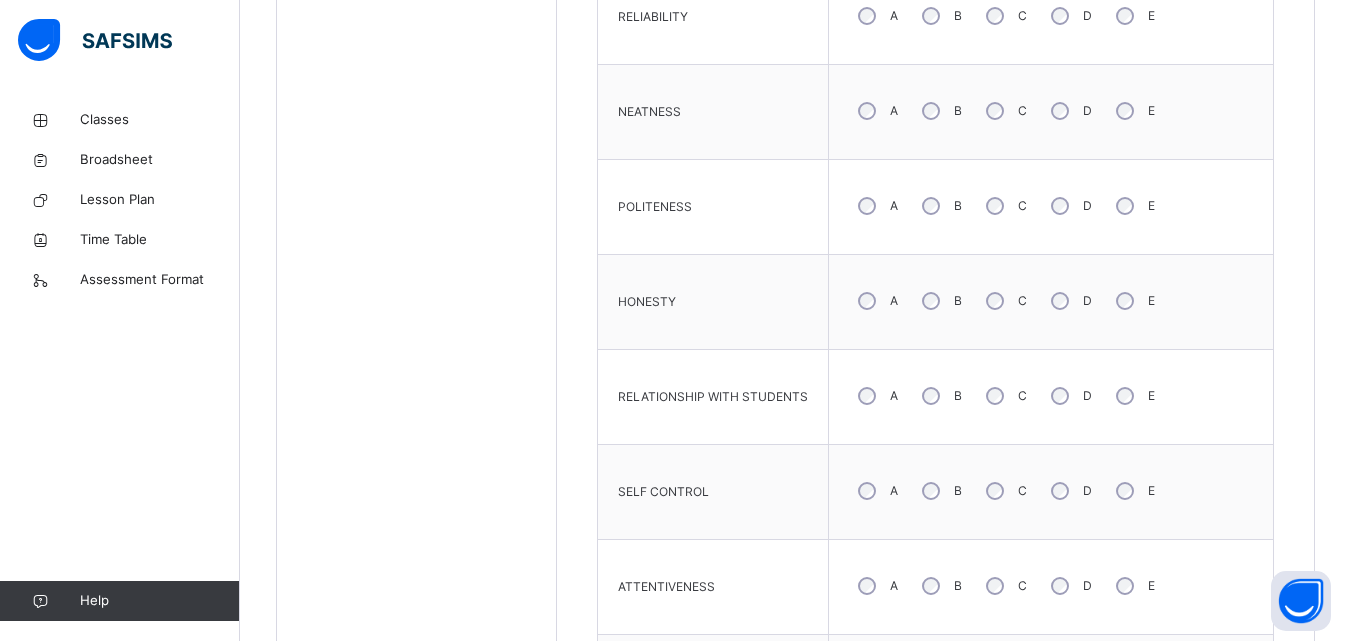scroll, scrollTop: 1265, scrollLeft: 0, axis: vertical 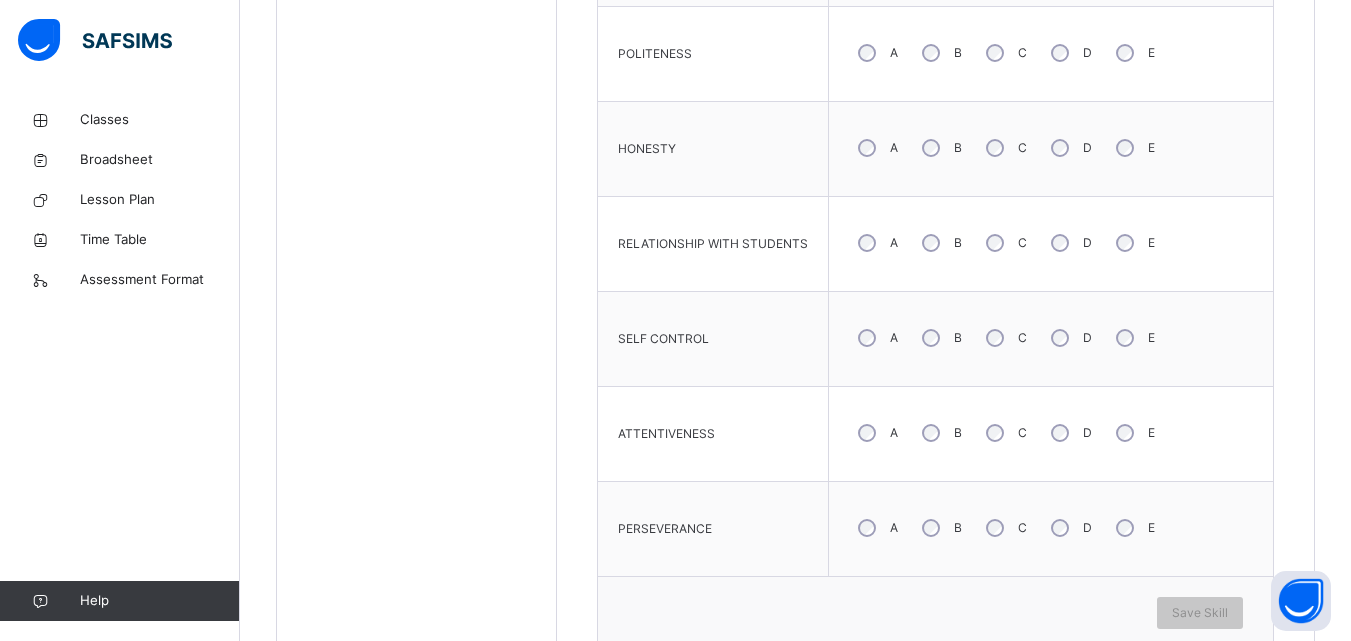 click on "C" at bounding box center [1004, 338] 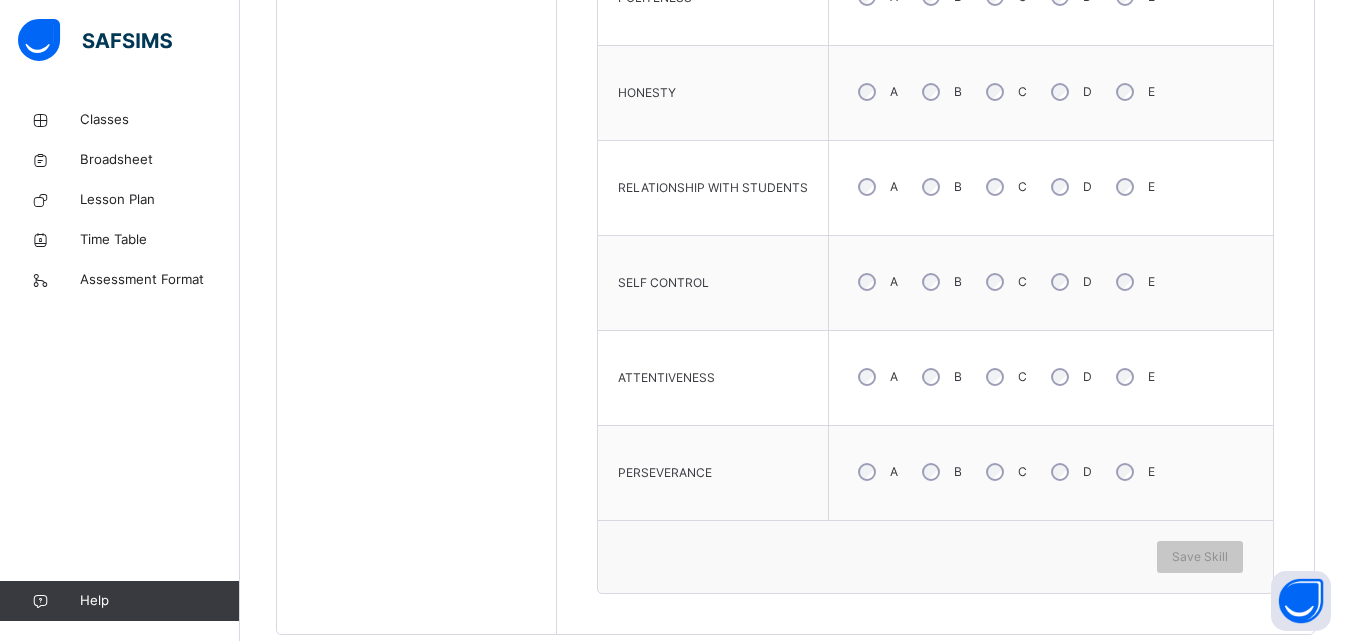 scroll, scrollTop: 1465, scrollLeft: 0, axis: vertical 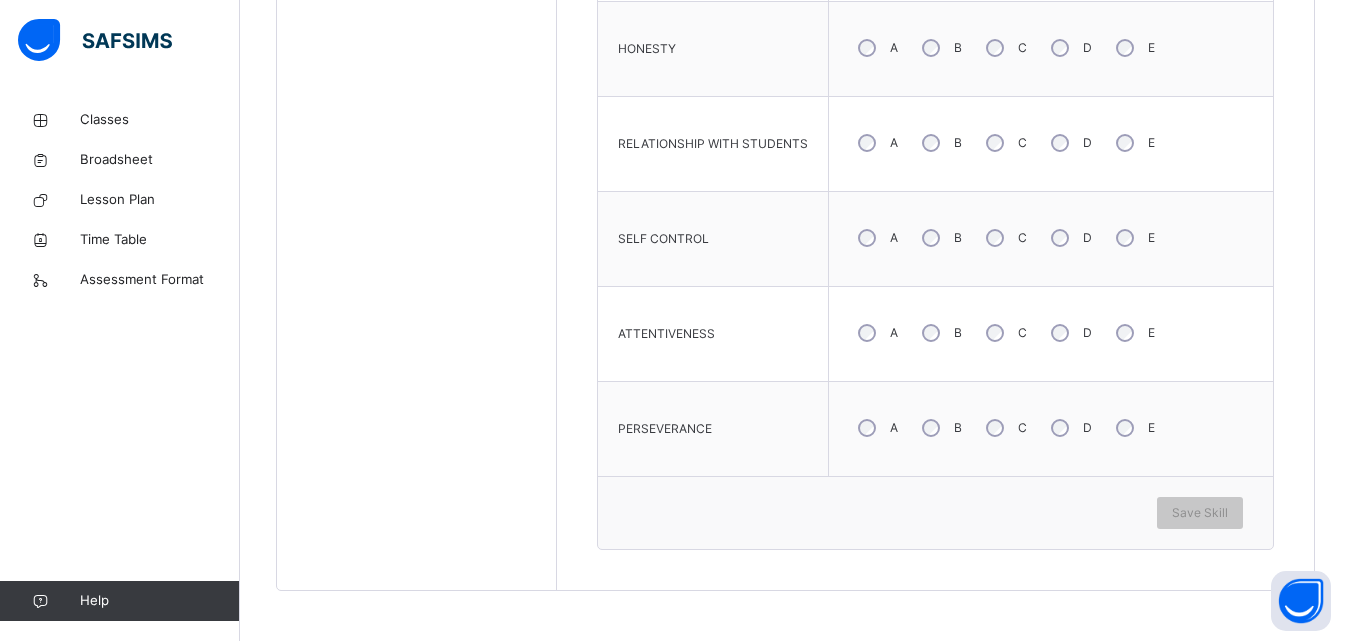 click on "C" at bounding box center (1004, 333) 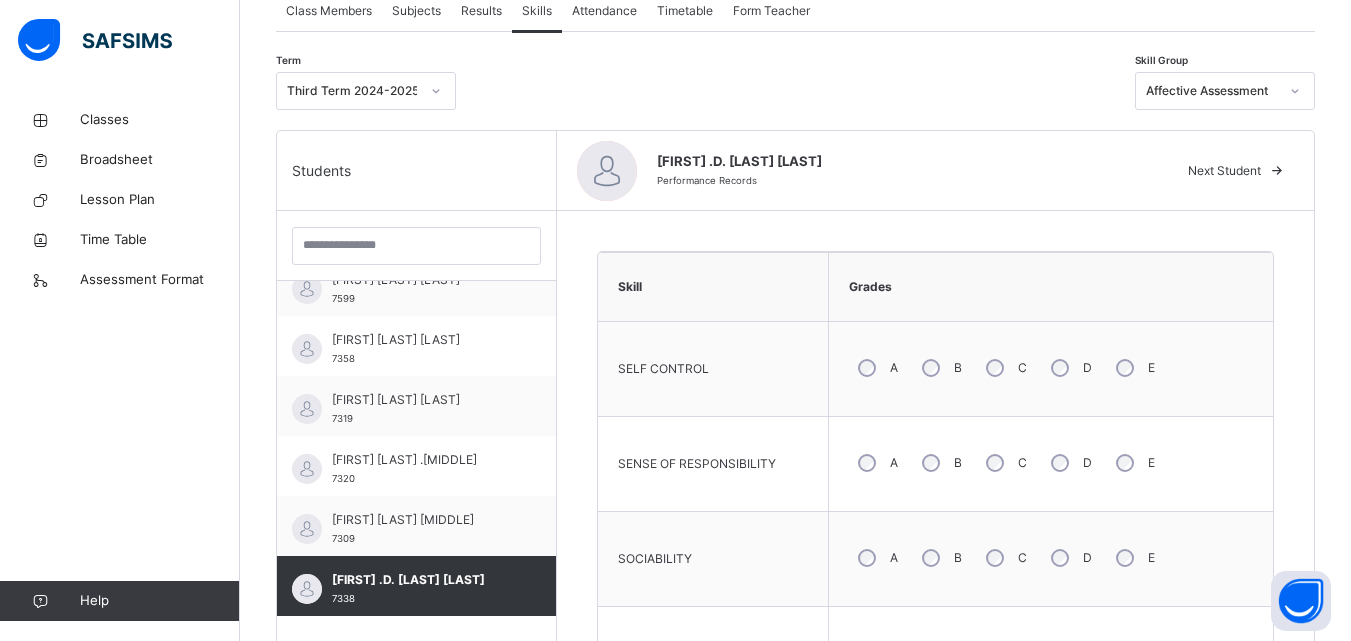 scroll, scrollTop: 365, scrollLeft: 0, axis: vertical 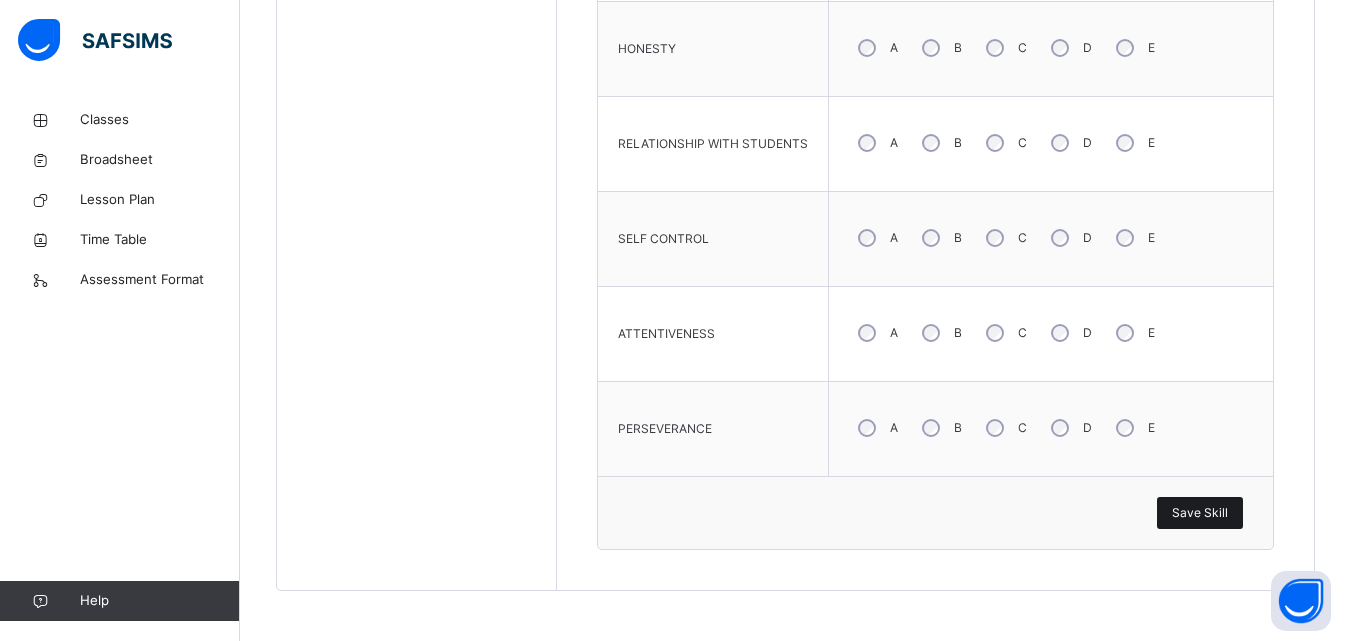 click on "Save Skill" at bounding box center [1200, 513] 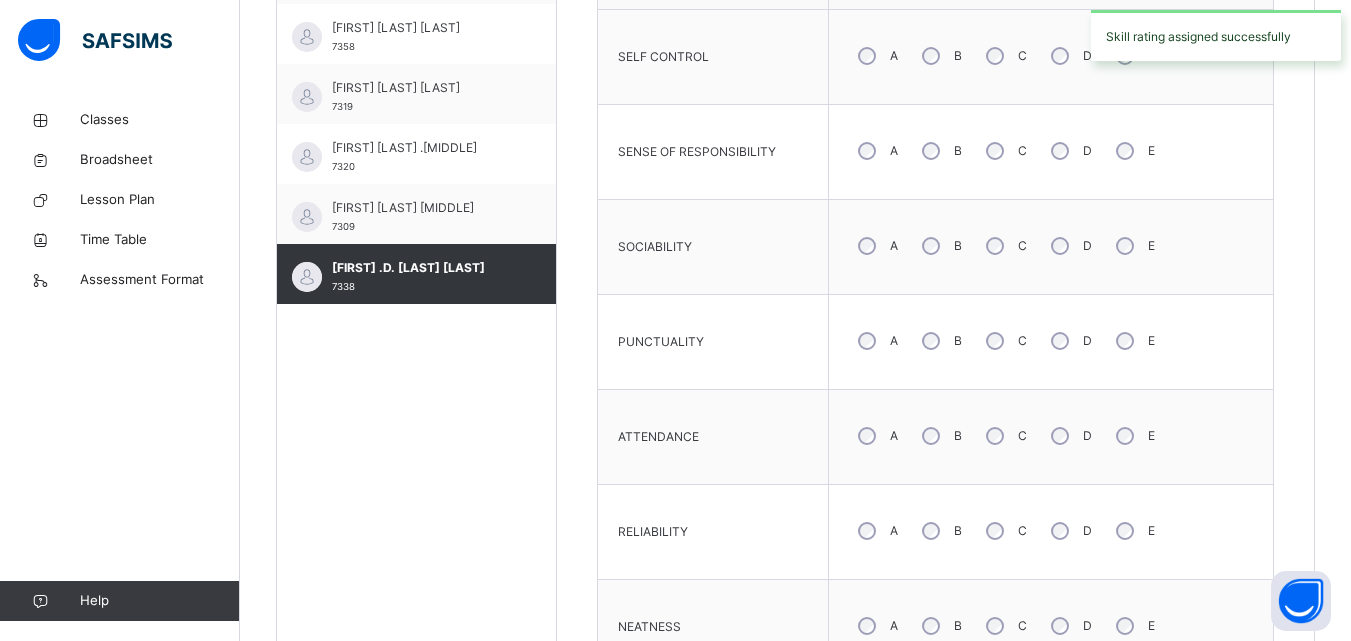 scroll, scrollTop: 665, scrollLeft: 0, axis: vertical 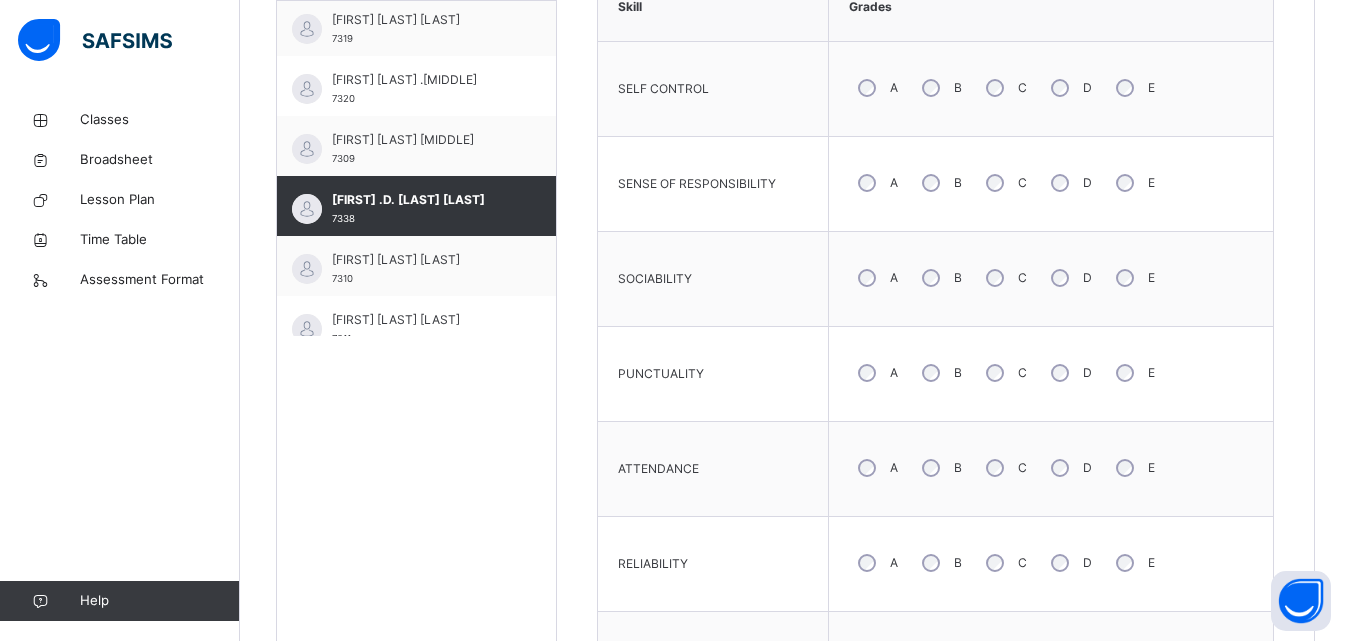 click on "[FIRST] [LAST] [LAST]" at bounding box center (421, 260) 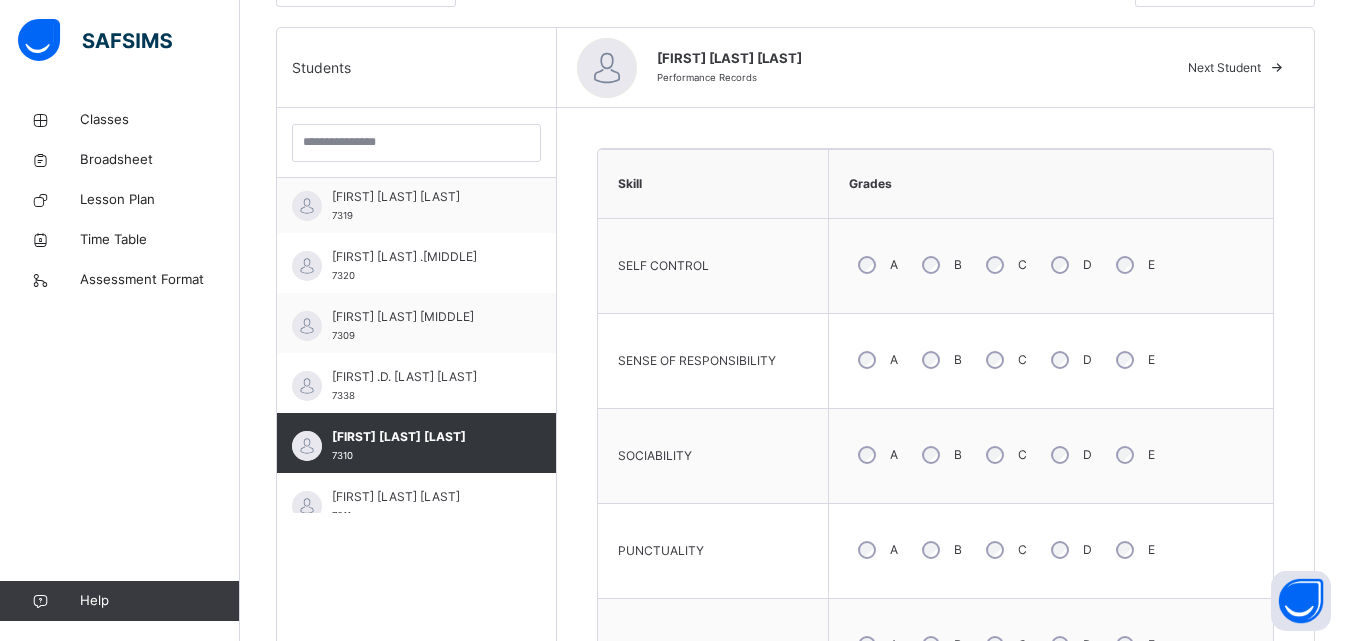 scroll, scrollTop: 465, scrollLeft: 0, axis: vertical 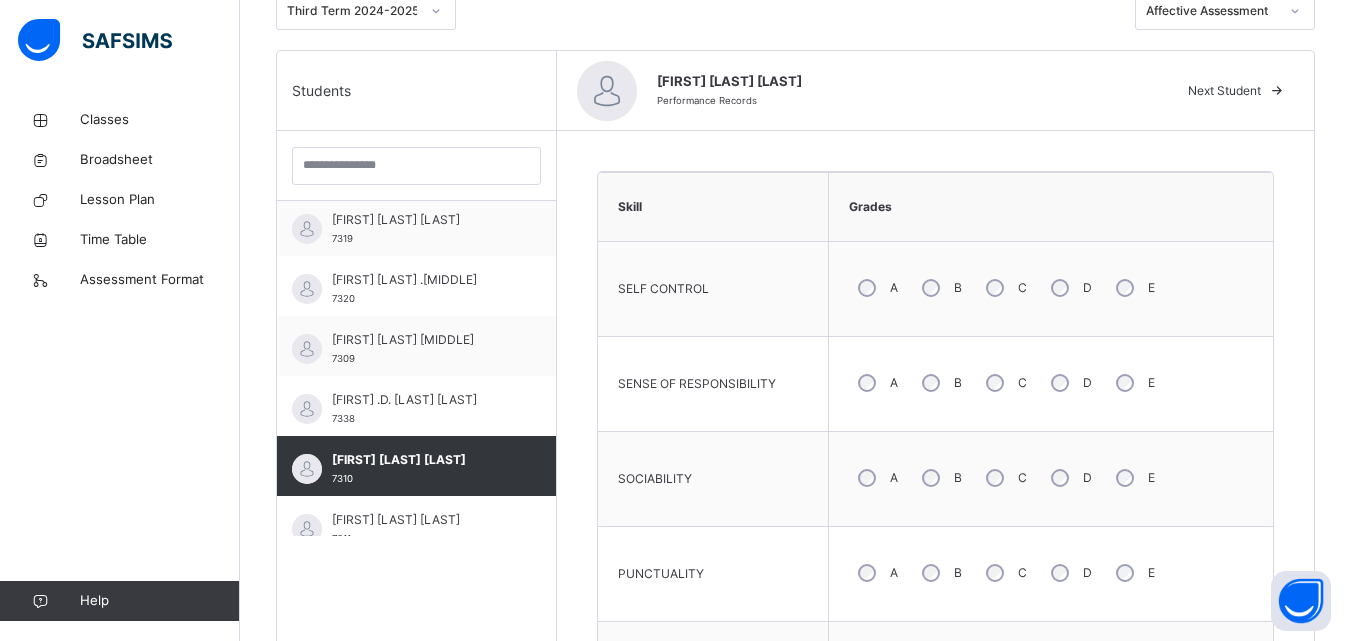 click on "C" at bounding box center (1004, 383) 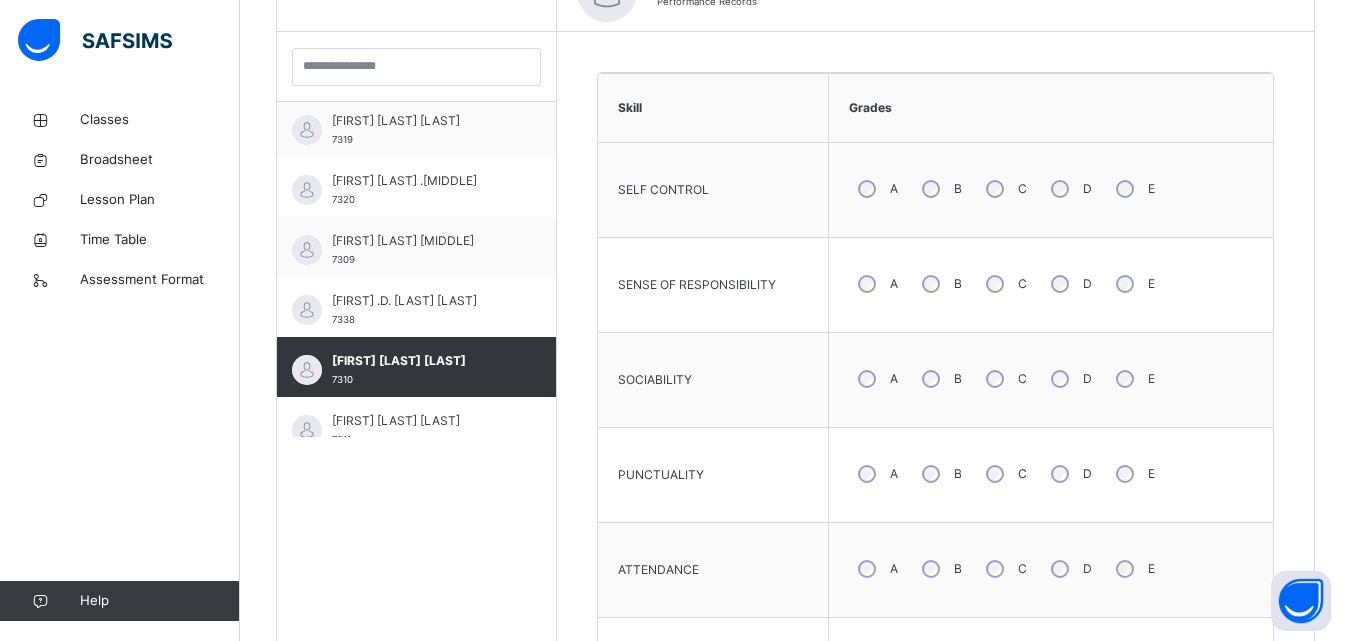 scroll, scrollTop: 665, scrollLeft: 0, axis: vertical 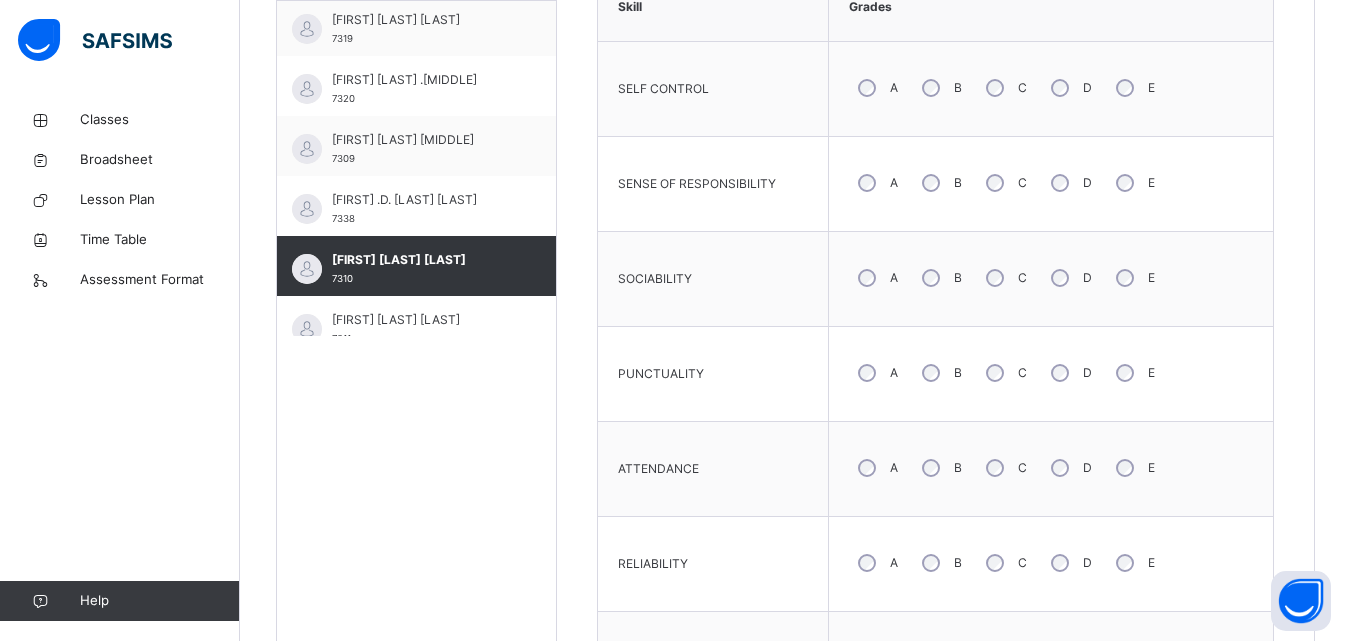 click on "C" at bounding box center [1004, 373] 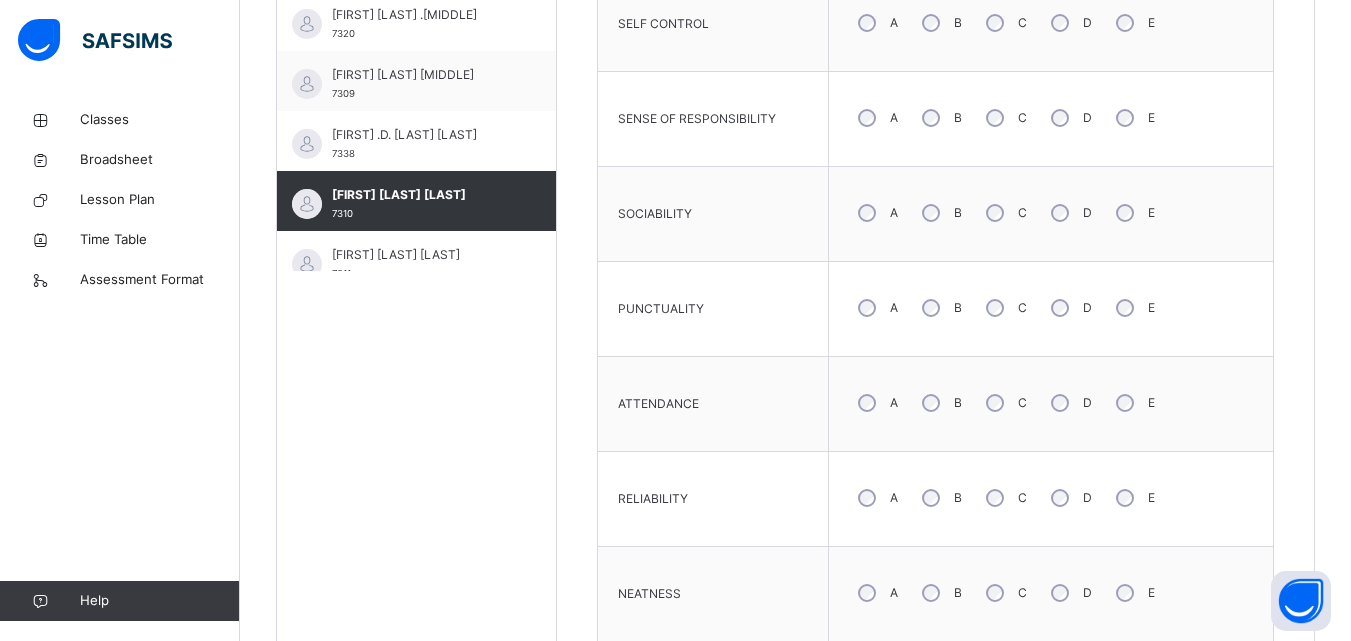 scroll, scrollTop: 765, scrollLeft: 0, axis: vertical 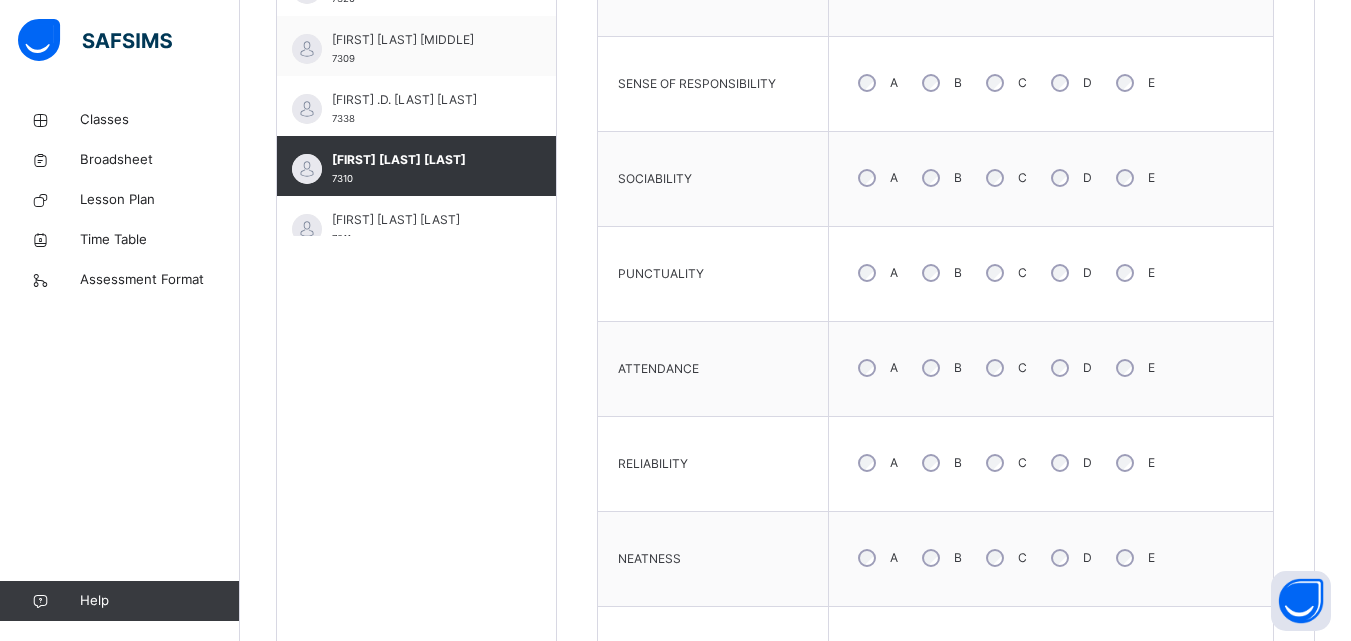 click on "C" at bounding box center [1004, 463] 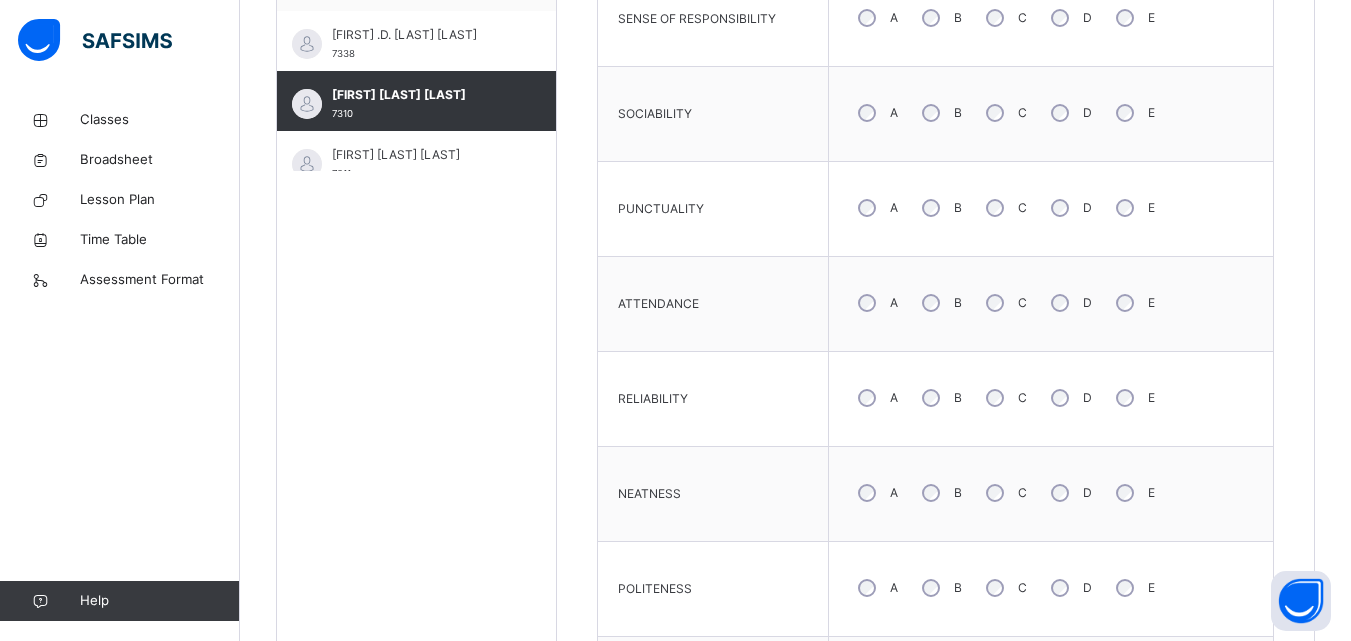 scroll, scrollTop: 865, scrollLeft: 0, axis: vertical 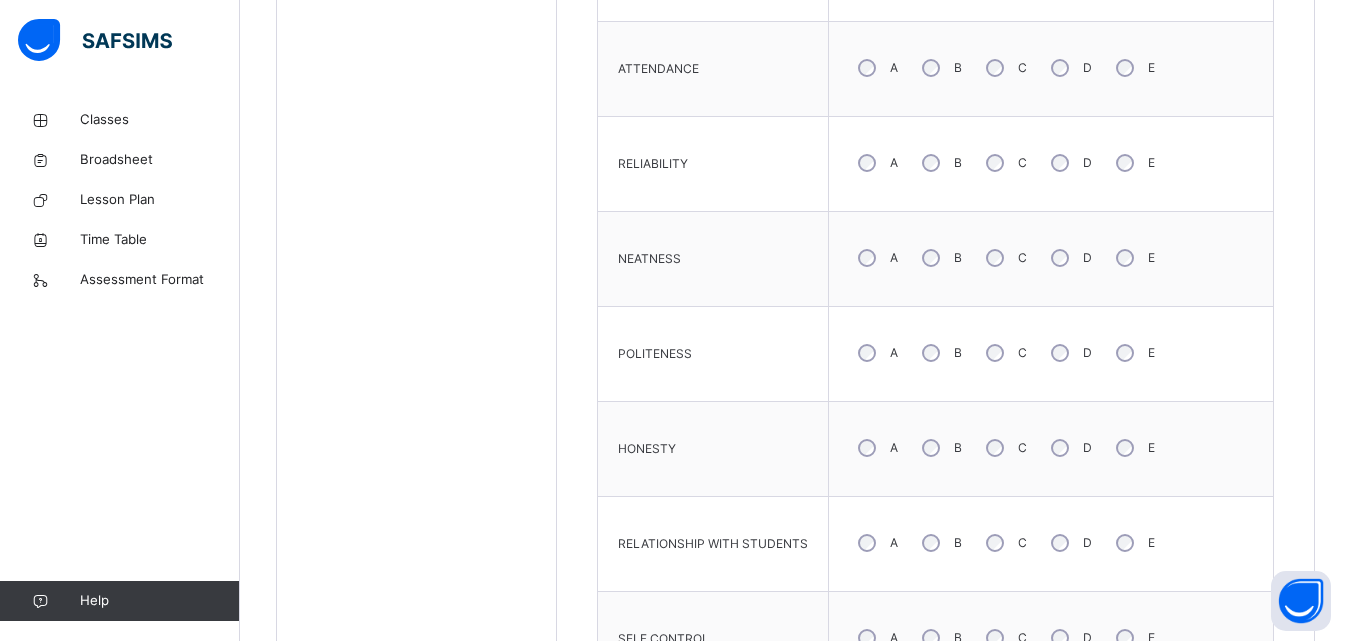 click on "C" at bounding box center [1004, 448] 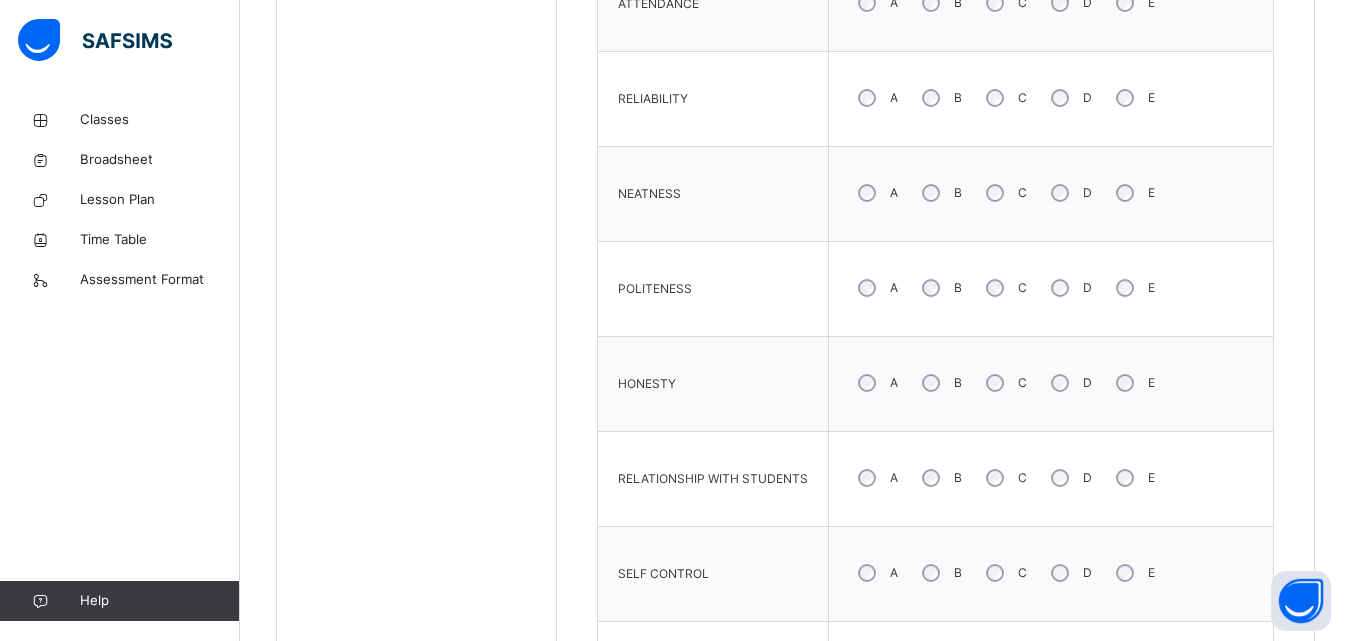 scroll, scrollTop: 1165, scrollLeft: 0, axis: vertical 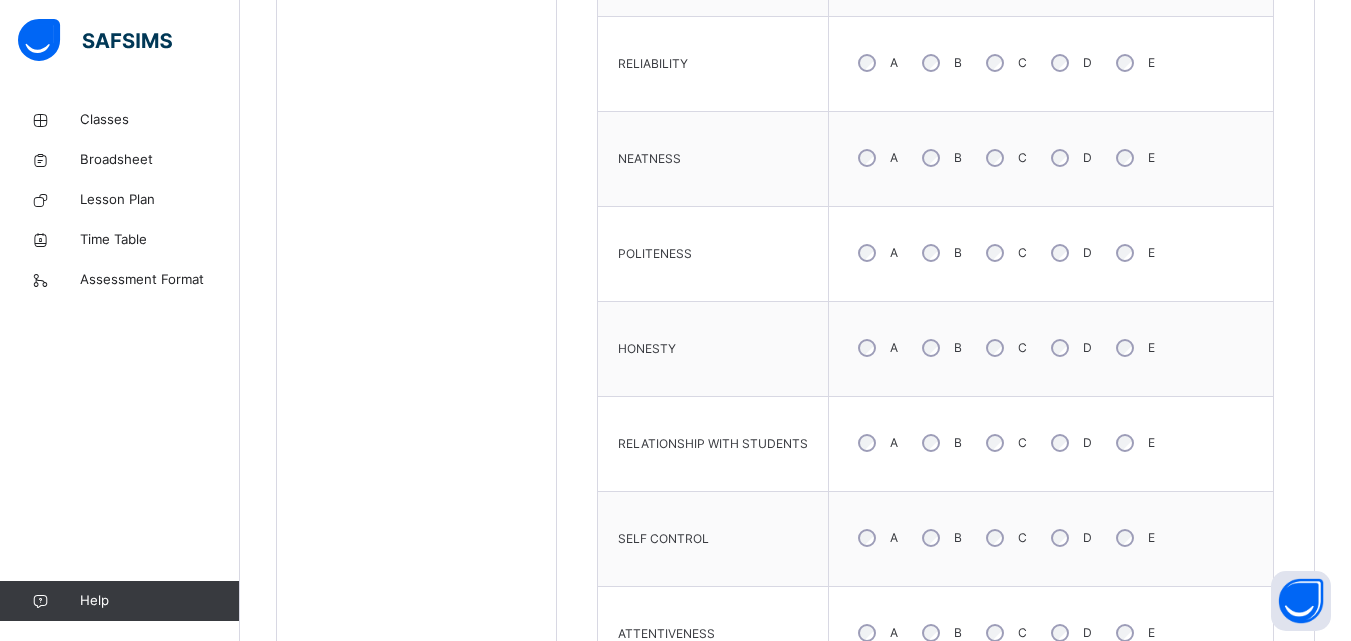 click on "A" at bounding box center [876, 443] 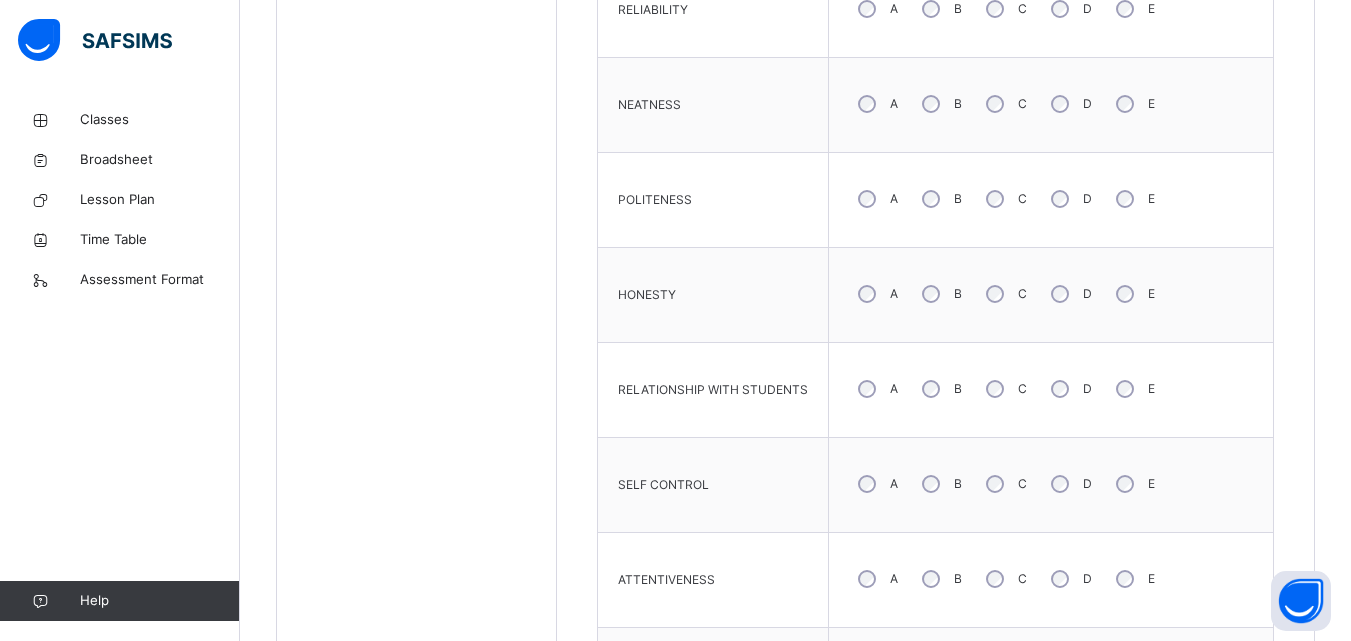 scroll, scrollTop: 1265, scrollLeft: 0, axis: vertical 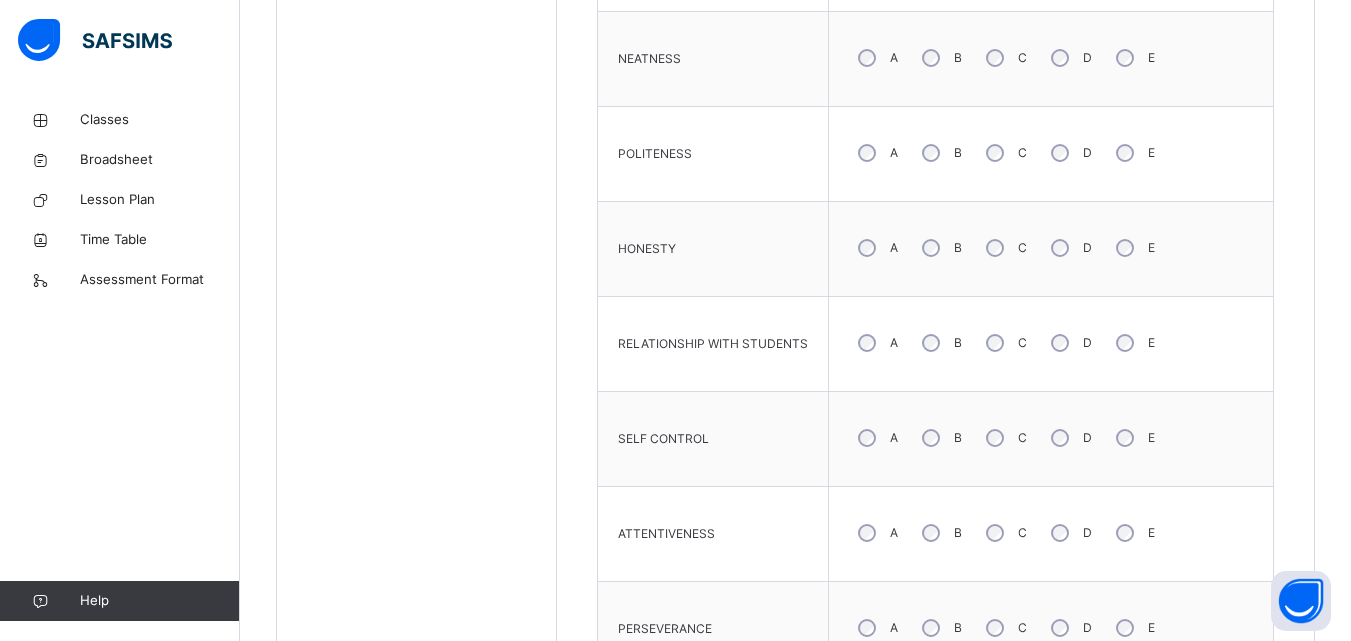 click on "B" at bounding box center (940, 438) 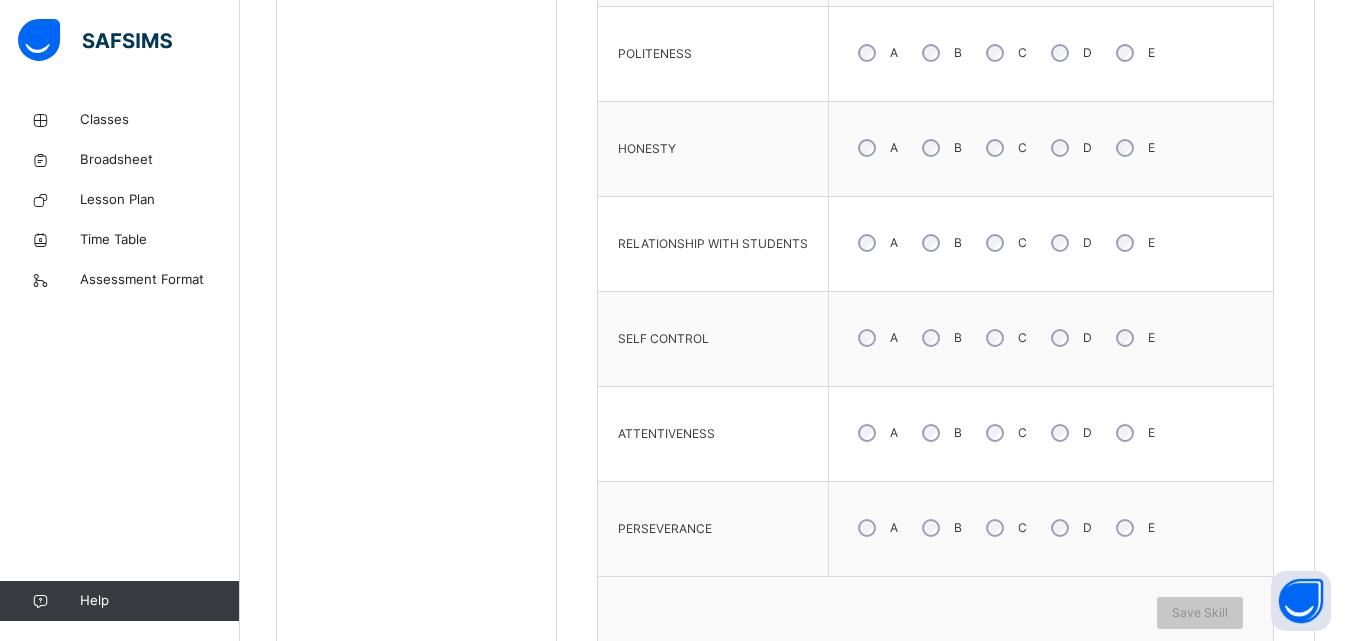click on "C" at bounding box center (1004, 433) 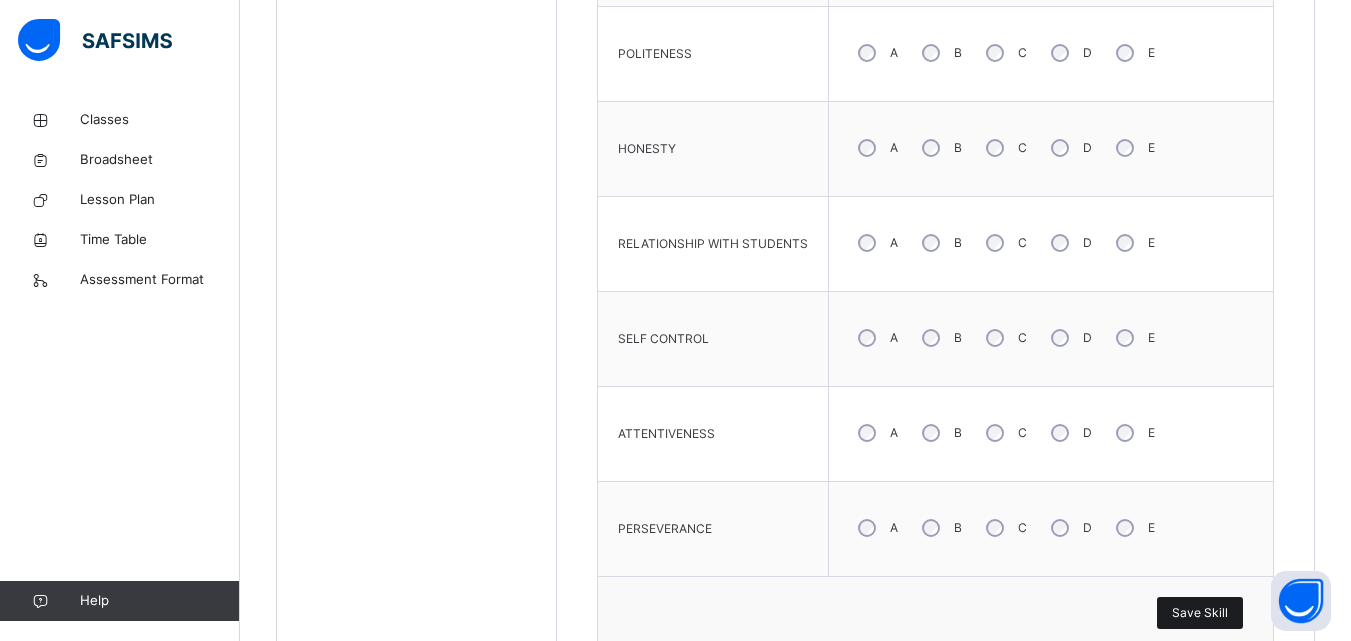 click on "Save Skill" at bounding box center [1200, 613] 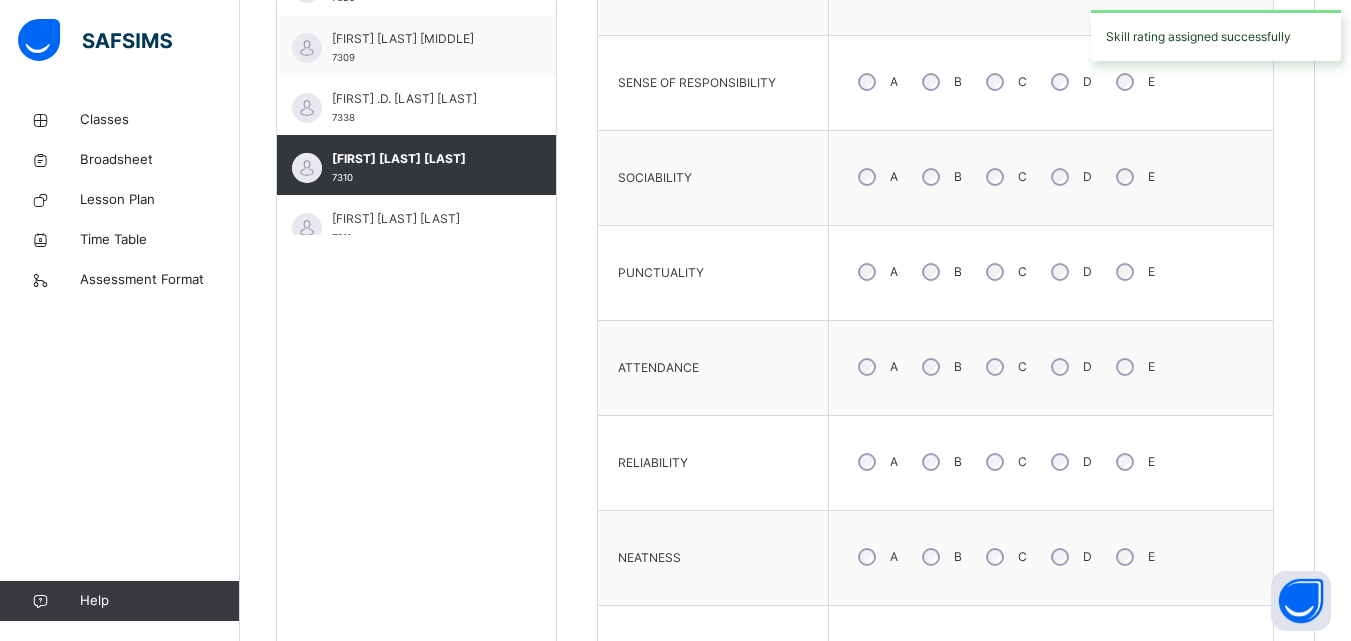 scroll, scrollTop: 765, scrollLeft: 0, axis: vertical 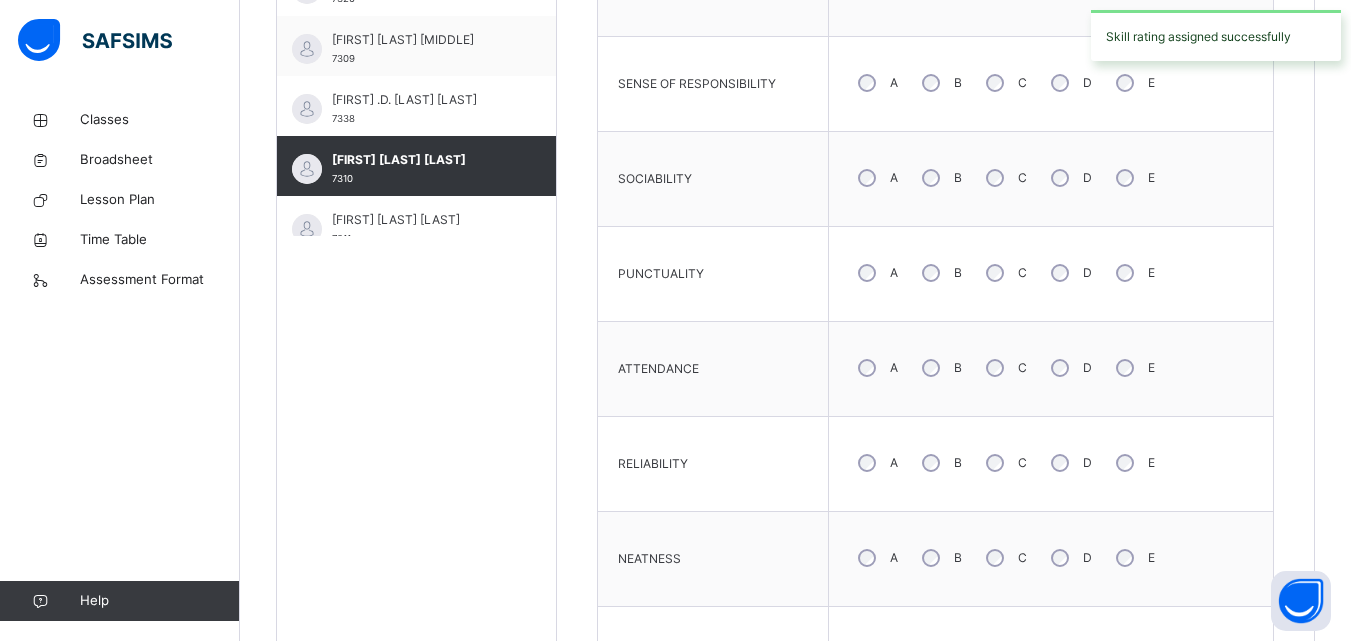 click on "[FIRST] [LAST] [LAST]" at bounding box center [421, 220] 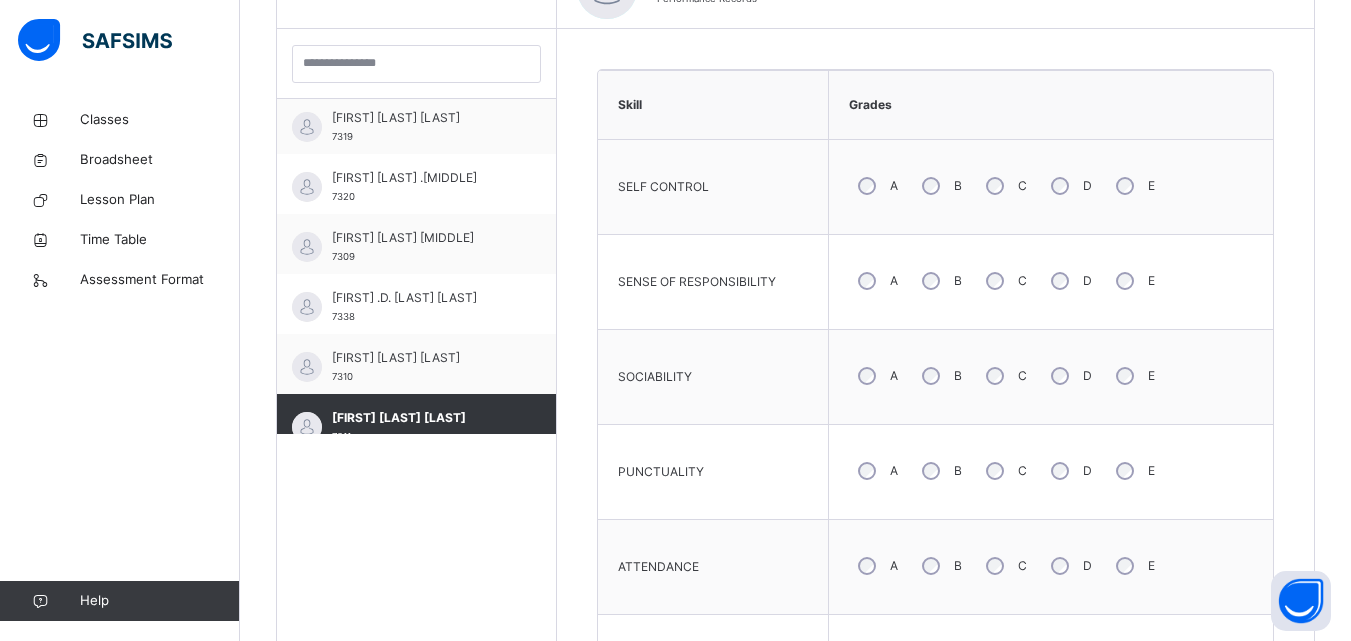 scroll, scrollTop: 765, scrollLeft: 0, axis: vertical 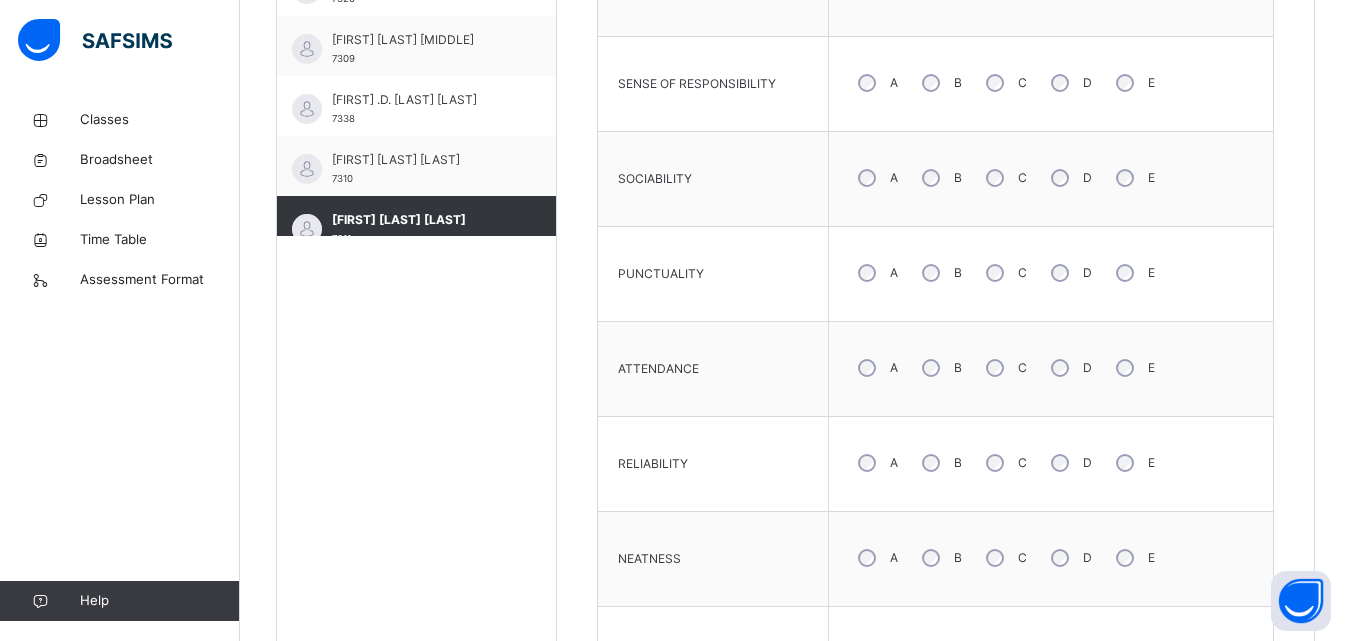 click on "B" at bounding box center (940, 273) 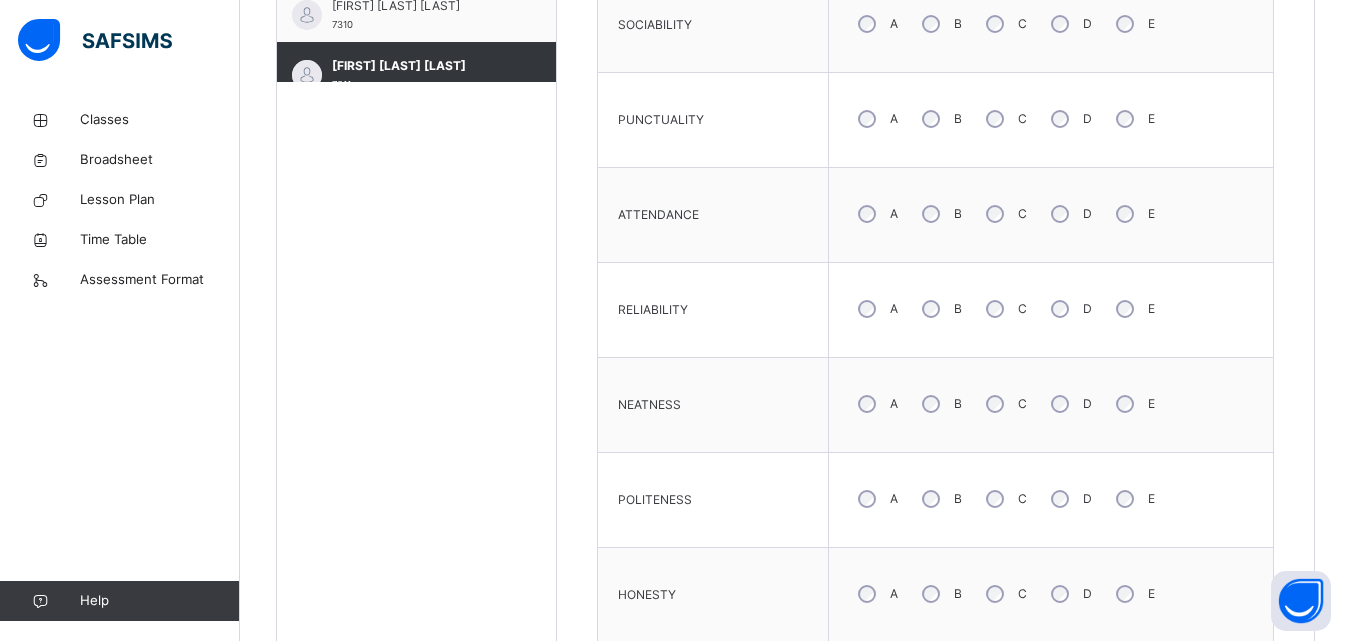 scroll, scrollTop: 965, scrollLeft: 0, axis: vertical 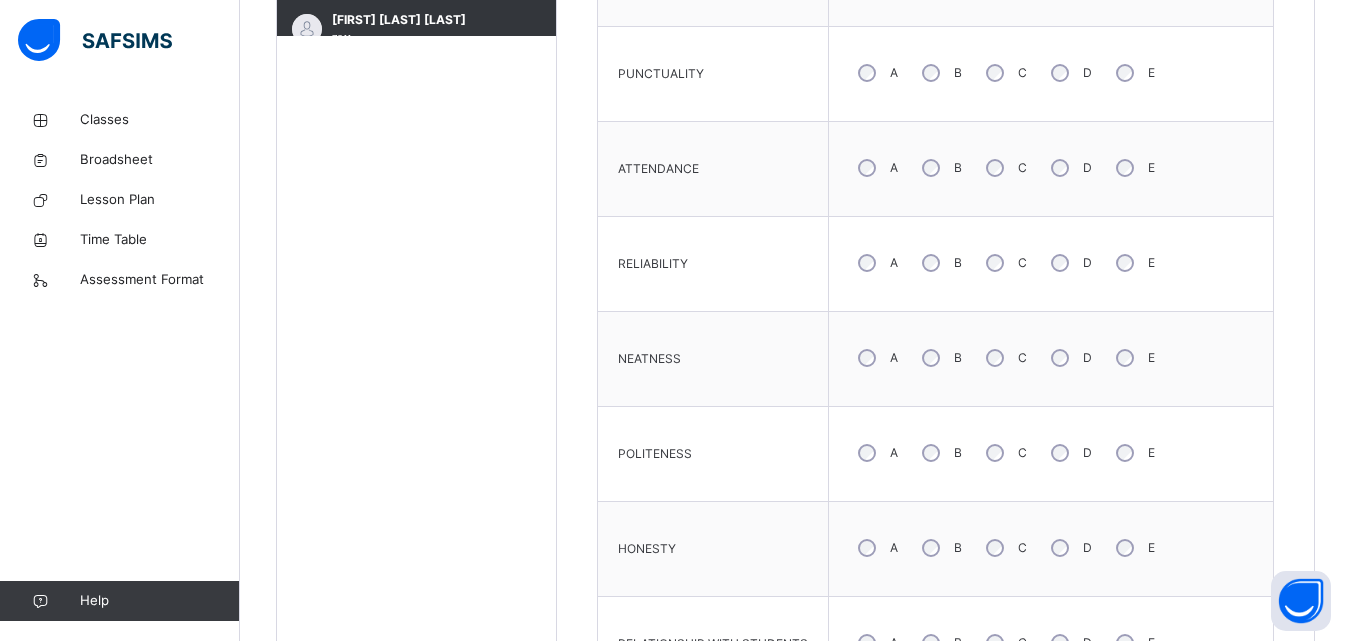 click on "C" at bounding box center [1004, 453] 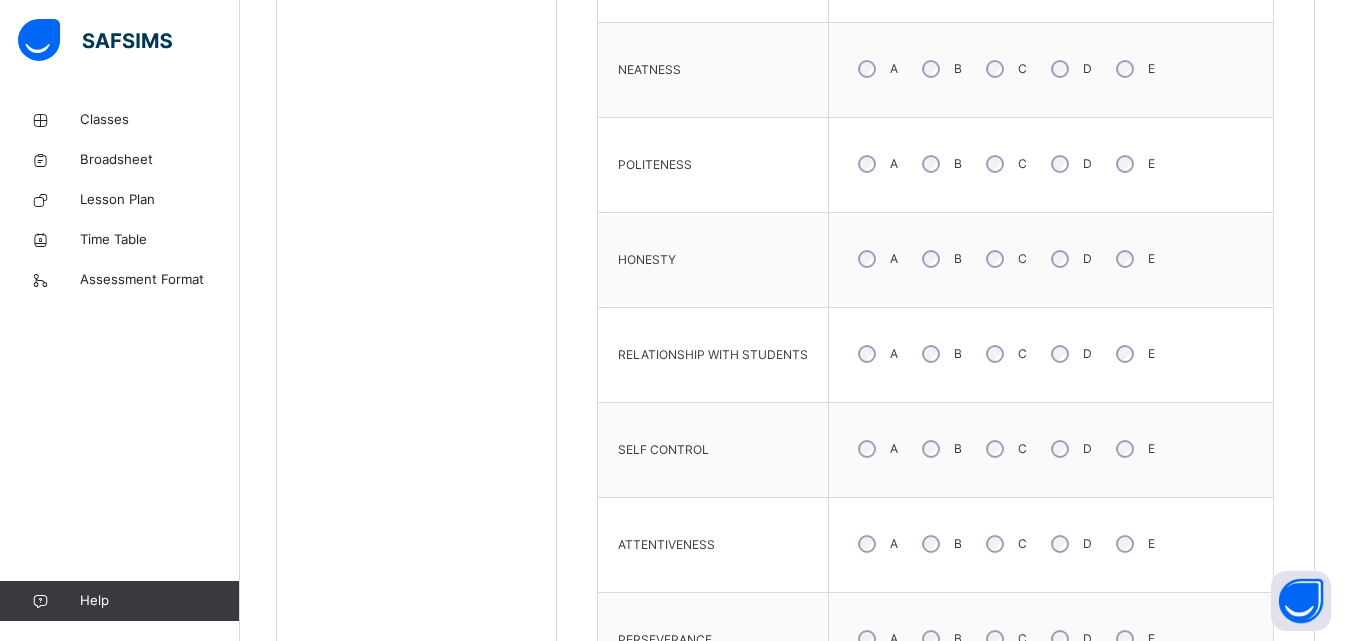 scroll, scrollTop: 1265, scrollLeft: 0, axis: vertical 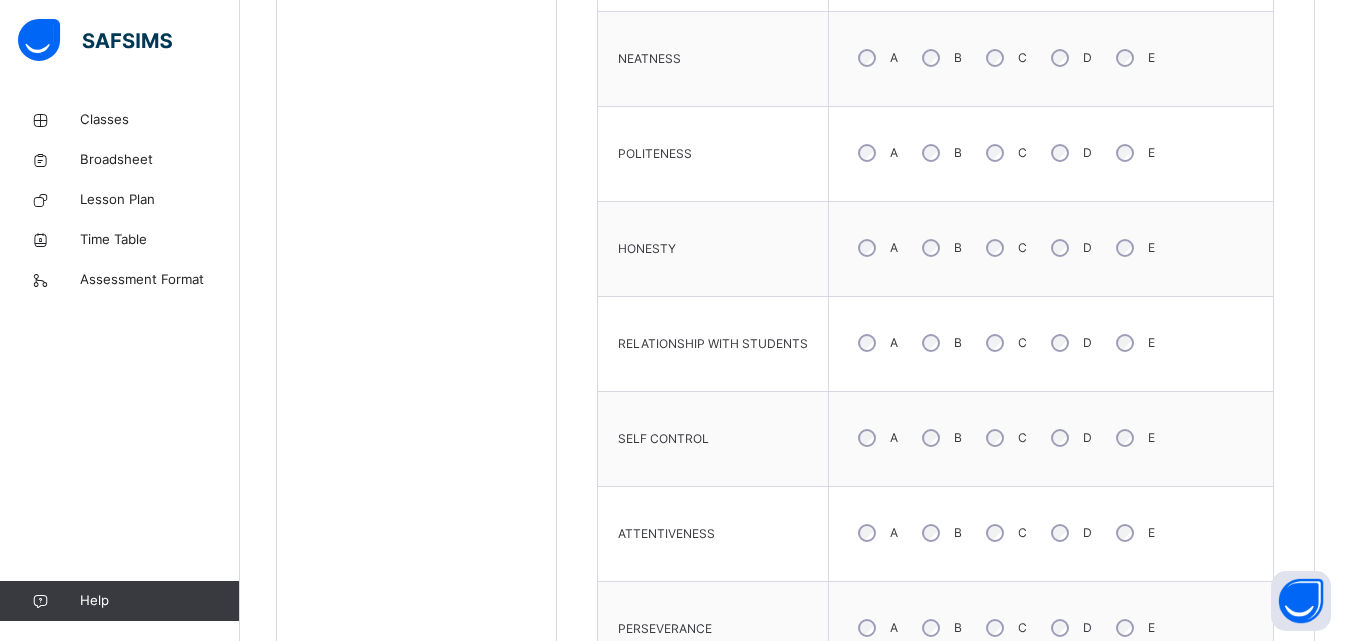 click on "A" at bounding box center (876, 343) 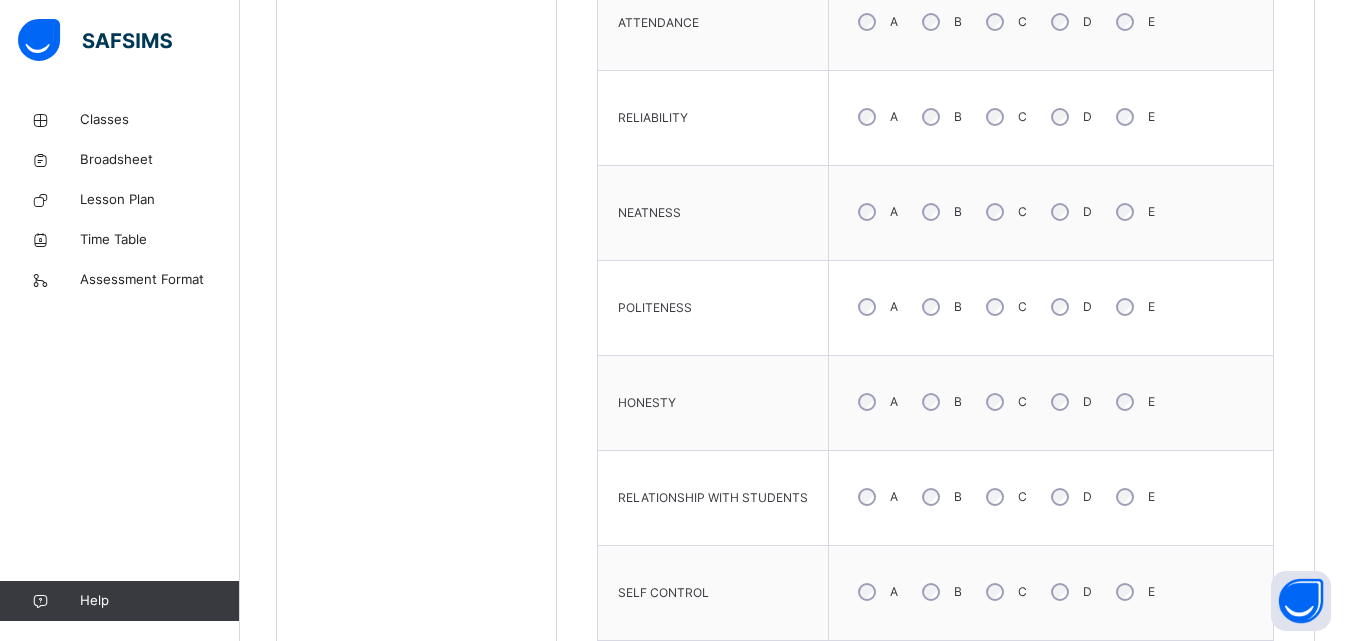 scroll, scrollTop: 865, scrollLeft: 0, axis: vertical 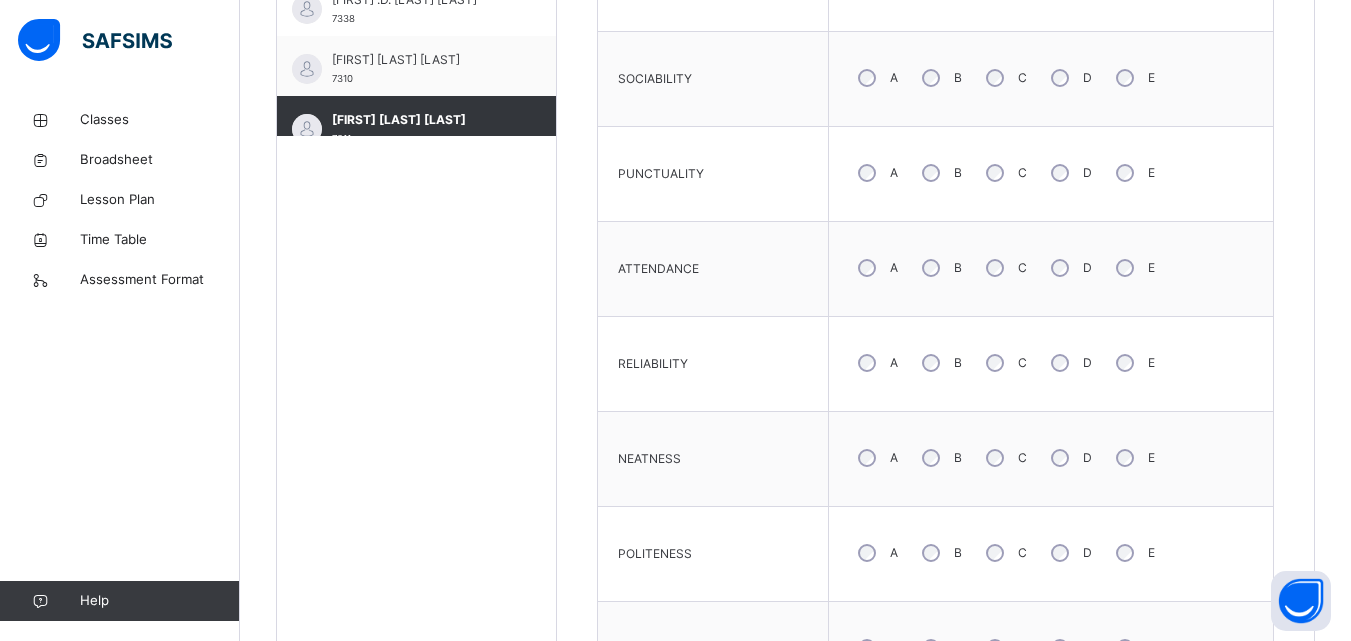 click on "B" at bounding box center (940, 363) 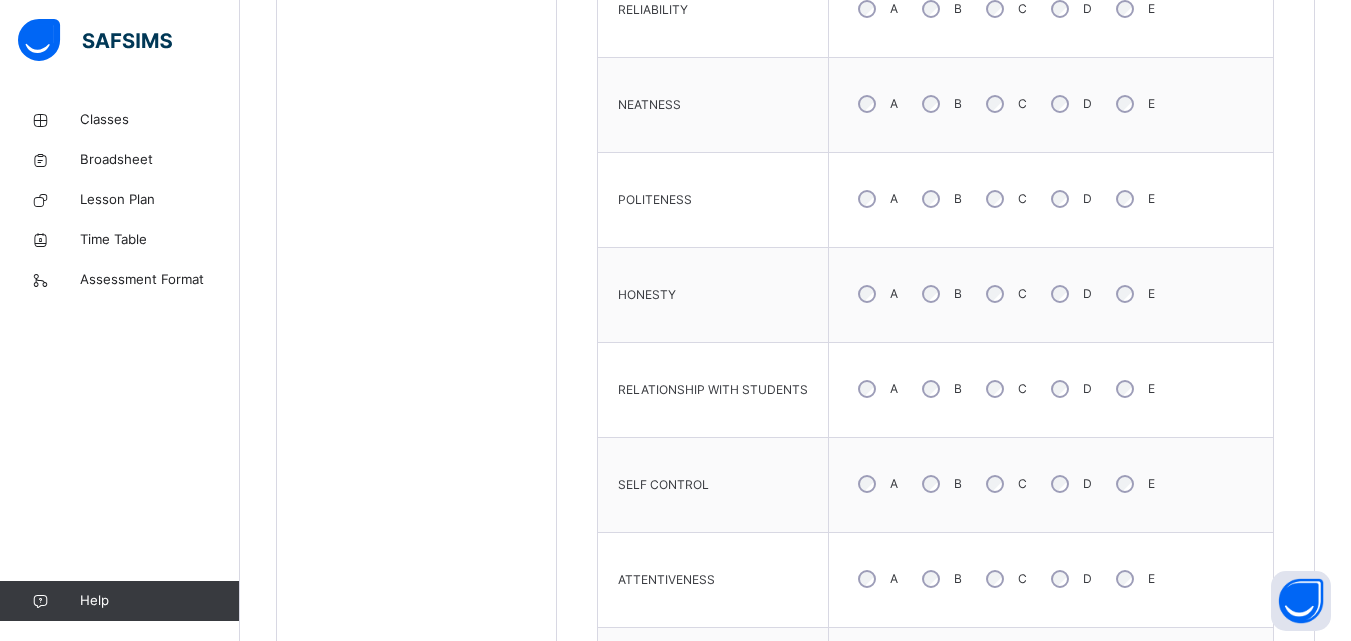 scroll, scrollTop: 1365, scrollLeft: 0, axis: vertical 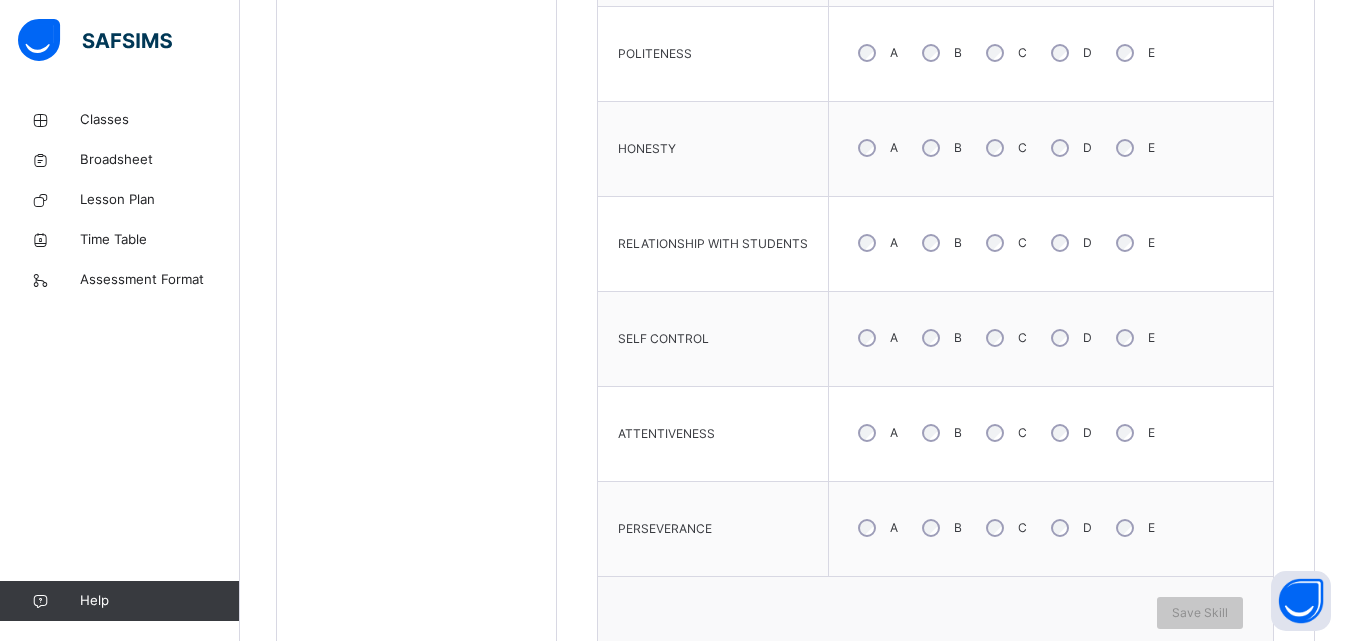 click on "B" at bounding box center [940, 338] 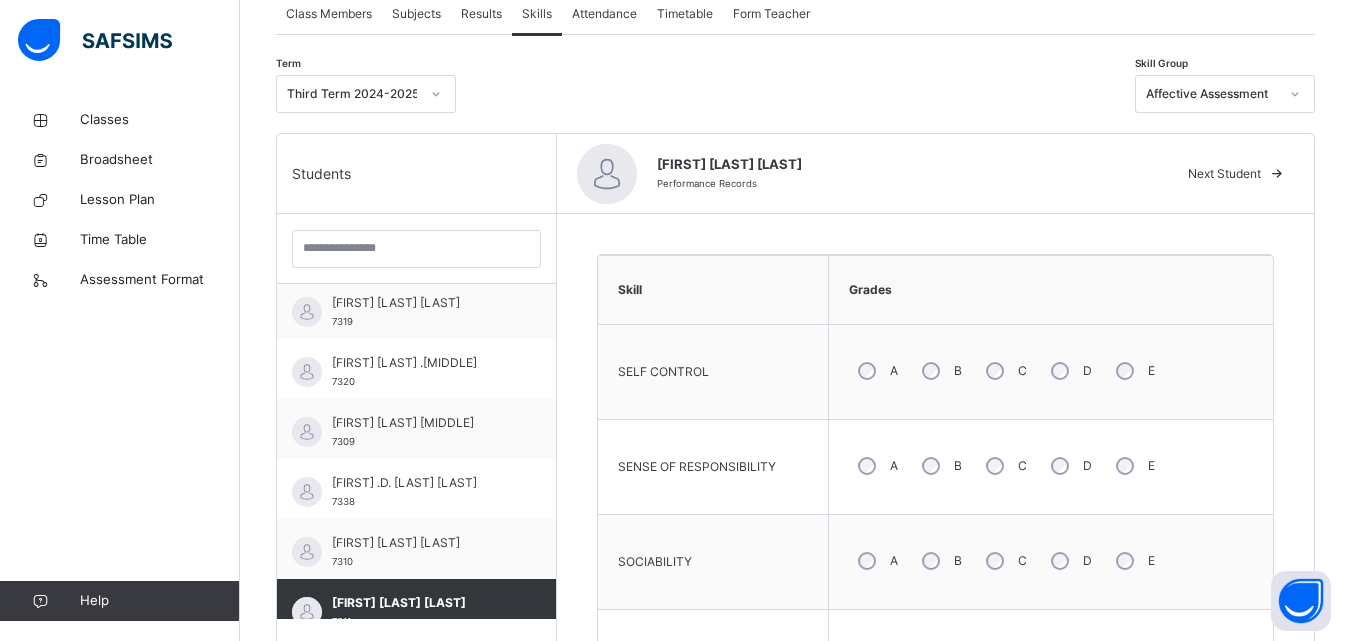 scroll, scrollTop: 365, scrollLeft: 0, axis: vertical 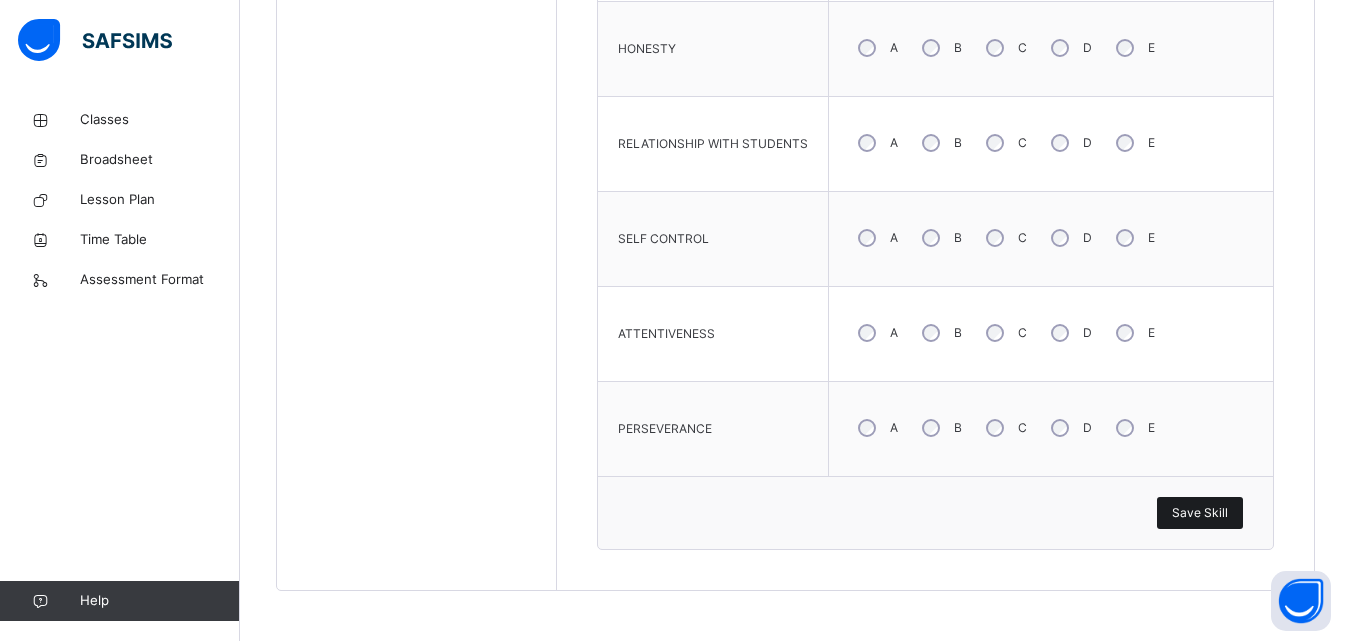 click on "Save Skill" at bounding box center [1200, 513] 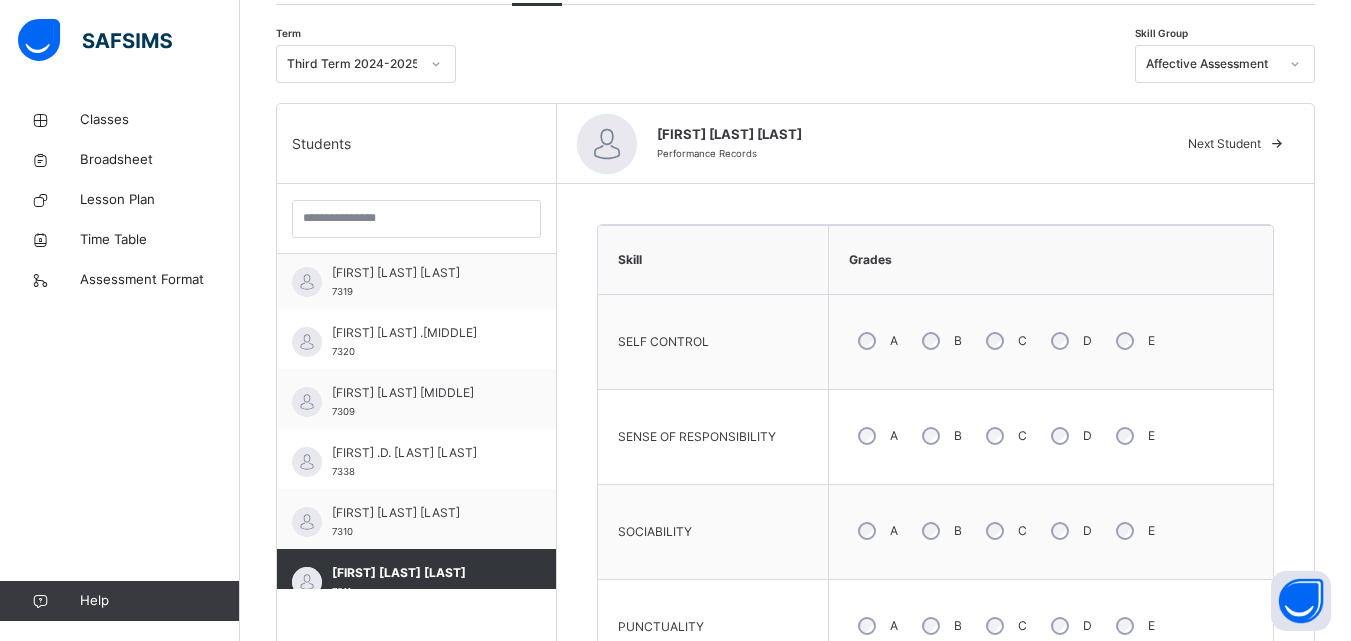 scroll, scrollTop: 365, scrollLeft: 0, axis: vertical 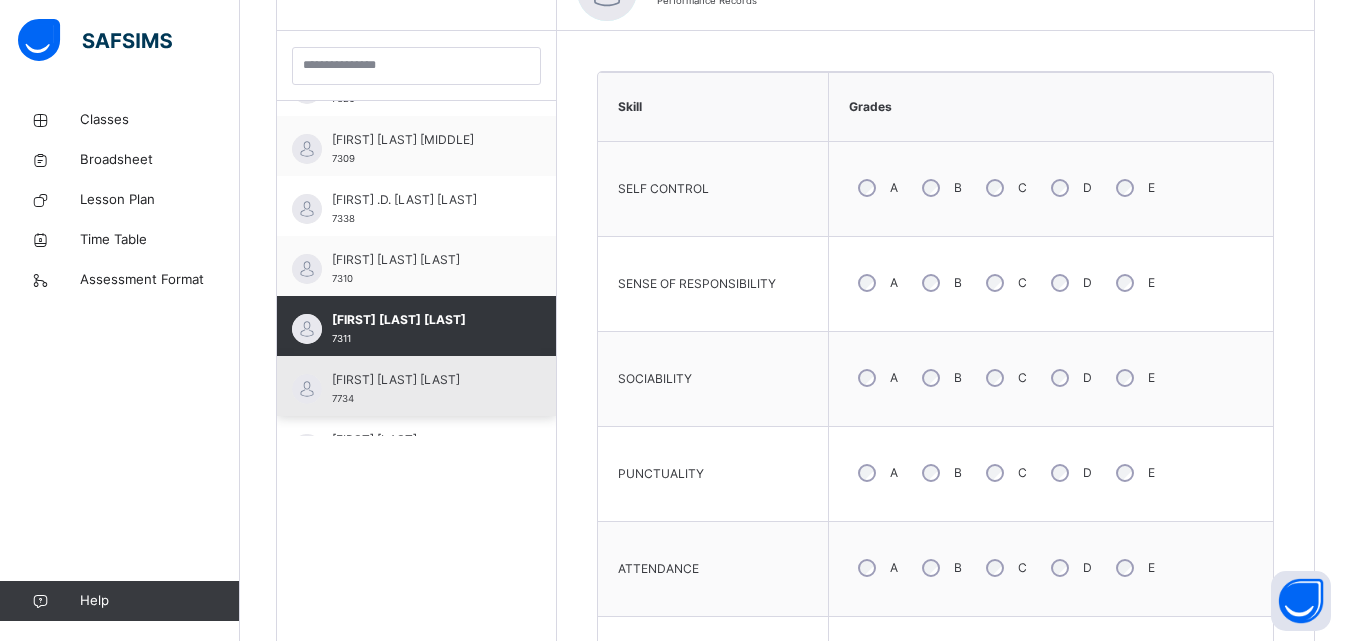 click on "[FIRST] [LAST] [LAST]" at bounding box center [421, 380] 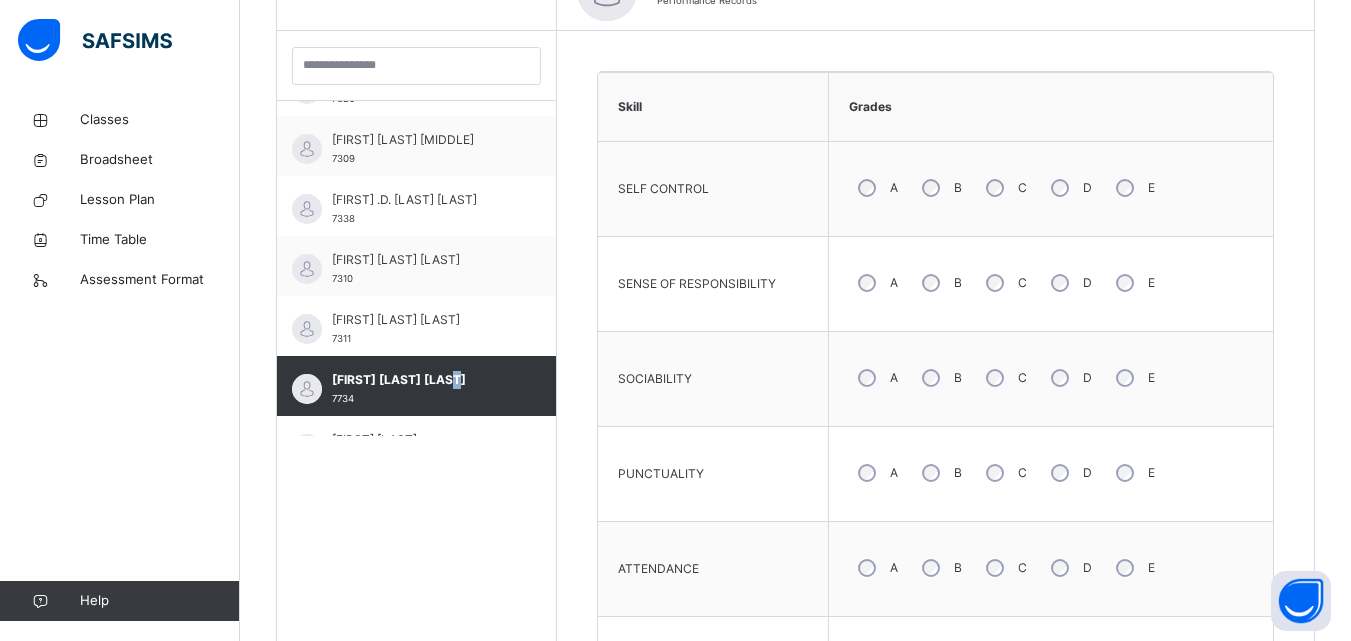 click on "C" at bounding box center [1004, 188] 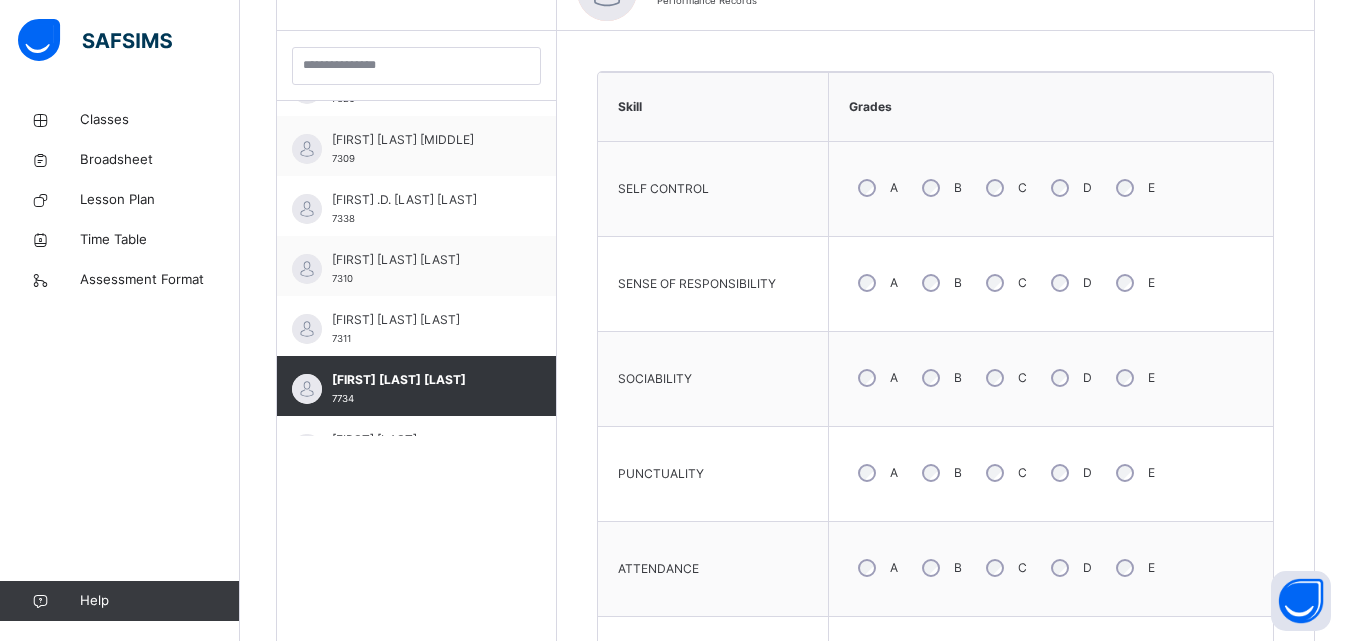 click on "B" at bounding box center [940, 378] 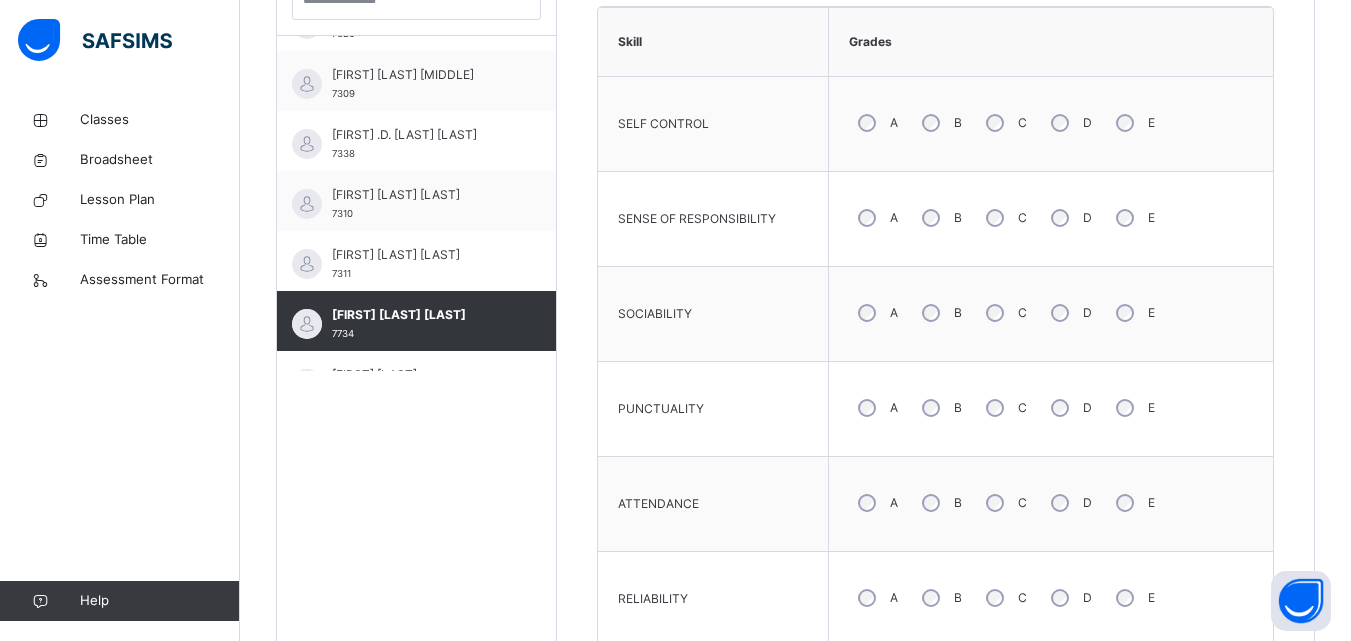 scroll, scrollTop: 665, scrollLeft: 0, axis: vertical 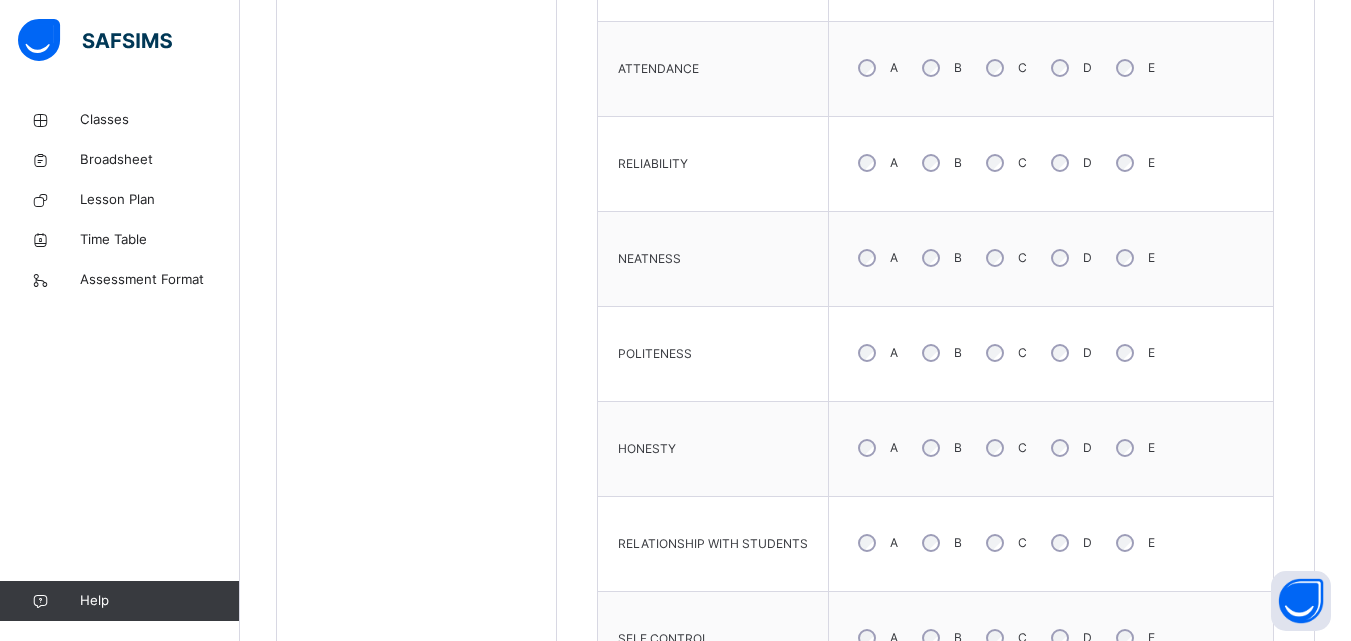 click on "A" at bounding box center (876, 543) 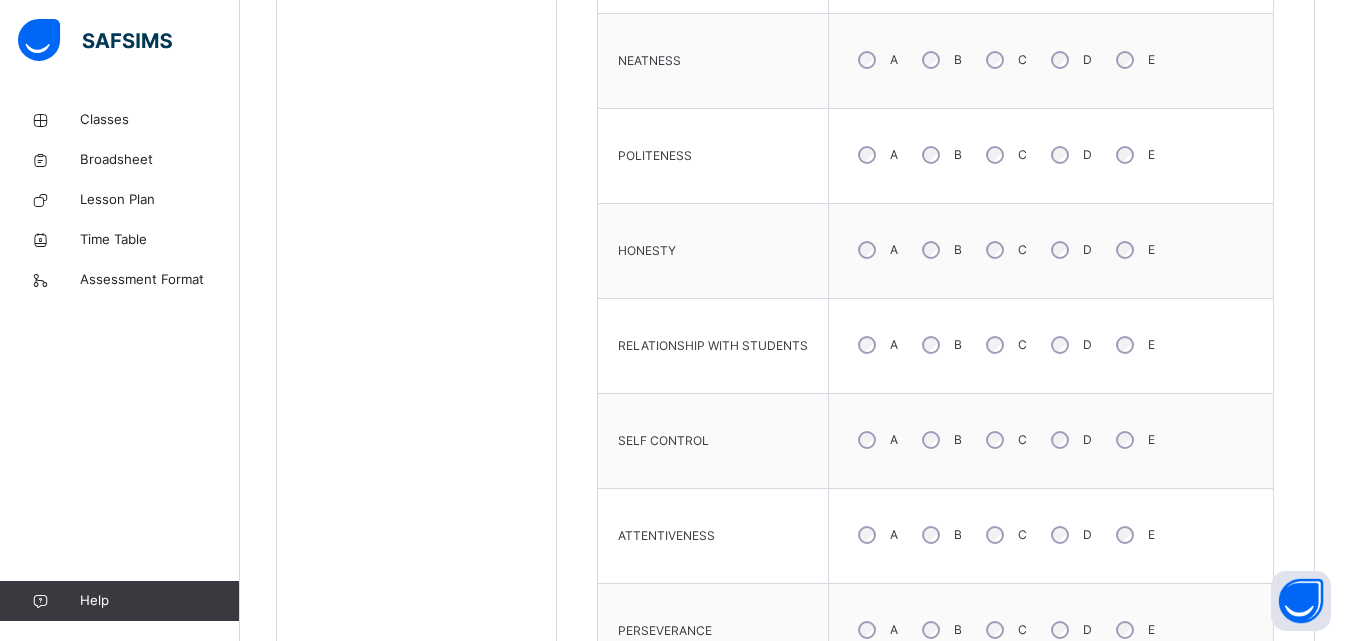 scroll, scrollTop: 1265, scrollLeft: 0, axis: vertical 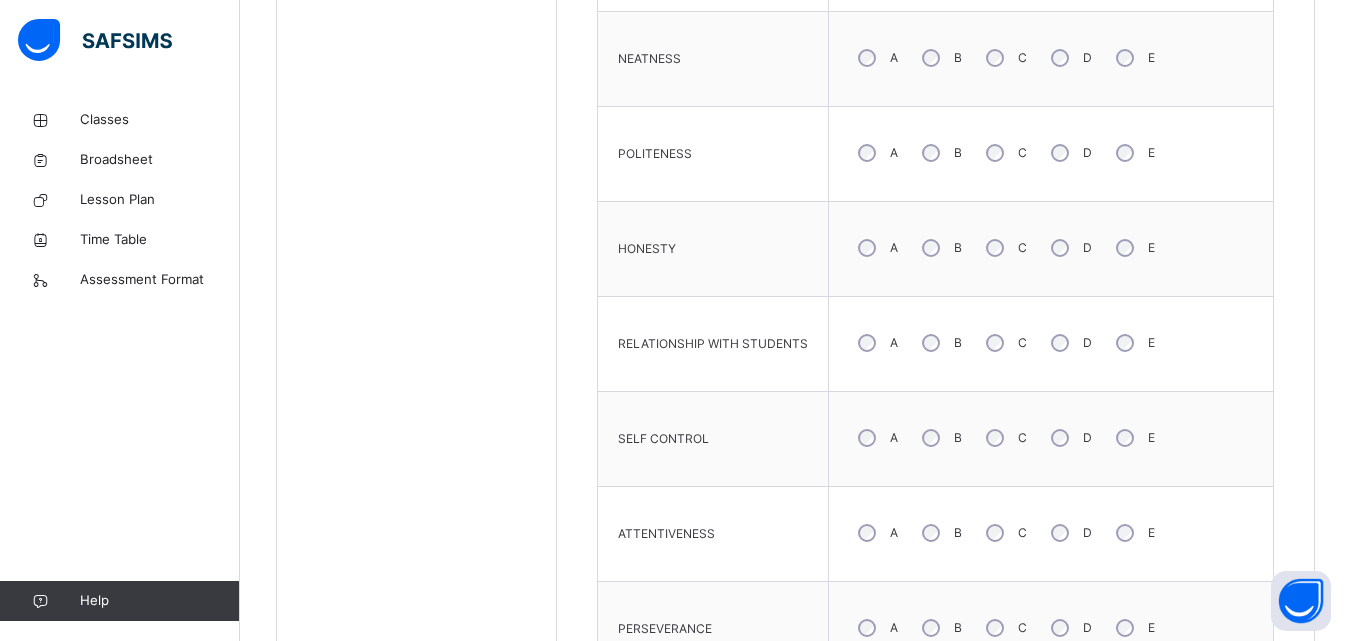 click on "C" at bounding box center [1004, 438] 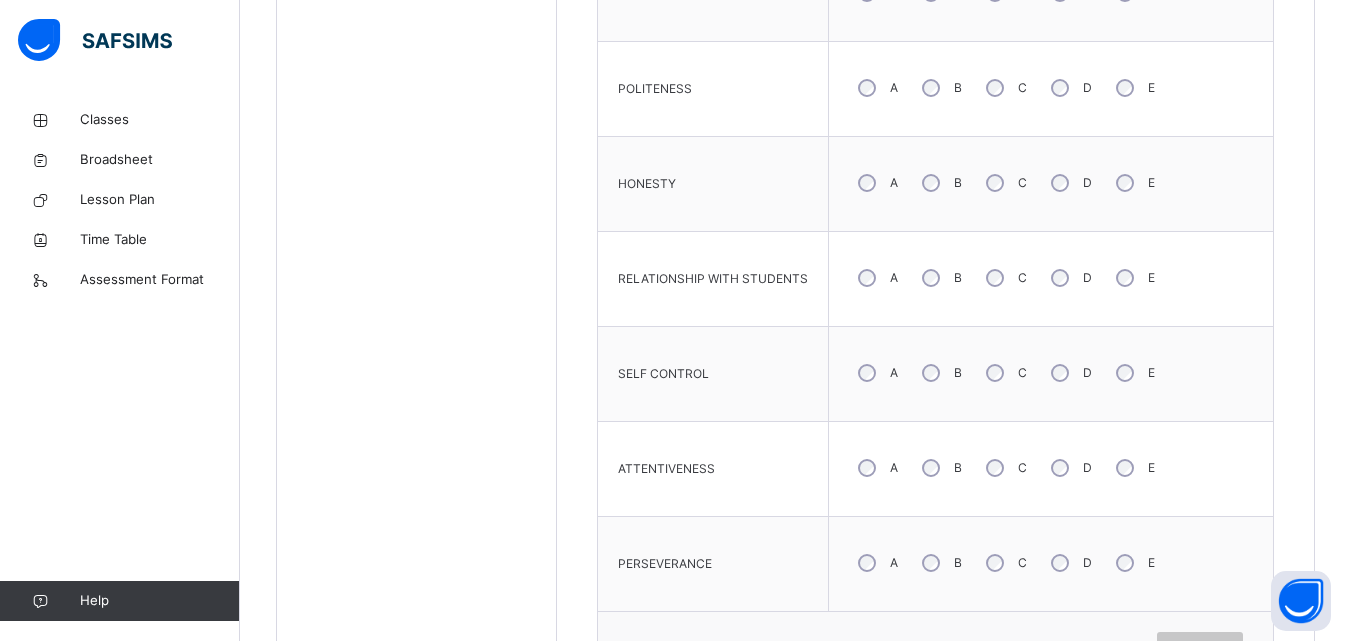 scroll, scrollTop: 1365, scrollLeft: 0, axis: vertical 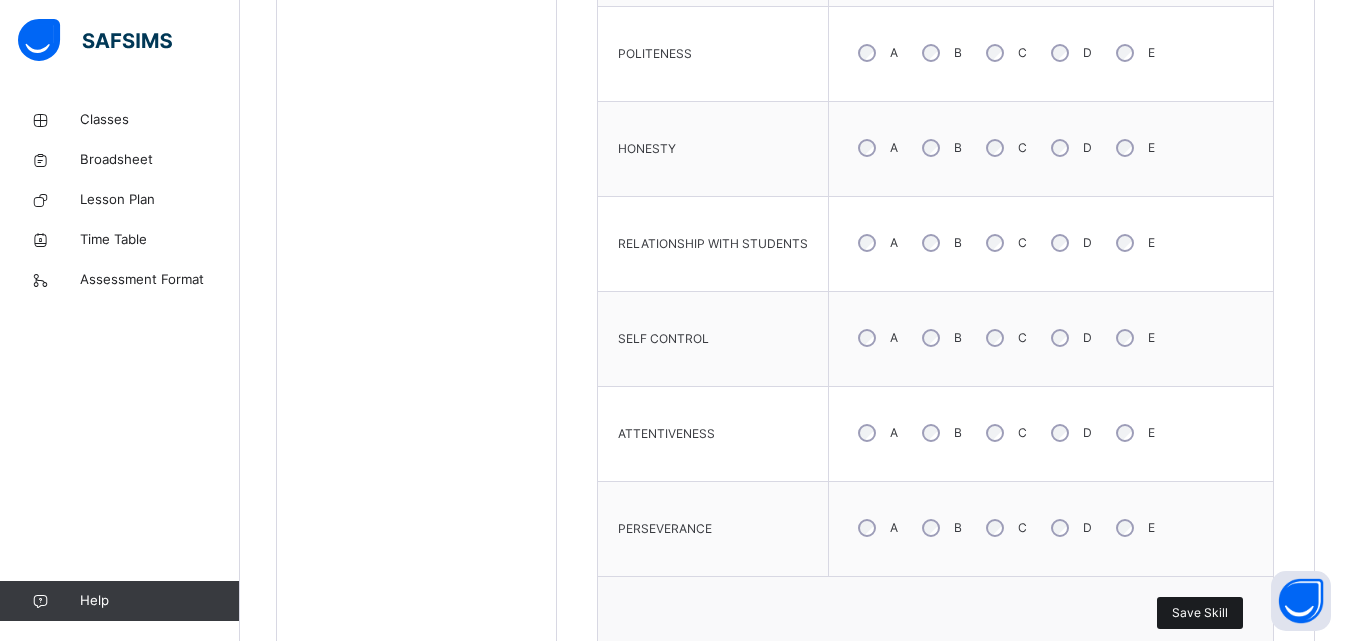 click on "Save Skill" at bounding box center [1200, 613] 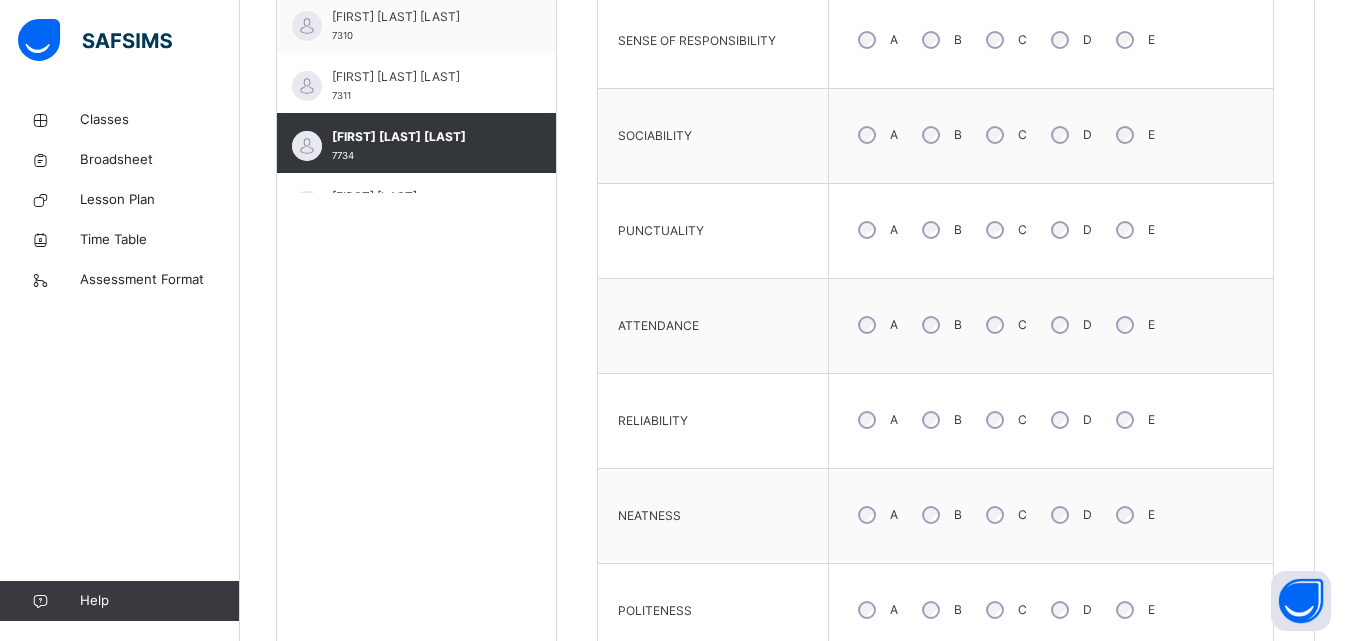 scroll, scrollTop: 665, scrollLeft: 0, axis: vertical 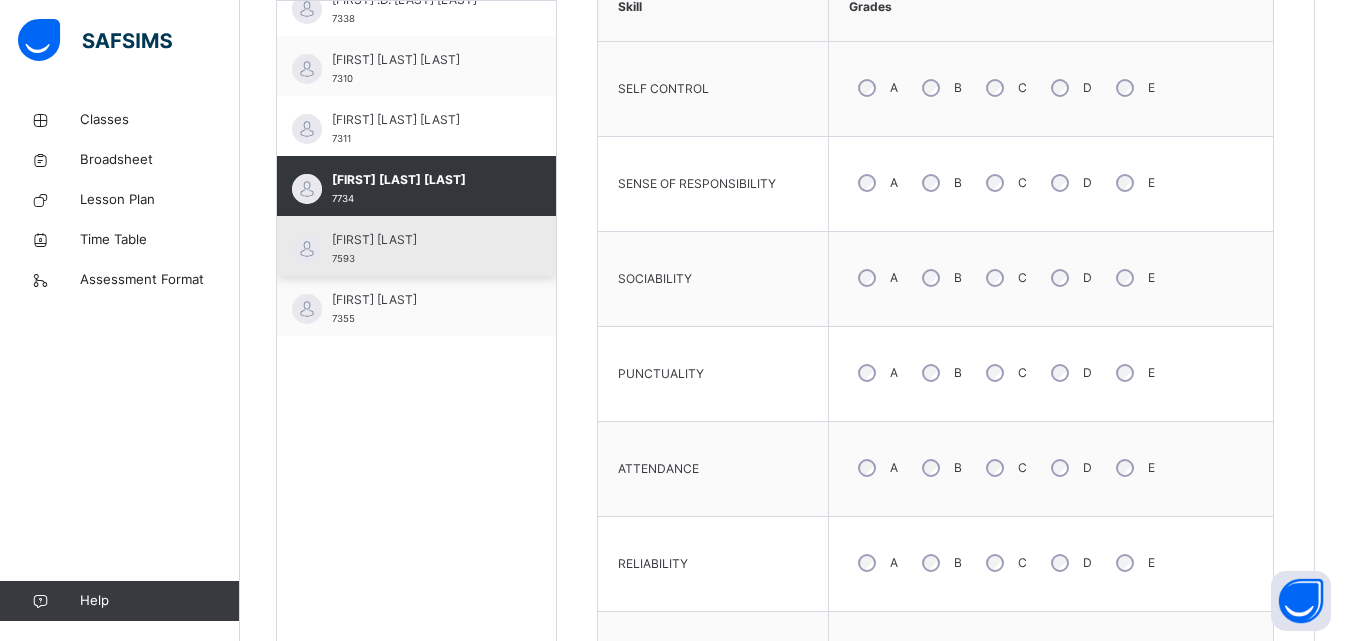 click on "[FIRST] [LAST]" at bounding box center (421, 240) 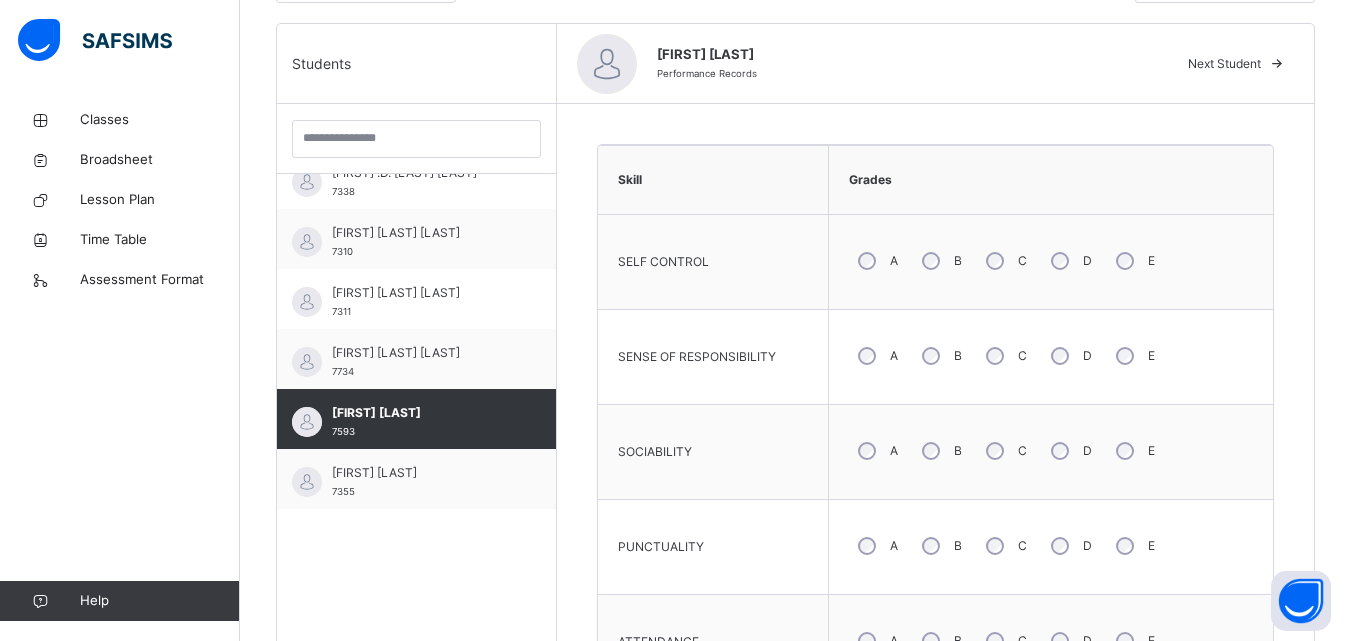 scroll, scrollTop: 465, scrollLeft: 0, axis: vertical 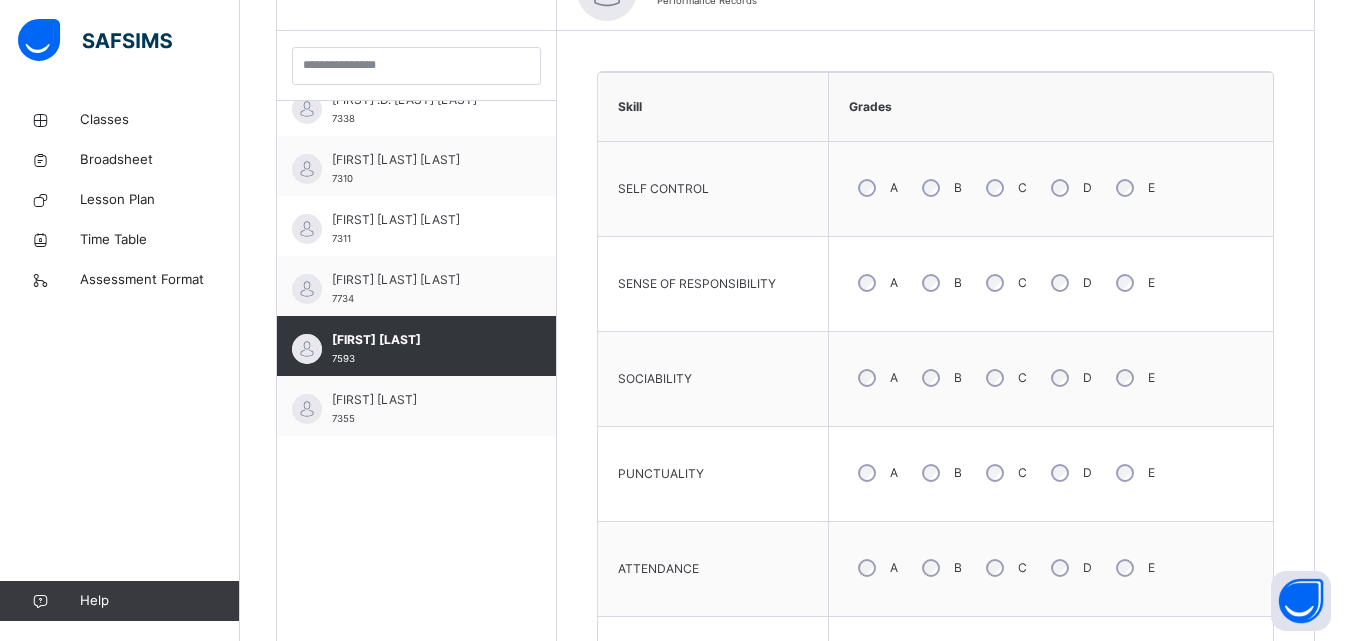 click on "C" at bounding box center [1004, 378] 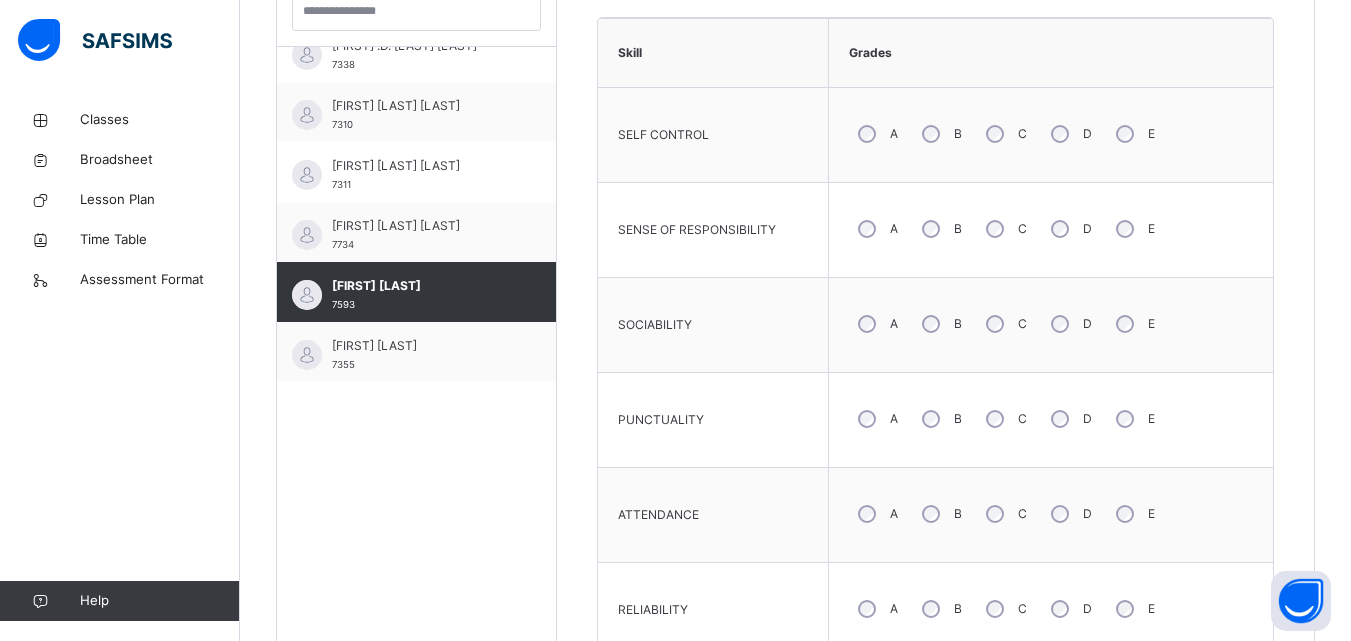 scroll, scrollTop: 665, scrollLeft: 0, axis: vertical 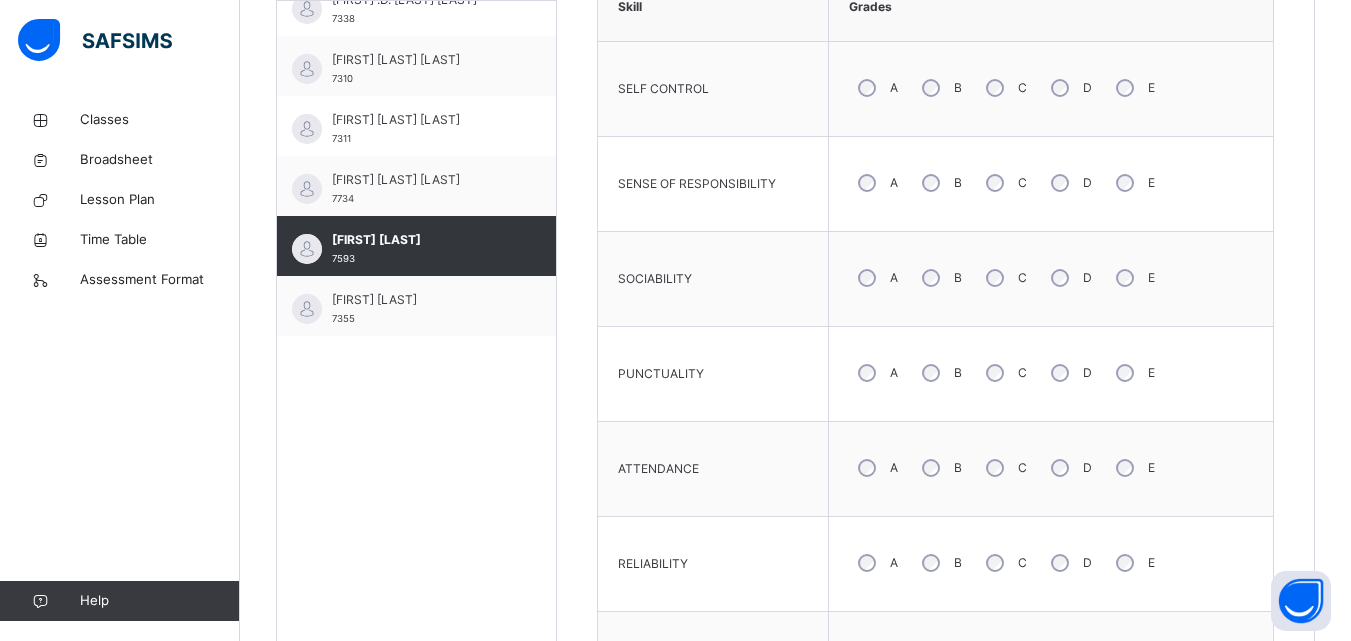click on "B" at bounding box center [940, 373] 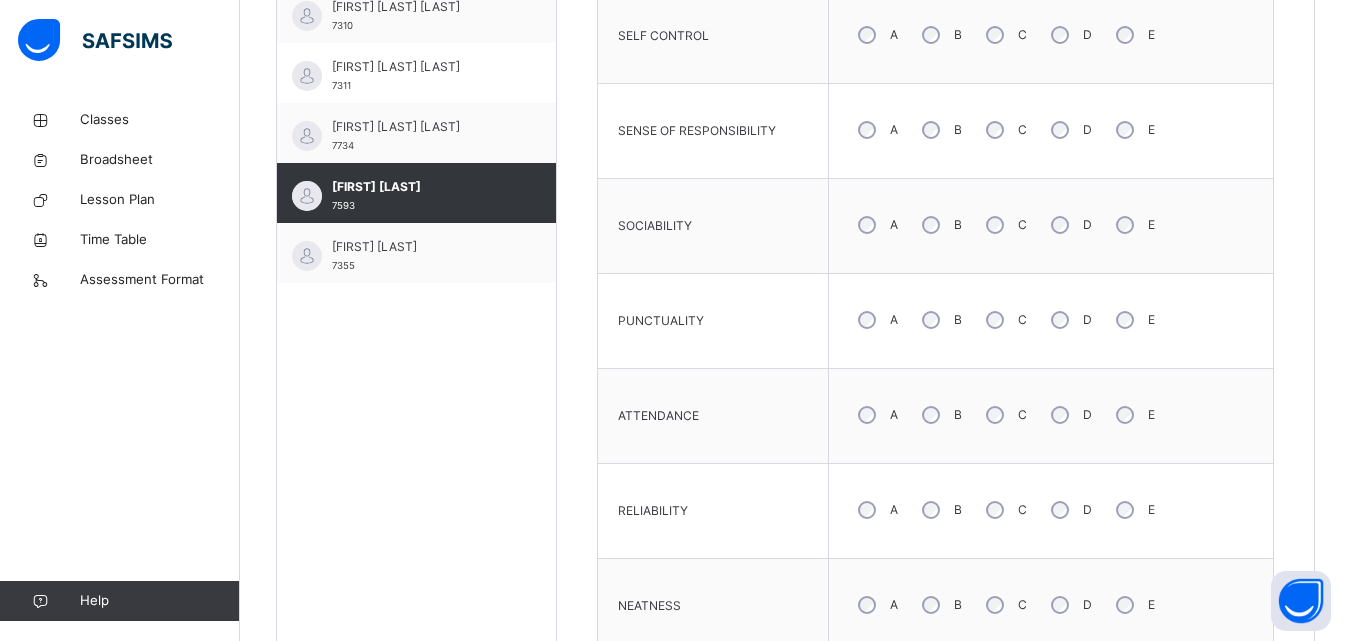 scroll, scrollTop: 765, scrollLeft: 0, axis: vertical 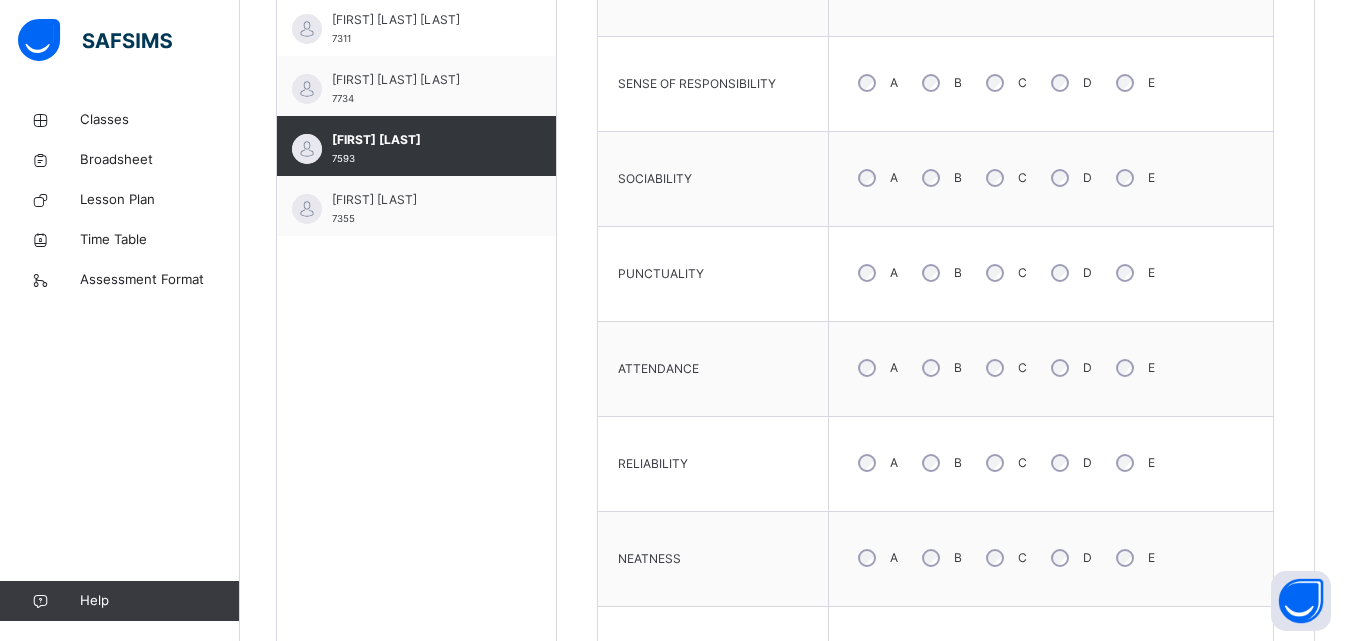 click on "B" at bounding box center [940, 463] 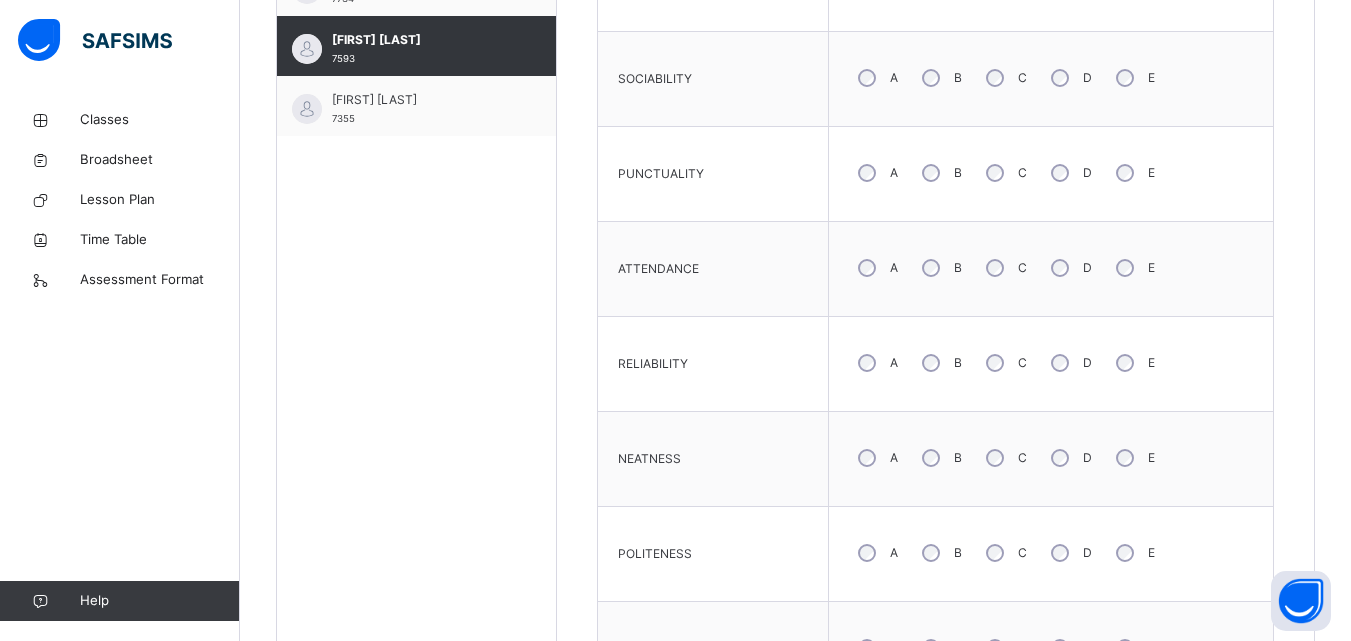 click on "B" at bounding box center (940, 458) 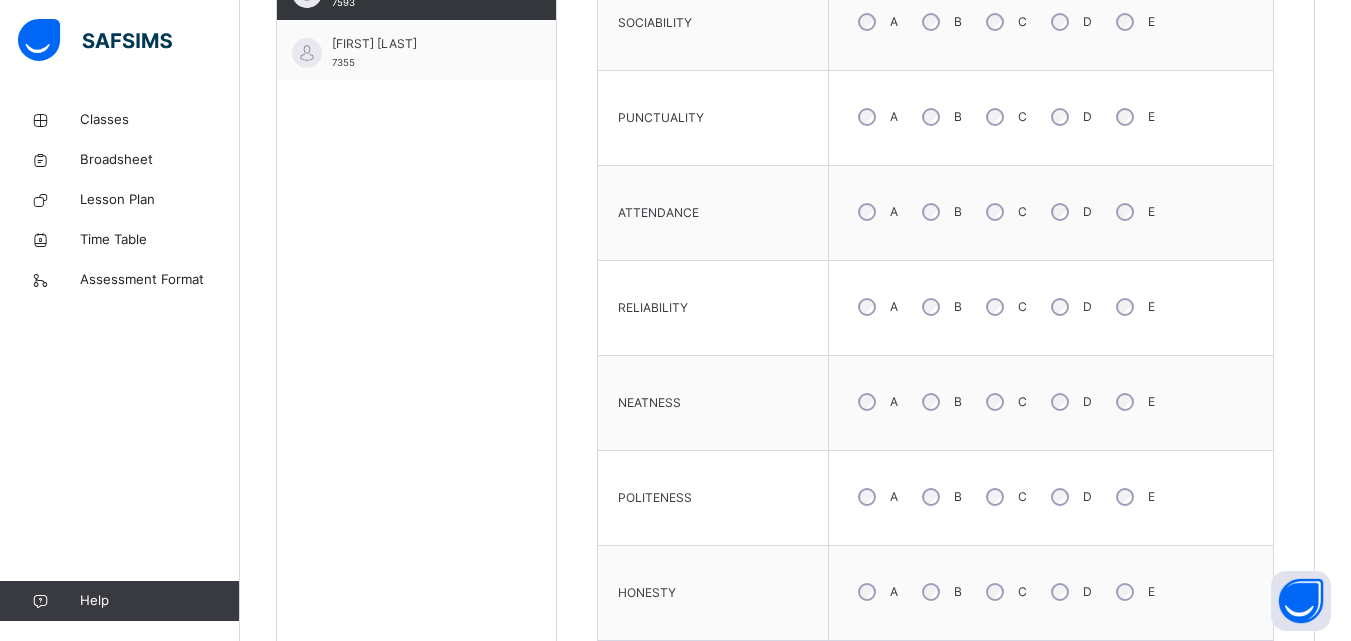 scroll, scrollTop: 965, scrollLeft: 0, axis: vertical 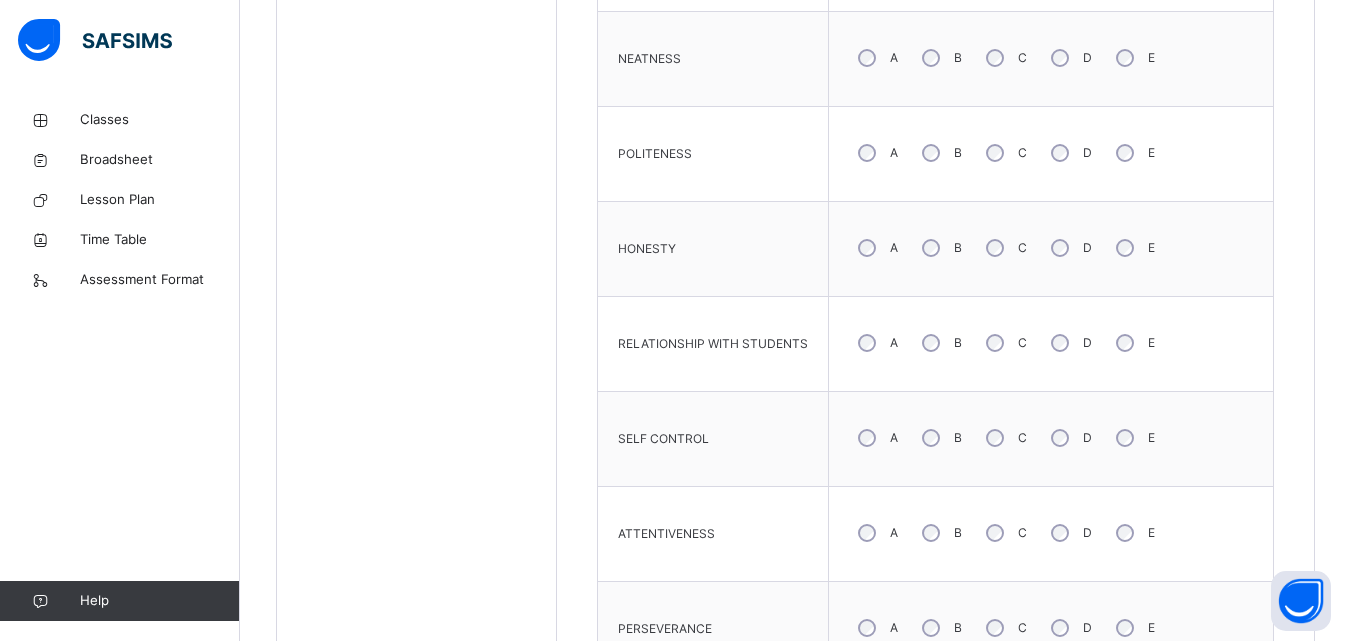 click on "B" at bounding box center [940, 343] 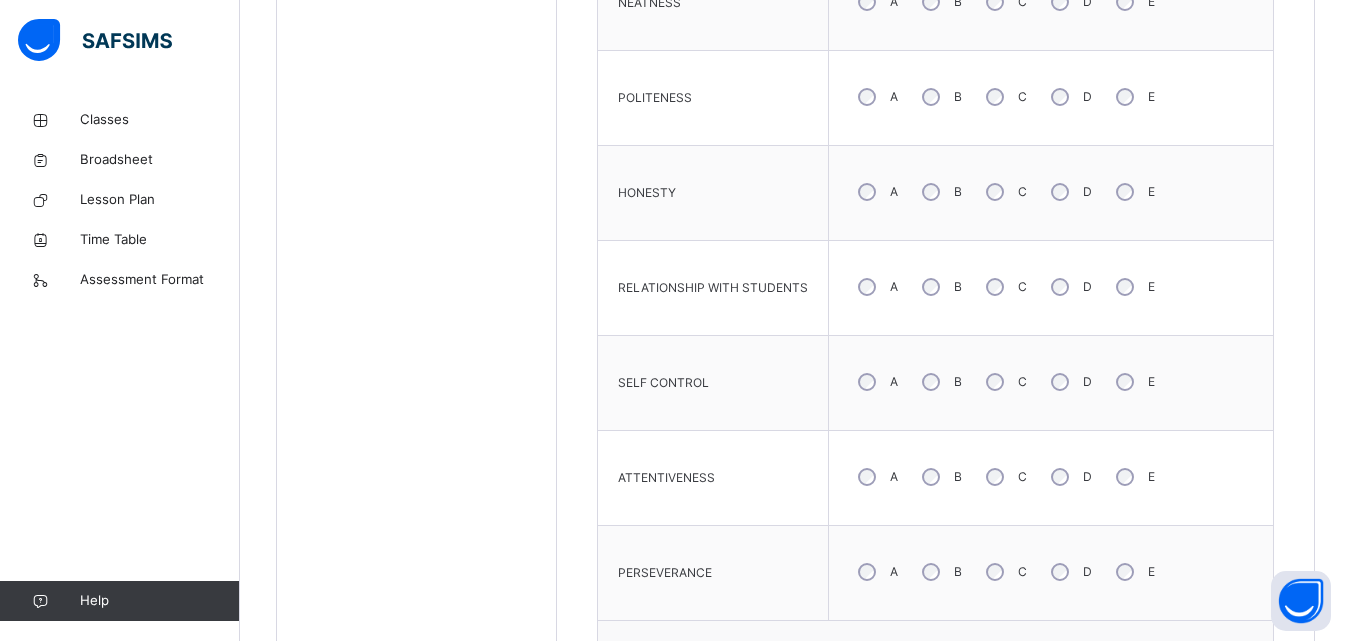 scroll, scrollTop: 1365, scrollLeft: 0, axis: vertical 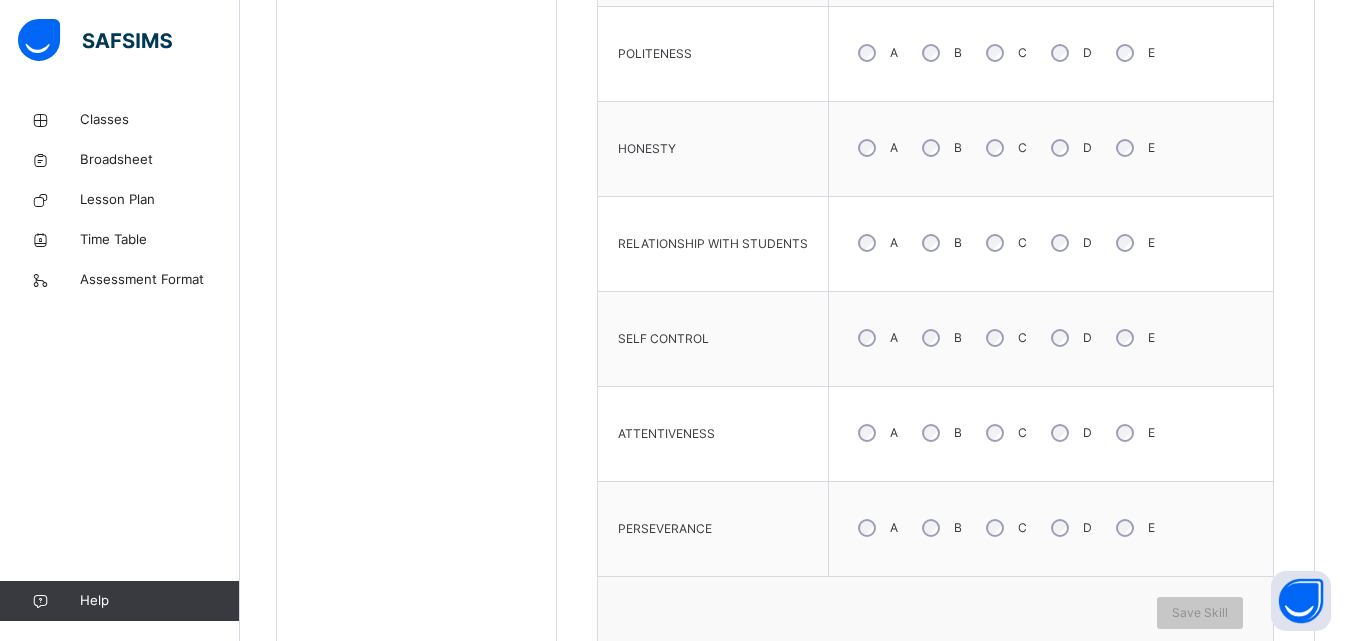 click on "B" at bounding box center (940, 338) 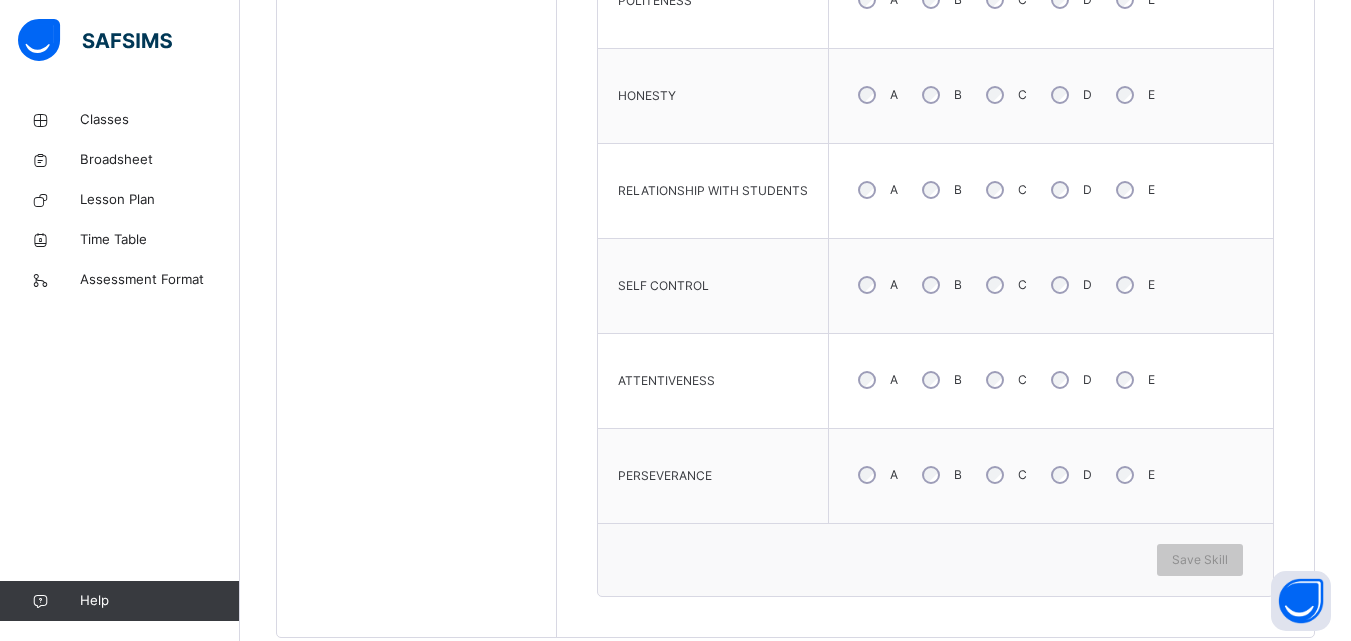scroll, scrollTop: 1465, scrollLeft: 0, axis: vertical 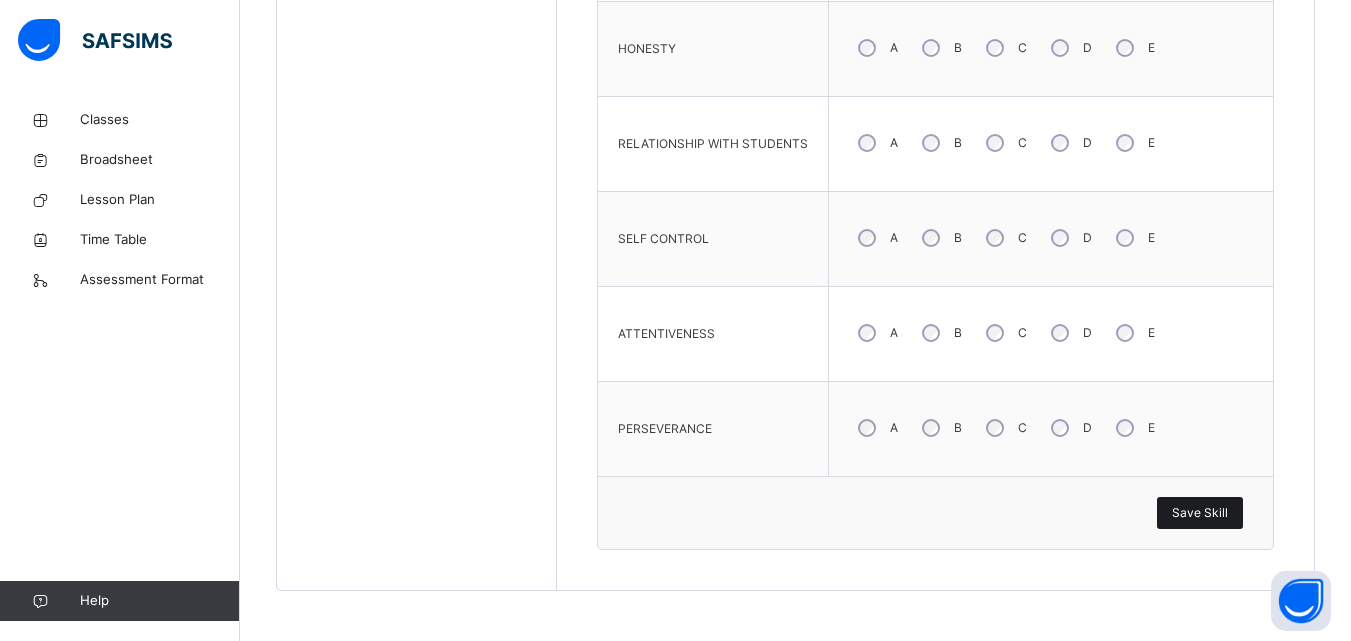 click on "Save Skill" at bounding box center [1200, 513] 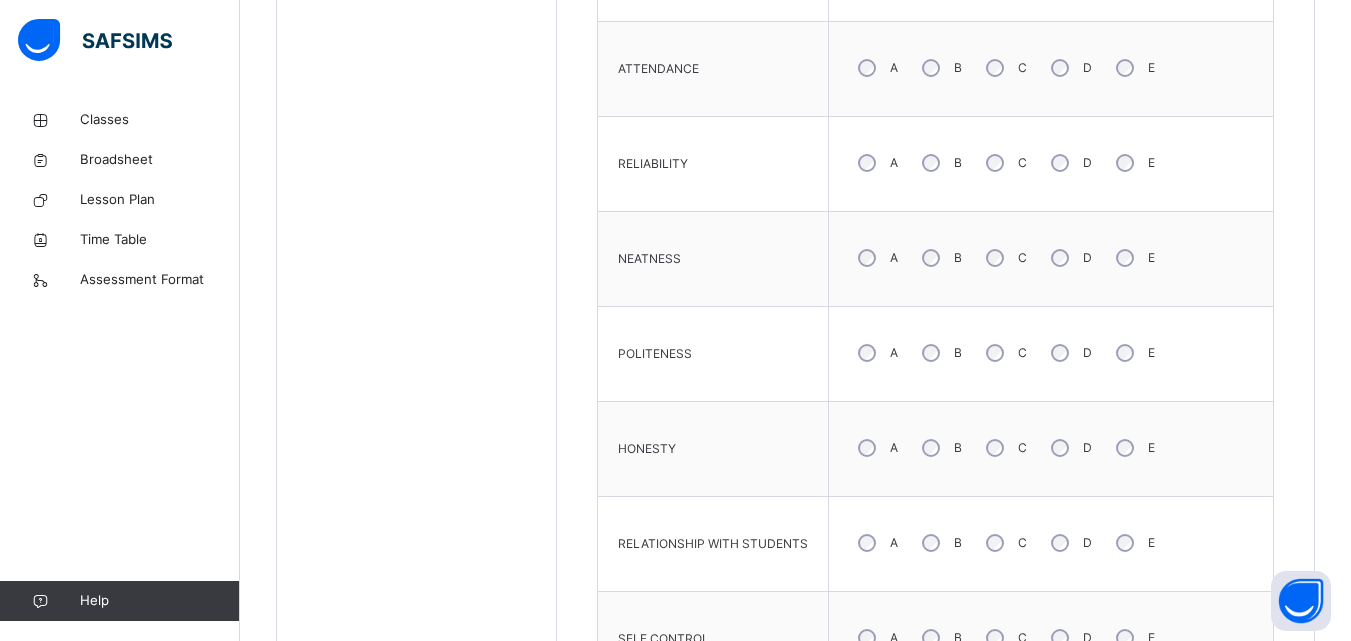 scroll, scrollTop: 765, scrollLeft: 0, axis: vertical 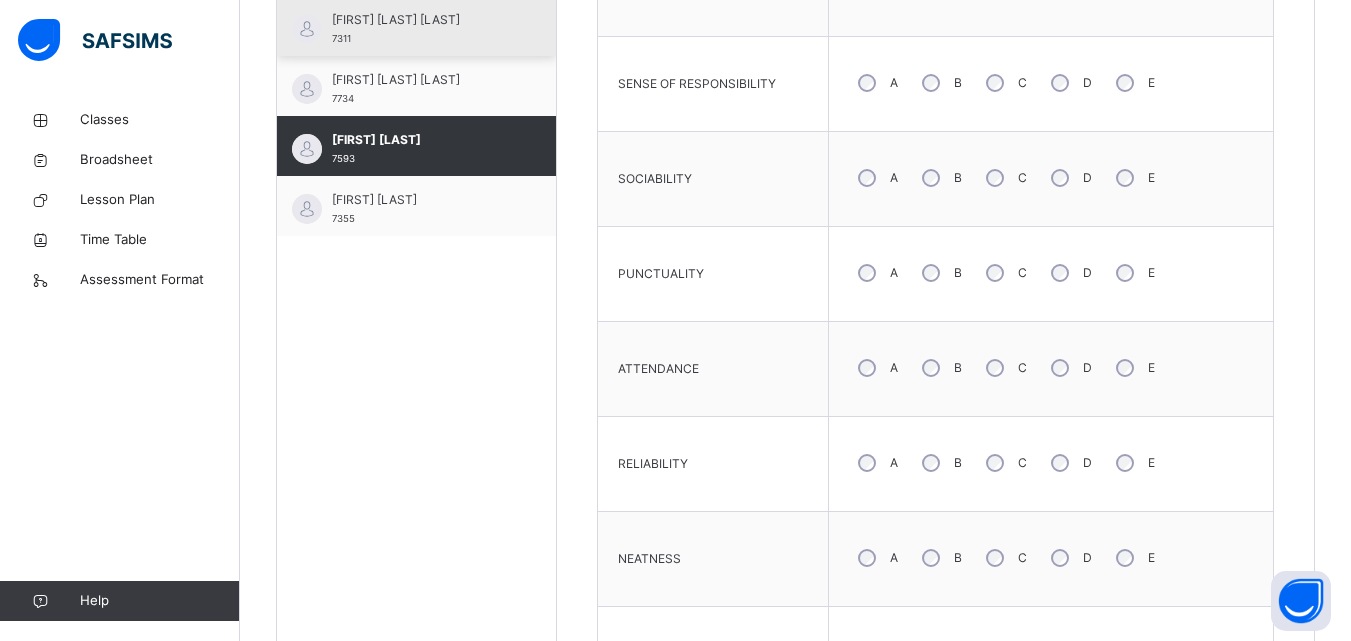 click on "[FIRST]  [LAST]" at bounding box center (421, 200) 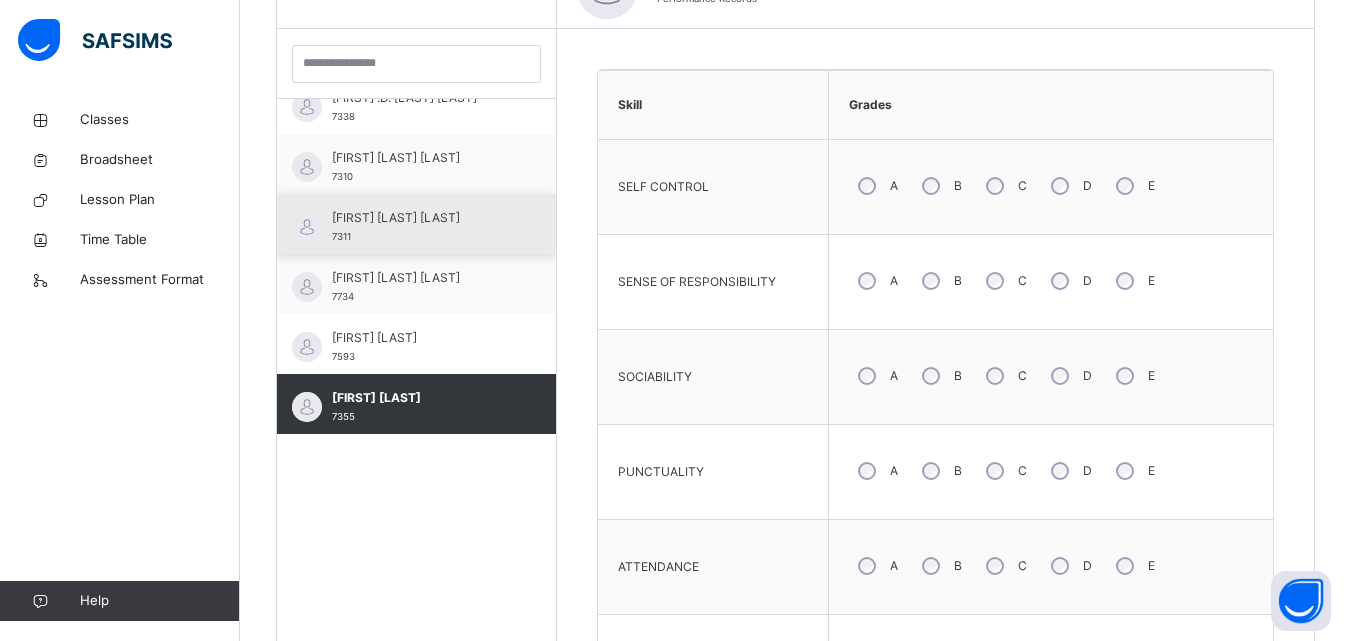 scroll, scrollTop: 765, scrollLeft: 0, axis: vertical 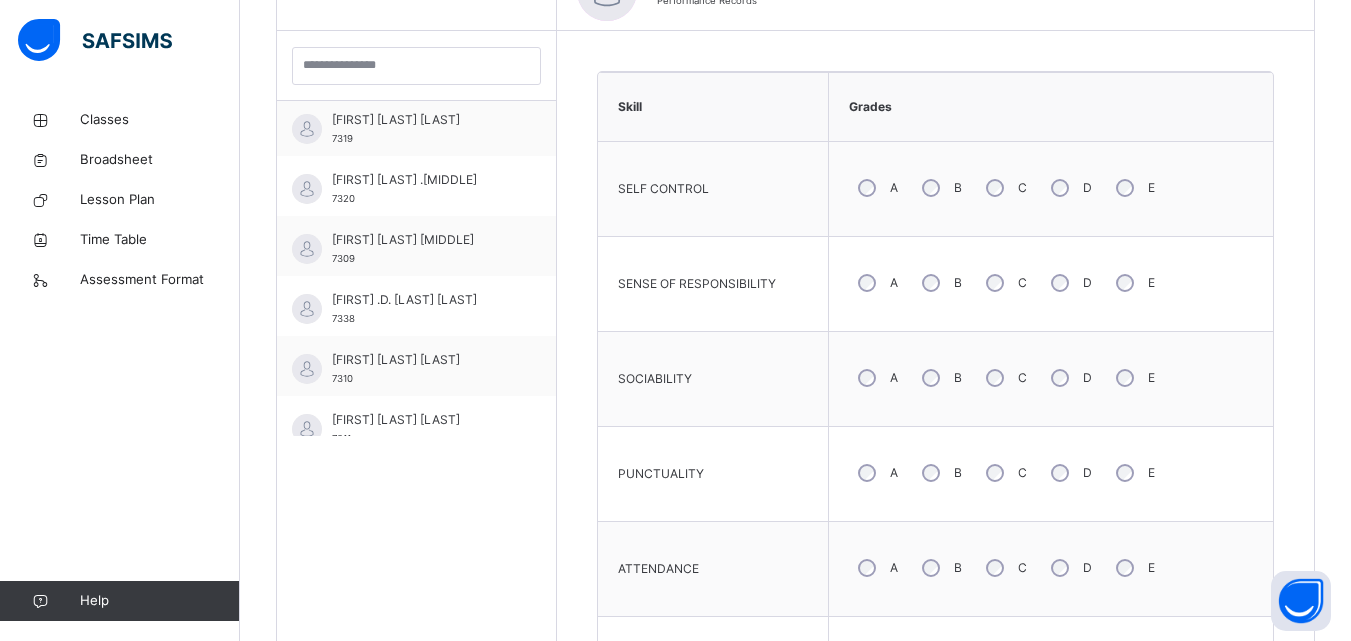 click on "B" at bounding box center (940, 378) 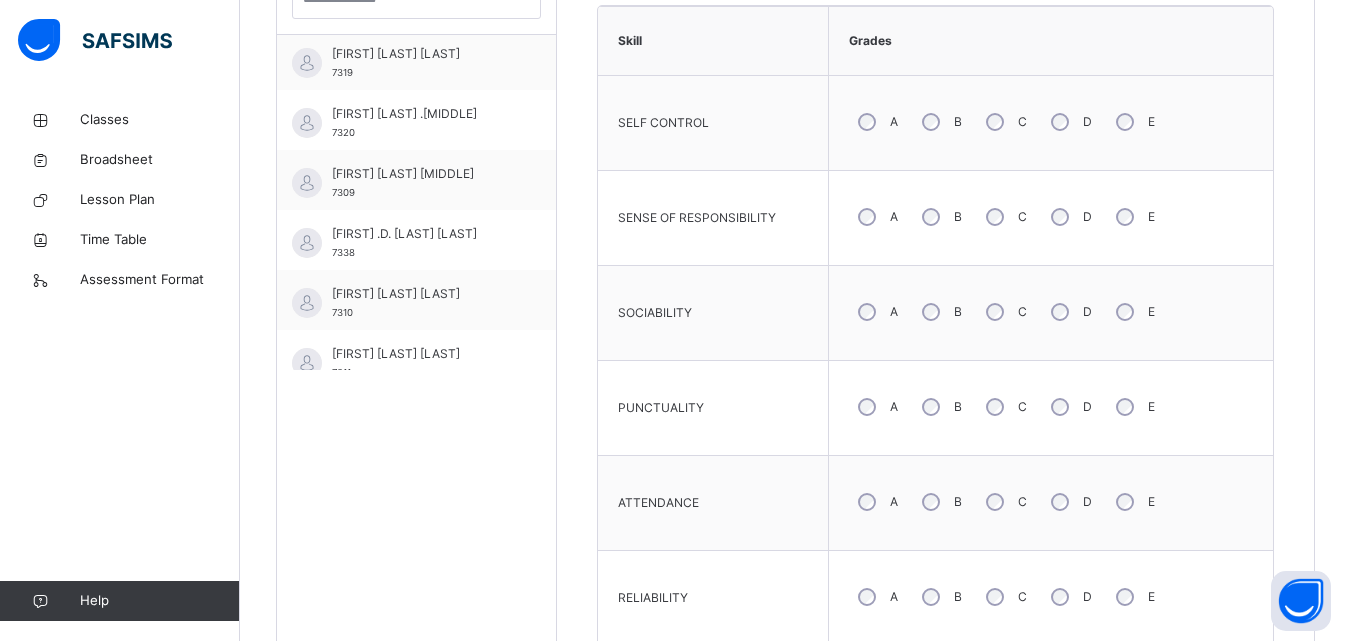 scroll, scrollTop: 765, scrollLeft: 0, axis: vertical 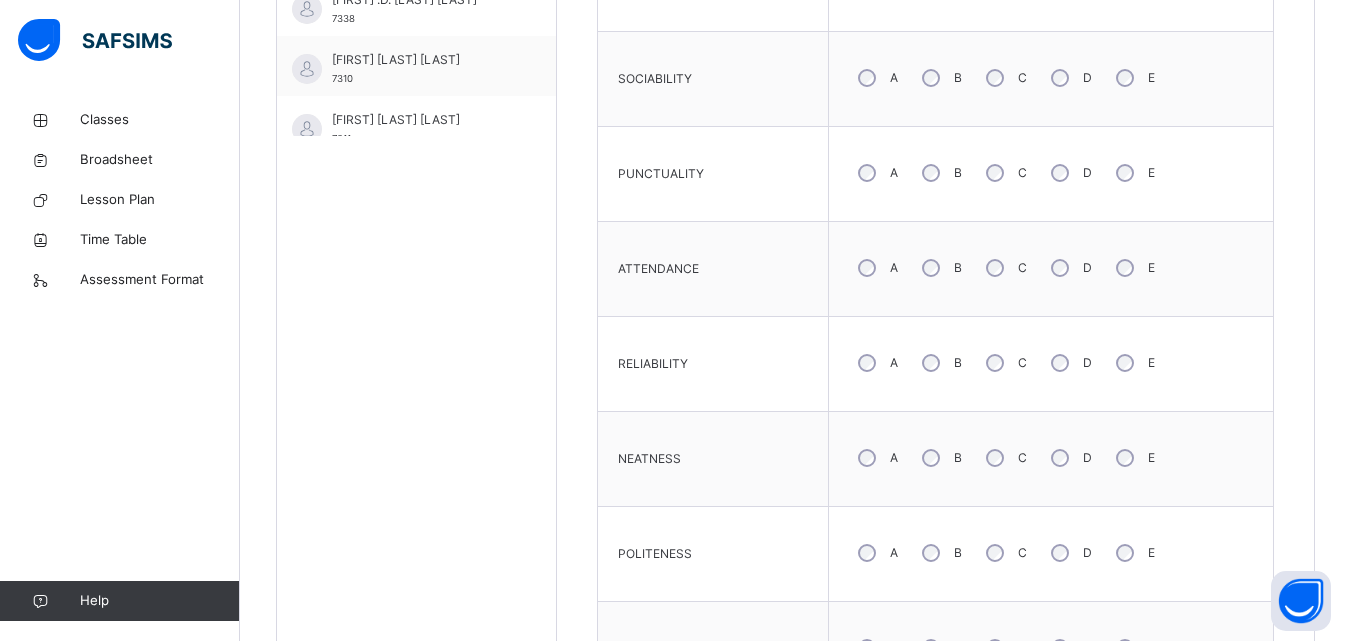 click on "C" at bounding box center [1004, 363] 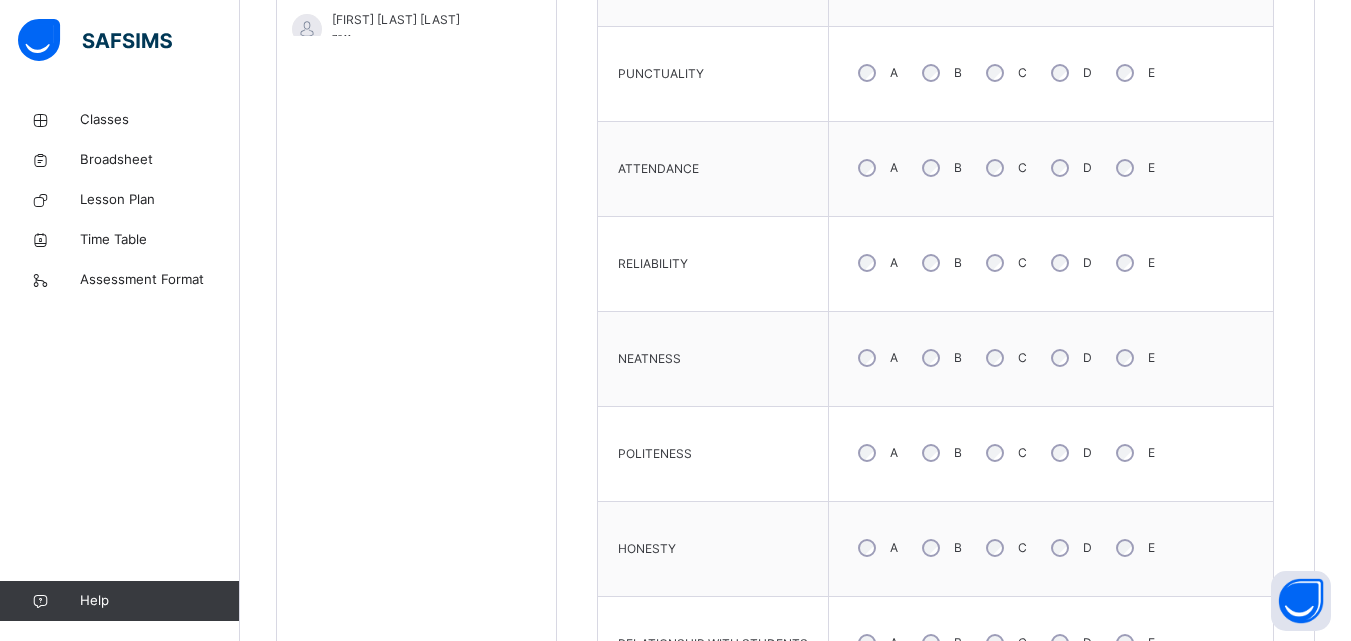 scroll, scrollTop: 1065, scrollLeft: 0, axis: vertical 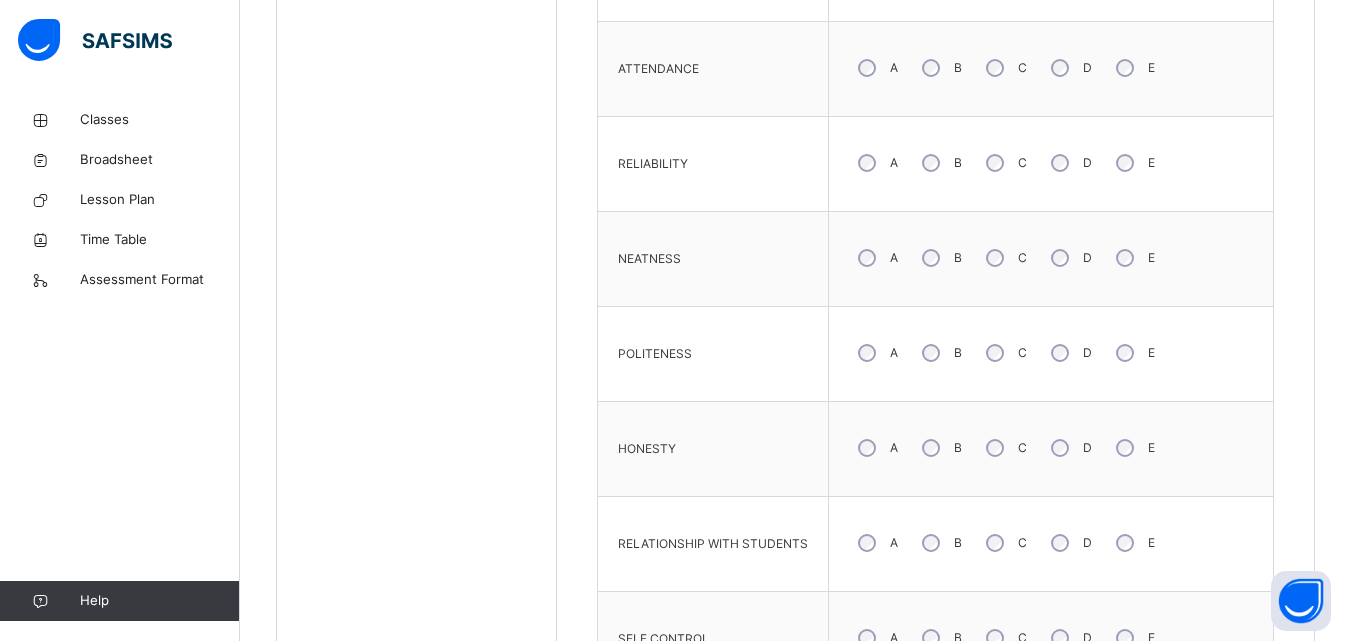 click on "B" at bounding box center (940, 353) 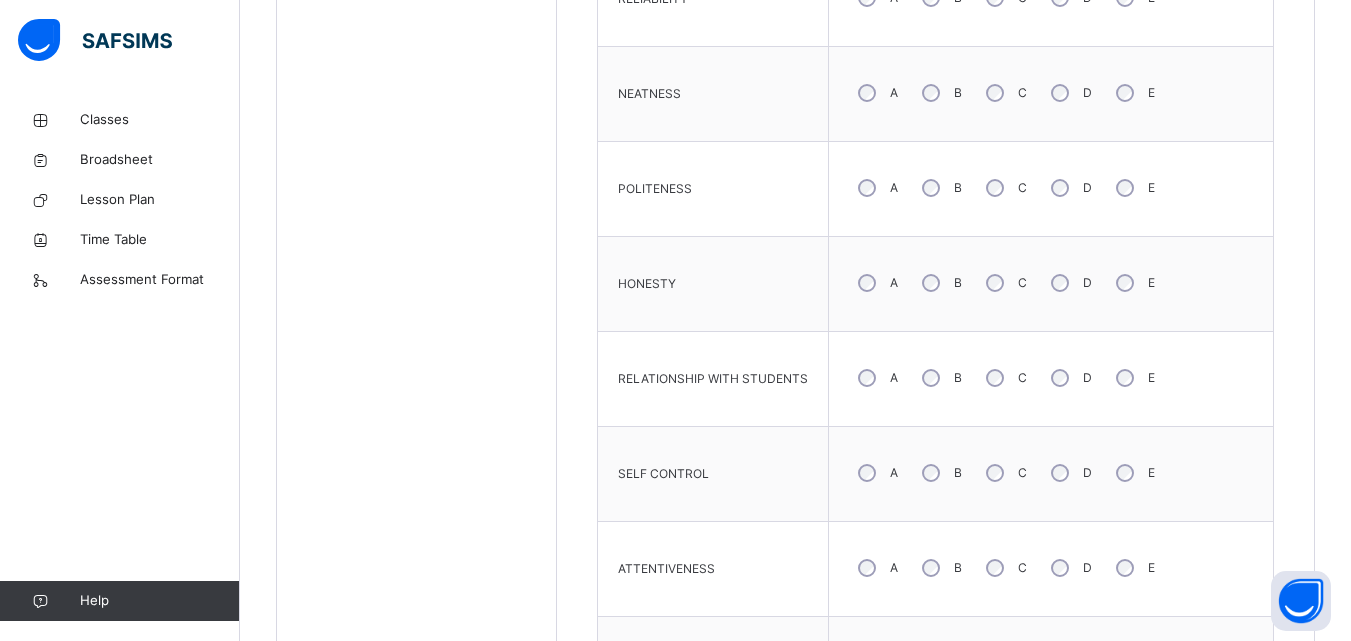 scroll, scrollTop: 1265, scrollLeft: 0, axis: vertical 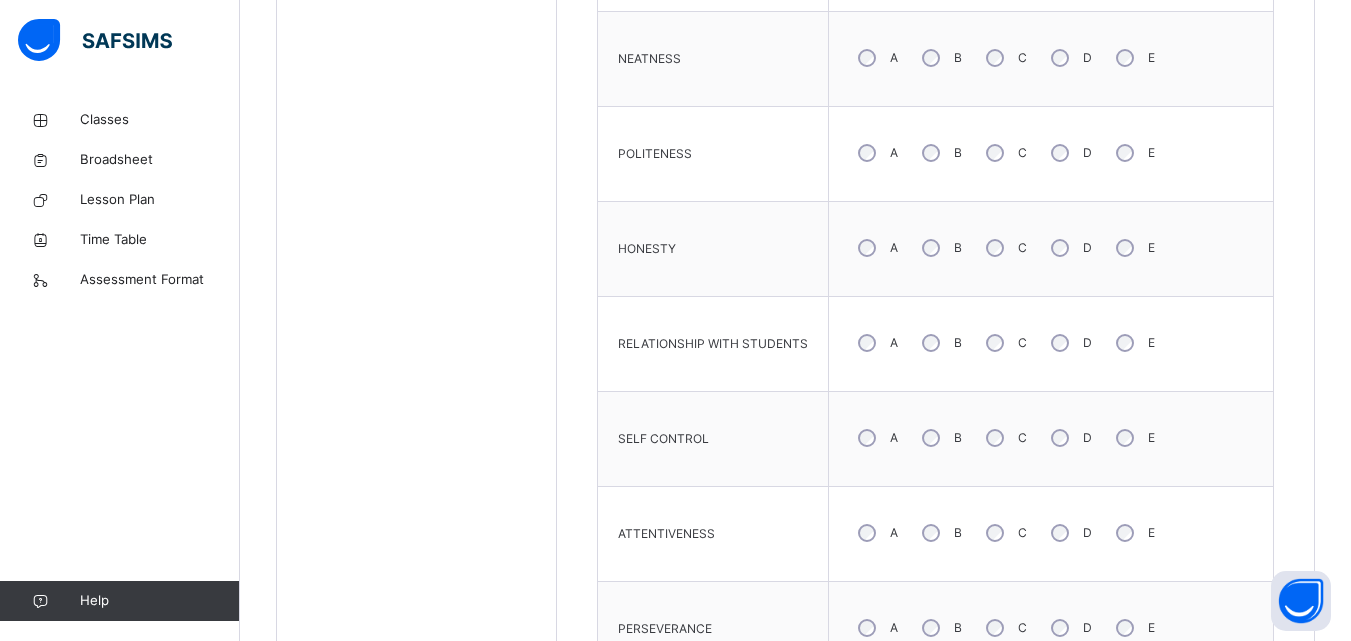 click on "B" at bounding box center [940, 343] 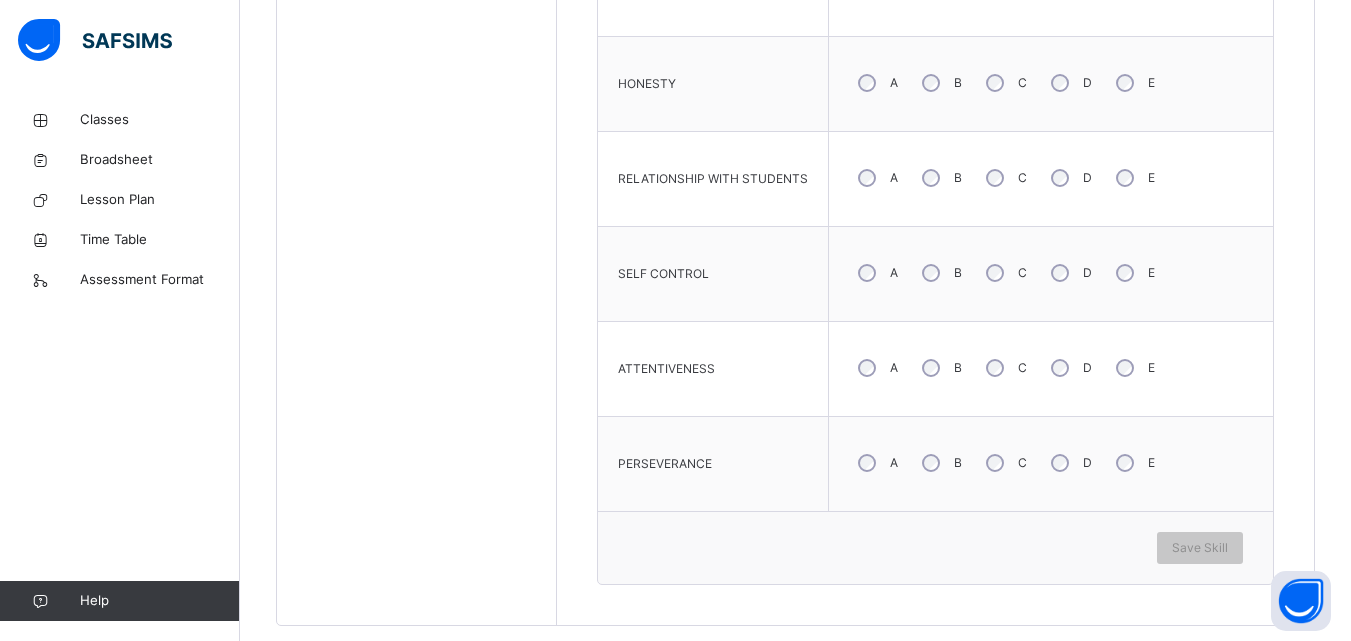 scroll, scrollTop: 1465, scrollLeft: 0, axis: vertical 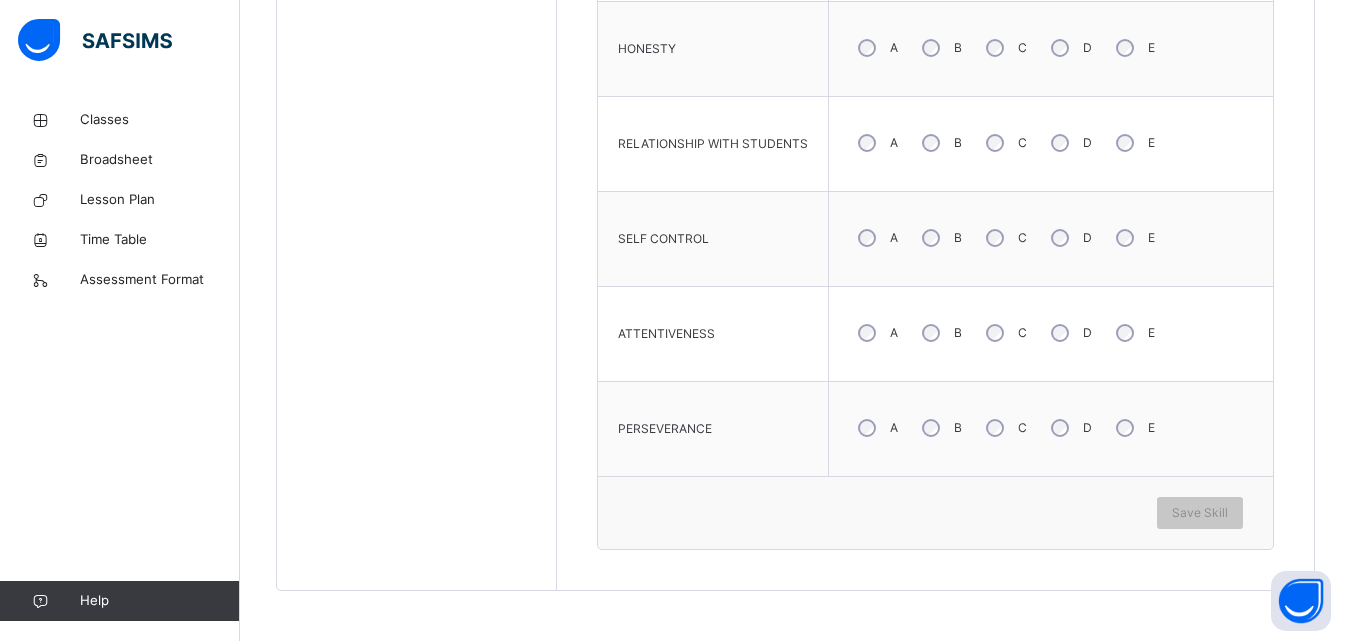 click on "B" at bounding box center (940, 428) 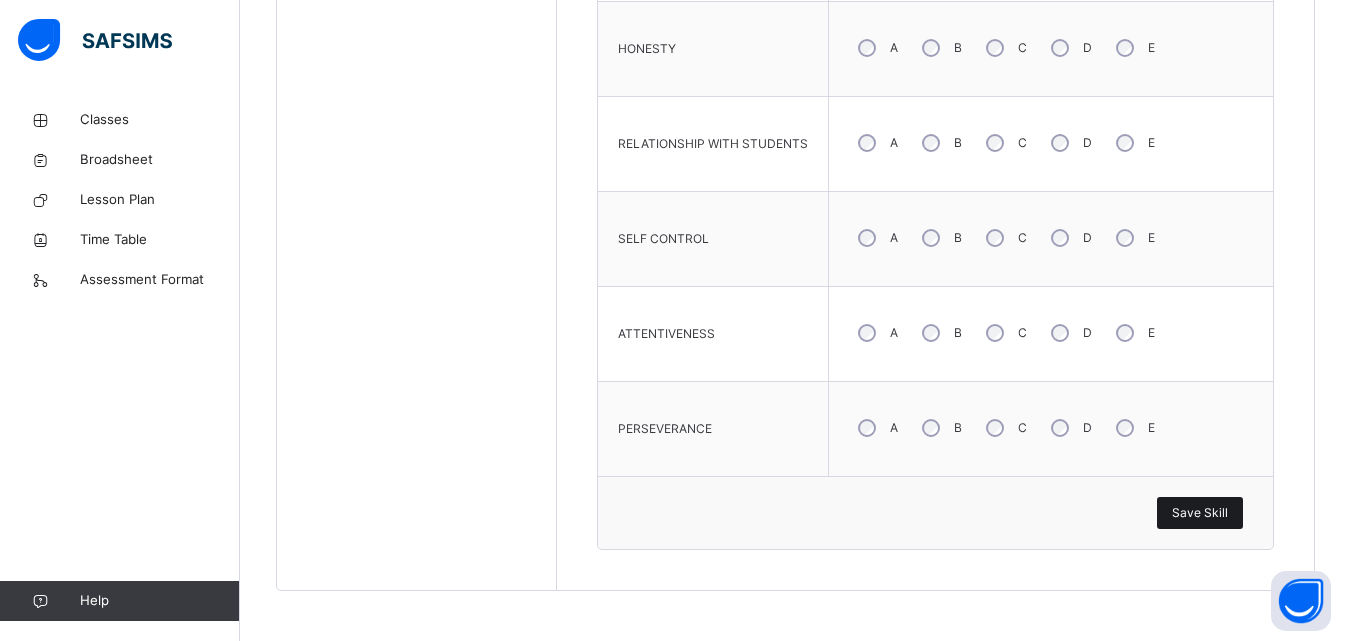 click on "Save Skill" at bounding box center [1200, 513] 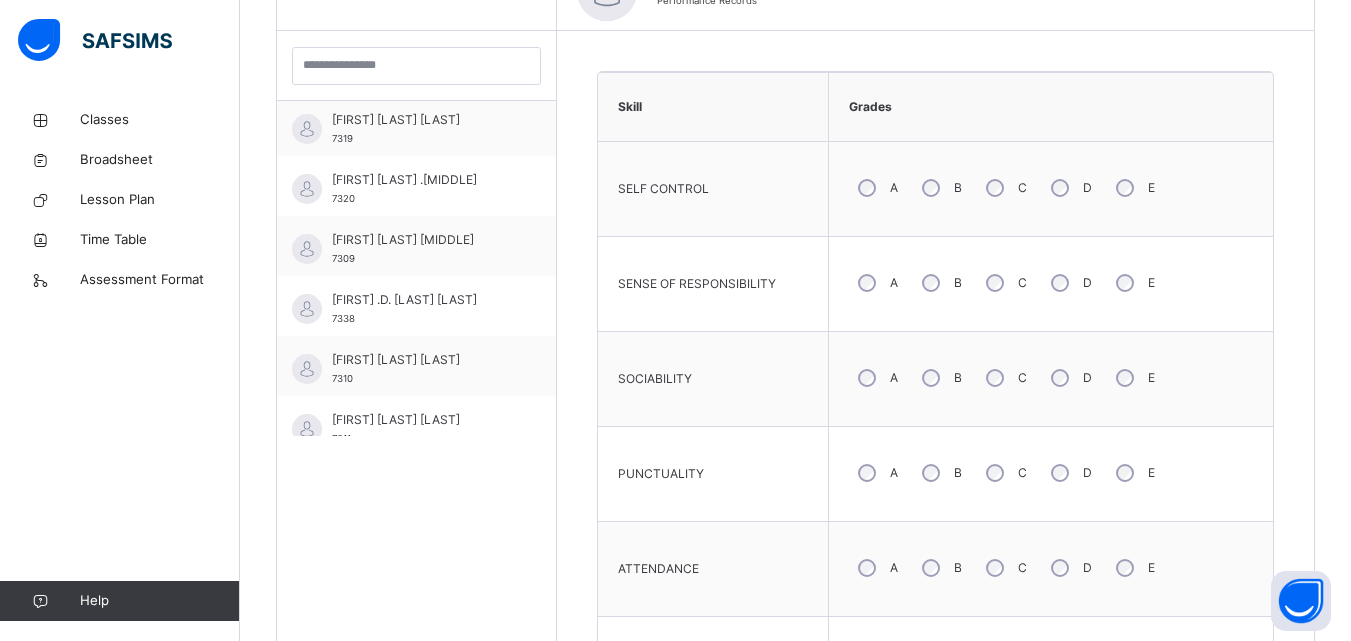 scroll, scrollTop: 465, scrollLeft: 0, axis: vertical 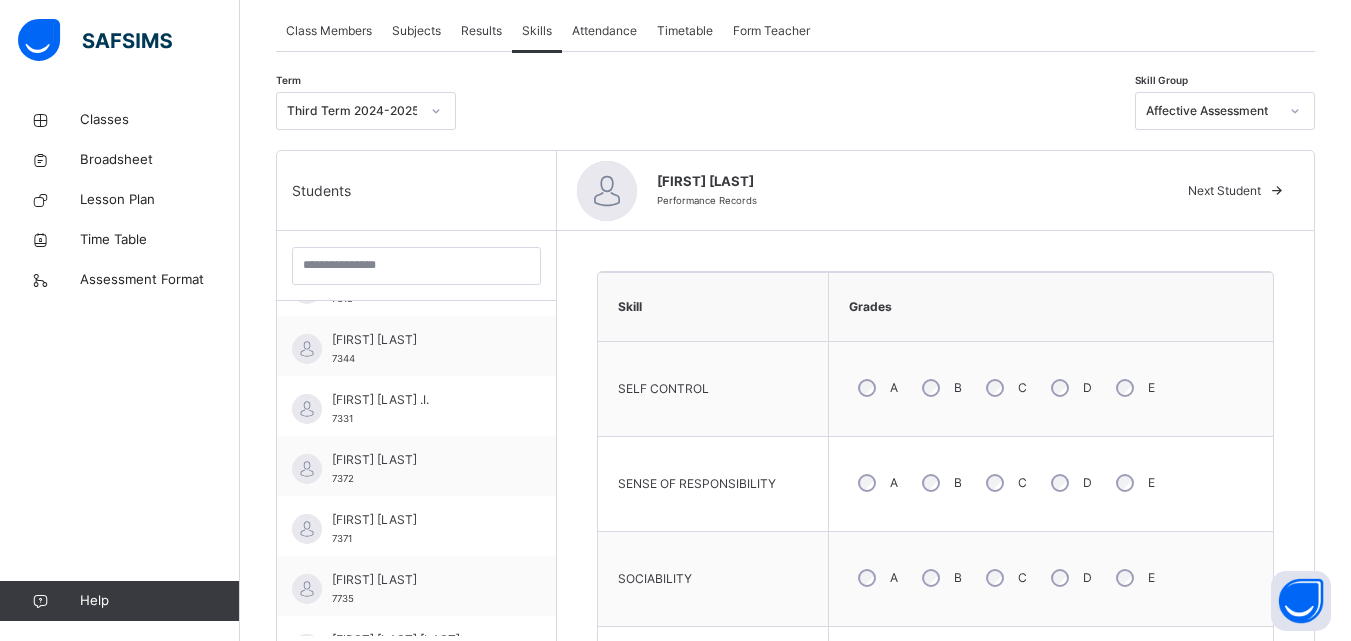 click on "Affective Assessment" at bounding box center (1206, 111) 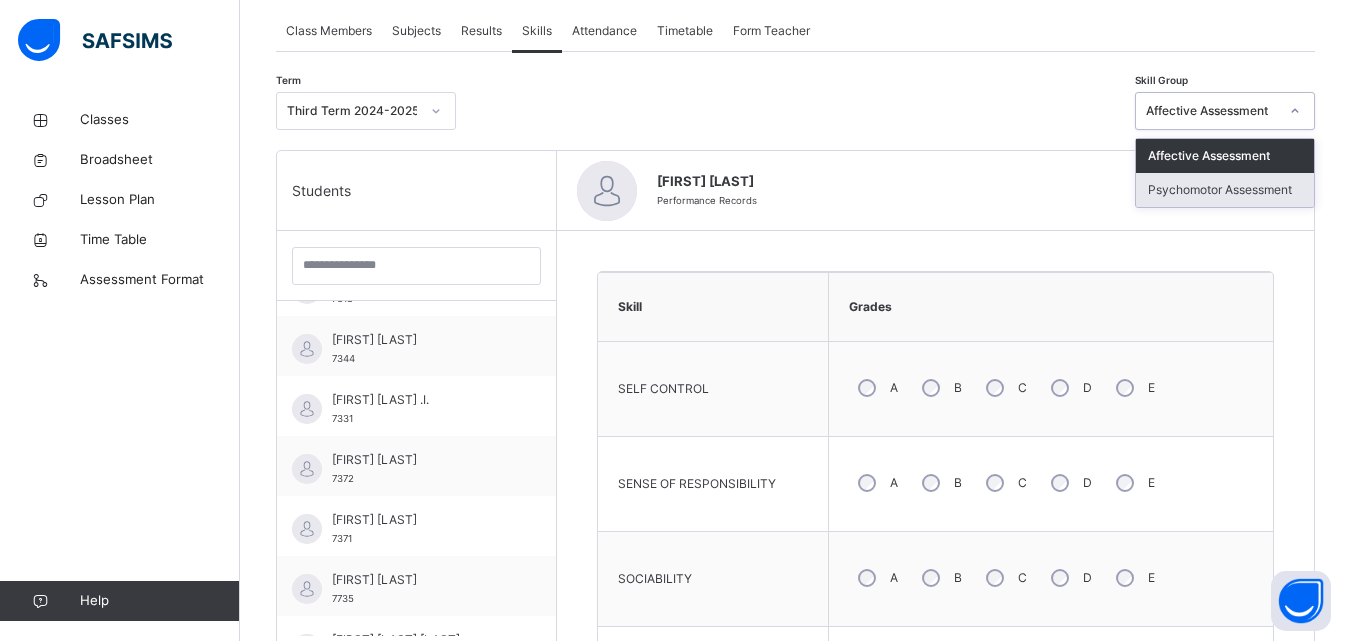 click on "Psychomotor Assessment" at bounding box center (1225, 190) 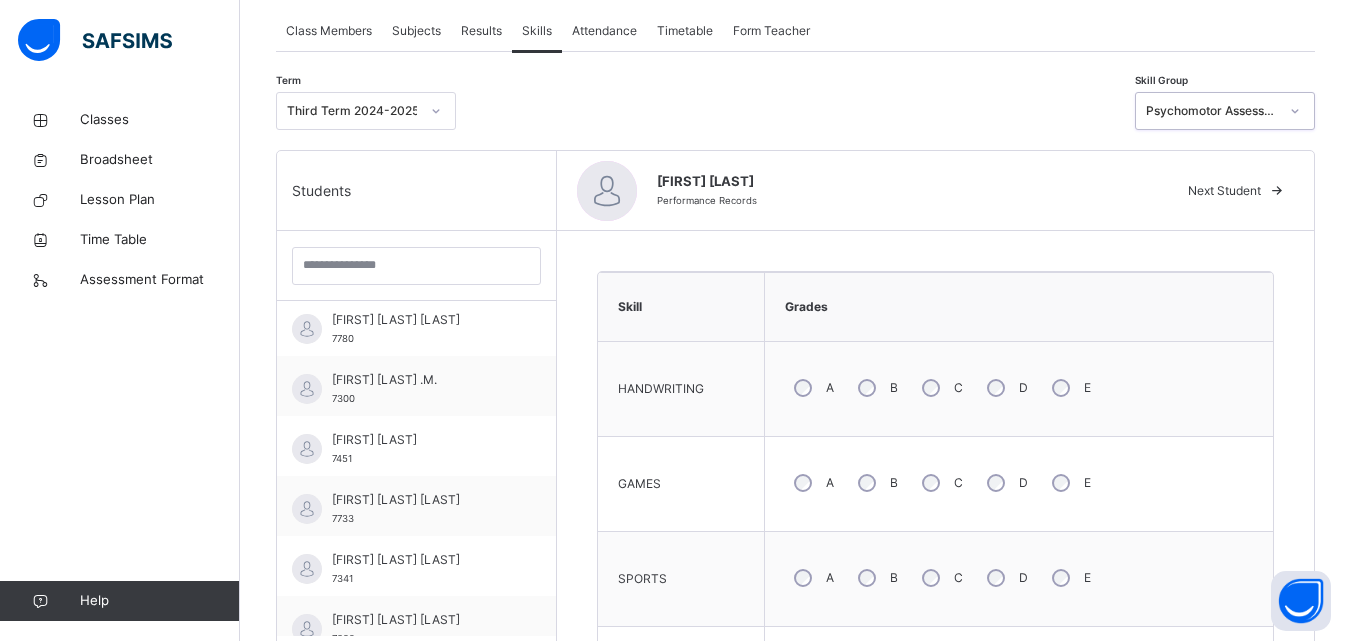 scroll, scrollTop: 0, scrollLeft: 0, axis: both 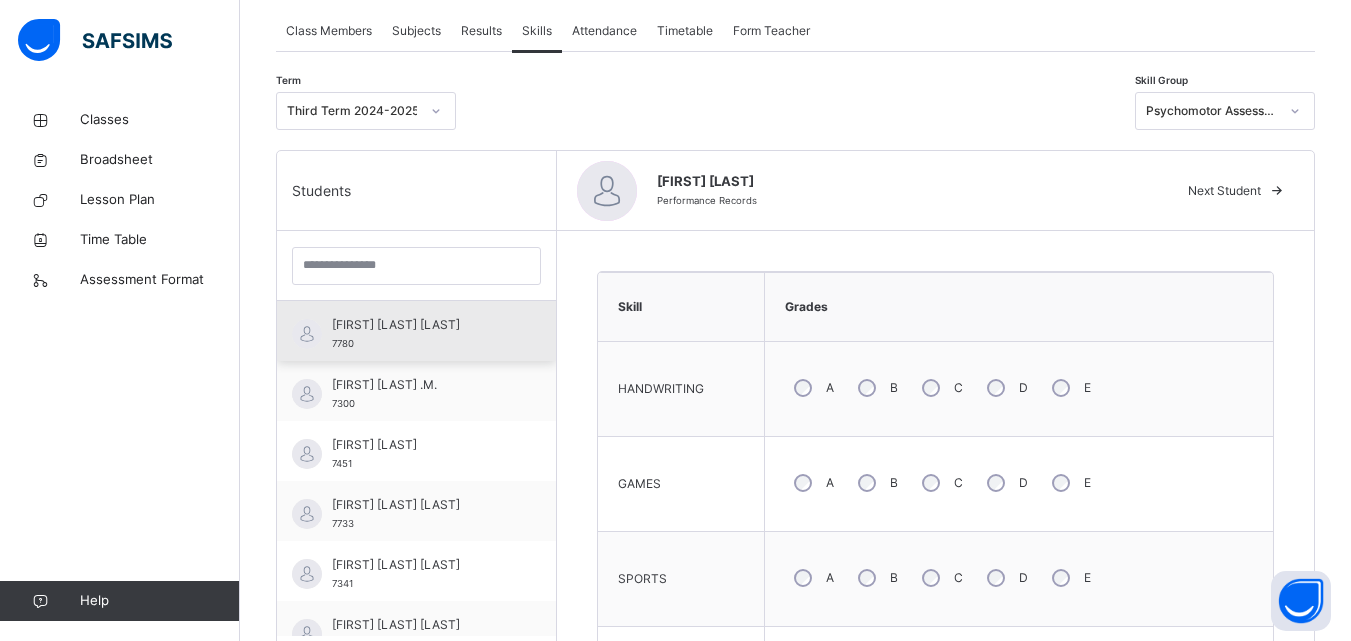 click on "[FIRST] [LAST] [LAST]" at bounding box center [421, 325] 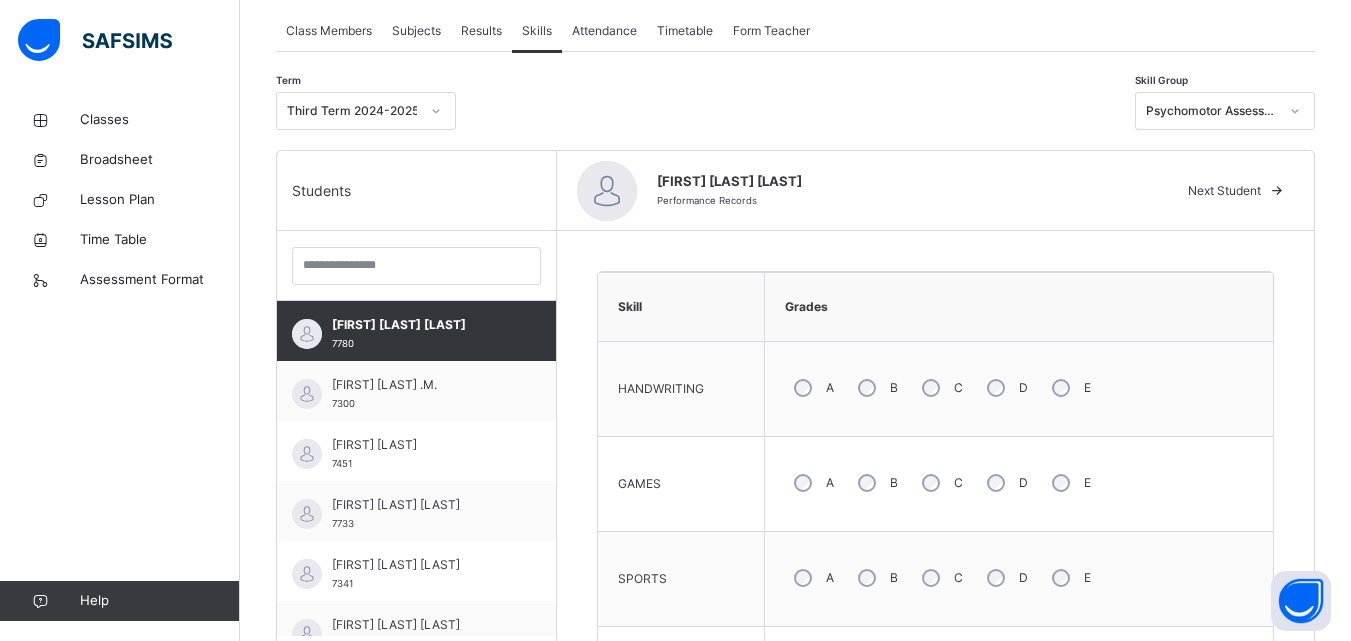 click on "B" at bounding box center (876, 388) 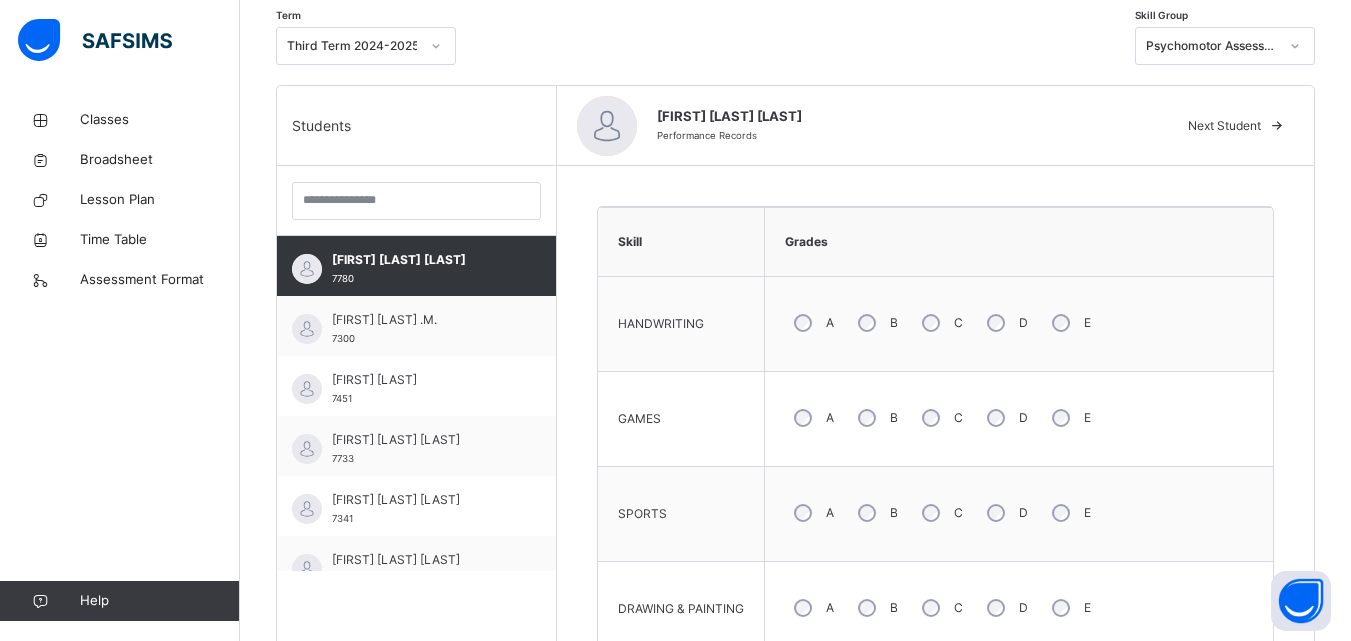 scroll, scrollTop: 465, scrollLeft: 0, axis: vertical 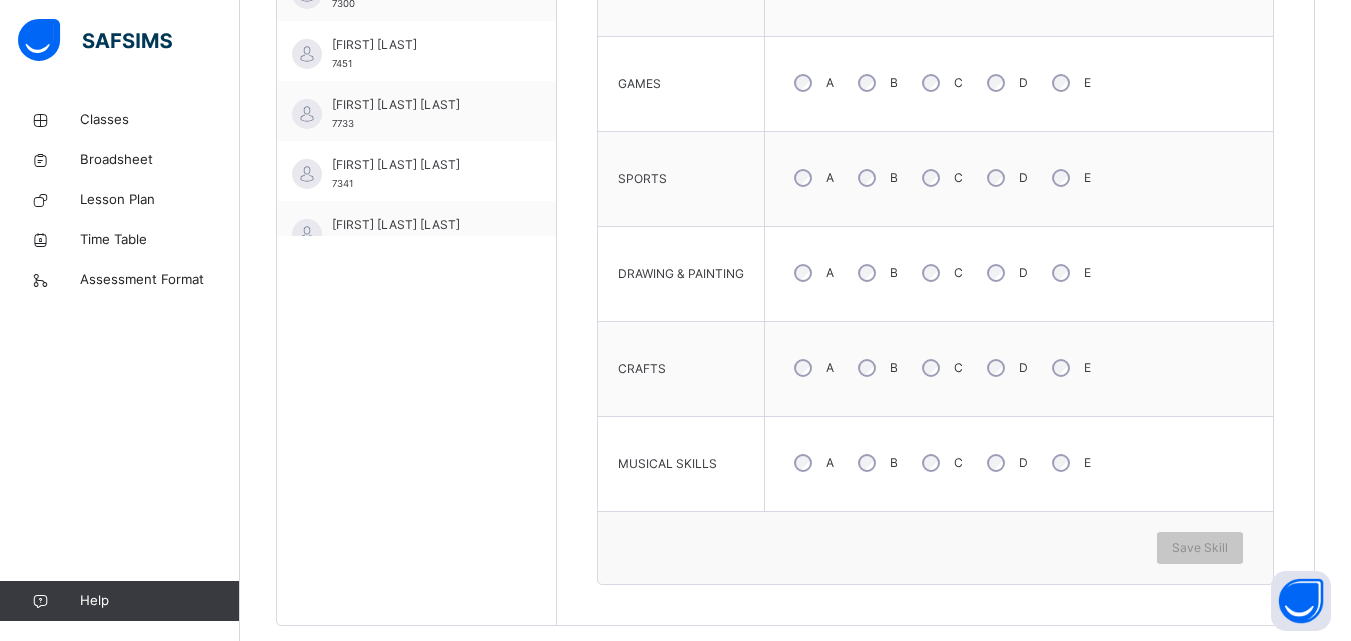 click on "C" at bounding box center (940, 368) 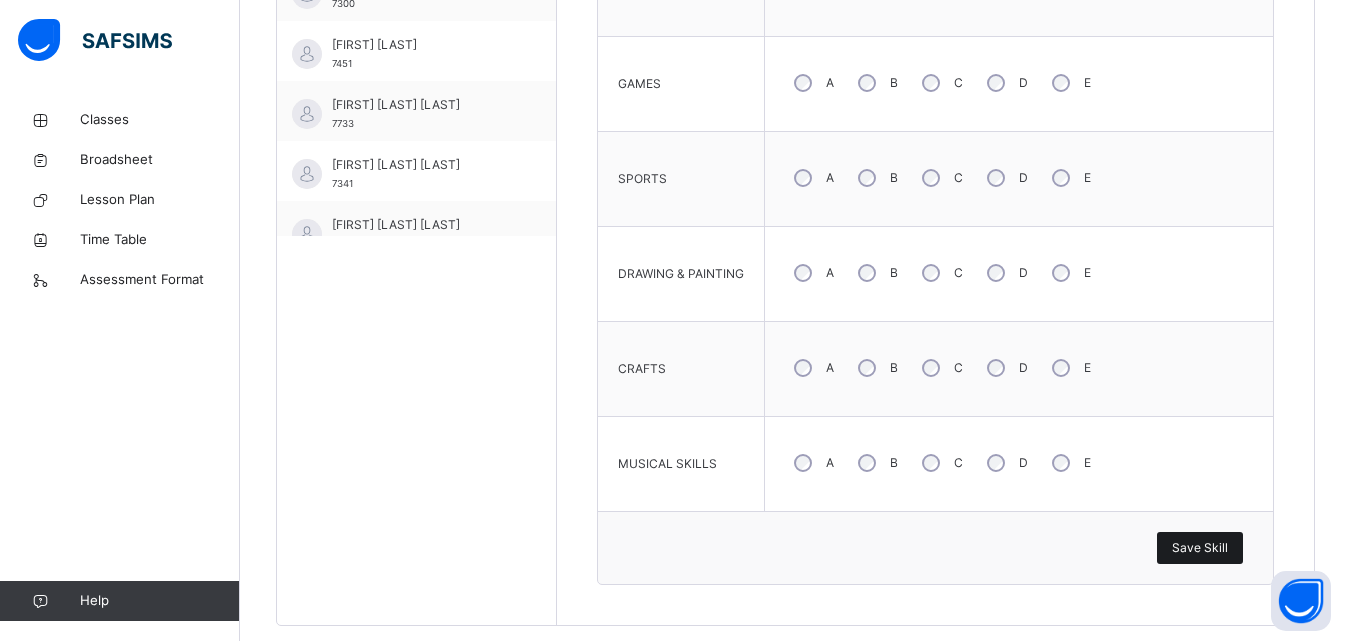 click on "Save Skill" at bounding box center (1200, 548) 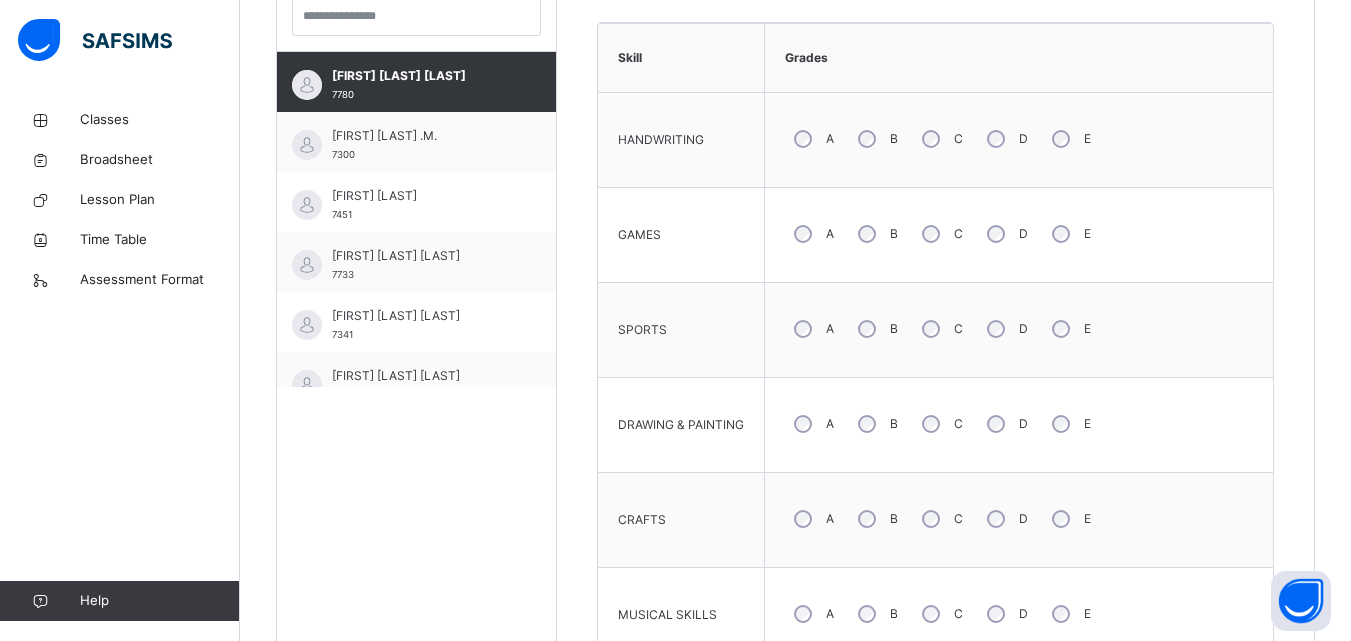 scroll, scrollTop: 565, scrollLeft: 0, axis: vertical 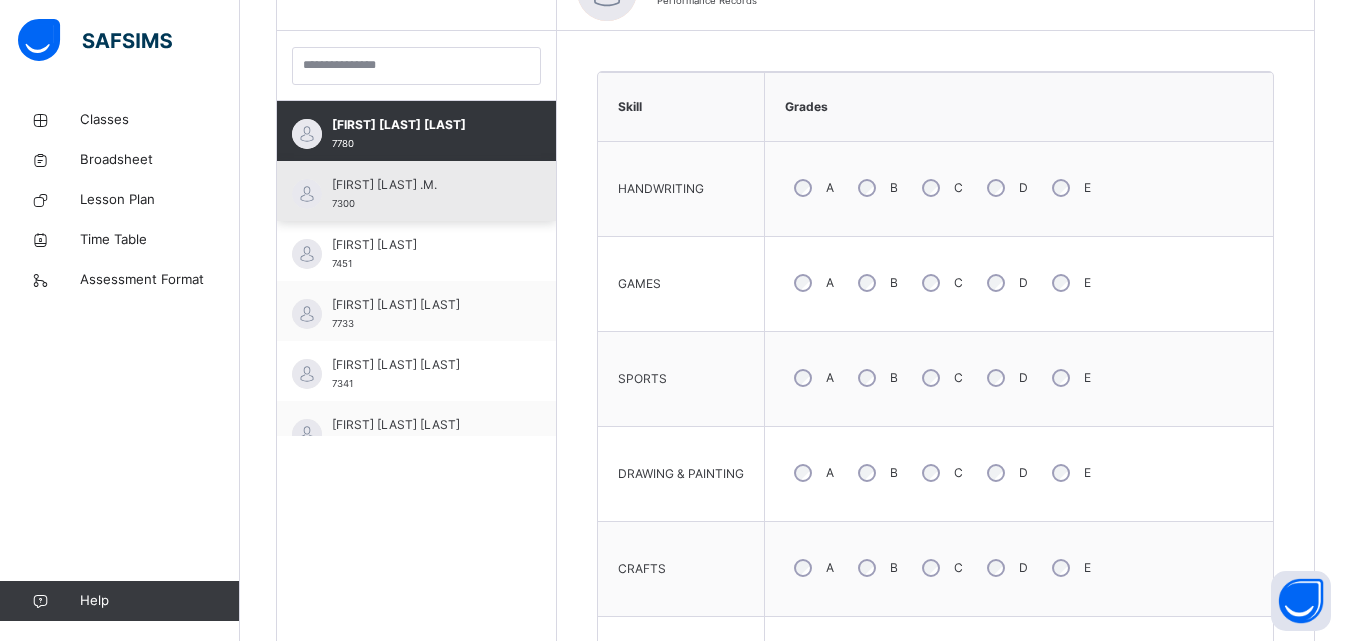 click on "[FIRST] [LAST] .M." at bounding box center [421, 185] 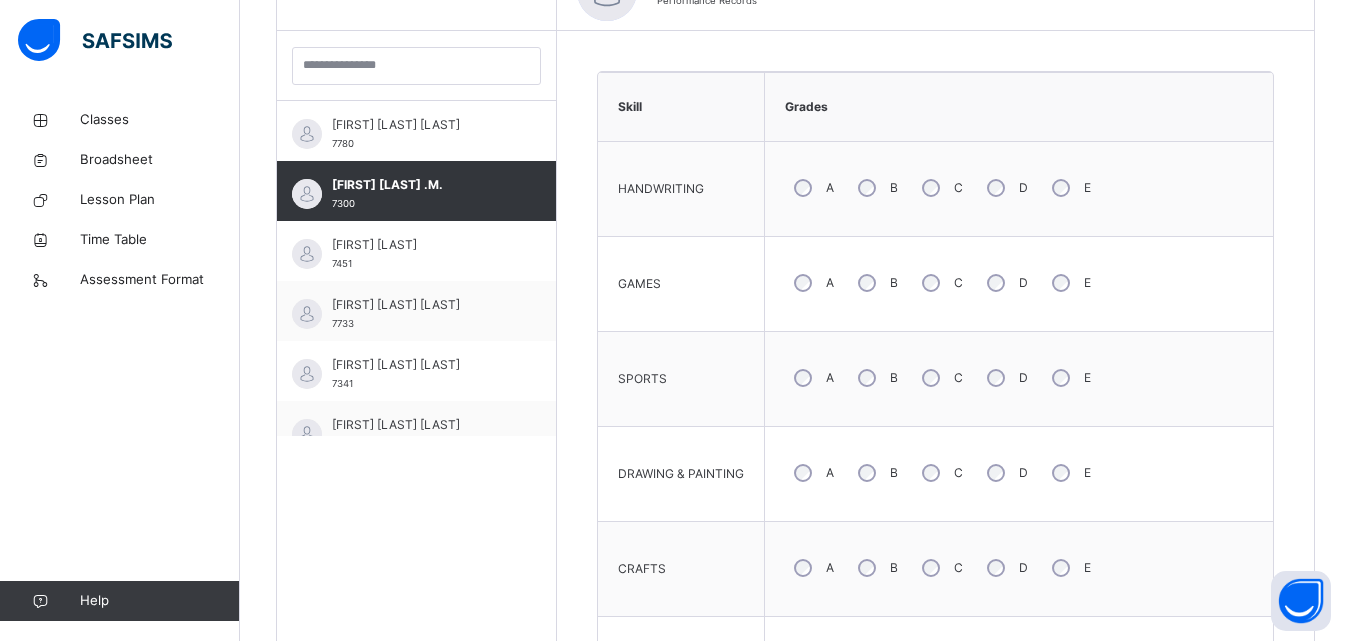 click on "C" at bounding box center (940, 188) 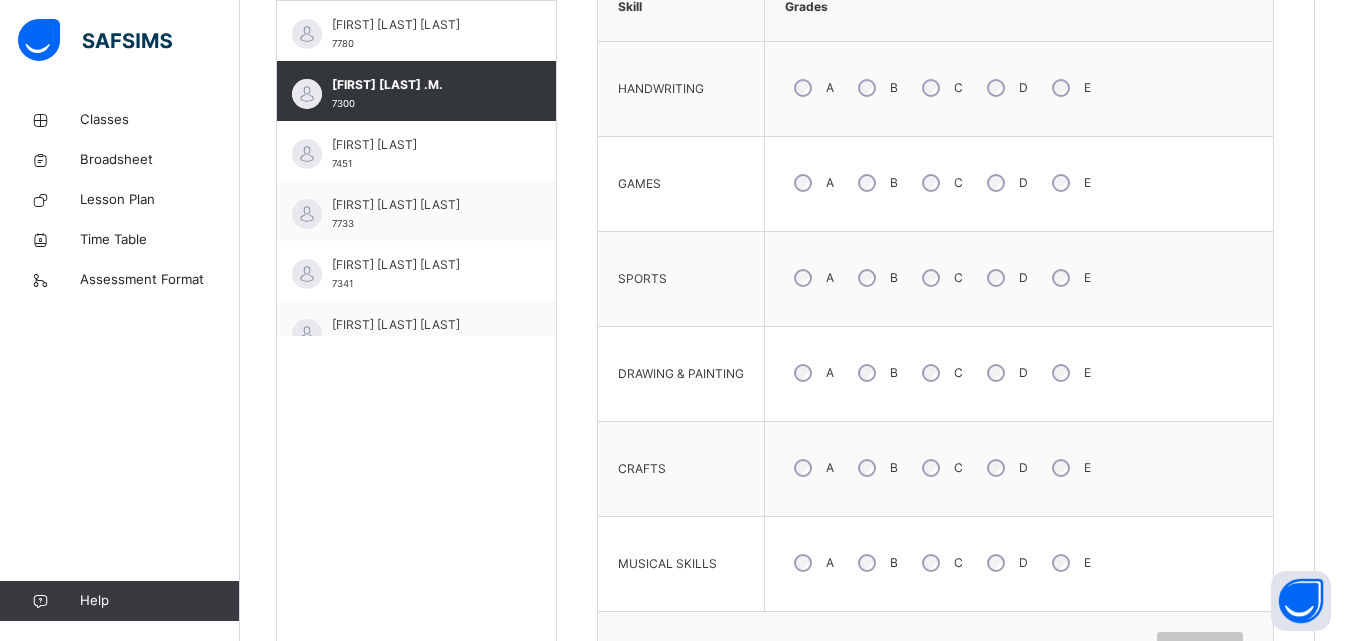 click on "C" at bounding box center (940, 468) 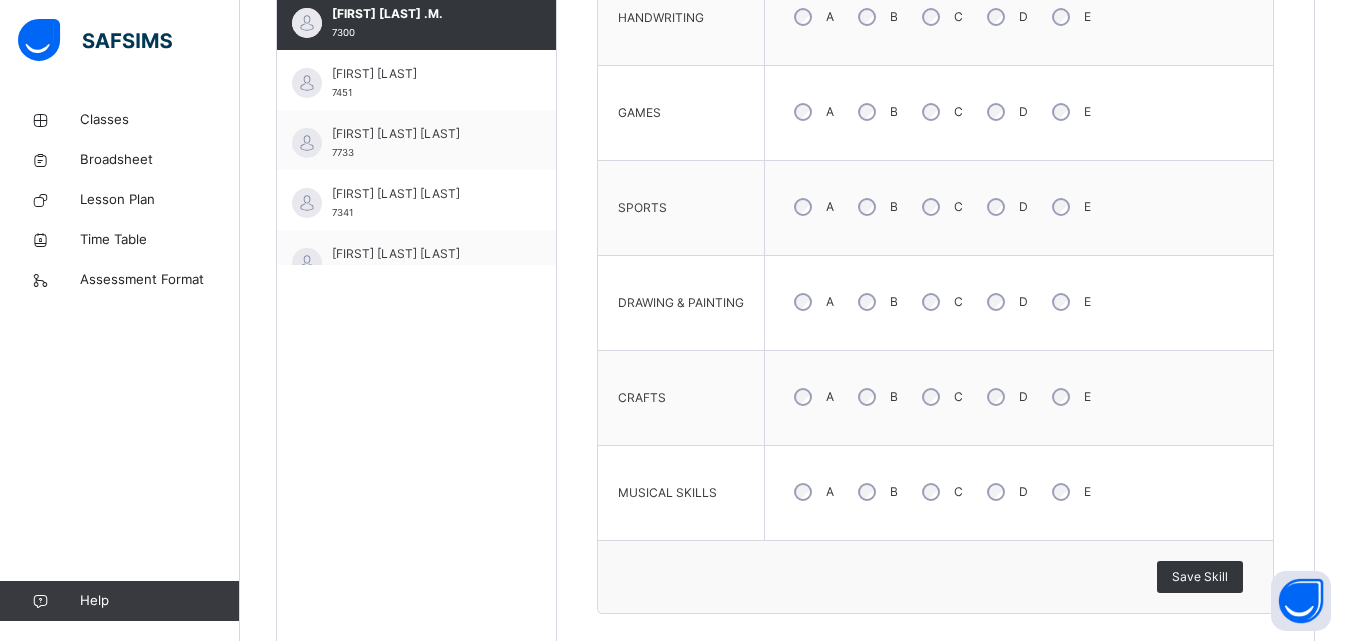 scroll, scrollTop: 765, scrollLeft: 0, axis: vertical 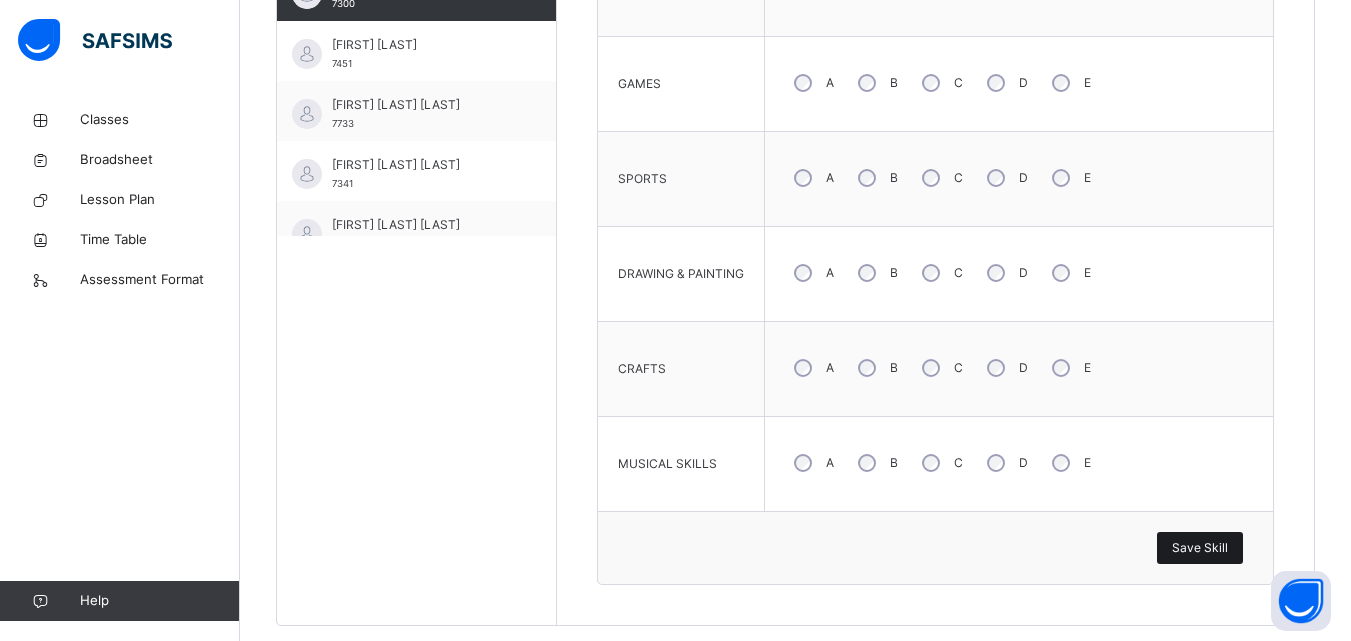 click on "Save Skill" at bounding box center (1200, 548) 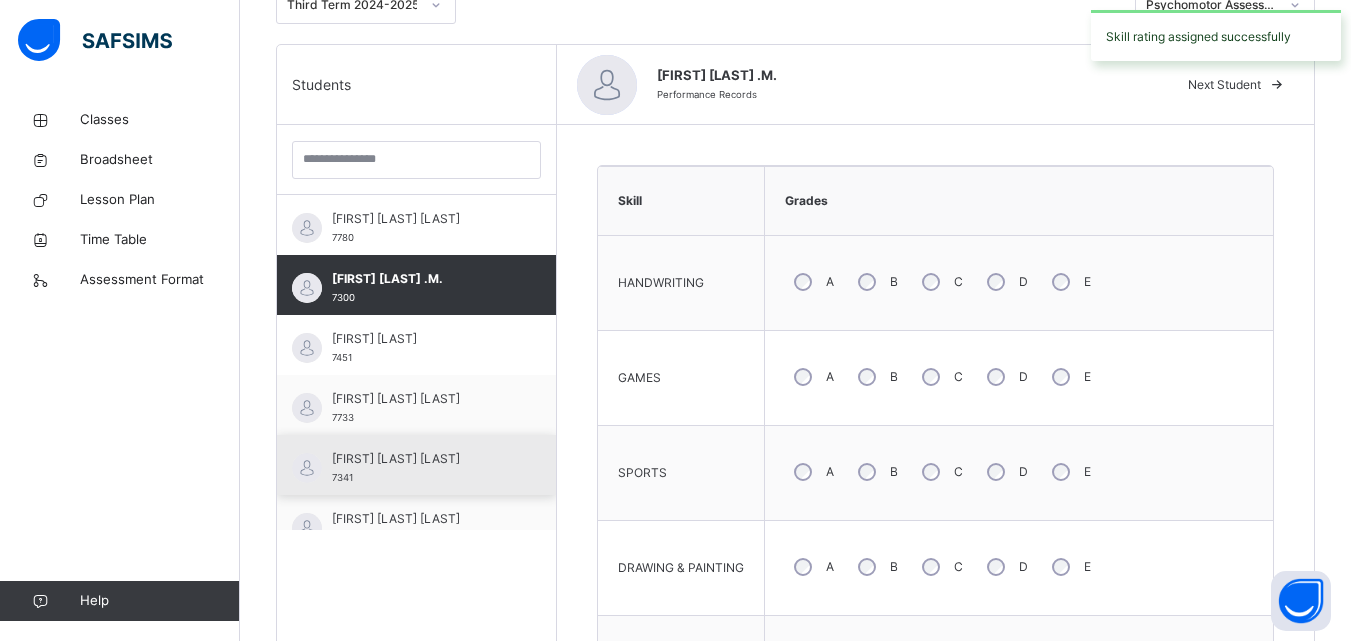 scroll, scrollTop: 465, scrollLeft: 0, axis: vertical 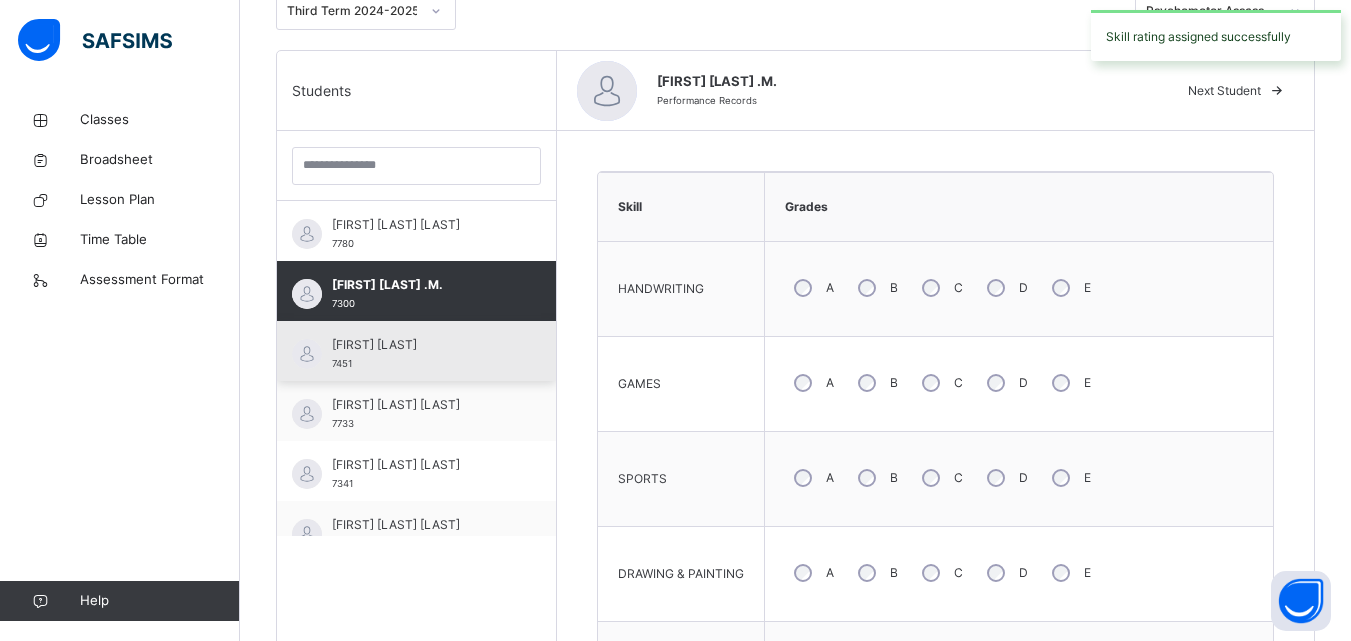 click on "[FIRST]  [LAST]" at bounding box center (421, 345) 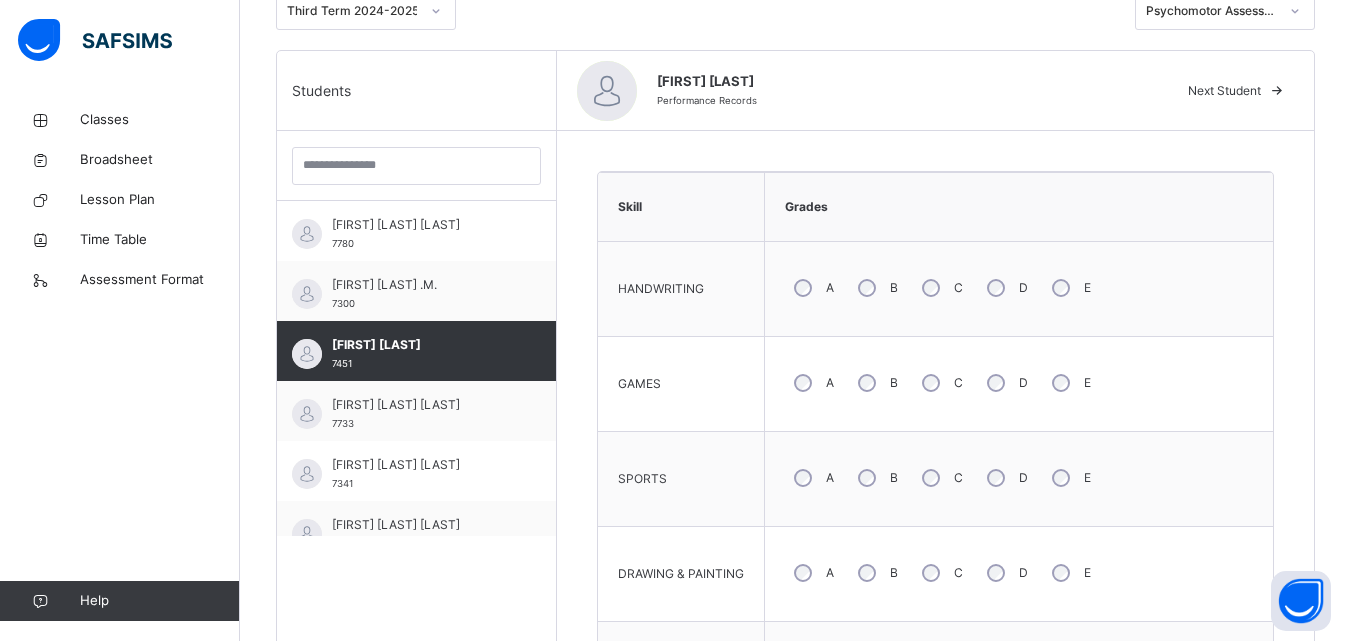 click on "A" at bounding box center (812, 478) 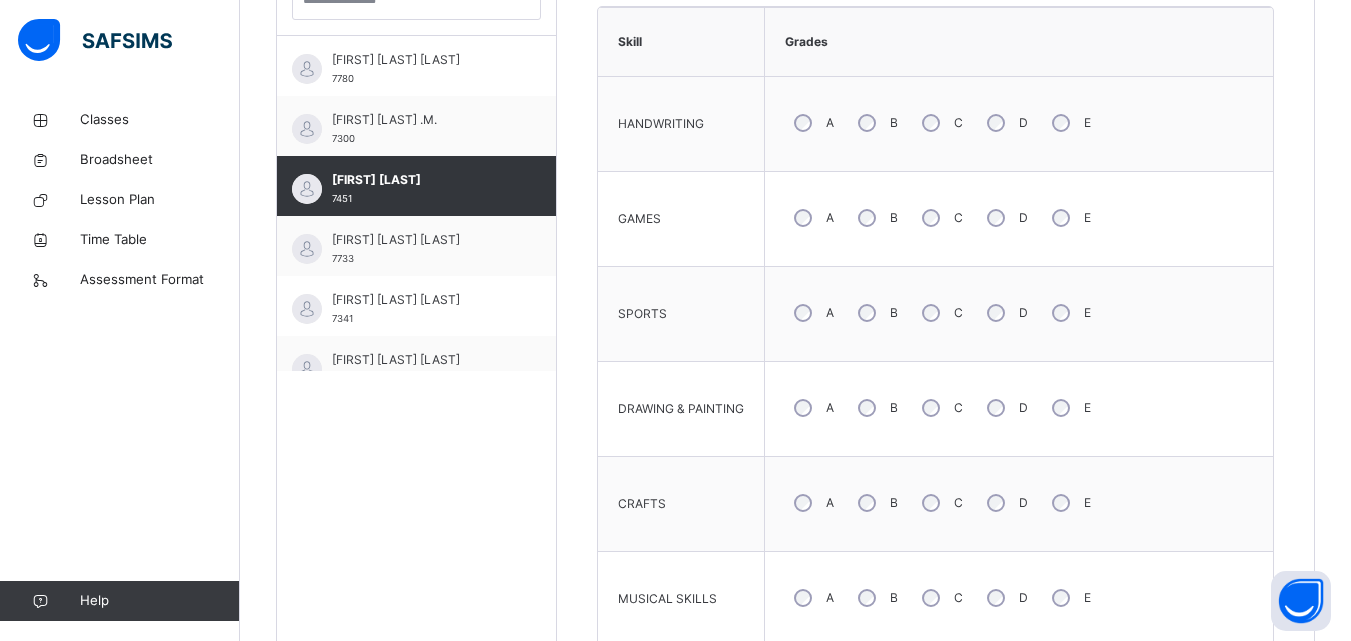 scroll, scrollTop: 665, scrollLeft: 0, axis: vertical 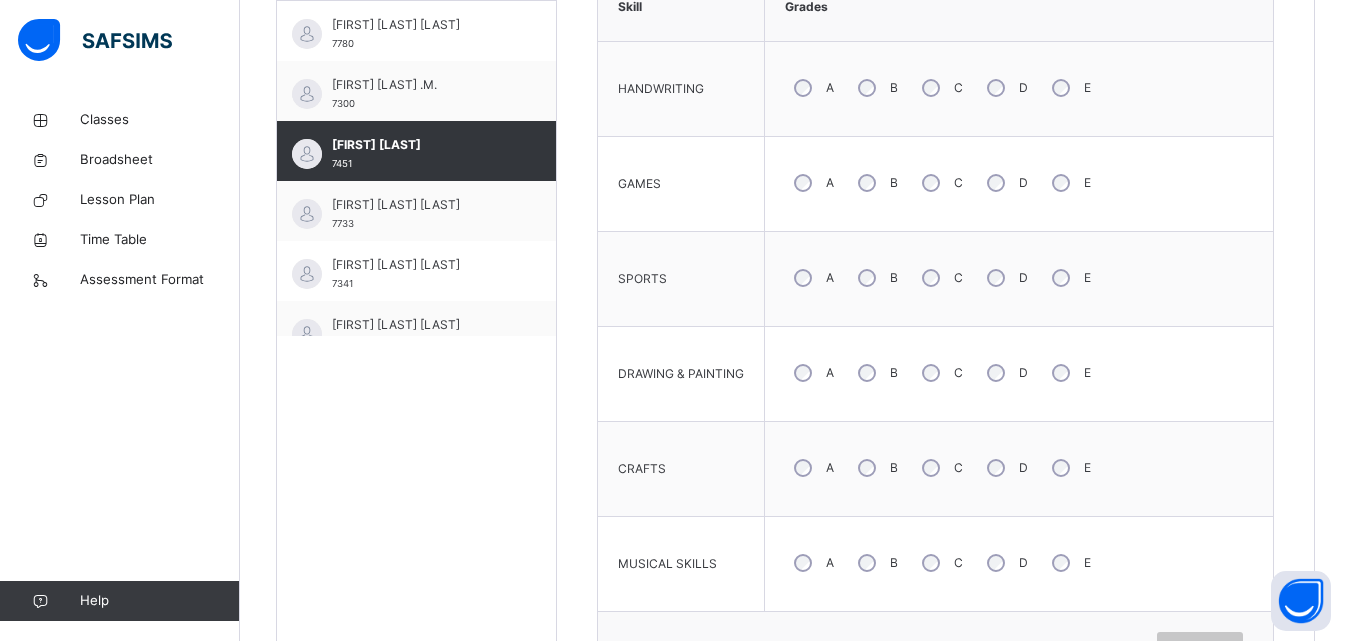 click on "C" at bounding box center (940, 468) 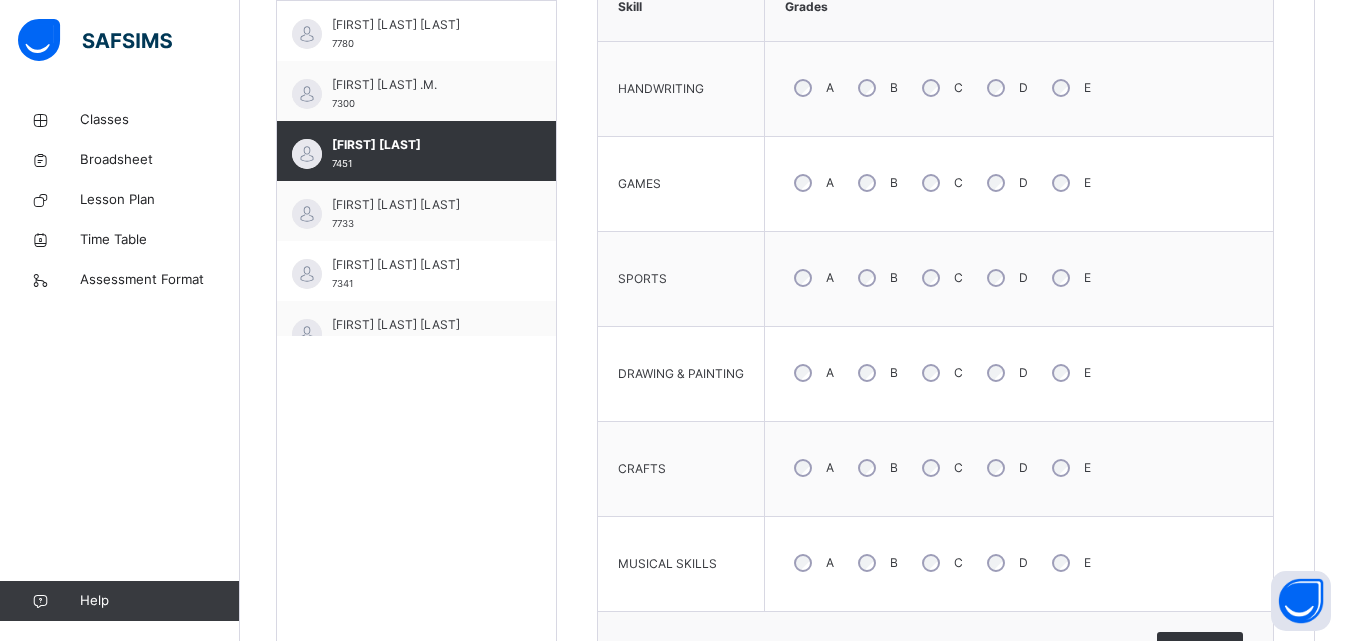 scroll, scrollTop: 765, scrollLeft: 0, axis: vertical 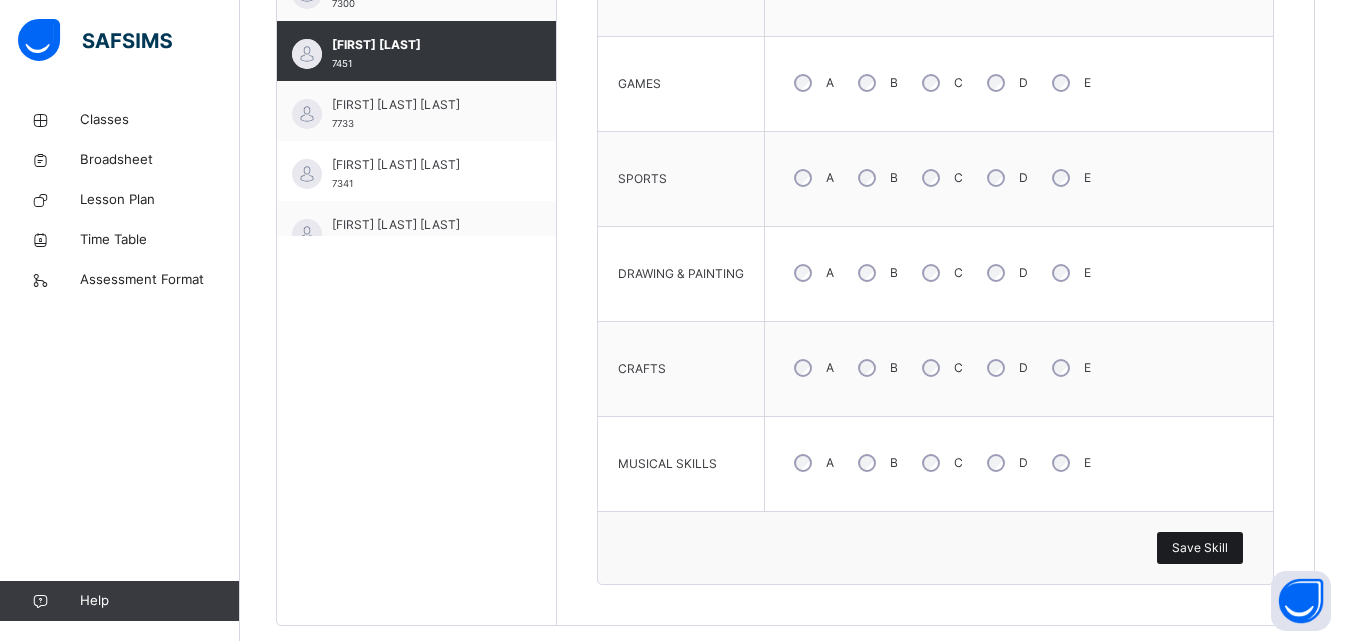 click on "Save Skill" at bounding box center (1200, 548) 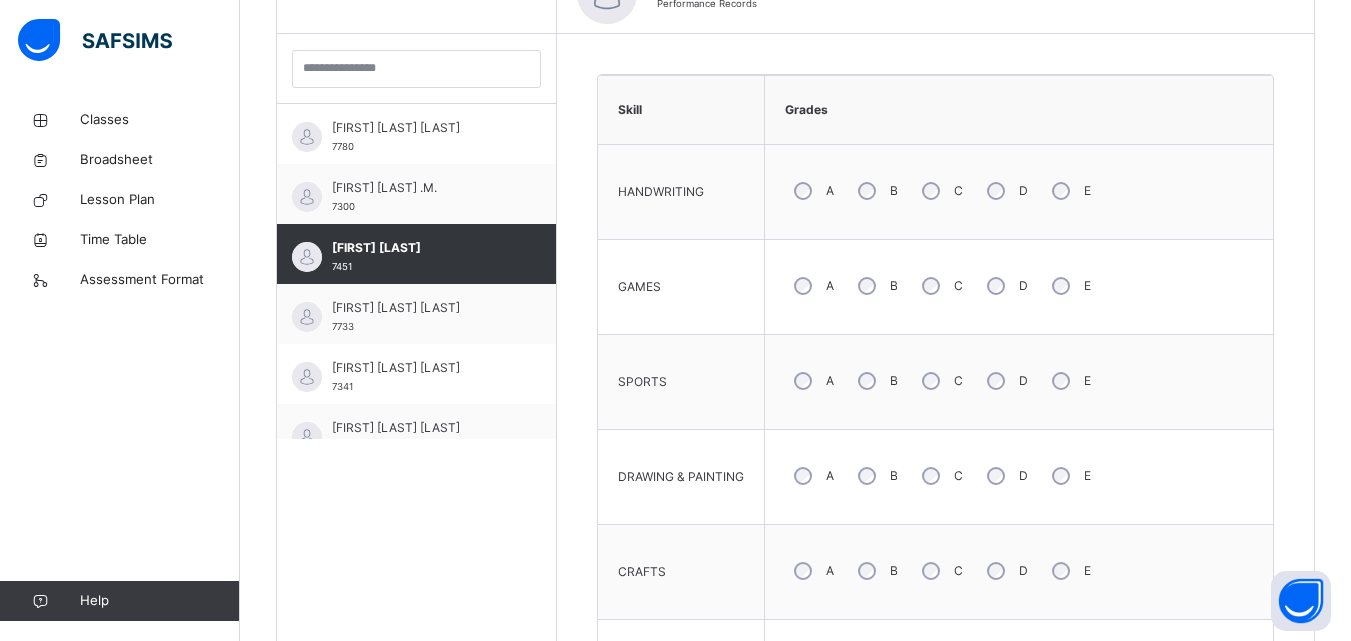 scroll, scrollTop: 565, scrollLeft: 0, axis: vertical 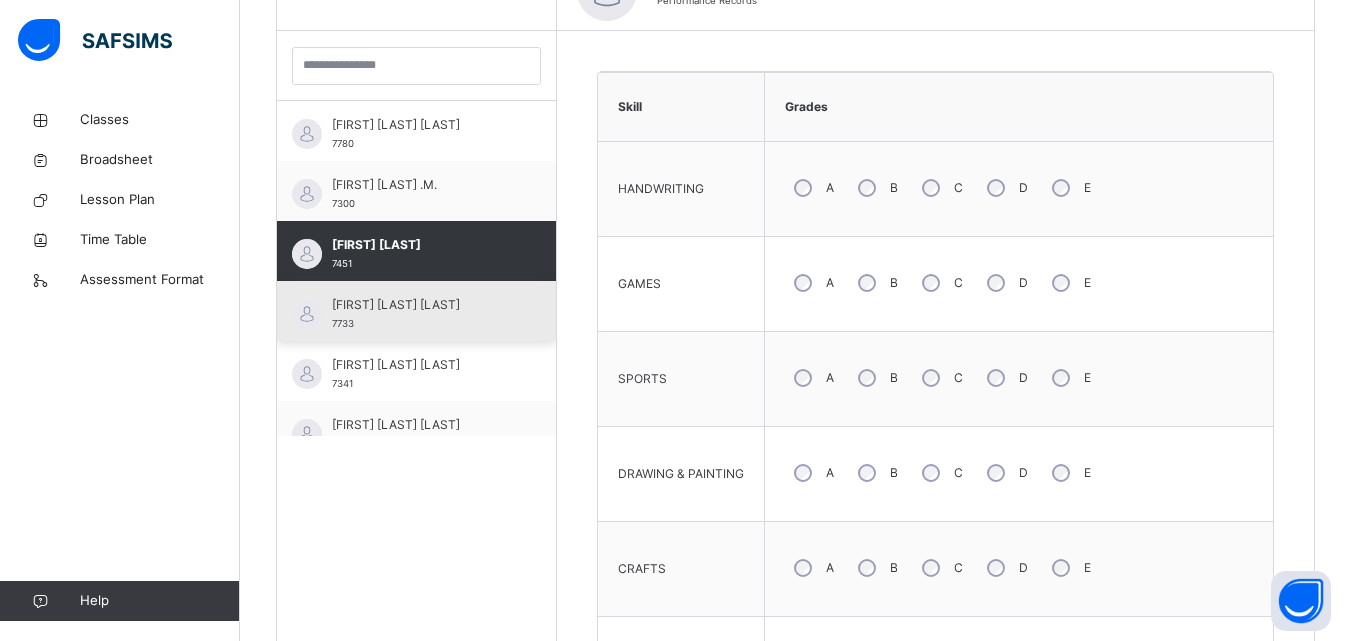 click on "[FIRST] [LAST] [LAST]" at bounding box center [421, 305] 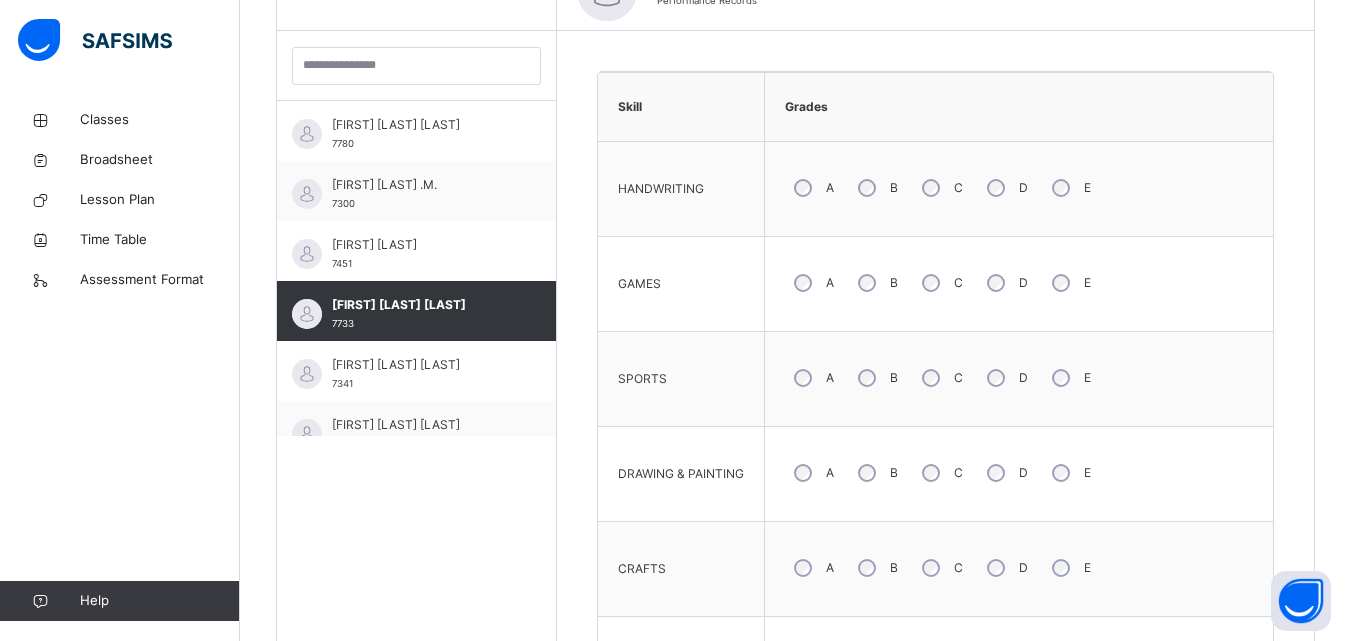 click on "Classes Broadsheet Lesson Plan Time Table Assessment Format   Help" at bounding box center [120, 360] 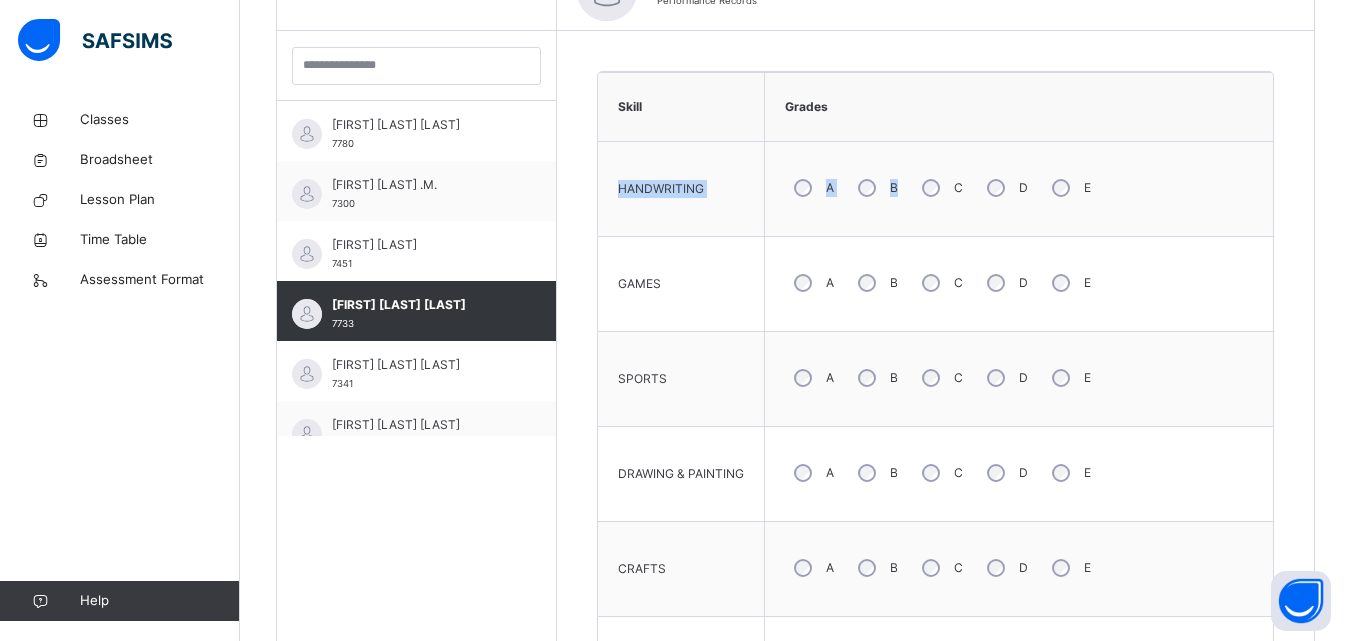 click on "A B C D E" at bounding box center (1019, 283) 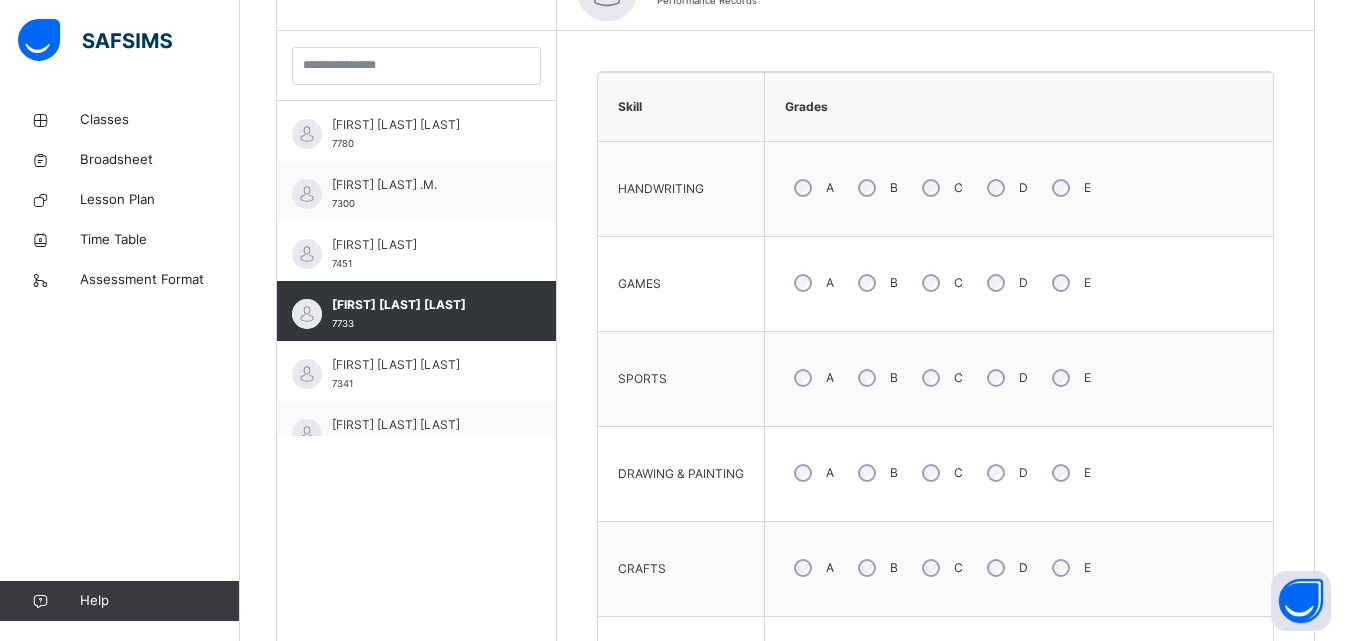 click on "A B C D E" at bounding box center [1019, 283] 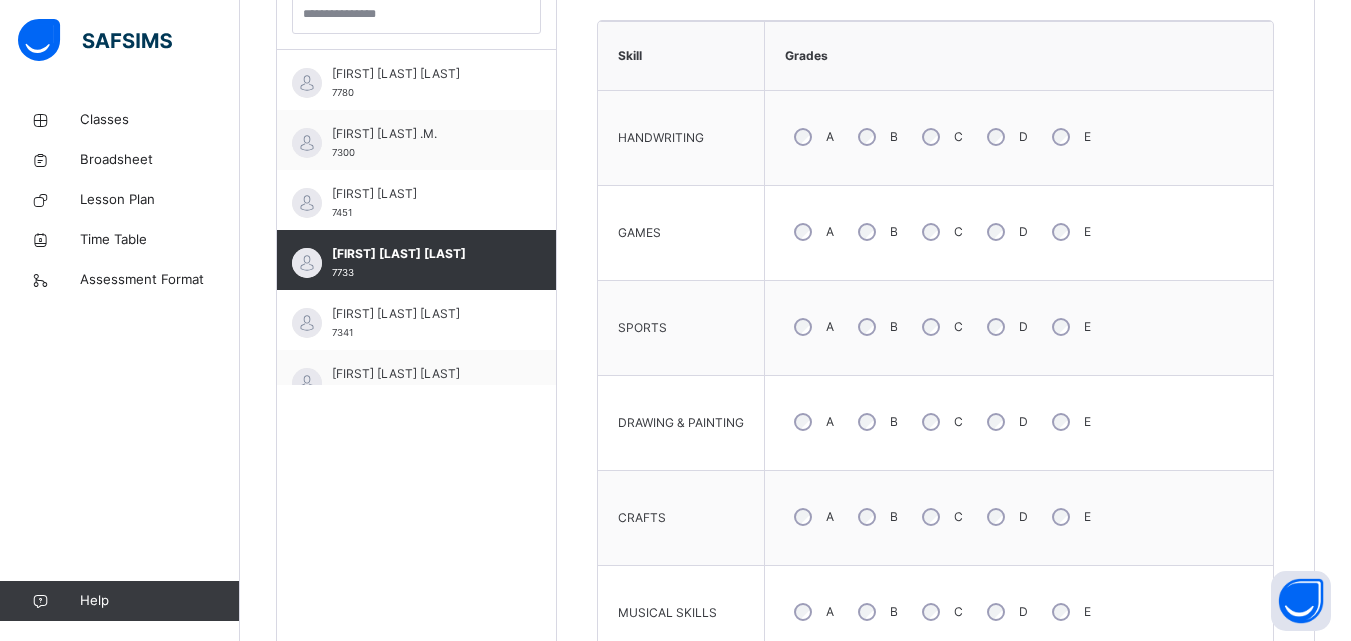 scroll, scrollTop: 765, scrollLeft: 0, axis: vertical 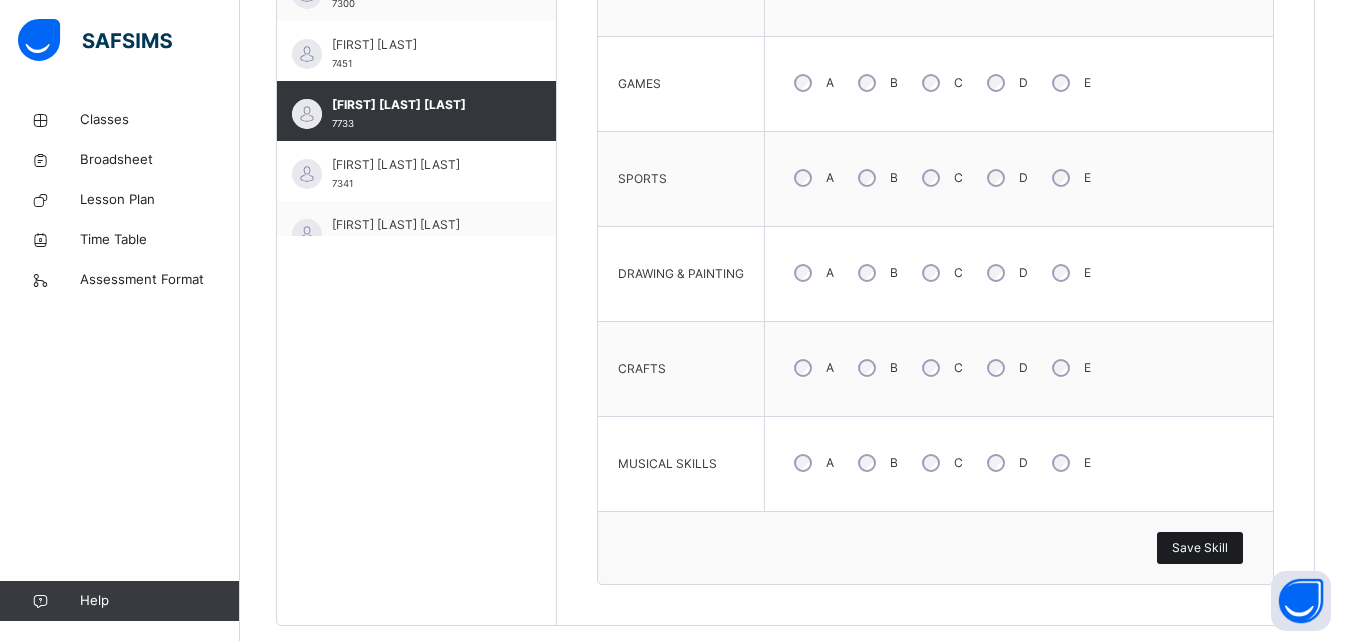 click on "Save Skill" at bounding box center [1200, 548] 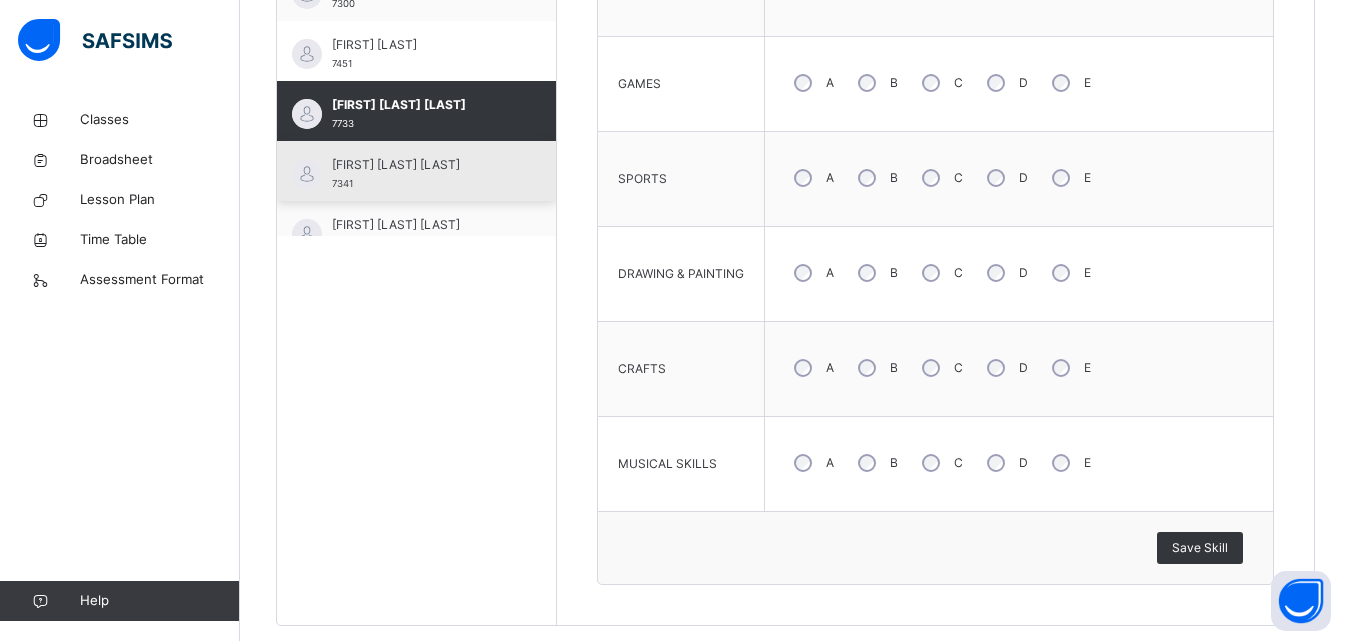 click on "[FIRST] [LAST] [LAST]" at bounding box center (421, 165) 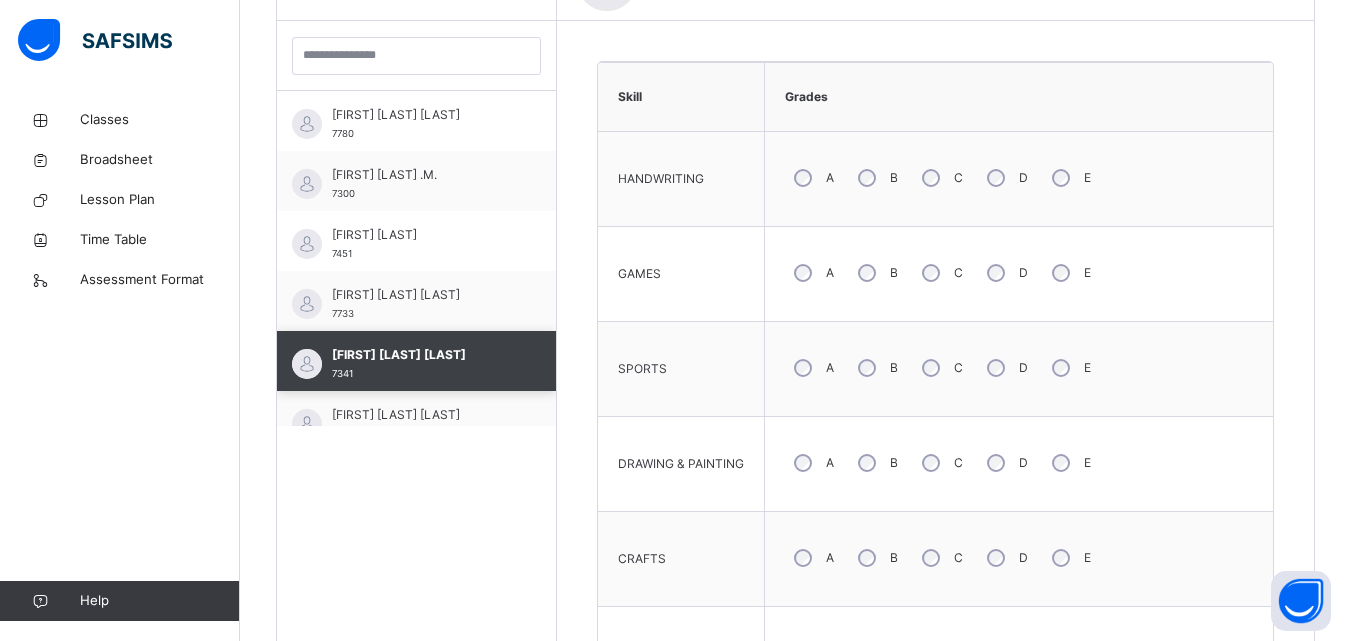 scroll, scrollTop: 565, scrollLeft: 0, axis: vertical 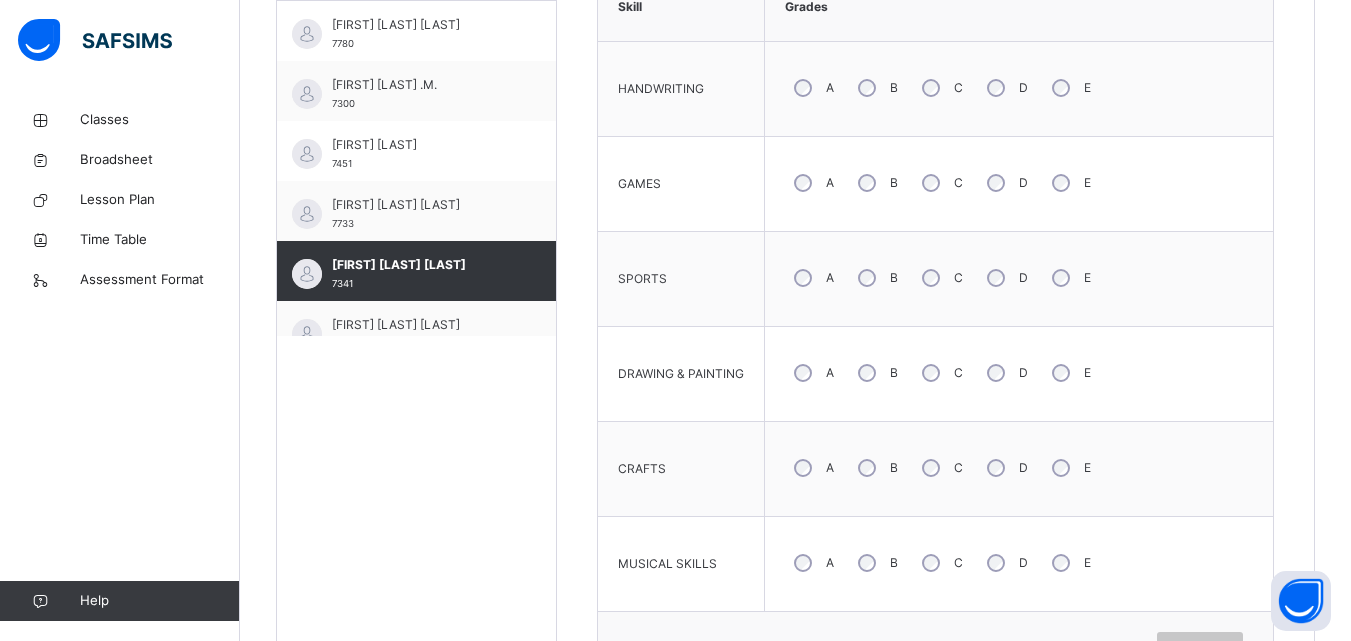 click on "A" at bounding box center [812, 183] 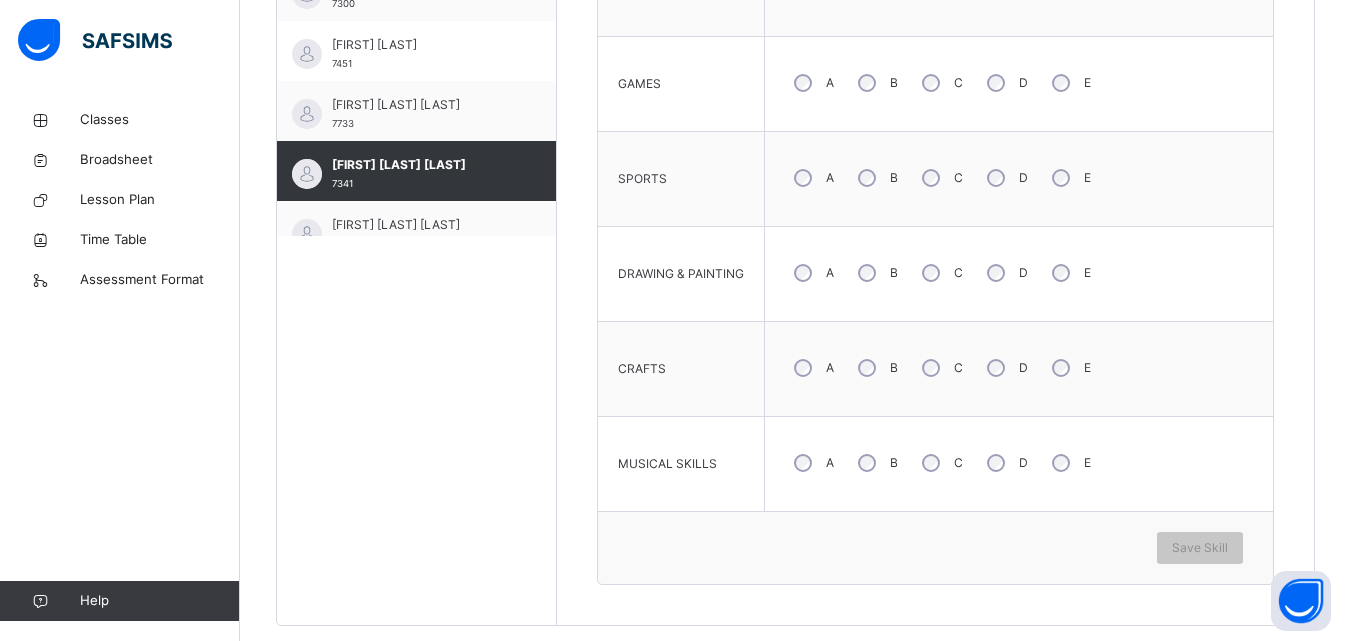 click on "C" at bounding box center [940, 463] 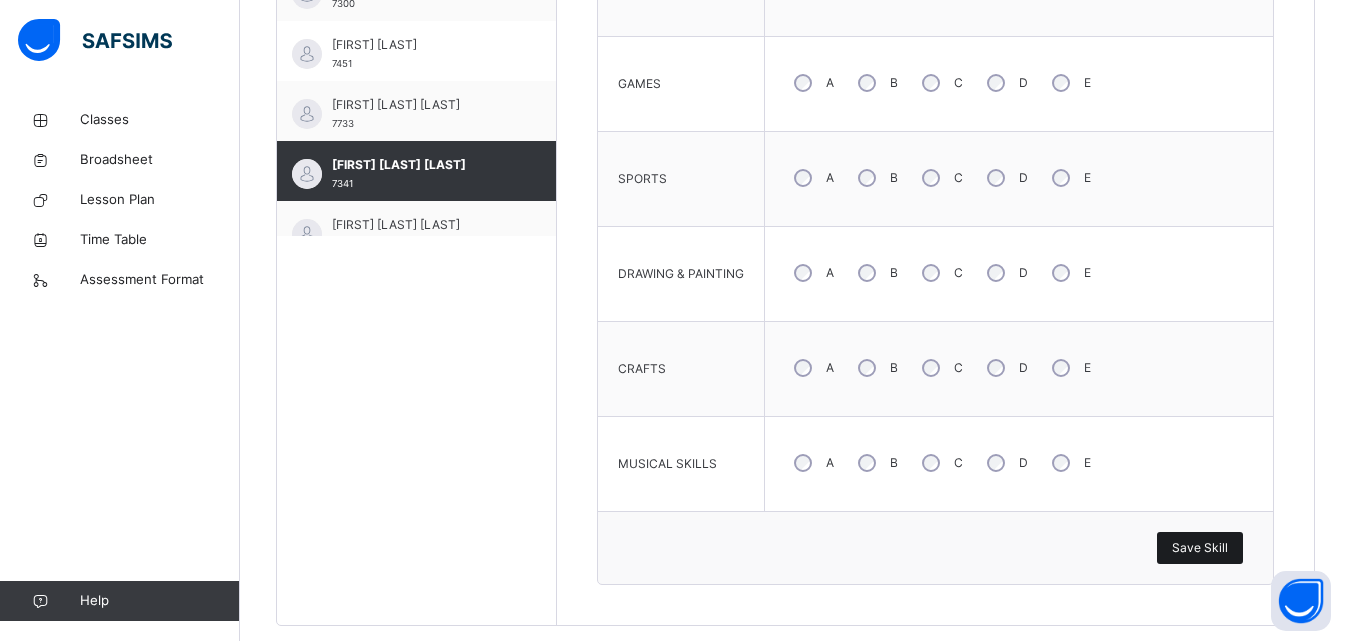 click on "Save Skill" at bounding box center [1200, 548] 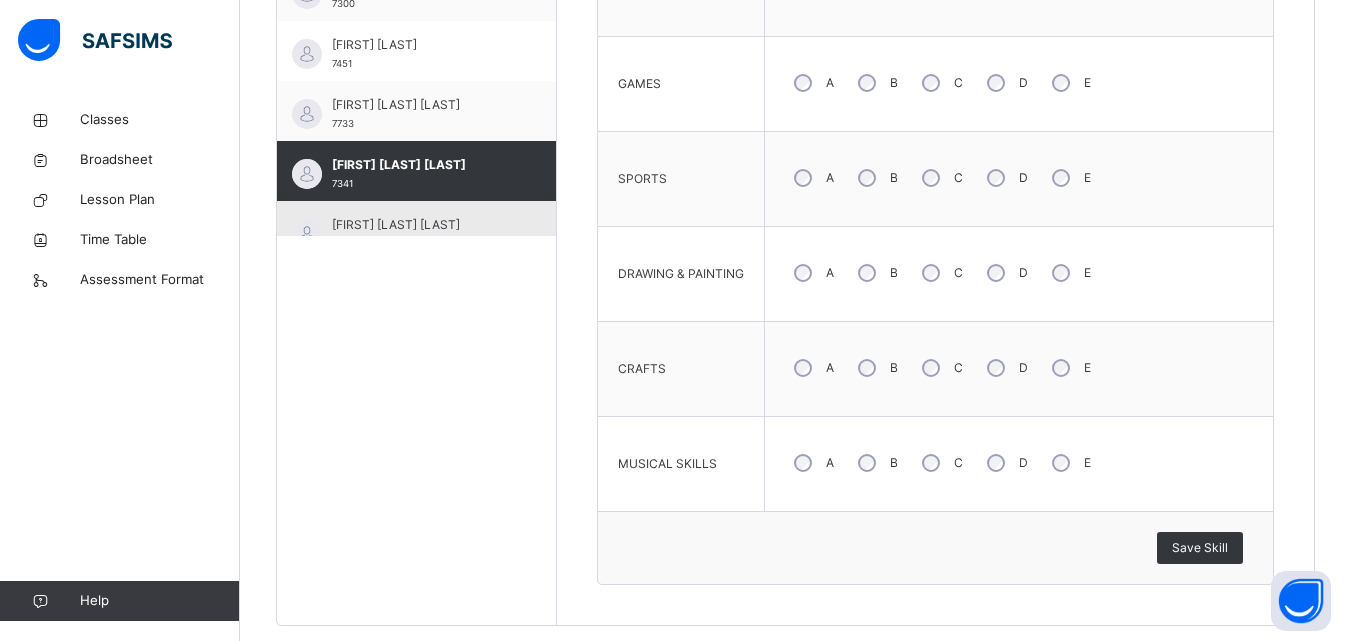 click on "[FIRST] [LAST] [LAST]" at bounding box center (421, 225) 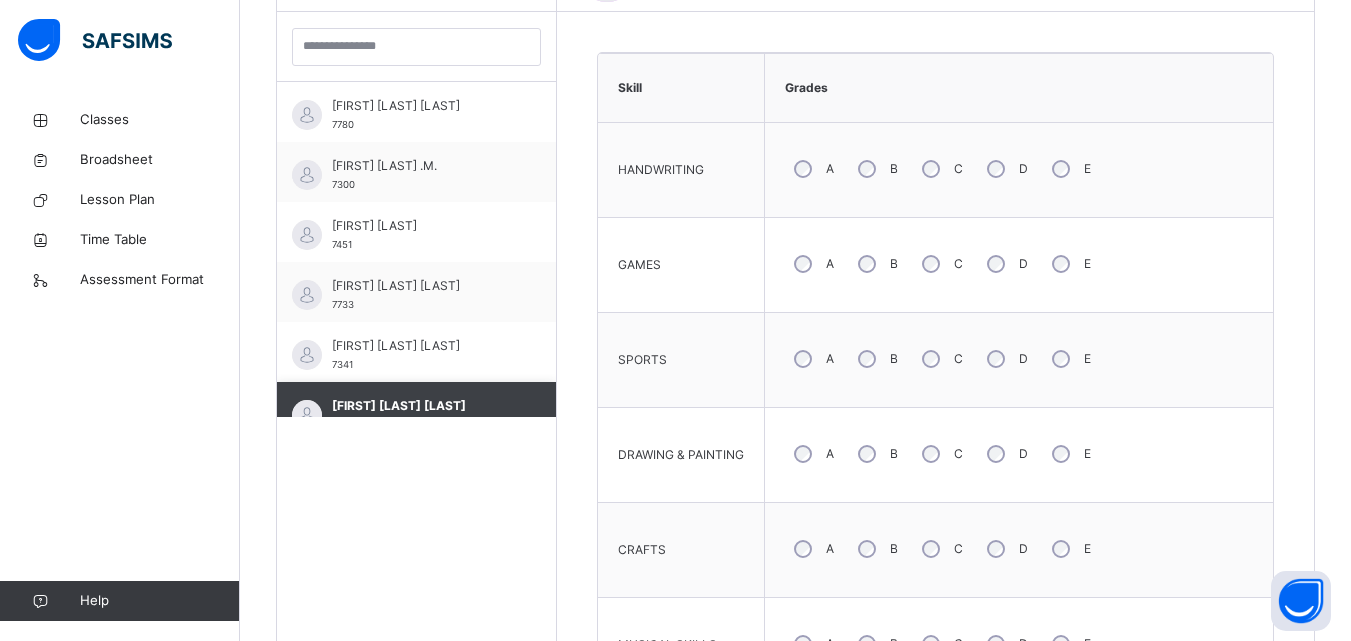 scroll, scrollTop: 565, scrollLeft: 0, axis: vertical 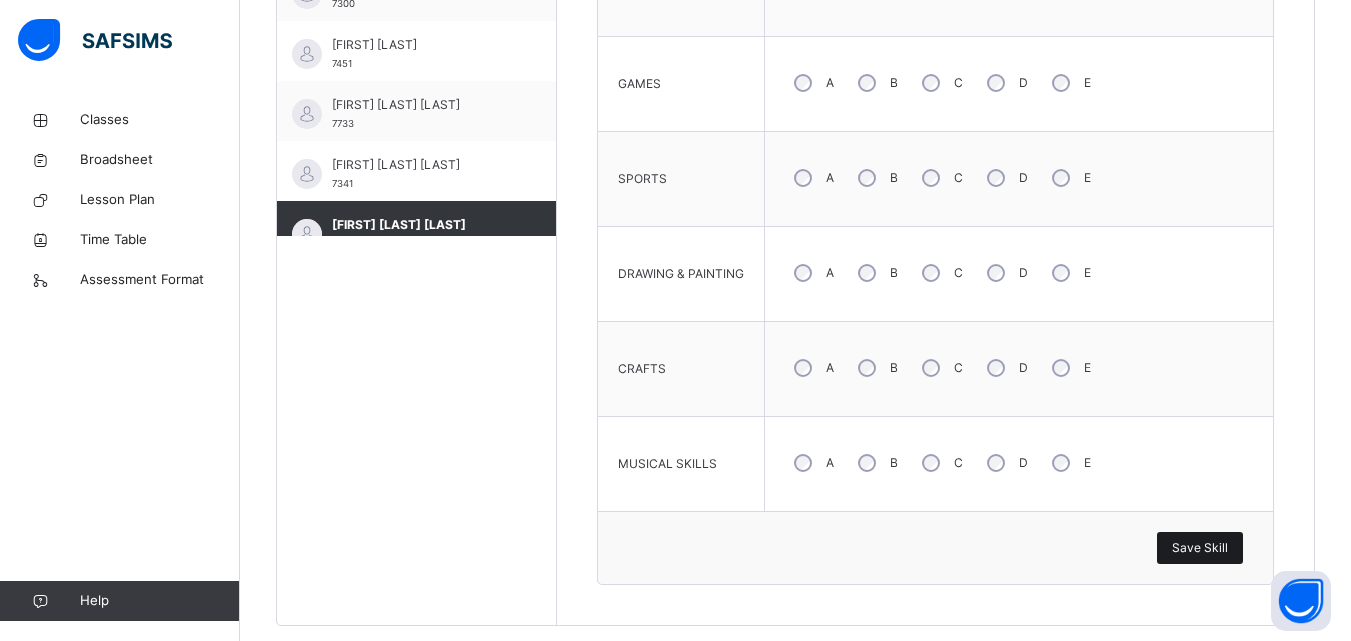 click on "Save Skill" at bounding box center (1200, 548) 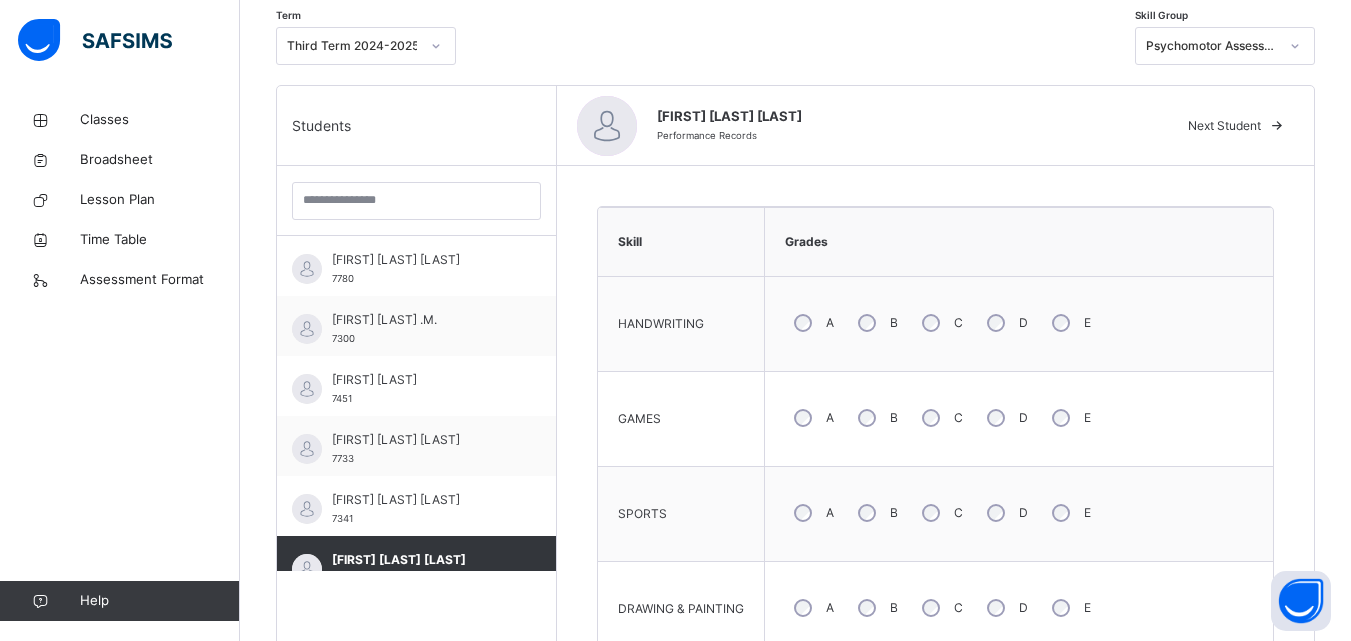 scroll, scrollTop: 465, scrollLeft: 0, axis: vertical 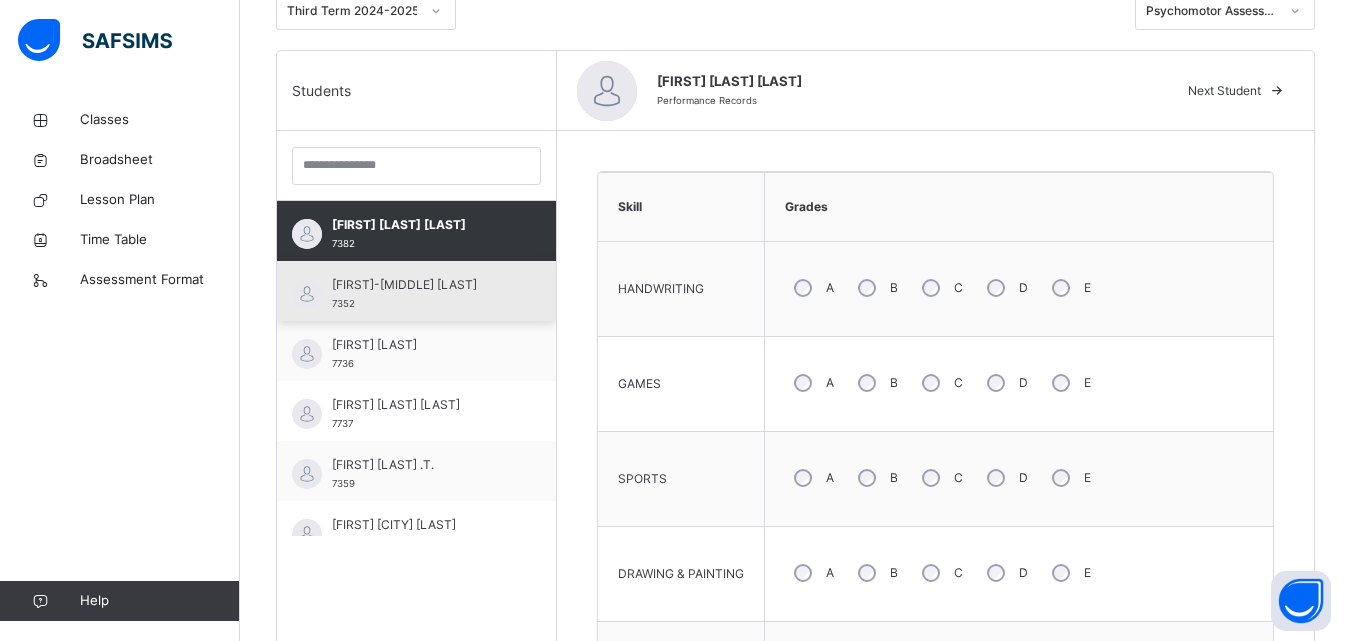click on "[FIRST] [LAST] 7352" at bounding box center (421, 294) 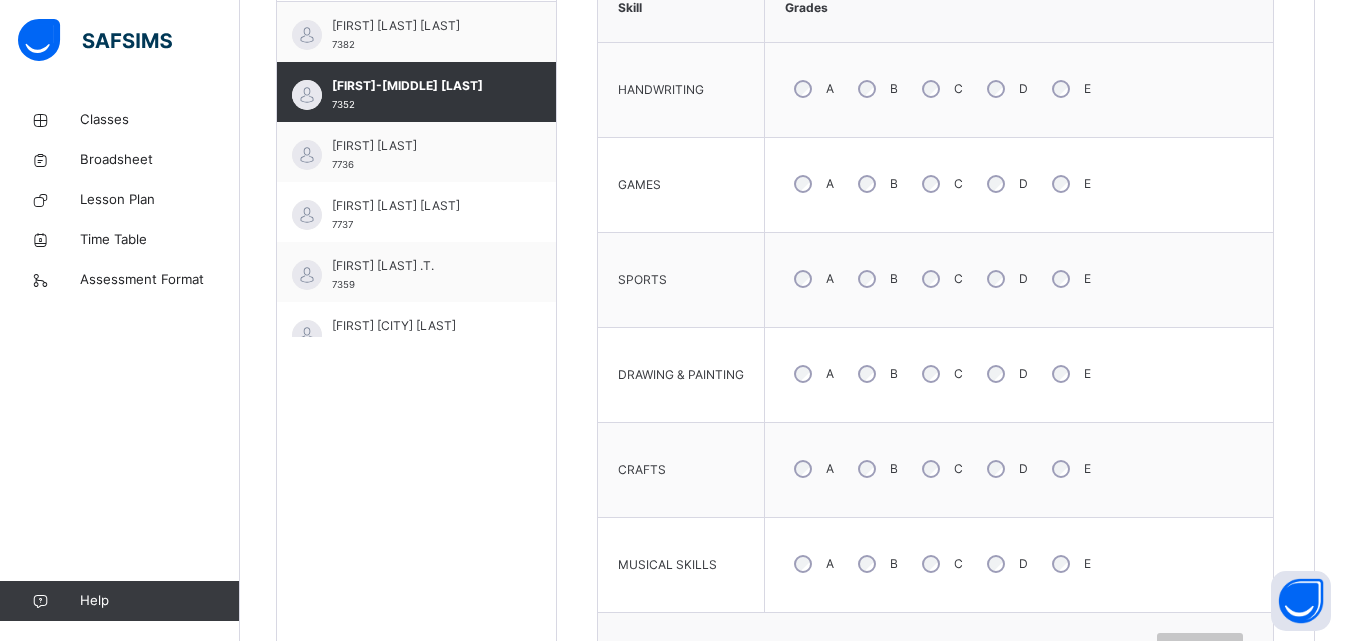 scroll, scrollTop: 665, scrollLeft: 0, axis: vertical 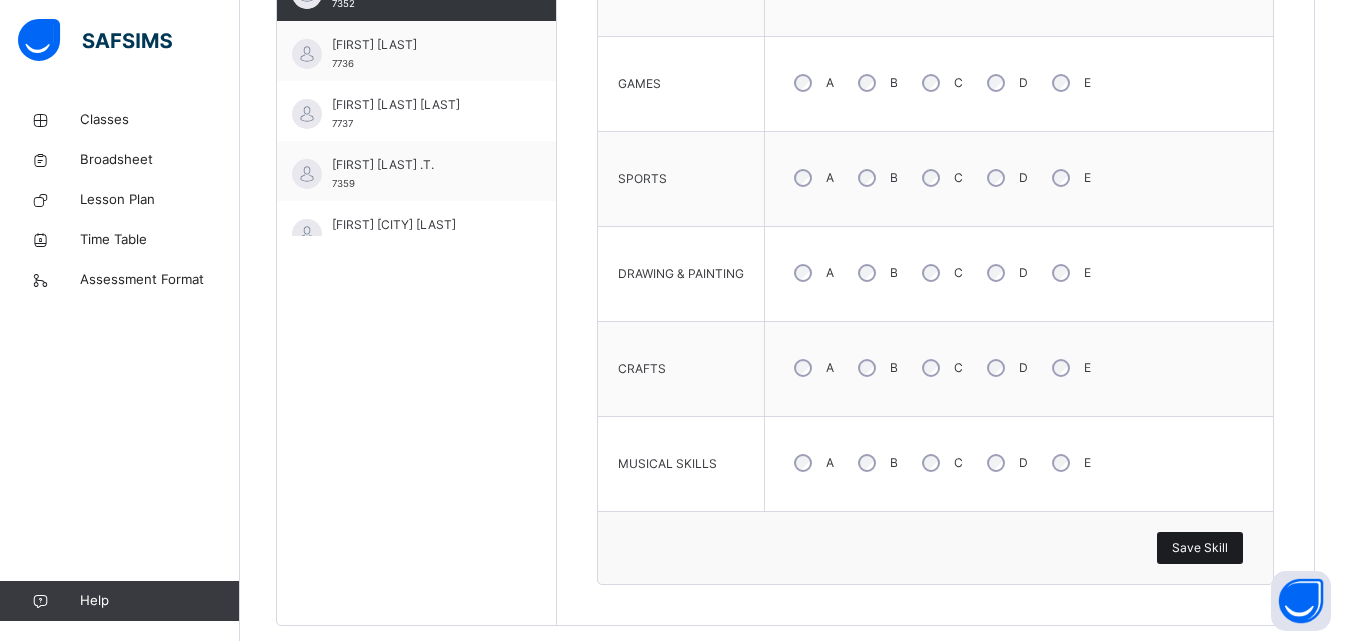 click on "Save Skill" at bounding box center (1200, 548) 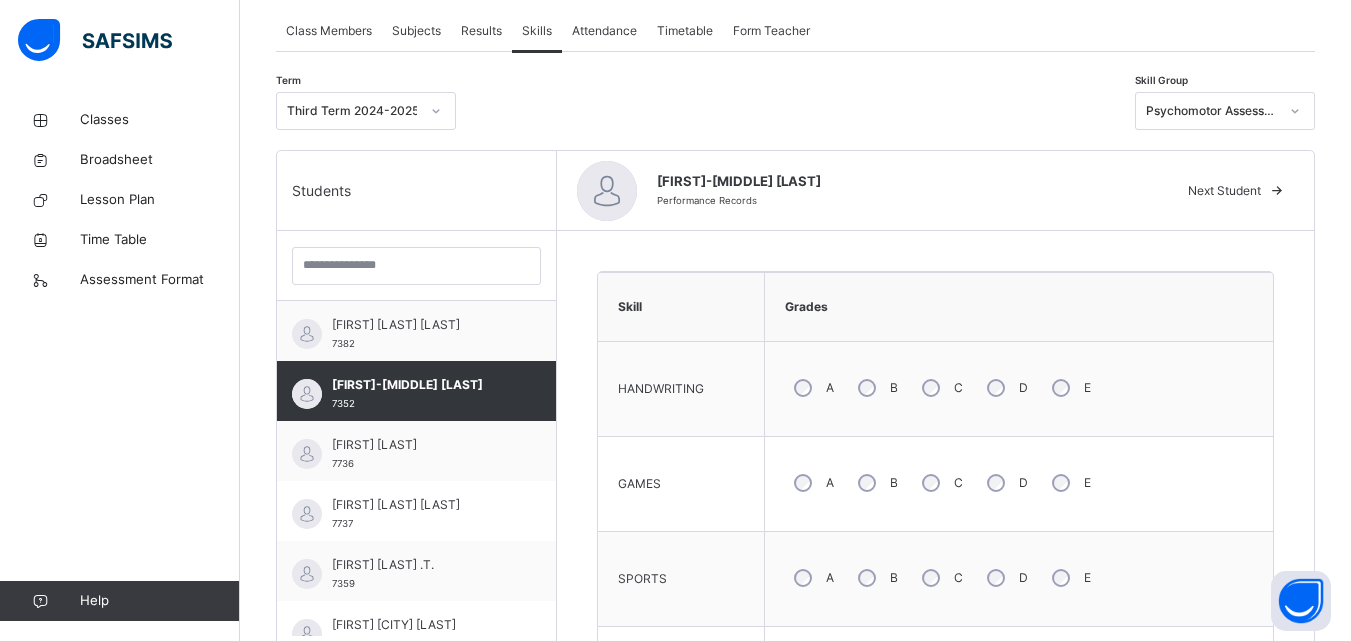 scroll, scrollTop: 465, scrollLeft: 0, axis: vertical 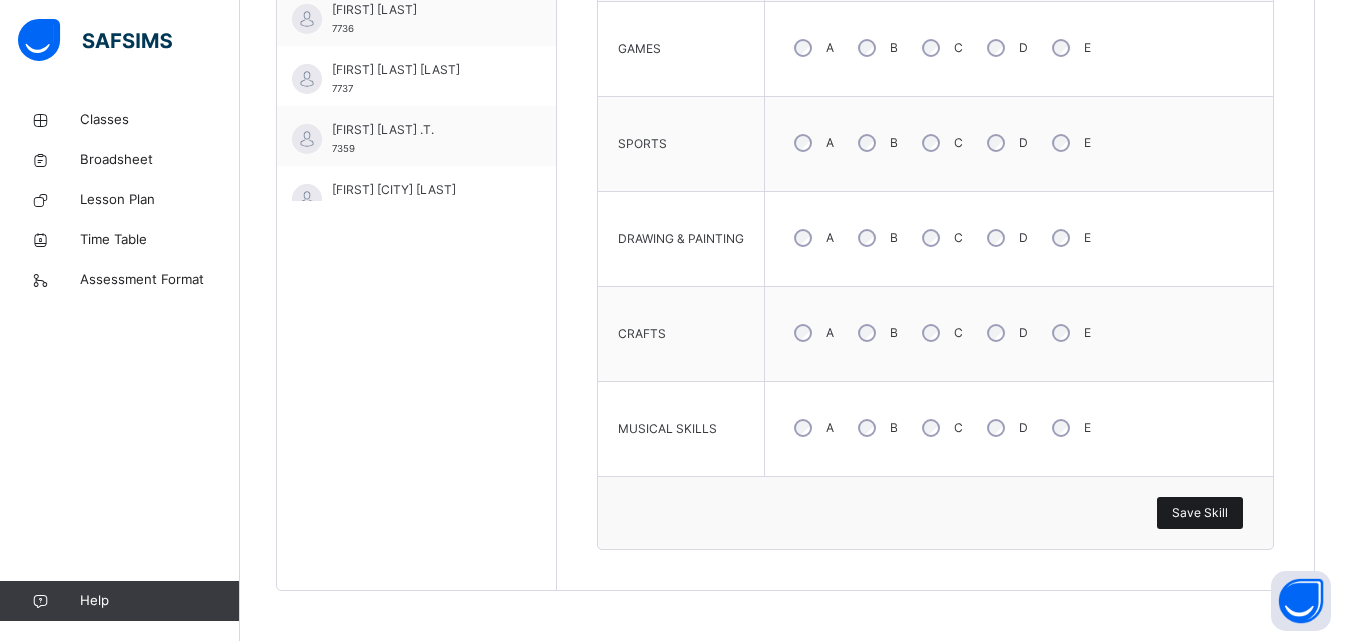 click on "Save Skill" at bounding box center (1200, 513) 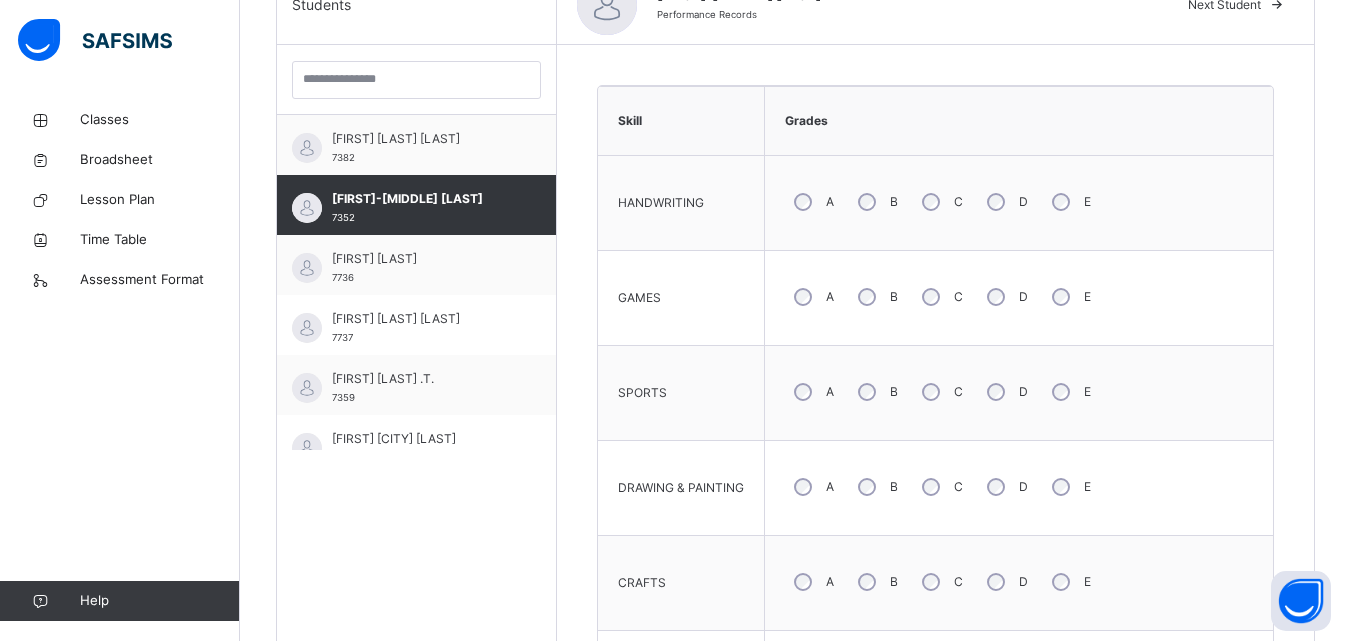 scroll, scrollTop: 500, scrollLeft: 0, axis: vertical 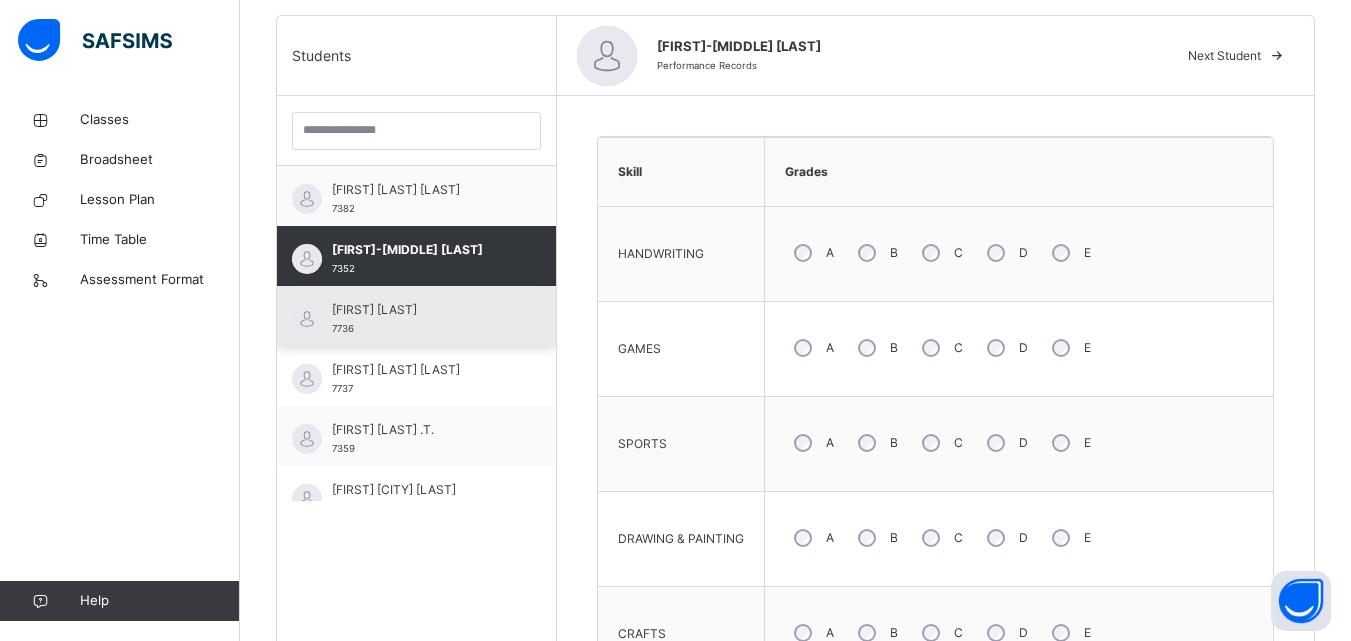 click on "[FIRST] [LAST]" at bounding box center (421, 310) 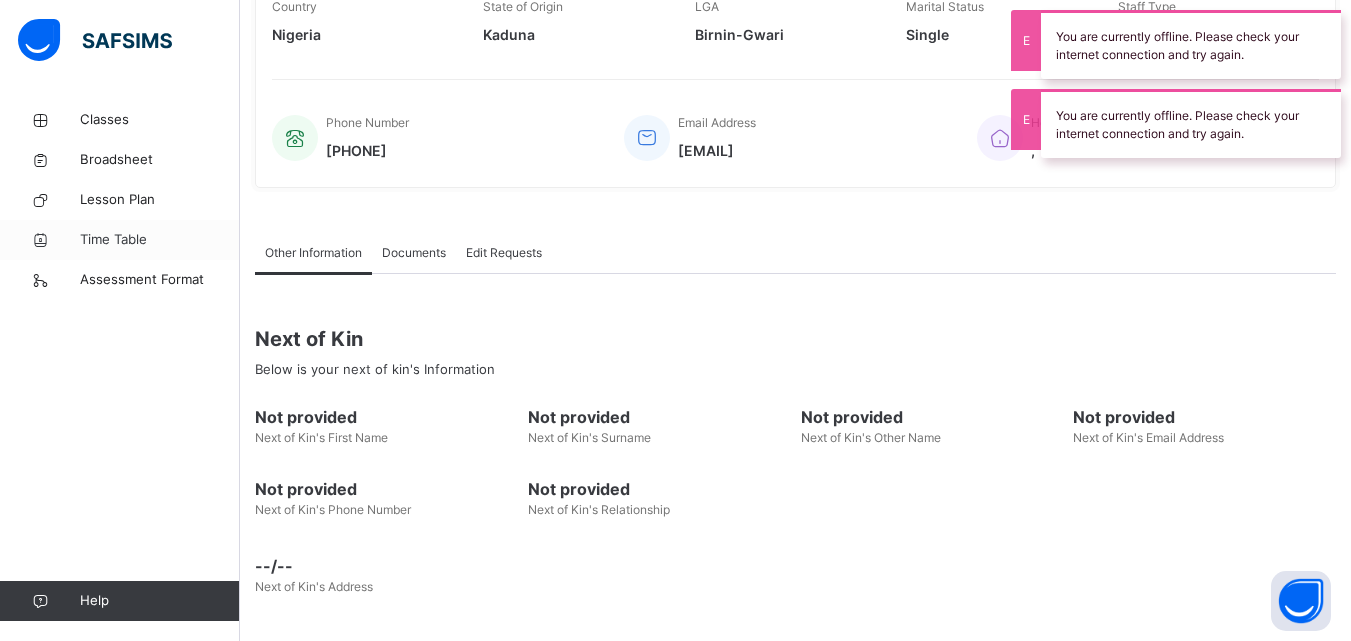 scroll, scrollTop: 0, scrollLeft: 0, axis: both 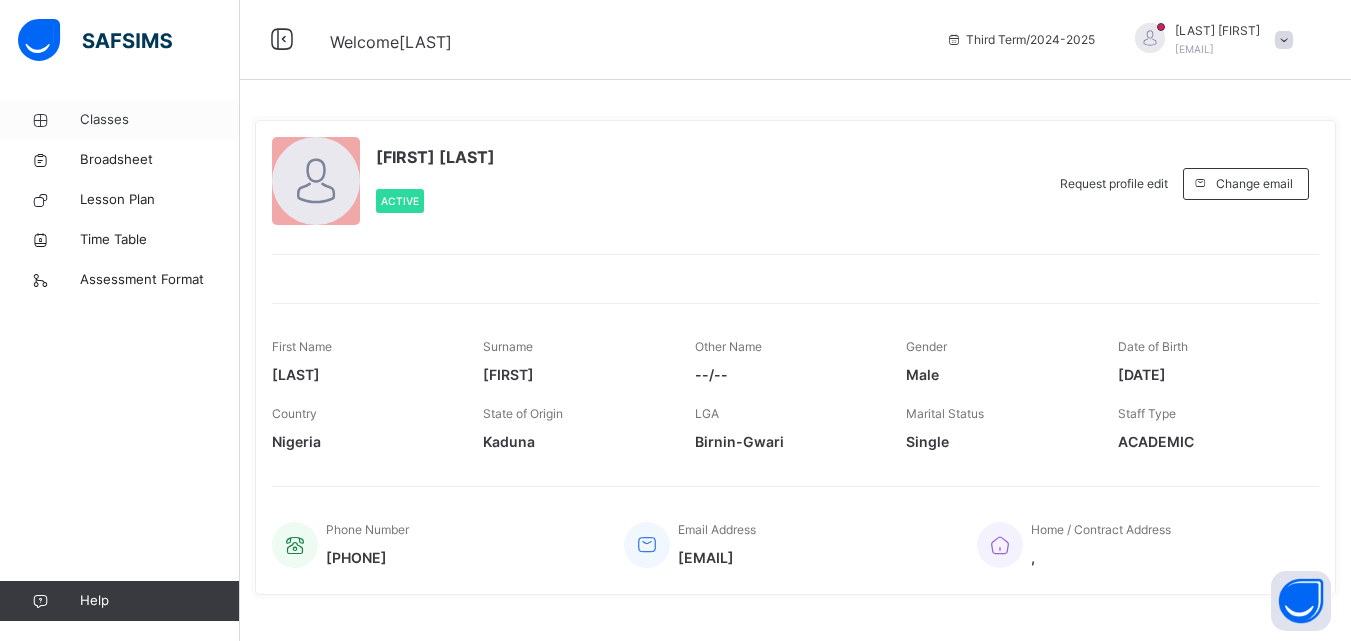 click on "Classes" at bounding box center (160, 120) 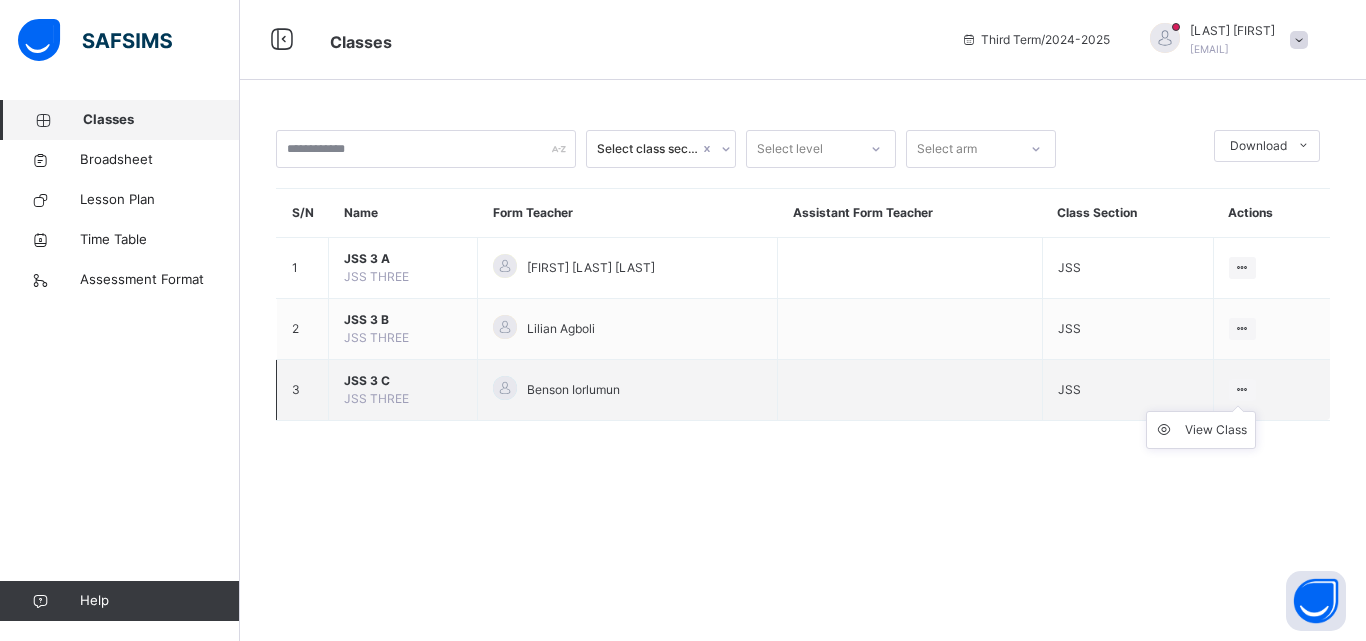 click on "View Class" at bounding box center [1201, 430] 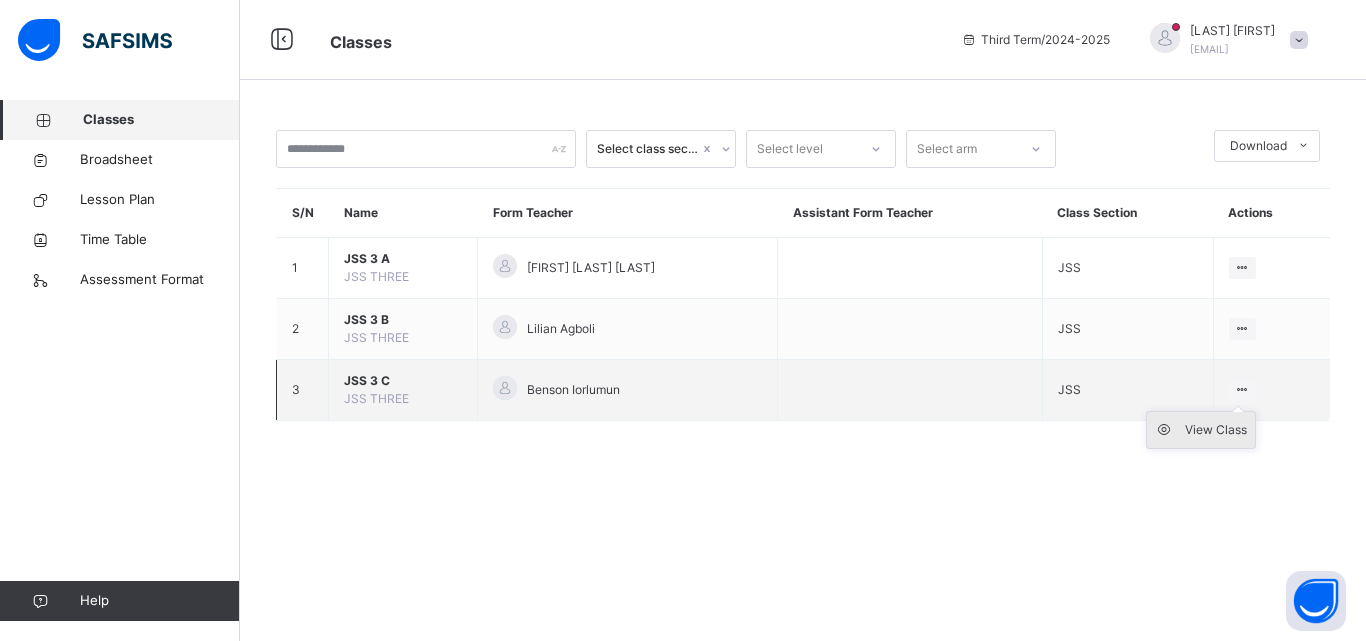 click on "View Class" at bounding box center (1216, 430) 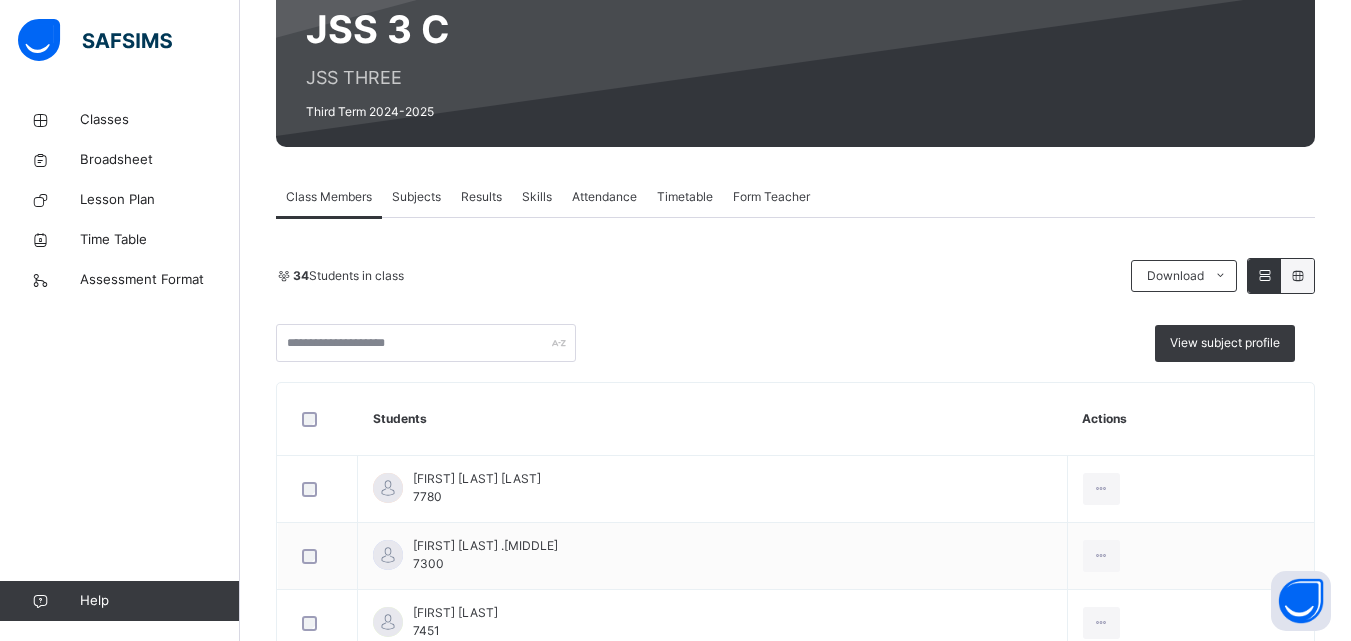 scroll, scrollTop: 200, scrollLeft: 0, axis: vertical 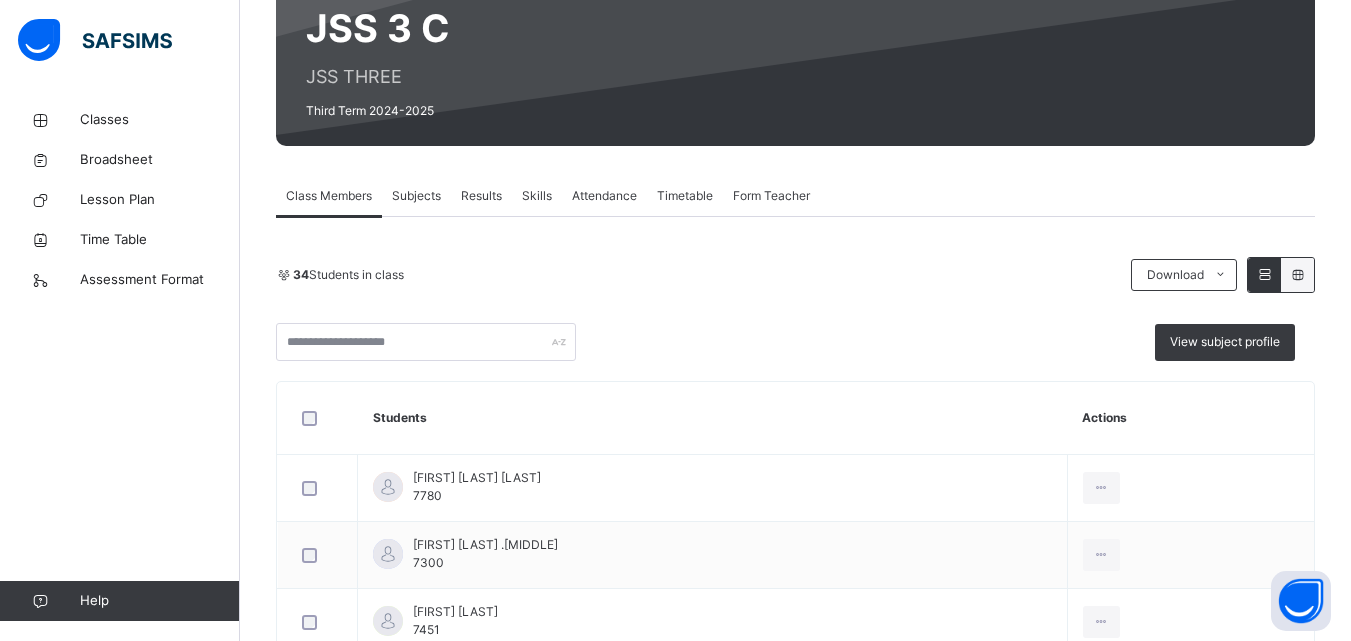 click on "Skills" at bounding box center (537, 196) 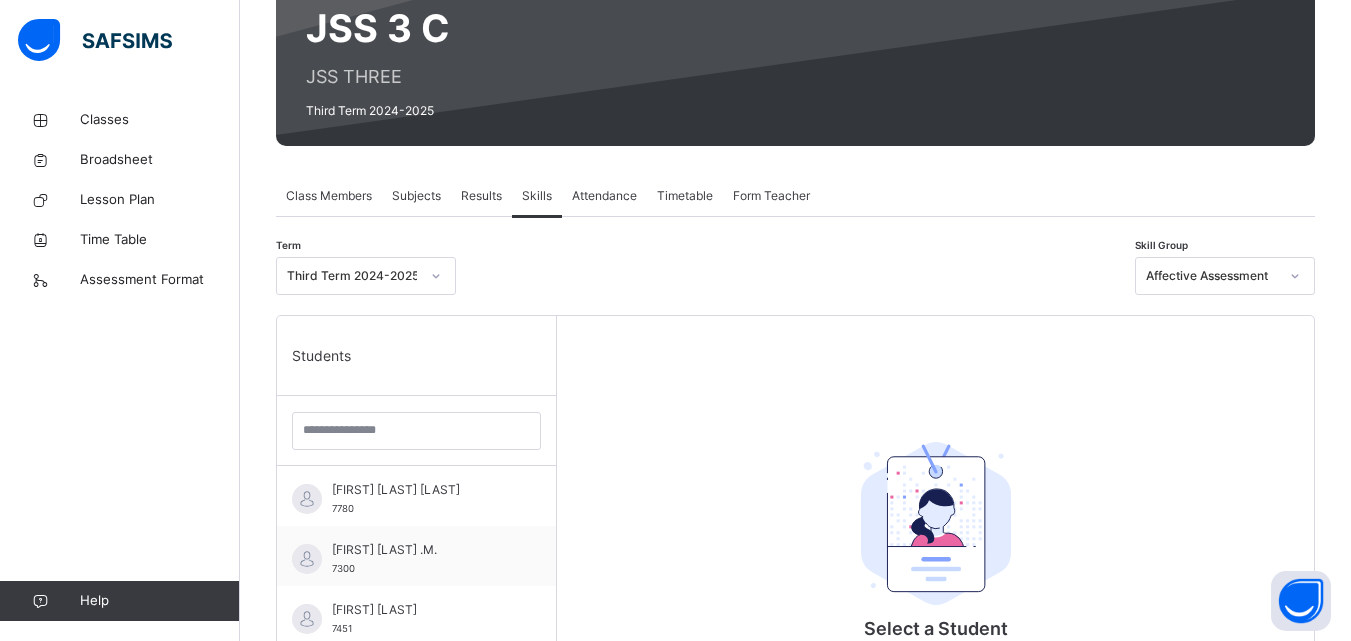 click on "Affective Assessment" at bounding box center [1212, 276] 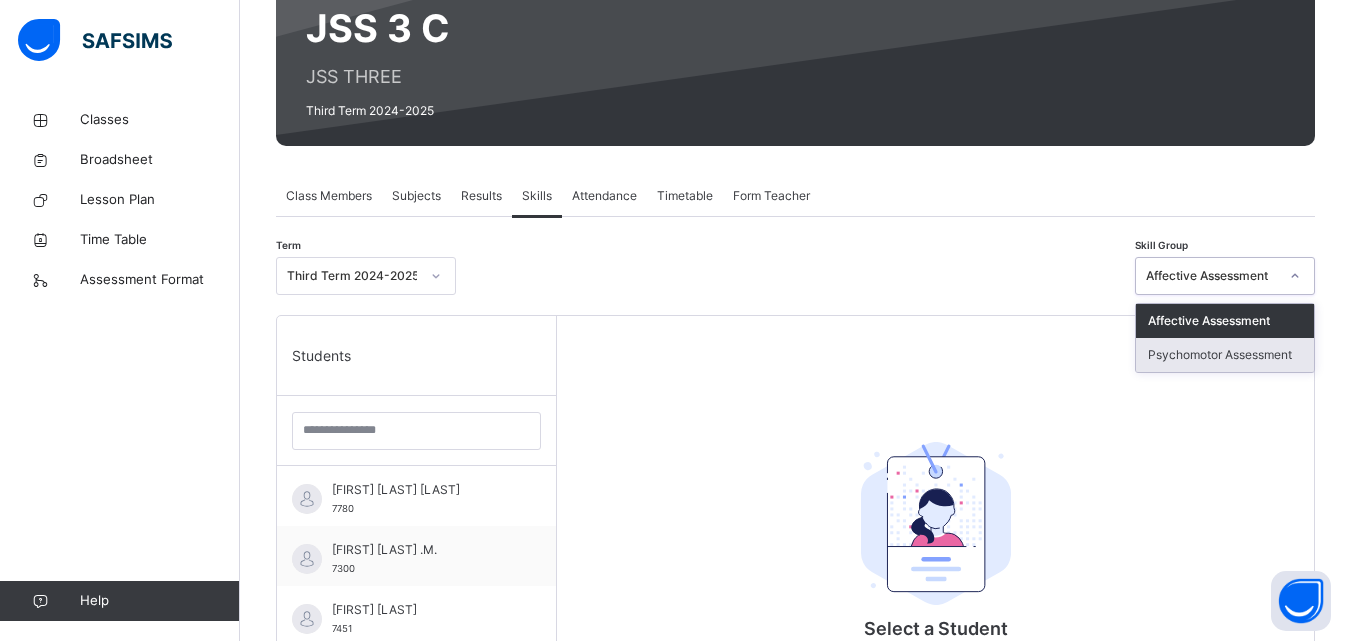click on "Psychomotor Assessment" at bounding box center [1225, 355] 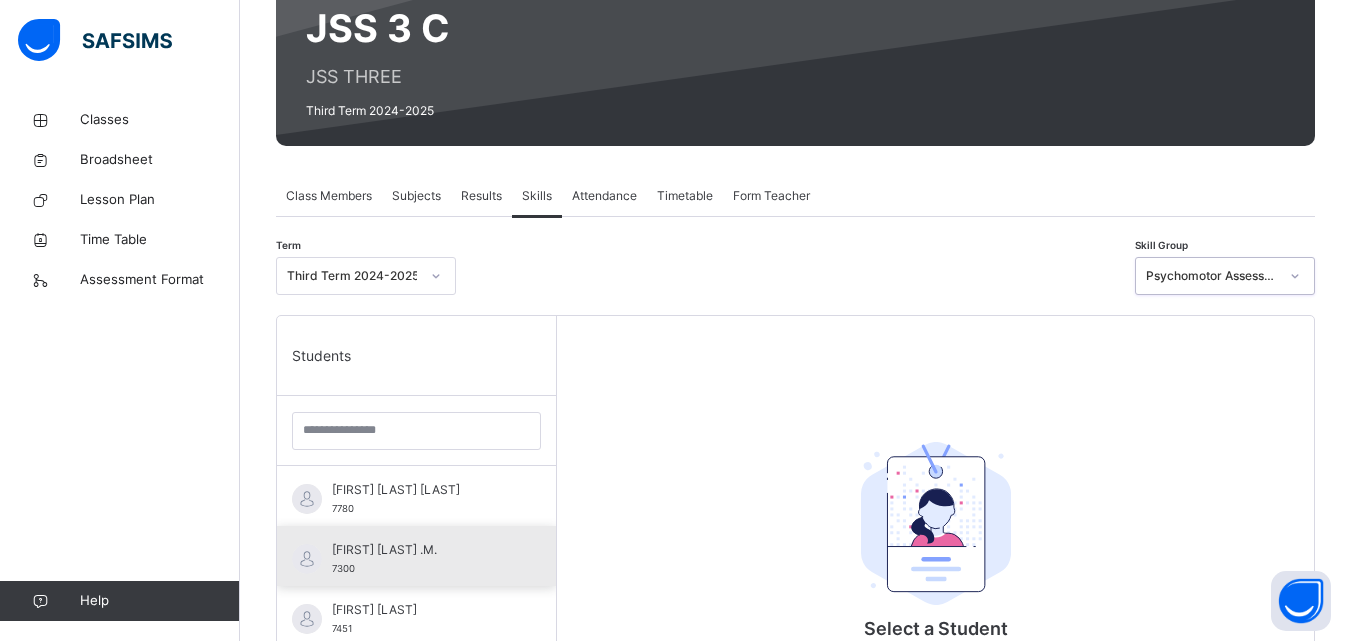 scroll, scrollTop: 400, scrollLeft: 0, axis: vertical 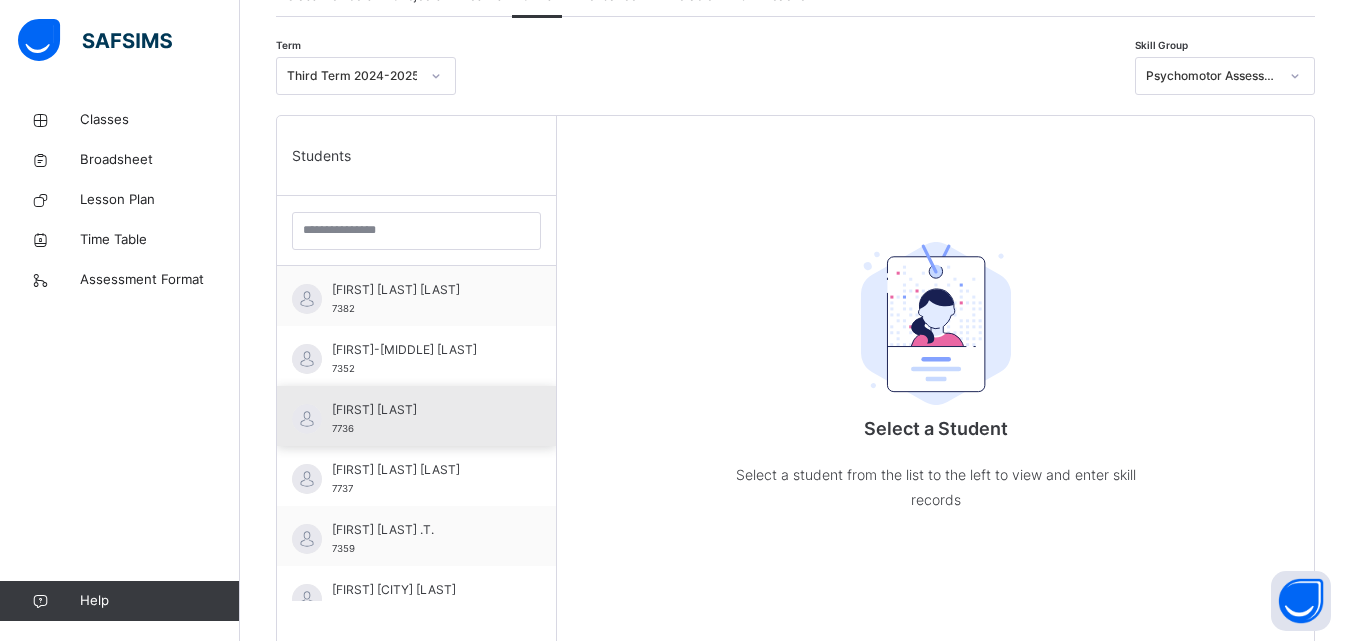 click on "[FIRST] [LAST] 7736" at bounding box center [416, 416] 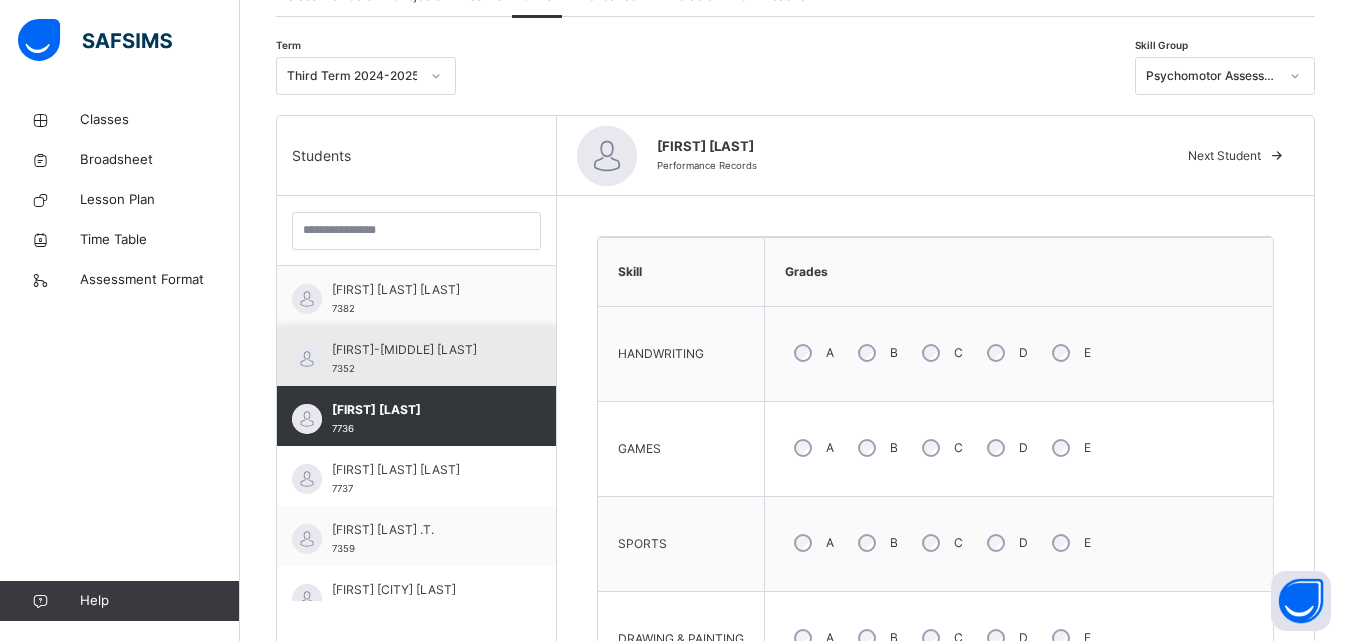 click on "[FIRST] [LAST] 7352" at bounding box center (421, 359) 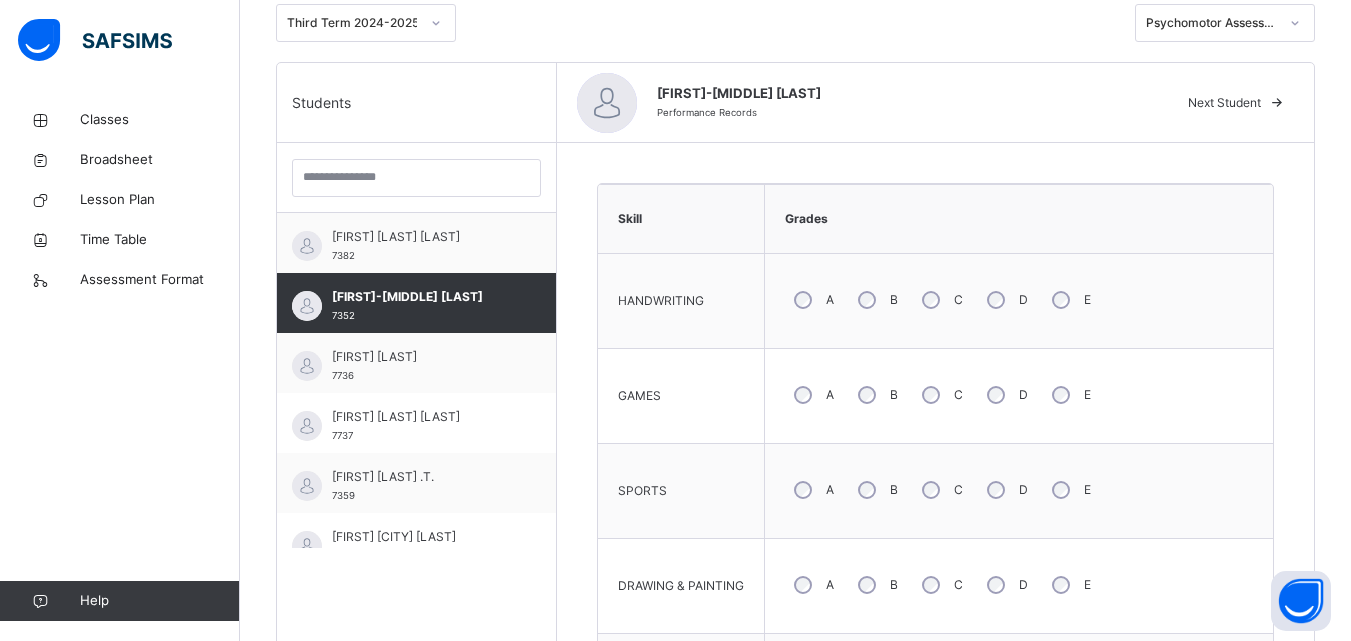 scroll, scrollTop: 500, scrollLeft: 0, axis: vertical 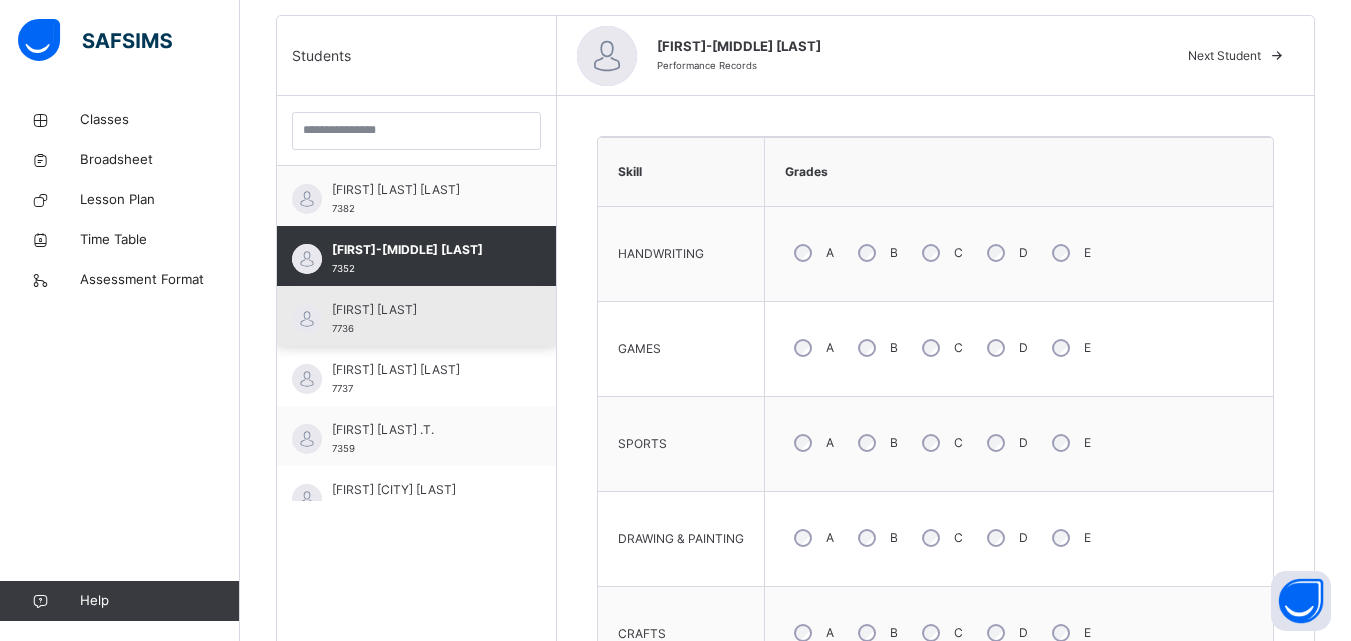 click on "[FIRST] [LAST] 7736" at bounding box center (416, 316) 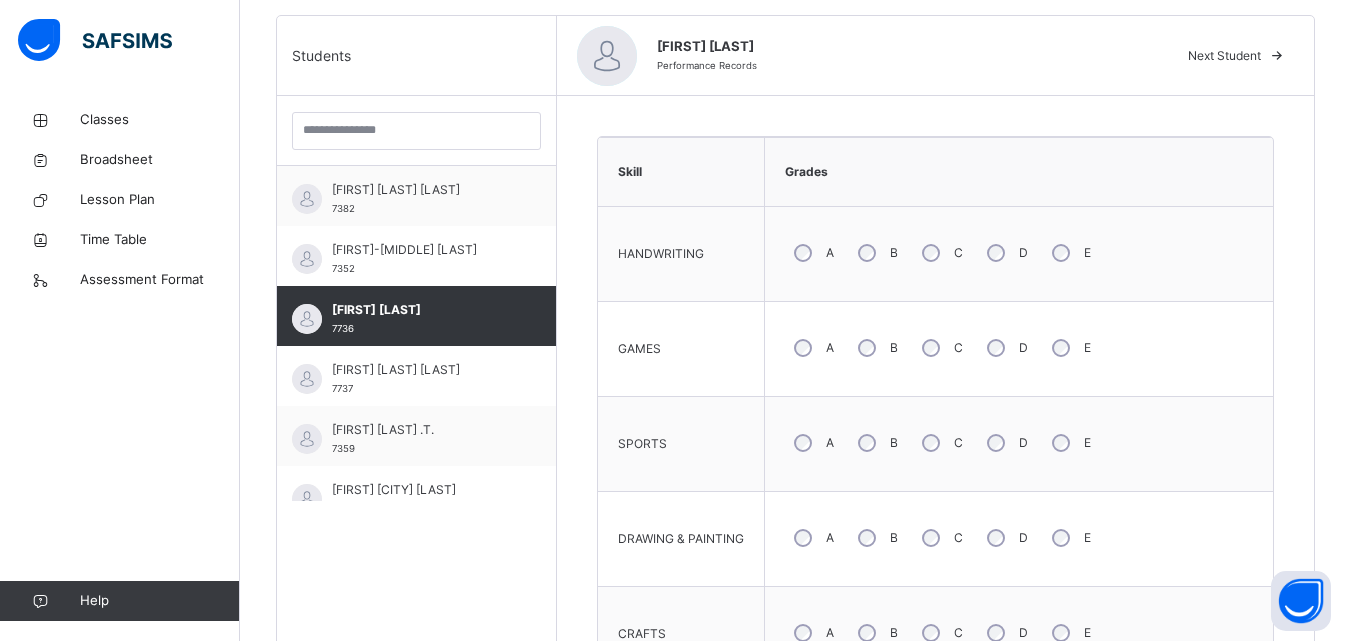 click on "B" at bounding box center [876, 443] 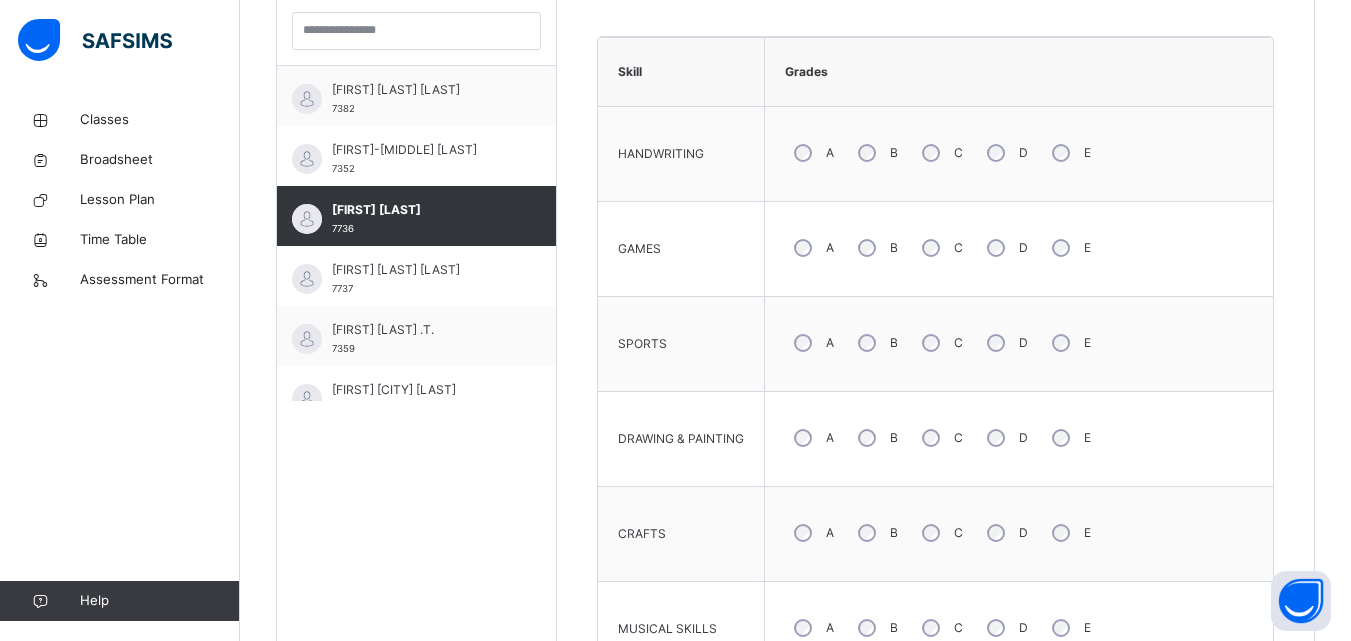 click on "D" at bounding box center (1005, 533) 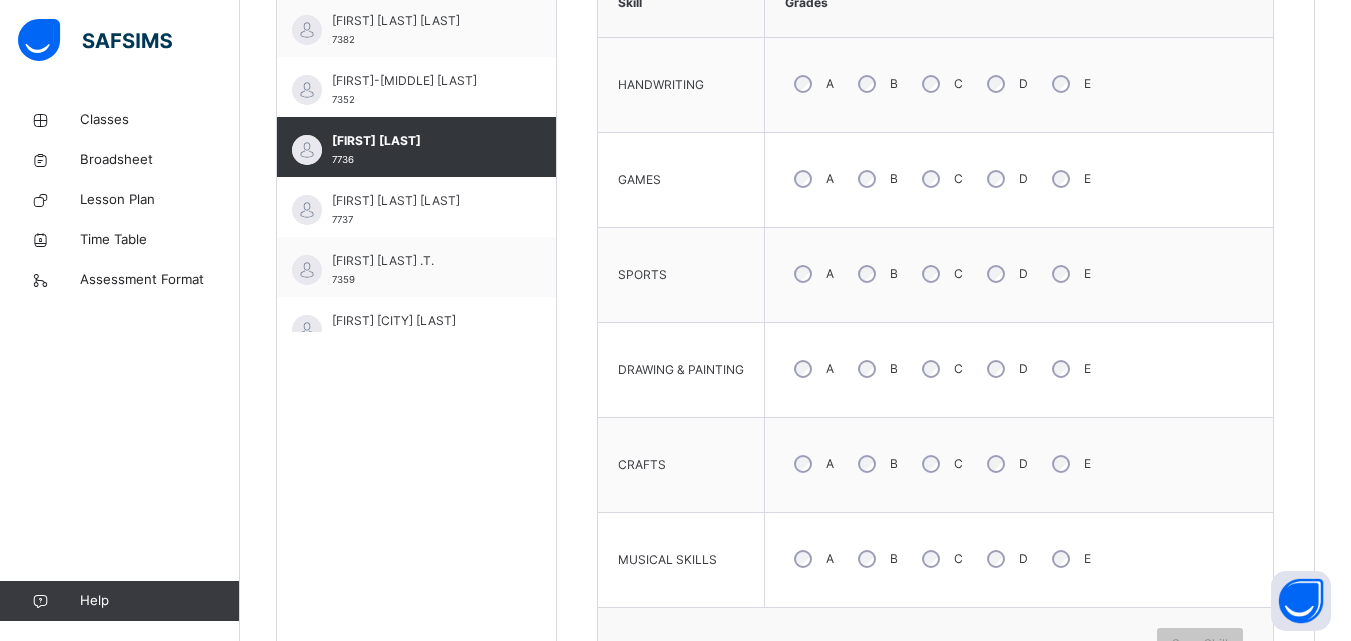 scroll, scrollTop: 800, scrollLeft: 0, axis: vertical 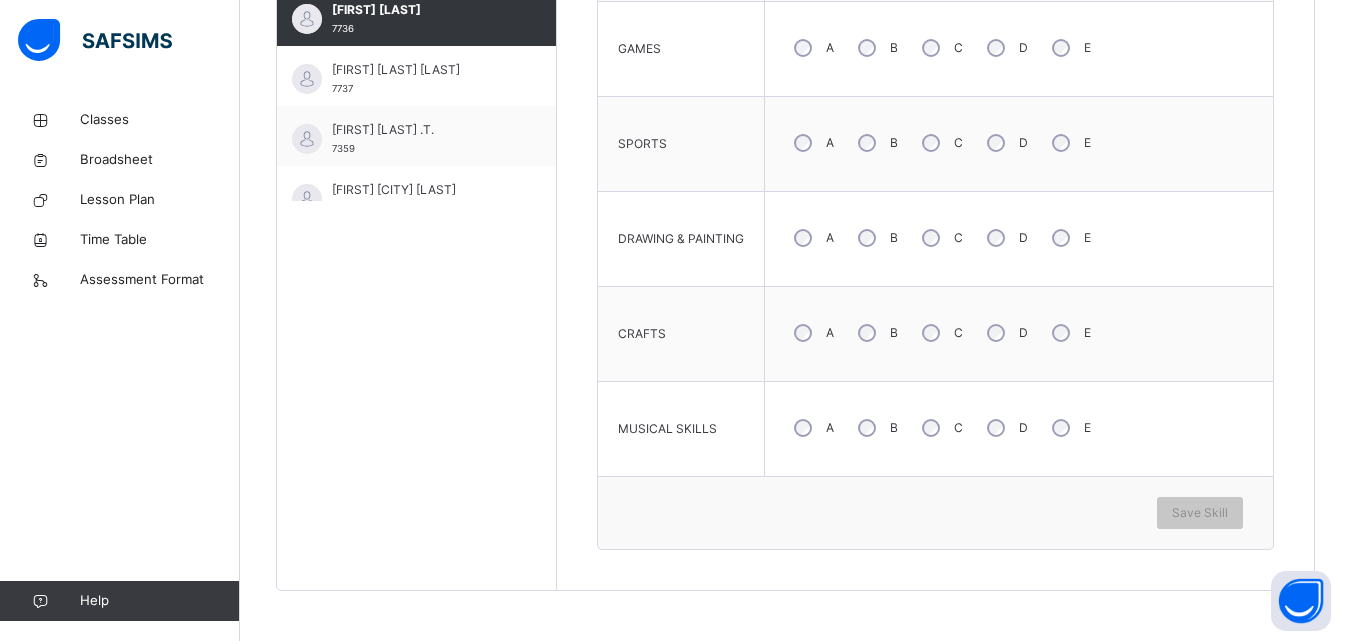 click on "D" at bounding box center [1005, 428] 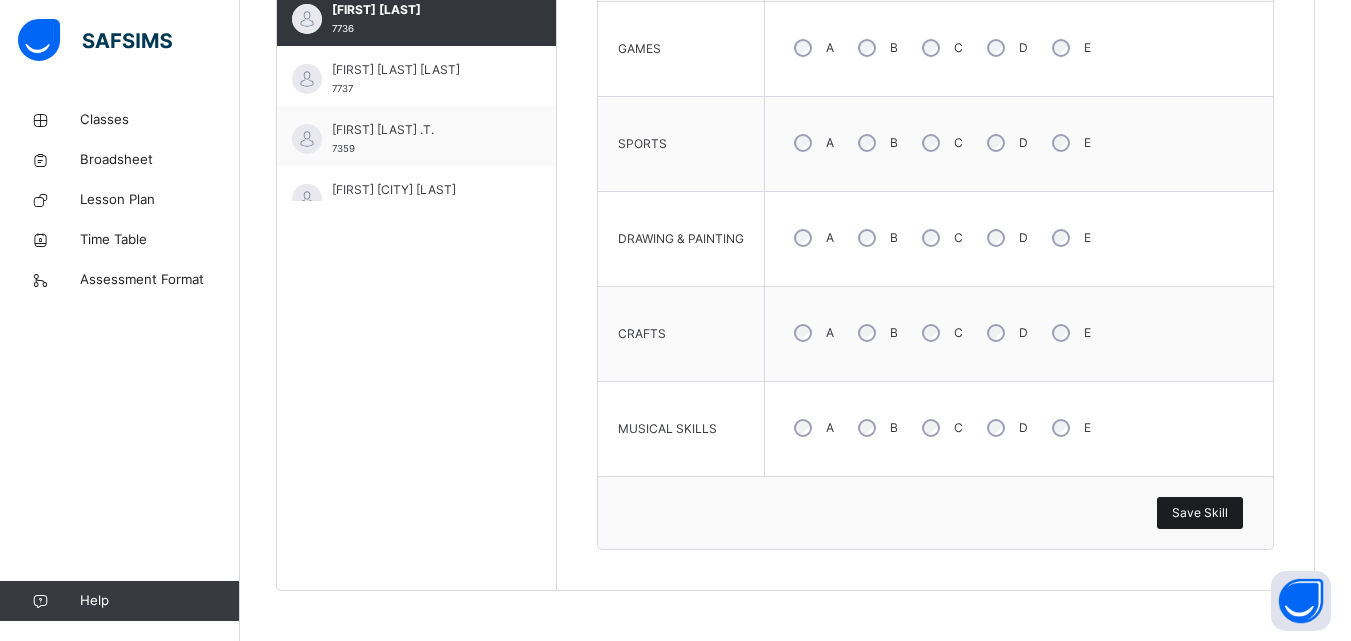 click on "Save Skill" at bounding box center [1200, 513] 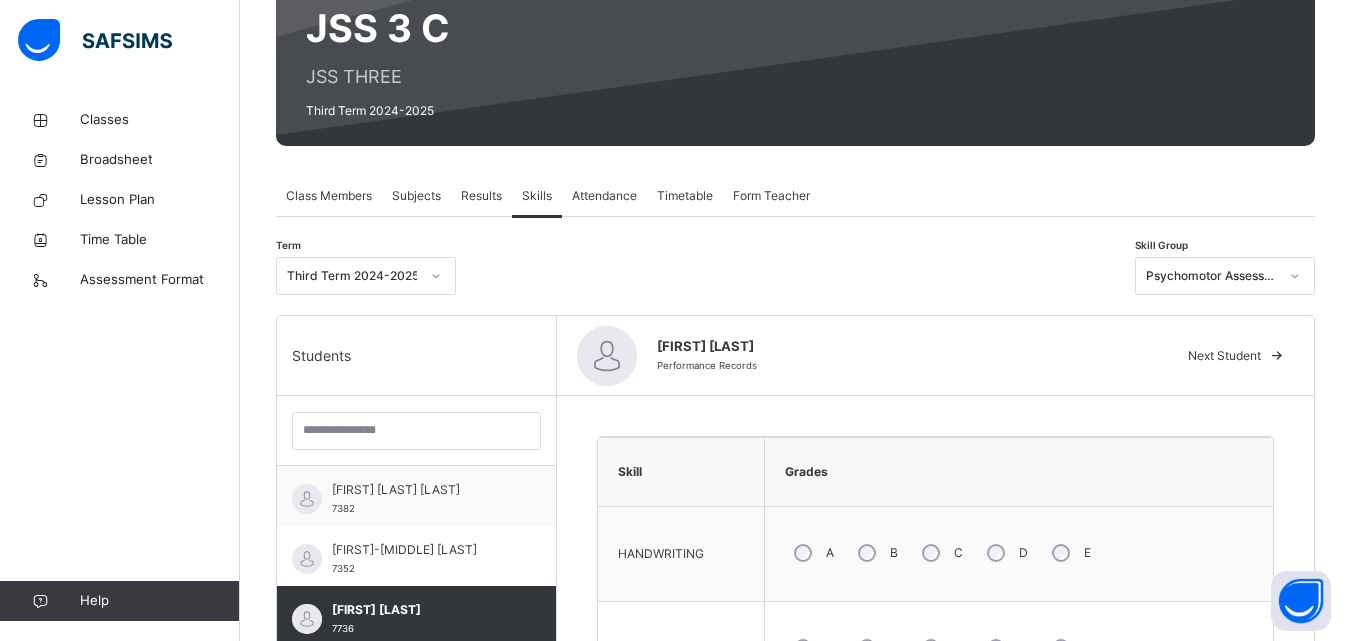 scroll, scrollTop: 400, scrollLeft: 0, axis: vertical 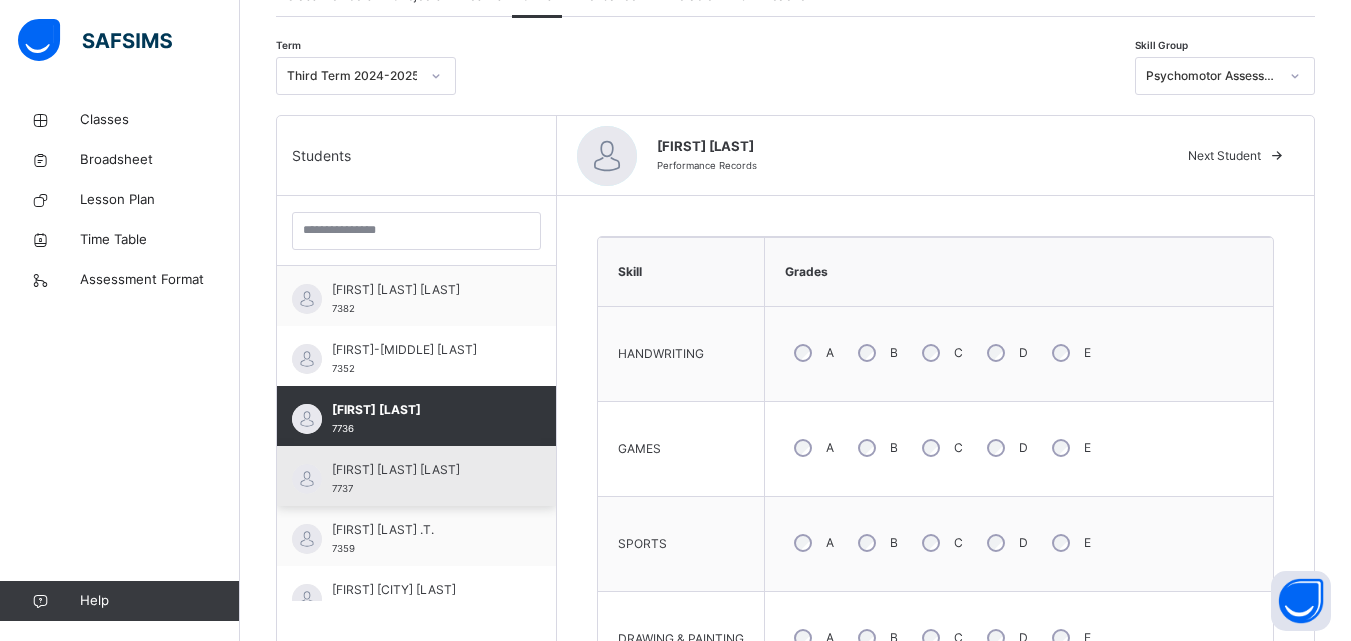 click on "[FIRST] [LAST] [LAST] 7737" at bounding box center (421, 479) 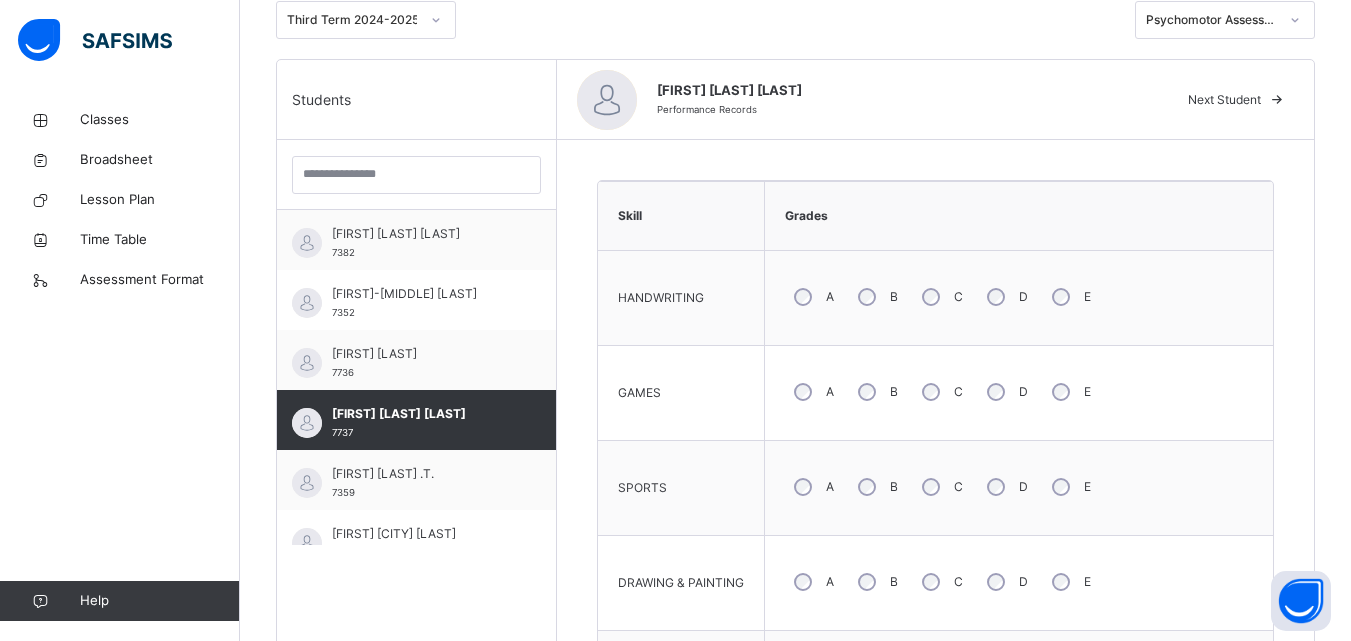 scroll, scrollTop: 500, scrollLeft: 0, axis: vertical 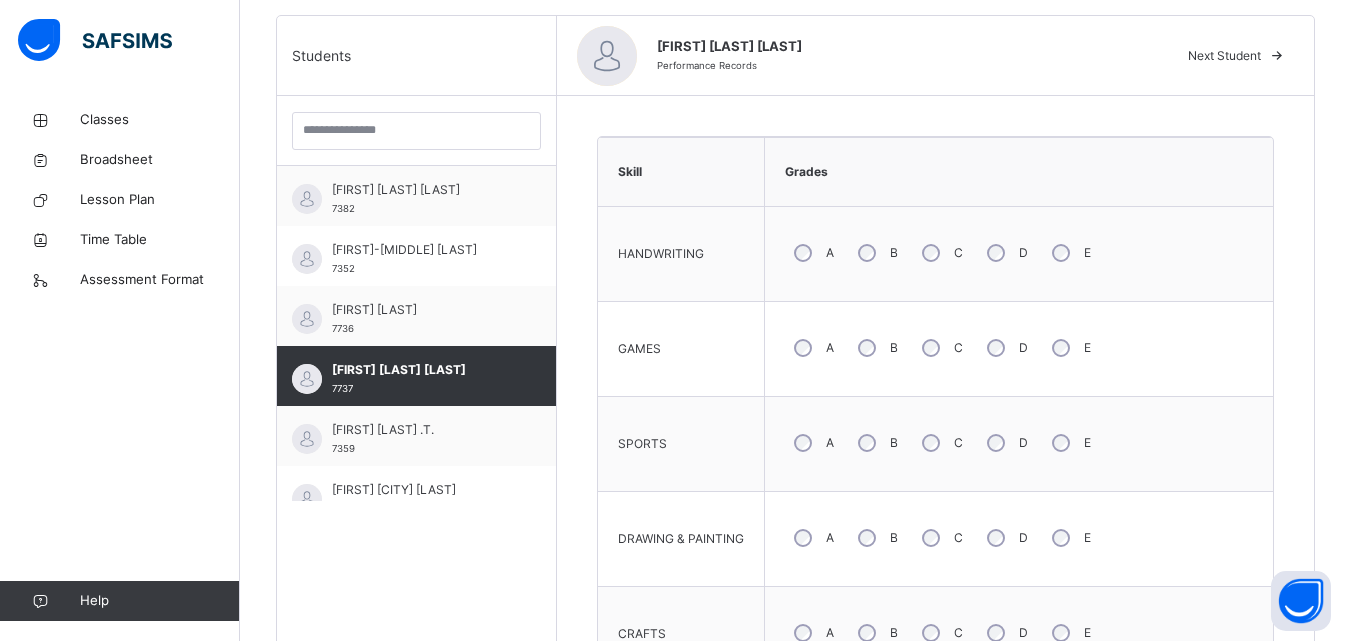 click on "A" at bounding box center (812, 443) 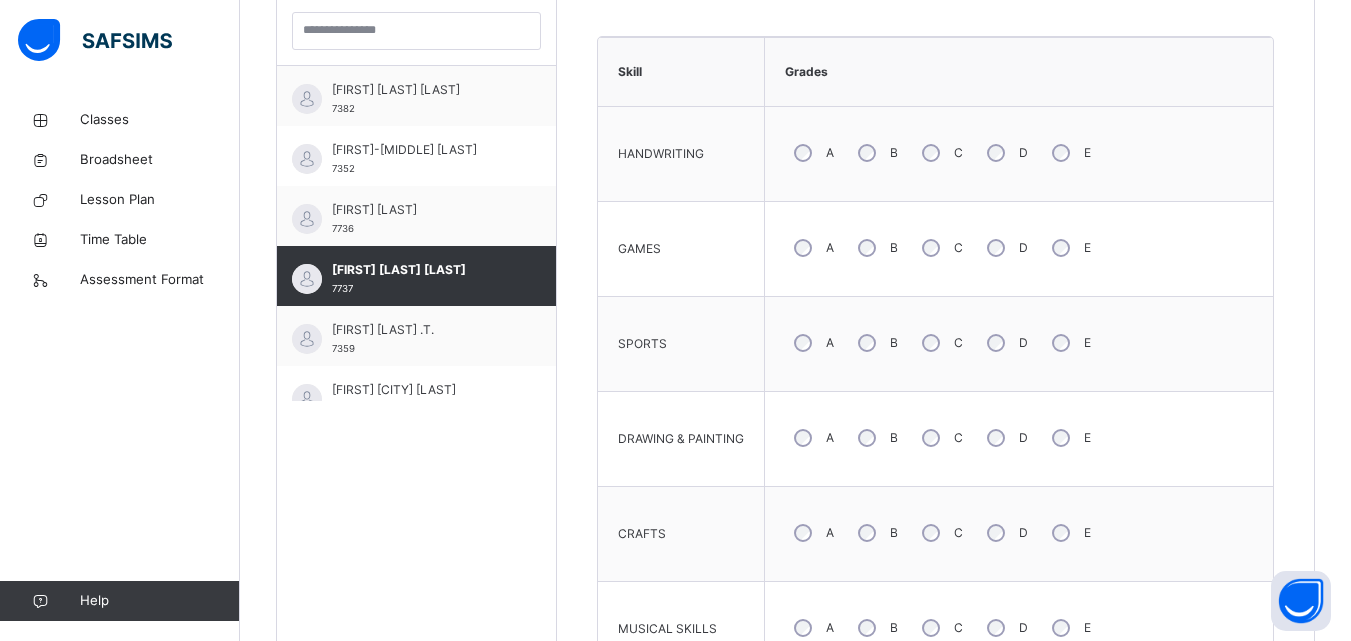 click on "C" at bounding box center (940, 533) 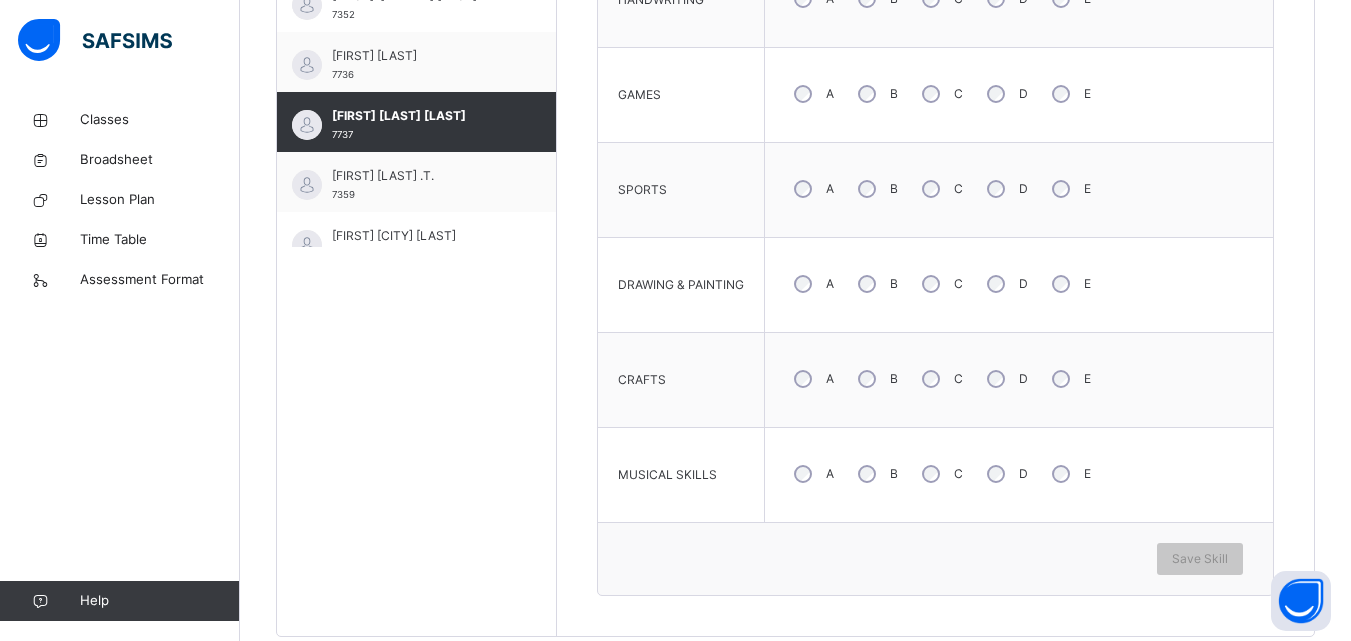 scroll, scrollTop: 800, scrollLeft: 0, axis: vertical 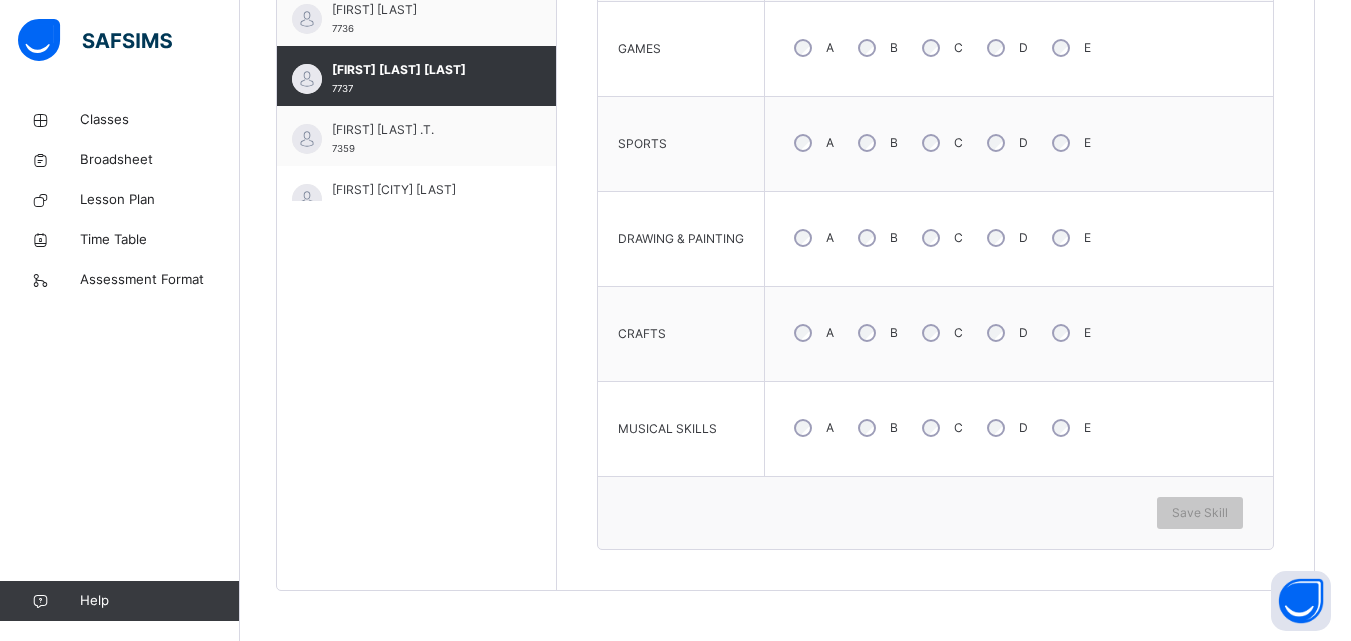 click on "C" at bounding box center (940, 428) 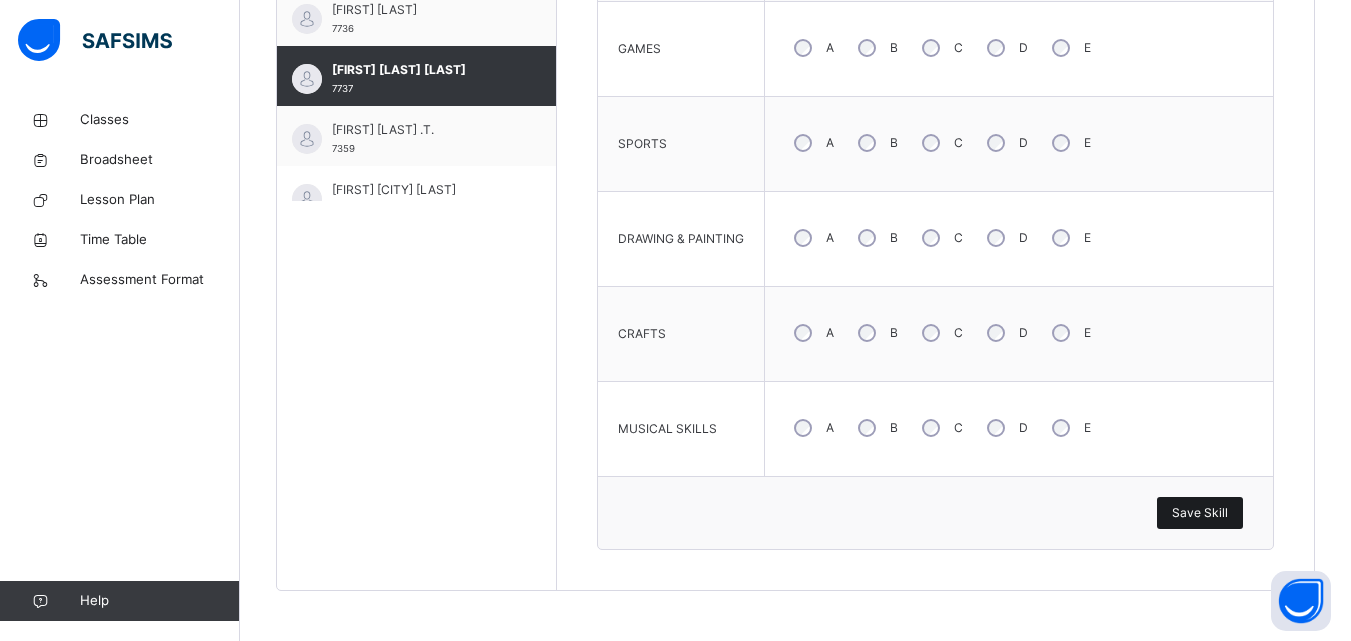 click on "Save Skill" at bounding box center (1200, 513) 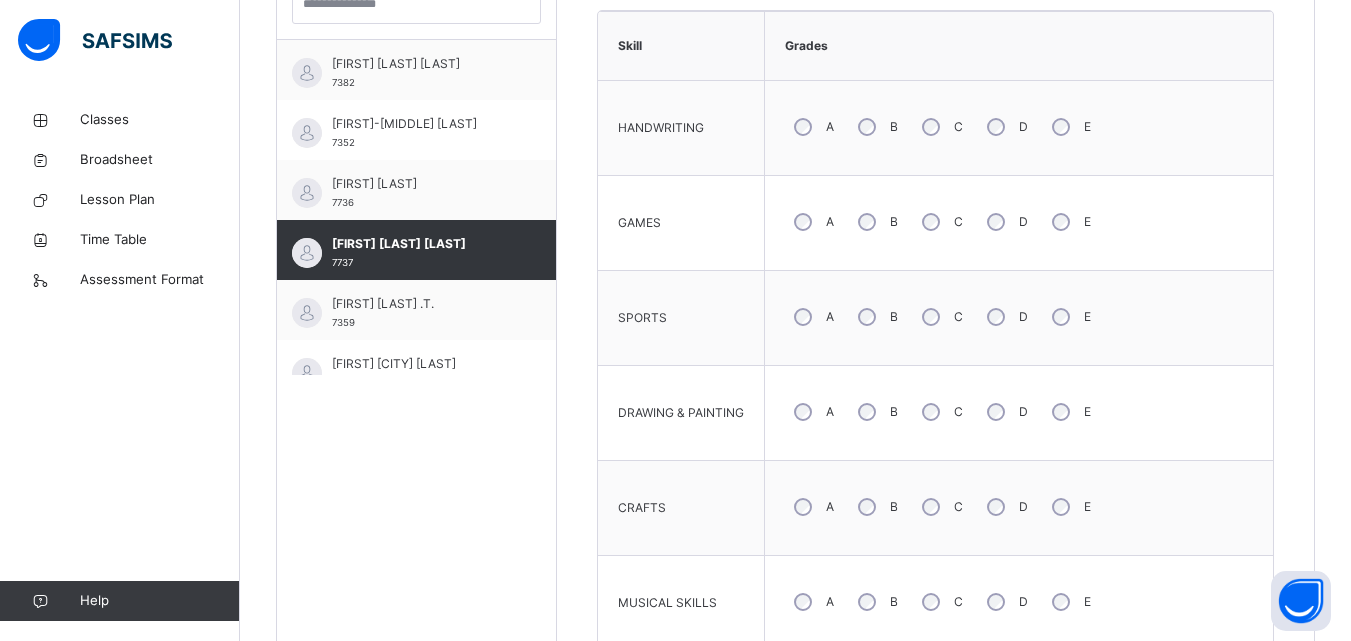 scroll, scrollTop: 600, scrollLeft: 0, axis: vertical 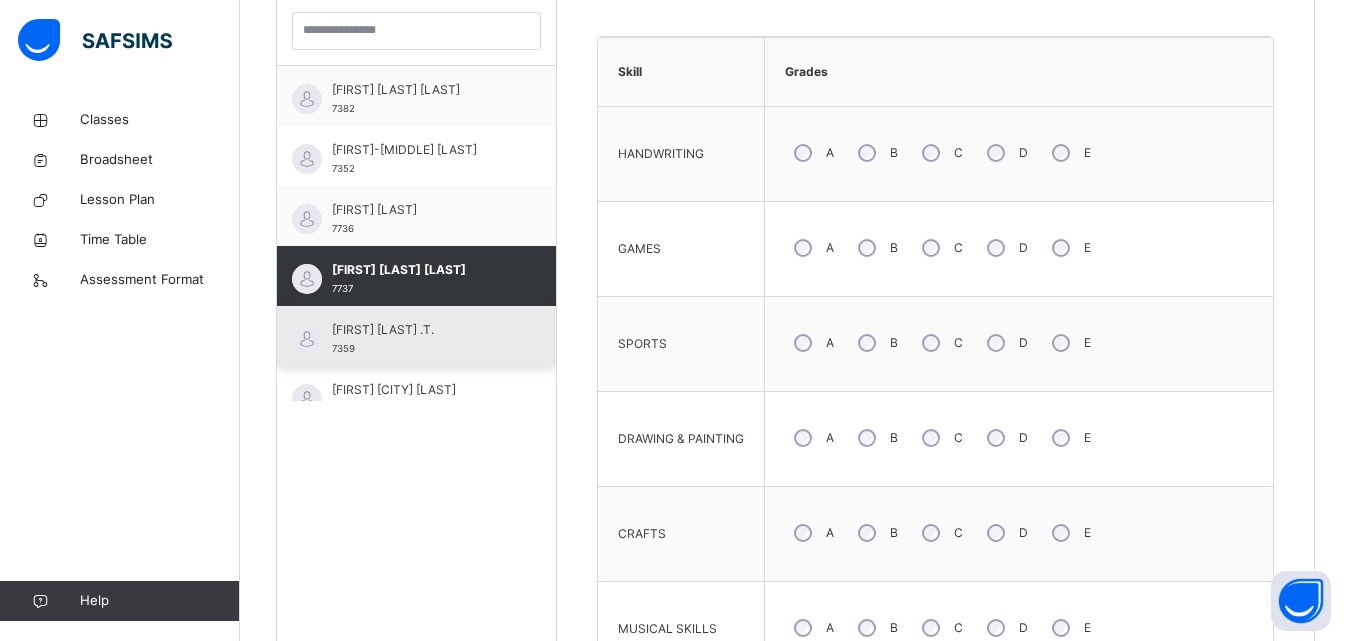 click on "[FIRST] [LAST] .T." at bounding box center [421, 330] 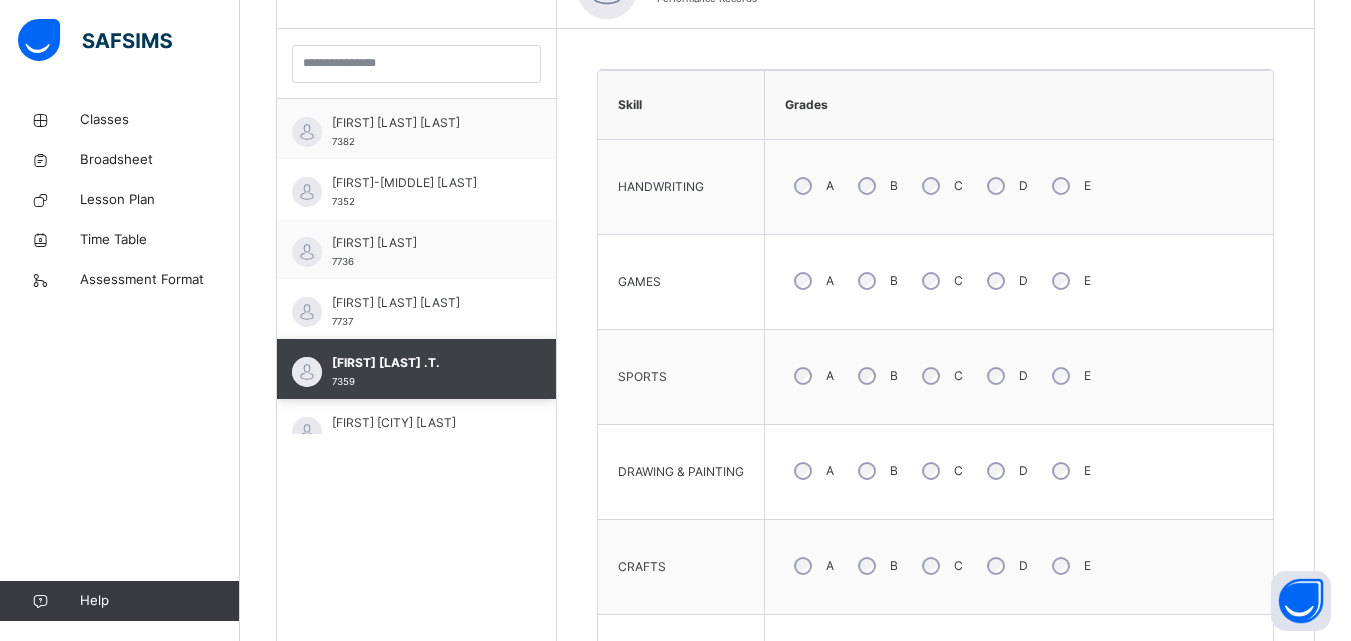scroll, scrollTop: 600, scrollLeft: 0, axis: vertical 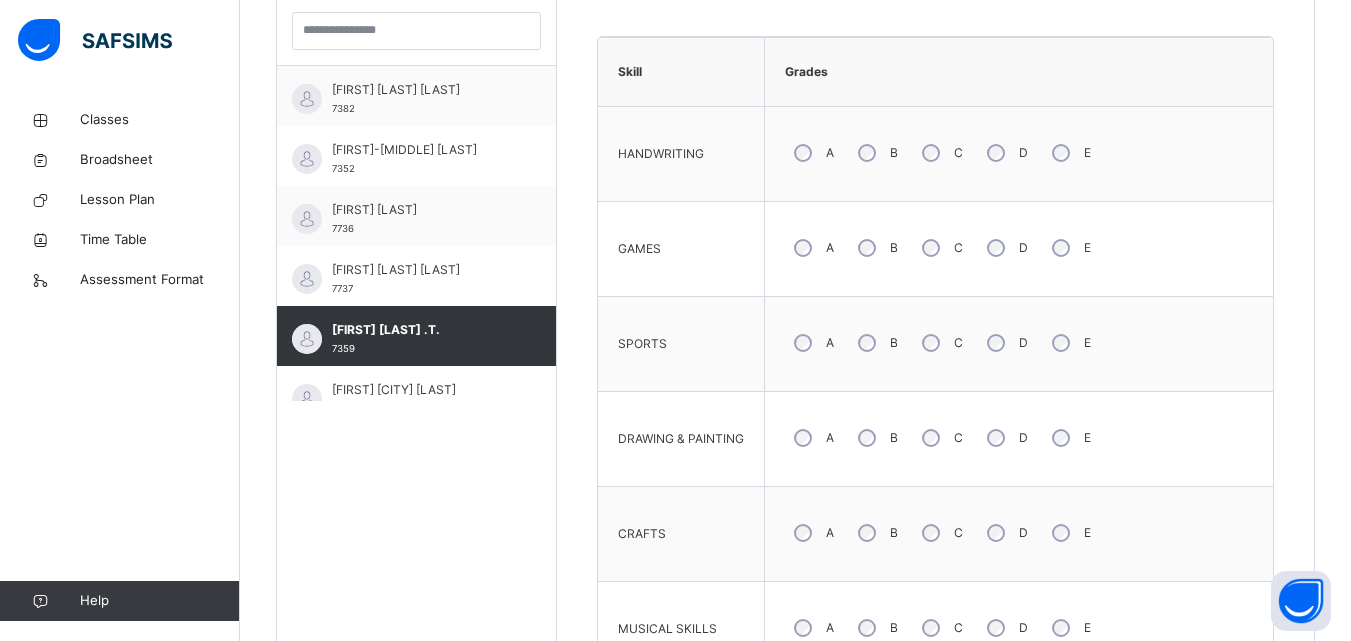 click on "B" at bounding box center (876, 153) 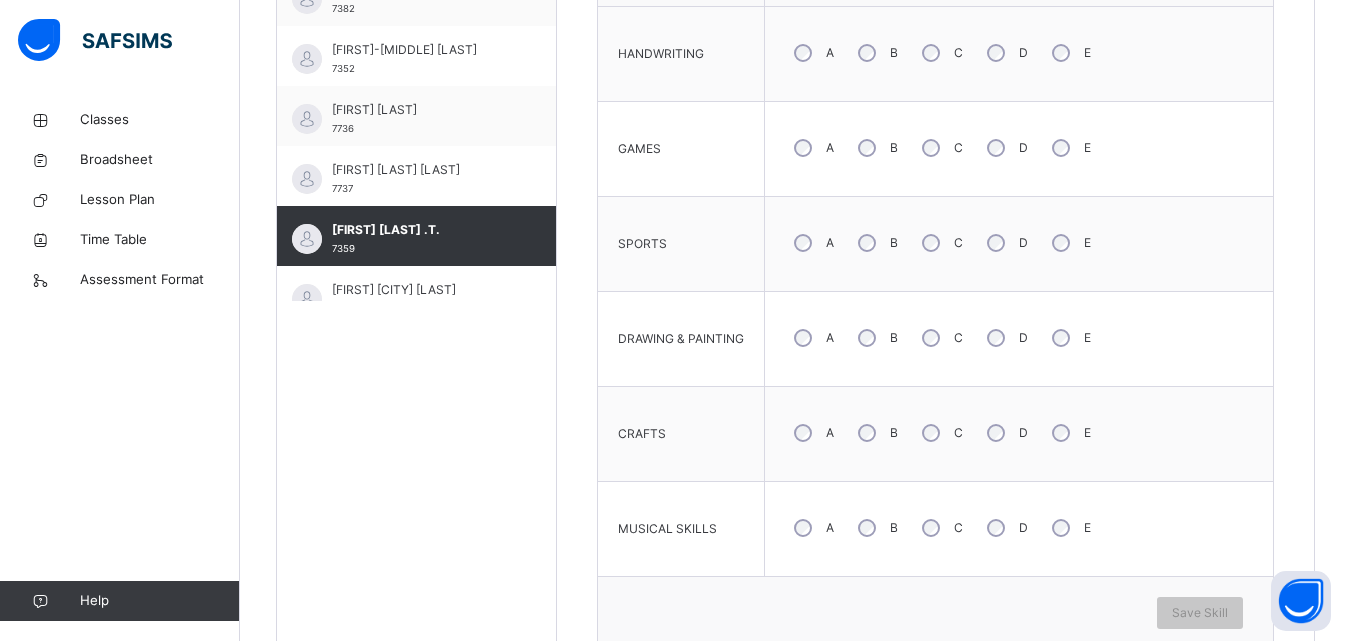 click on "C" at bounding box center (940, 433) 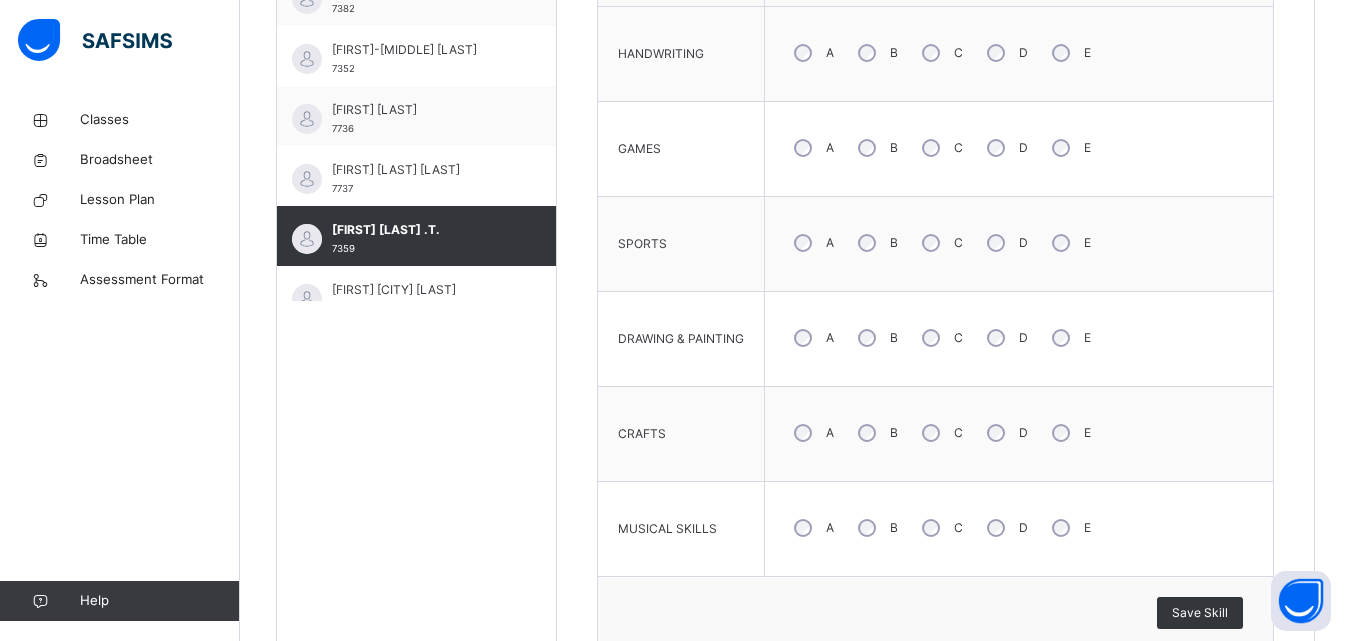 click on "Save Skill" at bounding box center (935, 612) 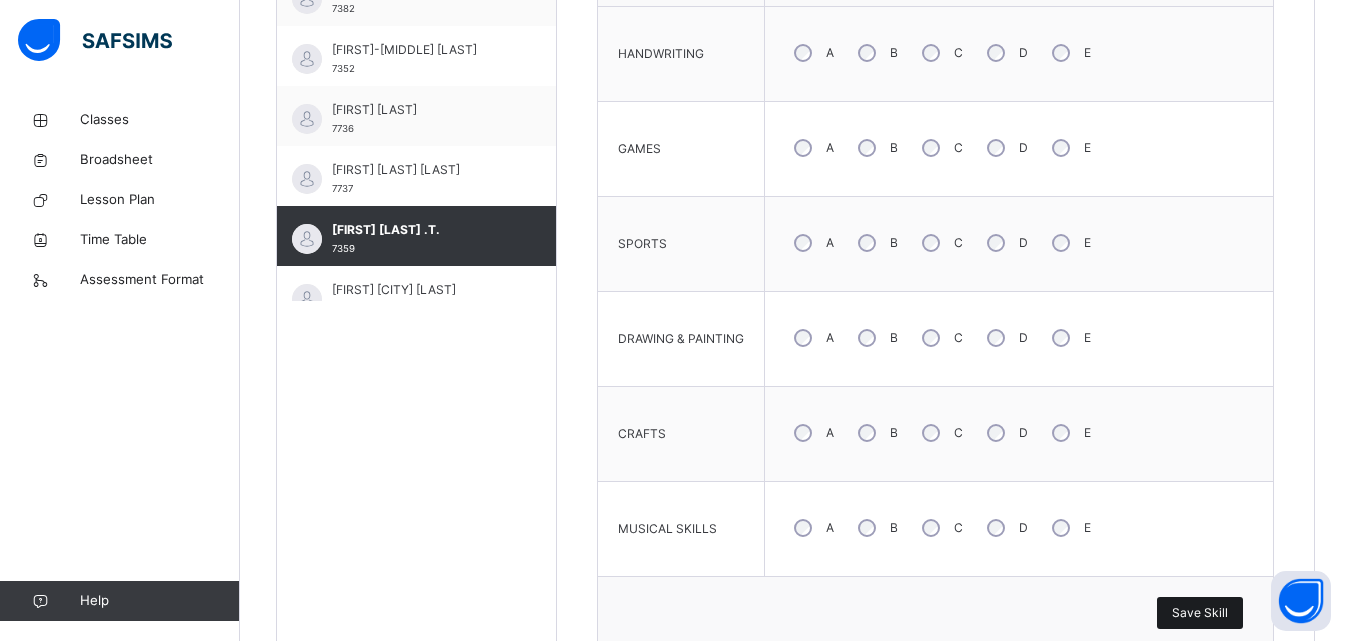 click on "Save Skill" at bounding box center (1200, 613) 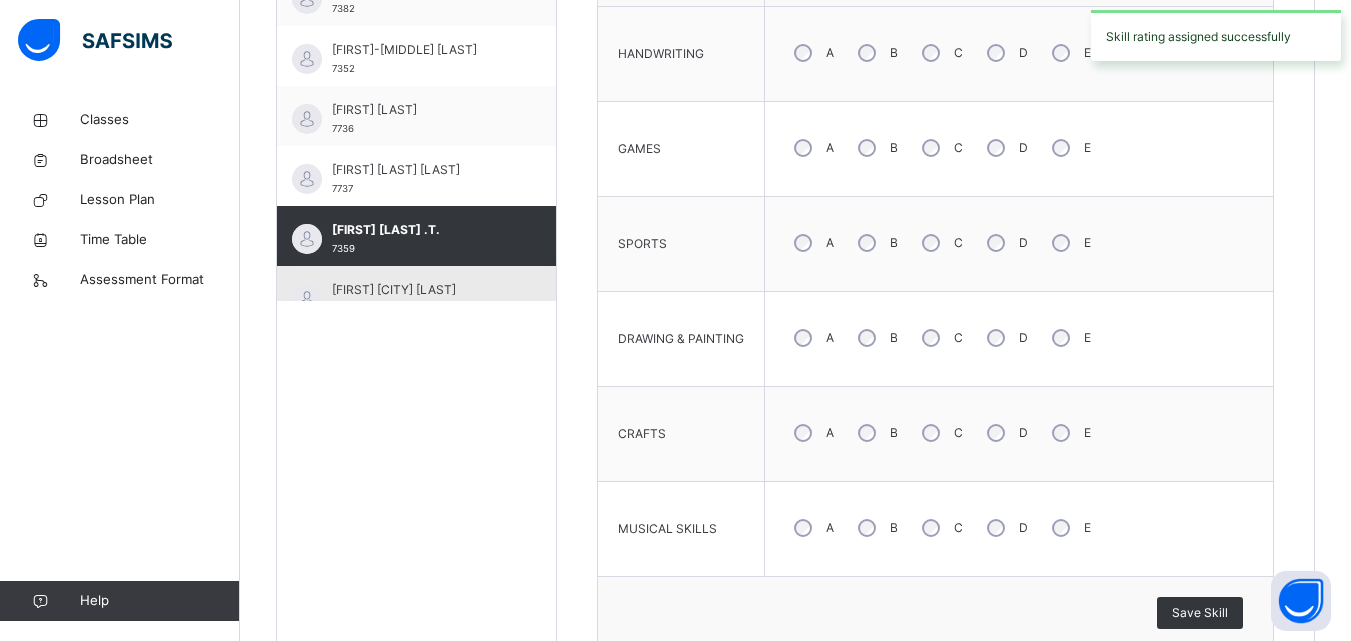 click on "[FIRST] [CITY] [LAST]" at bounding box center (421, 290) 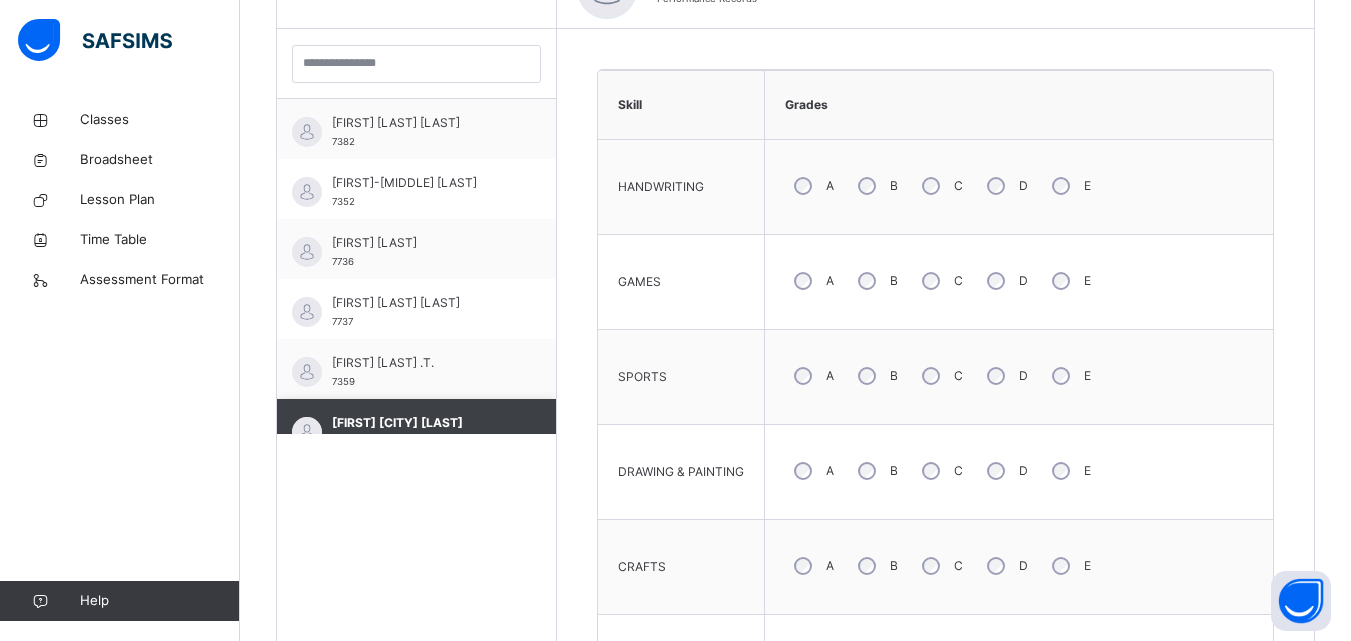 scroll, scrollTop: 700, scrollLeft: 0, axis: vertical 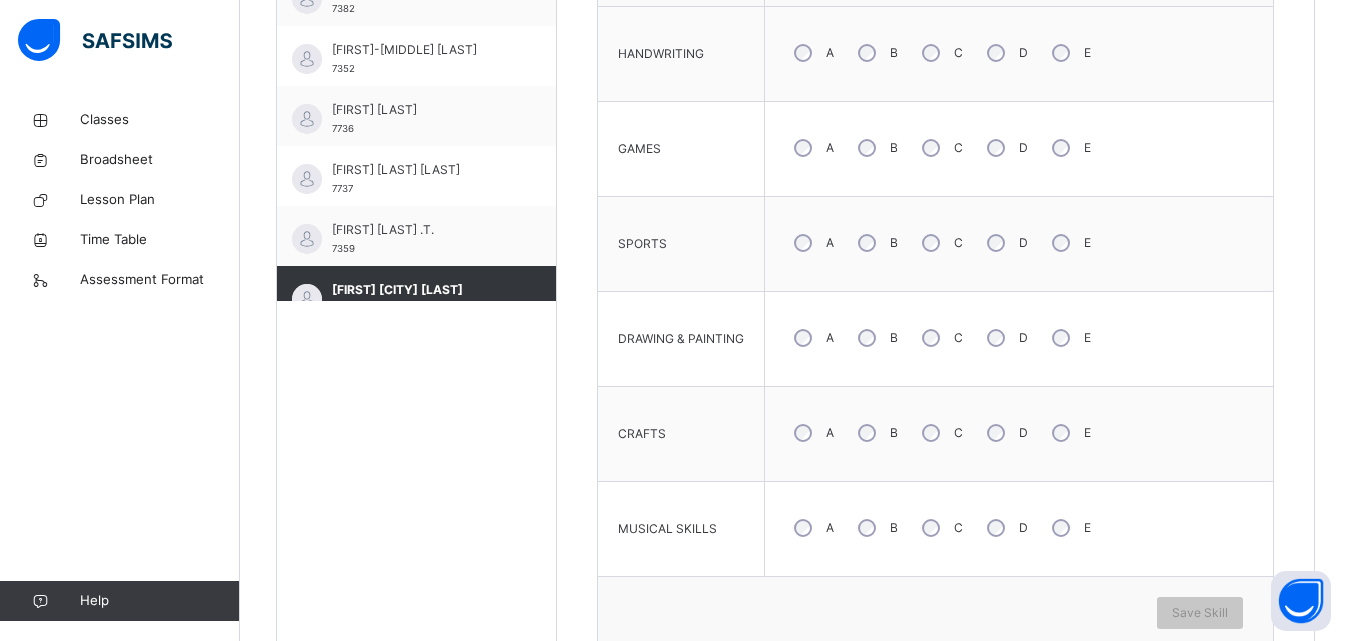 click on "B" at bounding box center [876, 243] 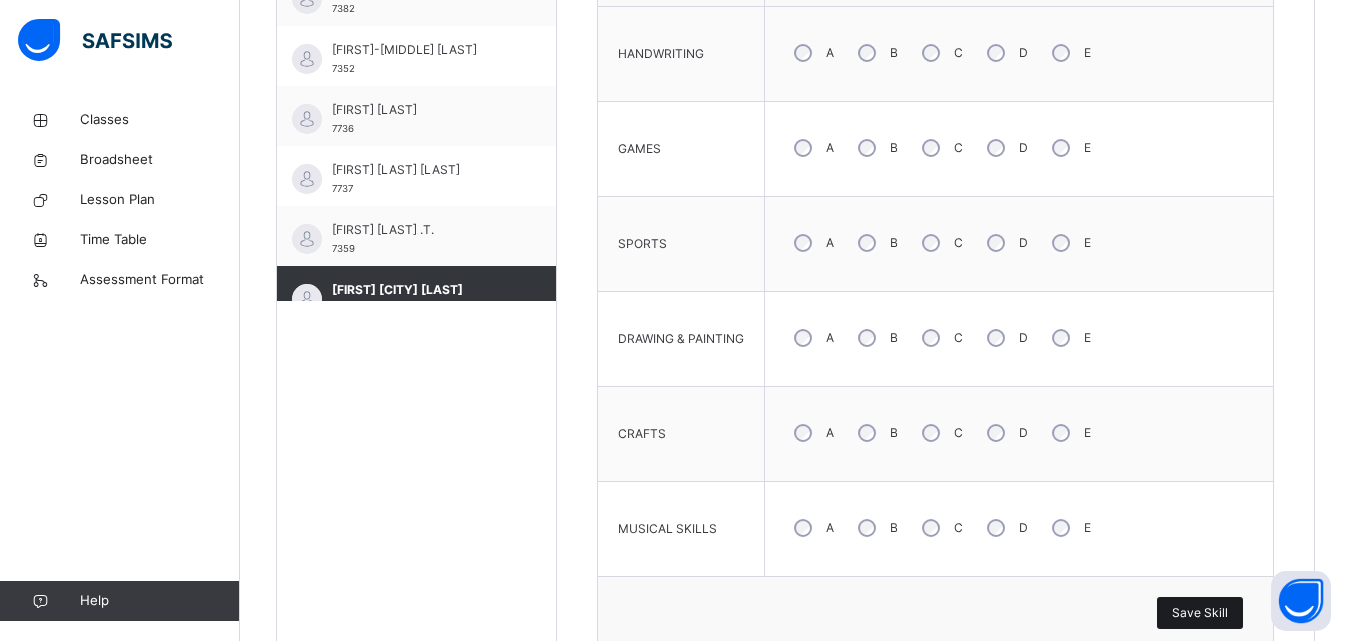 click on "Save Skill" at bounding box center (1200, 613) 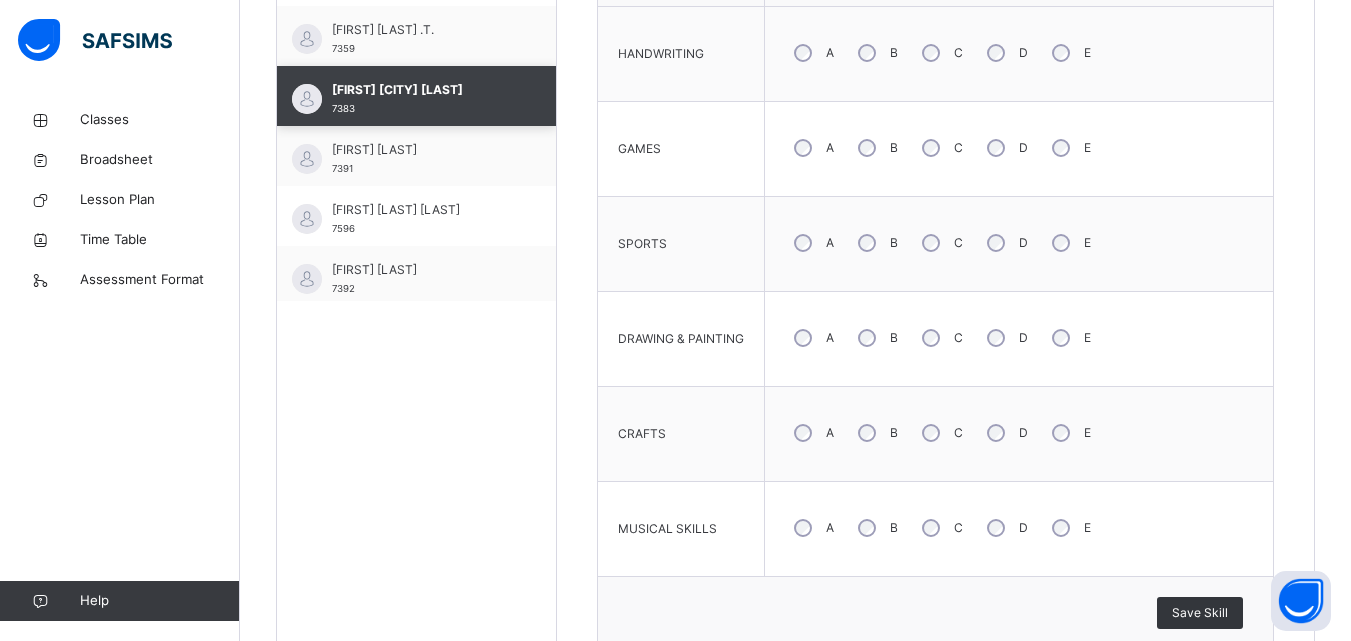 scroll, scrollTop: 600, scrollLeft: 0, axis: vertical 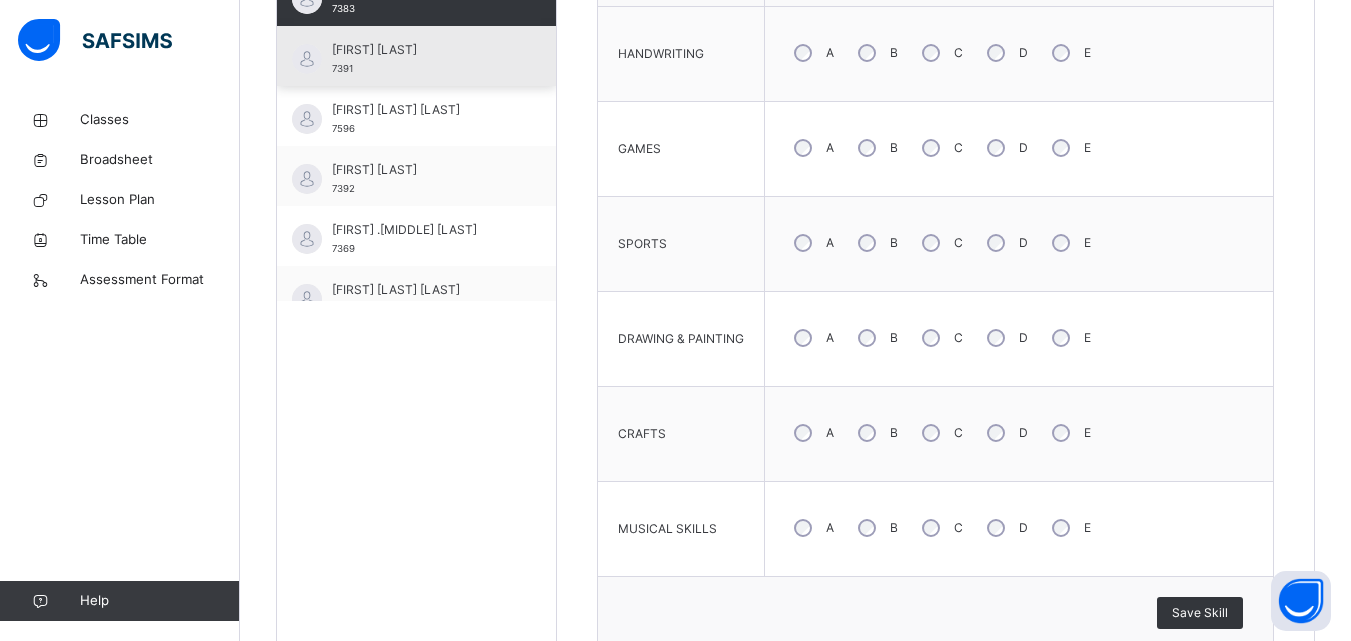 click on "[FIRST] [LAST] 7391" at bounding box center (421, 59) 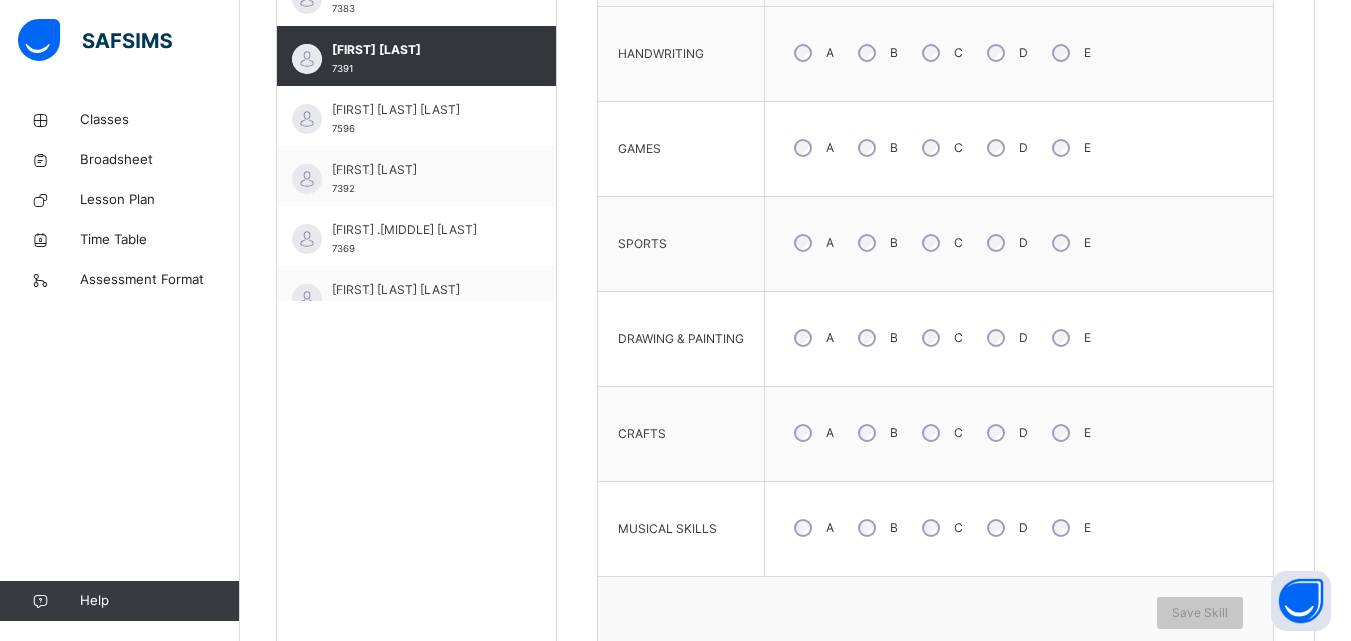 scroll, scrollTop: 600, scrollLeft: 0, axis: vertical 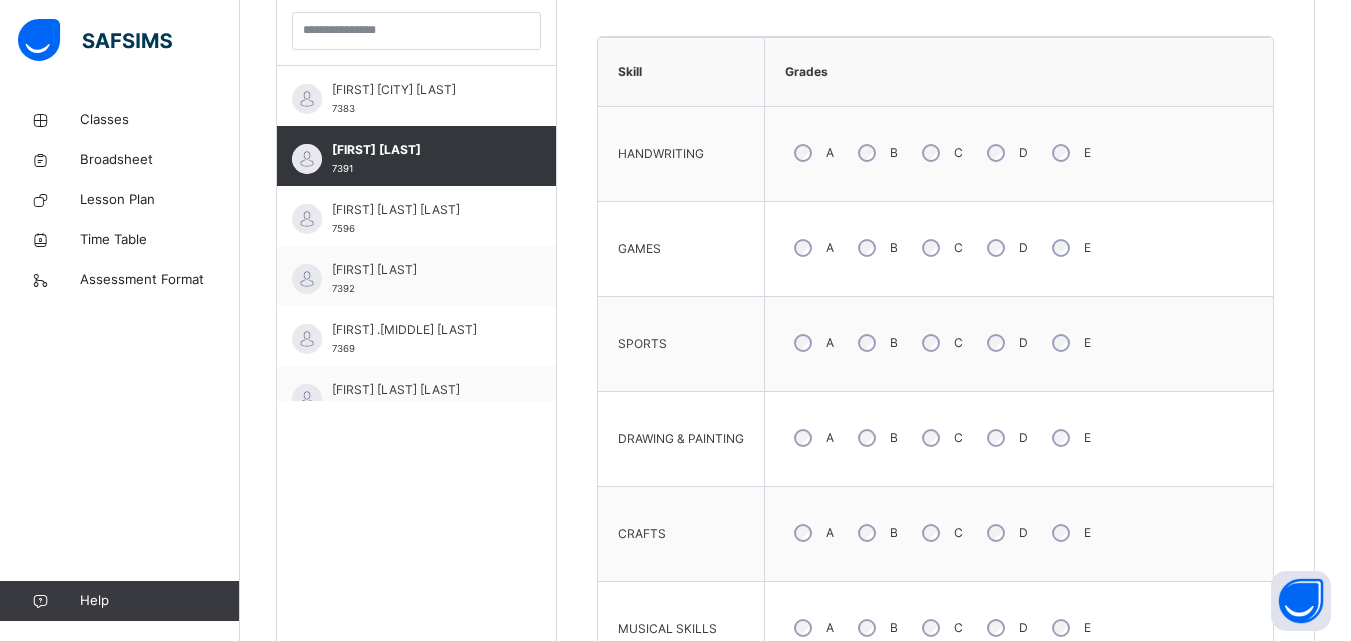 click on "C" at bounding box center (940, 438) 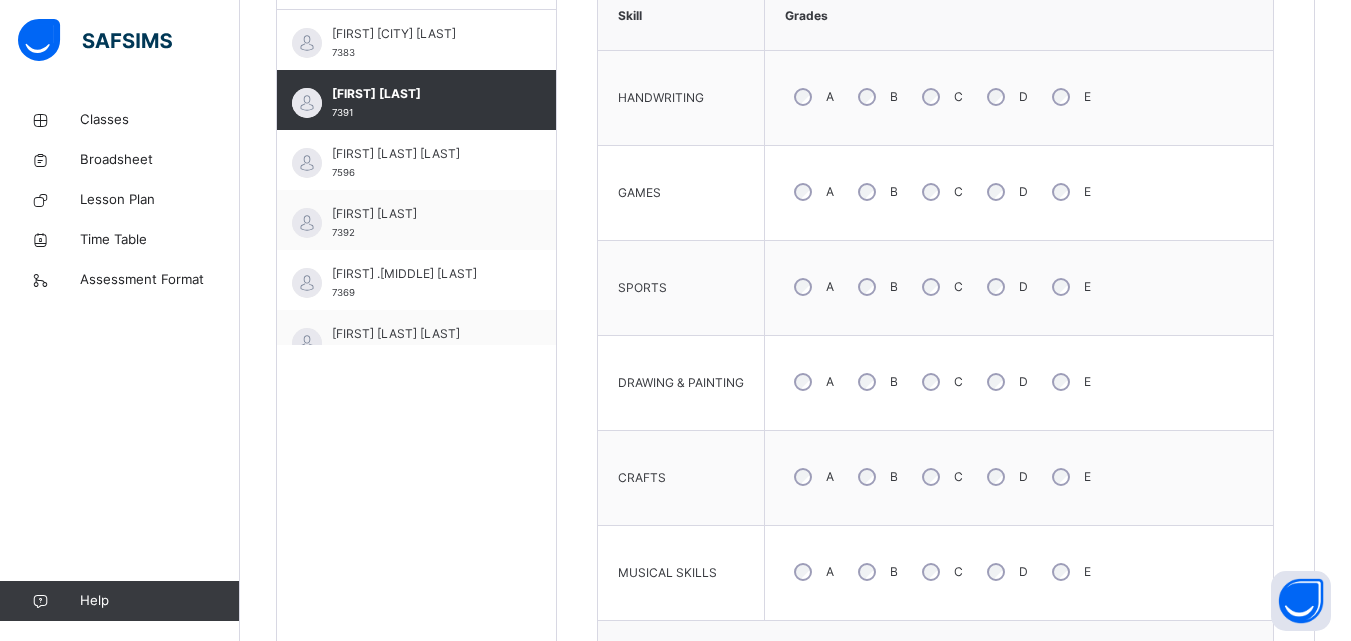 scroll, scrollTop: 700, scrollLeft: 0, axis: vertical 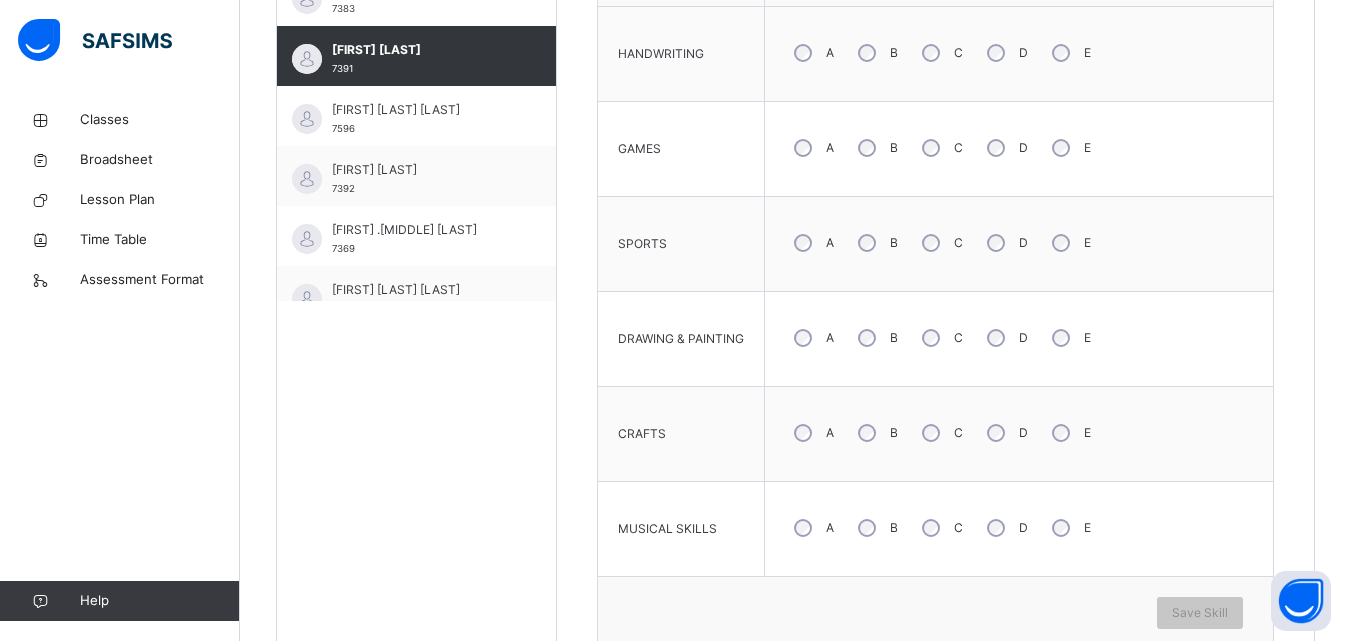click on "C" at bounding box center (940, 433) 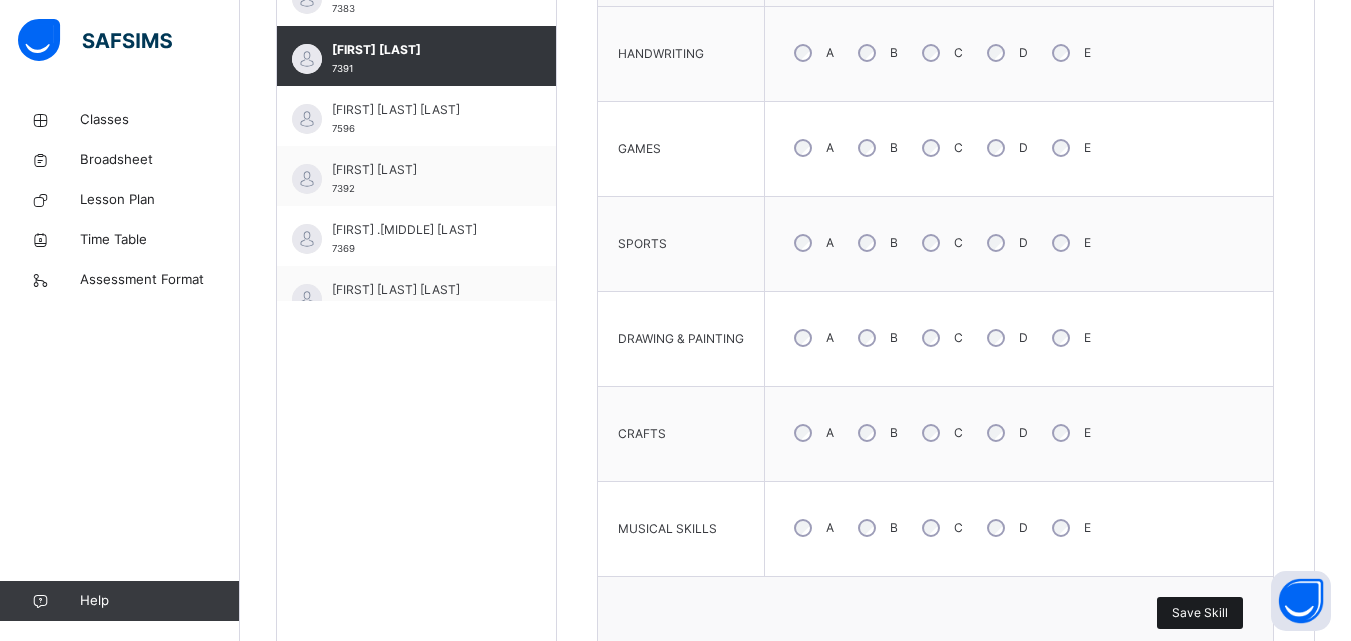 click on "Save Skill" at bounding box center (1200, 613) 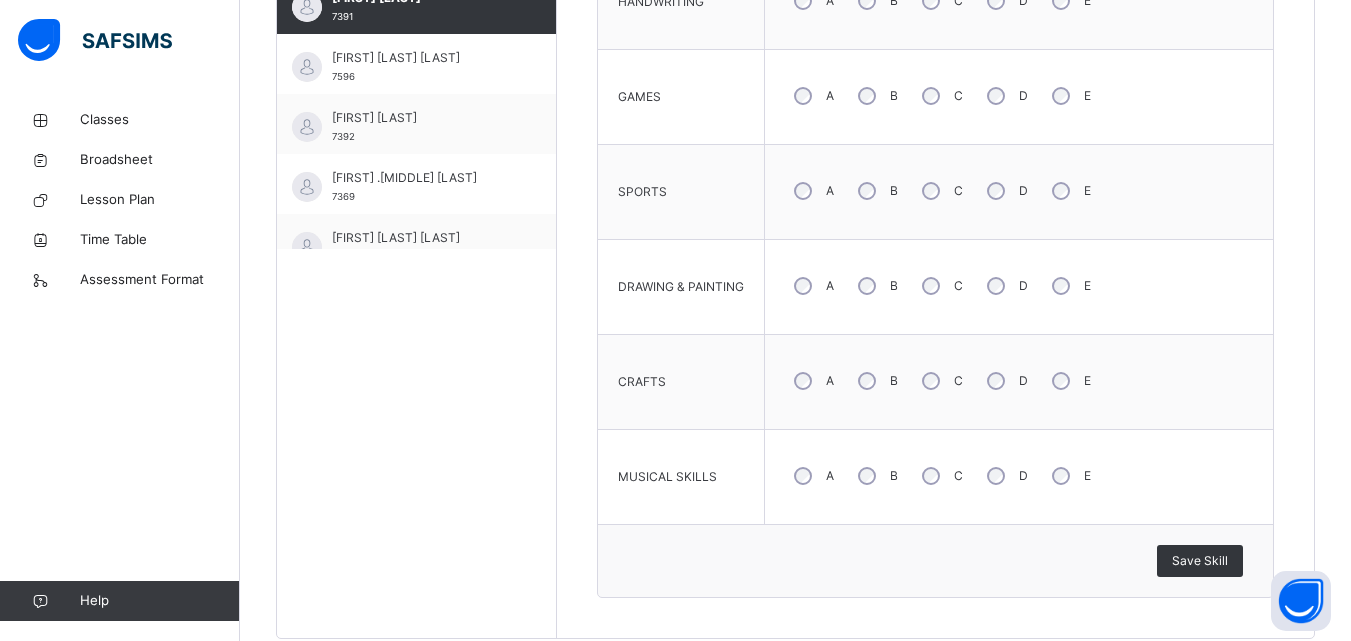 scroll, scrollTop: 800, scrollLeft: 0, axis: vertical 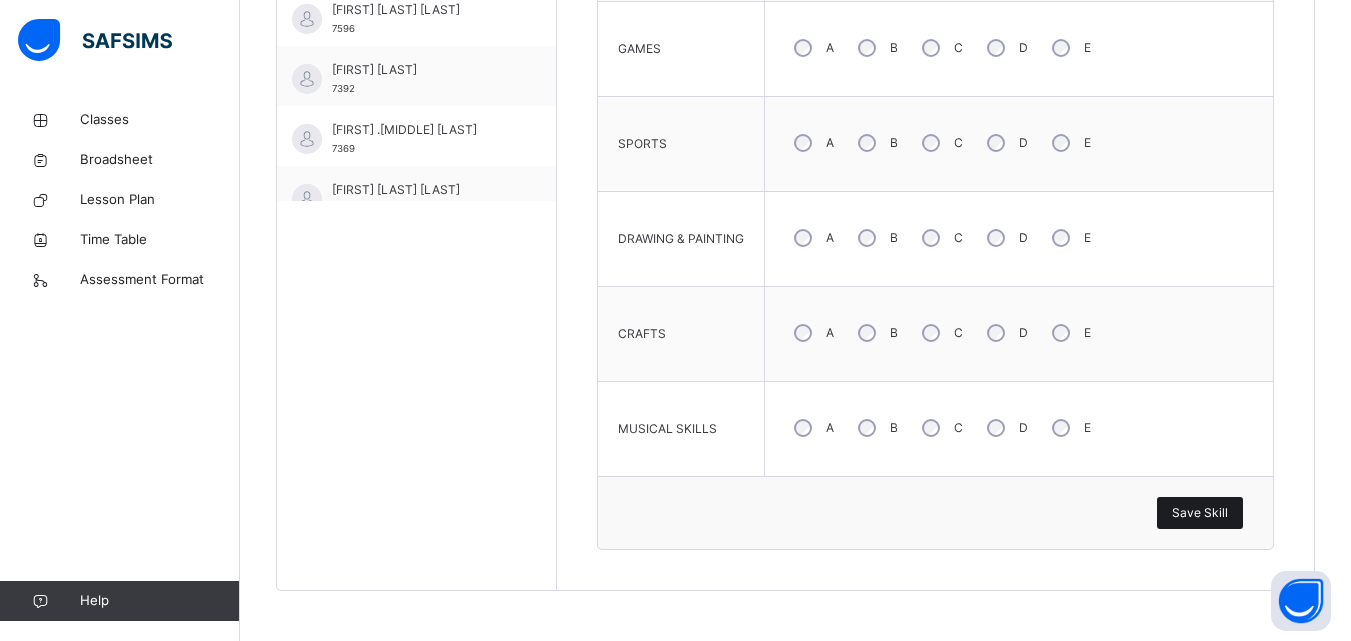 click on "Save Skill" at bounding box center [1200, 513] 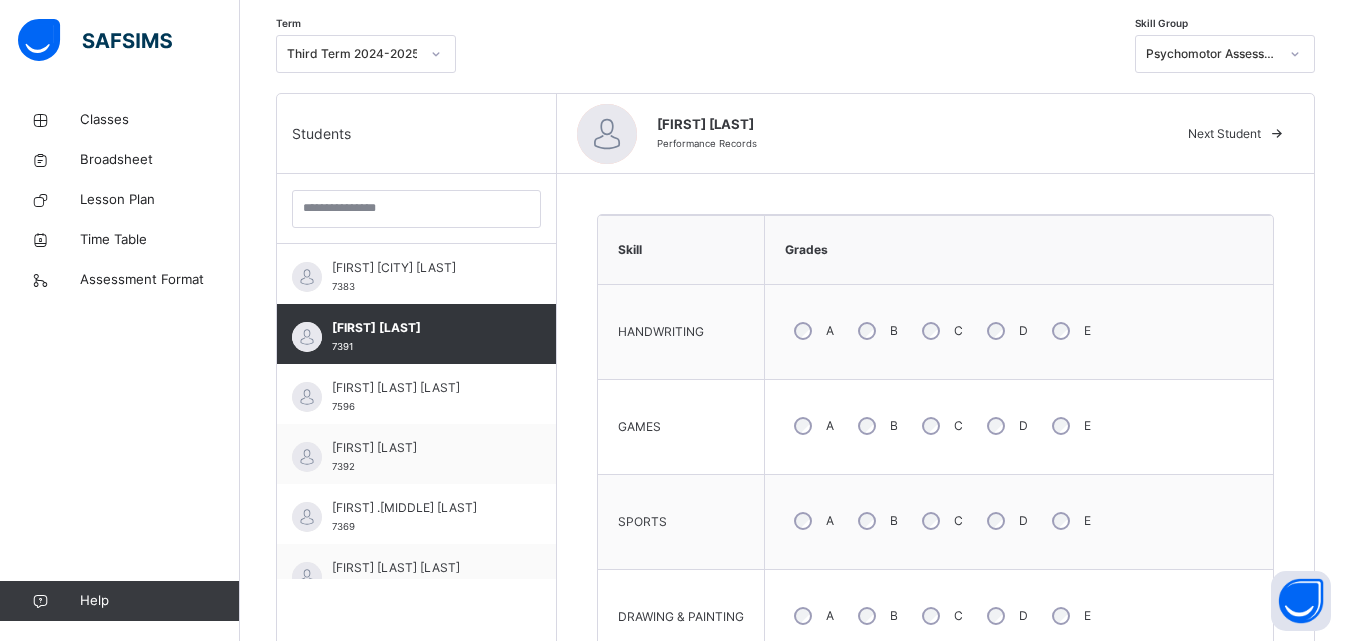scroll, scrollTop: 400, scrollLeft: 0, axis: vertical 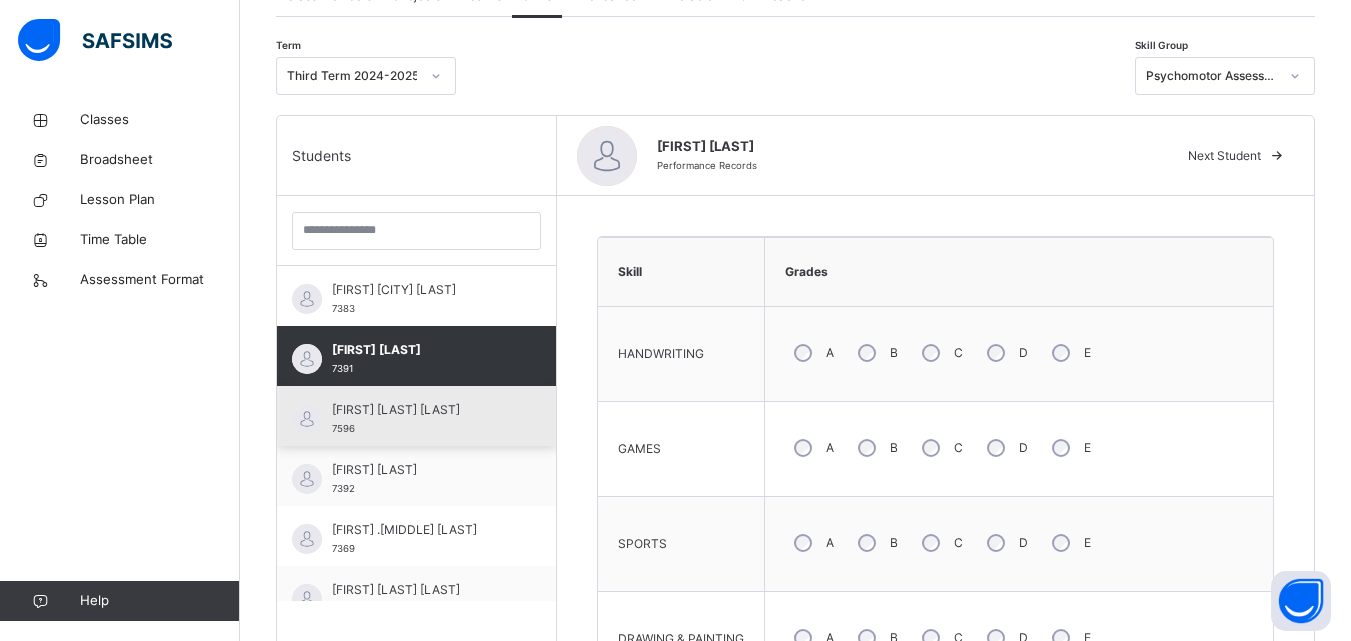 click on "[FIRST]  [LAST] [NUMBER]" at bounding box center [421, 419] 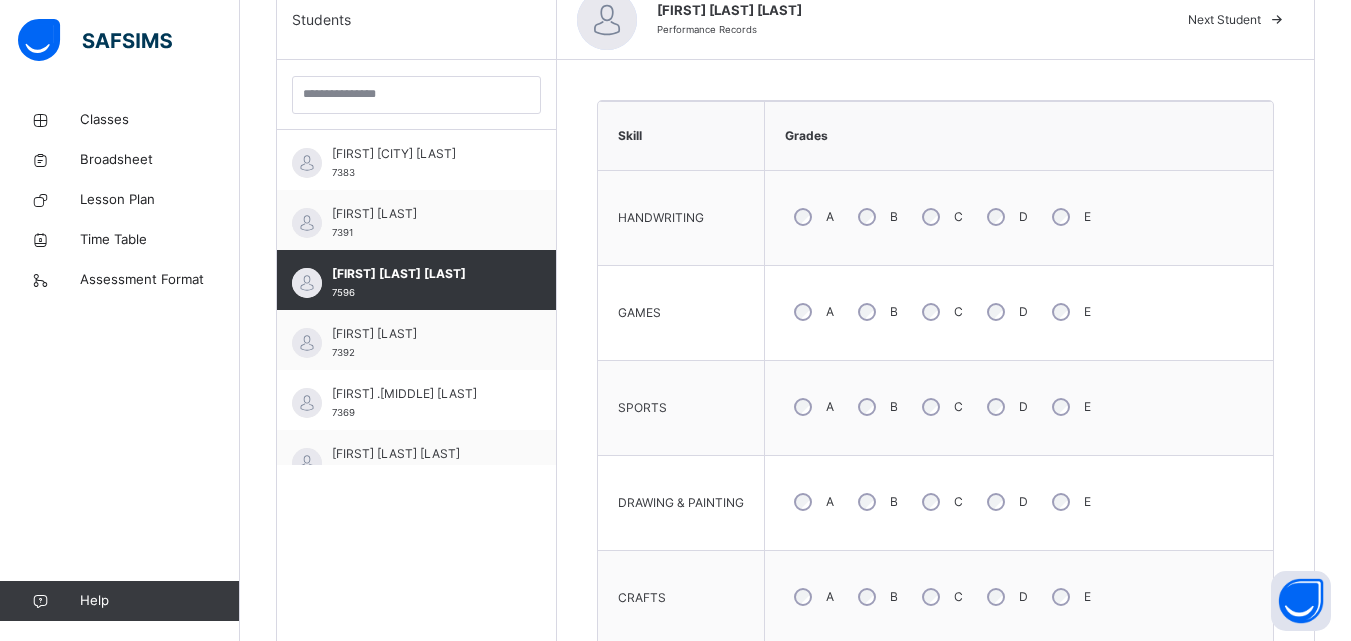 scroll, scrollTop: 600, scrollLeft: 0, axis: vertical 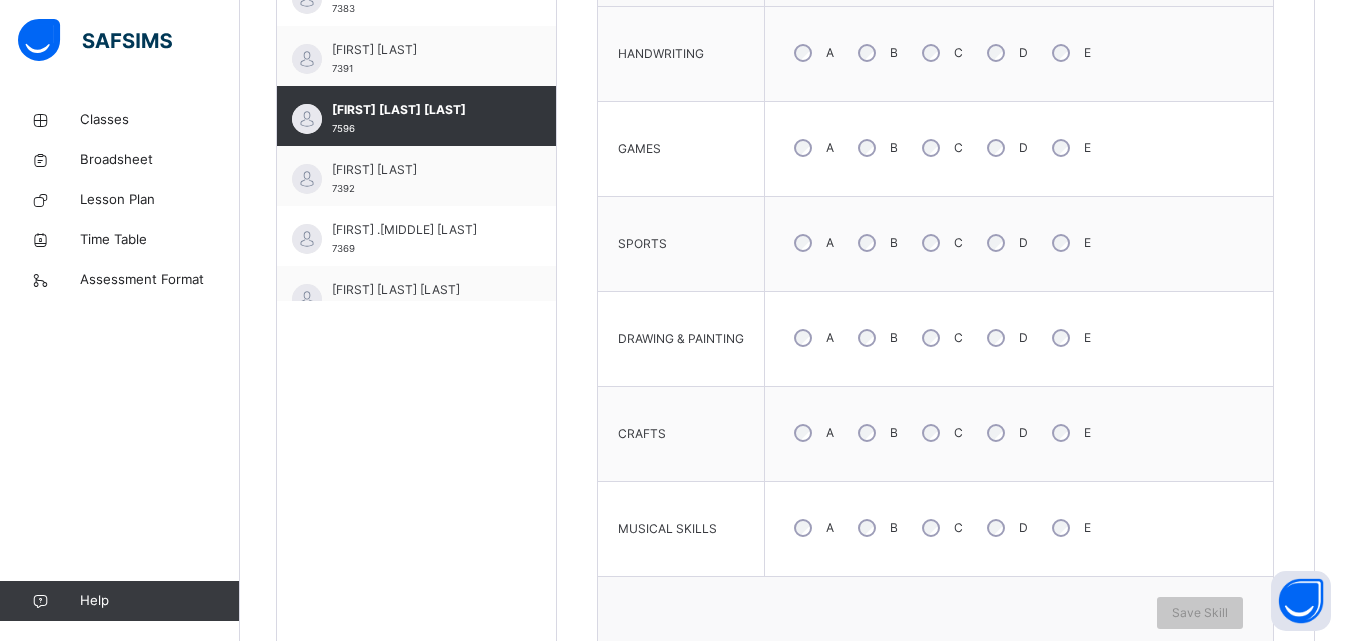 click on "C" at bounding box center (940, 528) 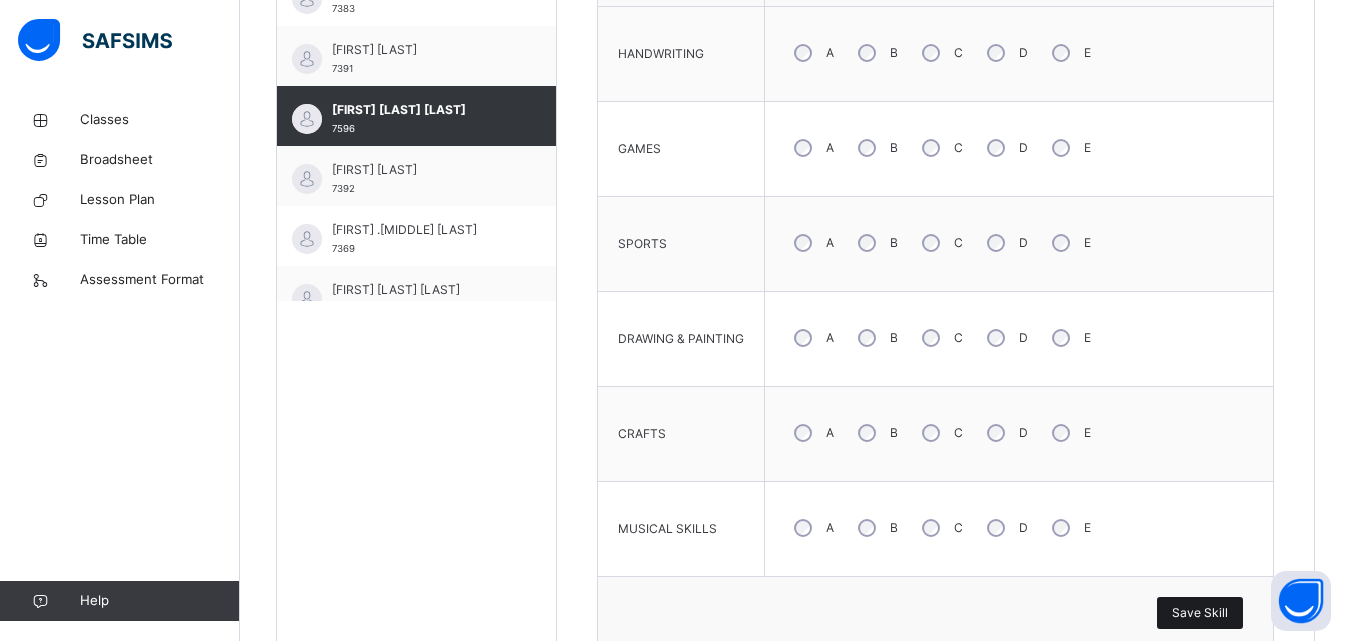 click on "Save Skill" at bounding box center [1200, 613] 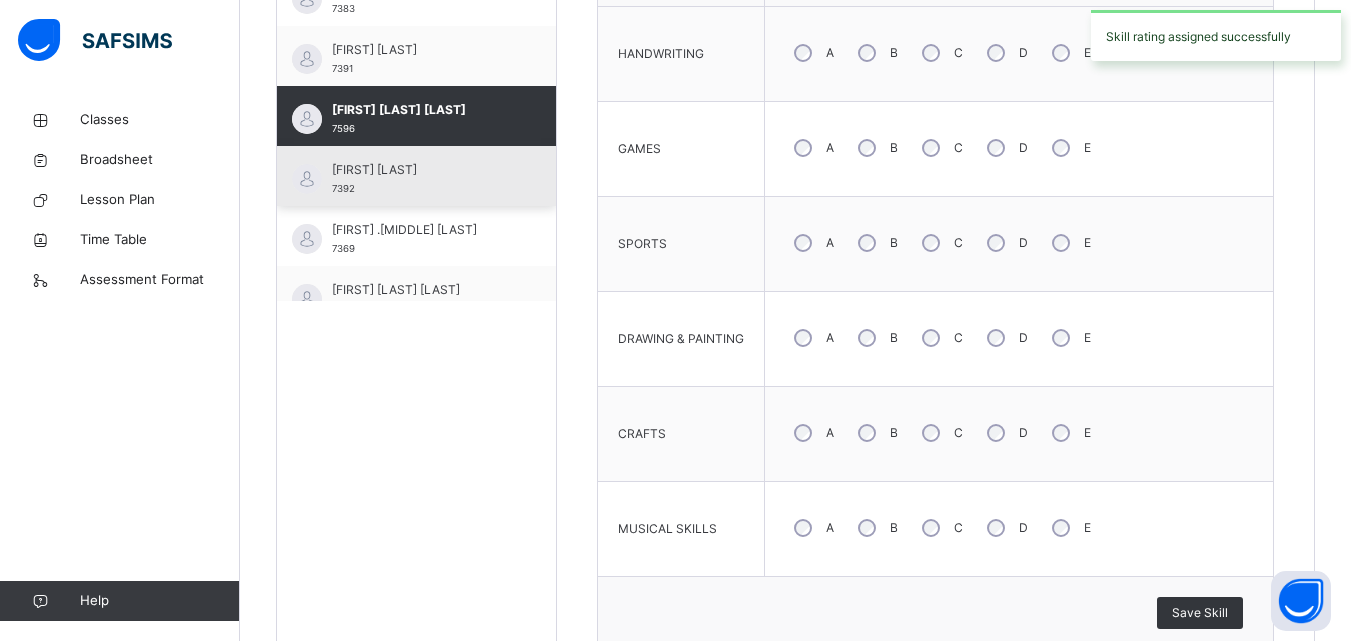 click on "[FIRST] [LAST] 7392" at bounding box center (421, 179) 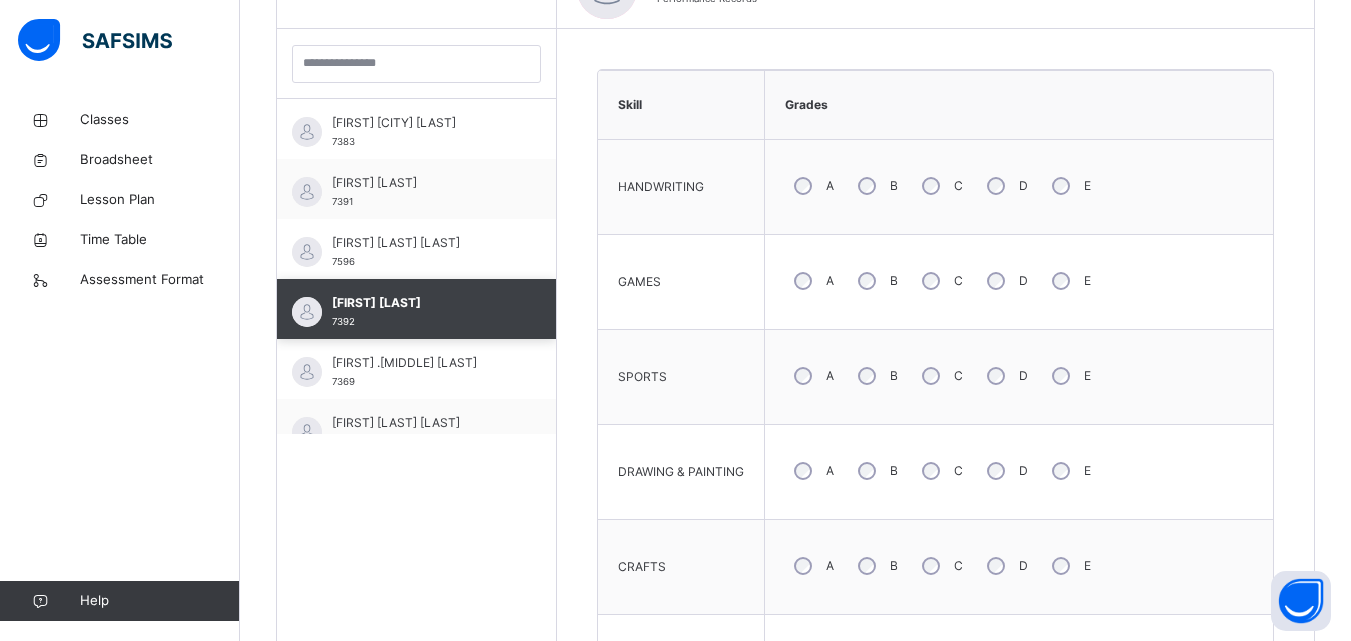 scroll, scrollTop: 700, scrollLeft: 0, axis: vertical 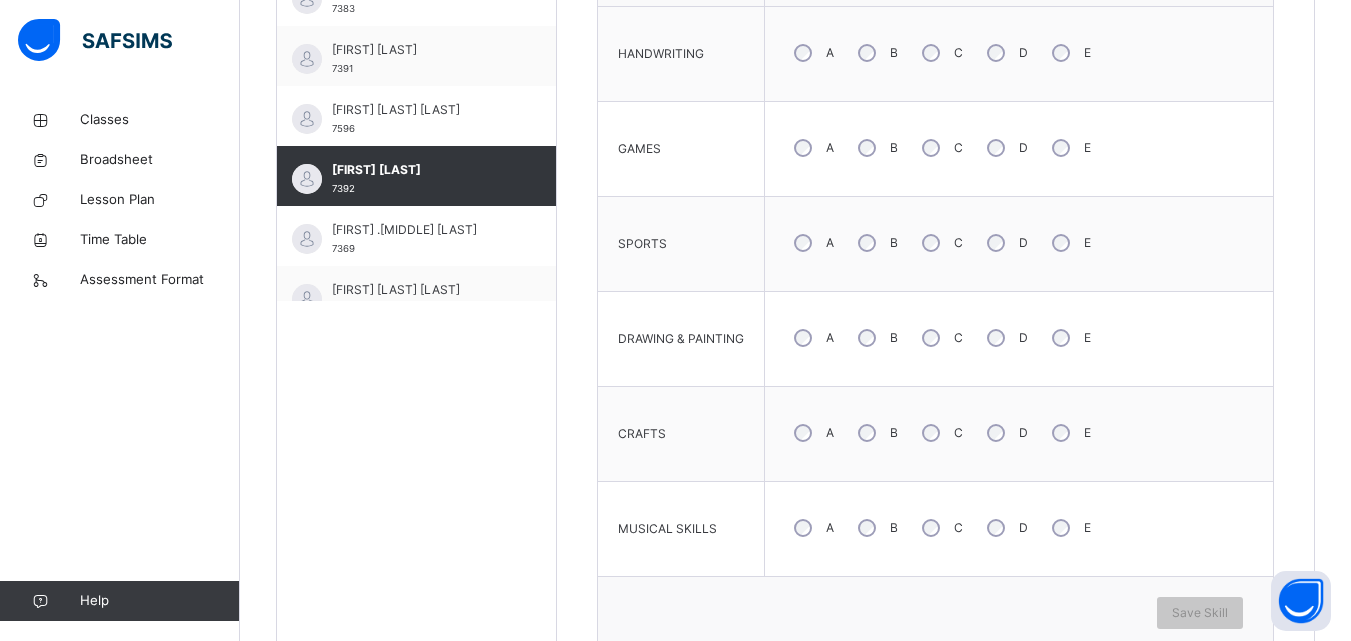 click on "C" at bounding box center (940, 53) 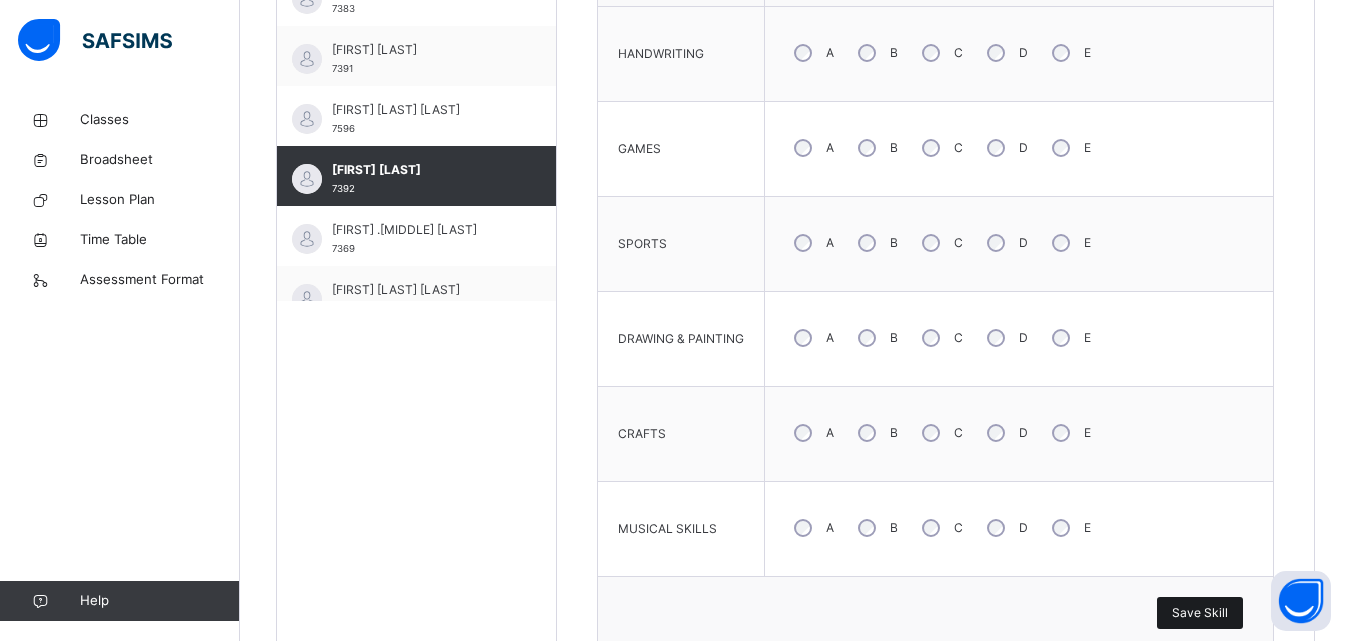 click on "Save Skill" at bounding box center [1200, 613] 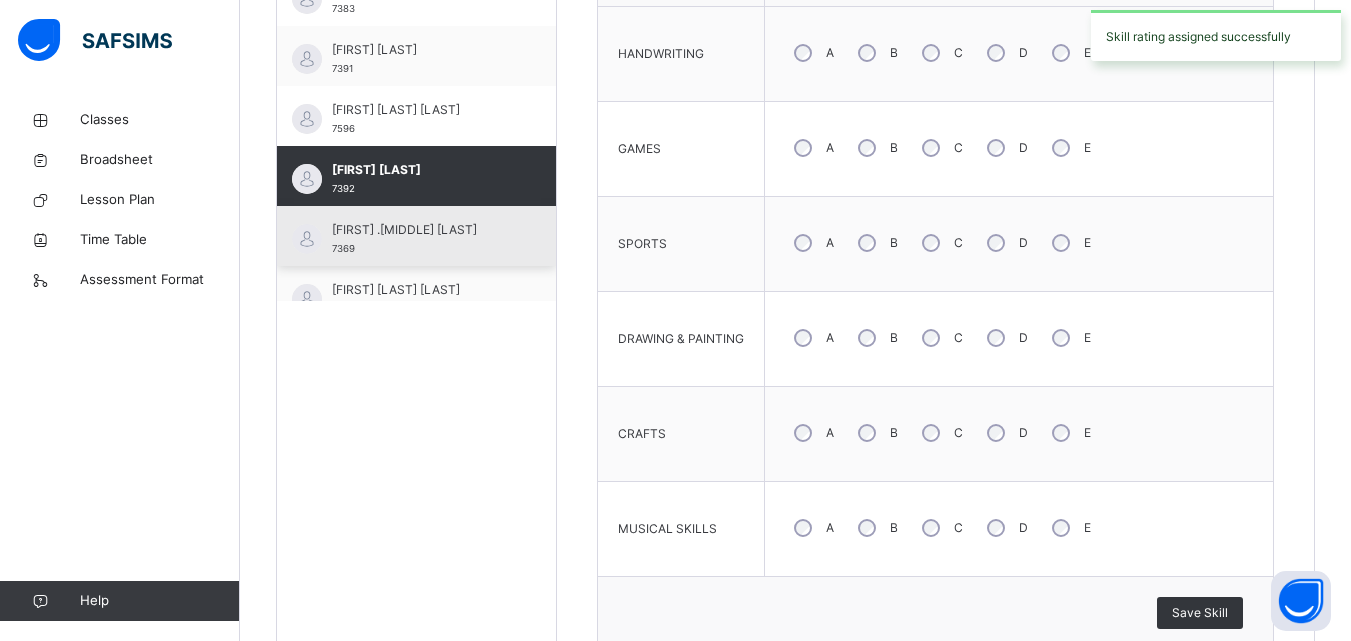 click on "[FIRST] .[MIDDLE] [LAST] 7369" at bounding box center (421, 239) 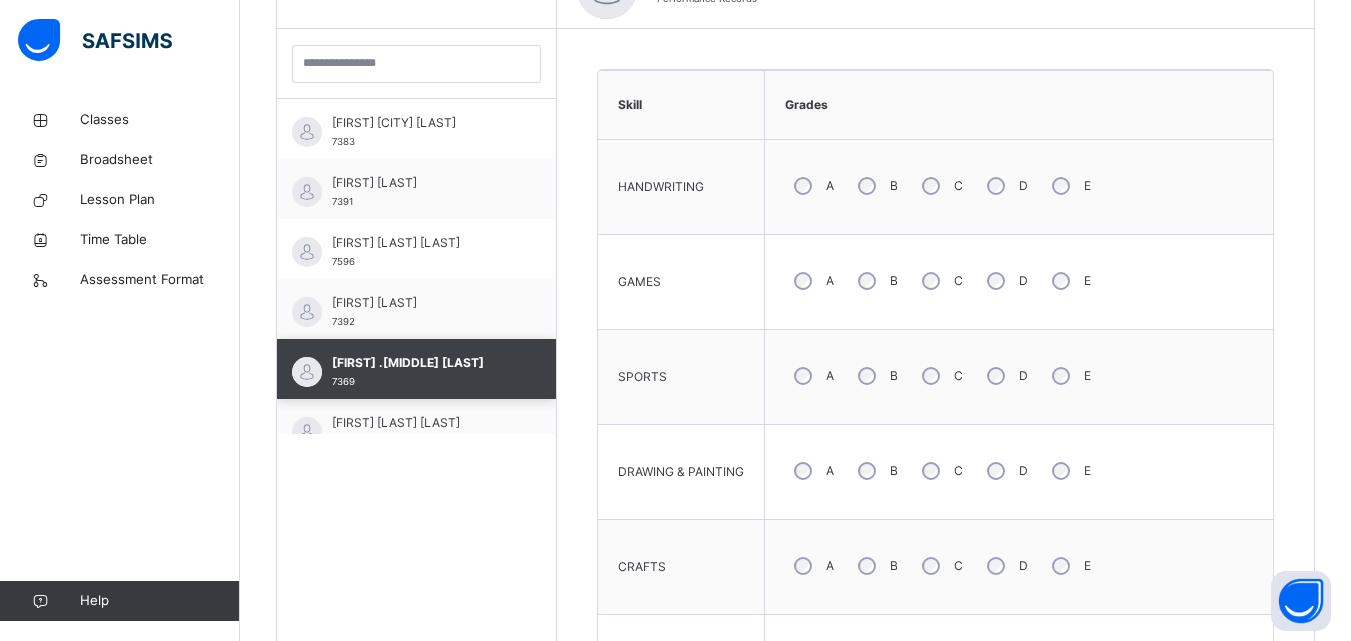 scroll, scrollTop: 700, scrollLeft: 0, axis: vertical 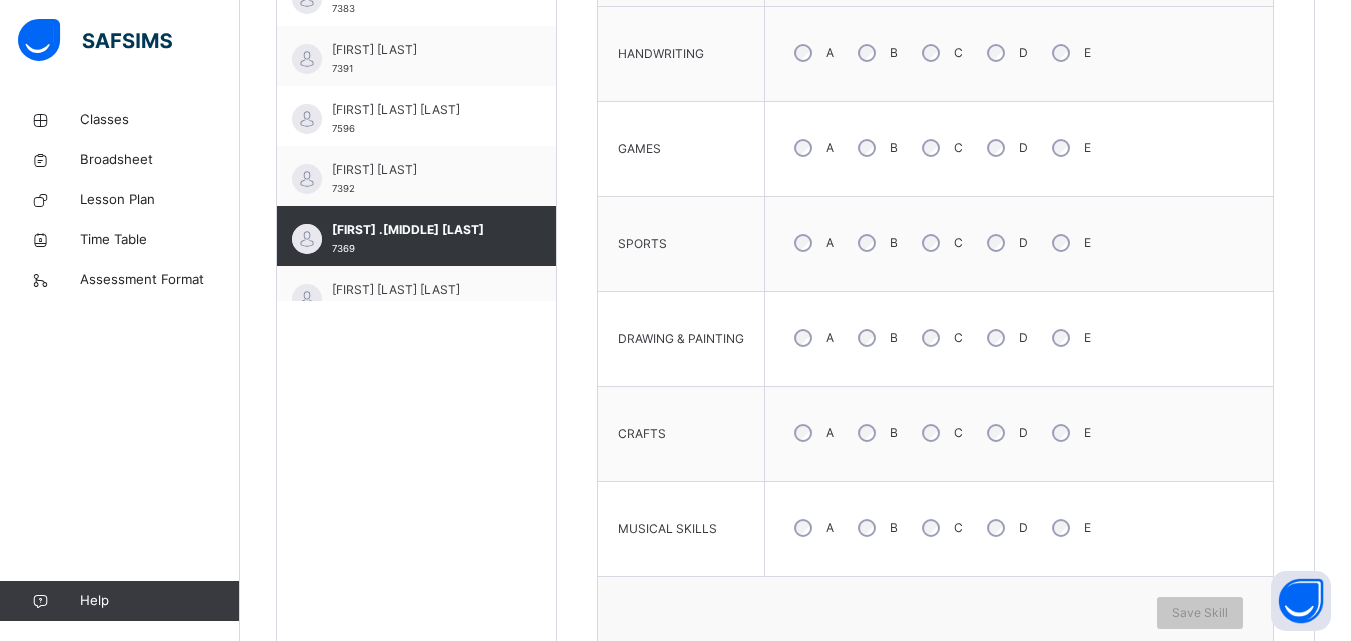 click on "A" at bounding box center (812, 148) 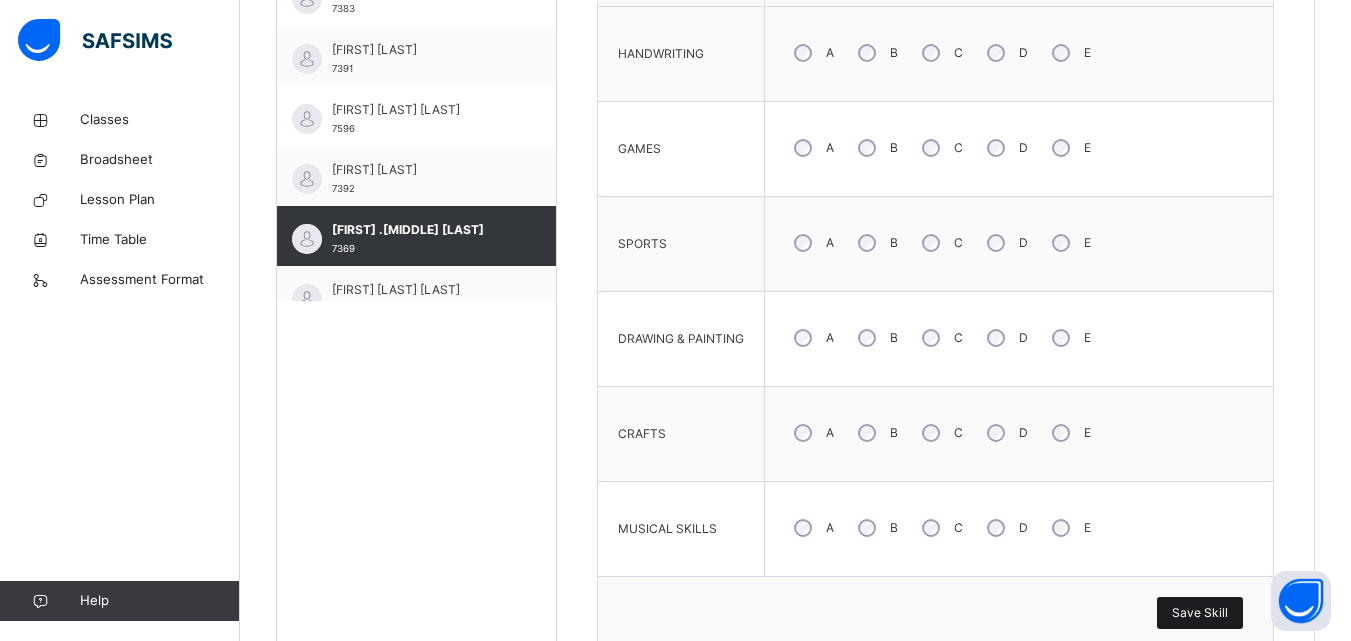 click on "Save Skill" at bounding box center (1200, 613) 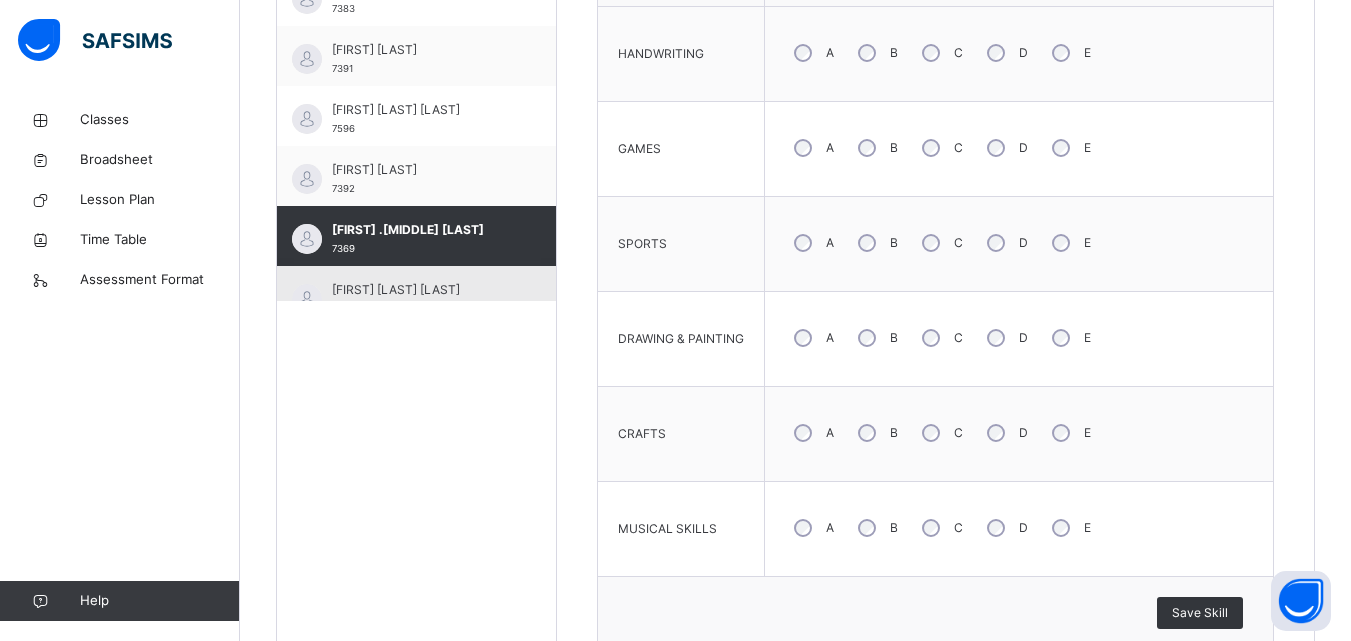 click on "[FIRST] [LAST] [LAST]" at bounding box center (421, 290) 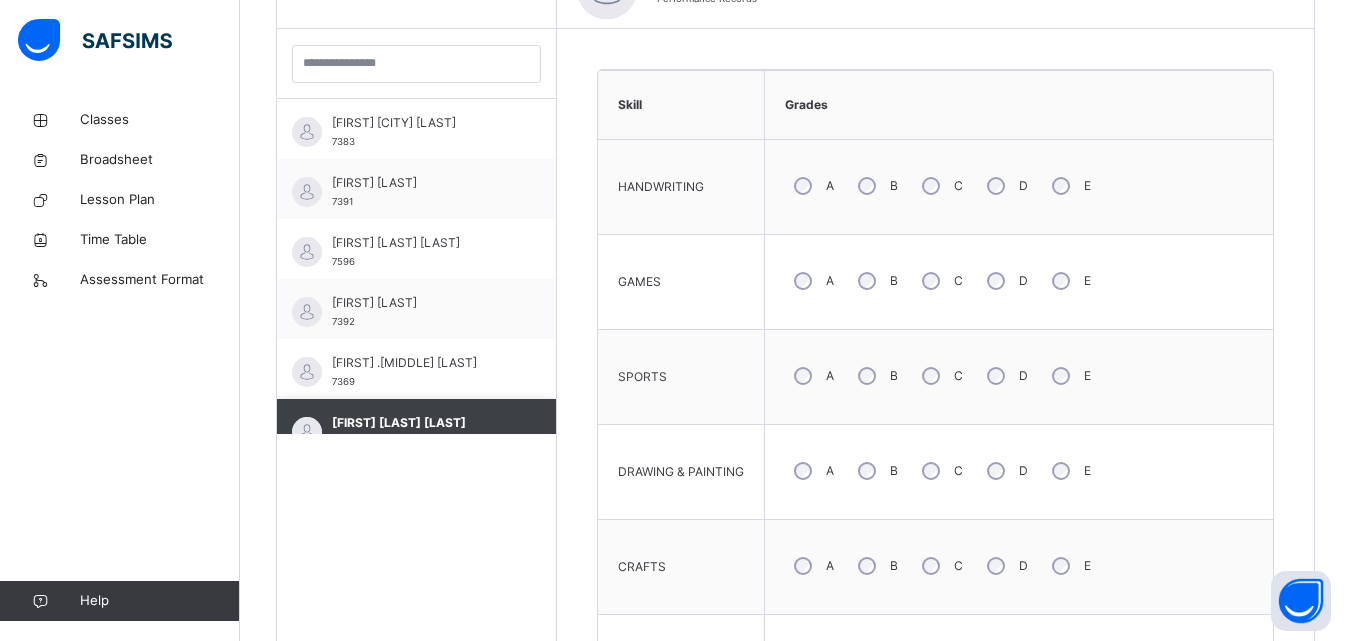 scroll, scrollTop: 700, scrollLeft: 0, axis: vertical 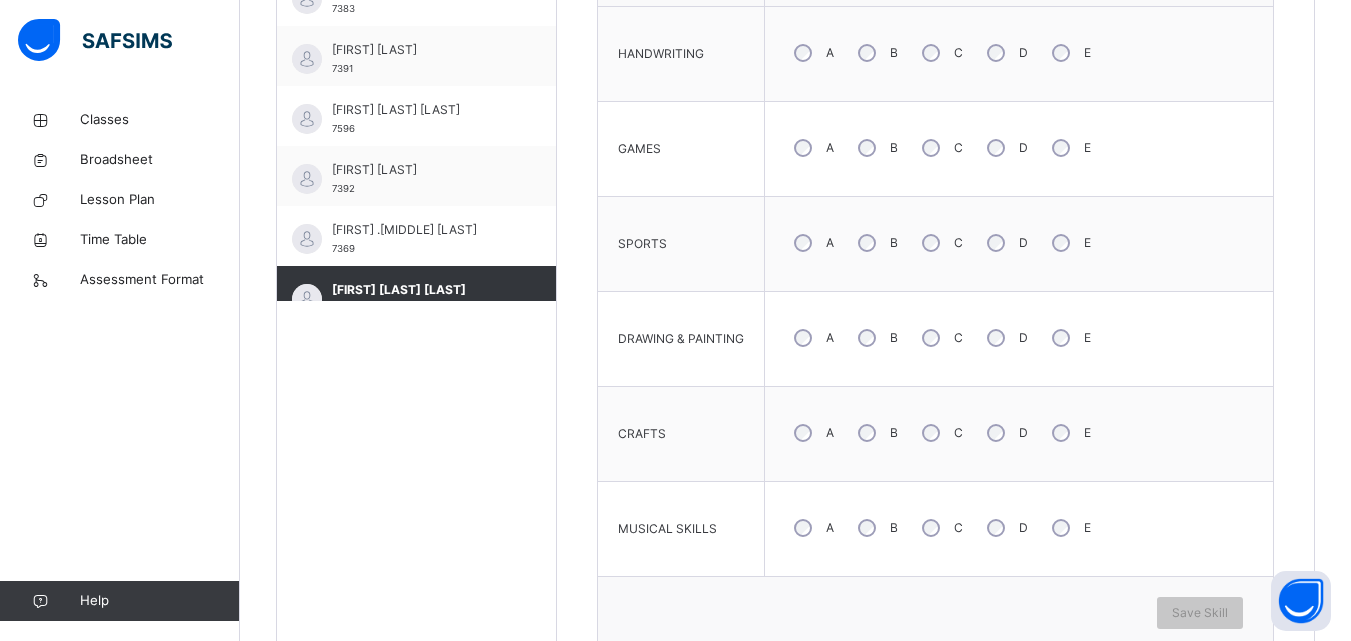 click on "A" at bounding box center (812, 243) 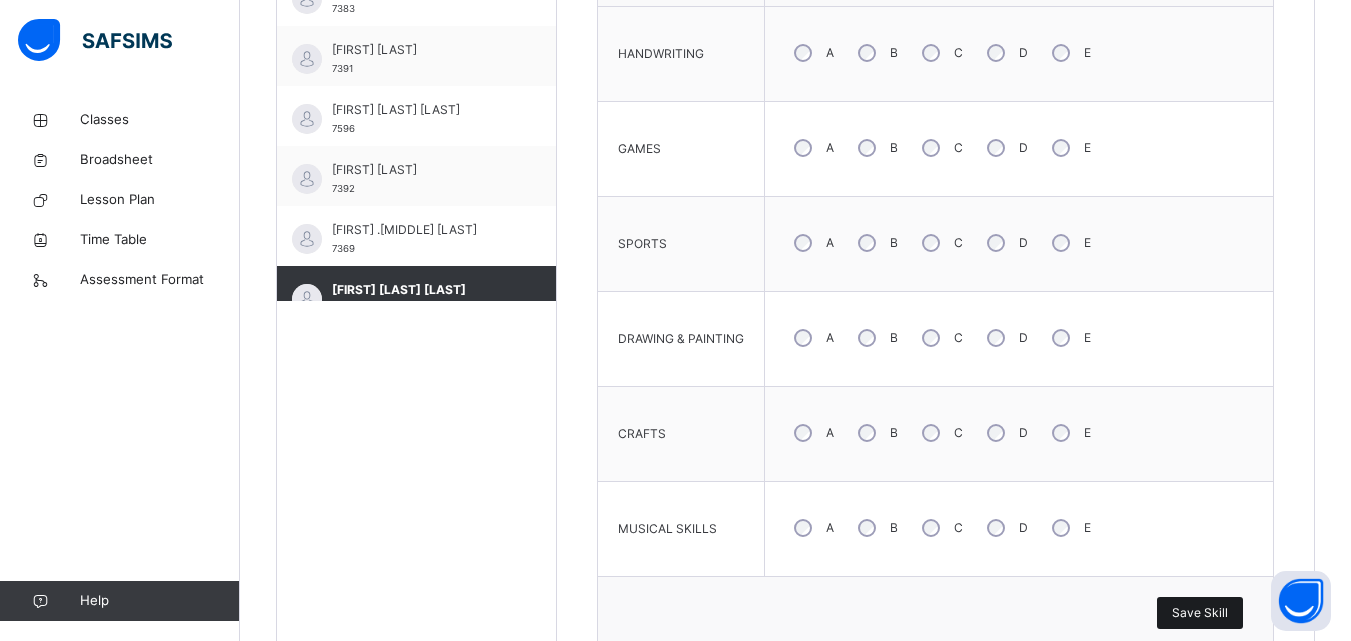 click on "Save Skill" at bounding box center [1200, 613] 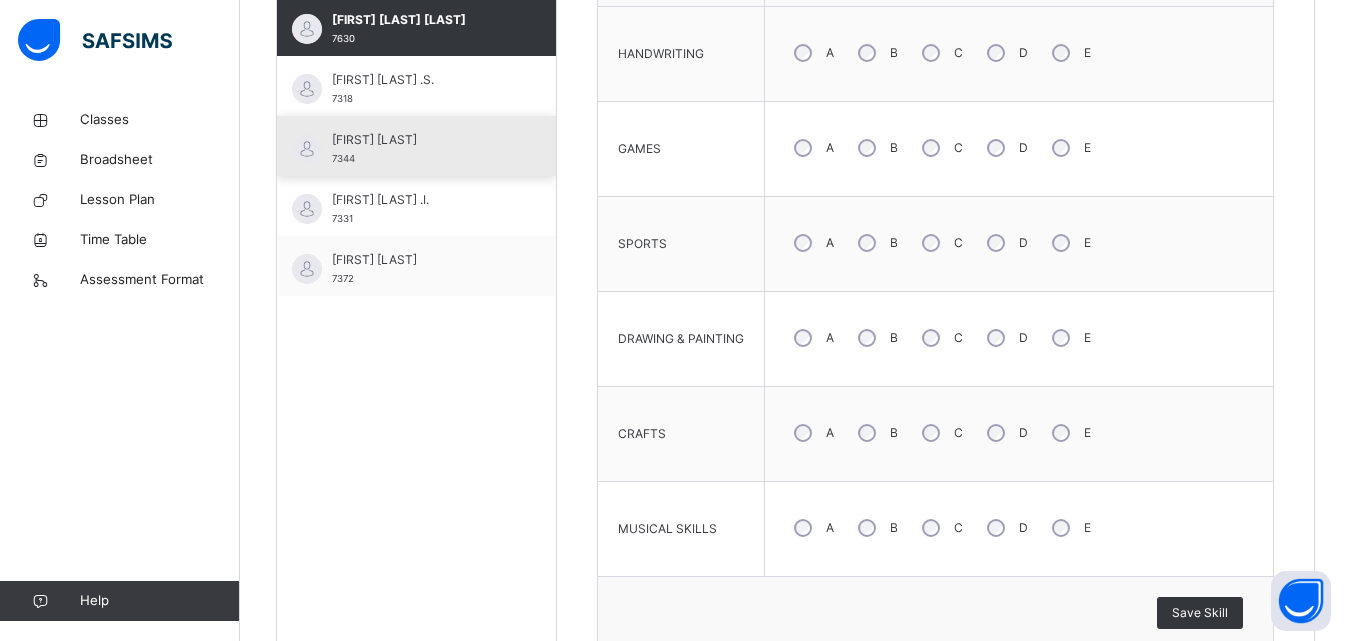 scroll, scrollTop: 900, scrollLeft: 0, axis: vertical 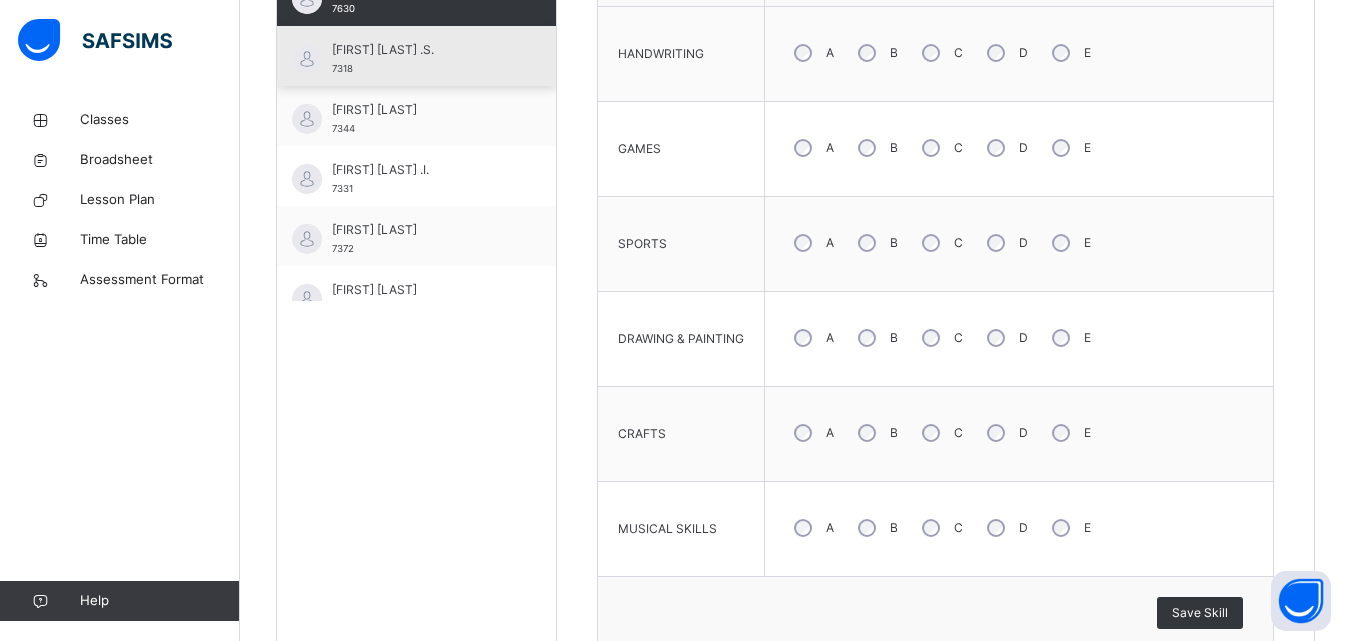 click on "[FIRST] [LAST] .S." at bounding box center [421, 50] 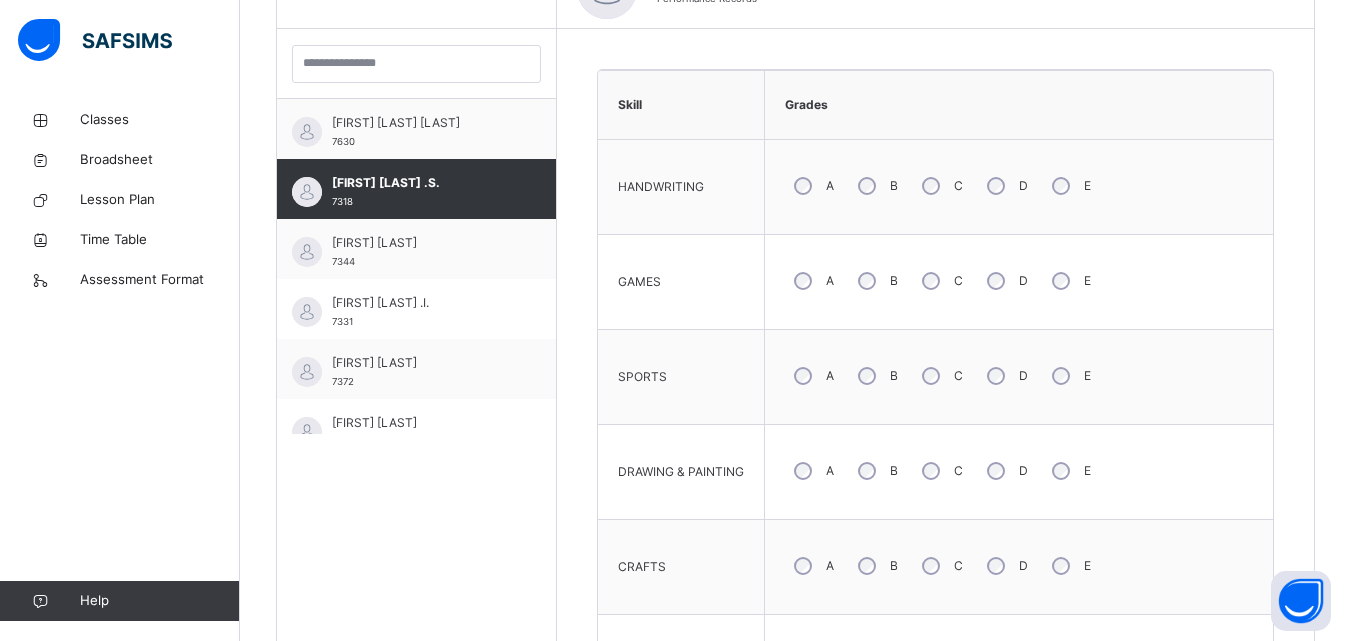 scroll, scrollTop: 700, scrollLeft: 0, axis: vertical 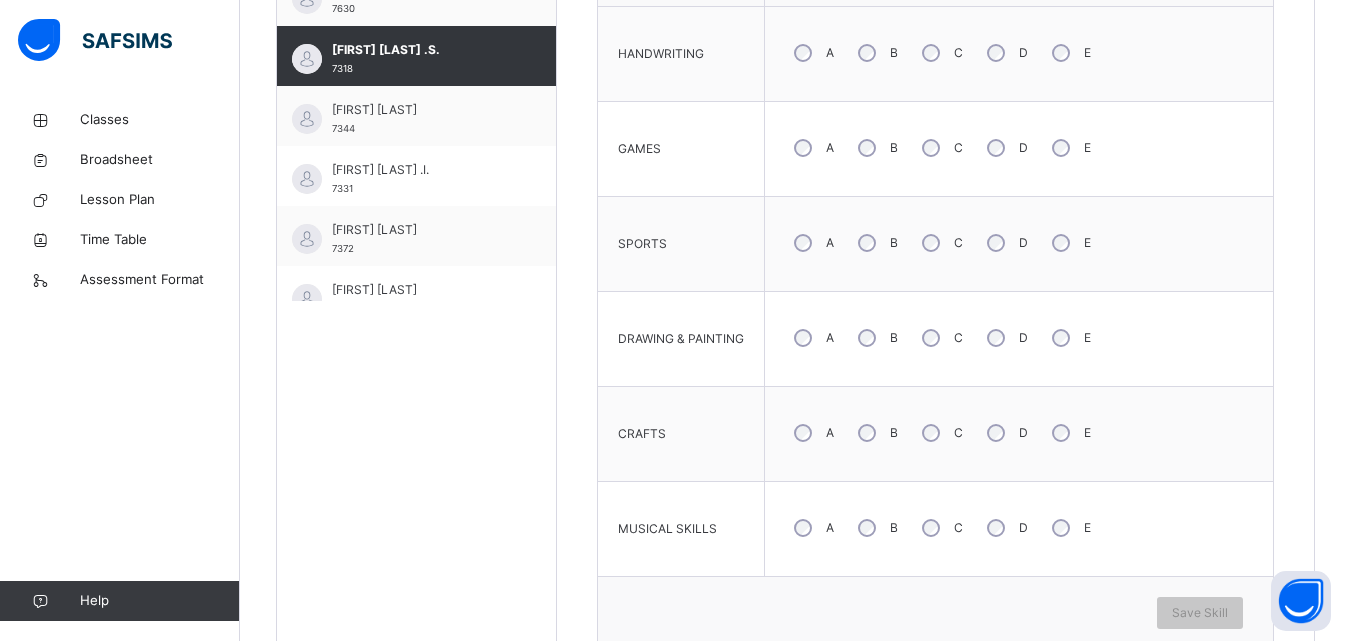 click on "C" at bounding box center [940, 338] 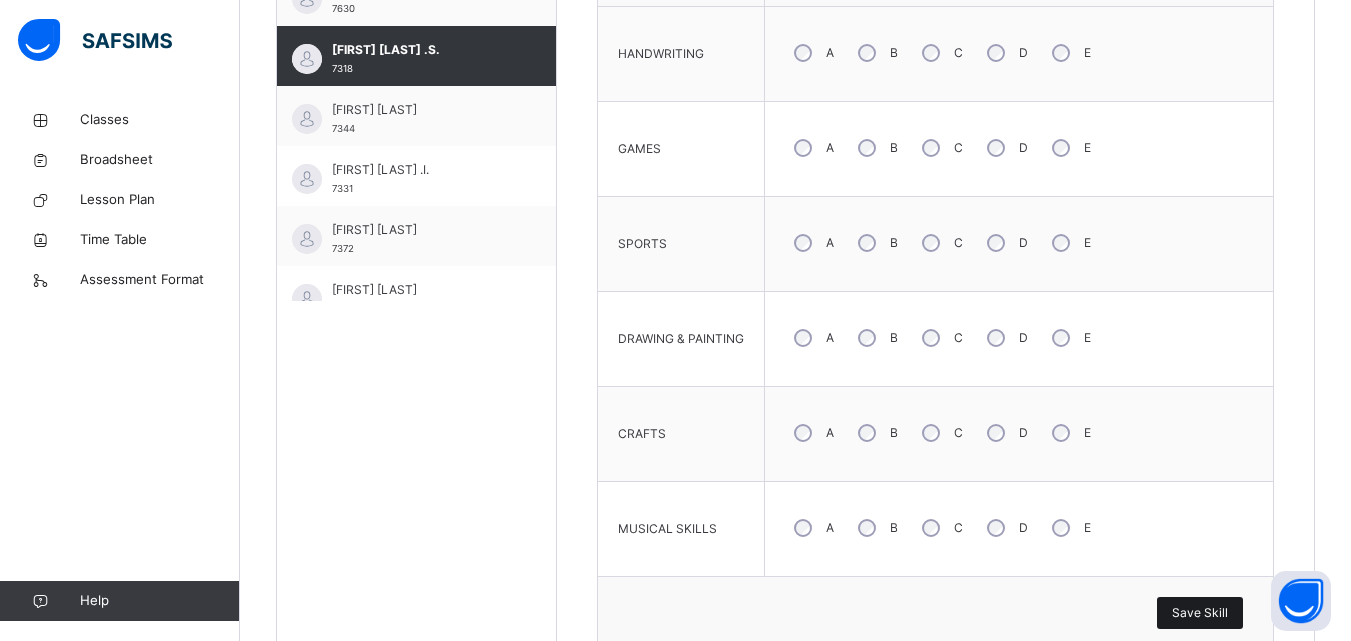 click on "Save Skill" at bounding box center [1200, 613] 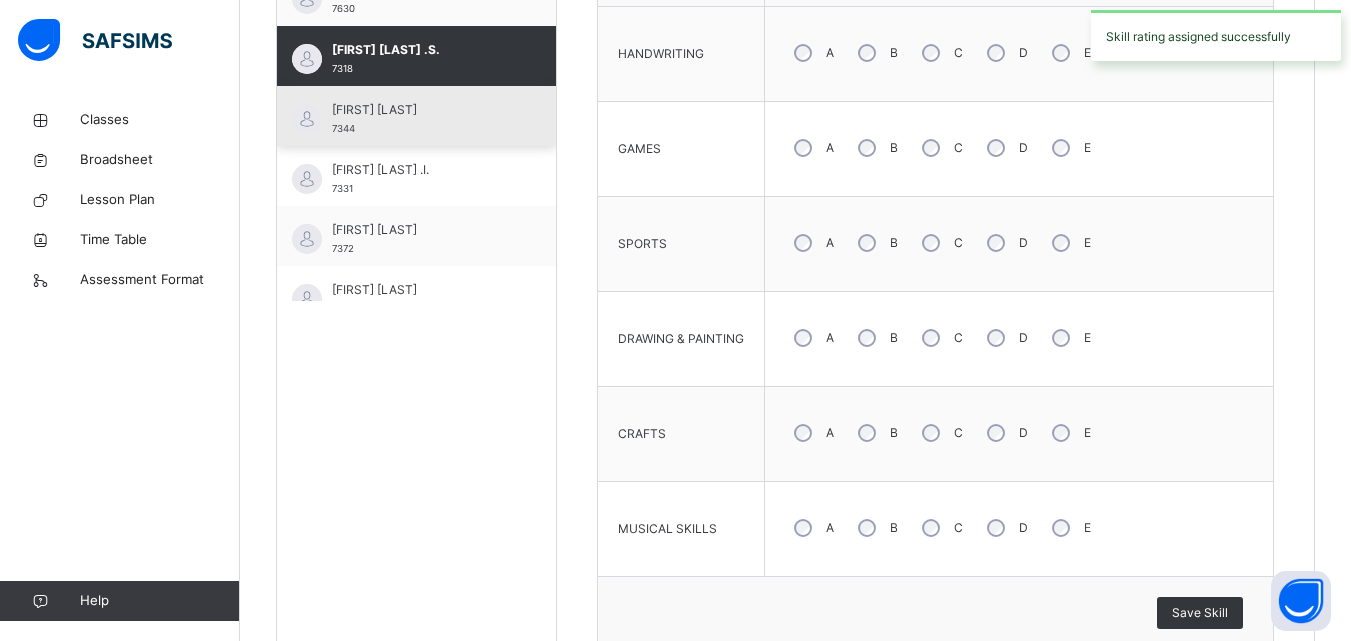 click on "[FIRST]  [LAST]" at bounding box center (421, 110) 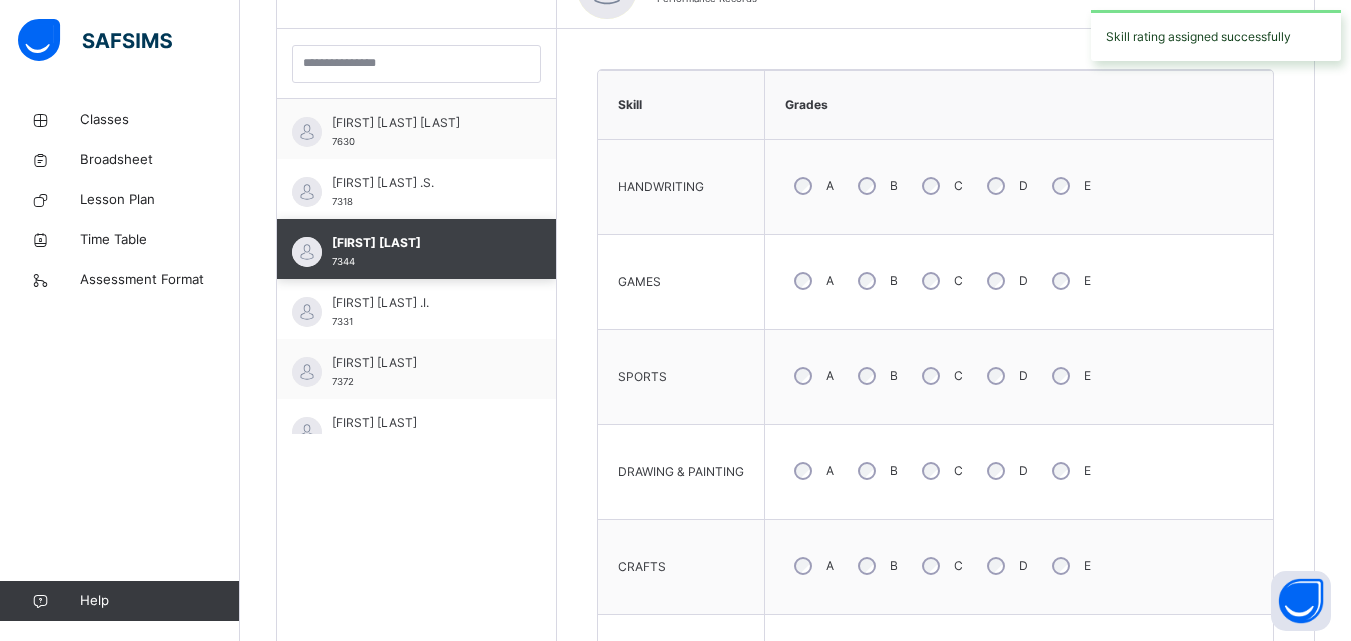 scroll, scrollTop: 700, scrollLeft: 0, axis: vertical 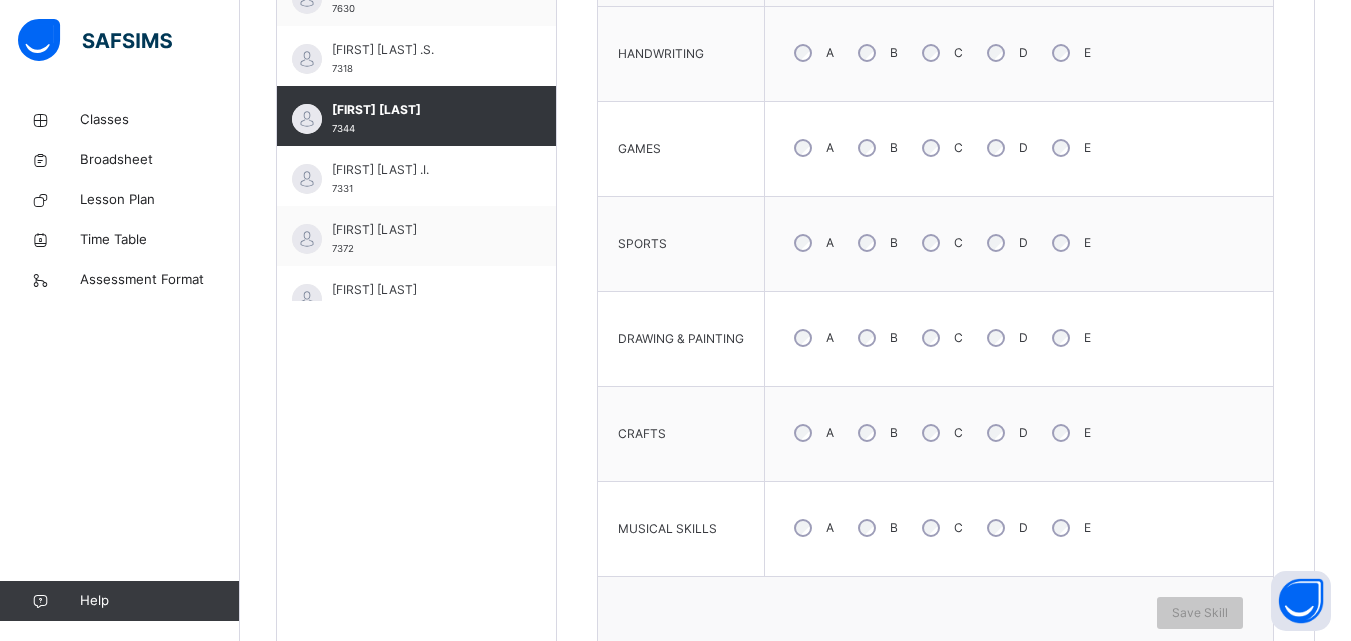 click on "B" at bounding box center (876, 338) 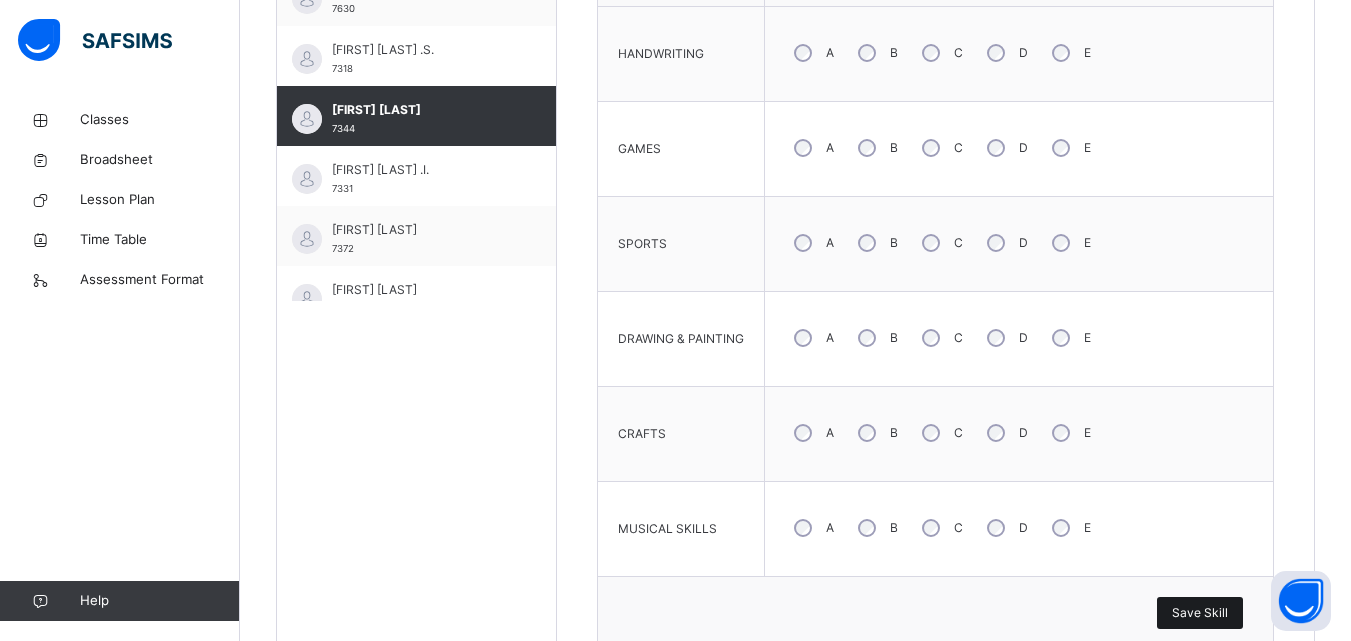 click on "Save Skill" at bounding box center [1200, 613] 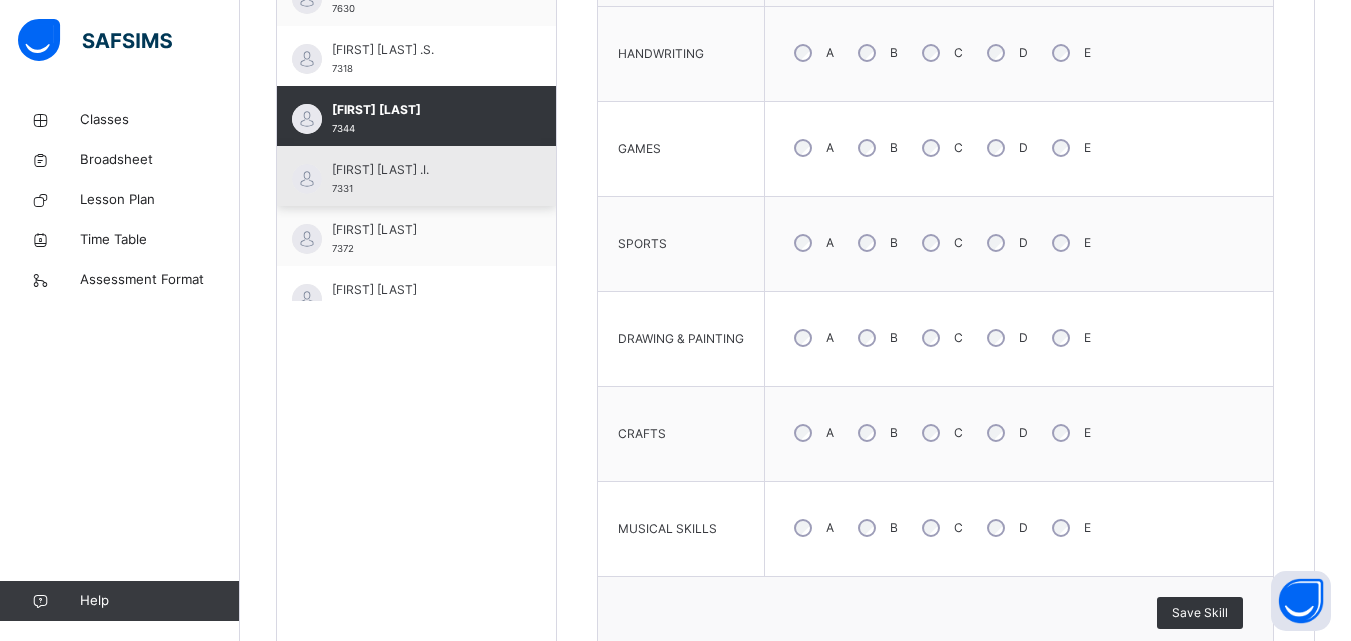click on "[FIRST] [LAST] .I." at bounding box center [421, 170] 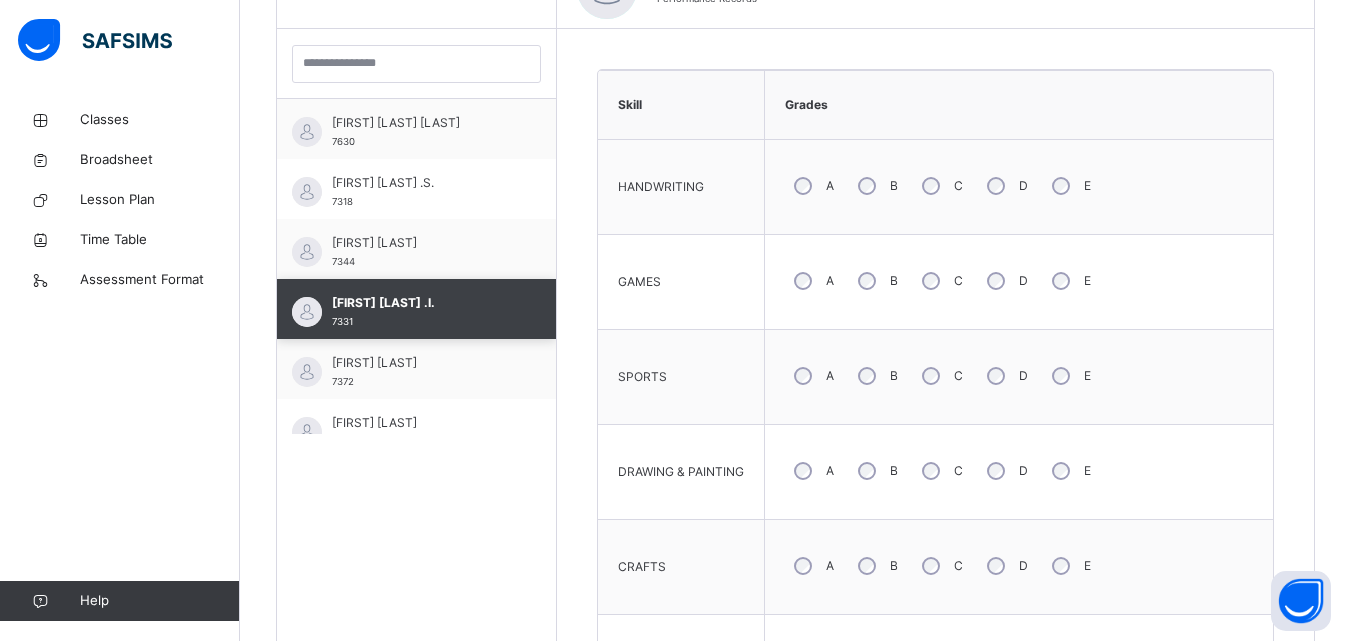 scroll, scrollTop: 700, scrollLeft: 0, axis: vertical 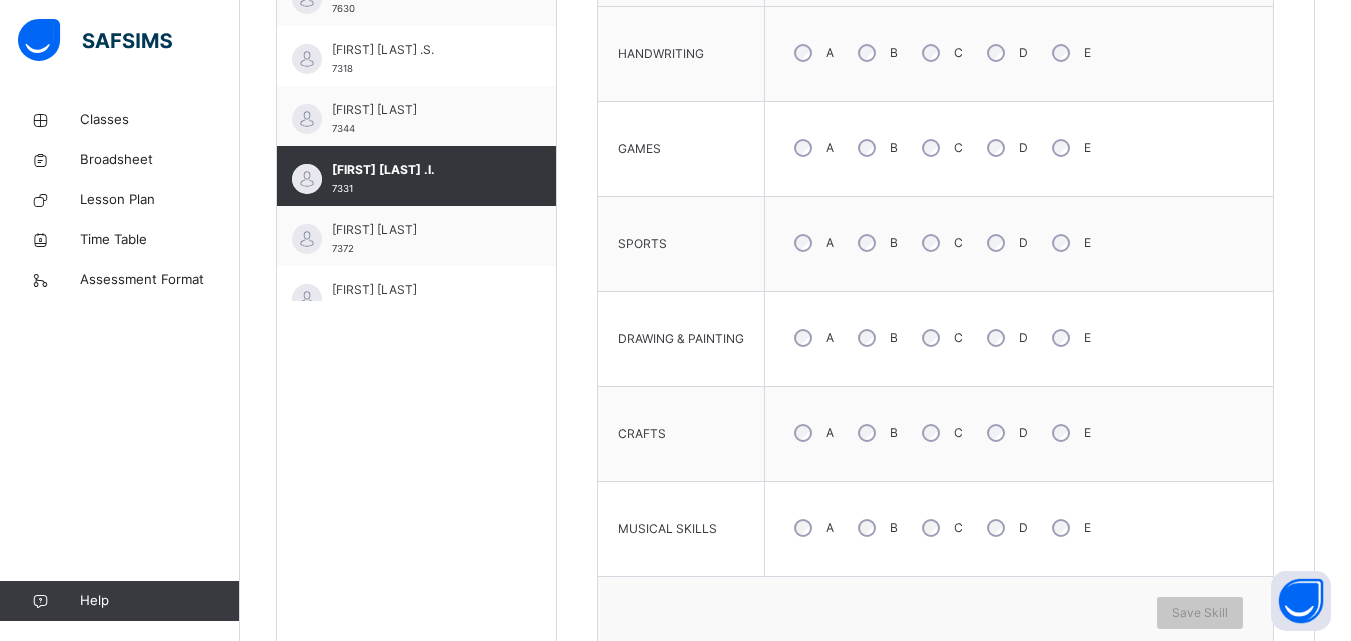 click on "A" at bounding box center (812, 148) 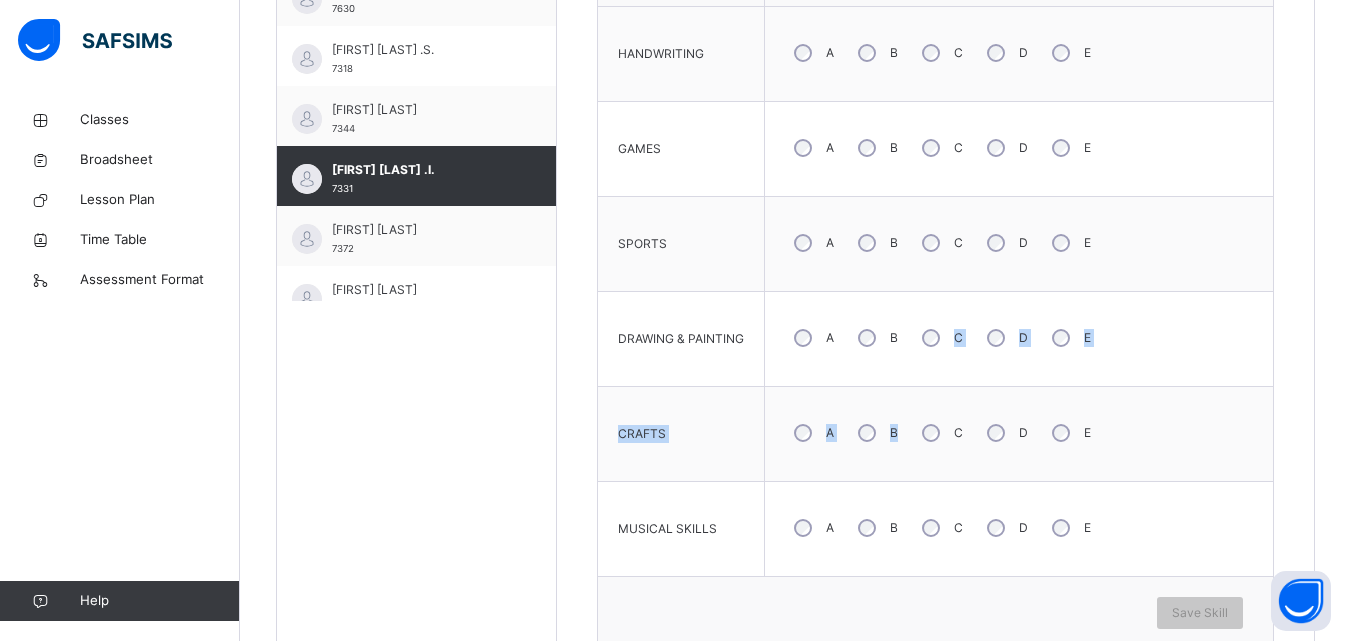 click on "A B C D E" at bounding box center [1019, 338] 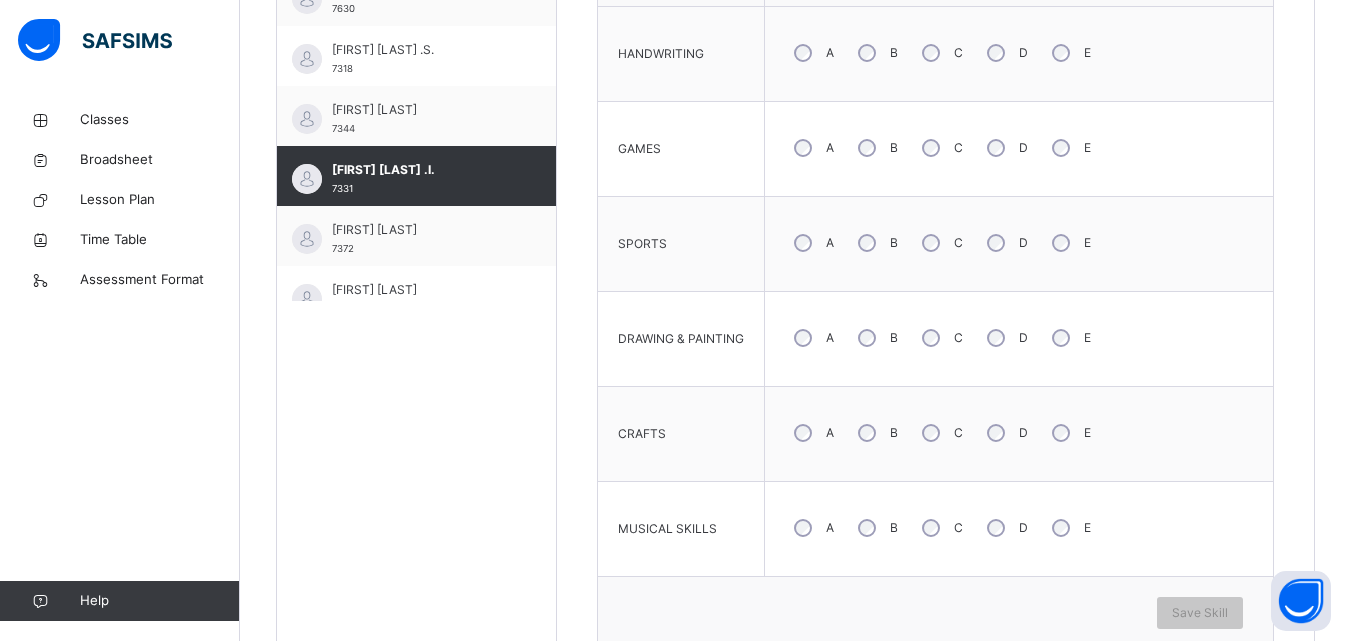 click on "C" at bounding box center (940, 528) 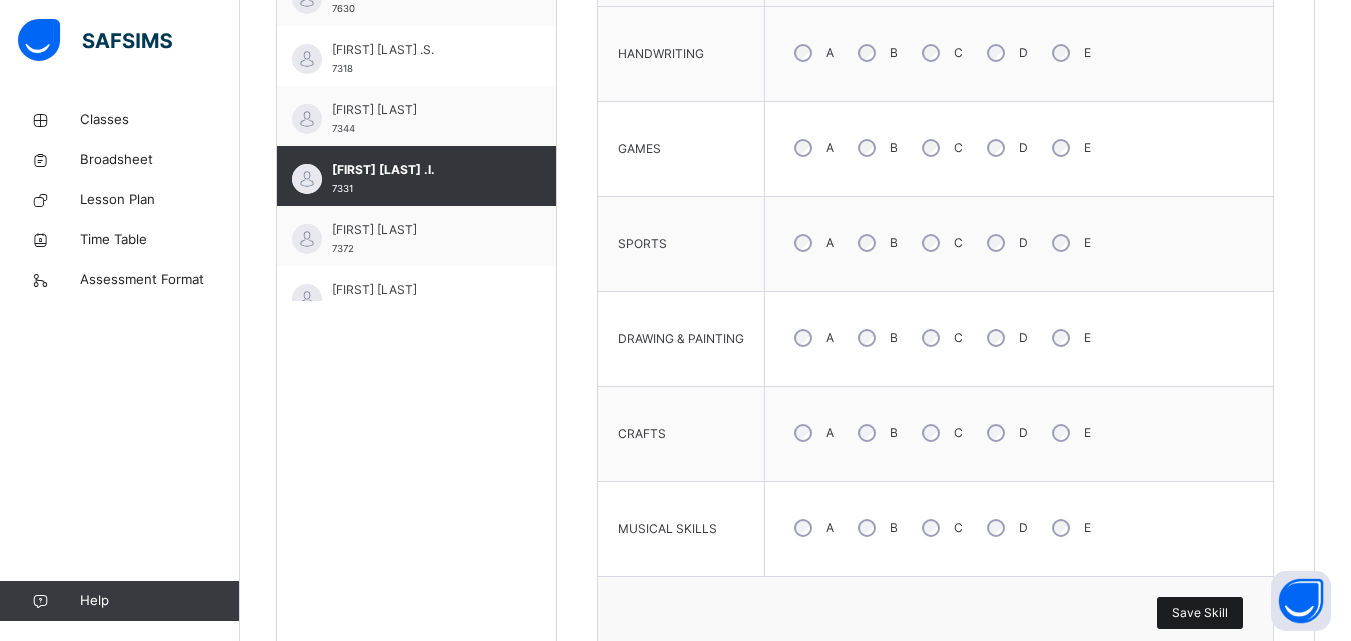 click on "Save Skill" at bounding box center [1200, 613] 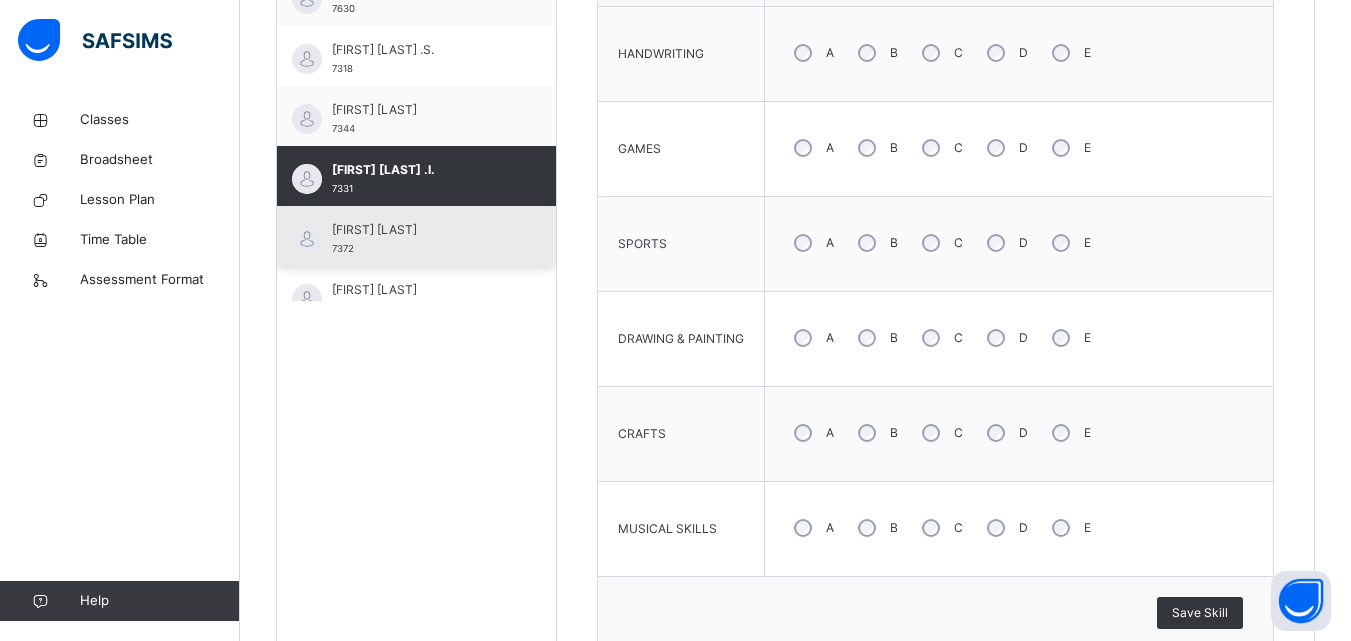 click on "[FIRST]  [LAST]" at bounding box center (421, 230) 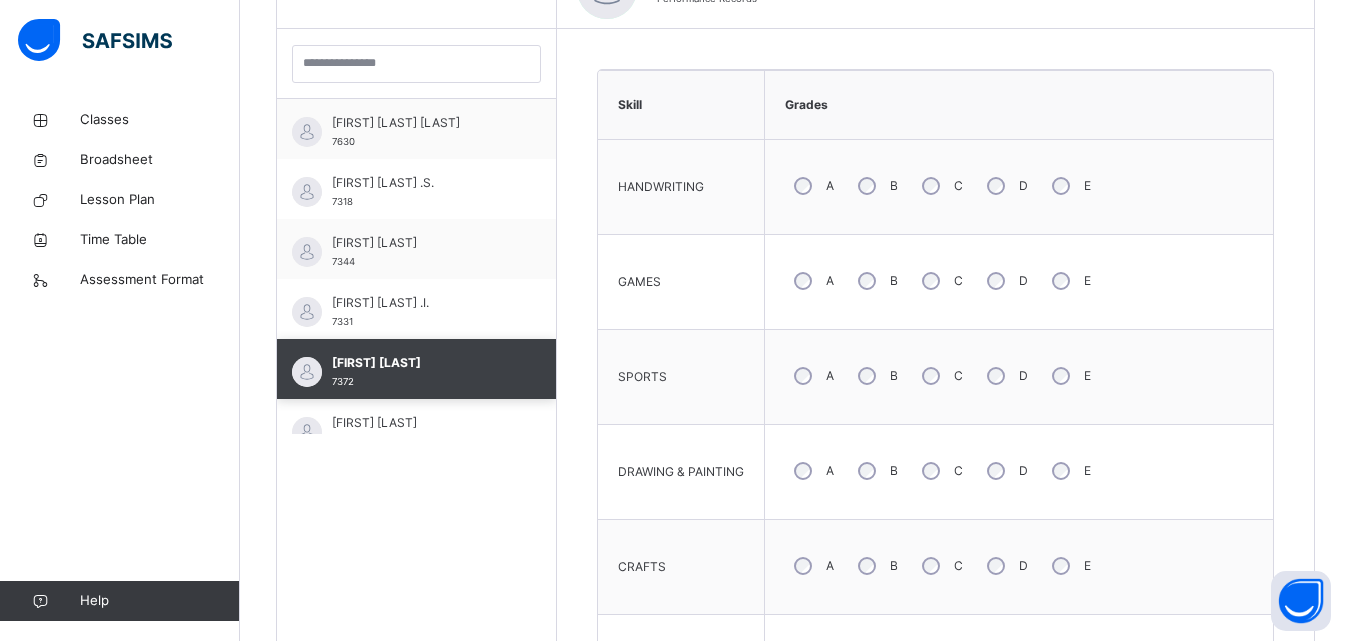 scroll, scrollTop: 700, scrollLeft: 0, axis: vertical 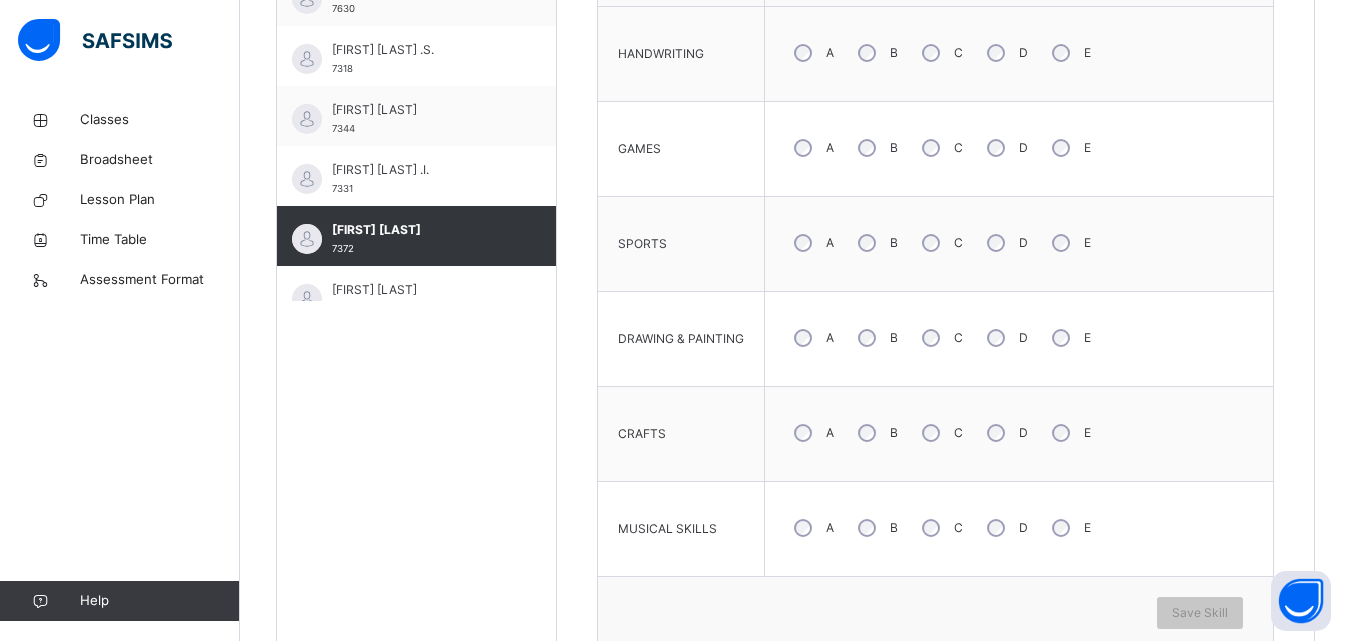 click on "C" at bounding box center (940, 433) 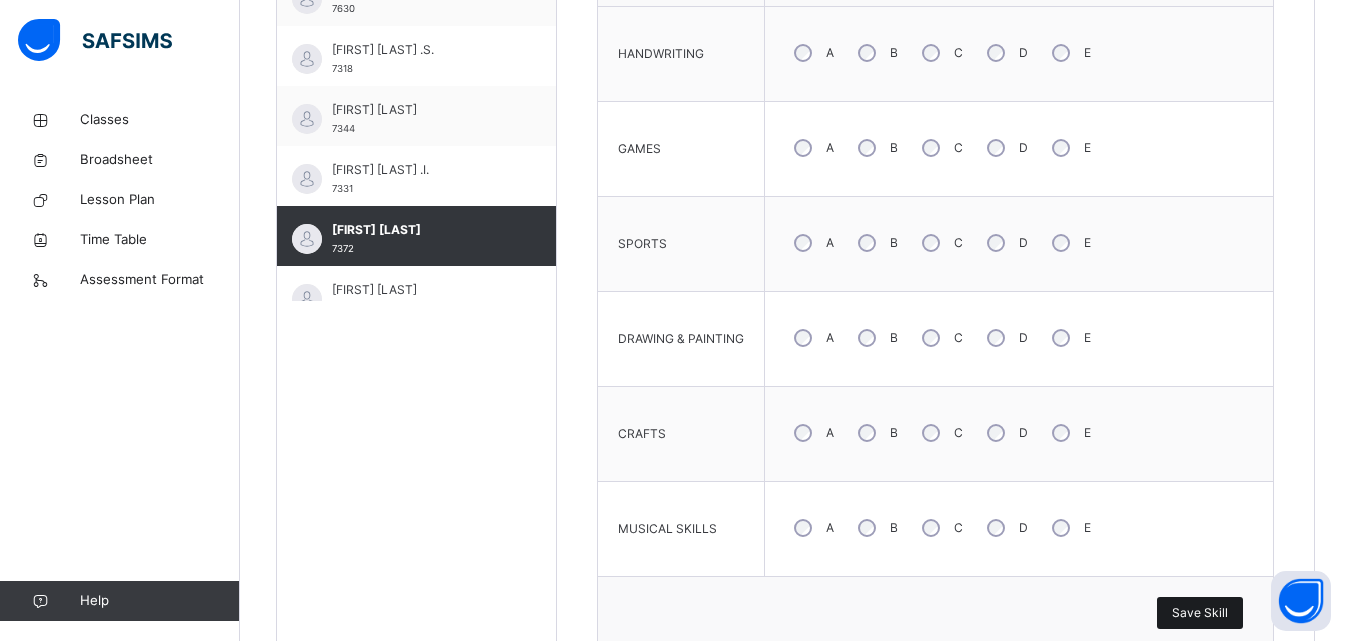 click on "Save Skill" at bounding box center [1200, 613] 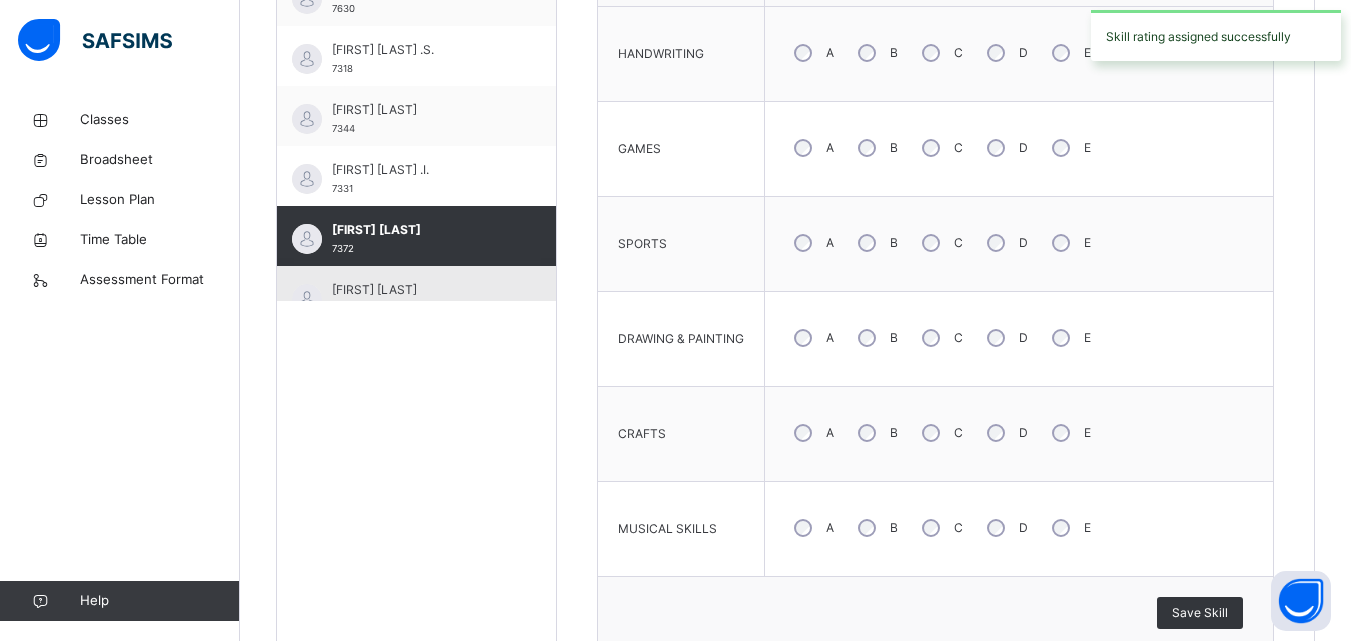 click on "[FIRST] [LAST] 7371" at bounding box center (416, 296) 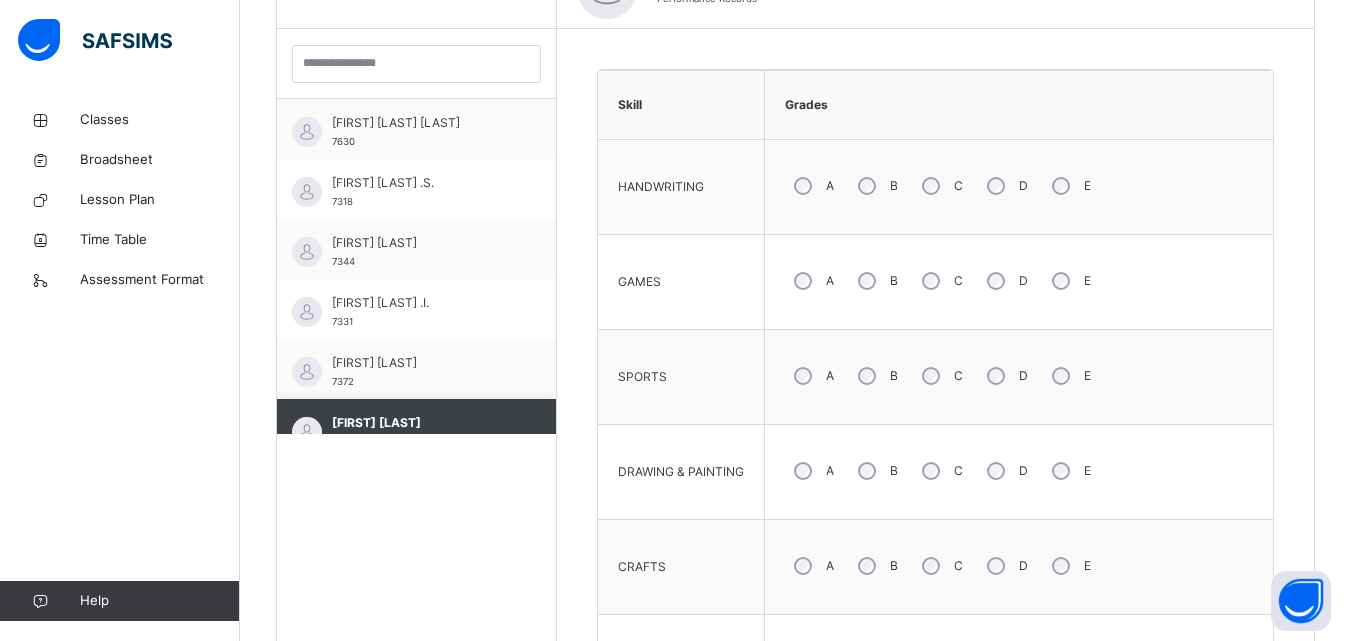 scroll, scrollTop: 700, scrollLeft: 0, axis: vertical 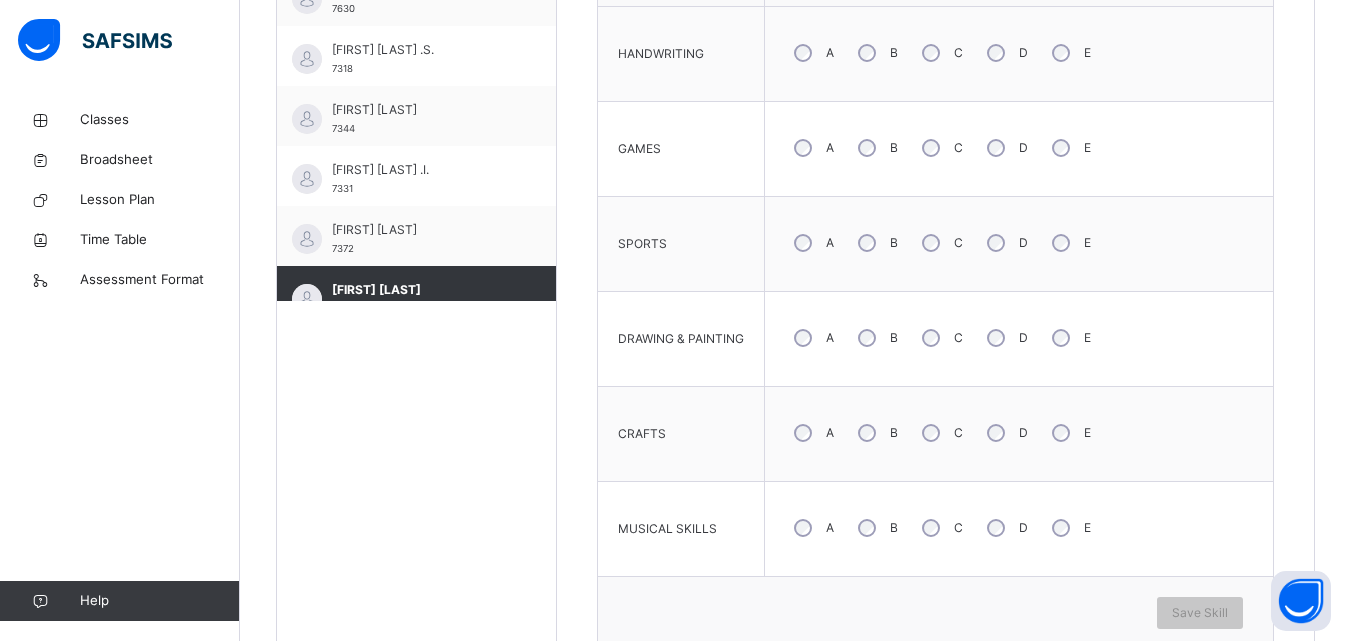 click on "B" at bounding box center [876, 53] 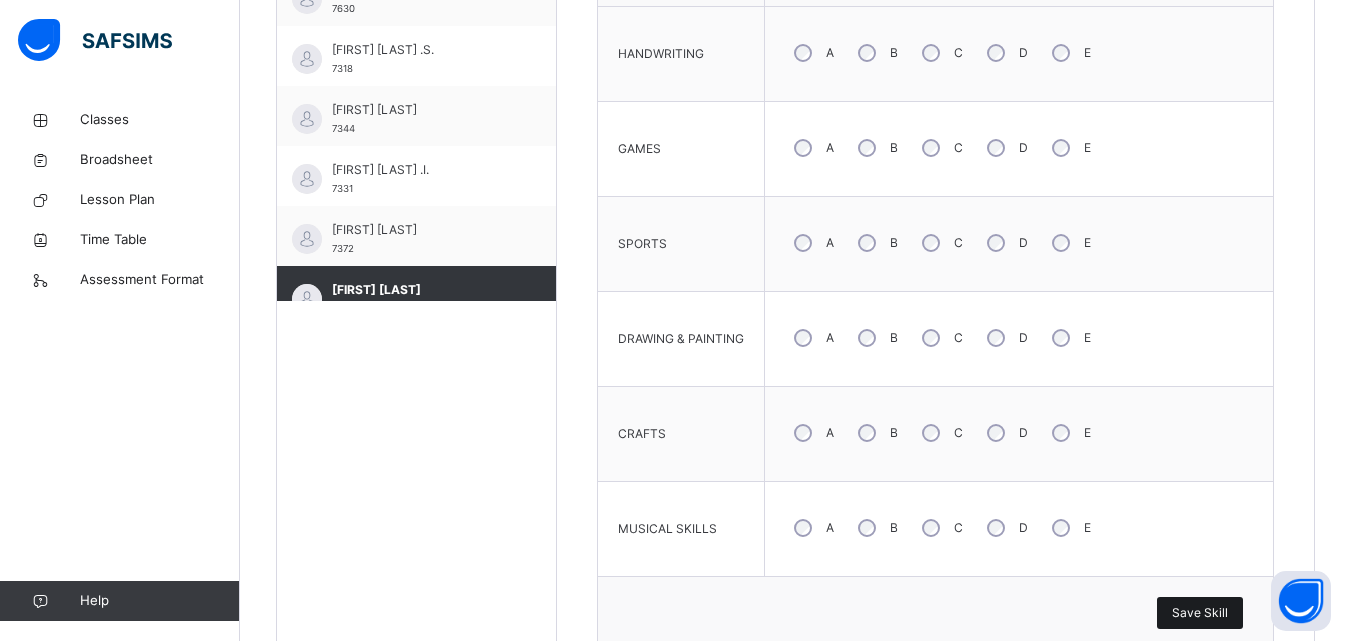 click on "Save Skill" at bounding box center [1200, 613] 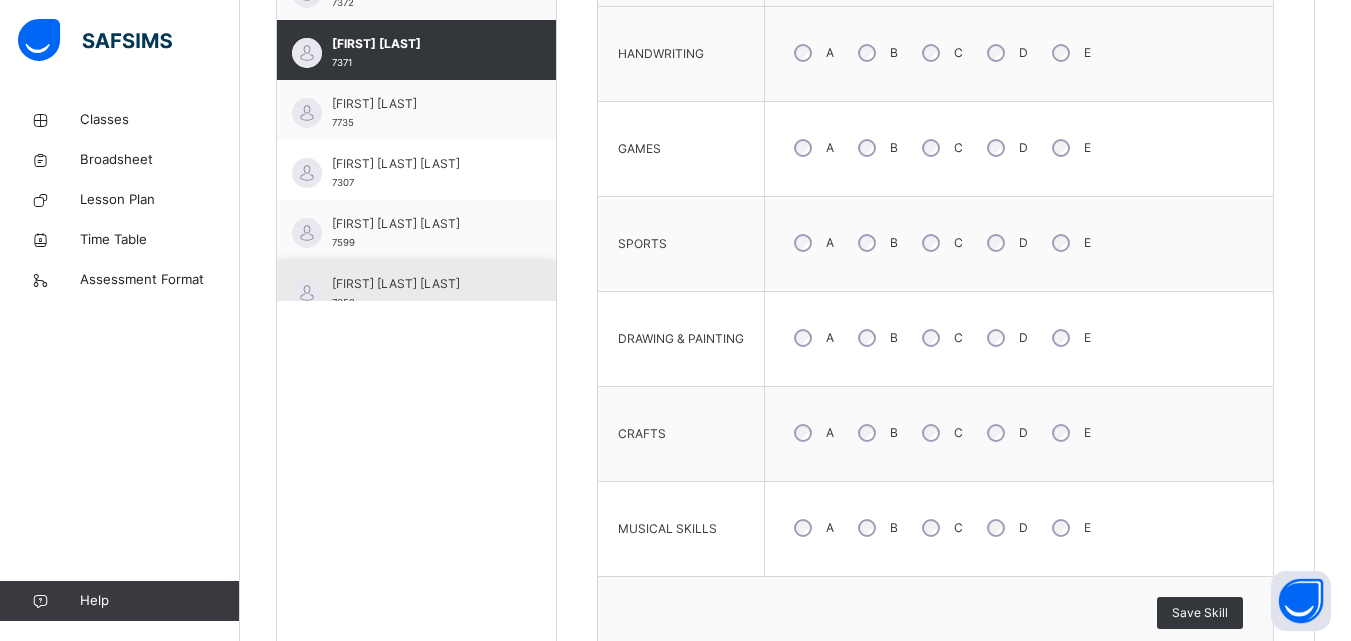 scroll, scrollTop: 1100, scrollLeft: 0, axis: vertical 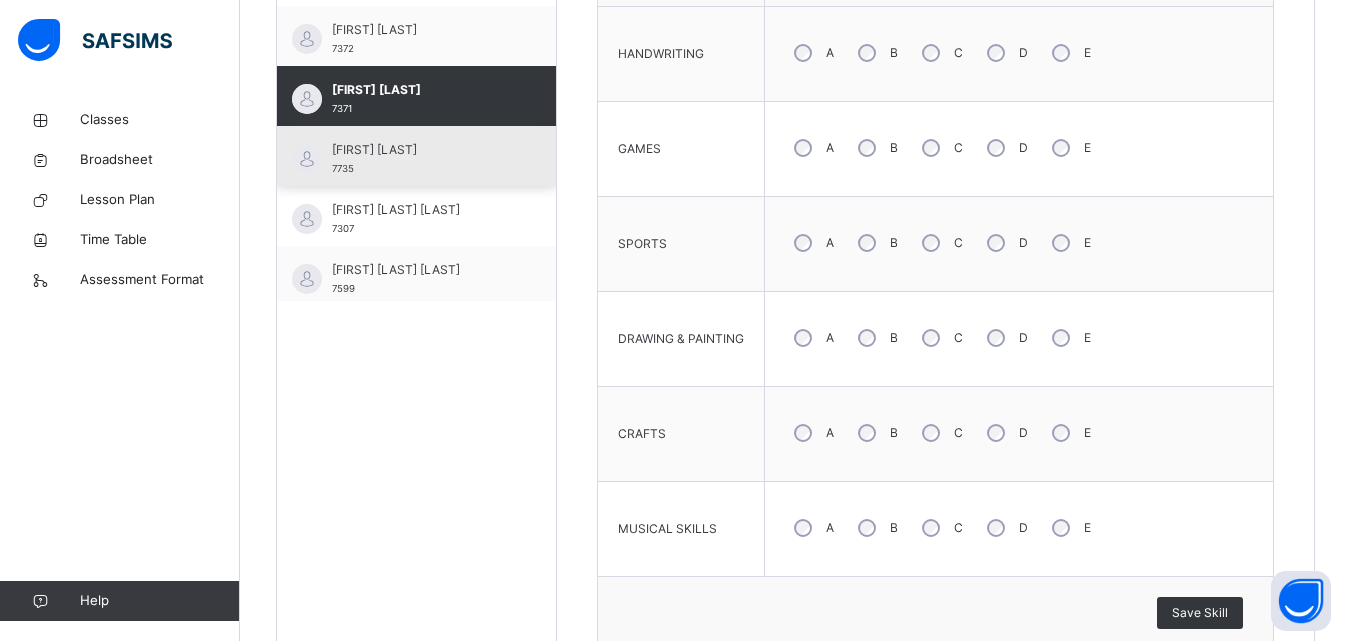 click on "[FIRST] [LAST] 7735" at bounding box center (421, 159) 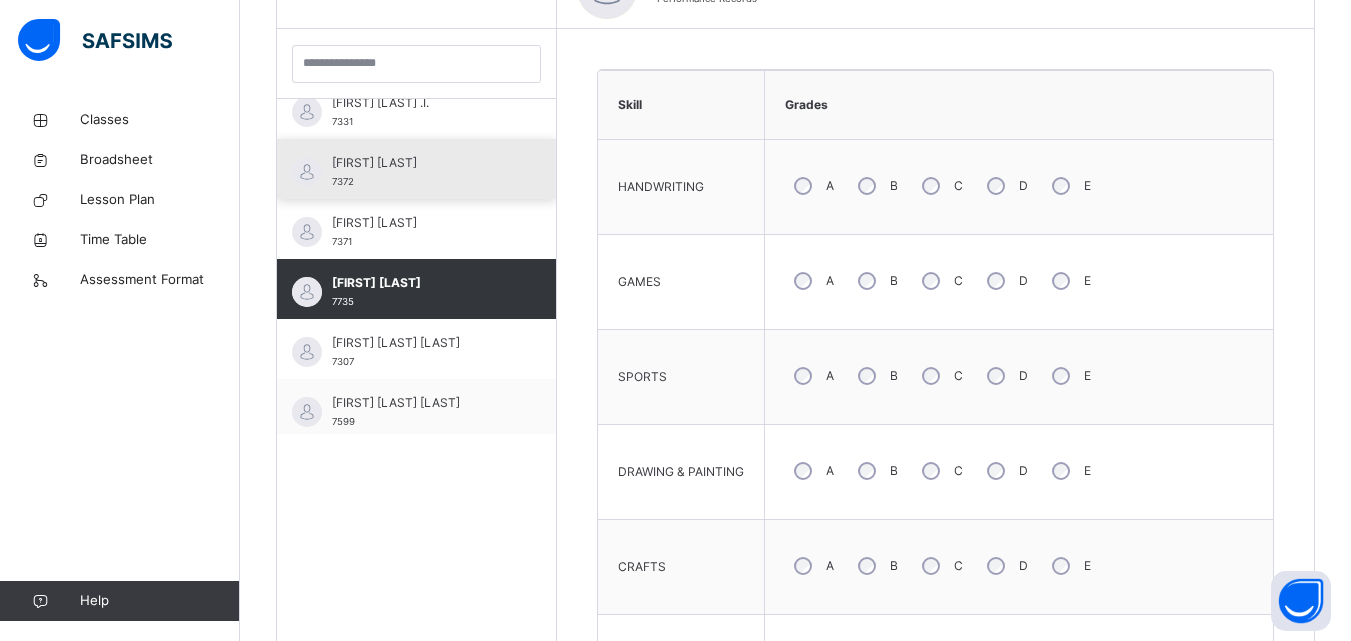 scroll, scrollTop: 700, scrollLeft: 0, axis: vertical 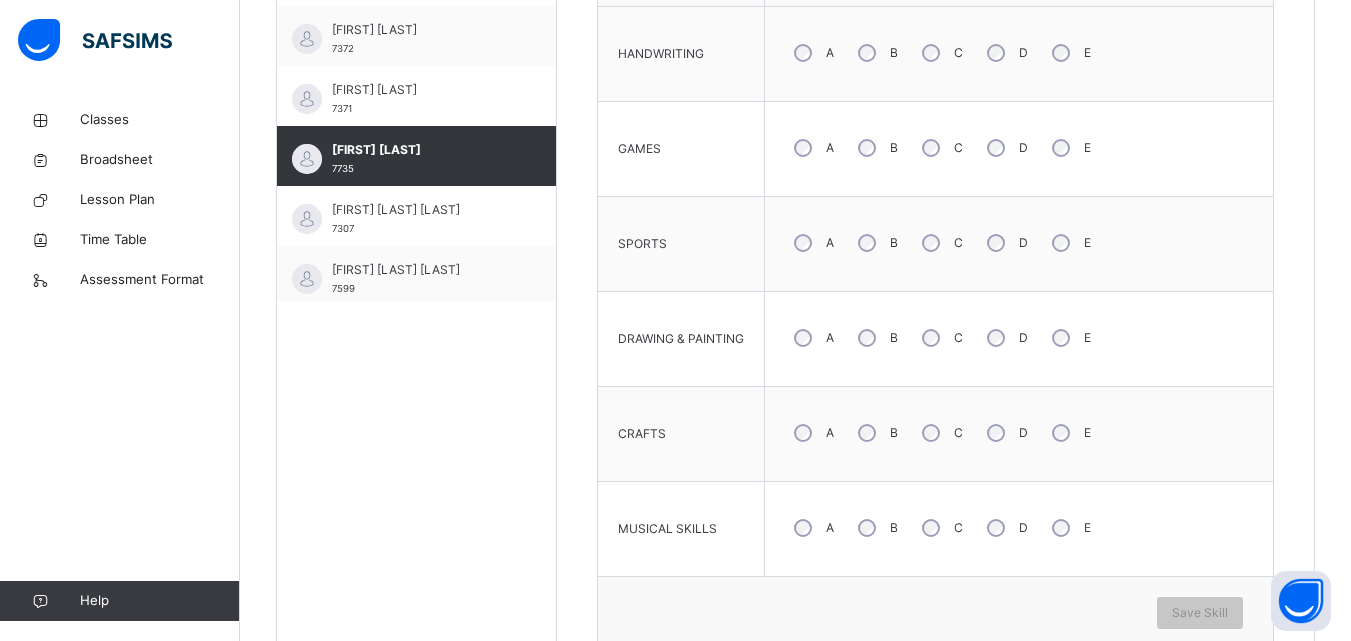 click on "A" at bounding box center [812, 148] 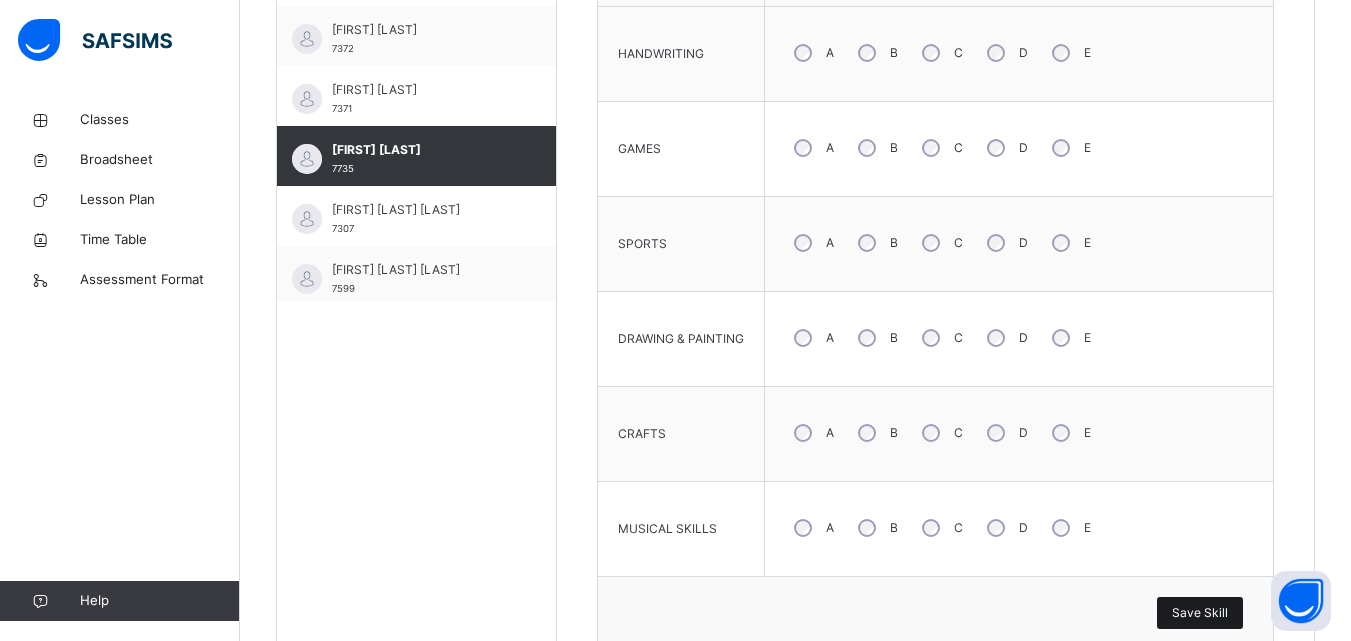 click on "Save Skill" at bounding box center [1200, 613] 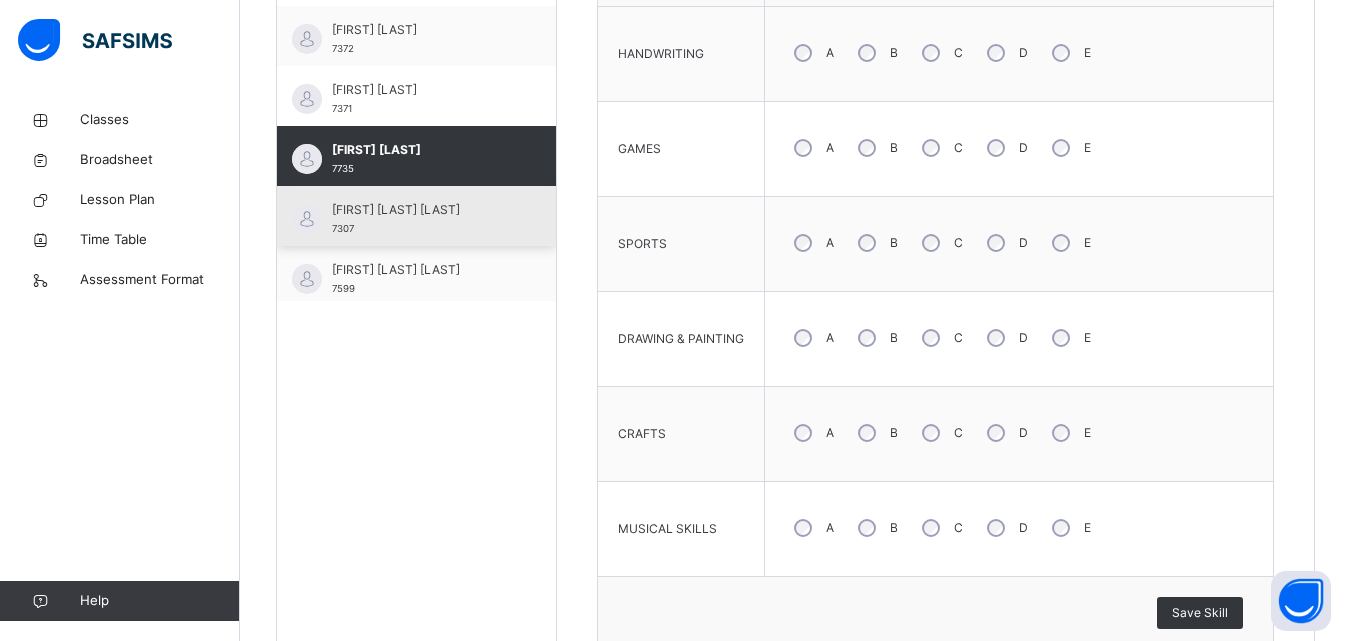 click on "7307" at bounding box center (343, 228) 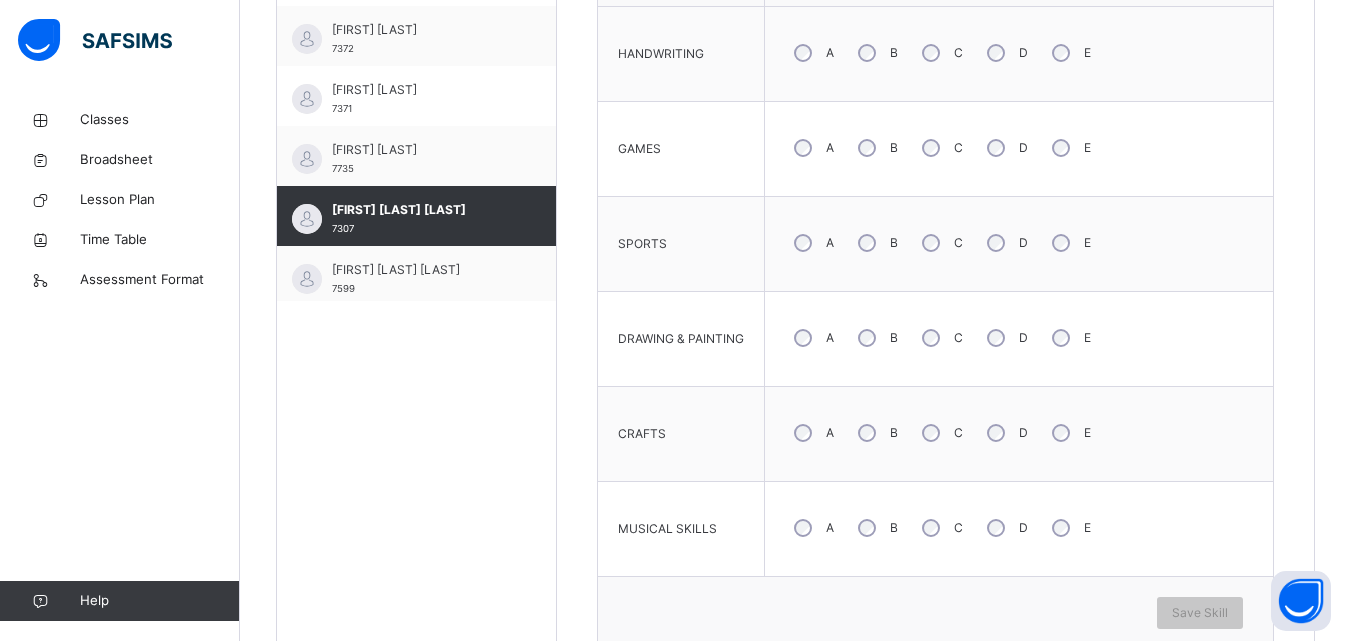 click on "B" at bounding box center (876, 53) 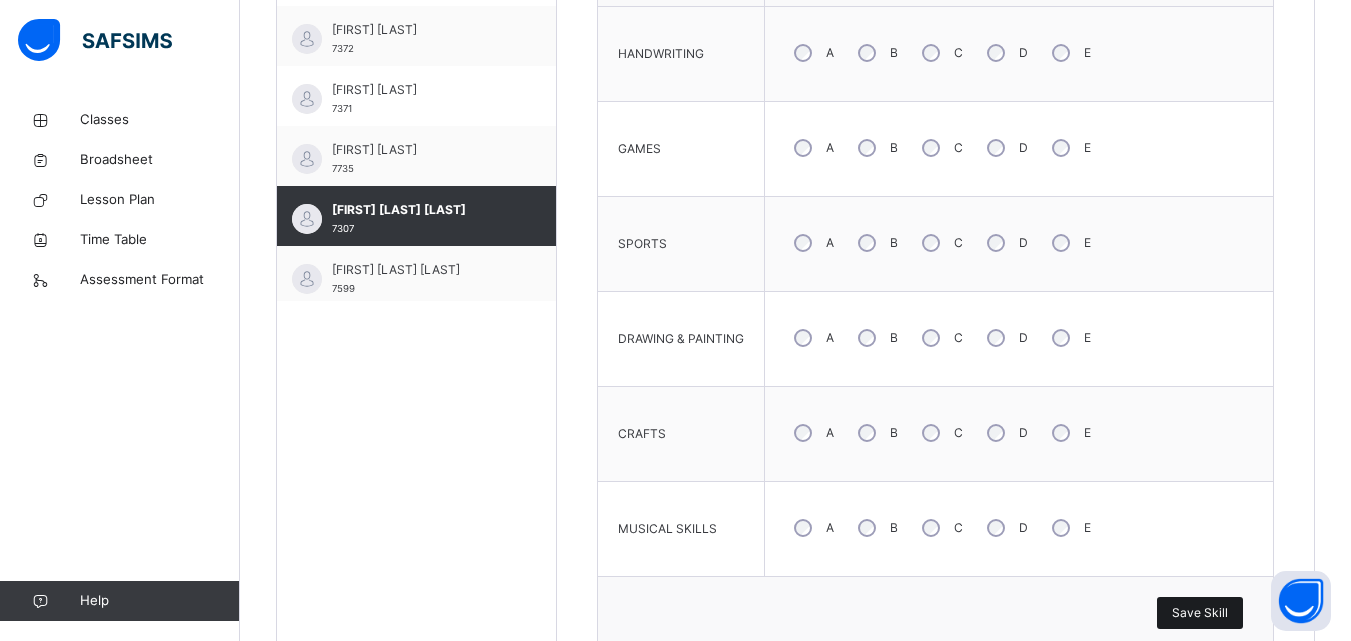 click on "Save Skill" at bounding box center [1200, 613] 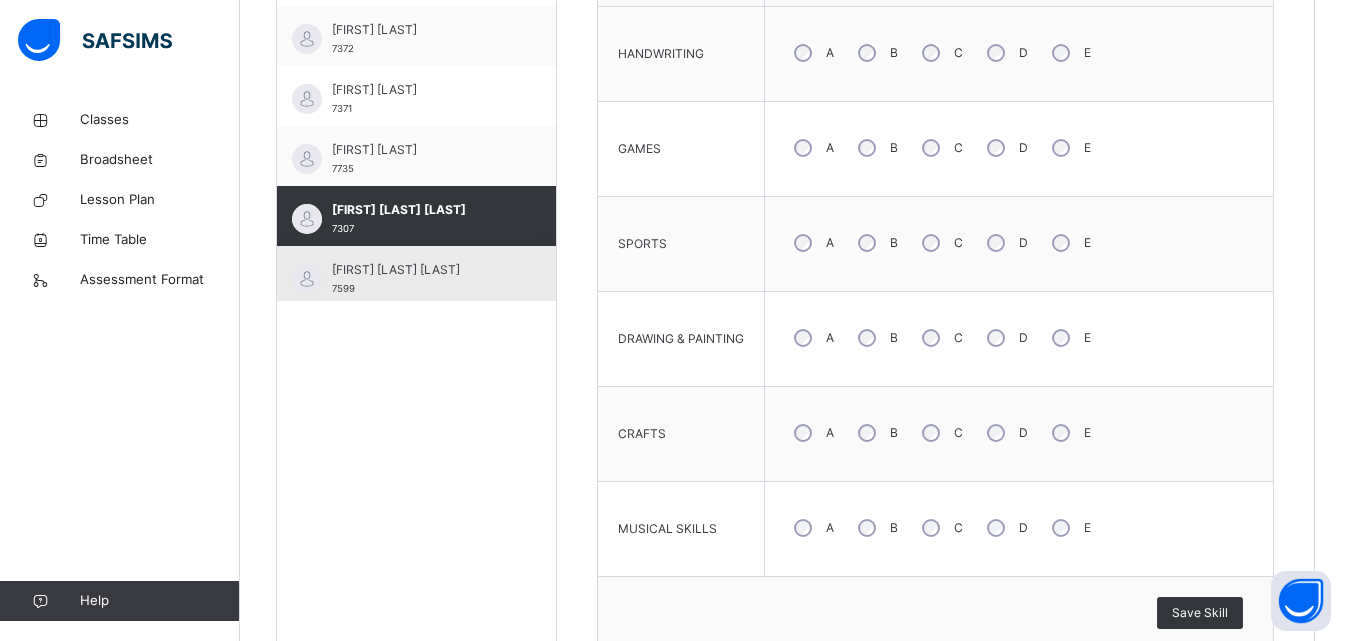 click on "[FIRST] [LAST] [LAST]" at bounding box center (421, 270) 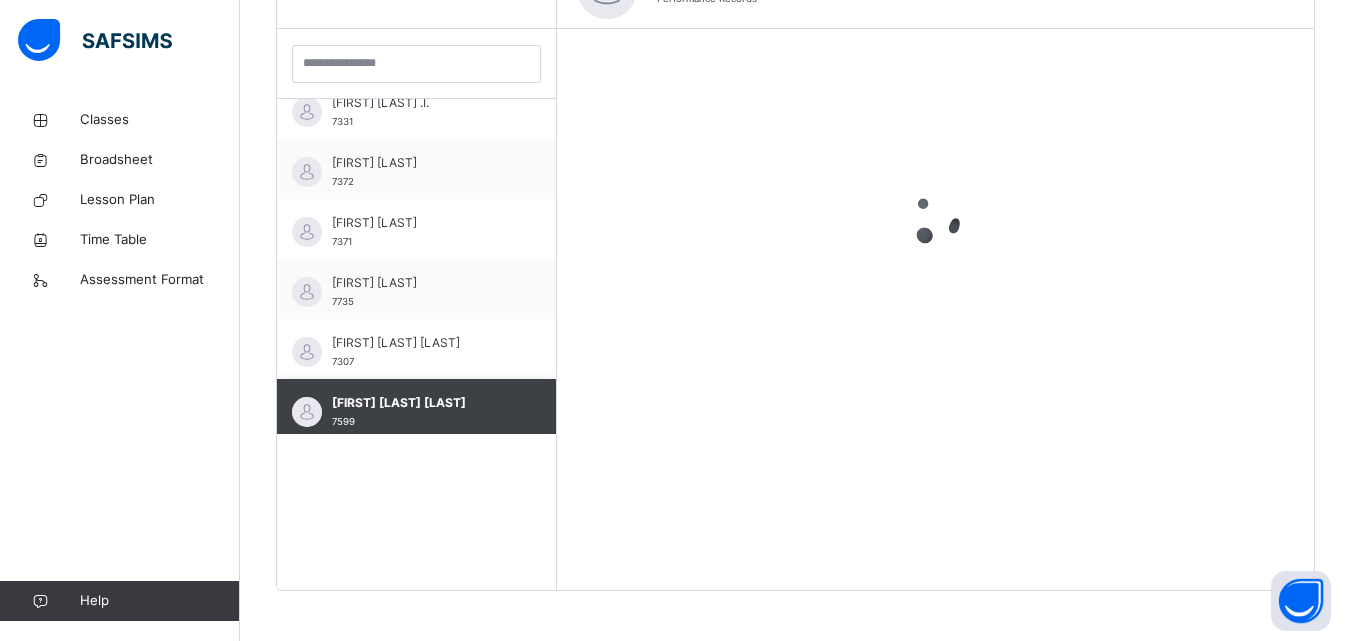 scroll, scrollTop: 700, scrollLeft: 0, axis: vertical 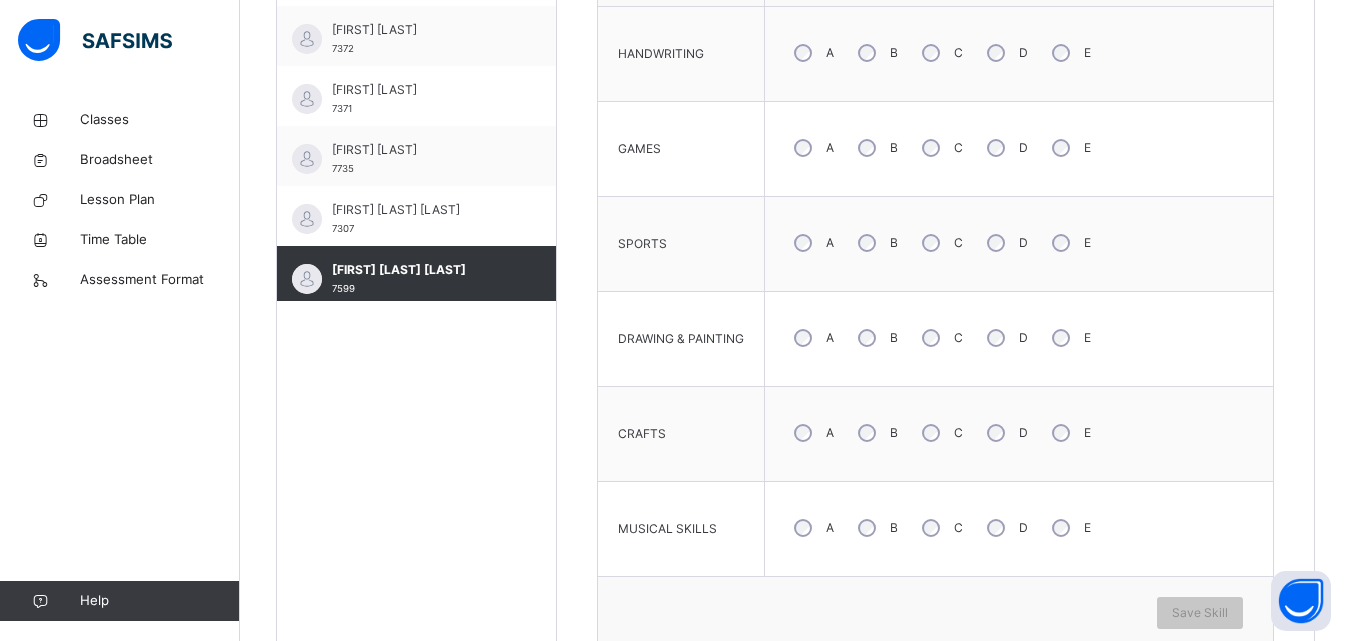 click on "C" at bounding box center [940, 53] 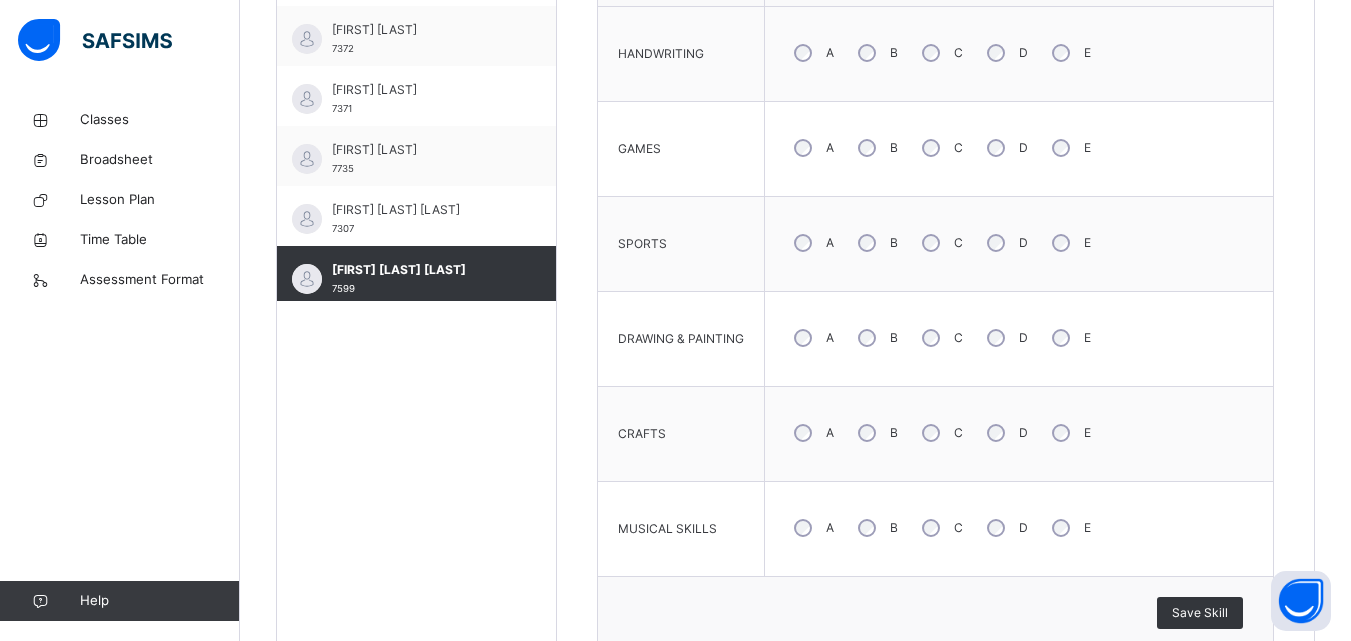 click on "Save Skill" at bounding box center (935, 612) 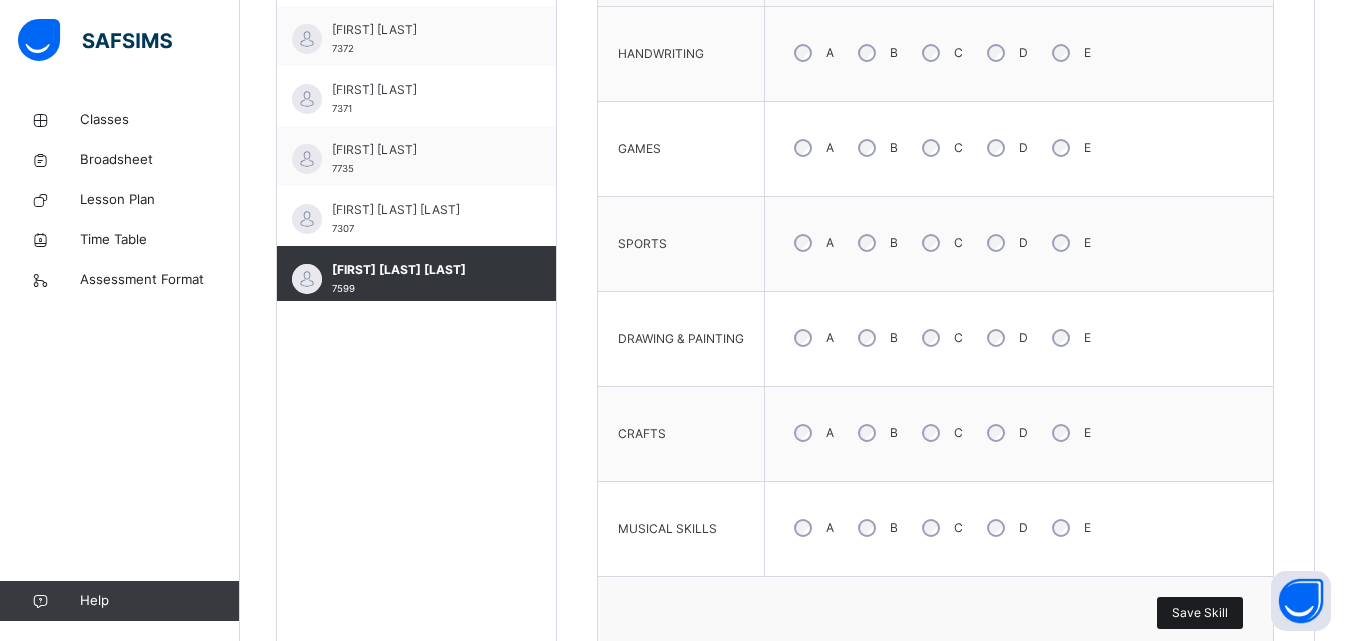 click on "Save Skill" at bounding box center (1200, 613) 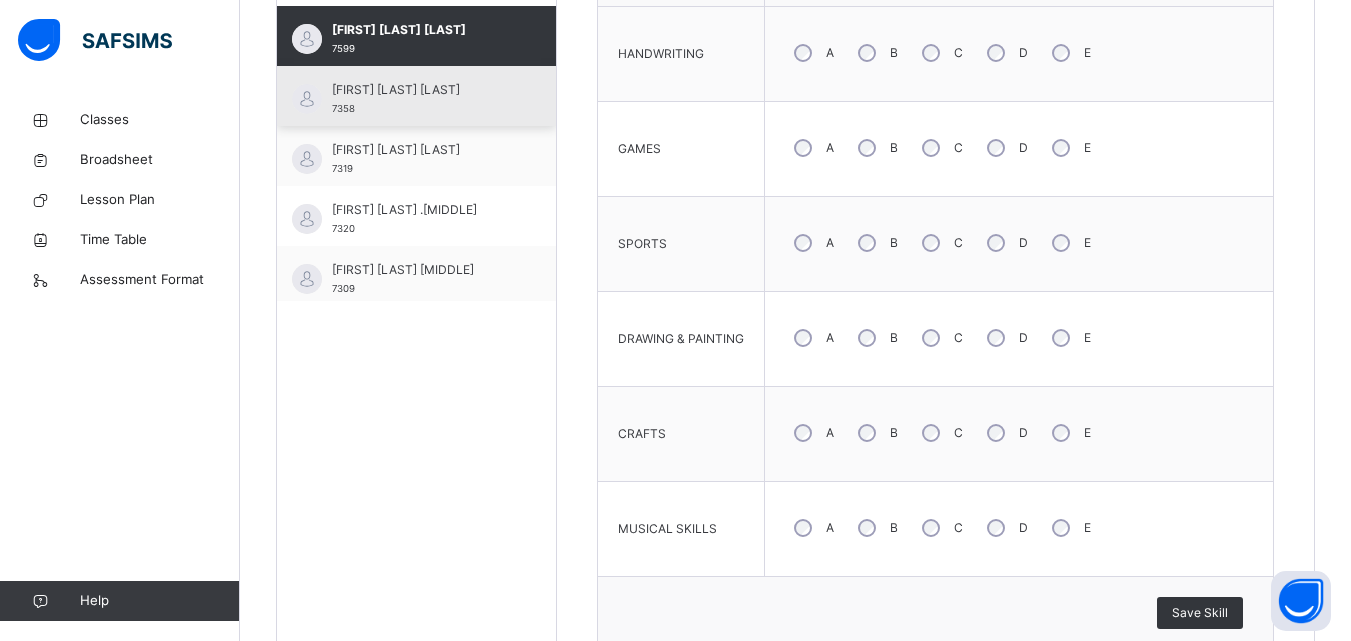 scroll, scrollTop: 1305, scrollLeft: 0, axis: vertical 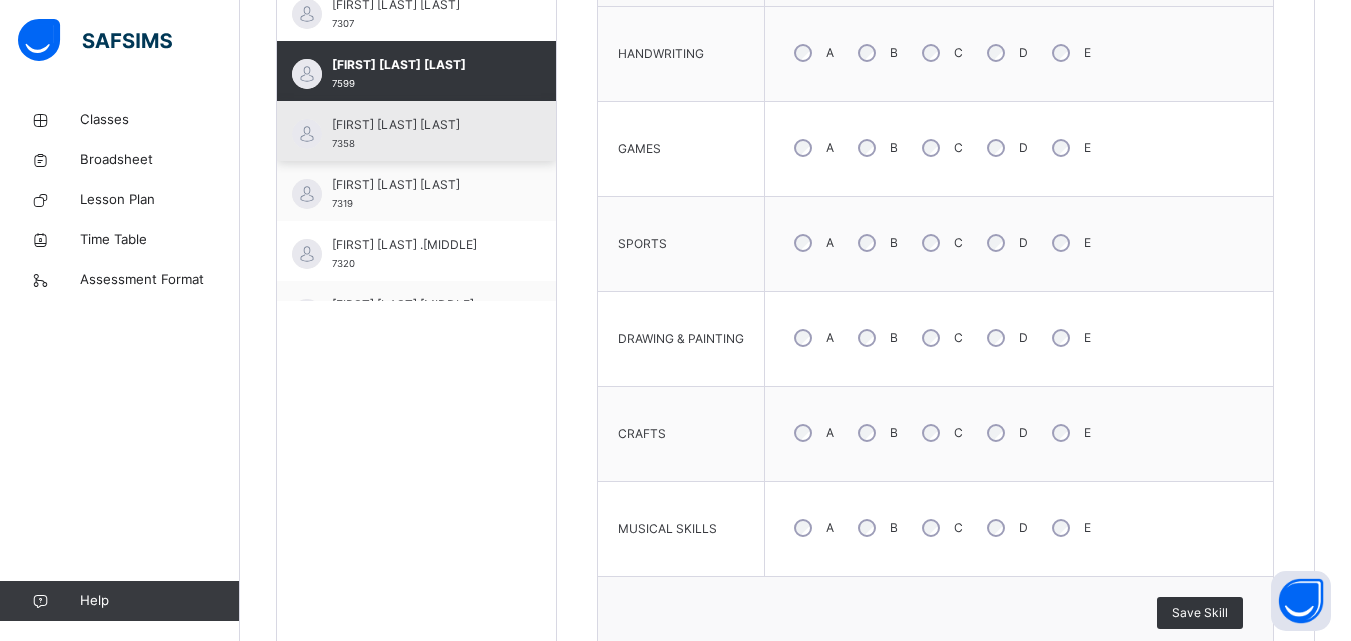 click on "[FIRST] [LAST] [LAST]" at bounding box center (421, 125) 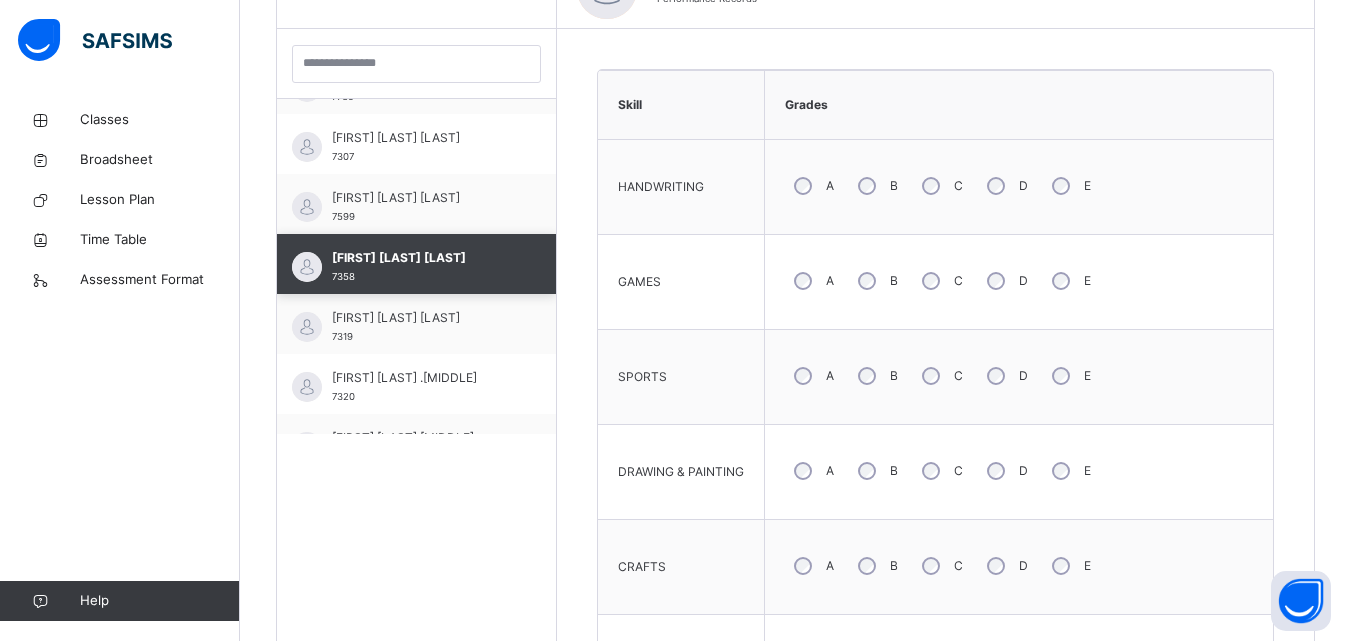 scroll, scrollTop: 700, scrollLeft: 0, axis: vertical 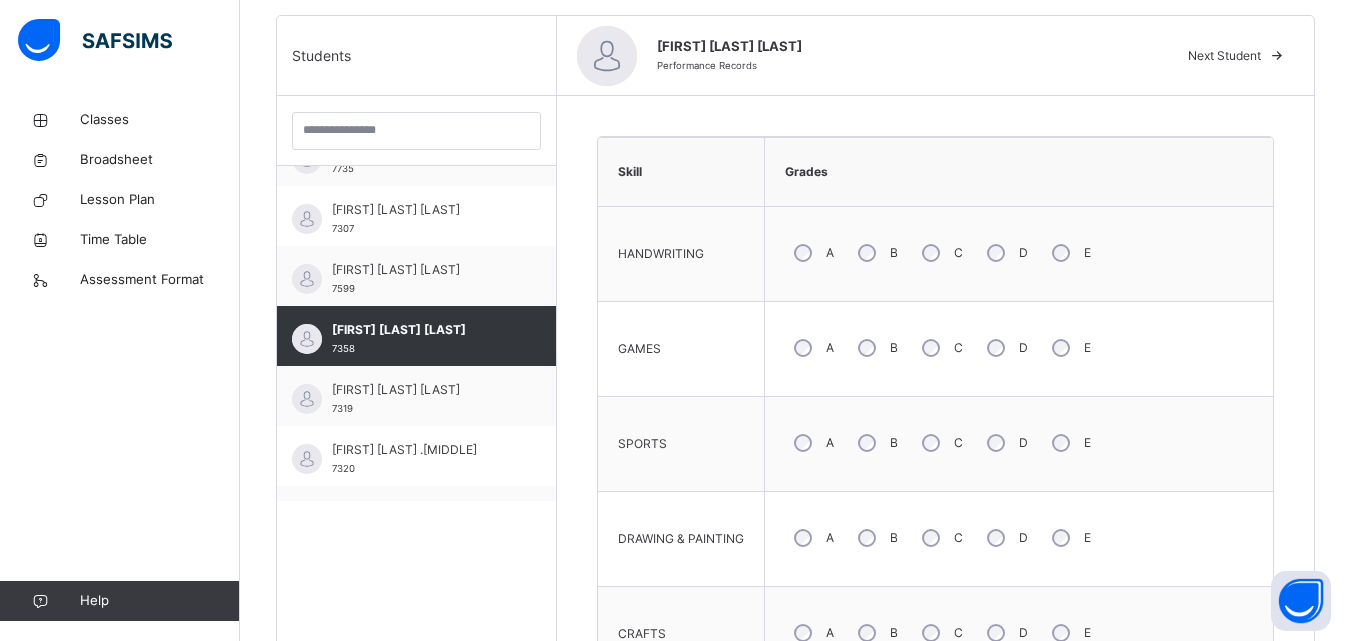 click on "A" at bounding box center [812, 443] 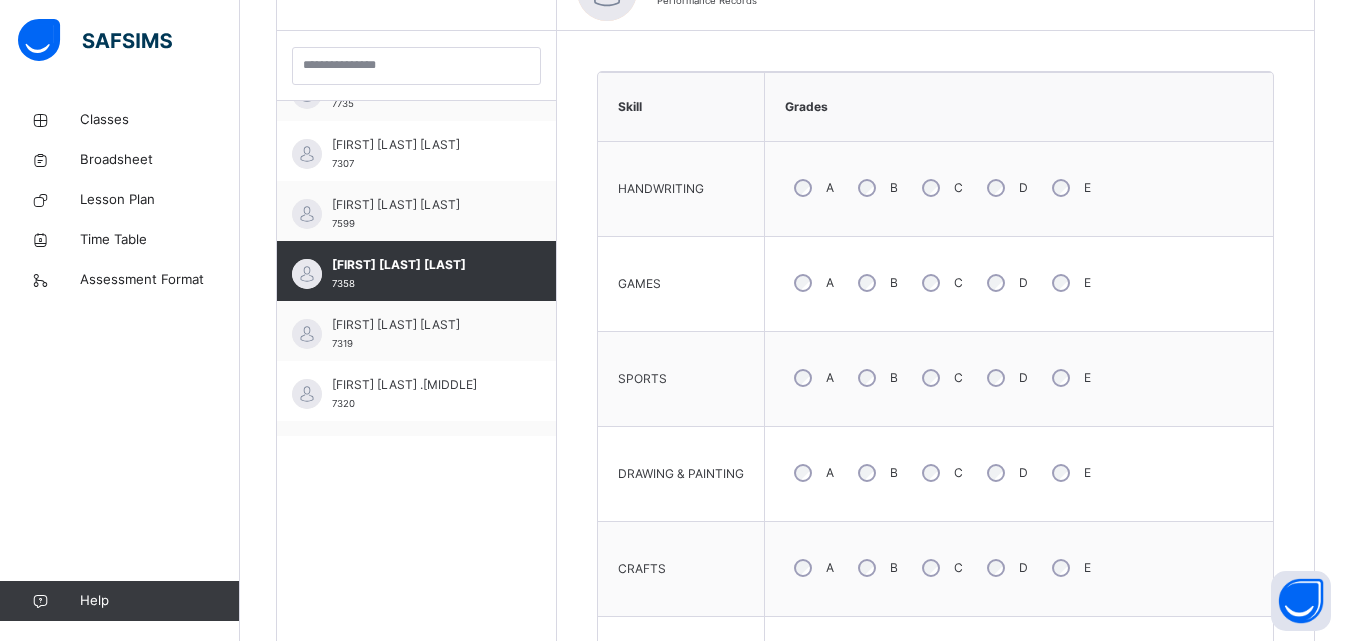 scroll, scrollTop: 600, scrollLeft: 0, axis: vertical 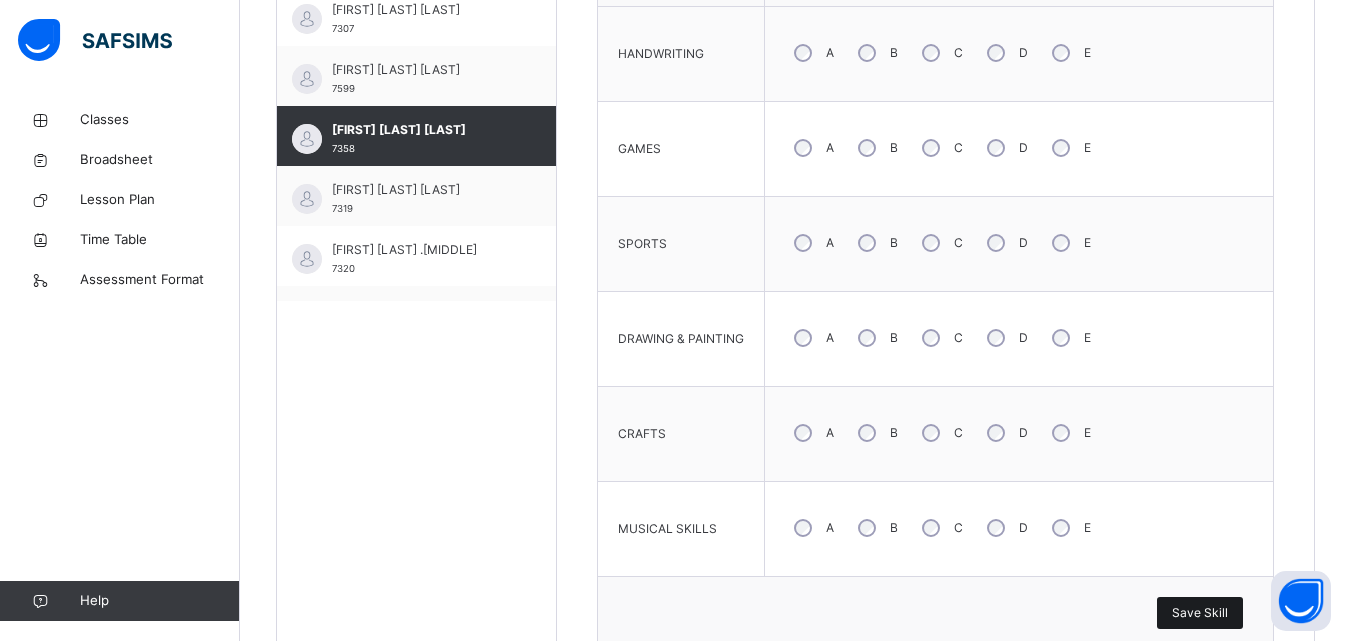 click on "Save Skill" at bounding box center (1200, 613) 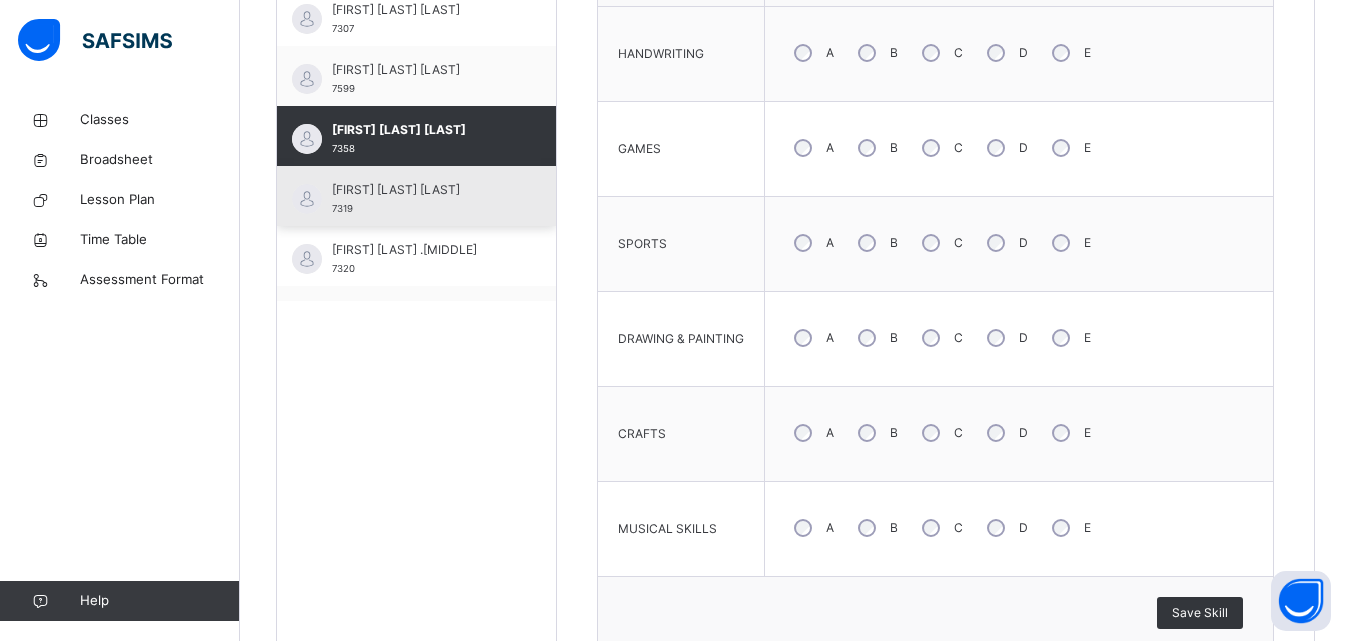 click on "[FIRST] [LAST] [LAST]" at bounding box center (421, 190) 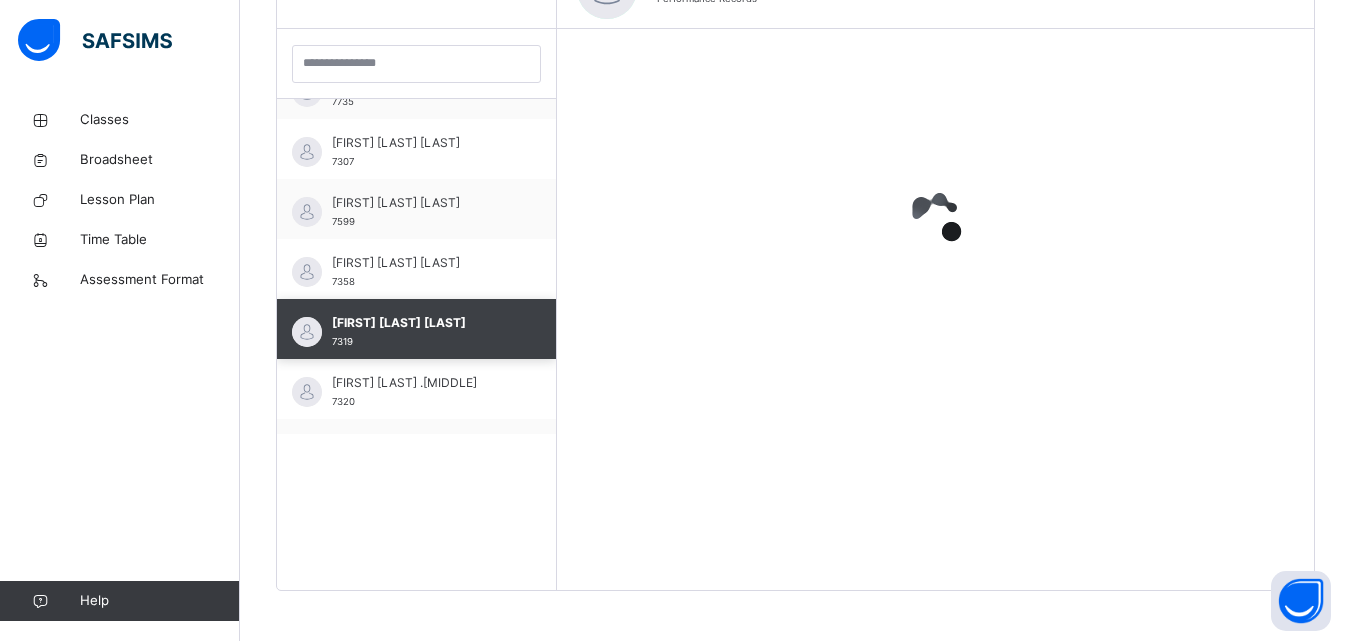 click on "[FIRST]  [FIRST] [LAST] [NUMBER]" at bounding box center [416, 209] 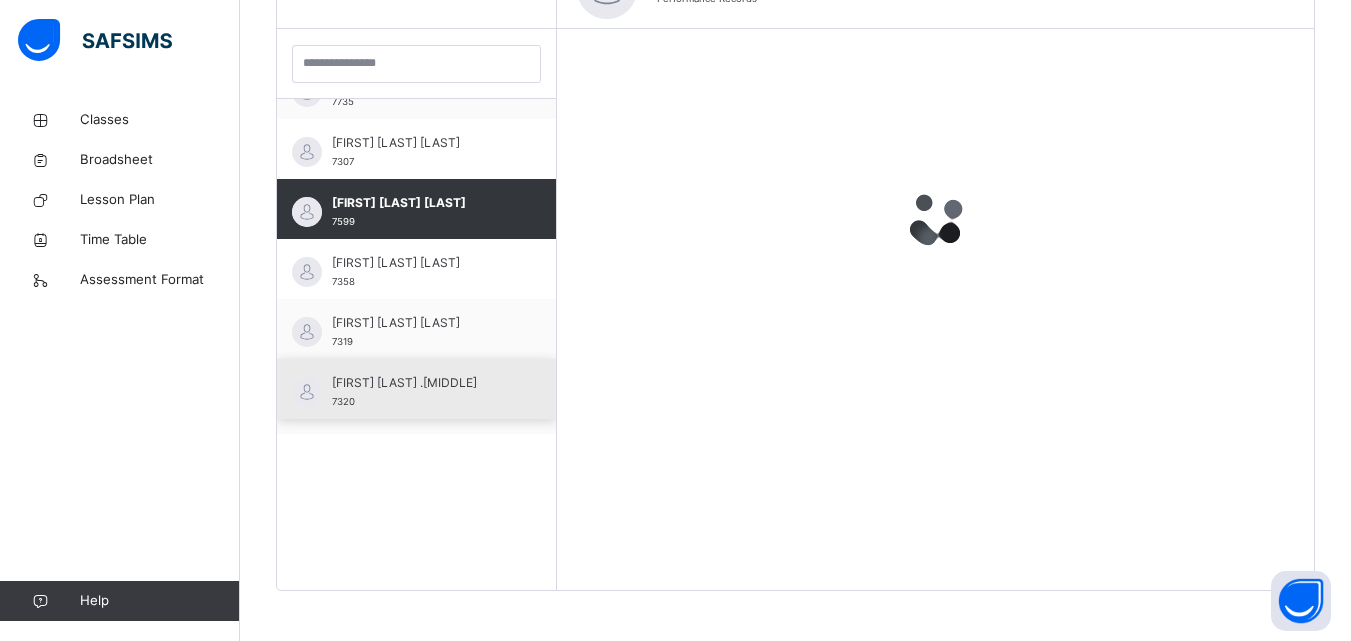 scroll, scrollTop: 567, scrollLeft: 0, axis: vertical 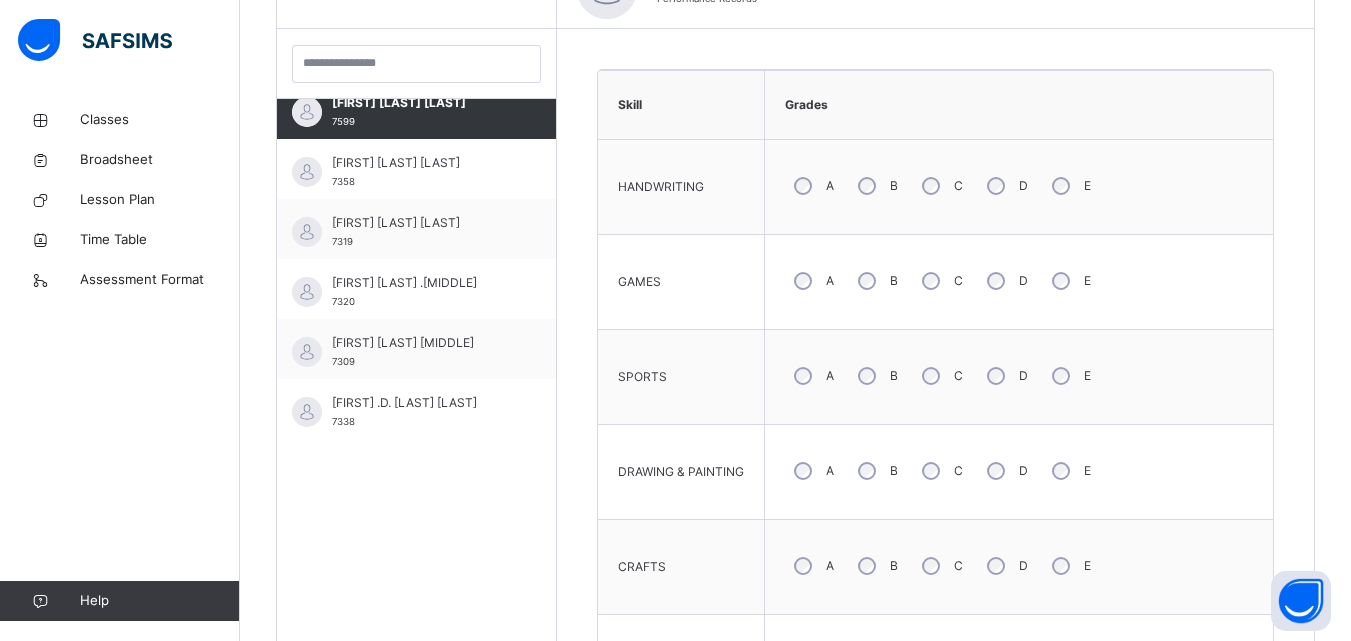 click on "A B C D E" at bounding box center [1019, 566] 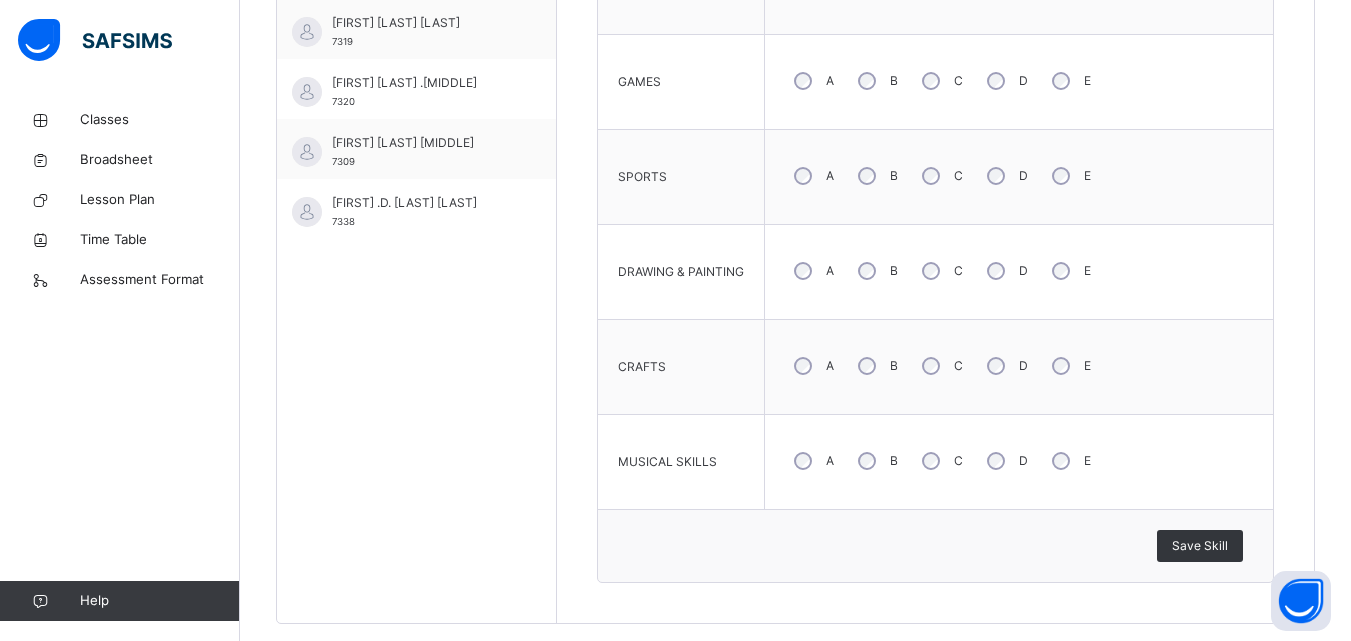 scroll, scrollTop: 1300, scrollLeft: 0, axis: vertical 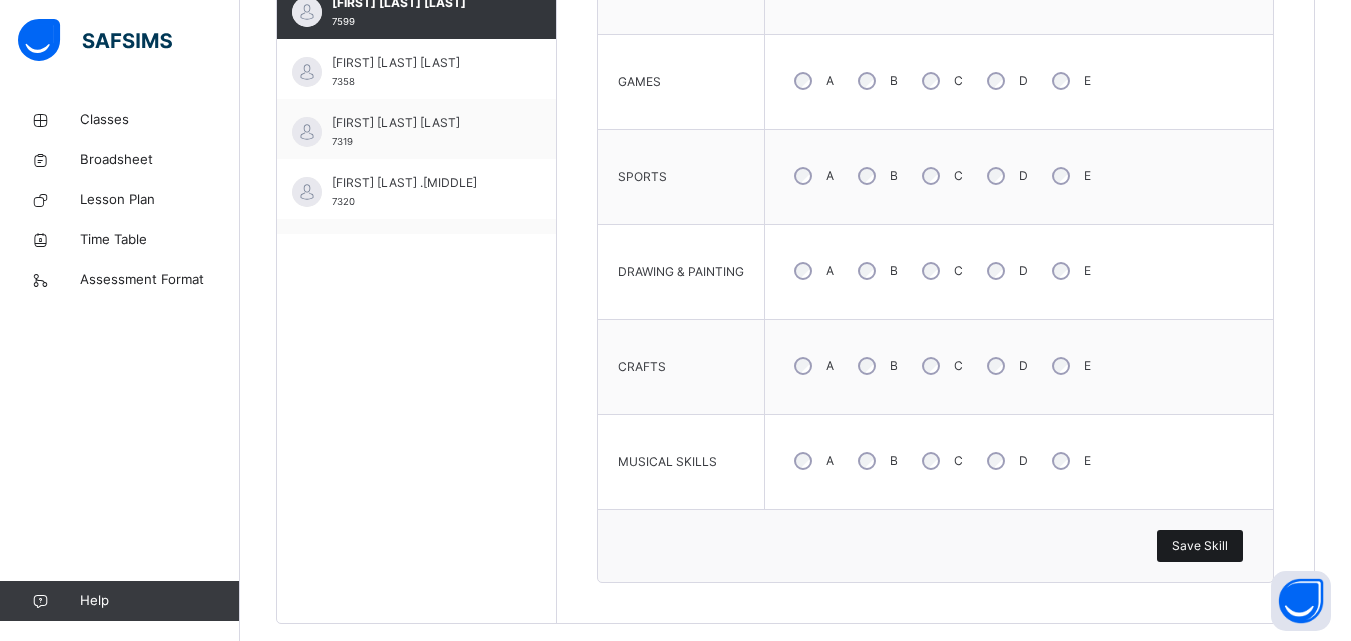 click on "Save Skill" at bounding box center (1200, 546) 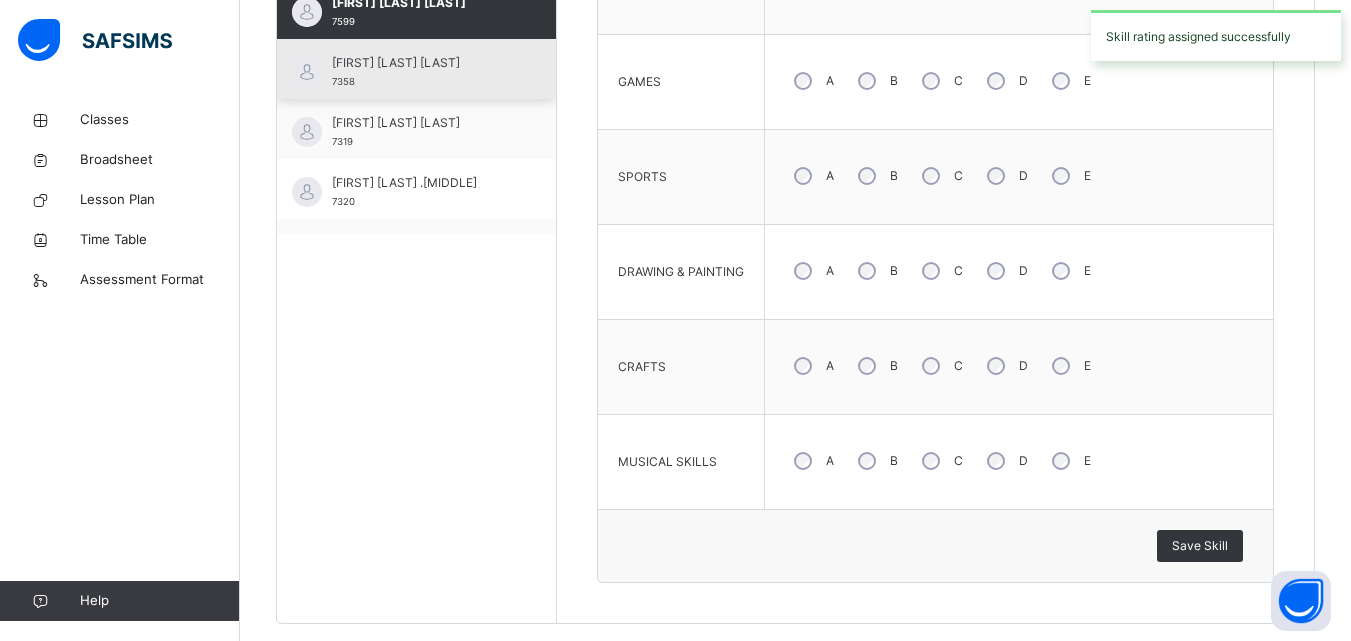 click on "[FIRST] [LAST] [LAST]" at bounding box center (421, 63) 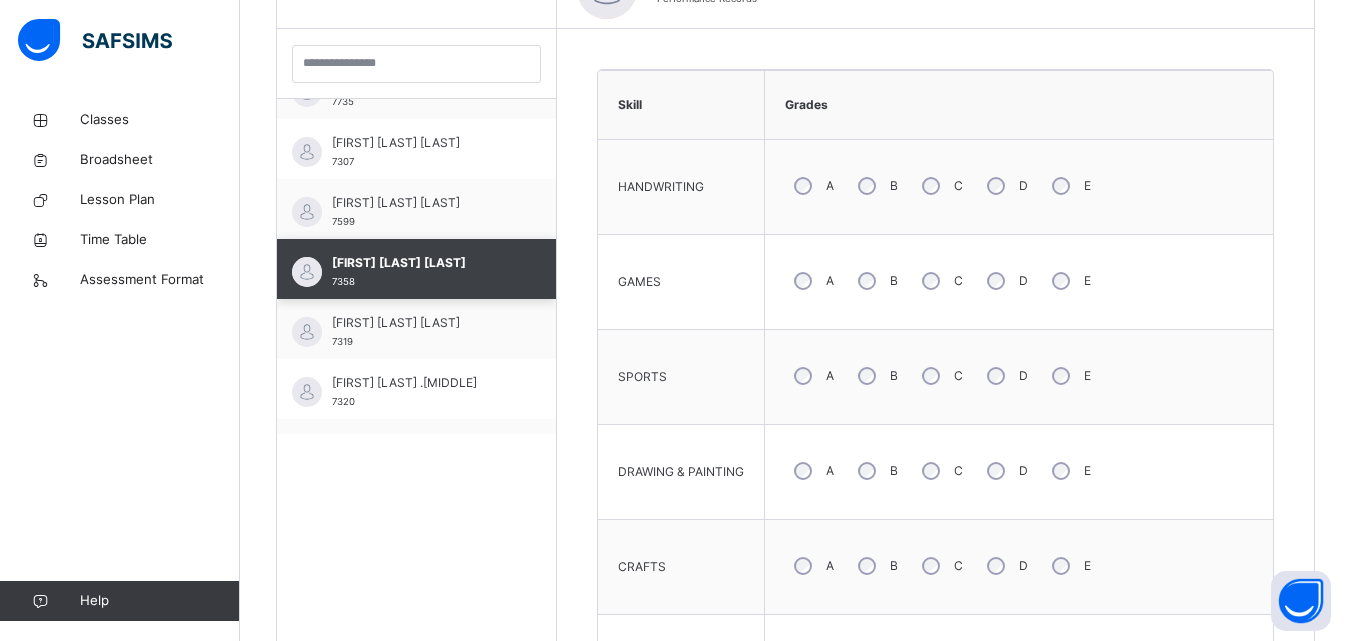 scroll, scrollTop: 767, scrollLeft: 0, axis: vertical 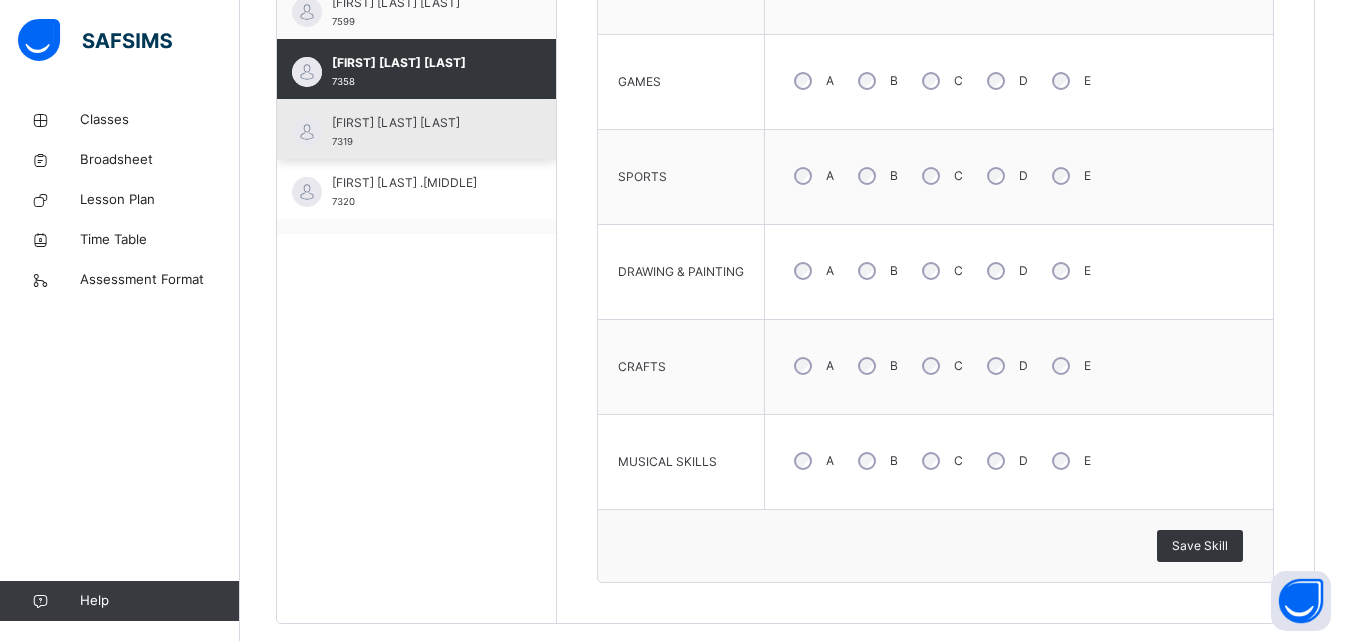 click on "[FIRST] [LAST] [LAST]" at bounding box center [421, 123] 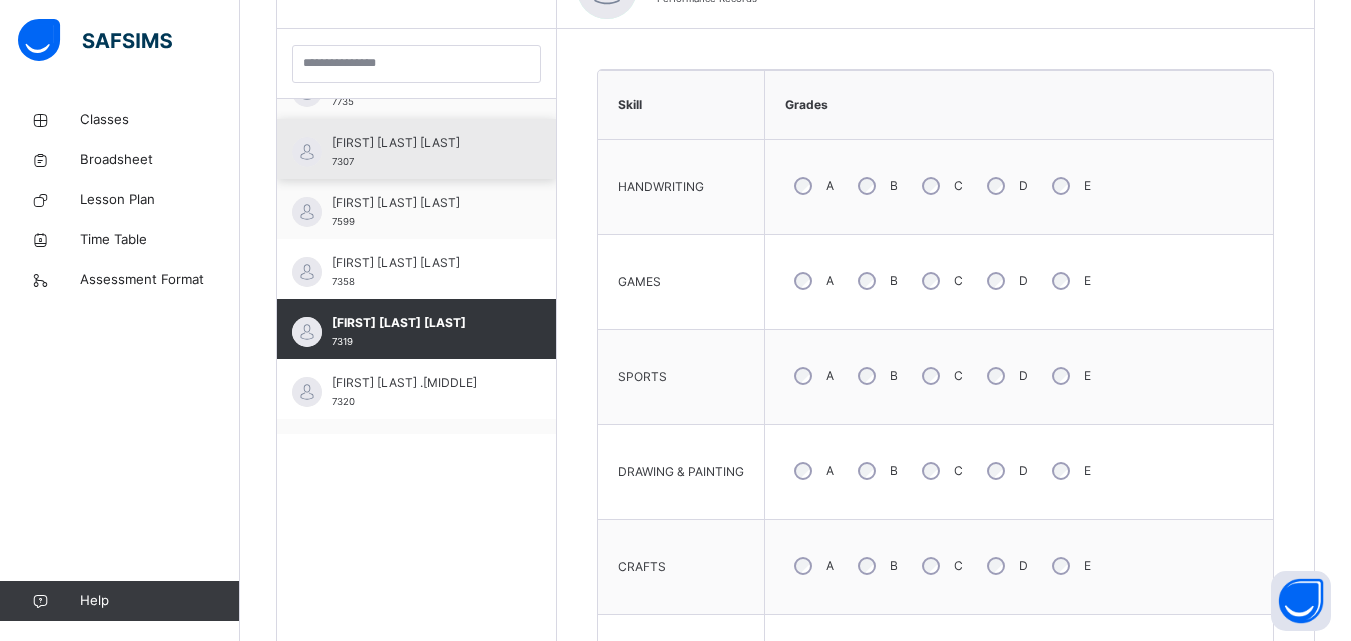 scroll, scrollTop: 767, scrollLeft: 0, axis: vertical 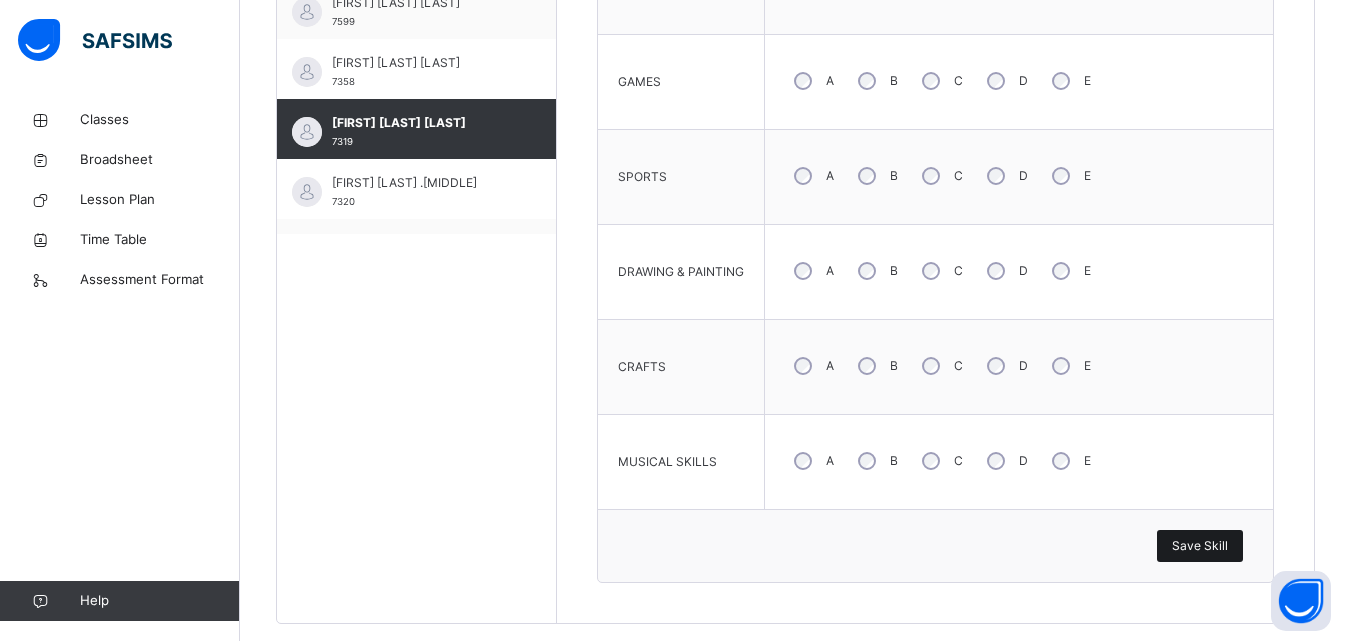 click on "Save Skill" at bounding box center [1200, 546] 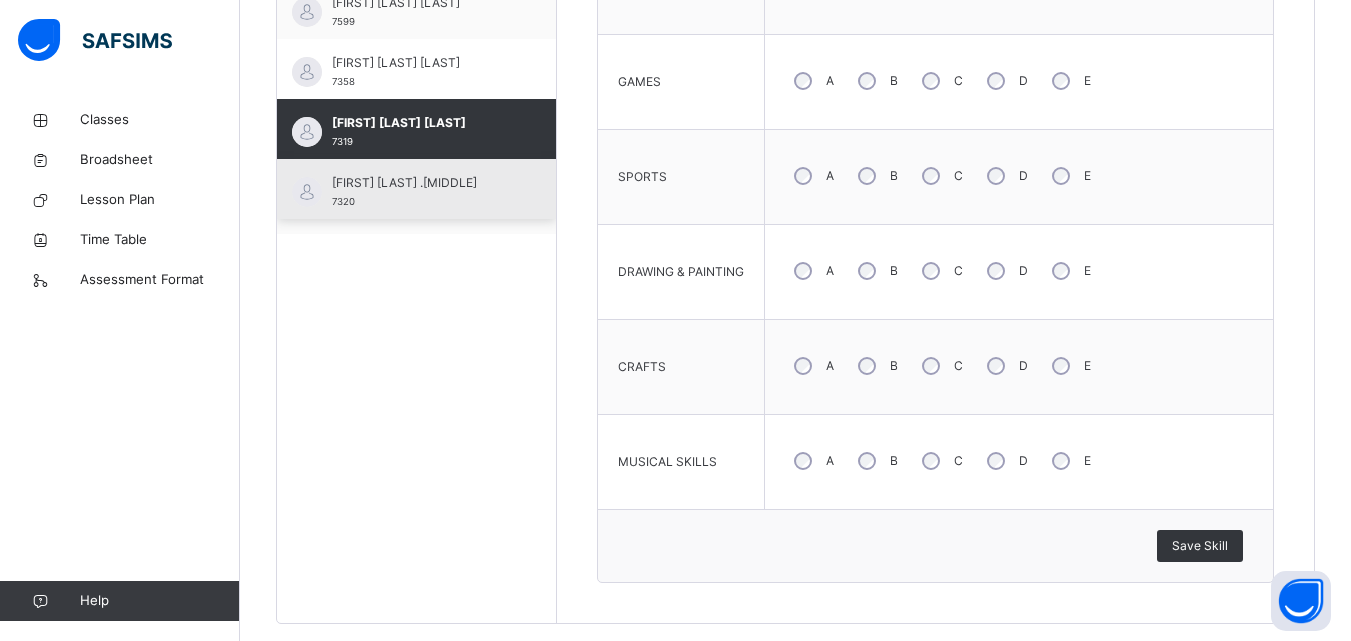 click on "[FIRST] [LAST] .[MIDDLE]" at bounding box center (421, 183) 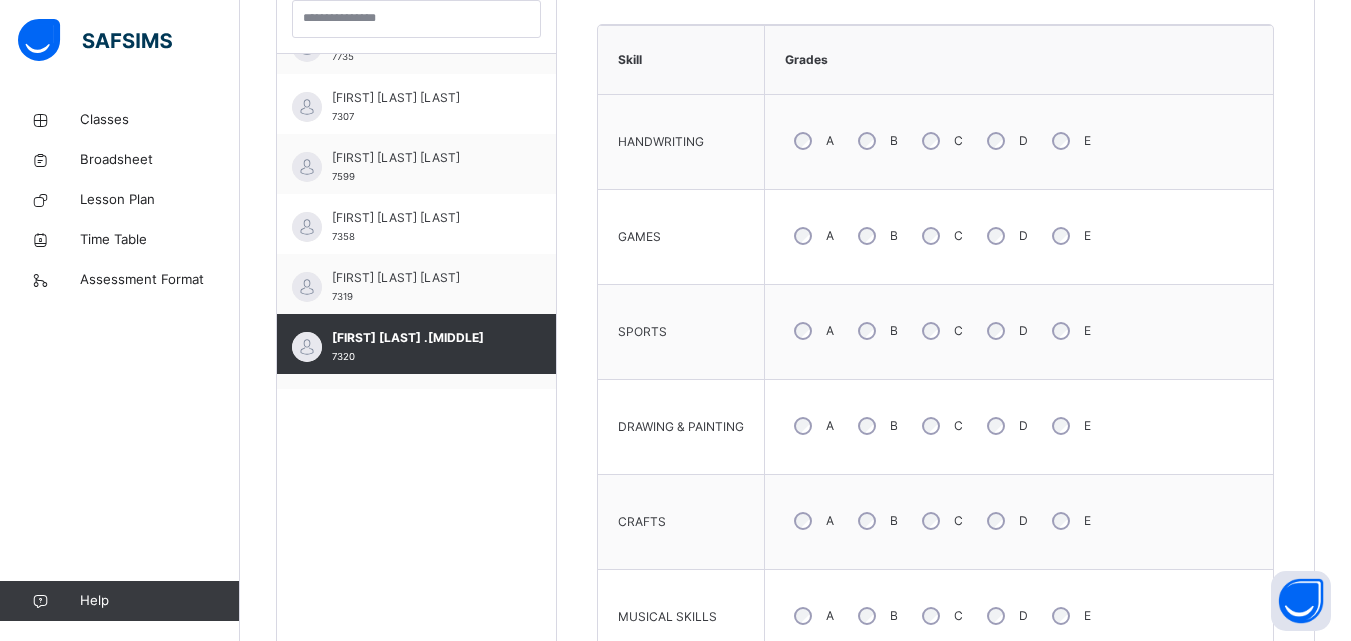 scroll, scrollTop: 567, scrollLeft: 0, axis: vertical 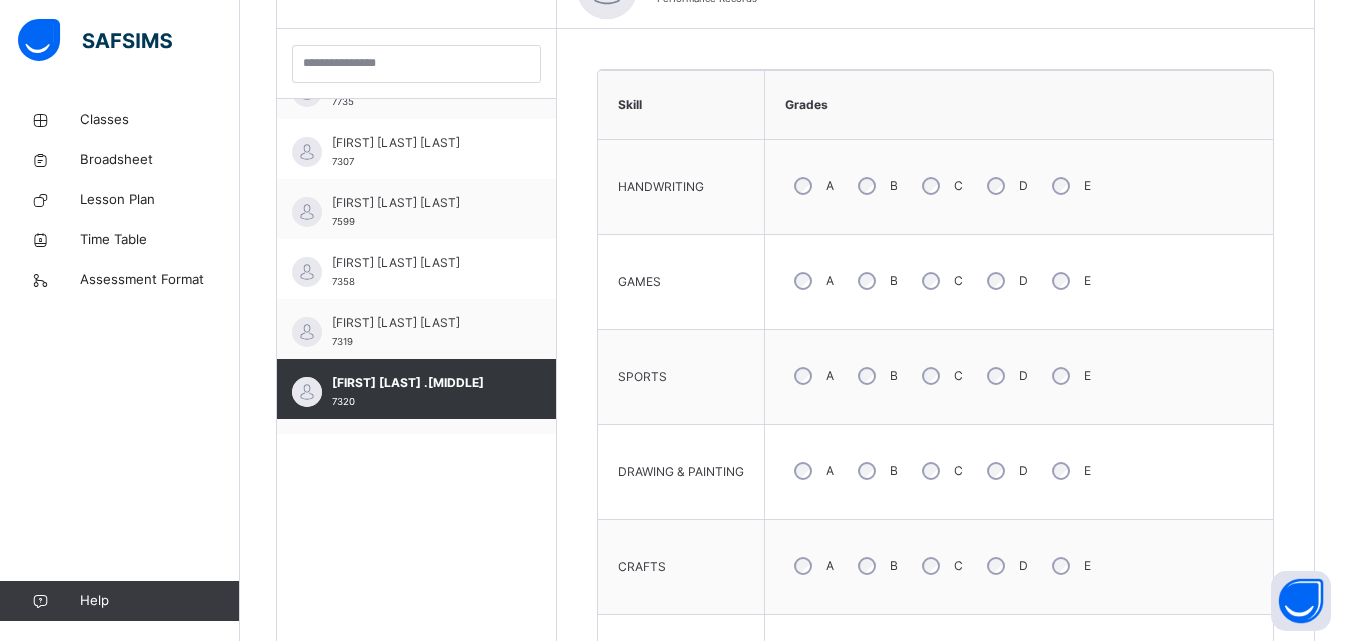 click on "A" at bounding box center [812, 376] 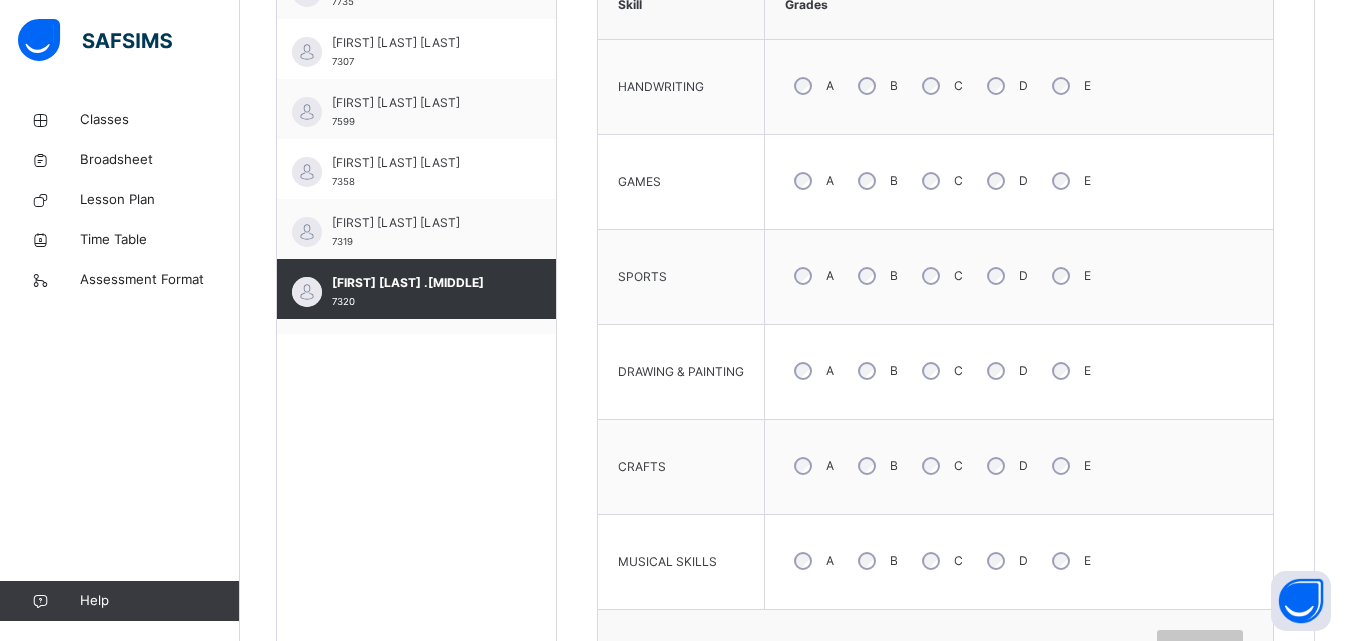 scroll, scrollTop: 767, scrollLeft: 0, axis: vertical 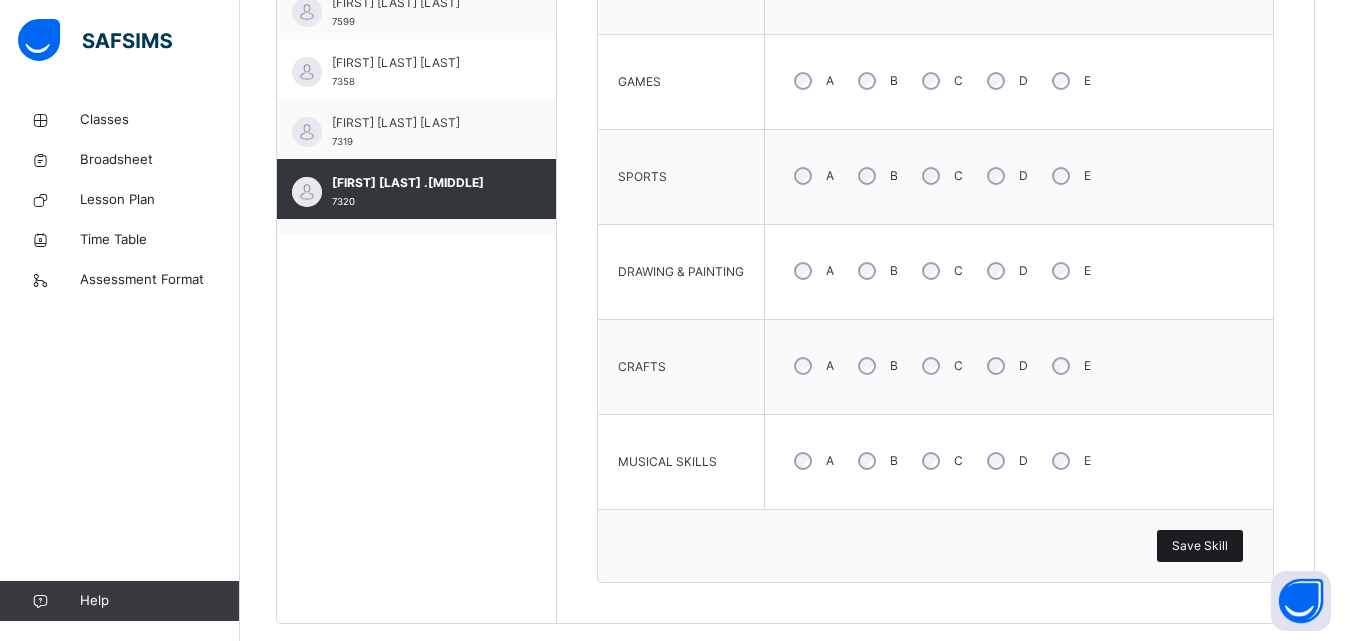 click on "Save Skill" at bounding box center (1200, 546) 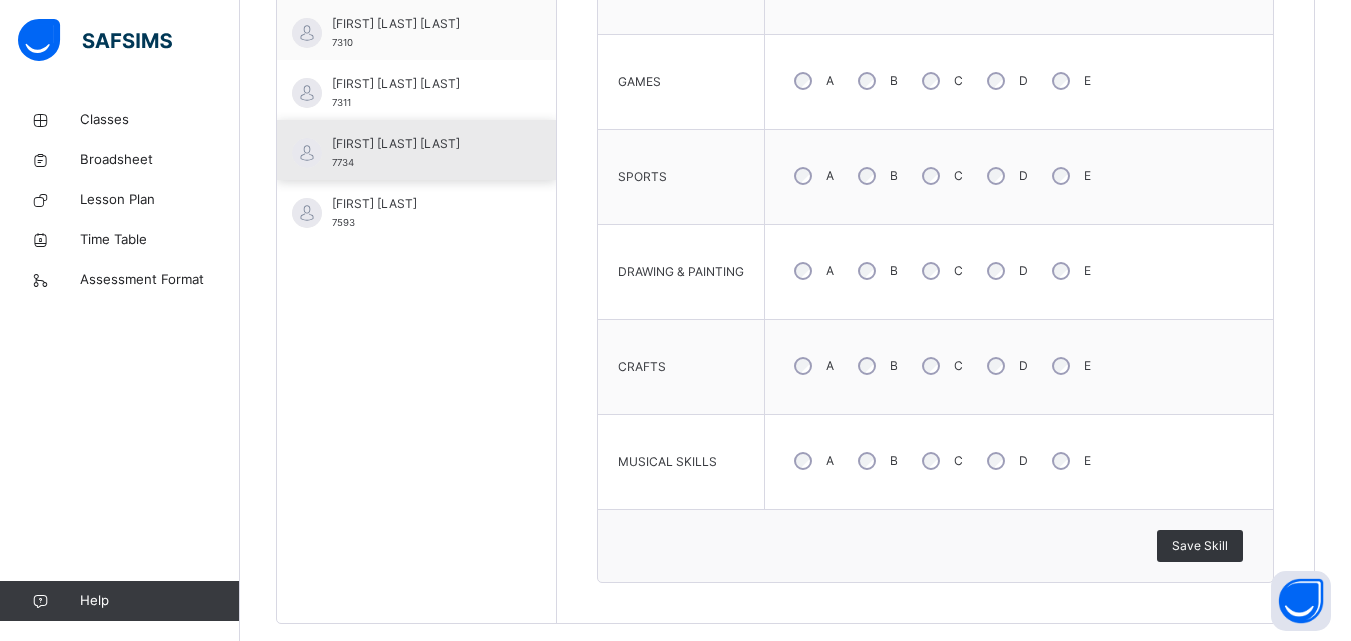 scroll, scrollTop: 1605, scrollLeft: 0, axis: vertical 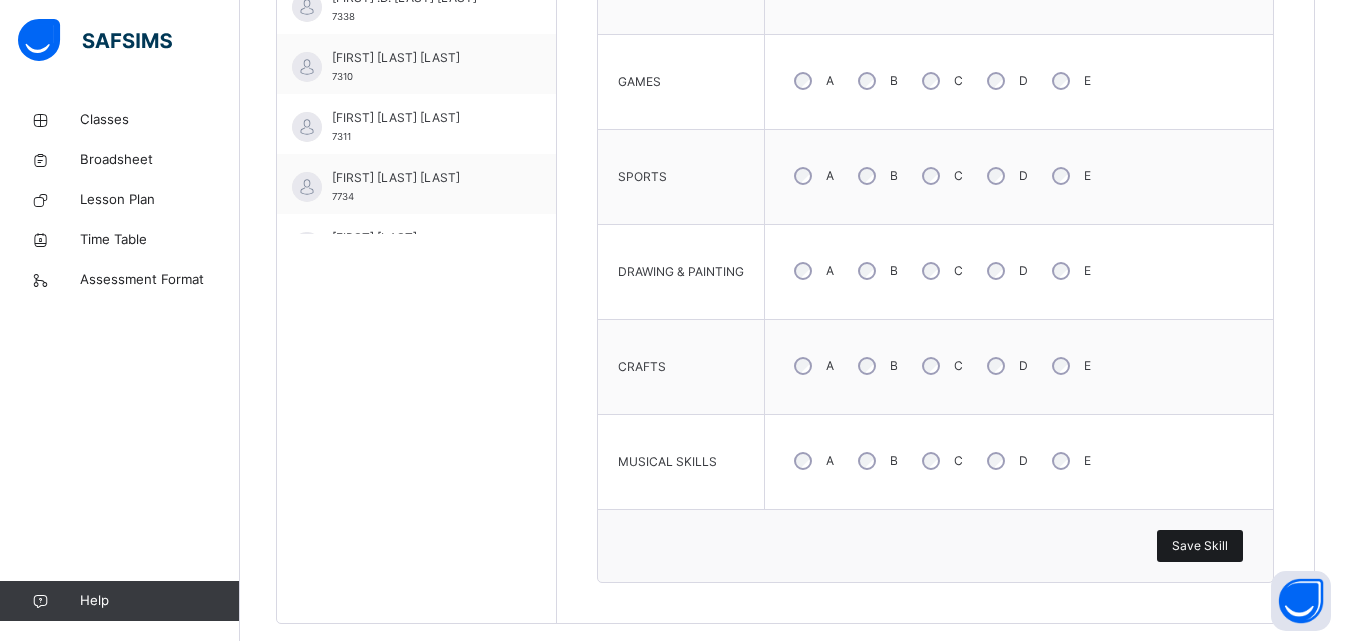 click on "Save Skill" at bounding box center [1200, 546] 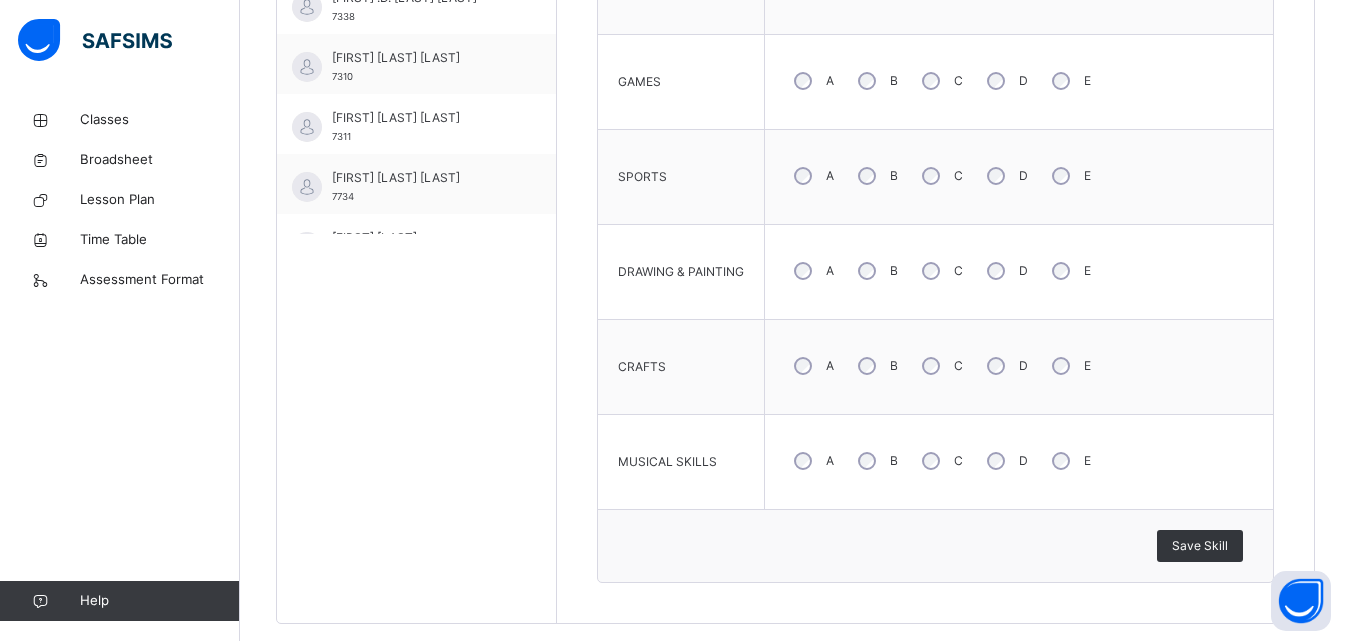 drag, startPoint x: 1233, startPoint y: 546, endPoint x: 1199, endPoint y: 484, distance: 70.71068 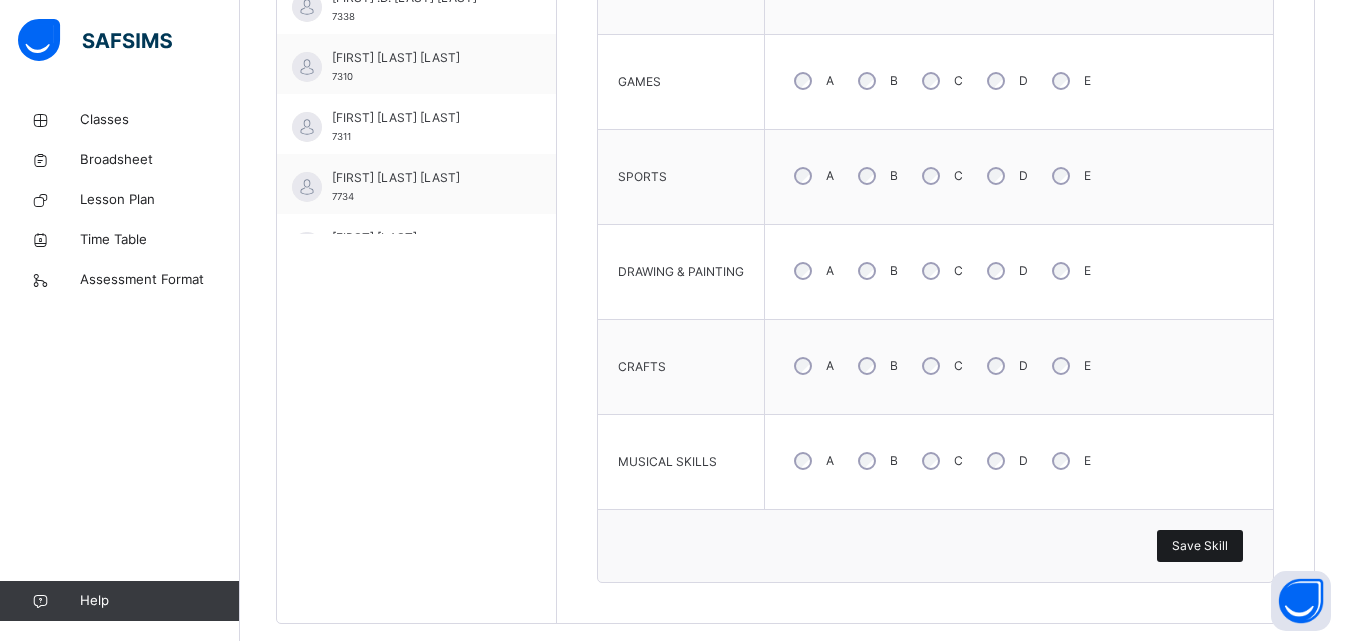 click on "Save Skill" at bounding box center (1200, 546) 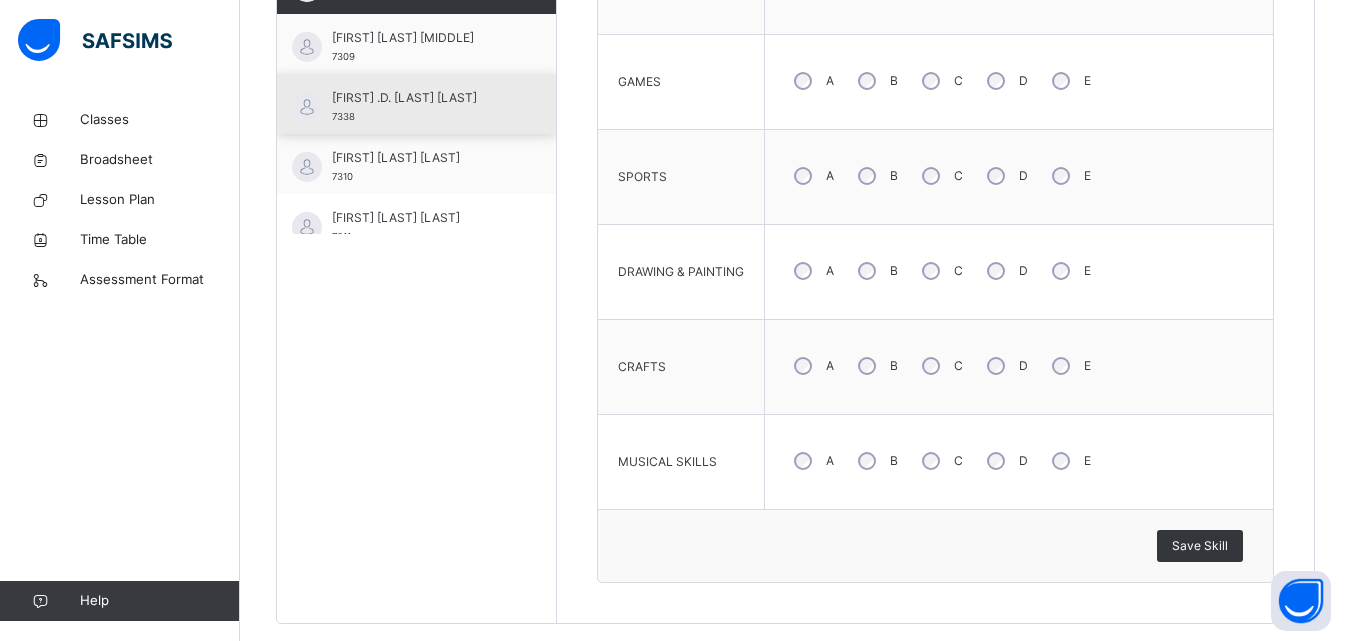 scroll, scrollTop: 1405, scrollLeft: 0, axis: vertical 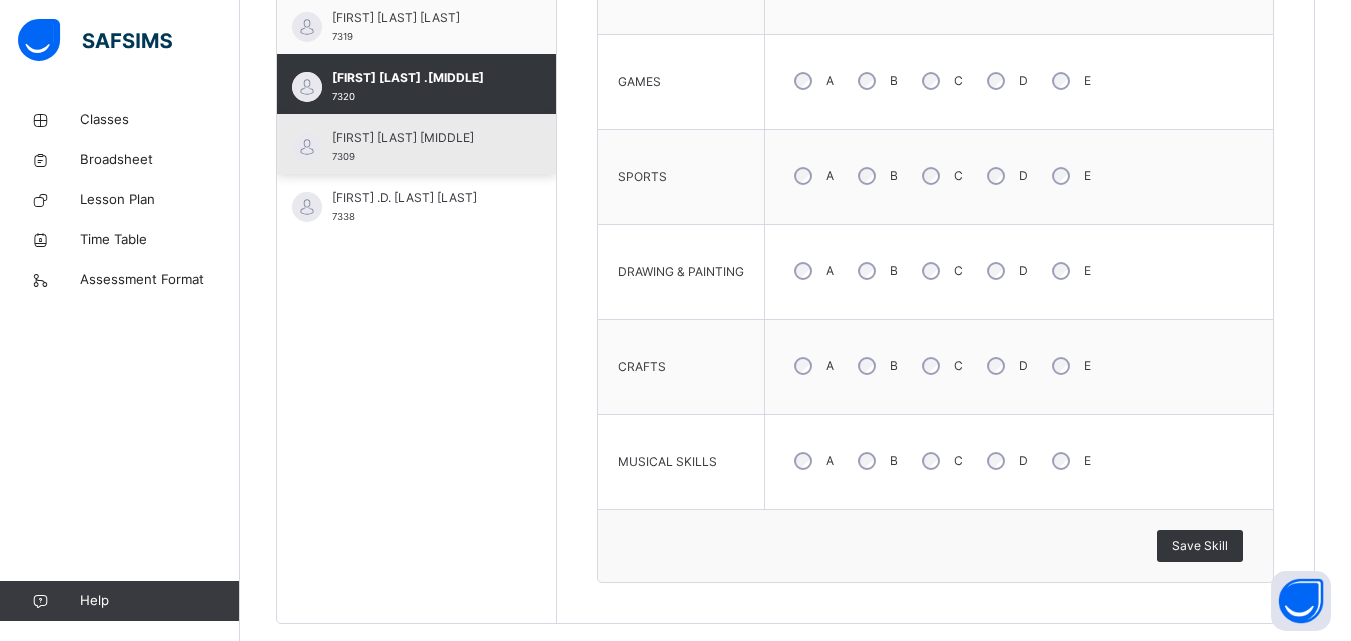 click on "[FIRST] [LAST] [MIDDLE]" at bounding box center [421, 138] 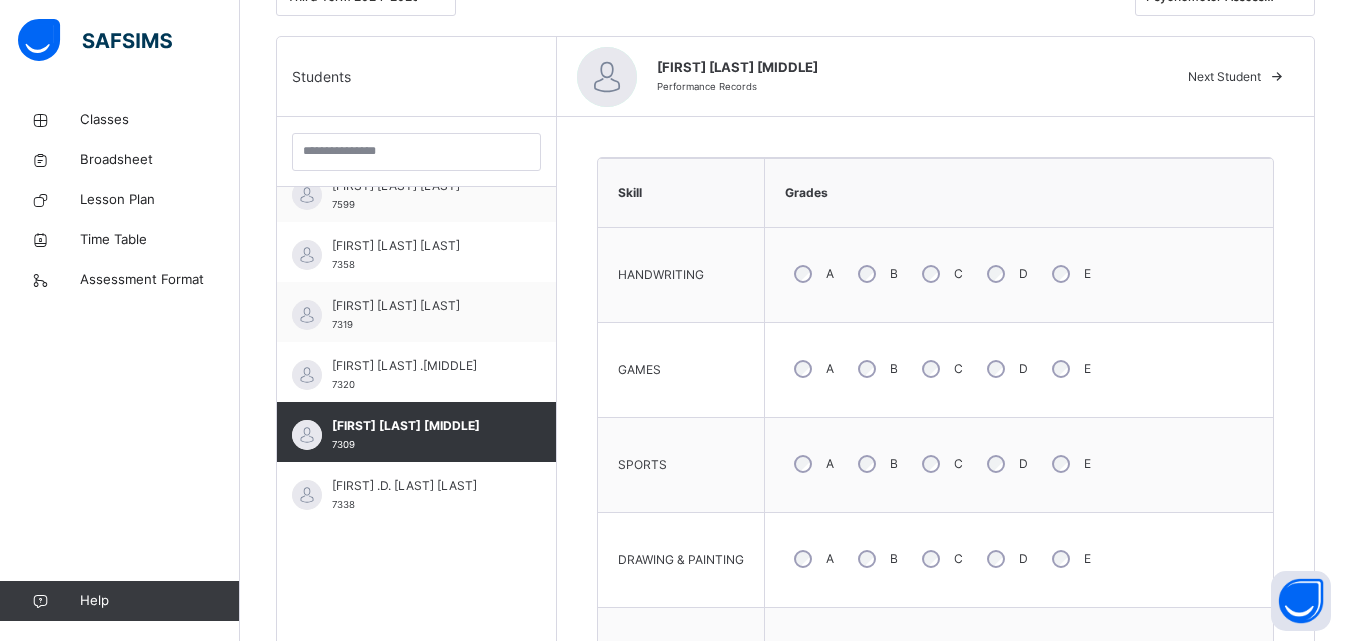 scroll, scrollTop: 467, scrollLeft: 0, axis: vertical 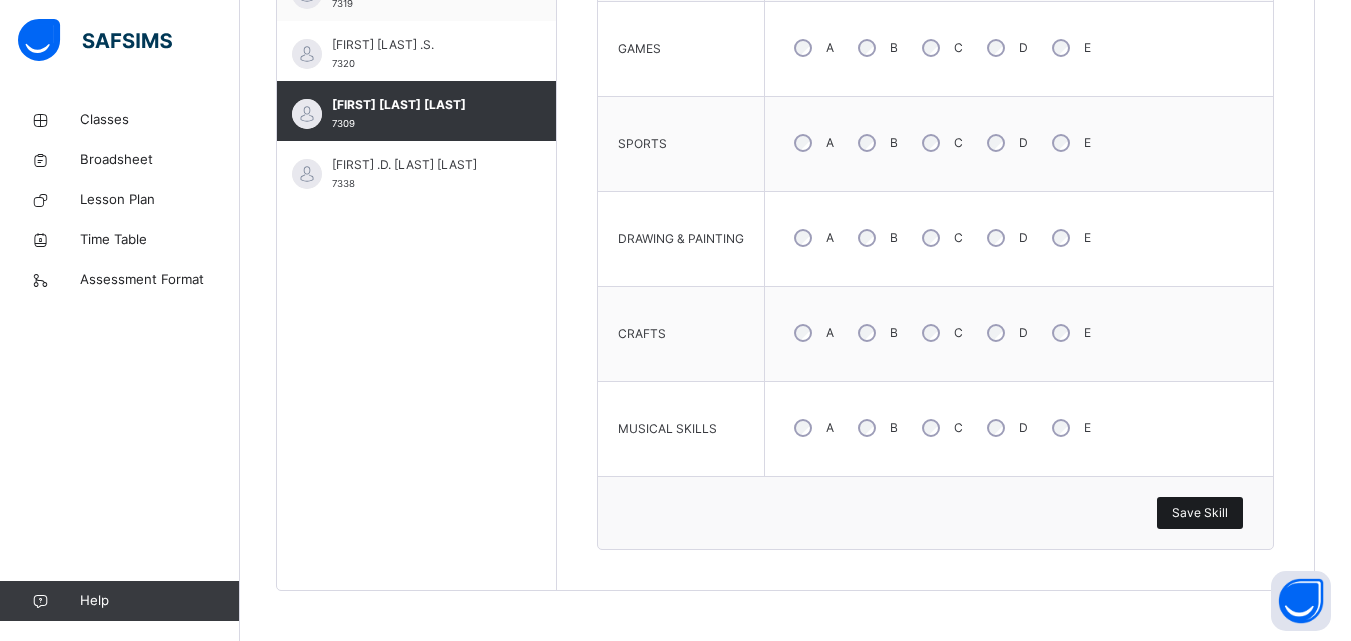 click on "Save Skill" at bounding box center (1200, 513) 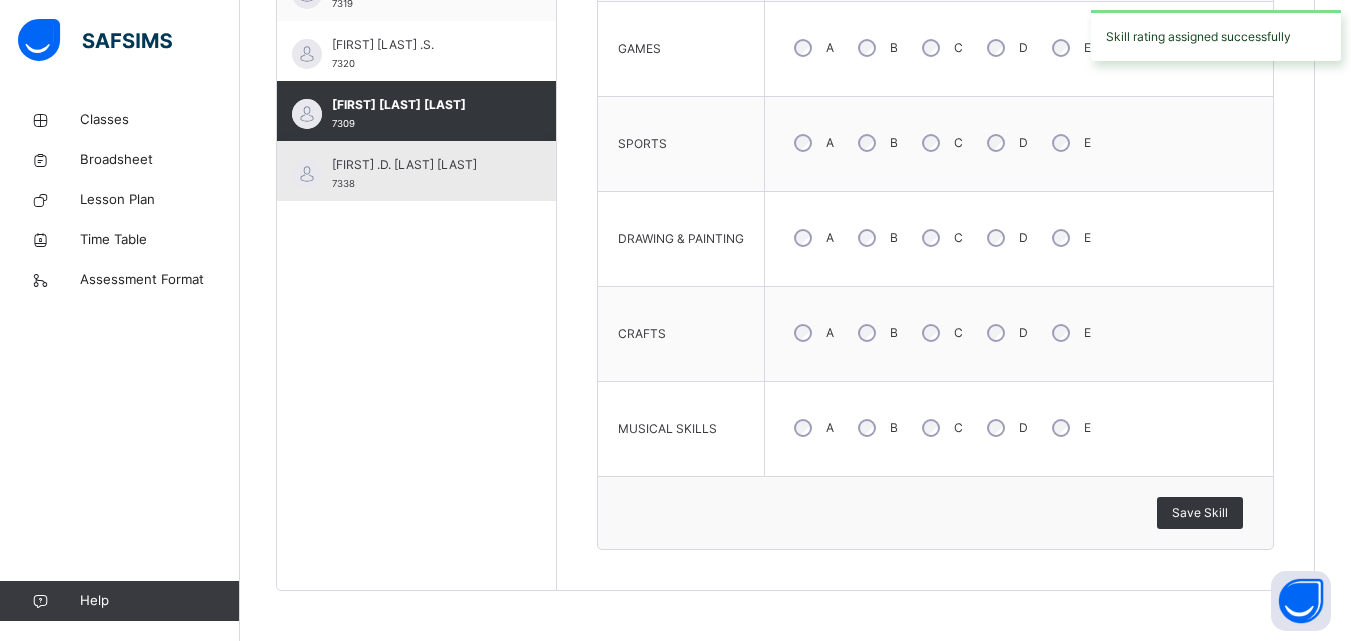 click on "[FIRST] .D. [LAST] [LAST]" at bounding box center (421, 165) 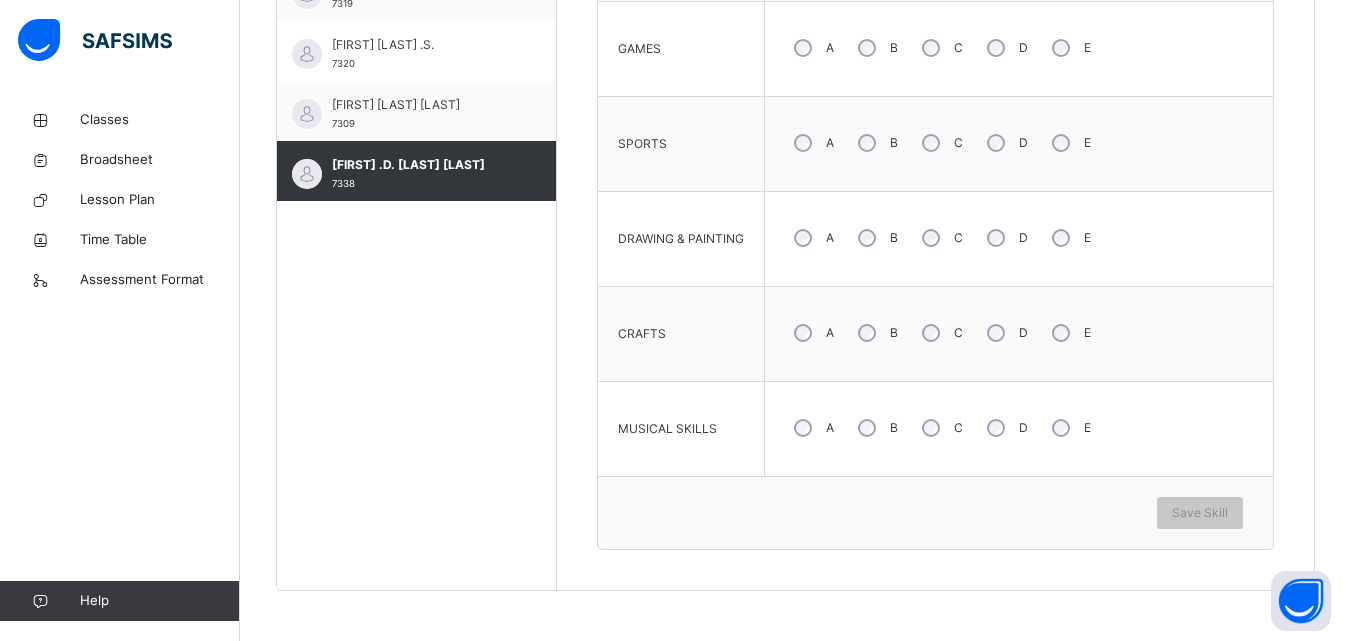 scroll, scrollTop: 600, scrollLeft: 0, axis: vertical 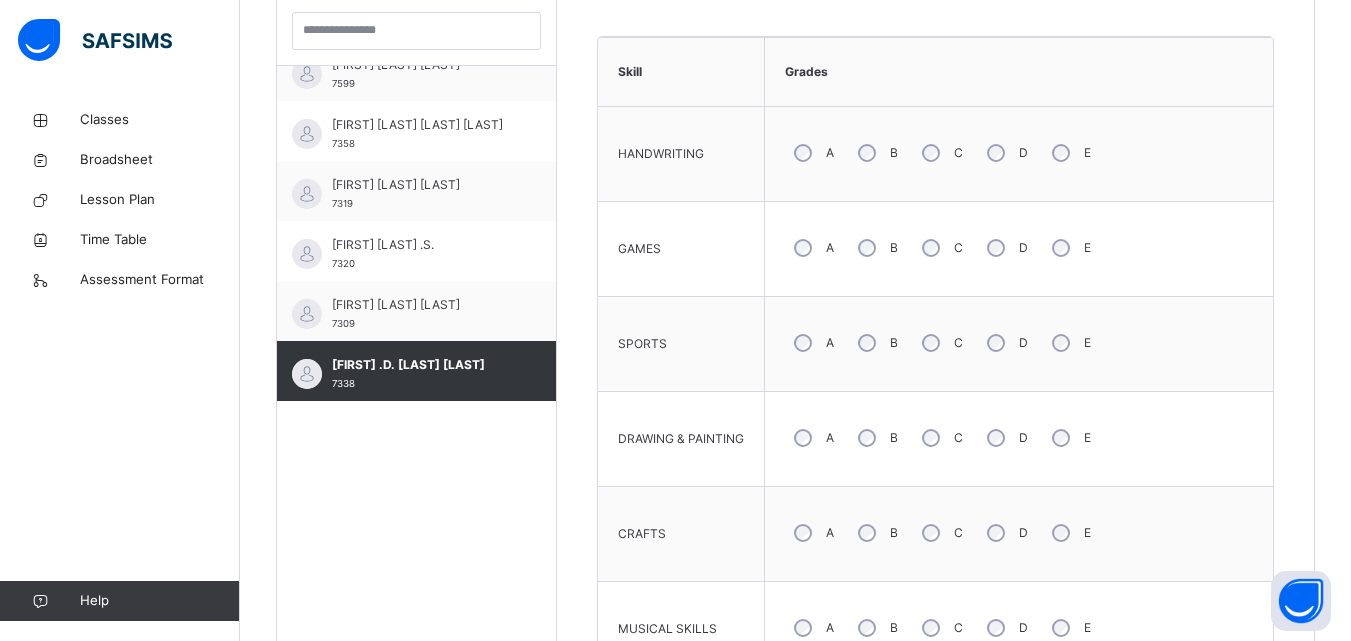click on "A" at bounding box center (812, 248) 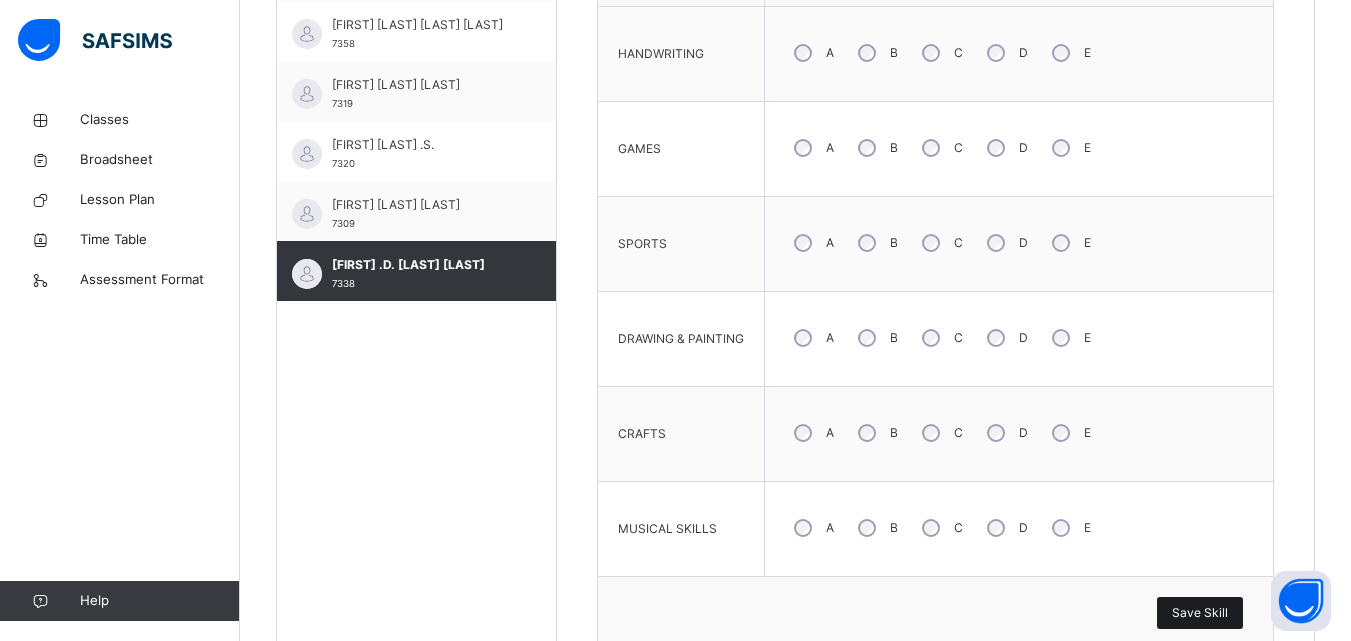 click on "Save Skill" at bounding box center (1200, 613) 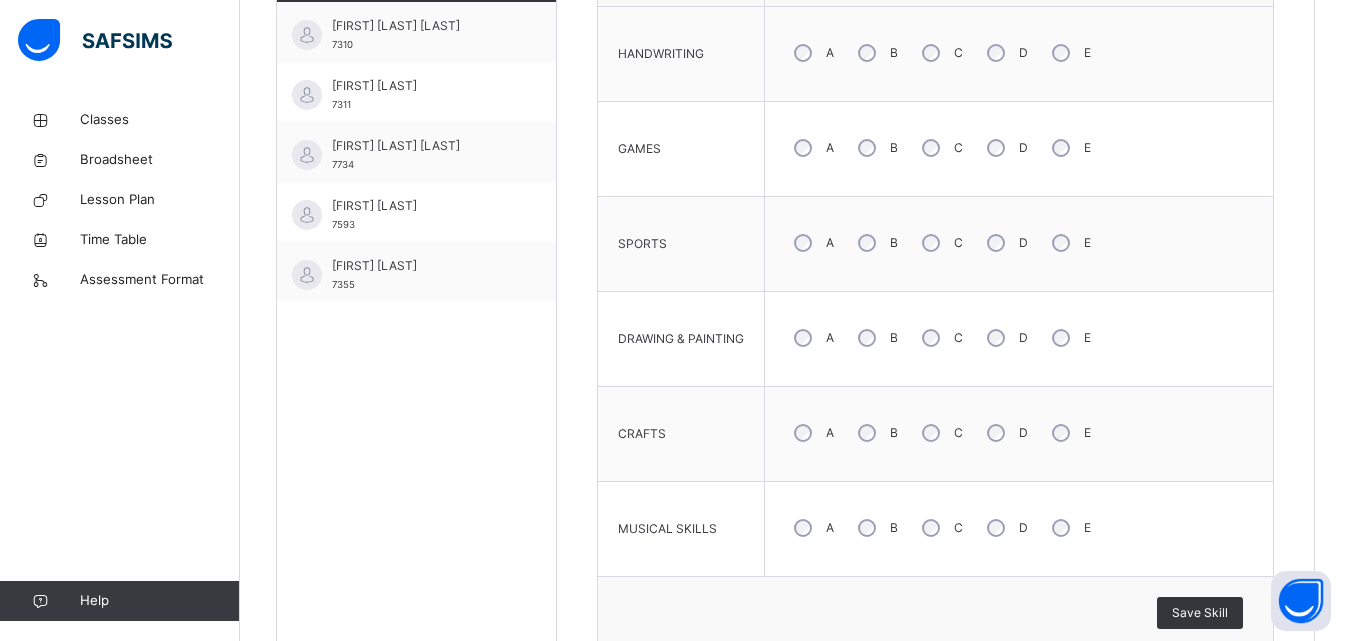 scroll, scrollTop: 1705, scrollLeft: 0, axis: vertical 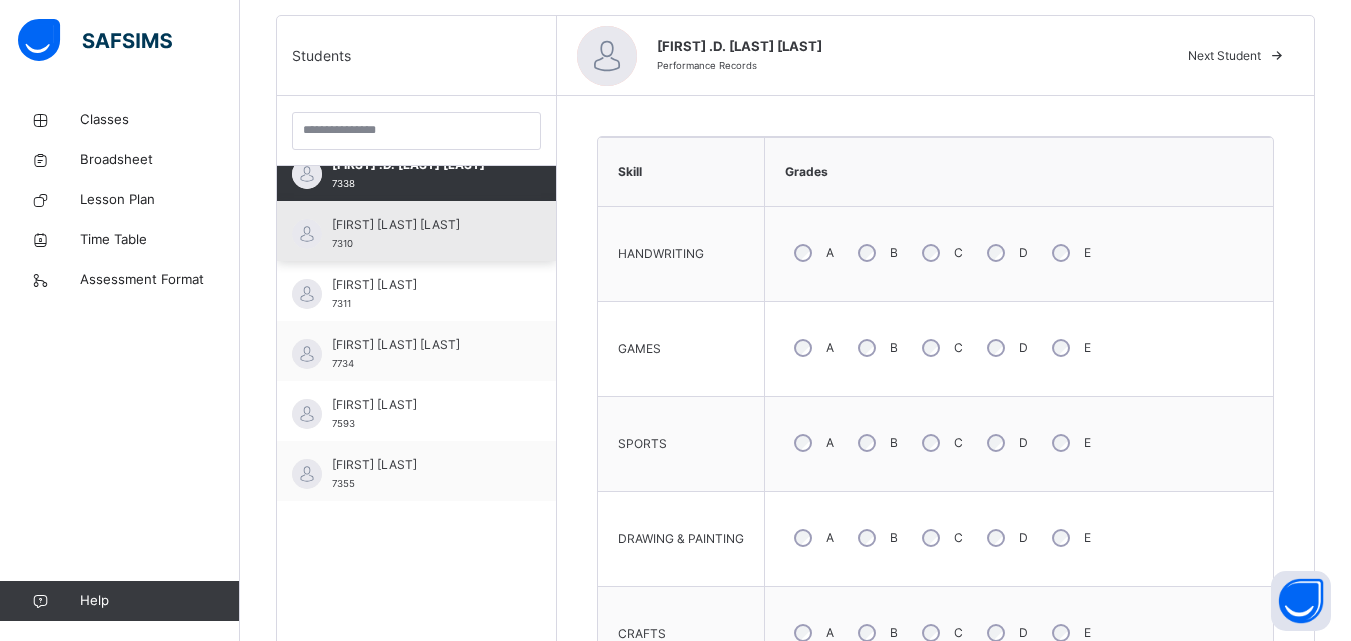 click on "[FIRST] [LAST] [LAST]" at bounding box center (421, 225) 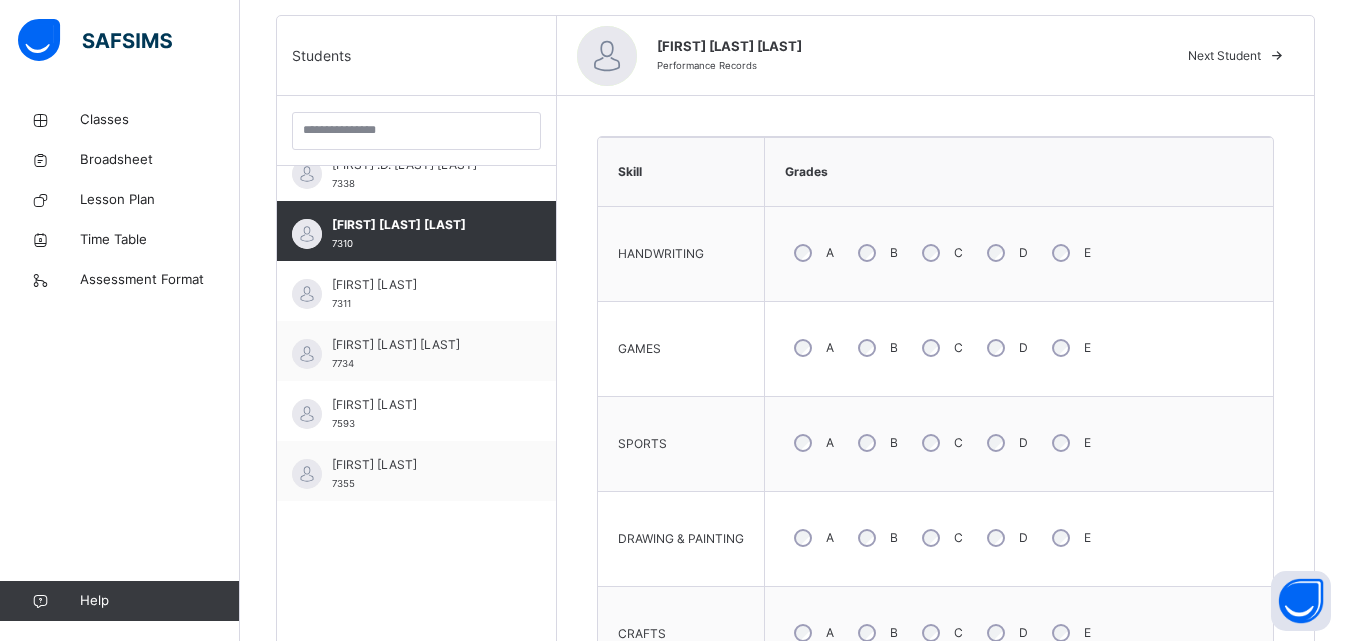 click on "A" at bounding box center (812, 443) 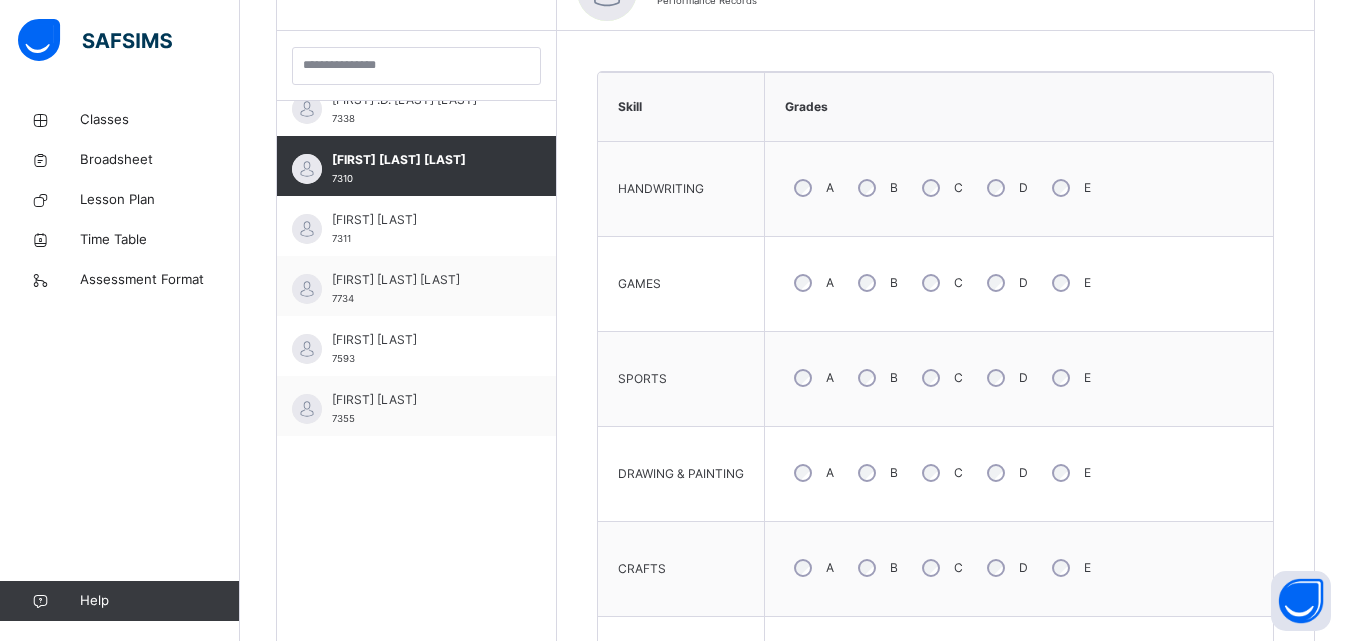 scroll, scrollTop: 600, scrollLeft: 0, axis: vertical 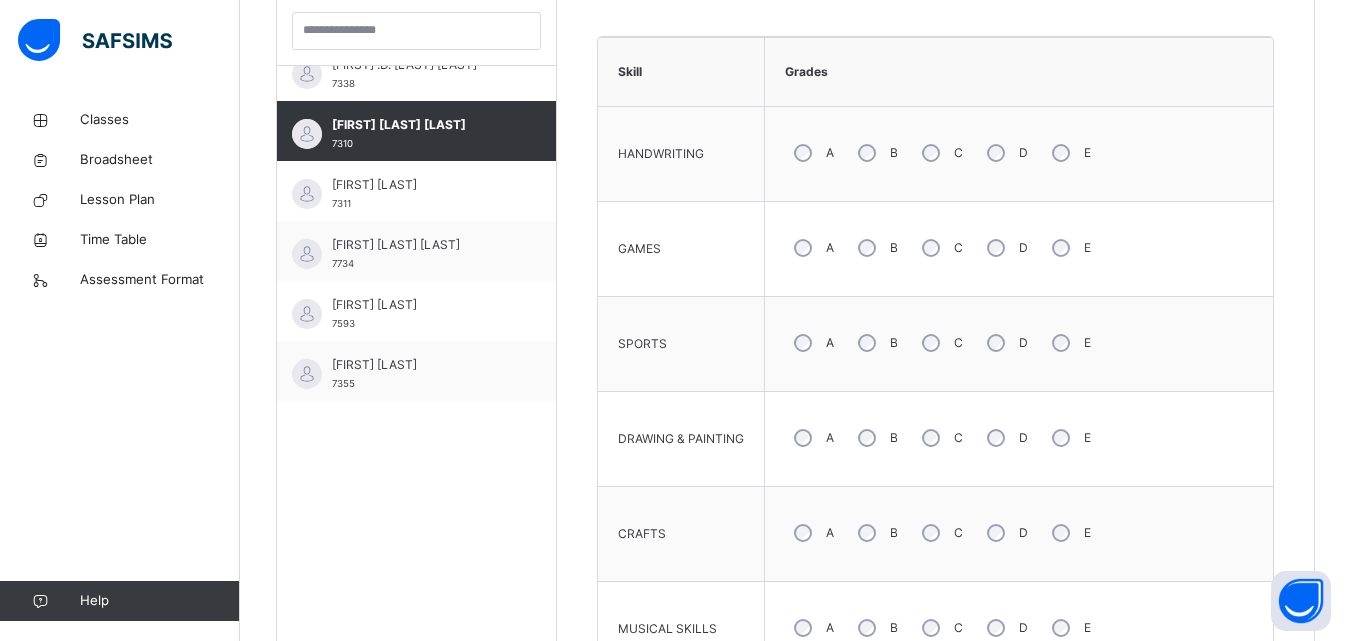 click on "C" at bounding box center [940, 533] 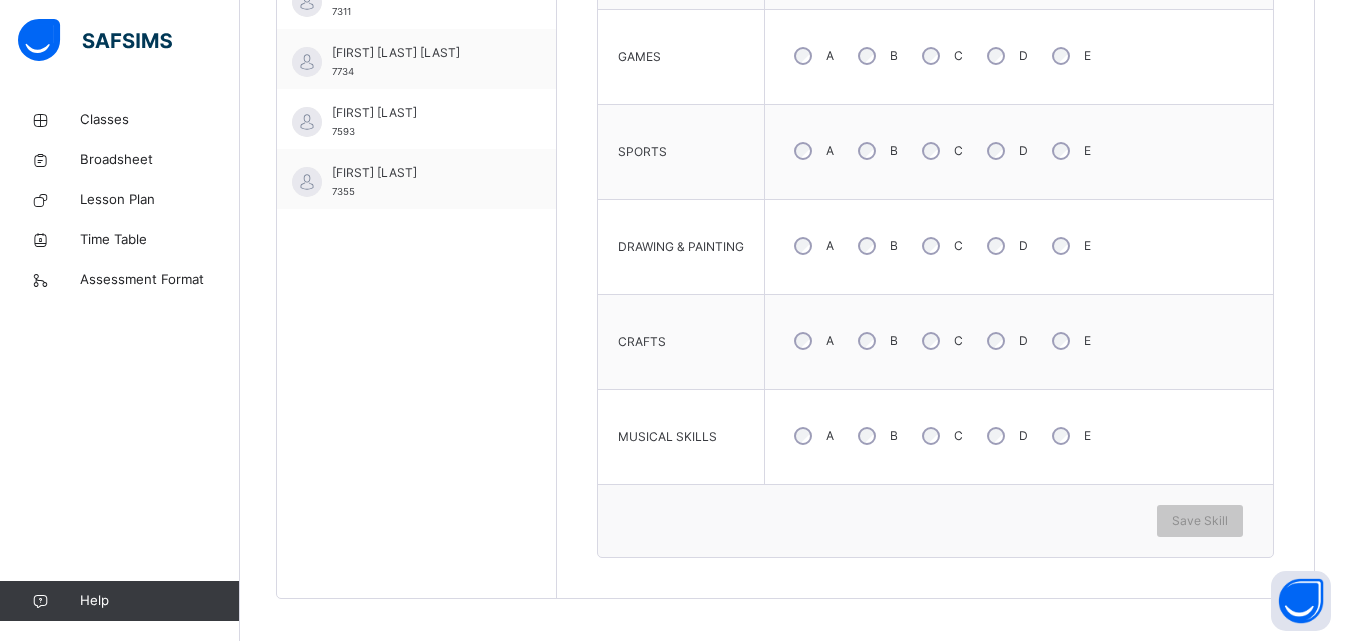 scroll, scrollTop: 800, scrollLeft: 0, axis: vertical 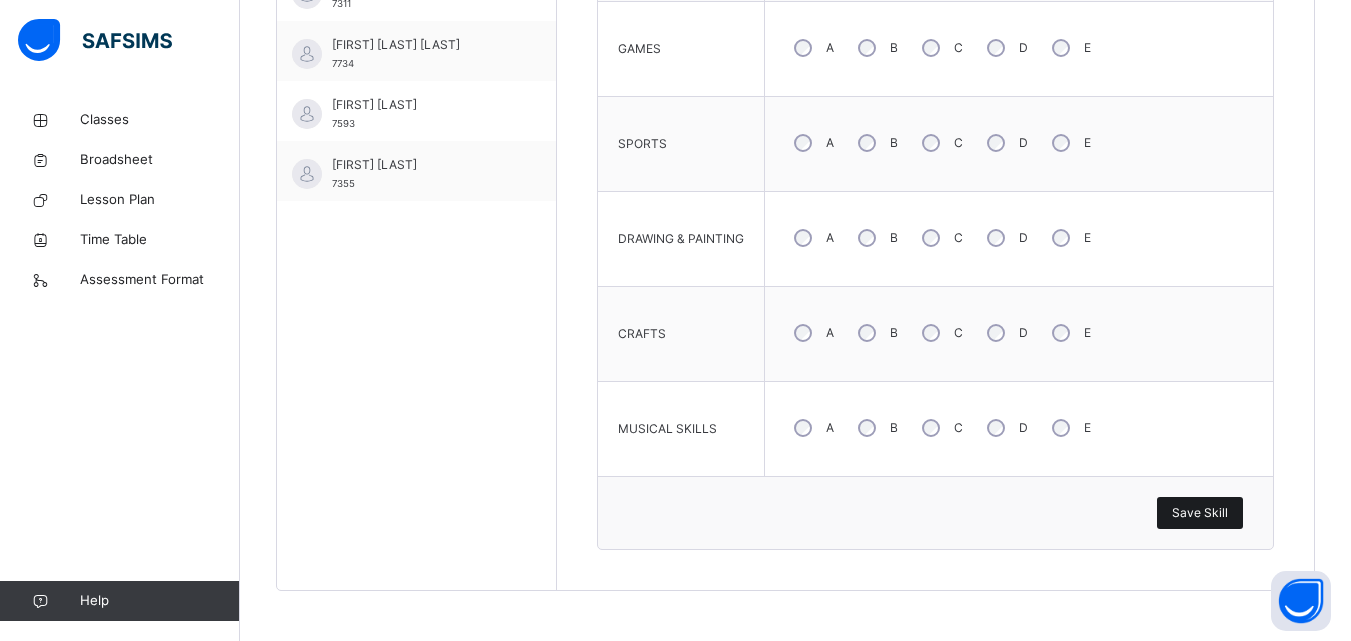 click on "Save Skill" at bounding box center (1200, 513) 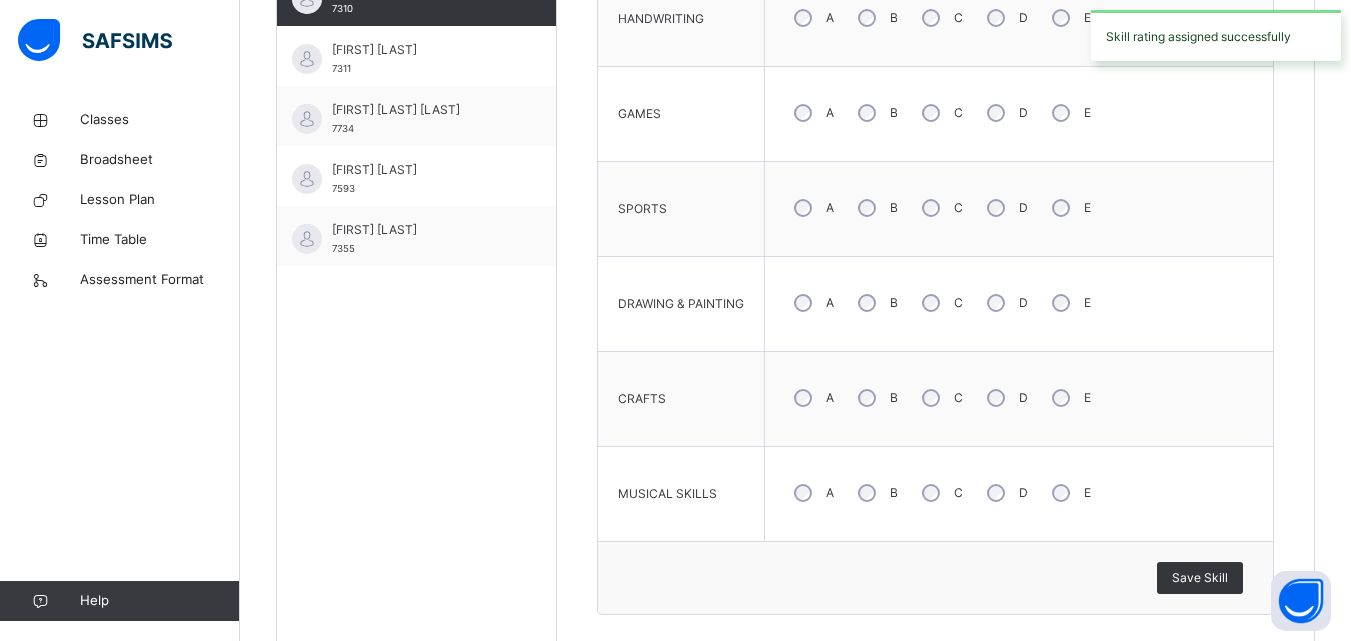 scroll, scrollTop: 700, scrollLeft: 0, axis: vertical 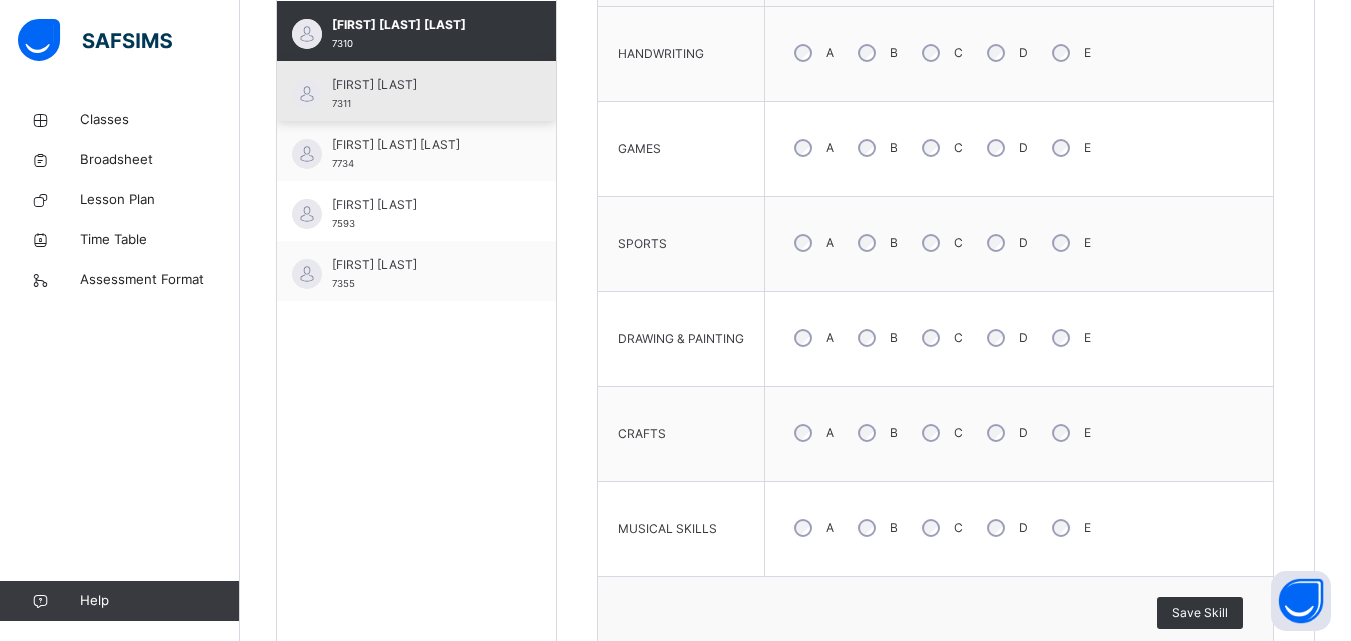 click on "[FIRST] [LAST] [LAST]" at bounding box center (421, 85) 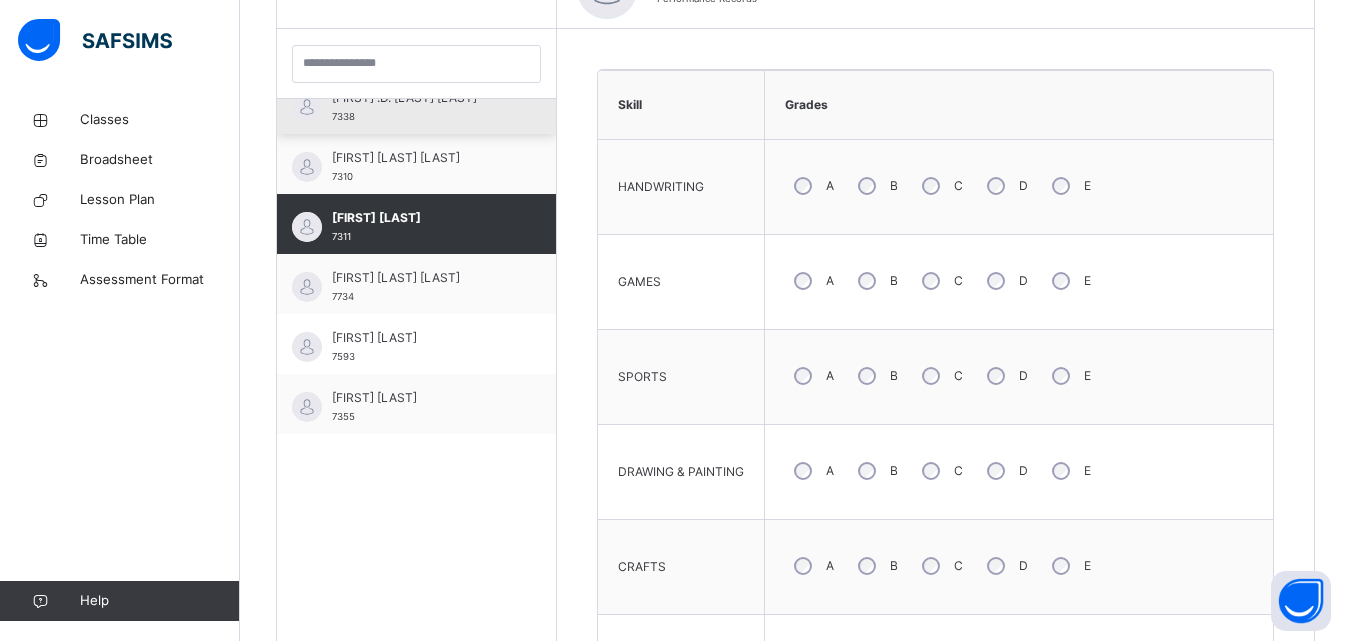 scroll, scrollTop: 700, scrollLeft: 0, axis: vertical 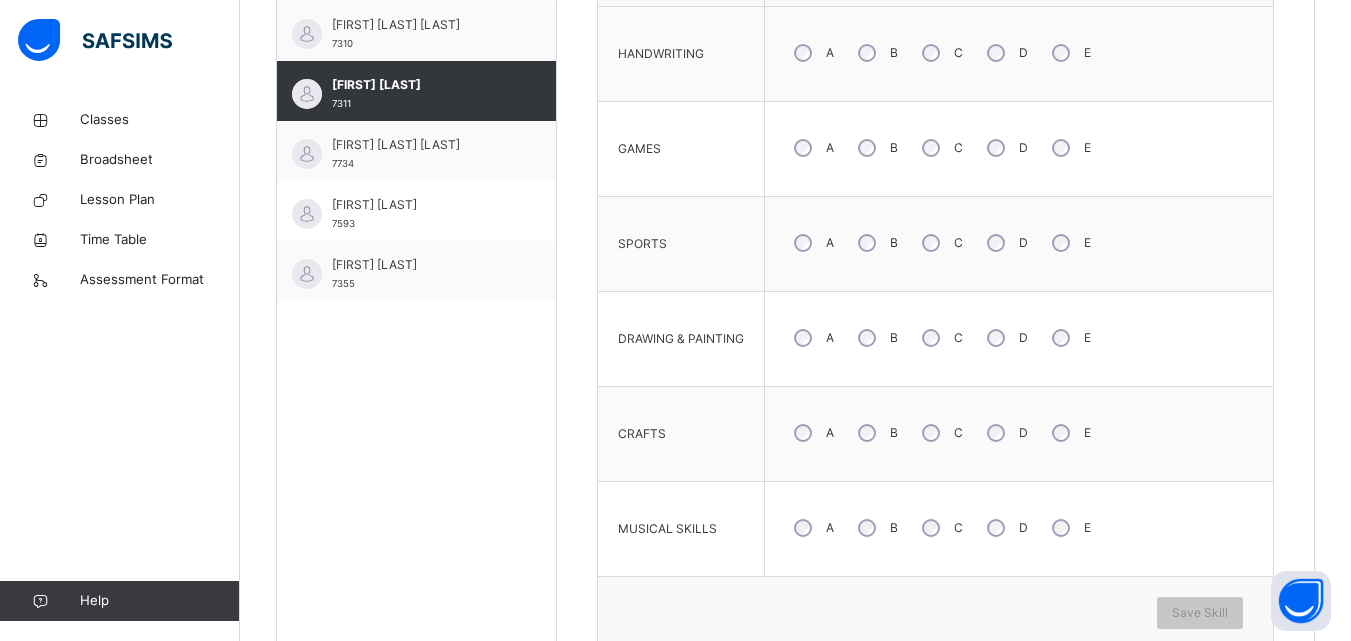 click on "A" at bounding box center (812, 148) 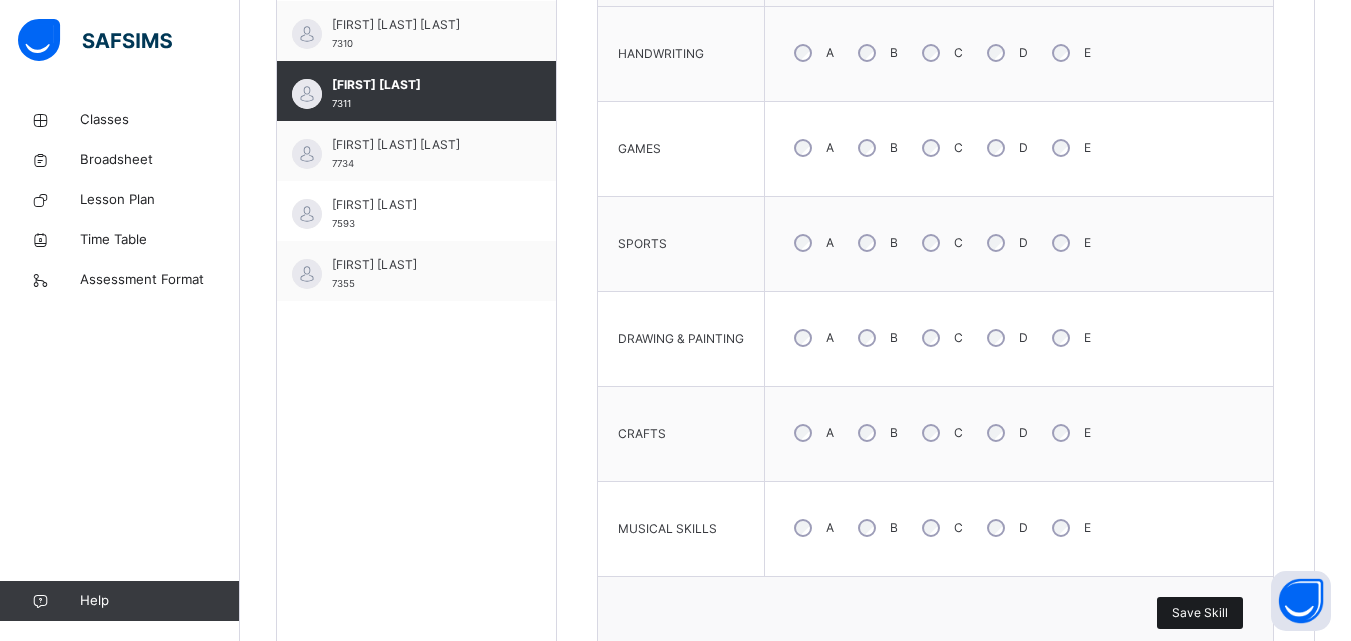 click on "Save Skill" at bounding box center (1200, 613) 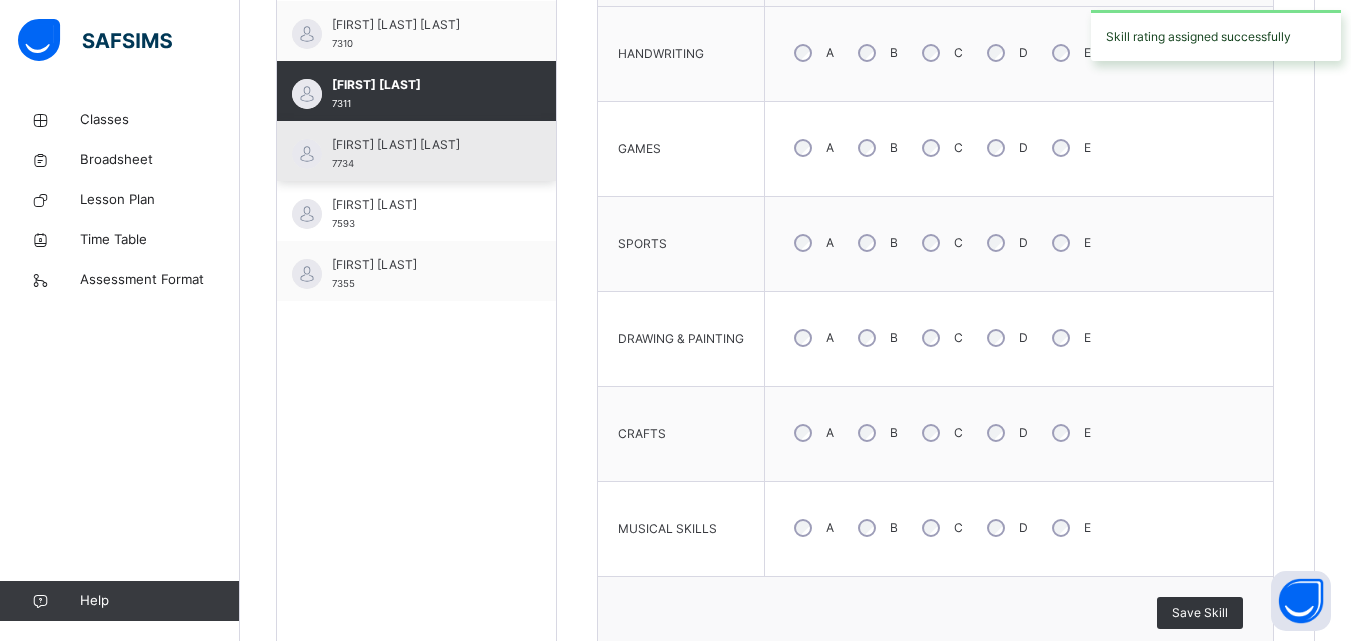 click on "[FIRST] [LAST] [LAST]" at bounding box center (421, 145) 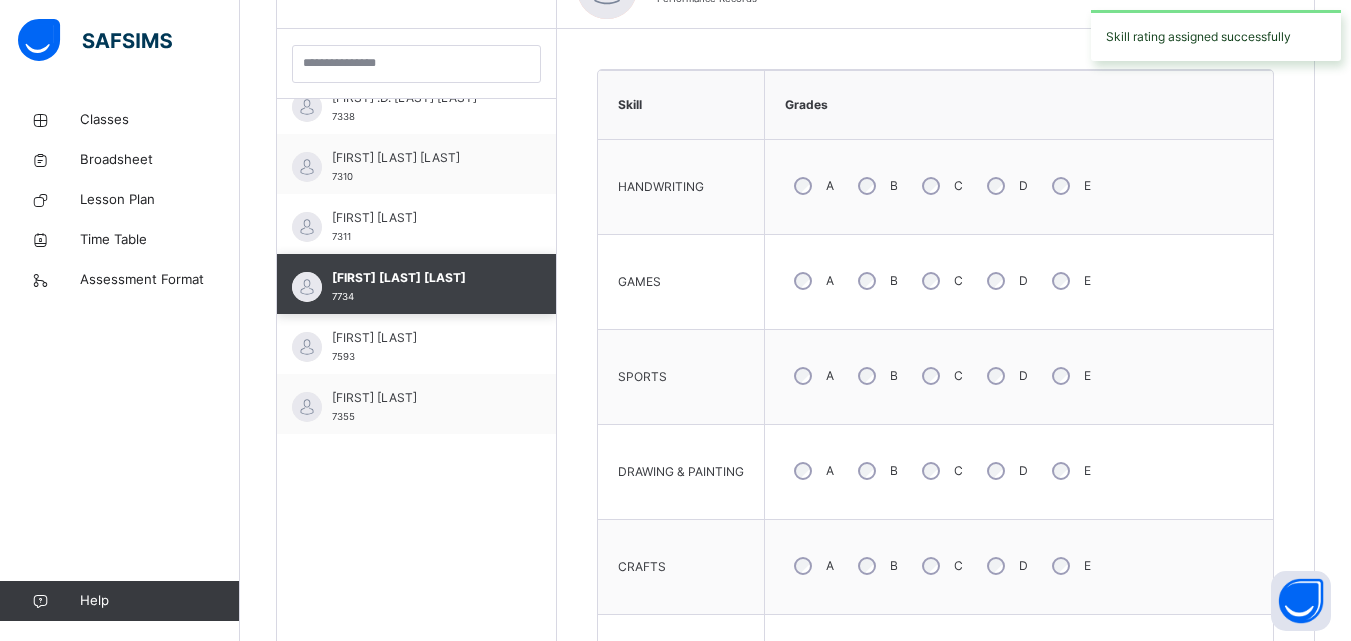 scroll, scrollTop: 700, scrollLeft: 0, axis: vertical 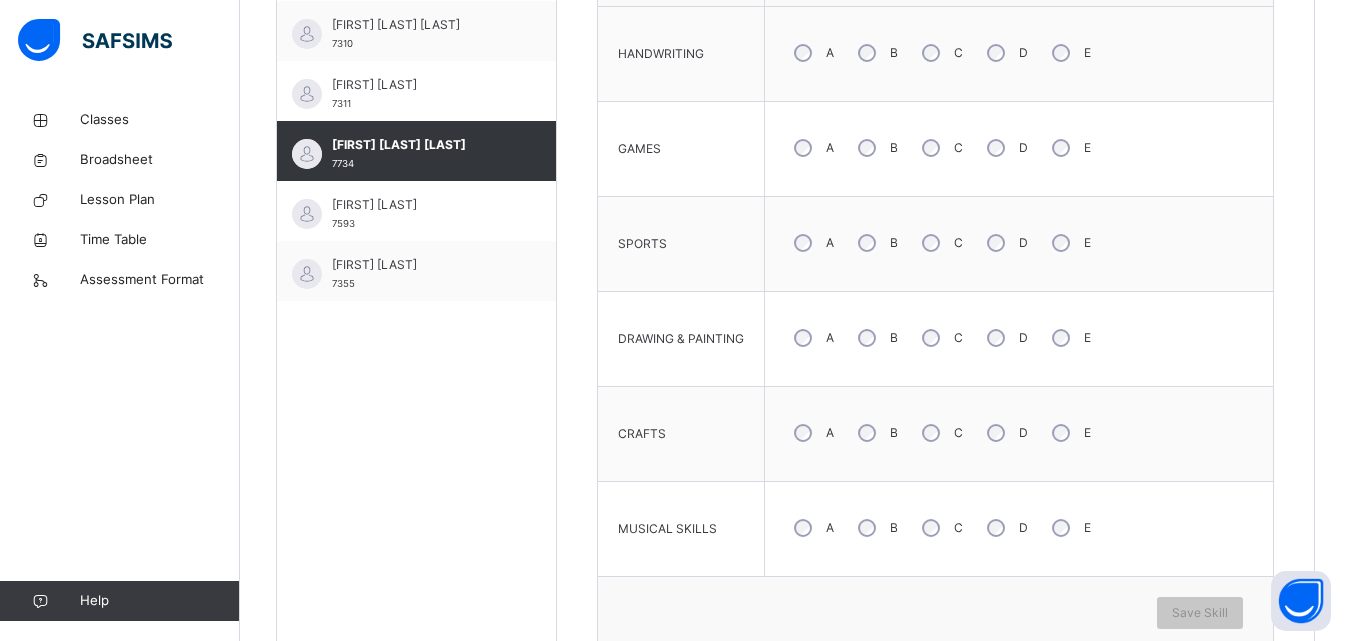click on "C" at bounding box center (940, 53) 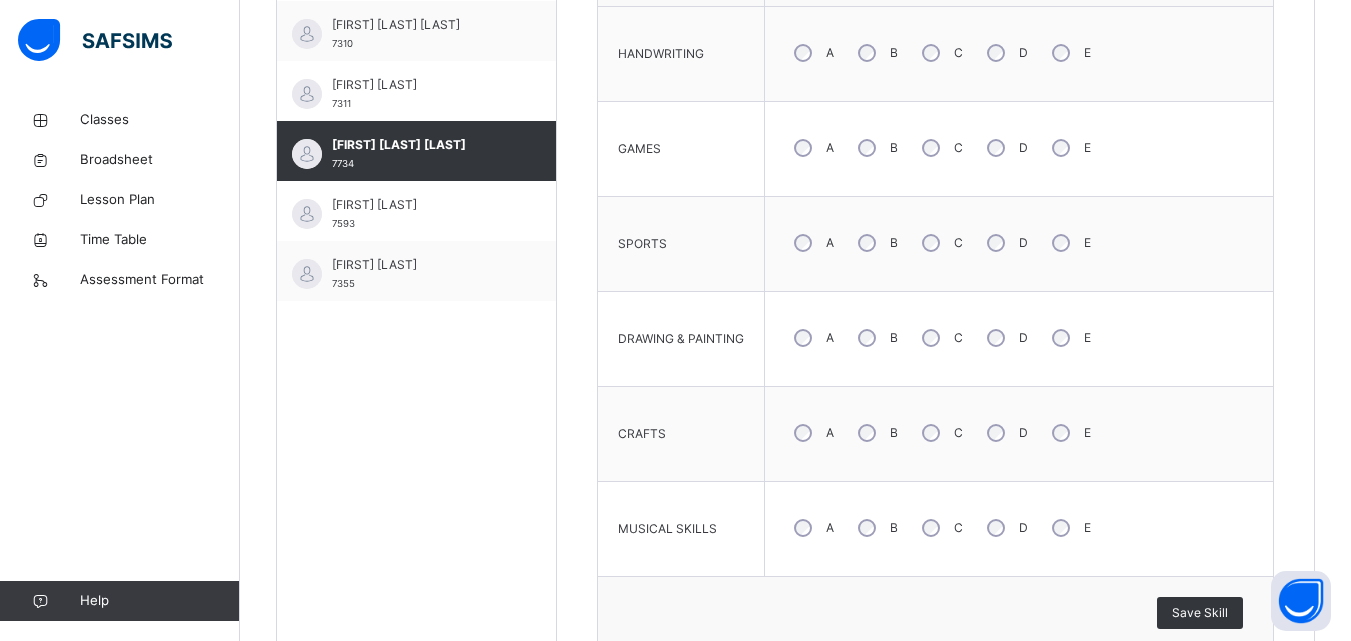 click on "Save Skill" at bounding box center [935, 613] 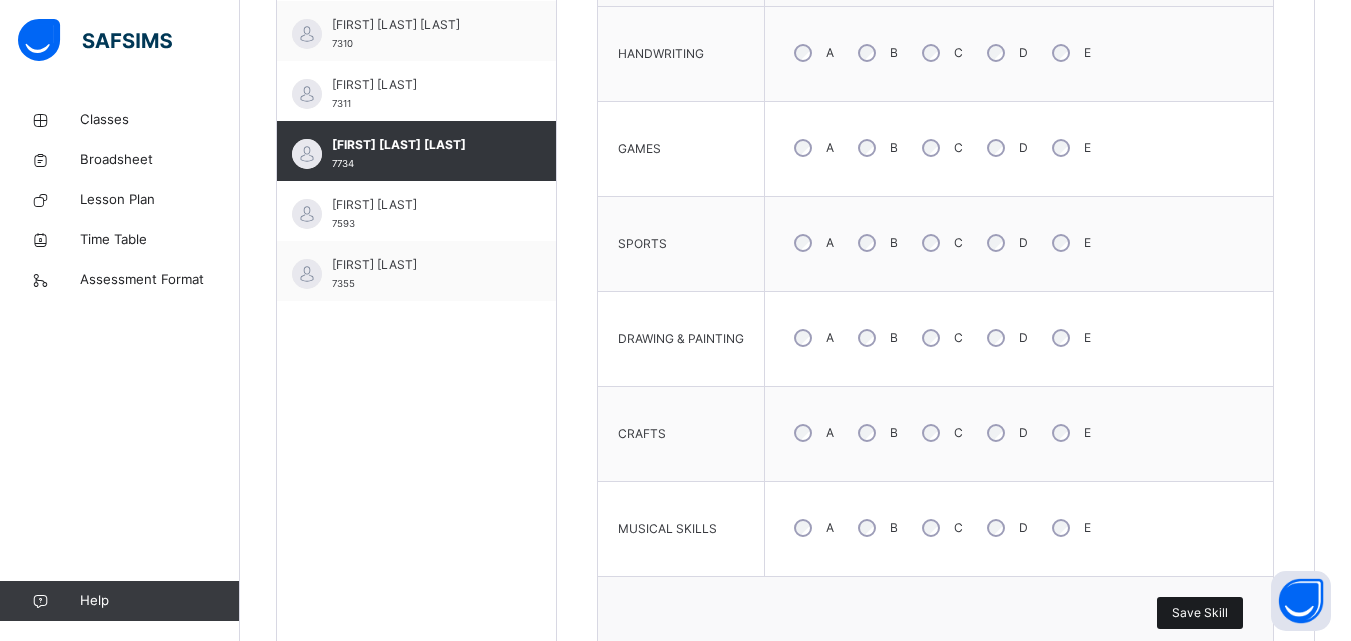 click on "Save Skill" at bounding box center [1200, 613] 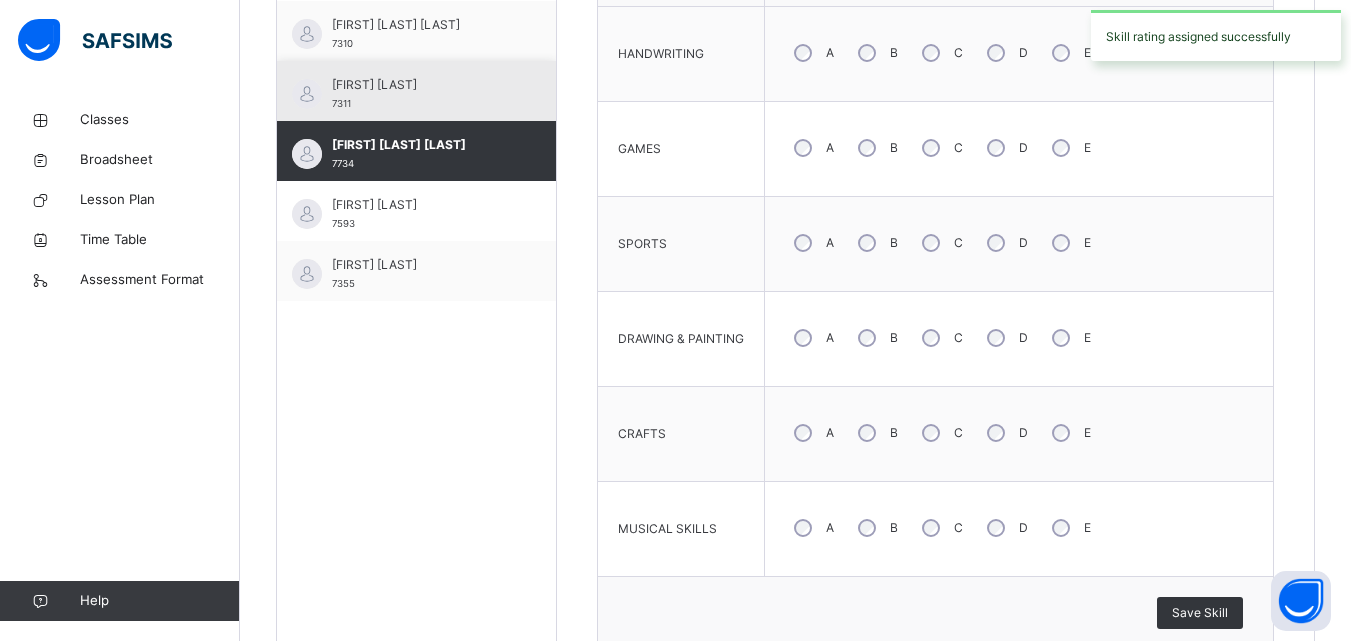 click on "[FIRST] [LAST]" at bounding box center (421, 205) 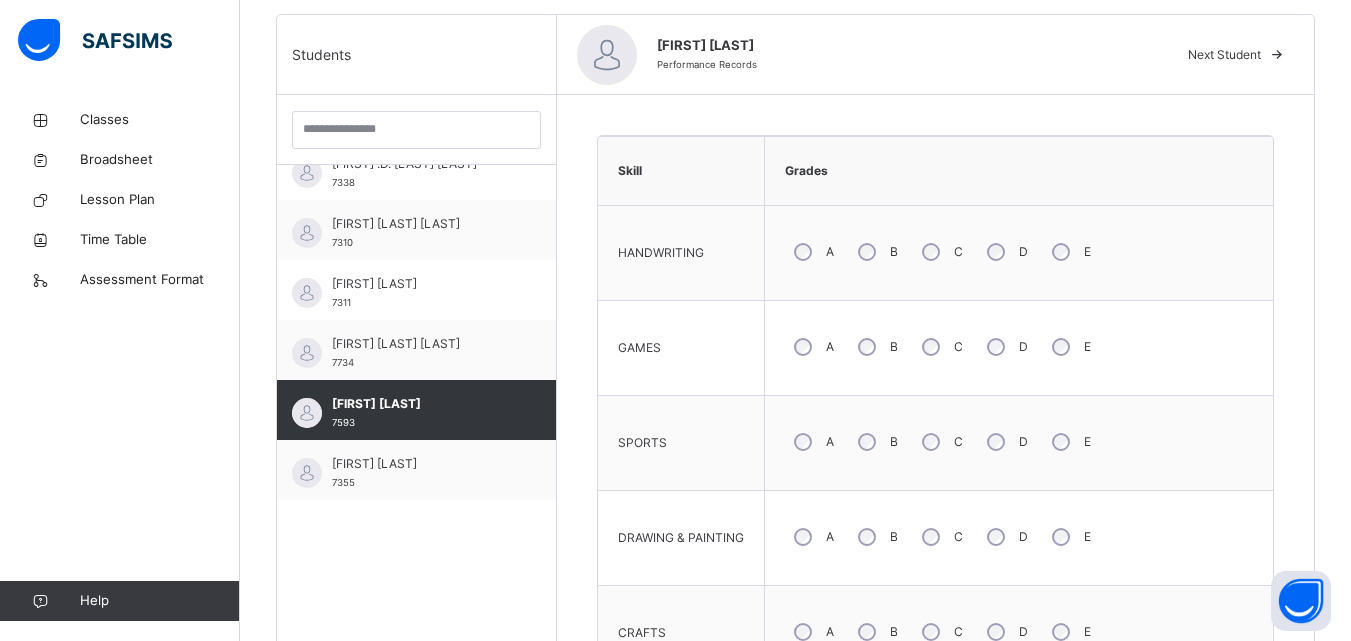 scroll, scrollTop: 500, scrollLeft: 0, axis: vertical 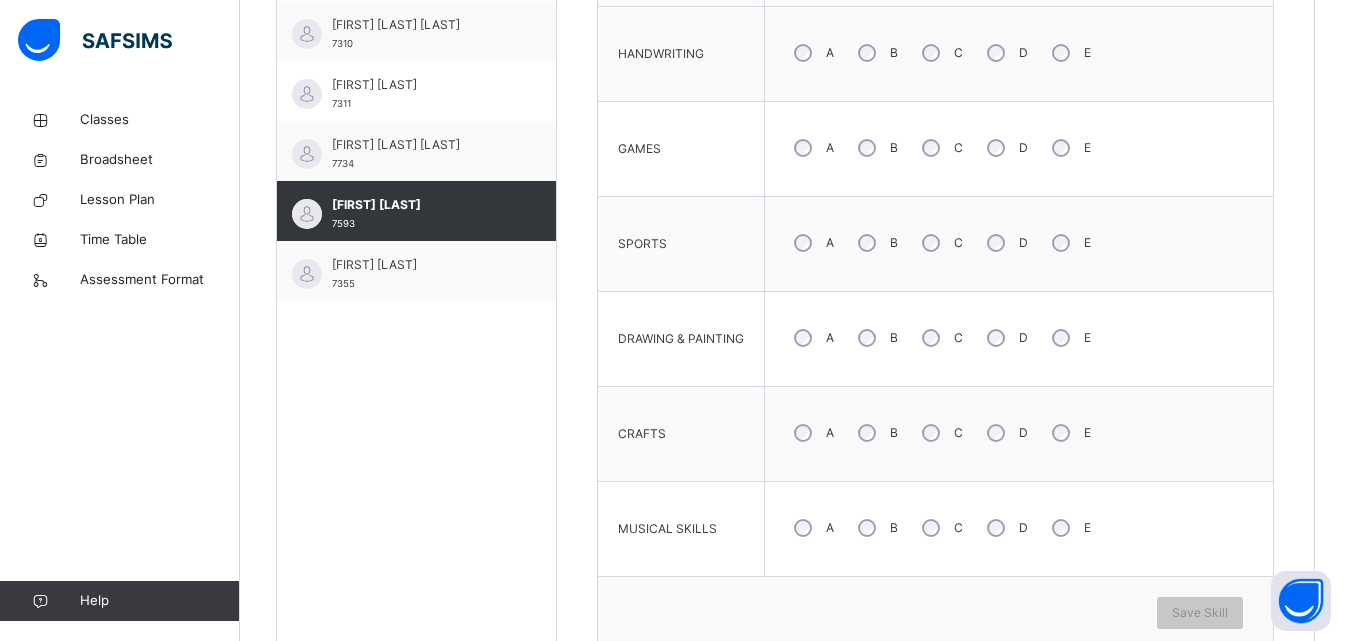 click on "C" at bounding box center (940, 433) 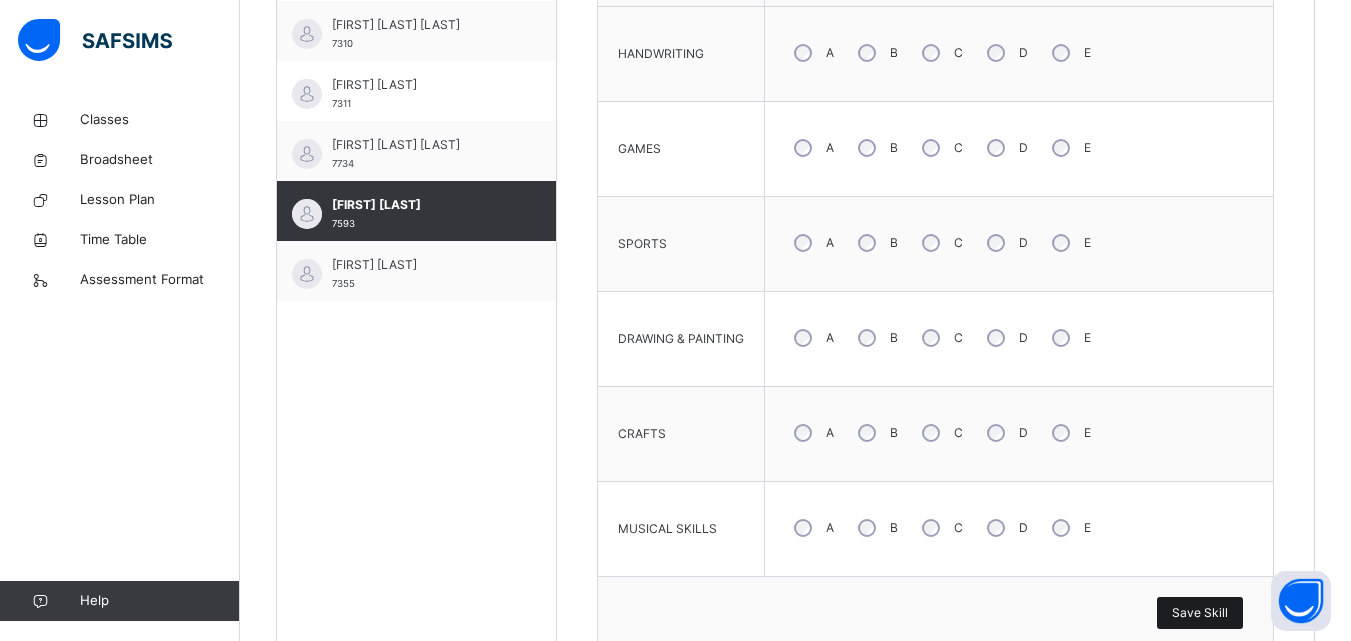 click on "Save Skill" at bounding box center (1200, 613) 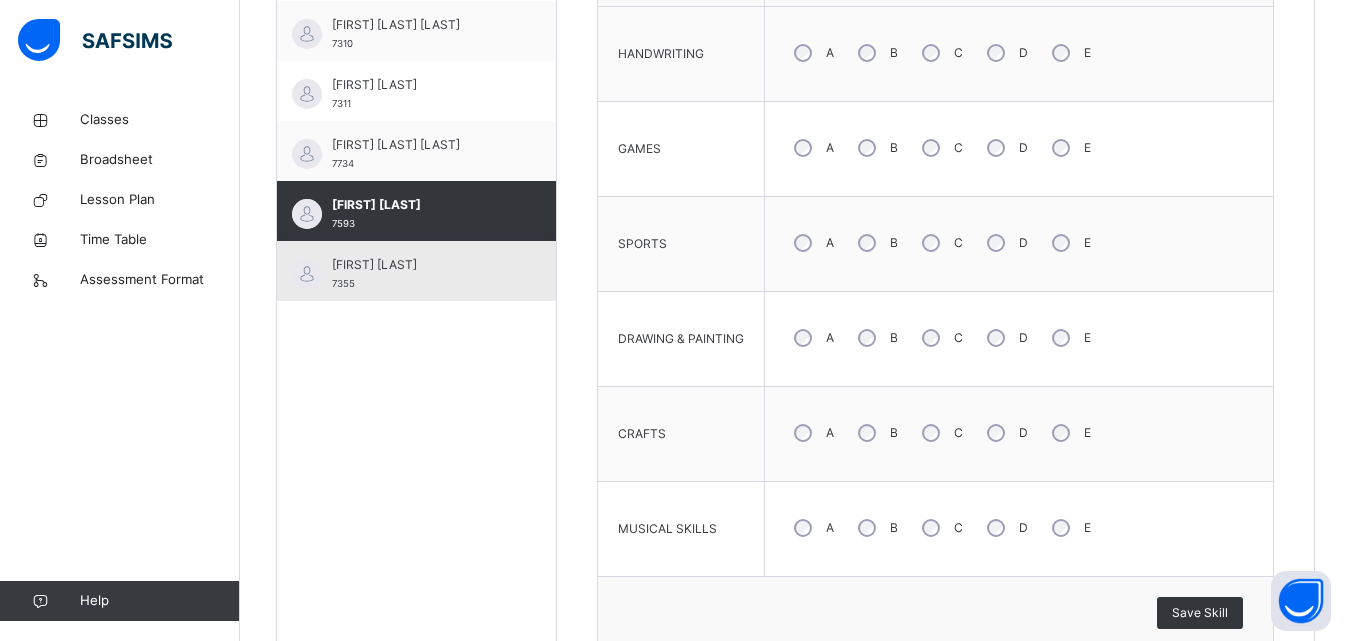 click on "[FIRST]  [LAST]" at bounding box center [421, 265] 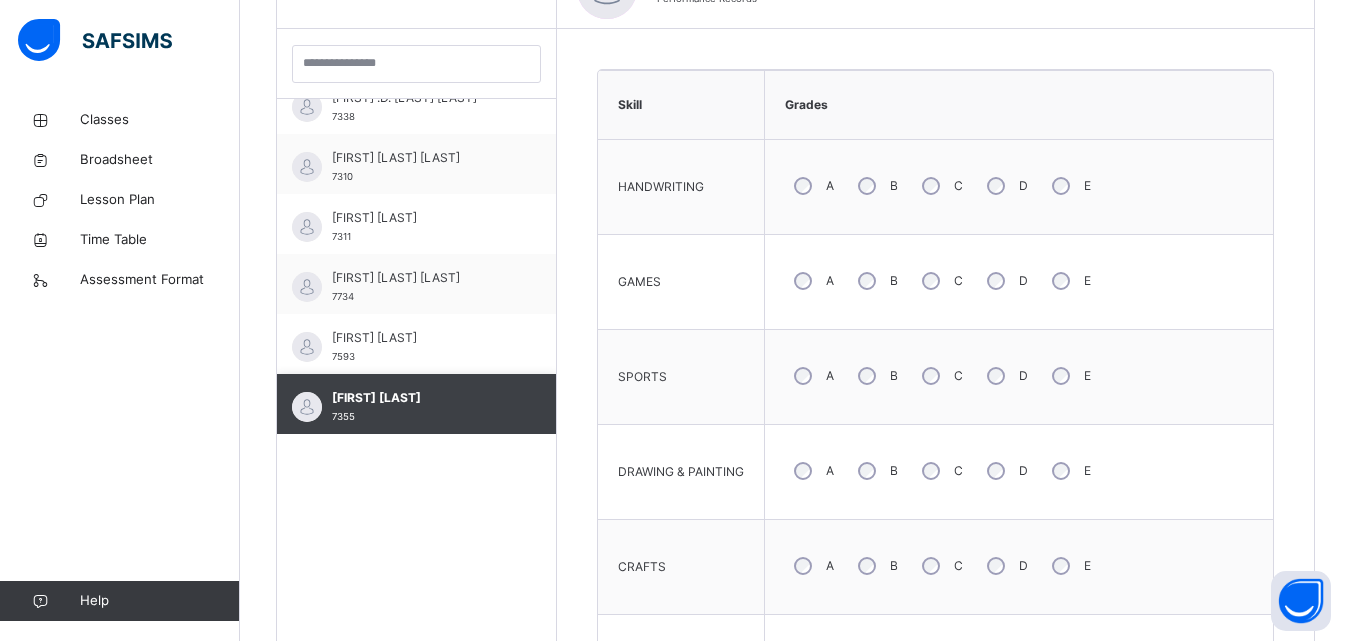 scroll, scrollTop: 700, scrollLeft: 0, axis: vertical 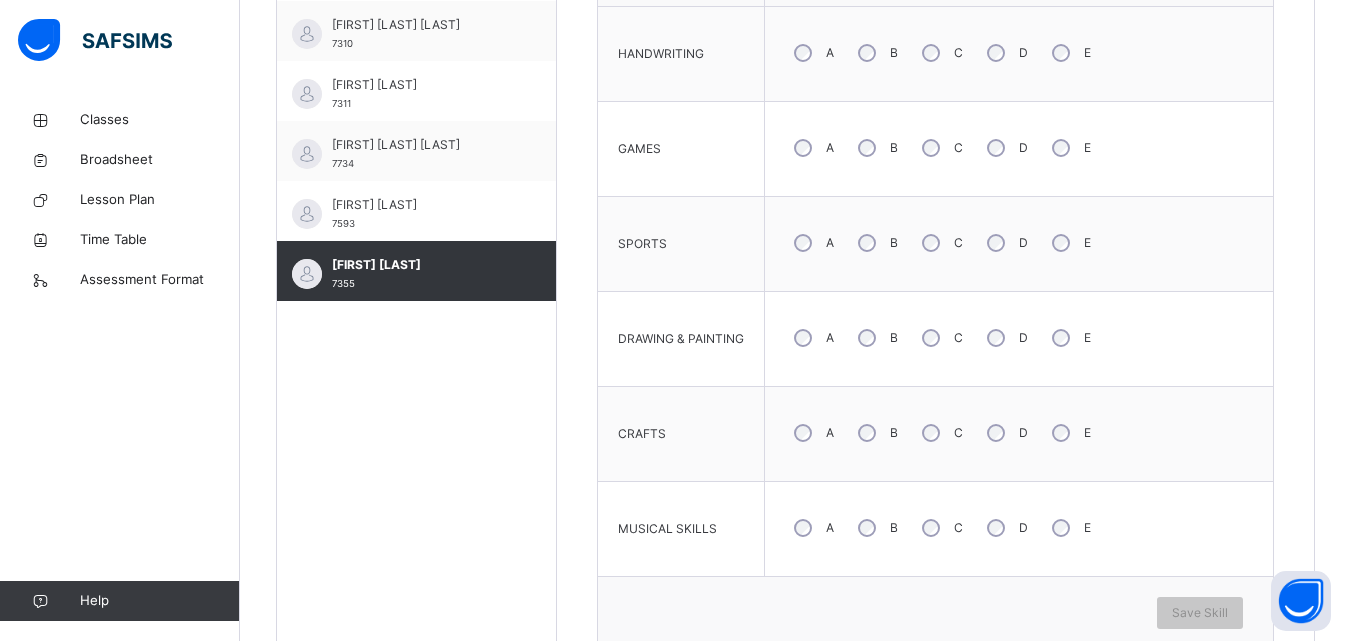 click on "A" at bounding box center (812, 148) 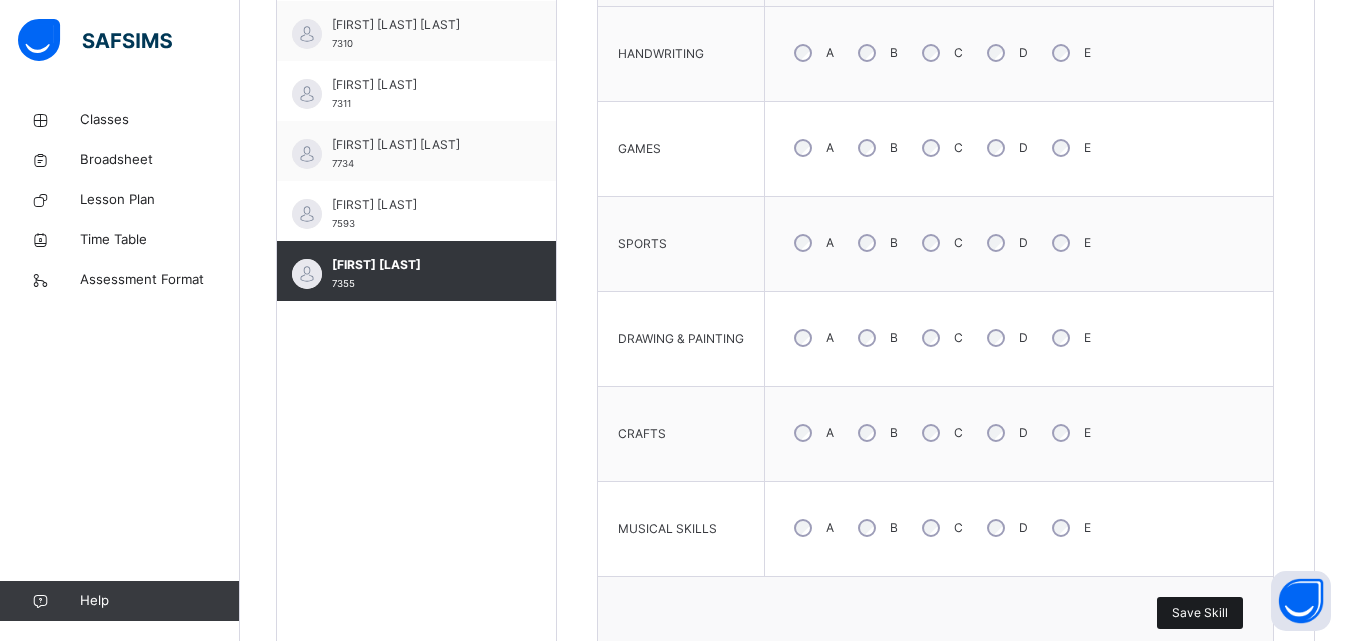 click on "Save Skill" at bounding box center [1200, 613] 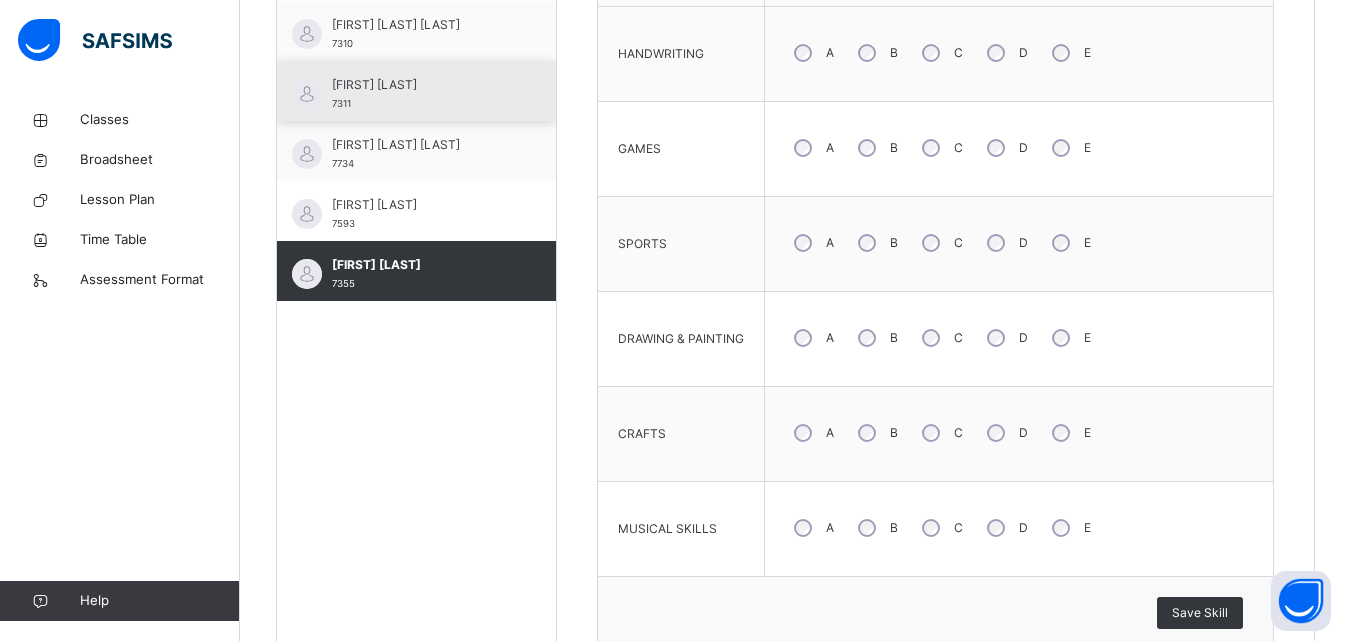 scroll, scrollTop: 800, scrollLeft: 0, axis: vertical 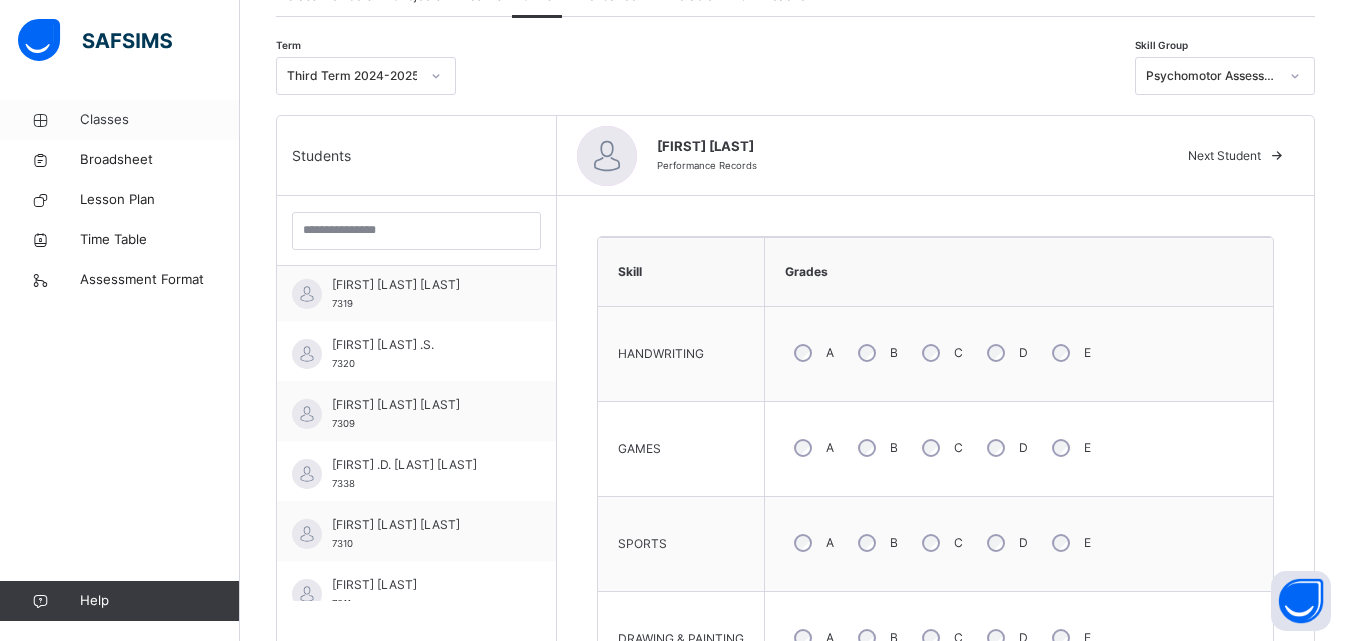 click on "Classes" at bounding box center [160, 120] 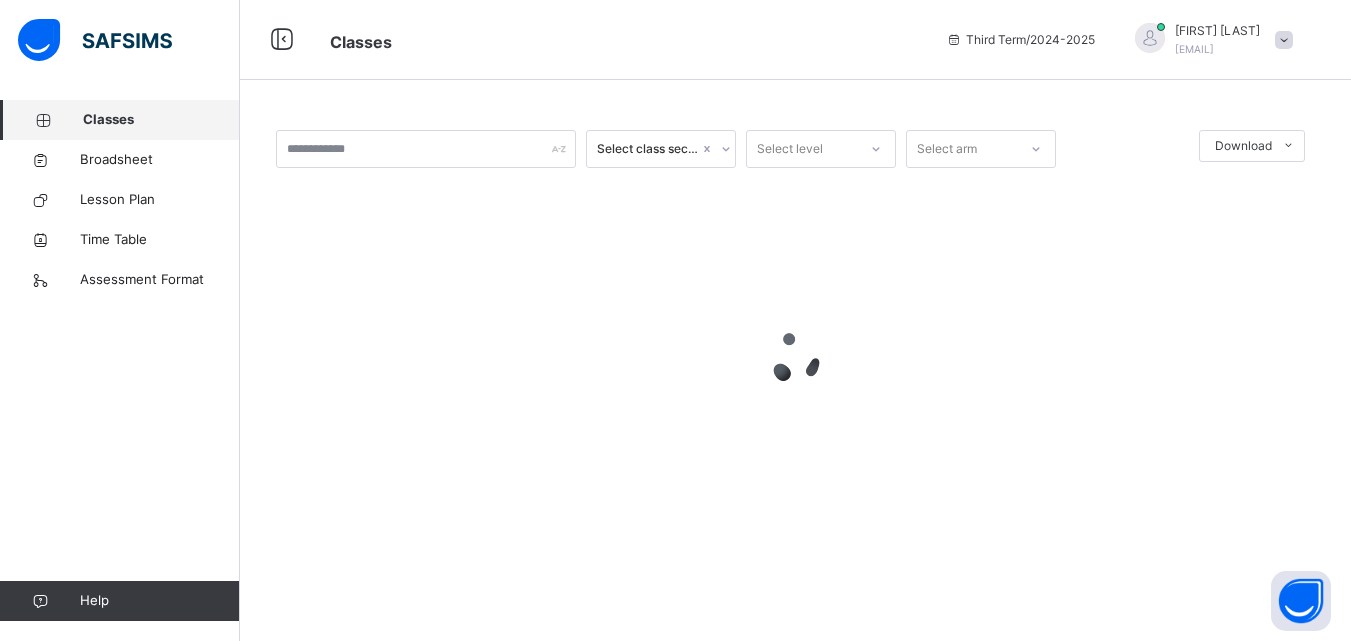 scroll, scrollTop: 0, scrollLeft: 0, axis: both 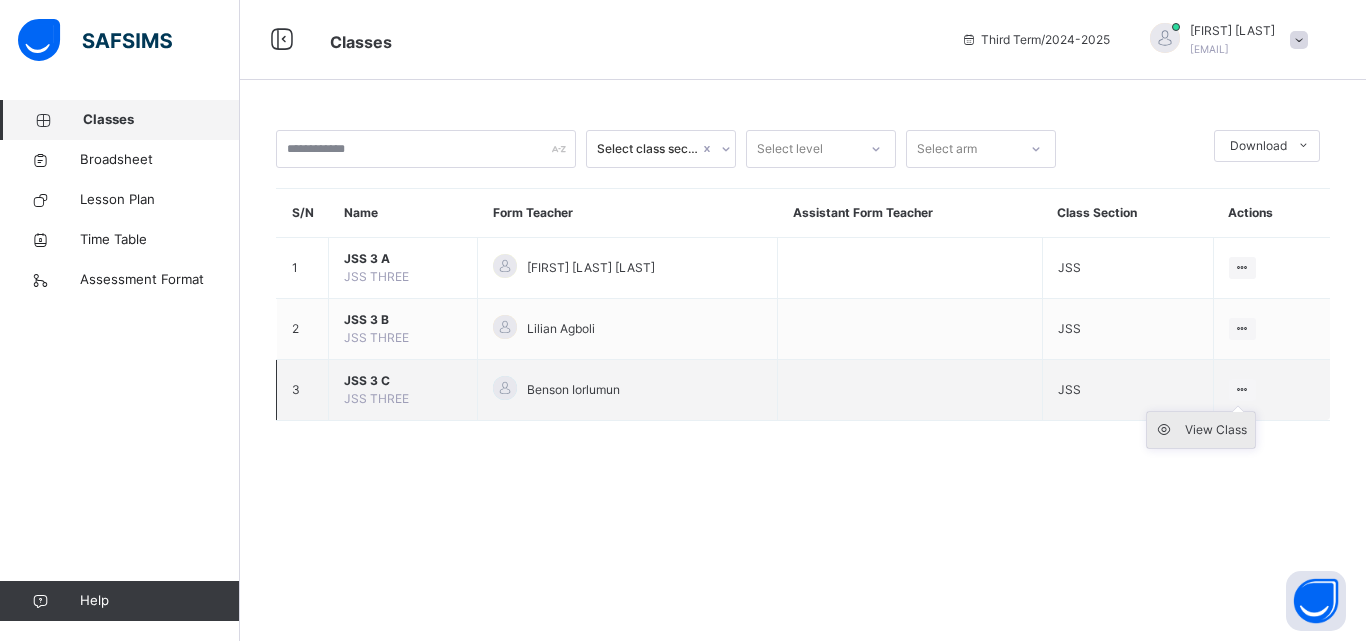 click on "View Class" at bounding box center [1216, 430] 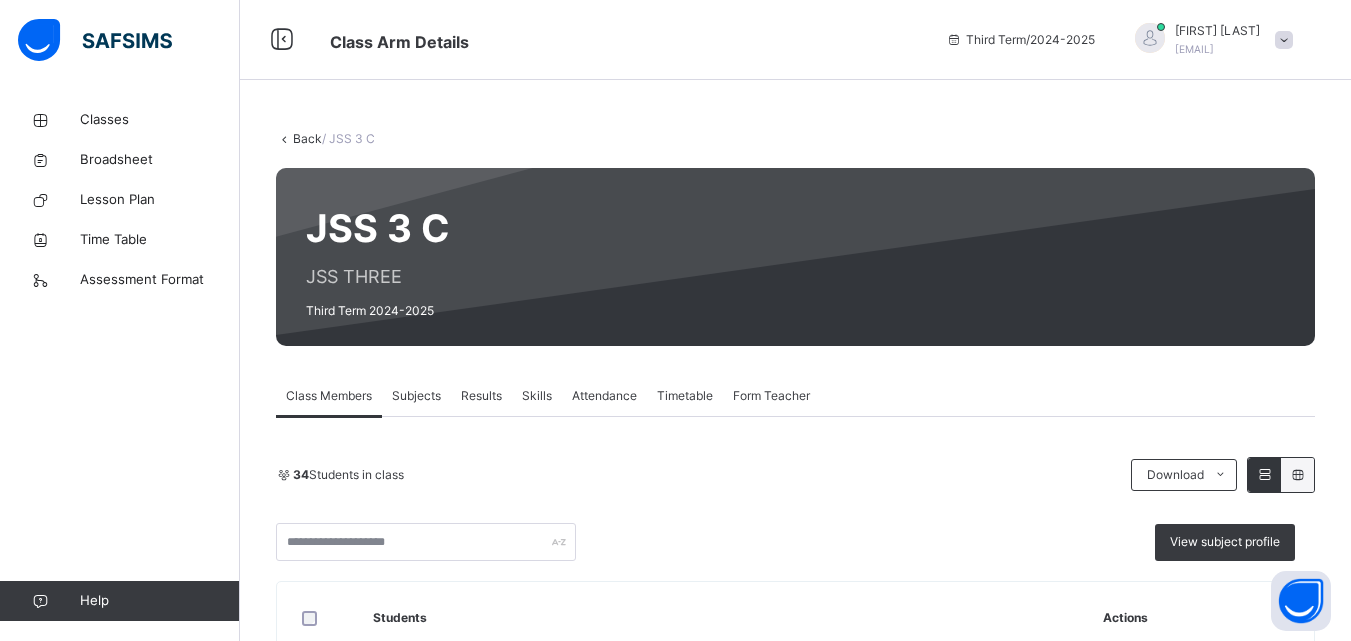 scroll, scrollTop: 300, scrollLeft: 0, axis: vertical 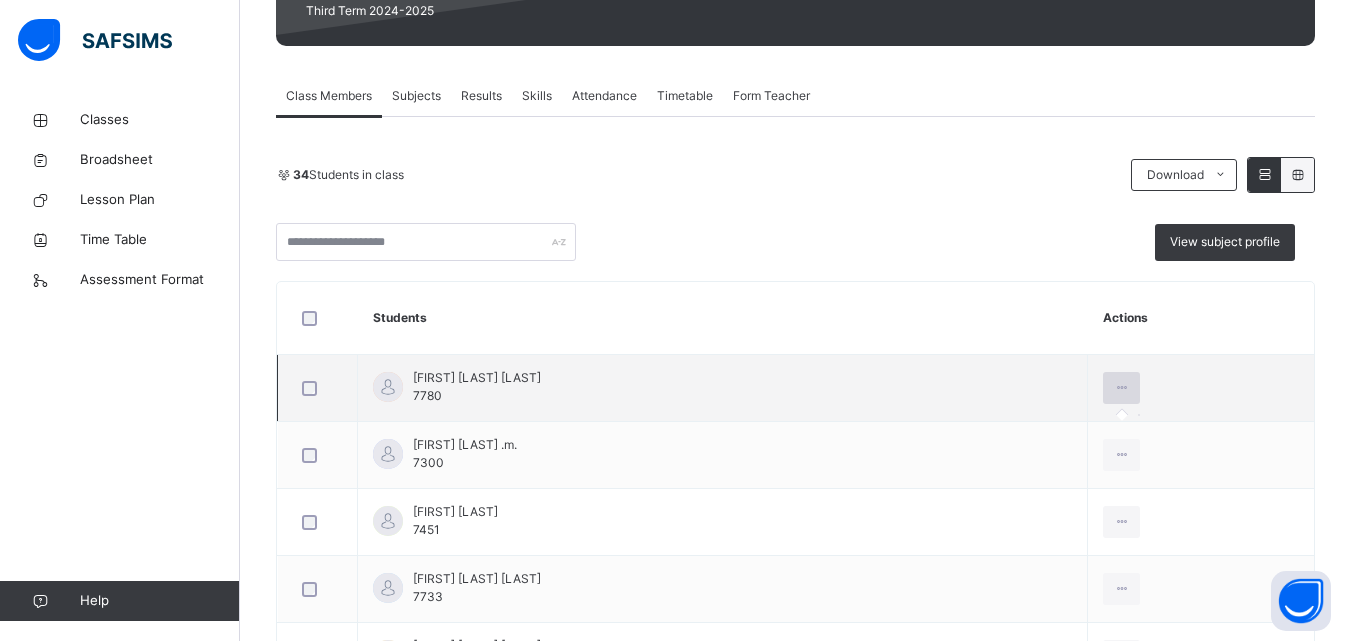 click at bounding box center [1121, 388] 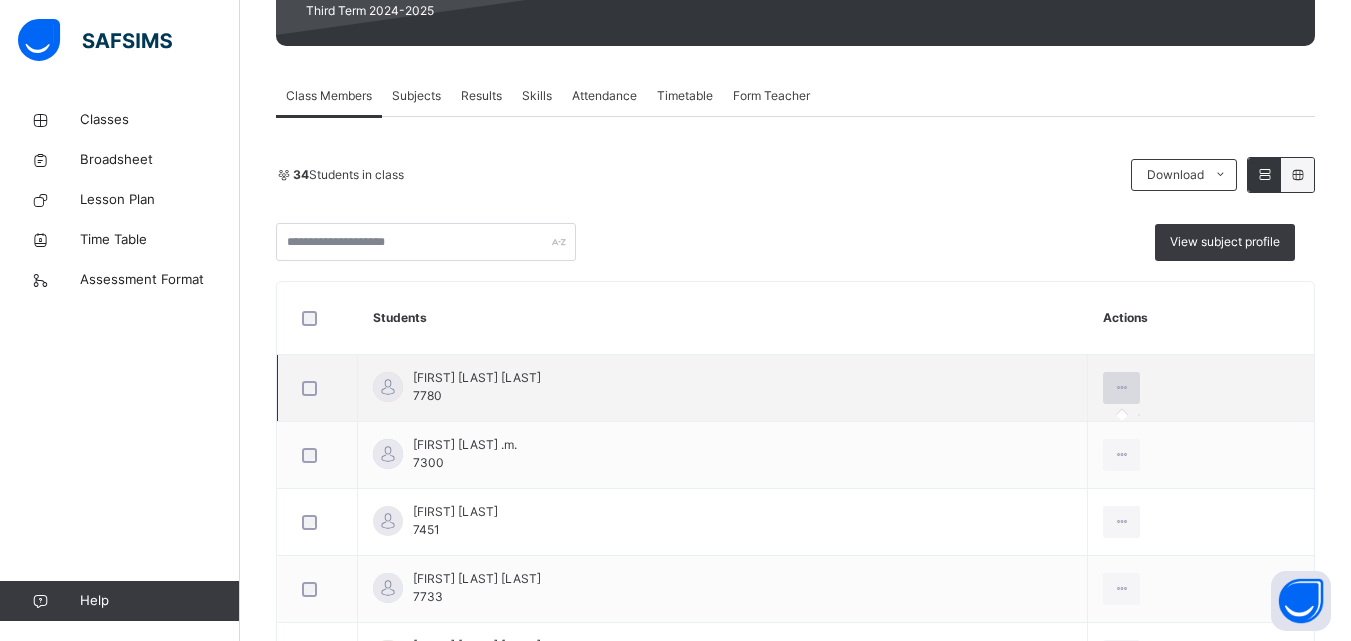 click at bounding box center [1121, 388] 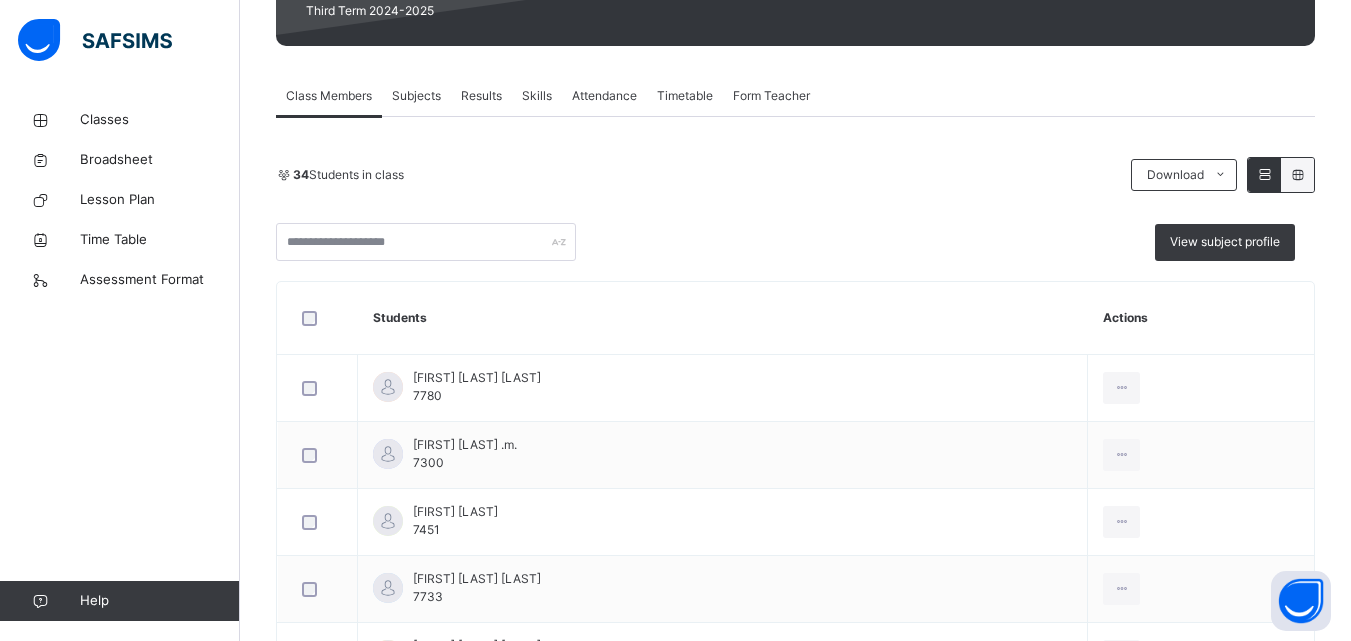 click on "Results" at bounding box center [481, 96] 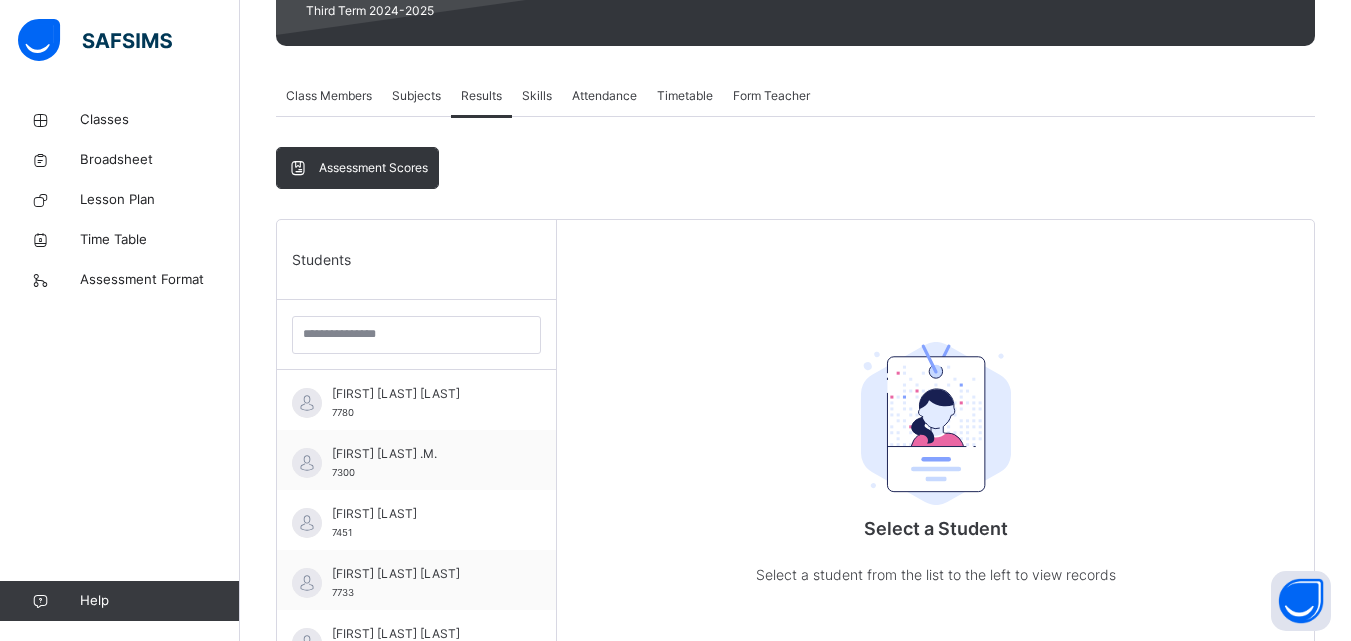 scroll, scrollTop: 400, scrollLeft: 0, axis: vertical 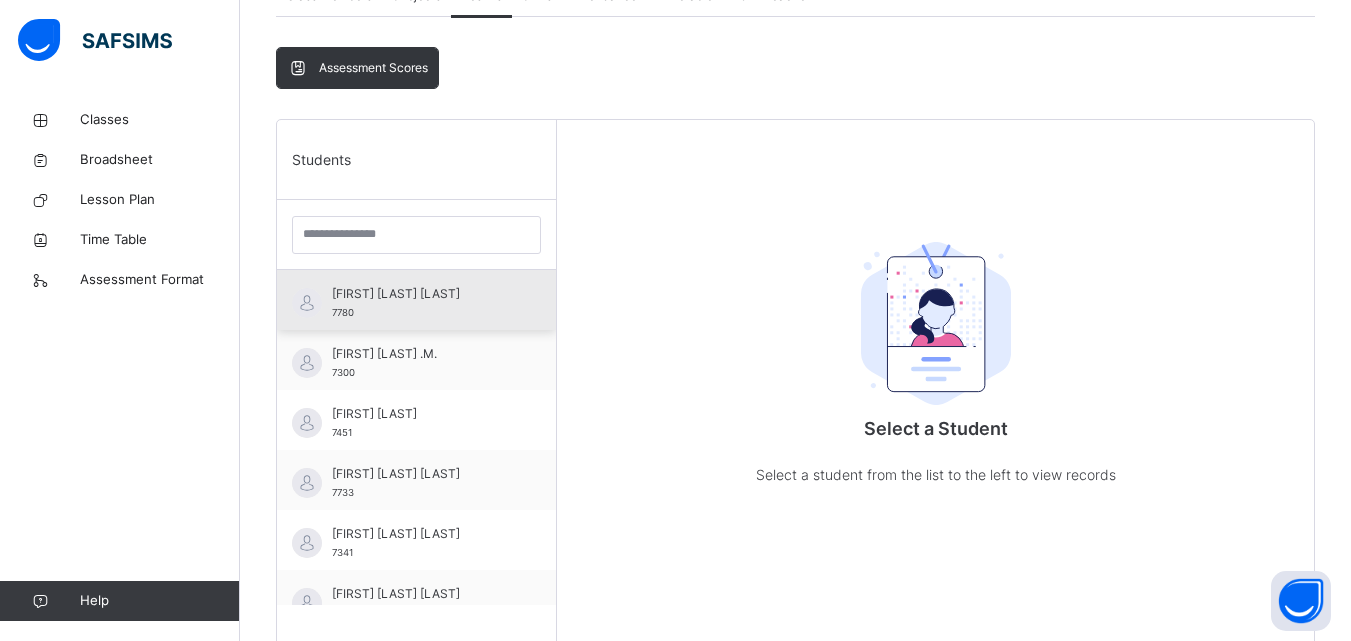 click on "[FIRST] [LAST] [LAST]" at bounding box center (421, 294) 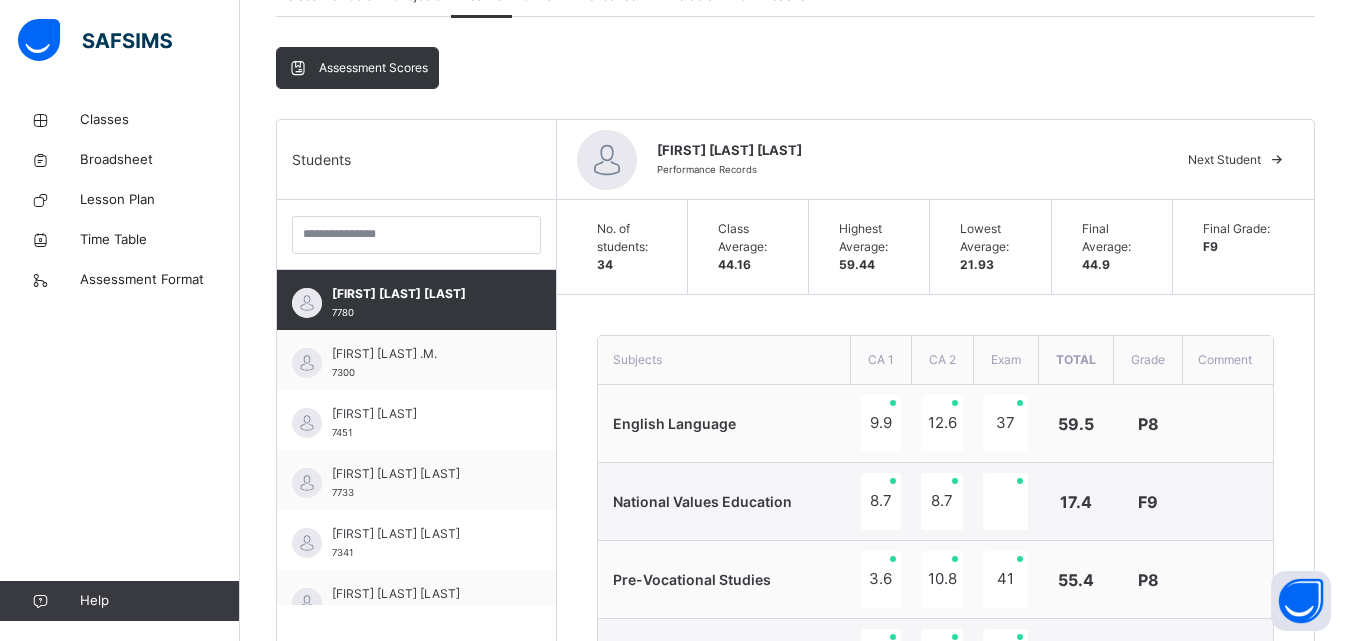 scroll, scrollTop: 1200, scrollLeft: 0, axis: vertical 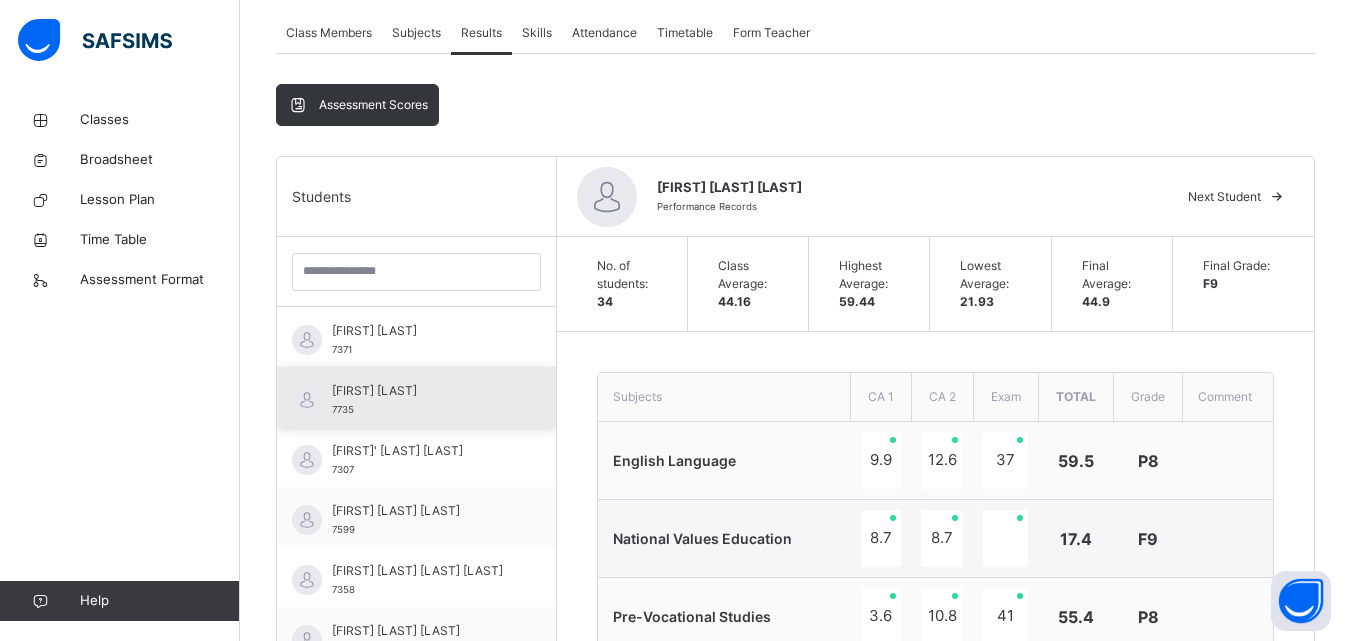 click on "[FIRST] [LAST] 7735" at bounding box center (421, 400) 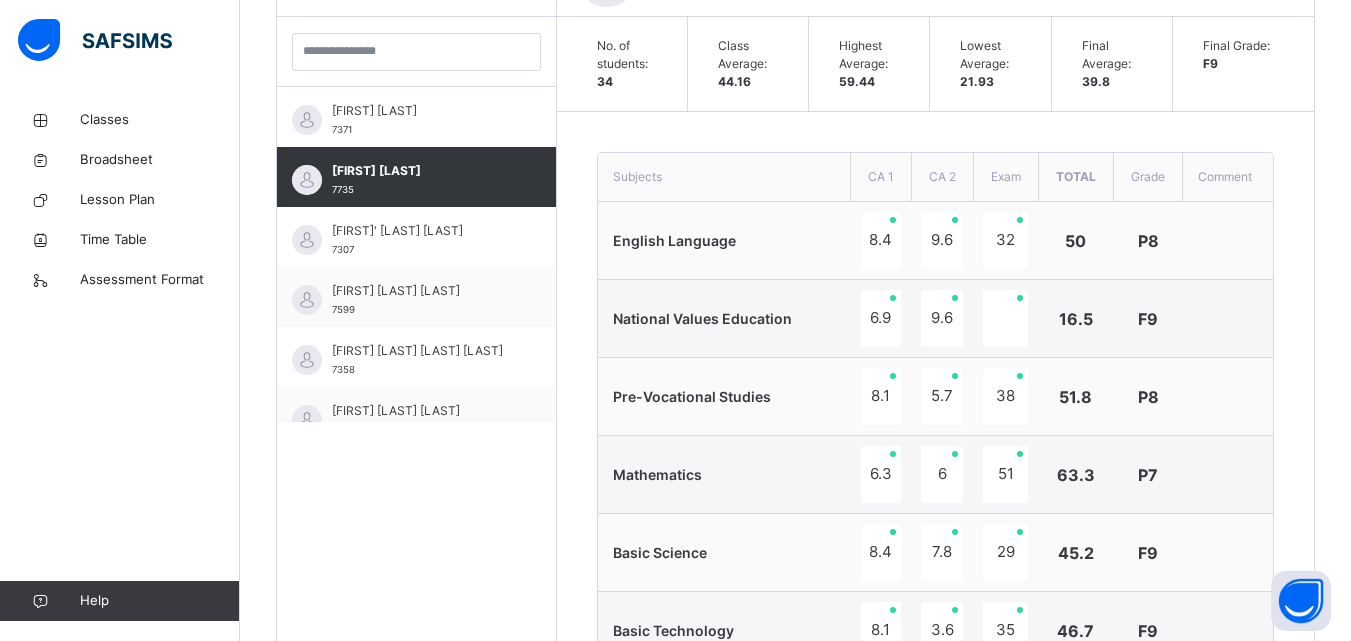 scroll, scrollTop: 563, scrollLeft: 0, axis: vertical 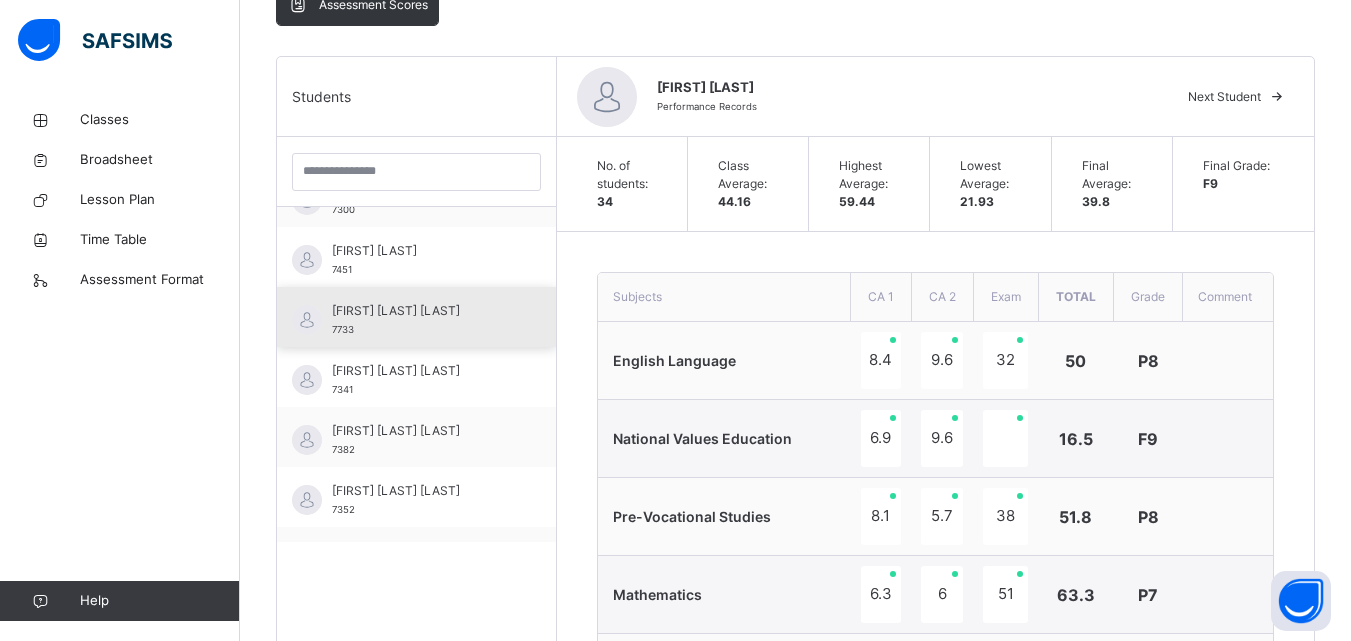 click on "[FIRST] [LAST] [LAST]" at bounding box center (421, 311) 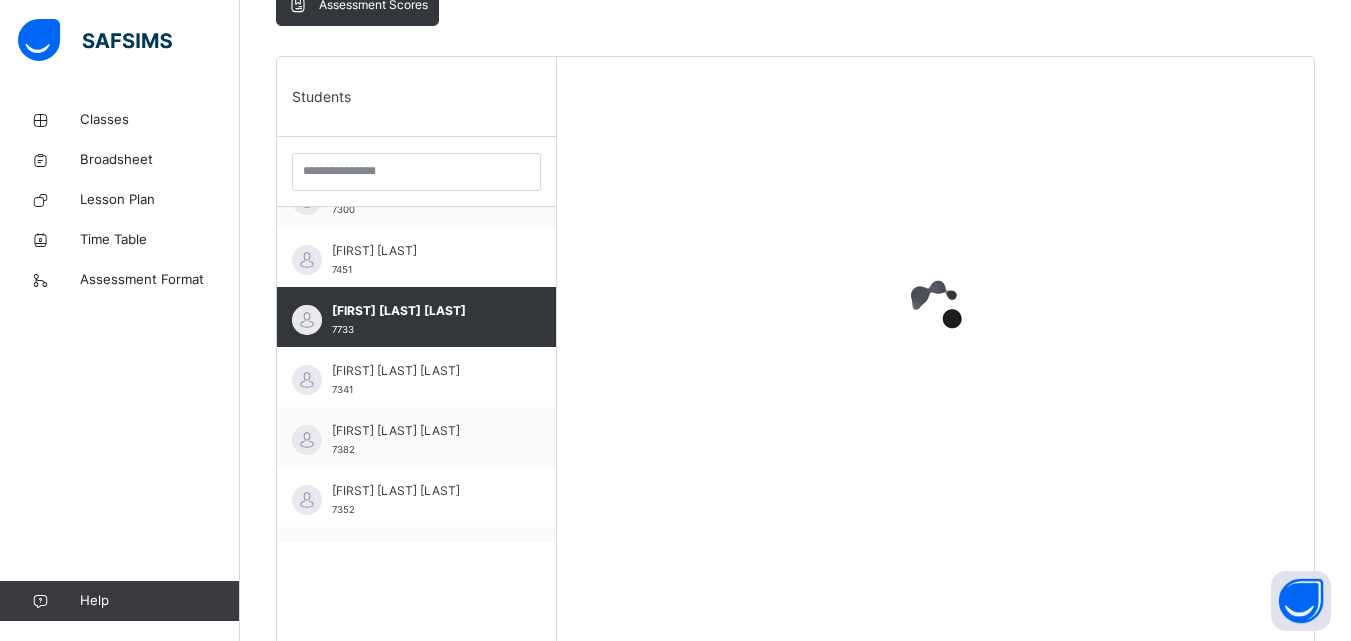 click on "Ahmad Ilyas Yaro 7733" at bounding box center (421, 320) 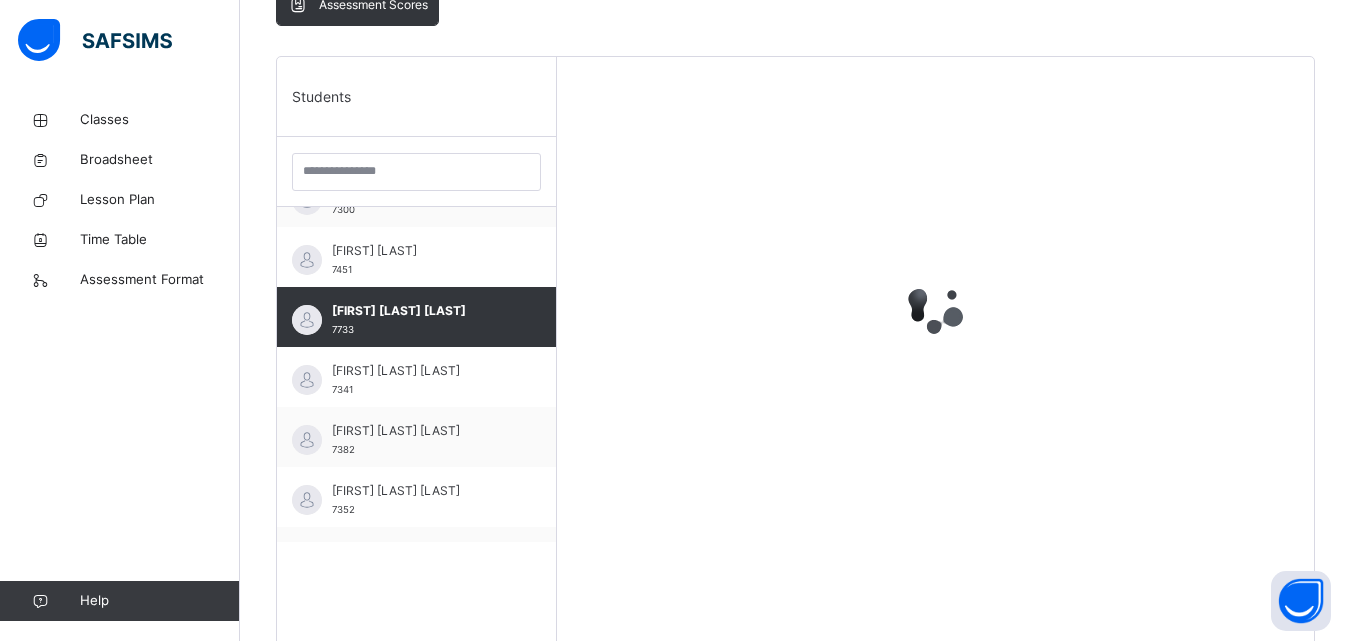 click on "Ahmad Ilyas Yaro 7733" at bounding box center [416, 317] 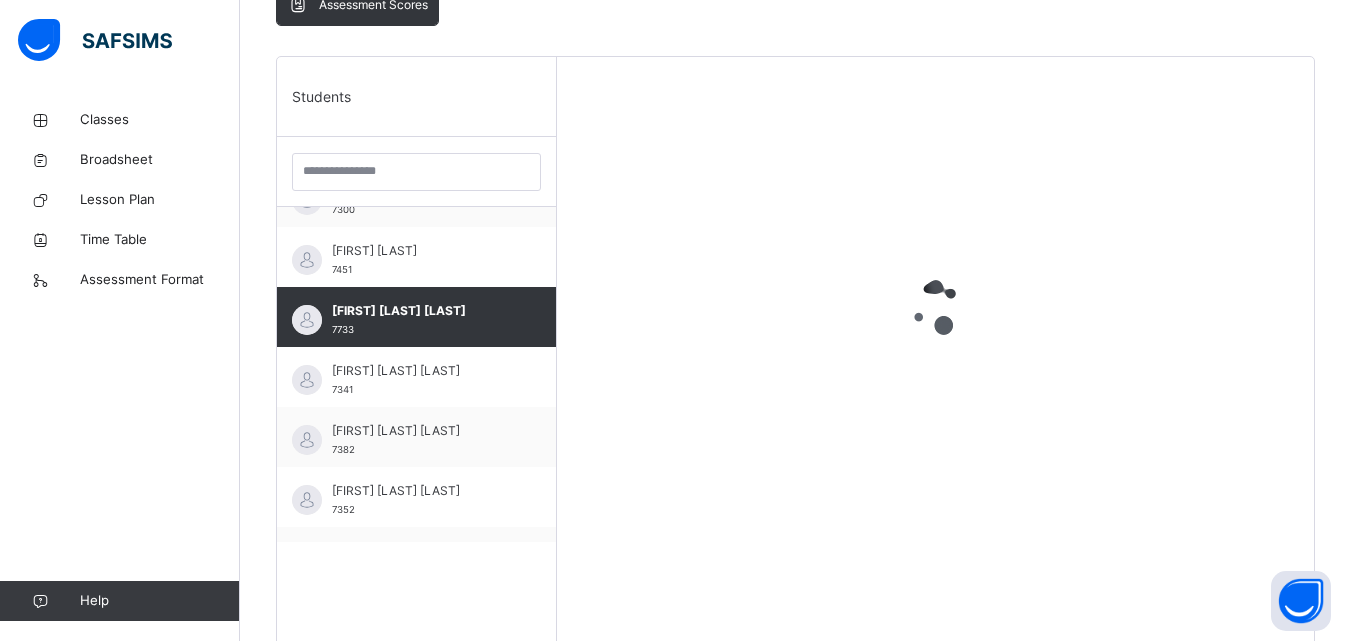 click on "Ahmad Ilyas Yaro 7733" at bounding box center [421, 320] 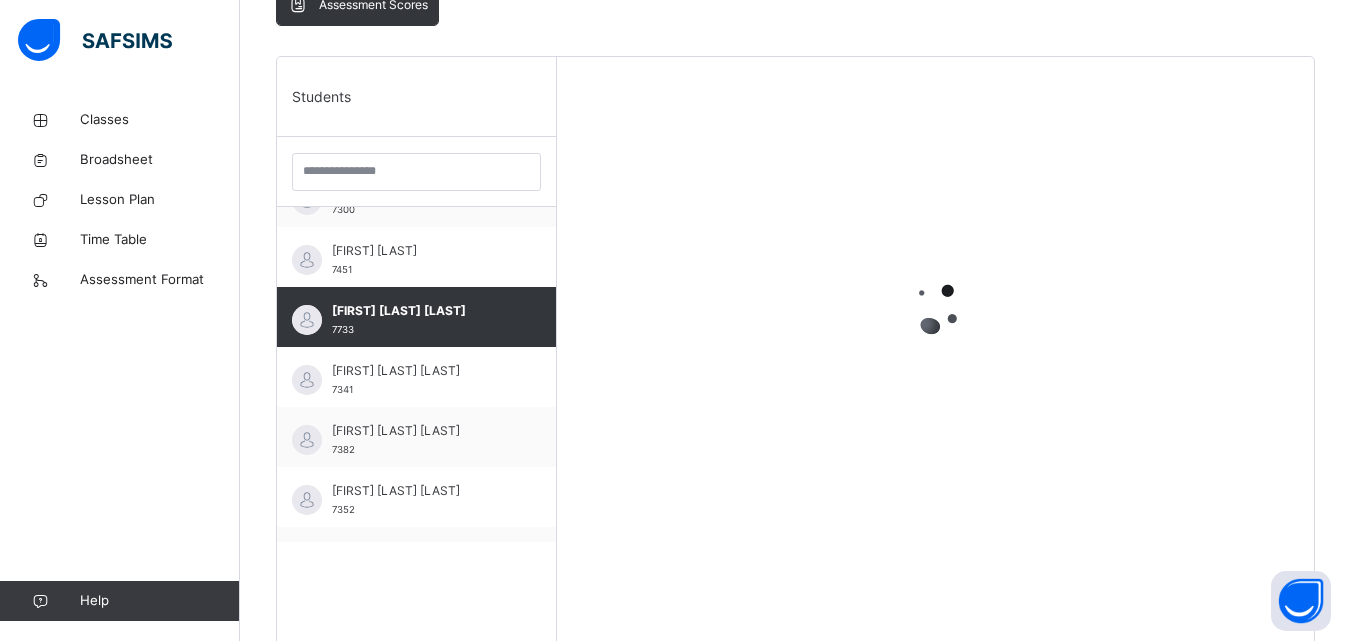 click on "Ahmad Ilyas Yaro 7733" at bounding box center [421, 320] 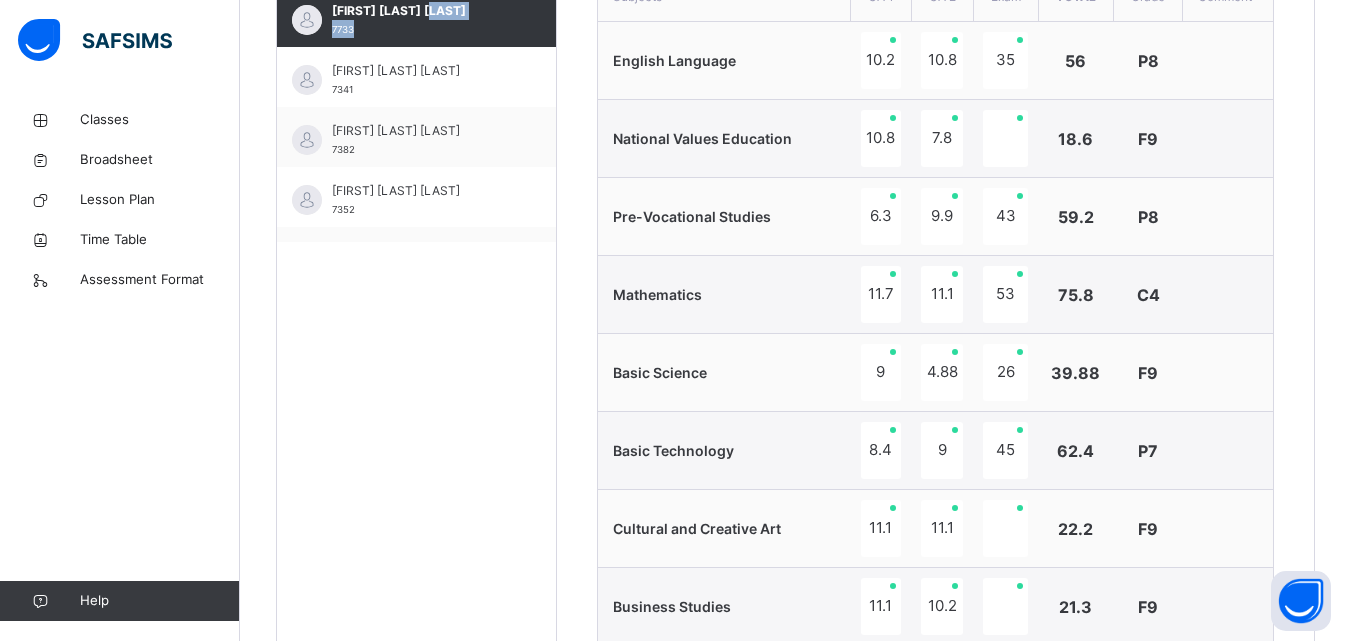 scroll, scrollTop: 863, scrollLeft: 0, axis: vertical 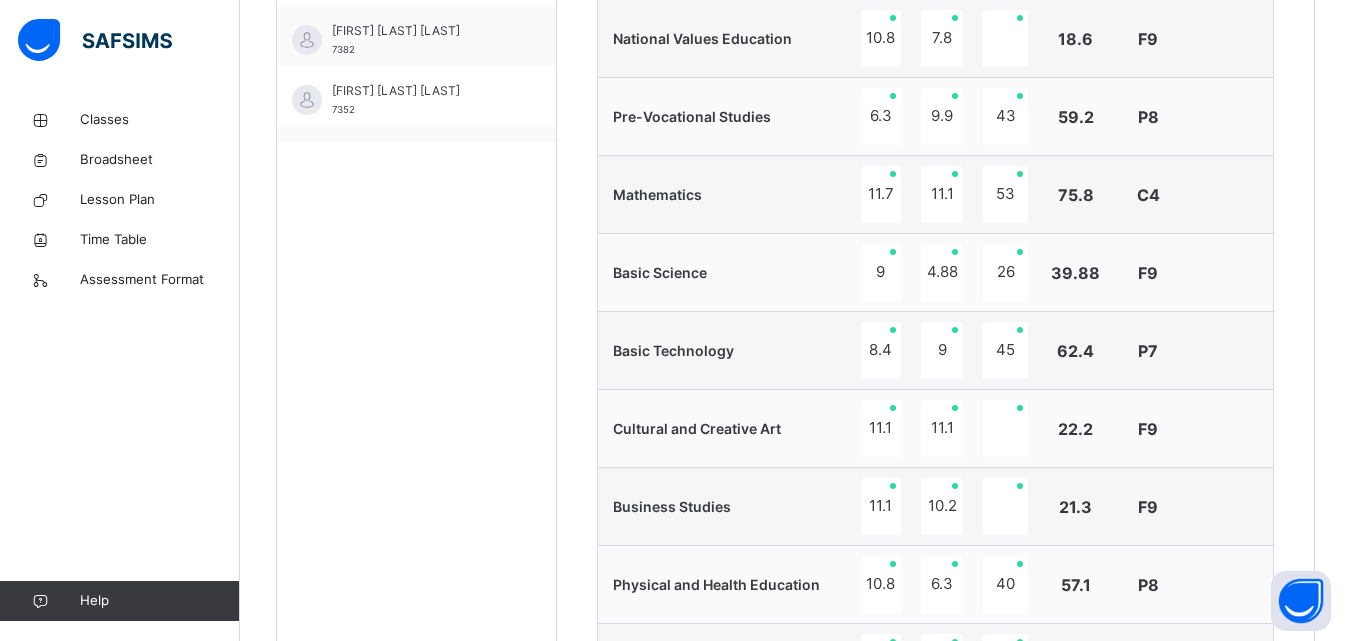 drag, startPoint x: 395, startPoint y: 37, endPoint x: 450, endPoint y: 72, distance: 65.192024 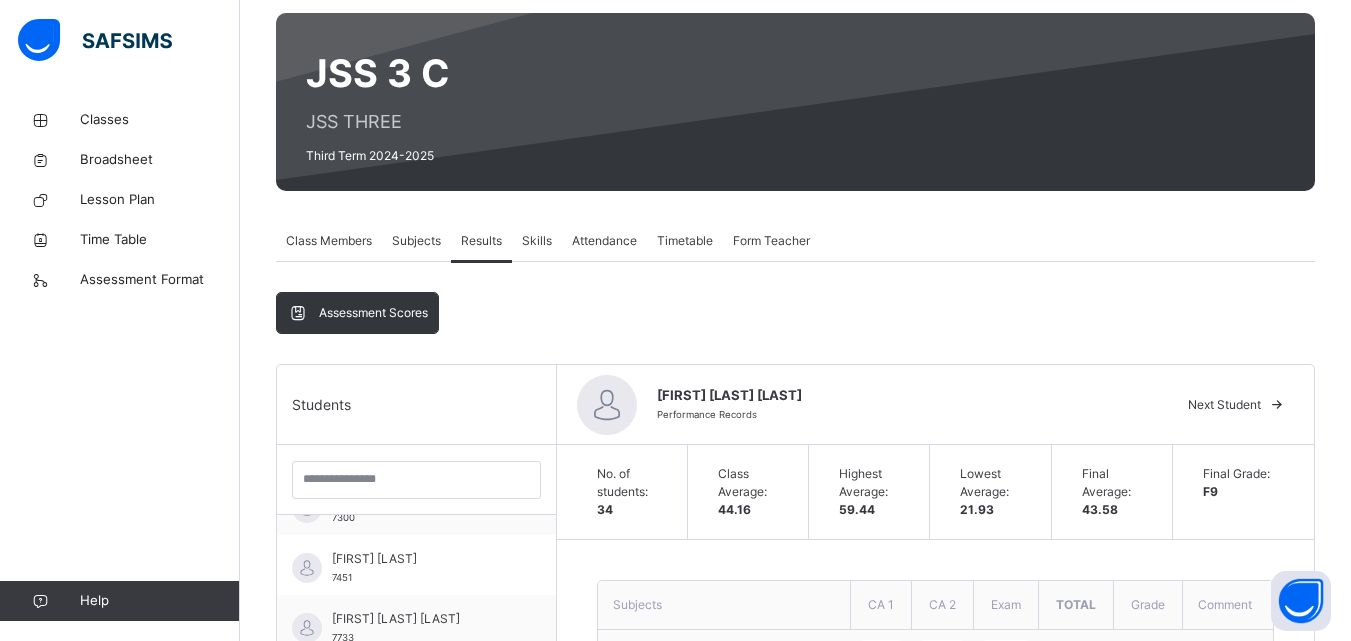 scroll, scrollTop: 200, scrollLeft: 0, axis: vertical 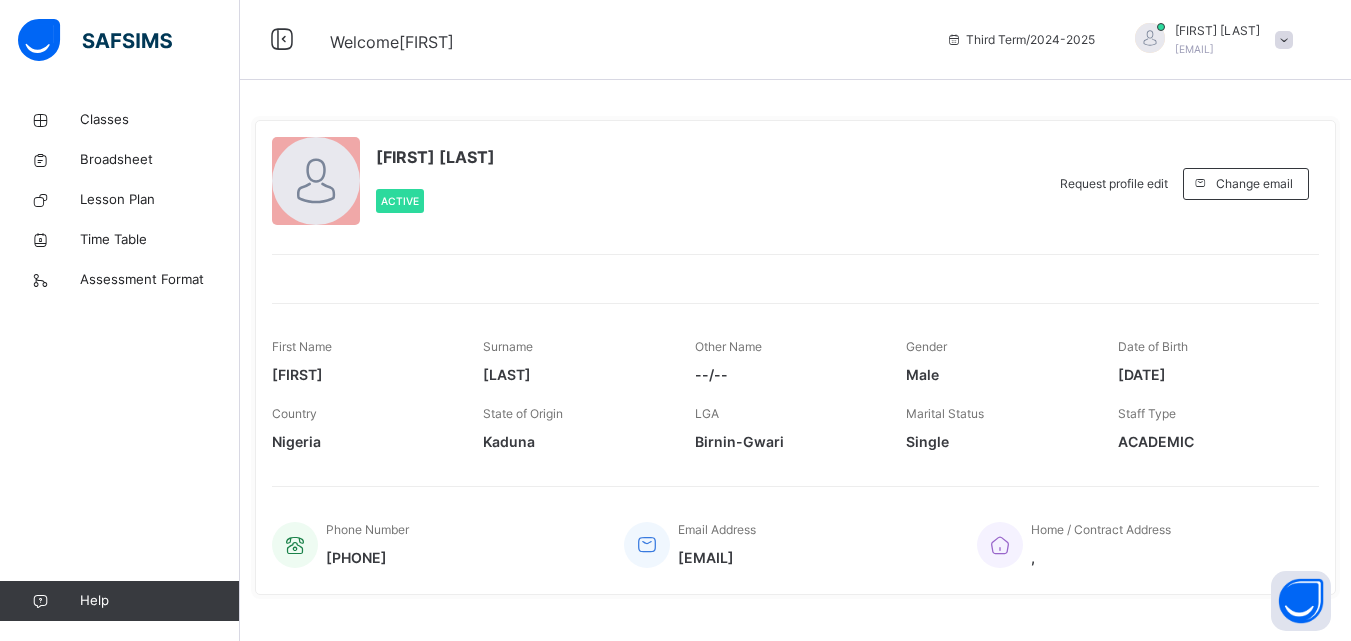 click at bounding box center (1284, 40) 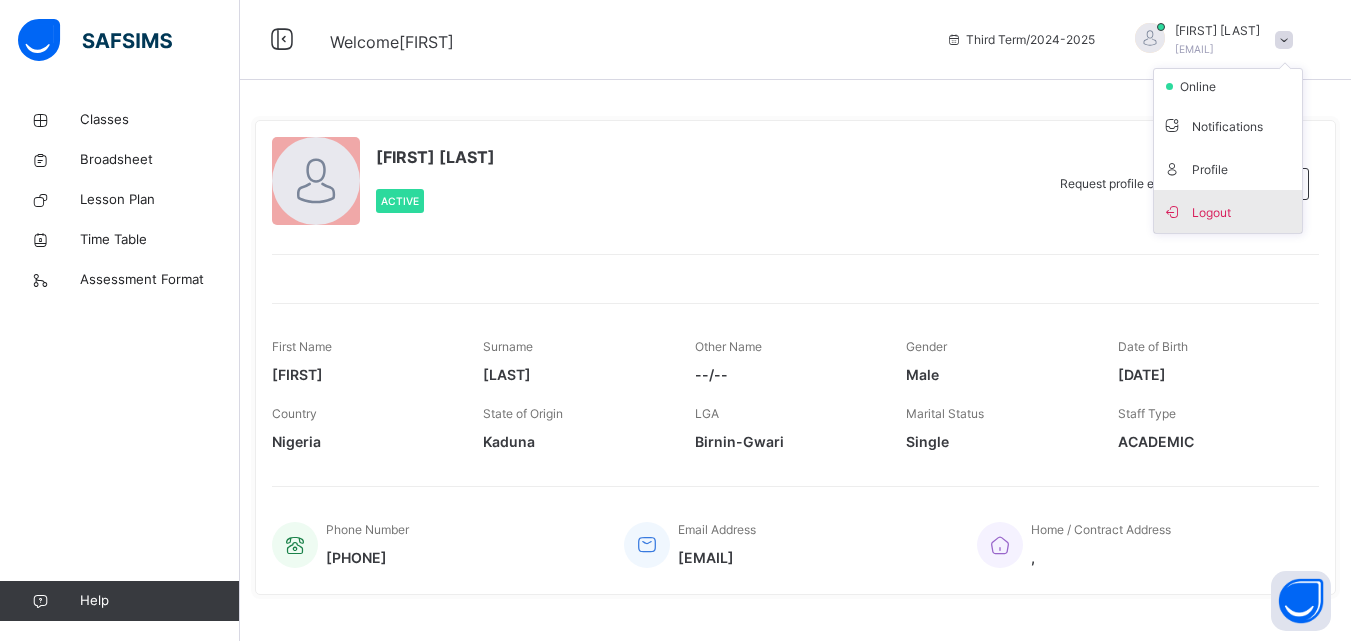 click on "Logout" at bounding box center (1228, 211) 